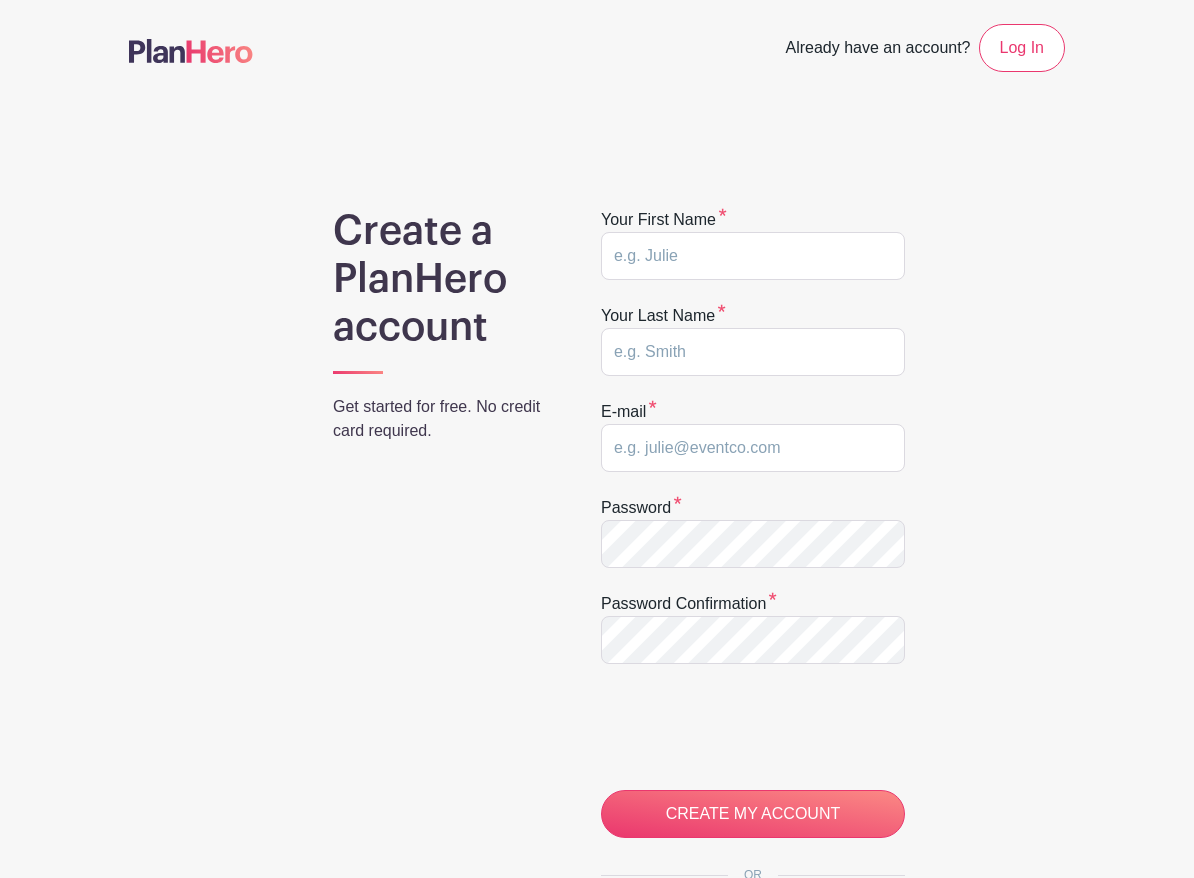 scroll, scrollTop: 0, scrollLeft: 0, axis: both 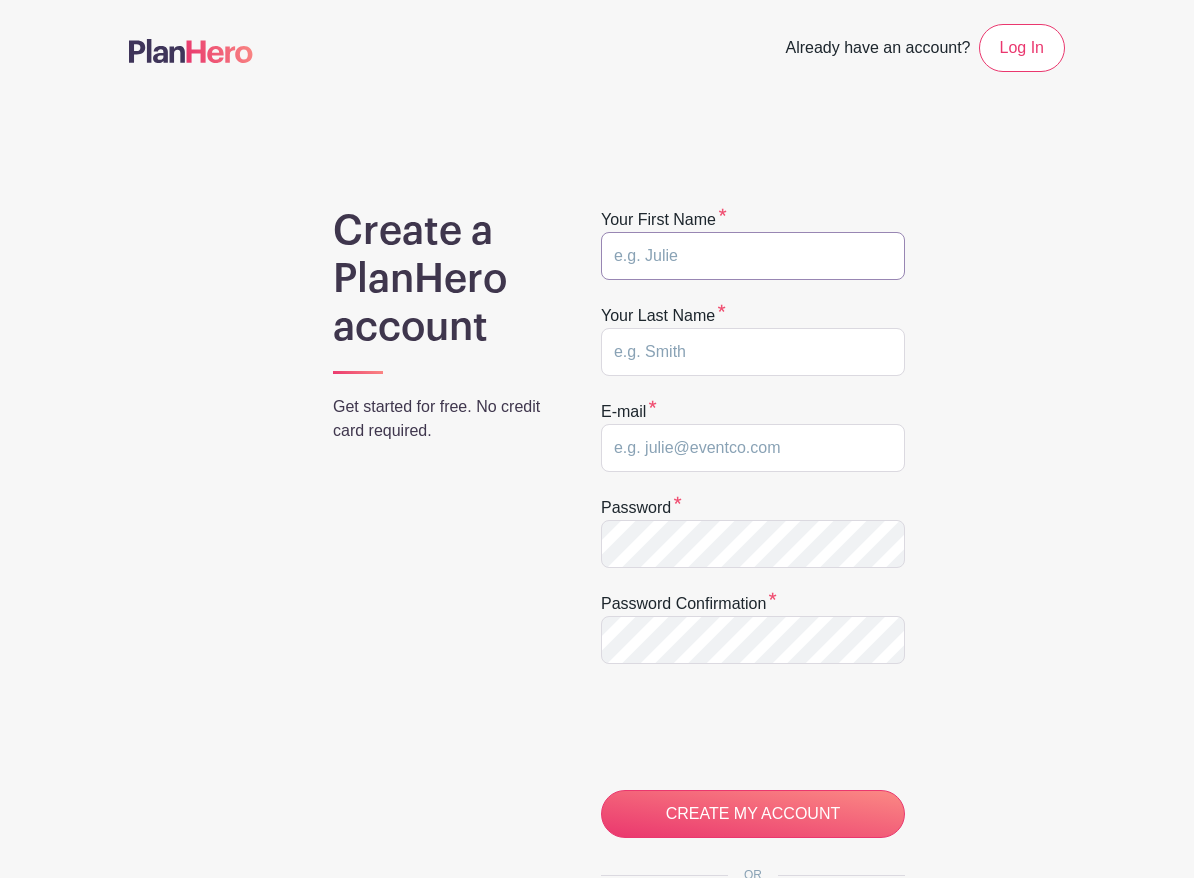 click at bounding box center [753, 256] 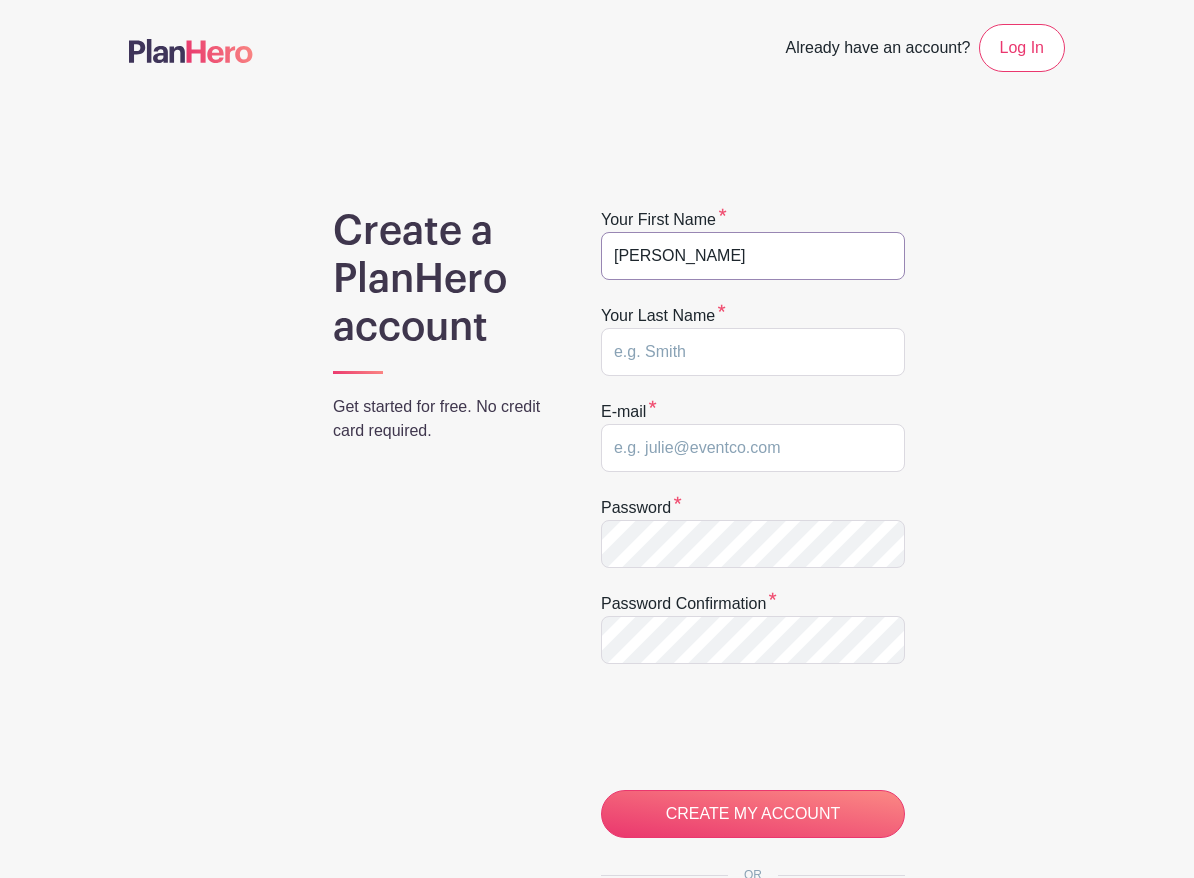 type on "Laschever" 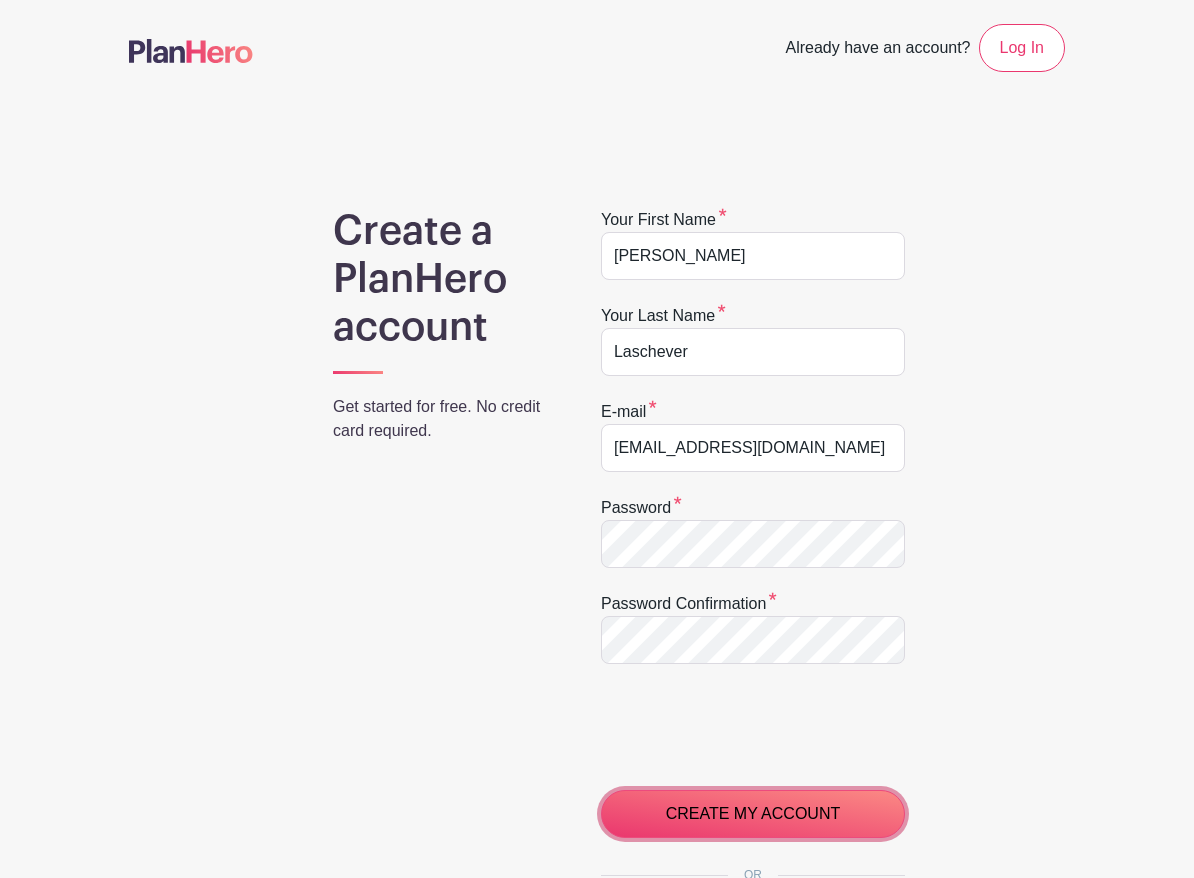 click on "CREATE MY ACCOUNT" at bounding box center [753, 814] 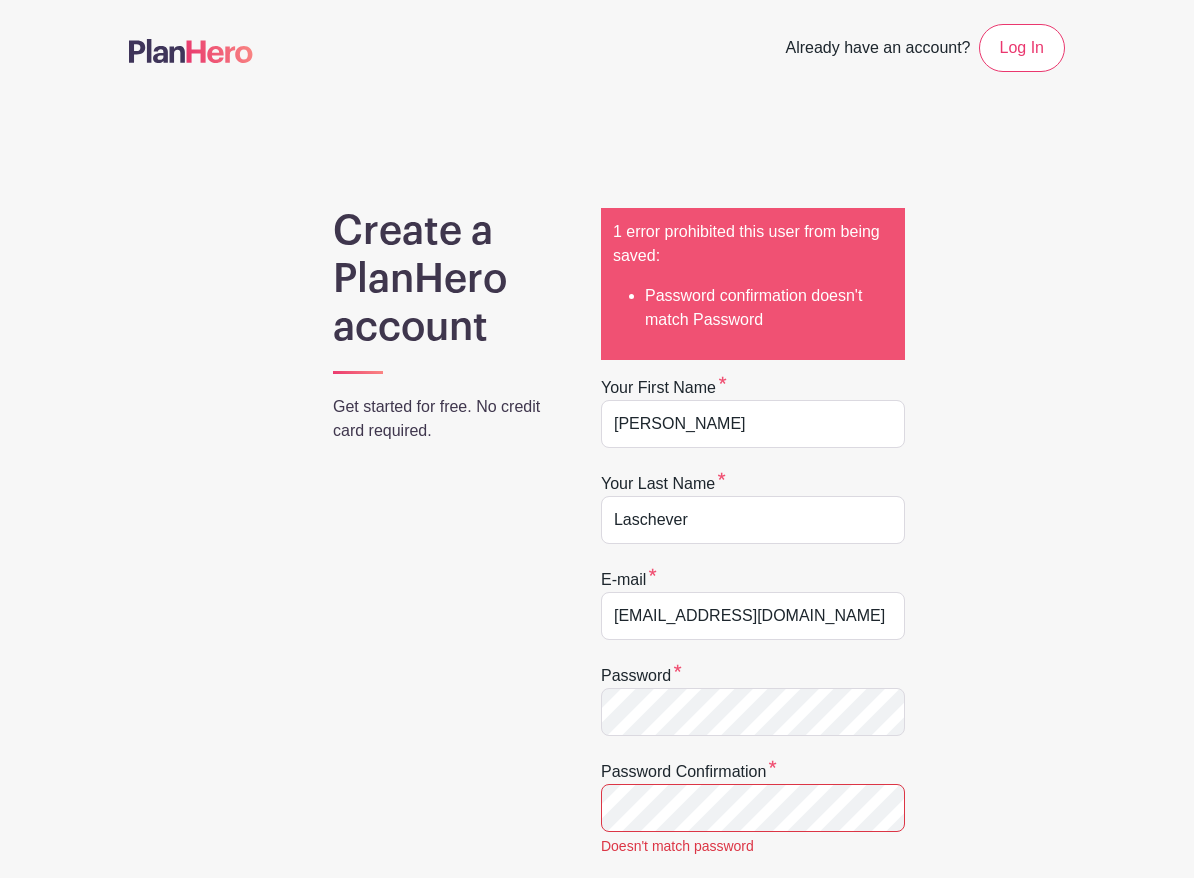 scroll, scrollTop: 0, scrollLeft: 0, axis: both 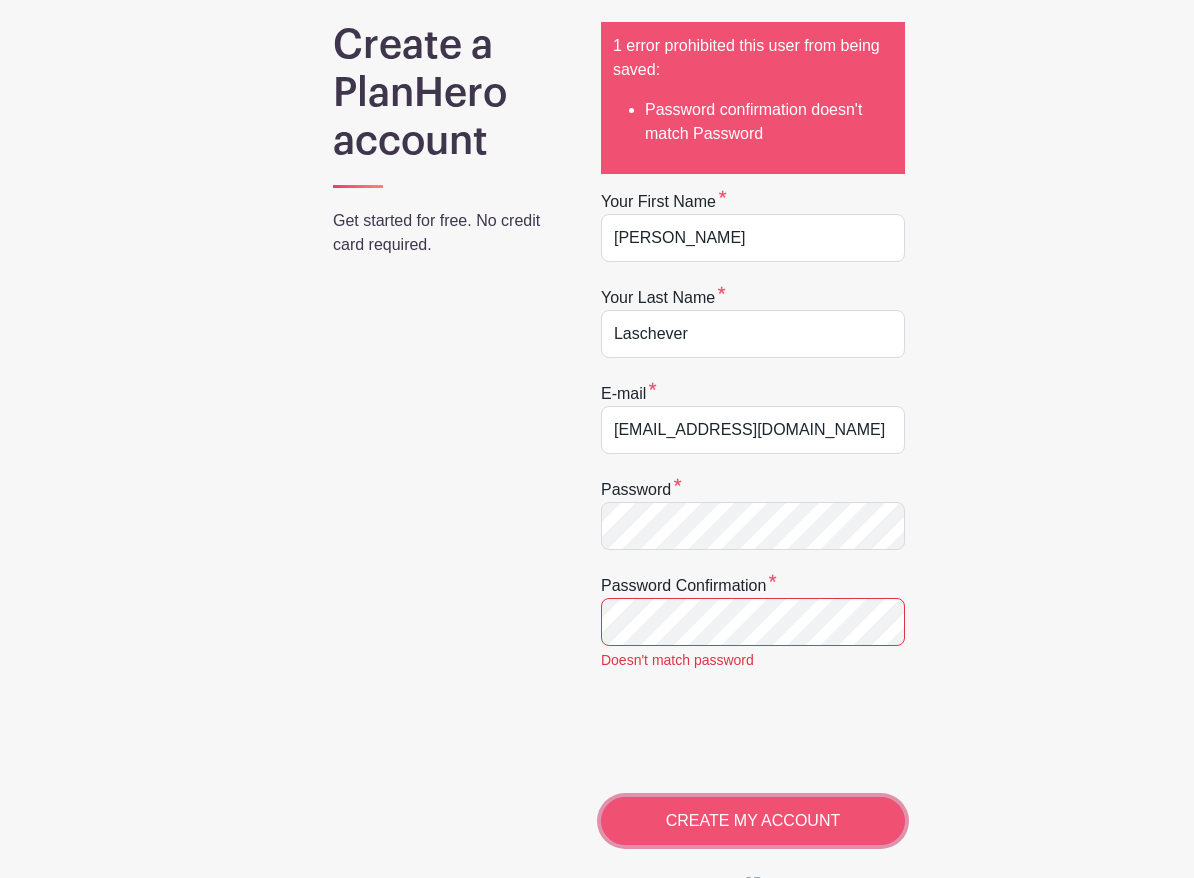 click on "CREATE MY ACCOUNT" at bounding box center (753, 821) 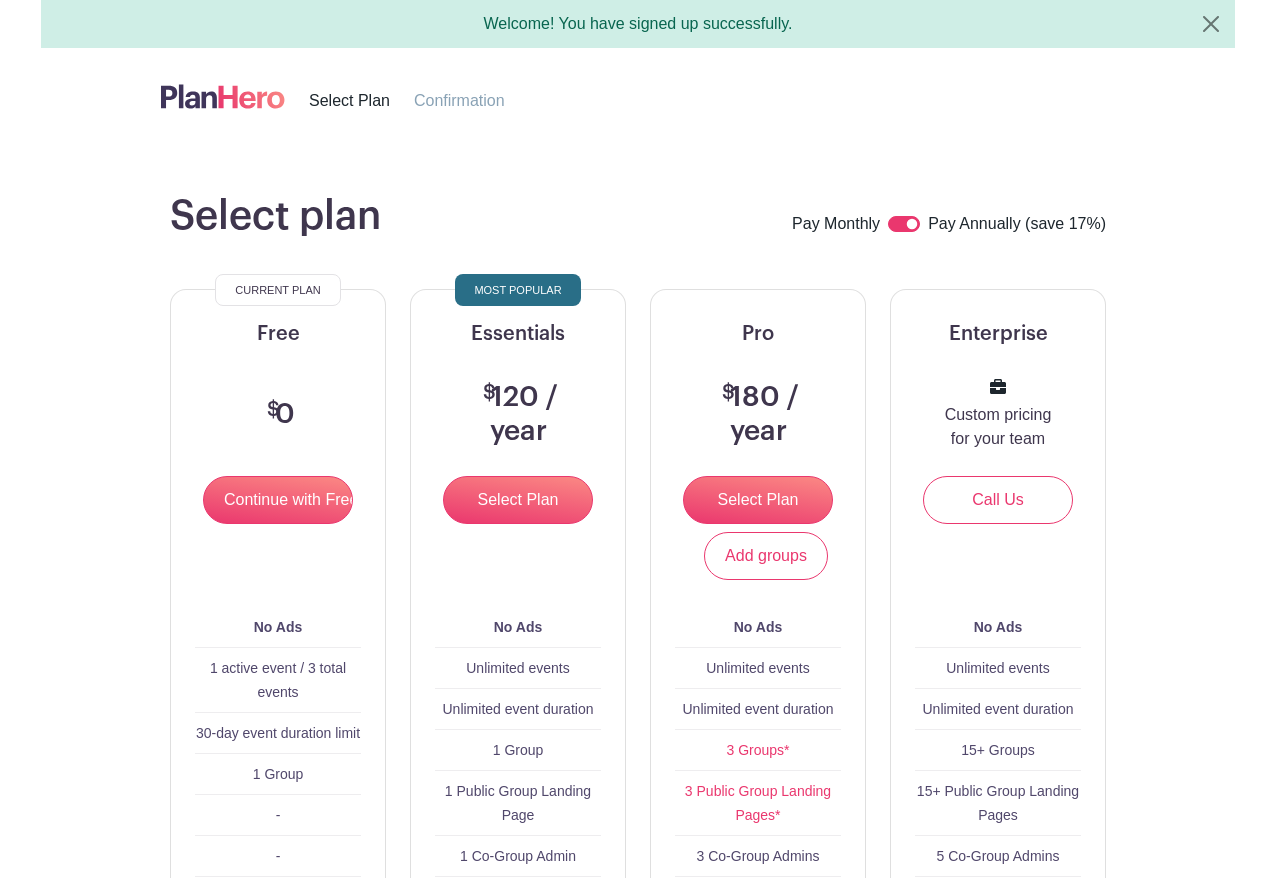 scroll, scrollTop: 0, scrollLeft: 0, axis: both 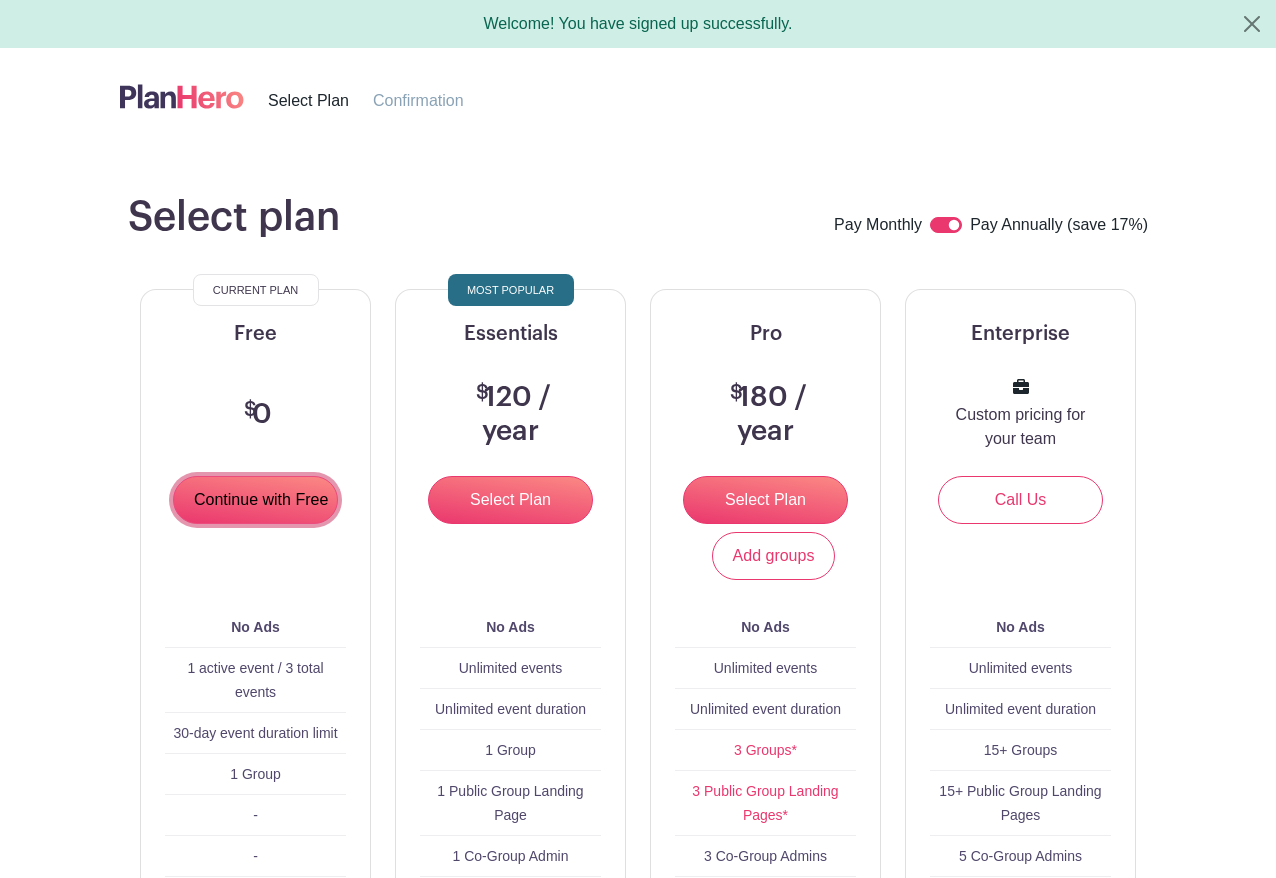 click on "Continue with Free" at bounding box center (255, 500) 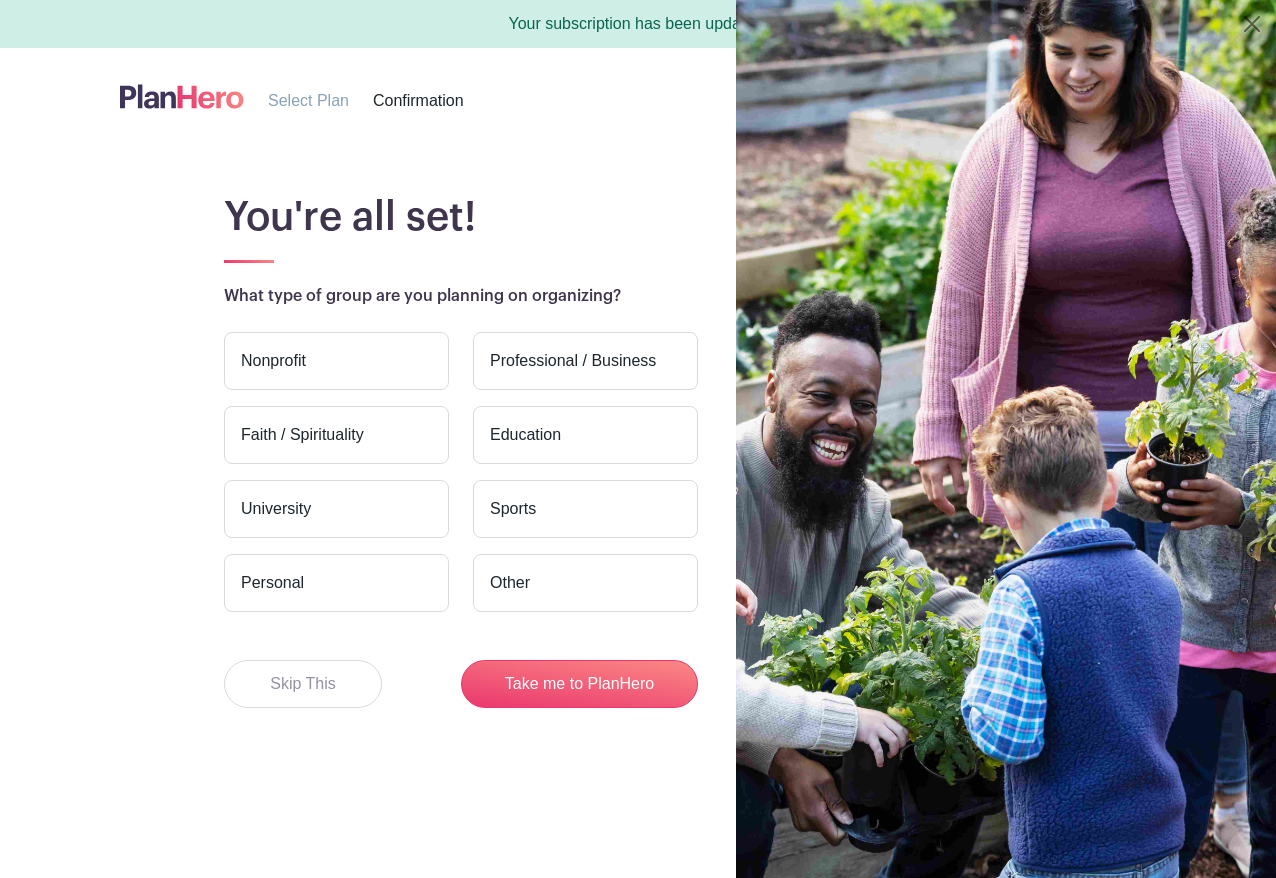 scroll, scrollTop: 0, scrollLeft: 0, axis: both 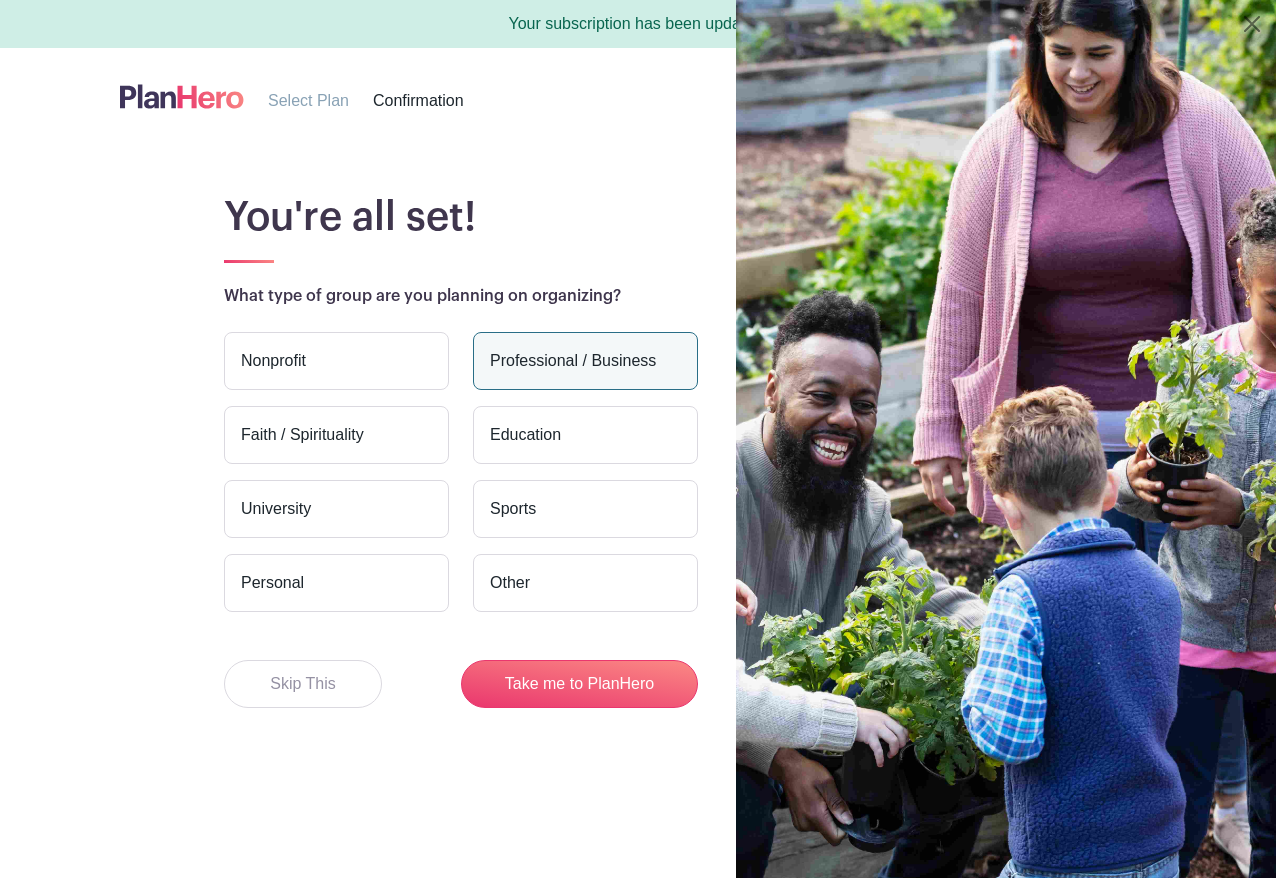 click on "Professional / Business" at bounding box center [585, 361] 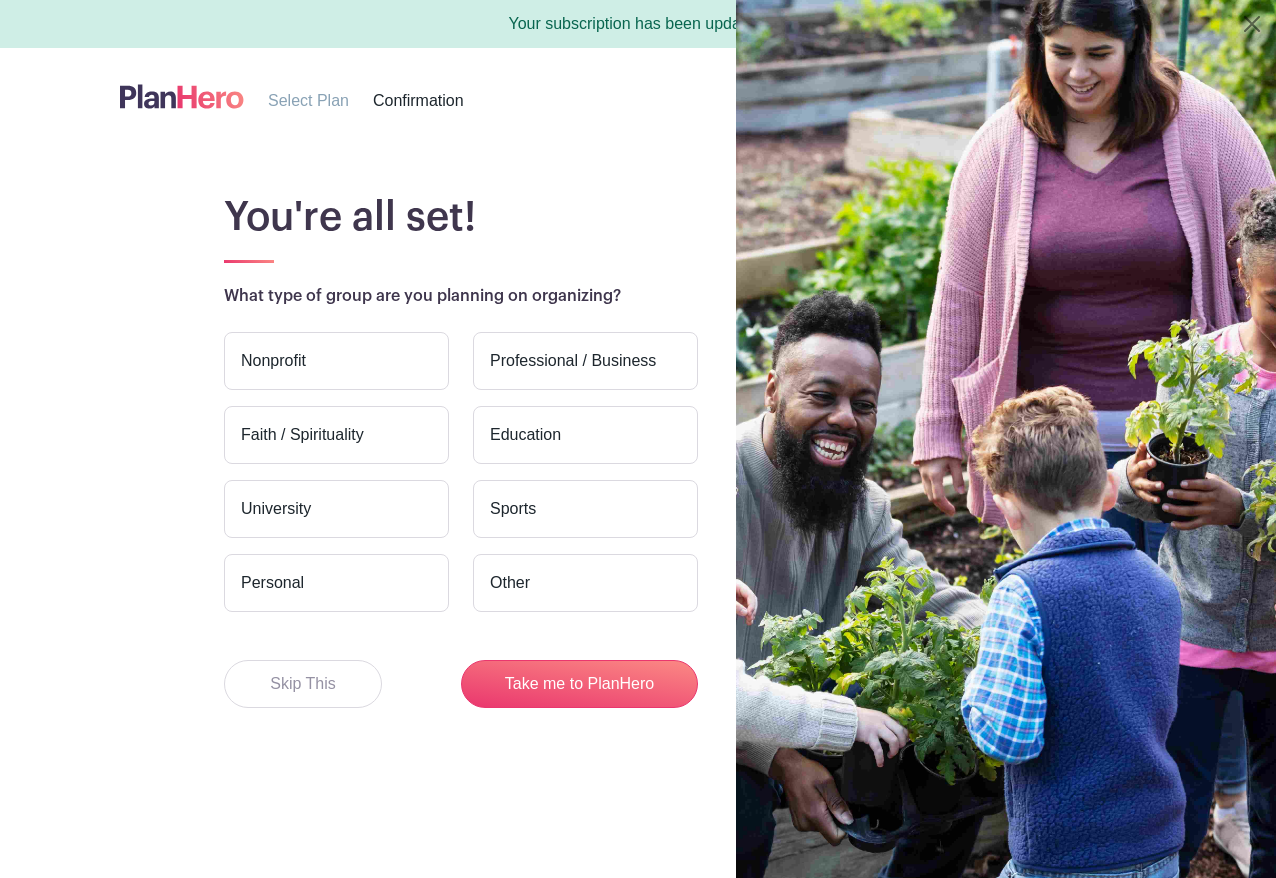 click on "Faith / Spirituality" at bounding box center [336, 435] 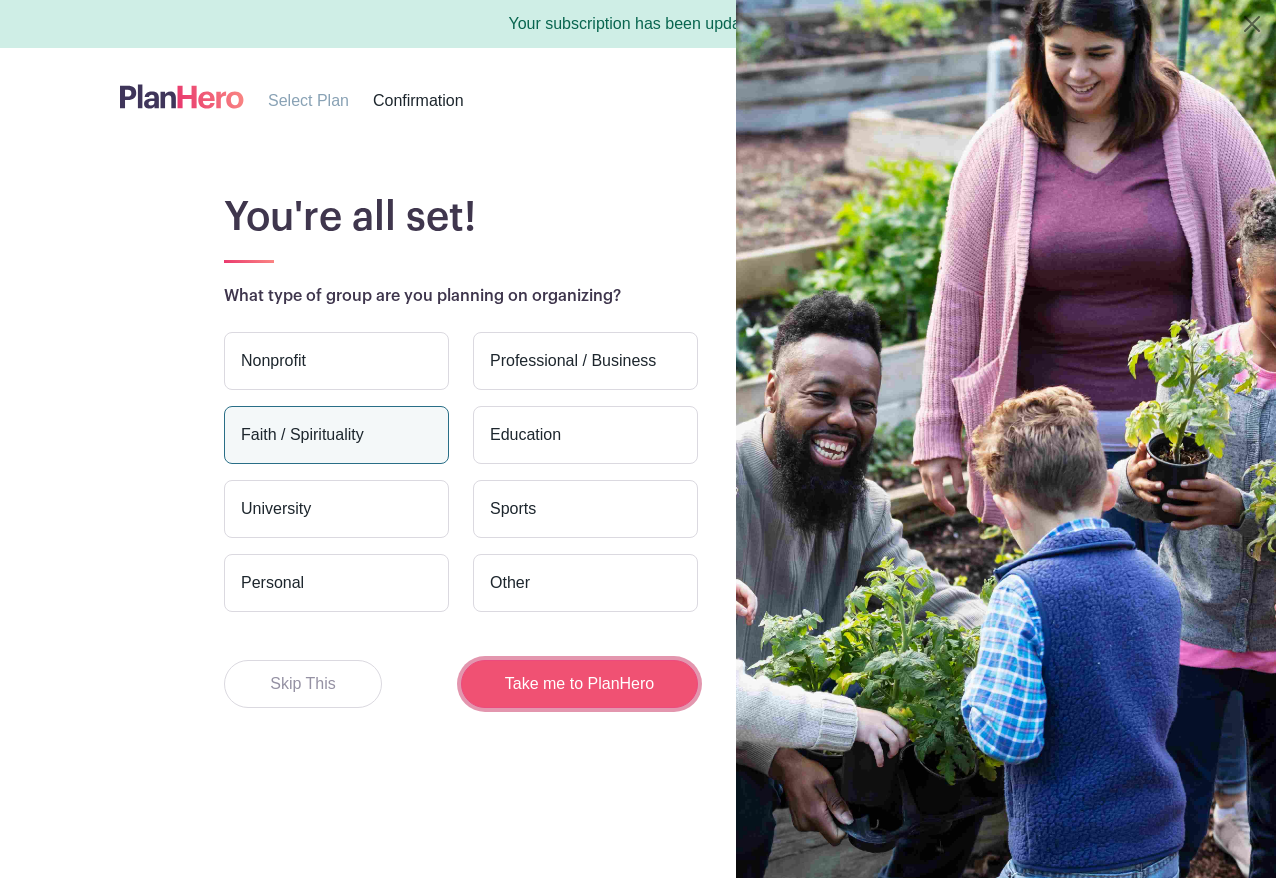 click on "Take me to PlanHero" at bounding box center [579, 684] 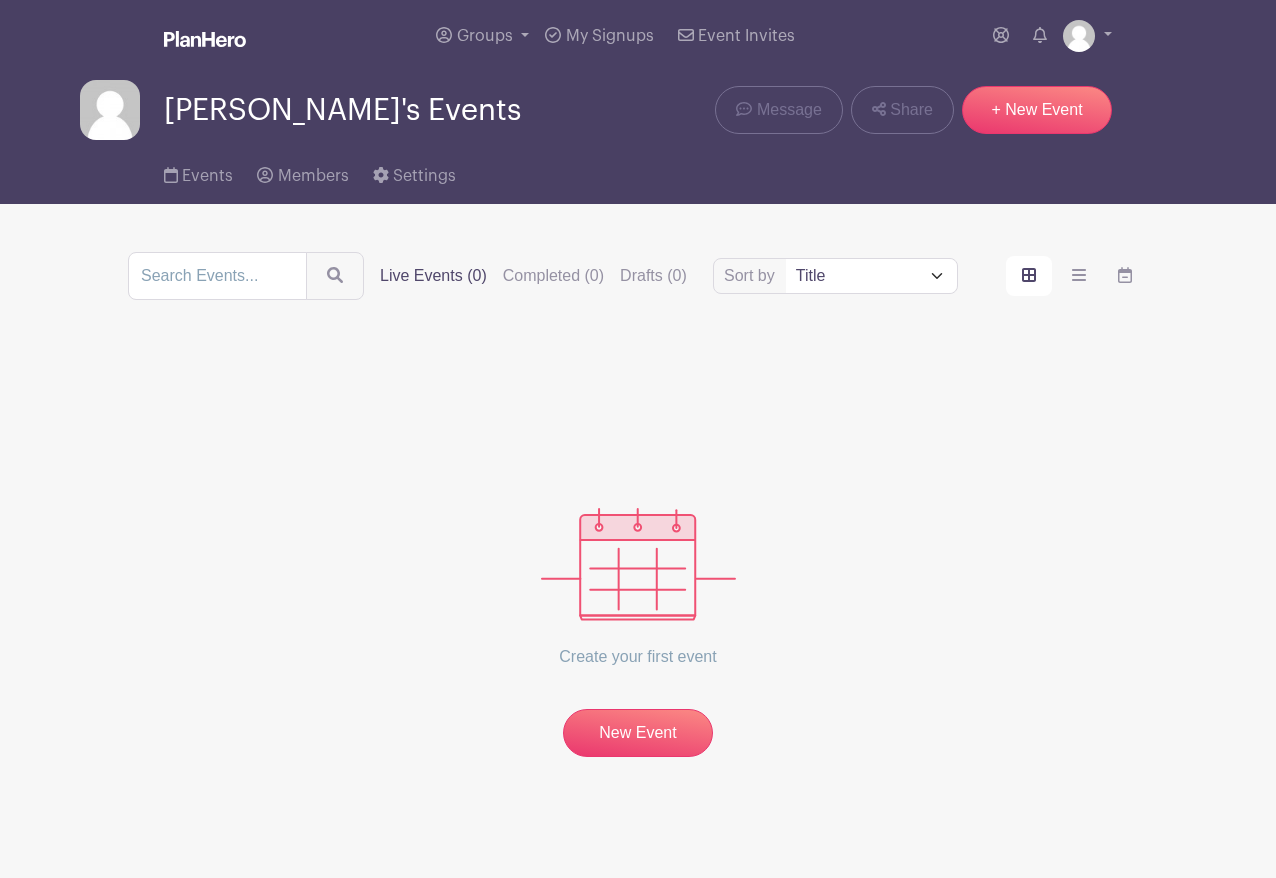 scroll, scrollTop: 0, scrollLeft: 0, axis: both 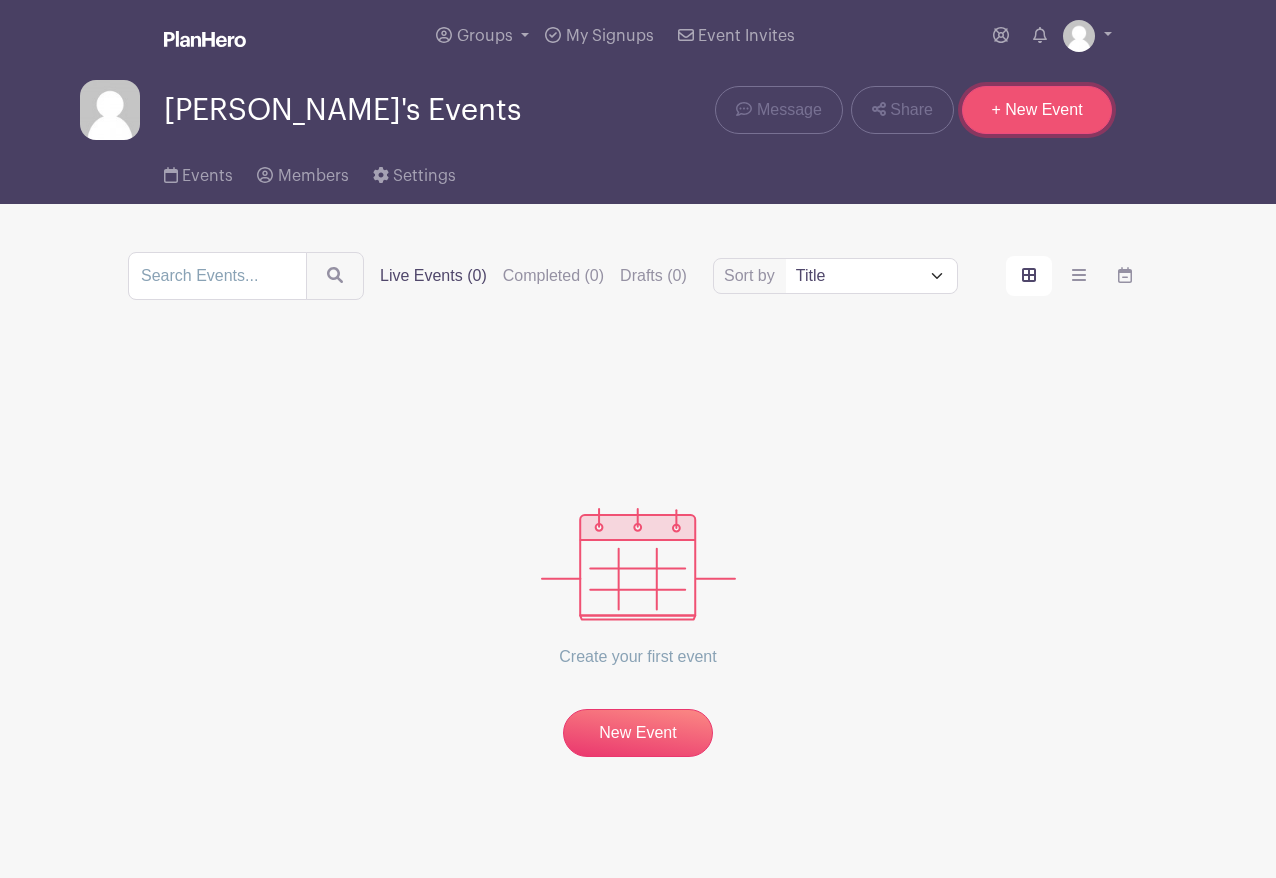 click on "+ New Event" at bounding box center (1037, 110) 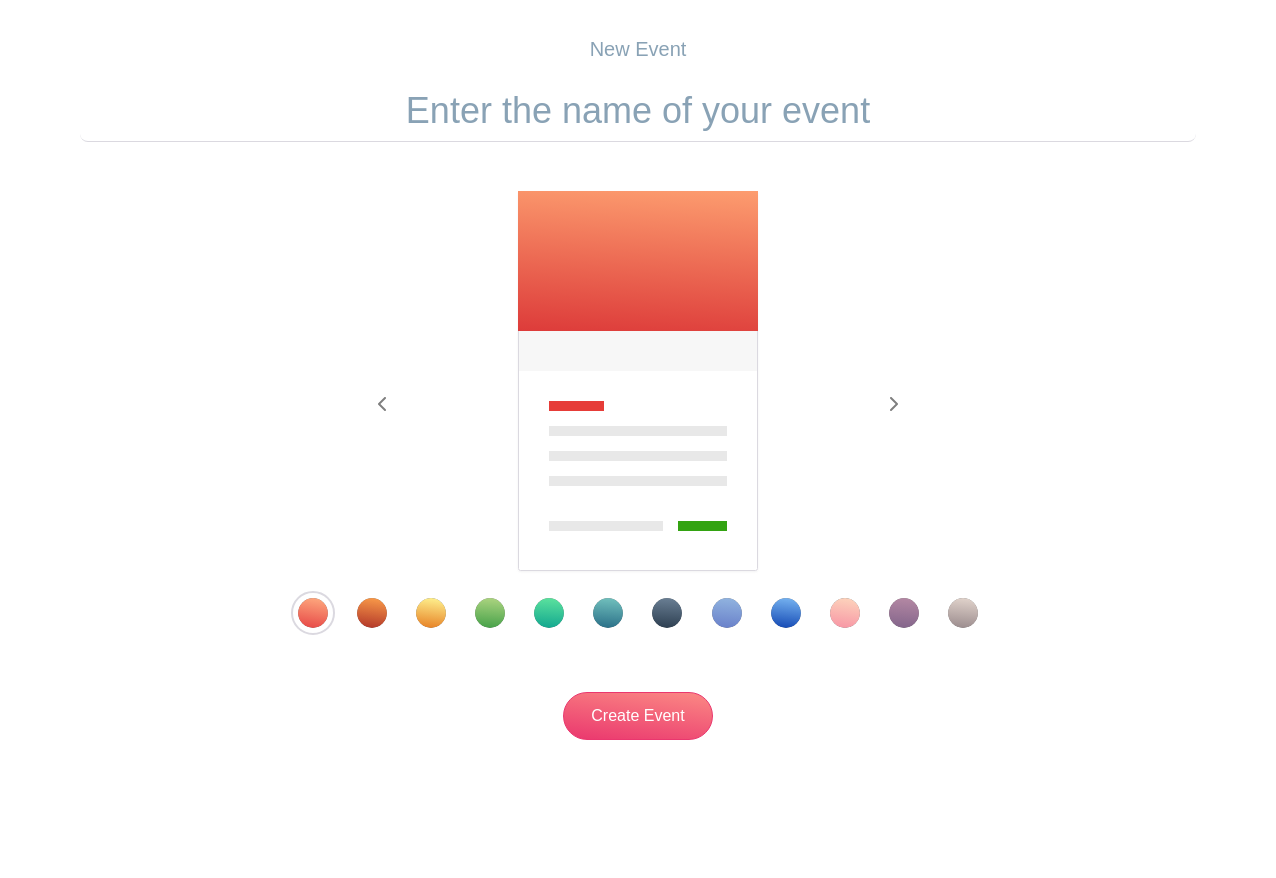 scroll, scrollTop: 130, scrollLeft: 0, axis: vertical 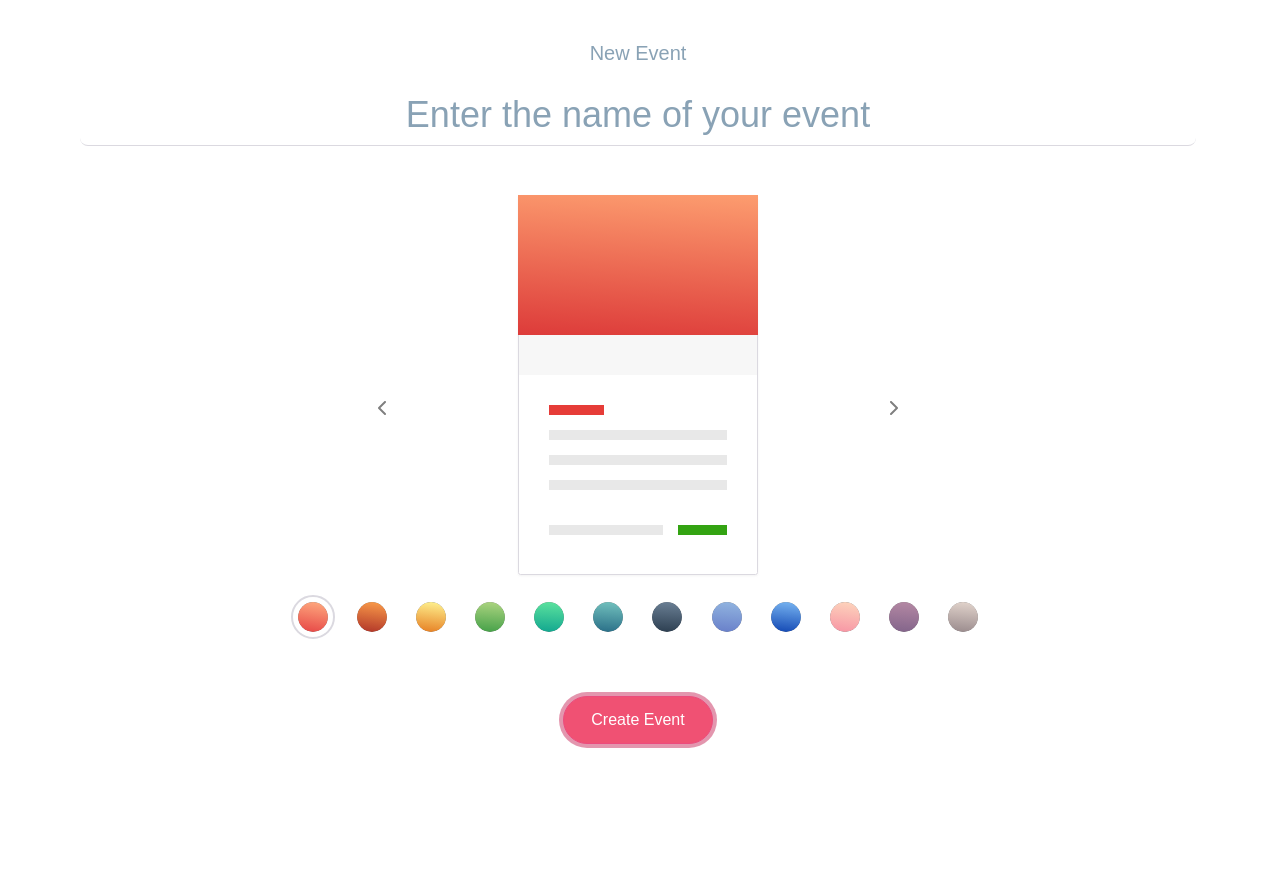 click on "Create Event" at bounding box center (638, 720) 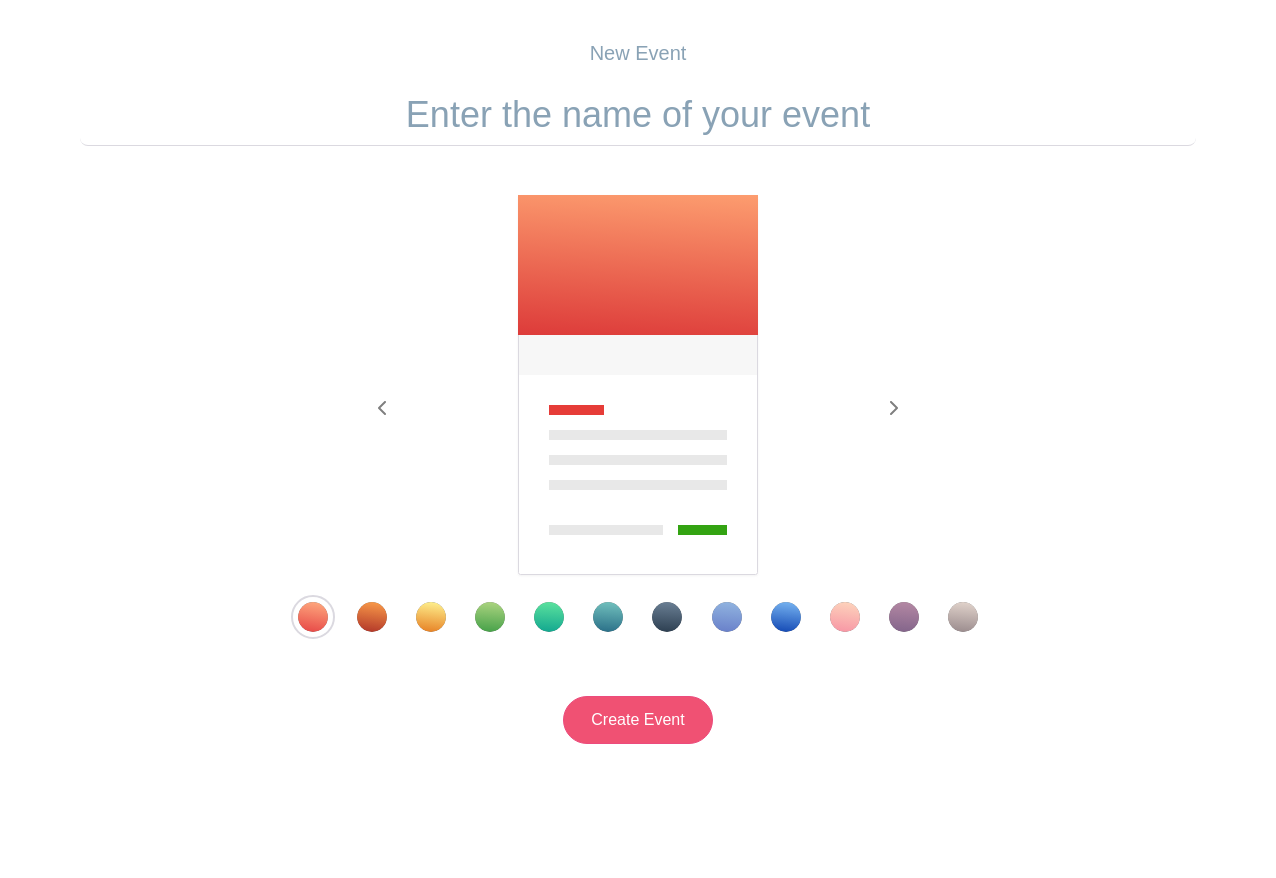scroll, scrollTop: 0, scrollLeft: 0, axis: both 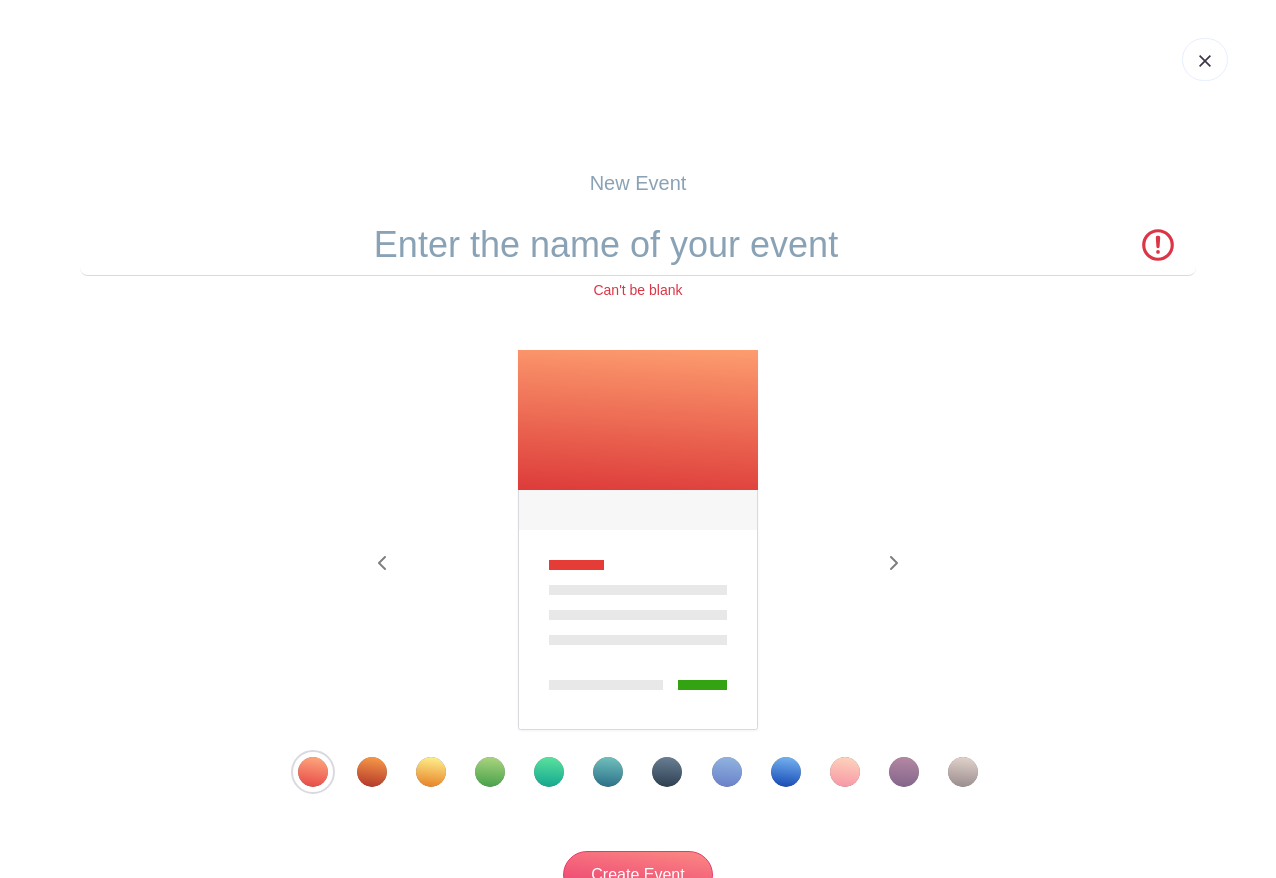 click at bounding box center (638, 541) 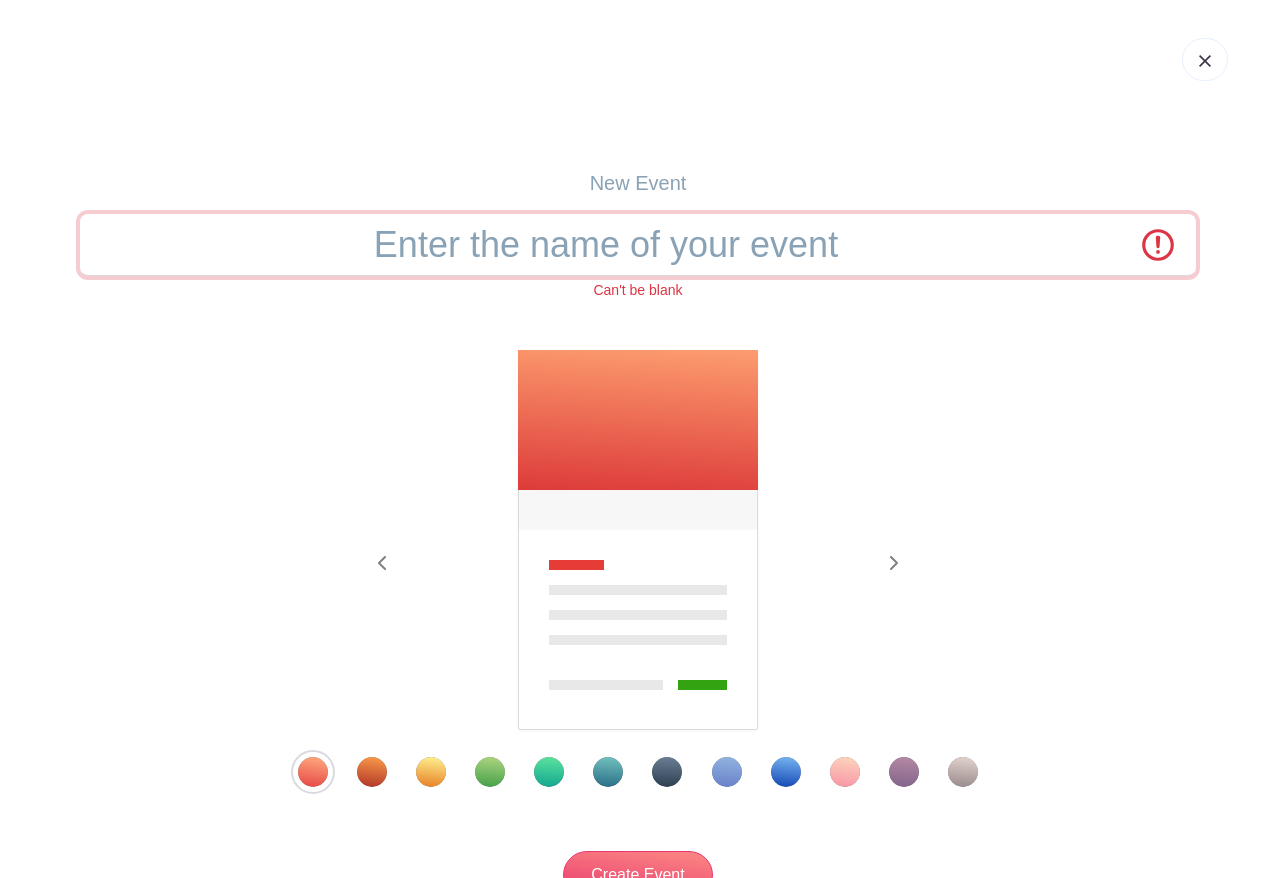 click at bounding box center (638, 245) 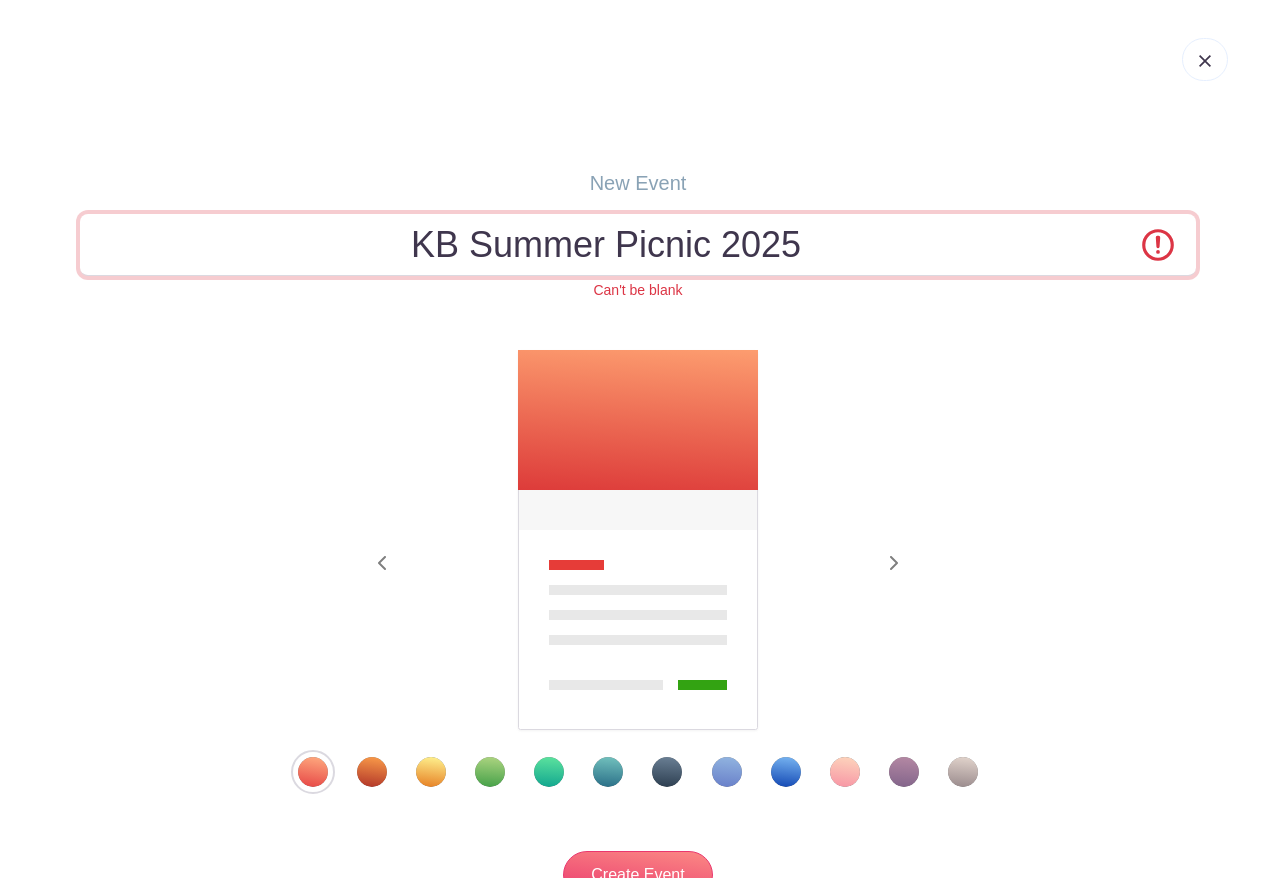 scroll, scrollTop: 1, scrollLeft: 0, axis: vertical 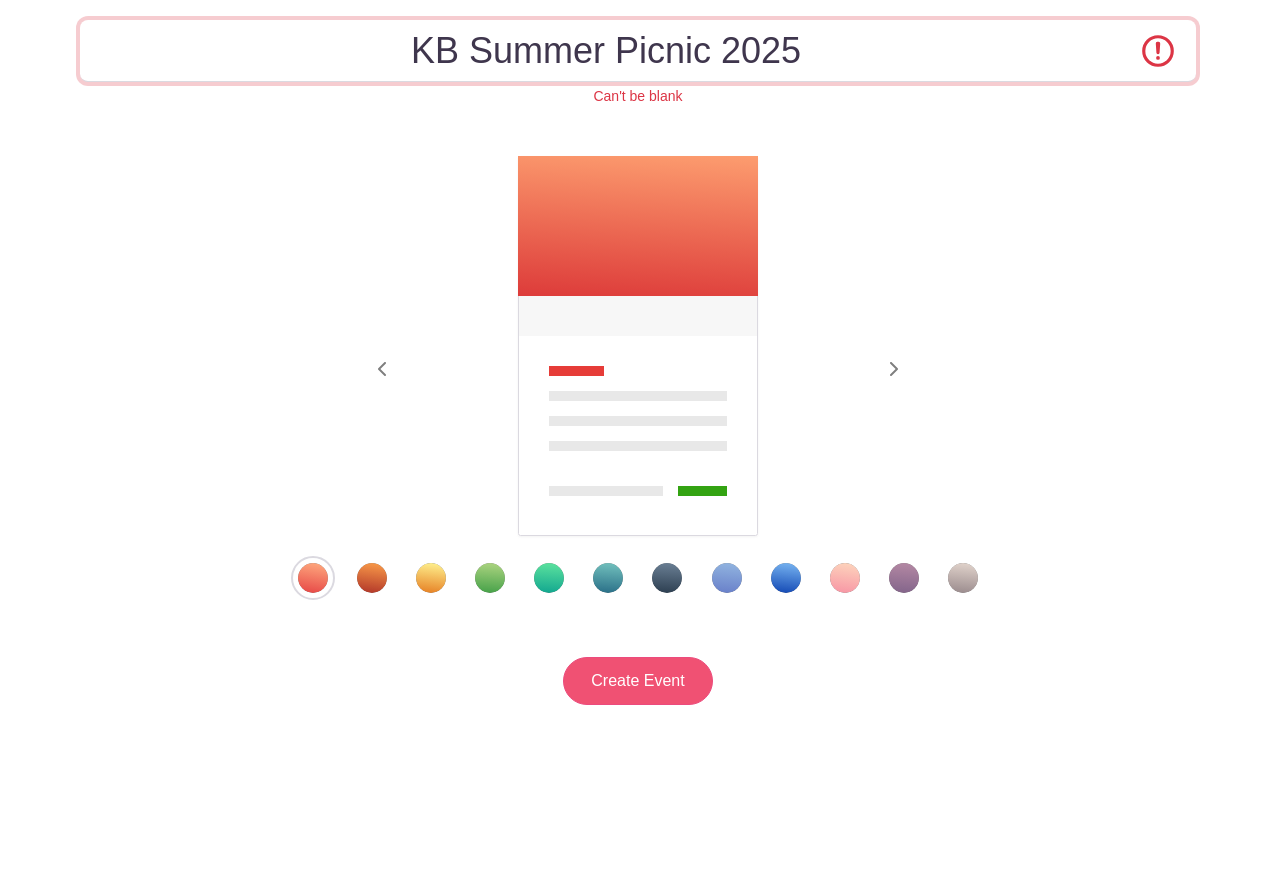 type on "KB Summer Picnic 2025" 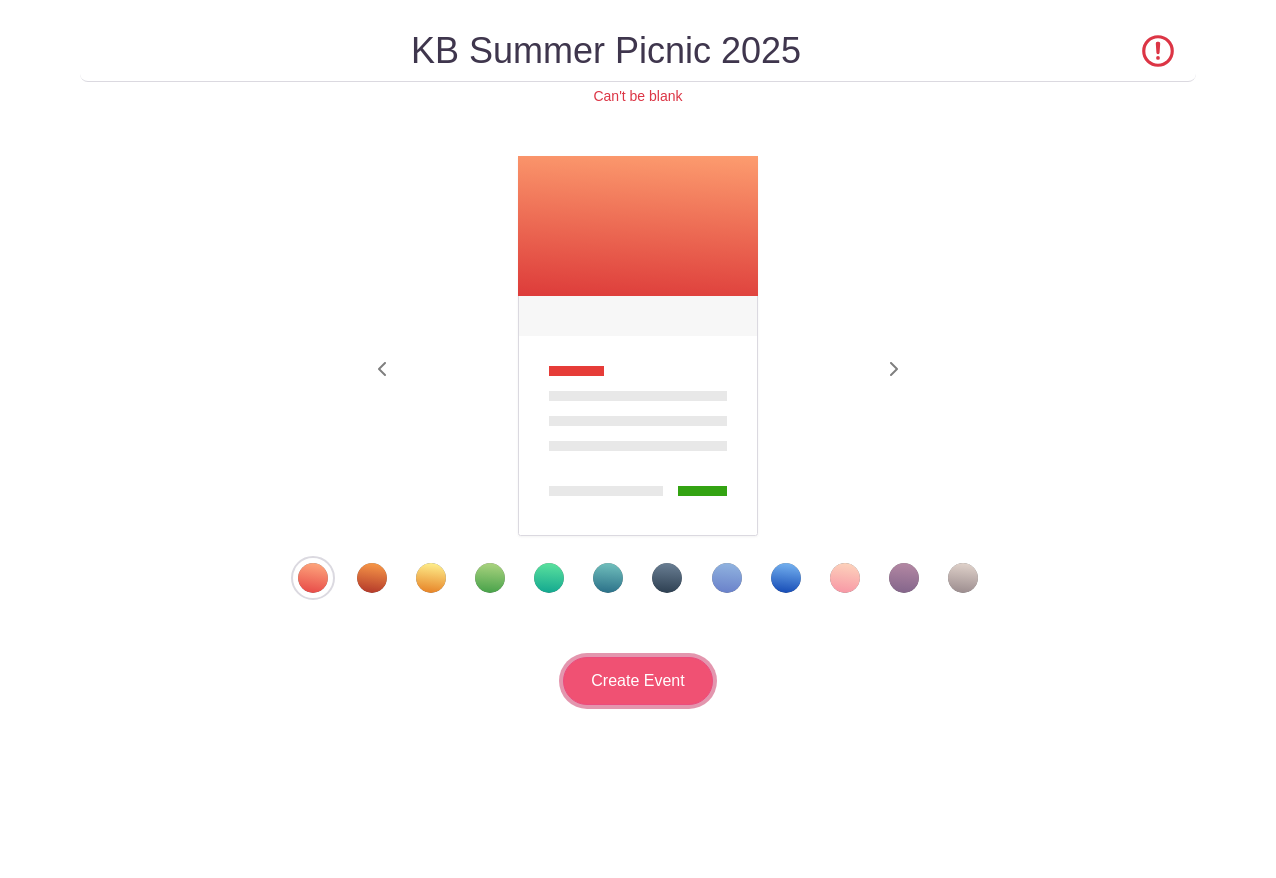 scroll, scrollTop: 0, scrollLeft: 0, axis: both 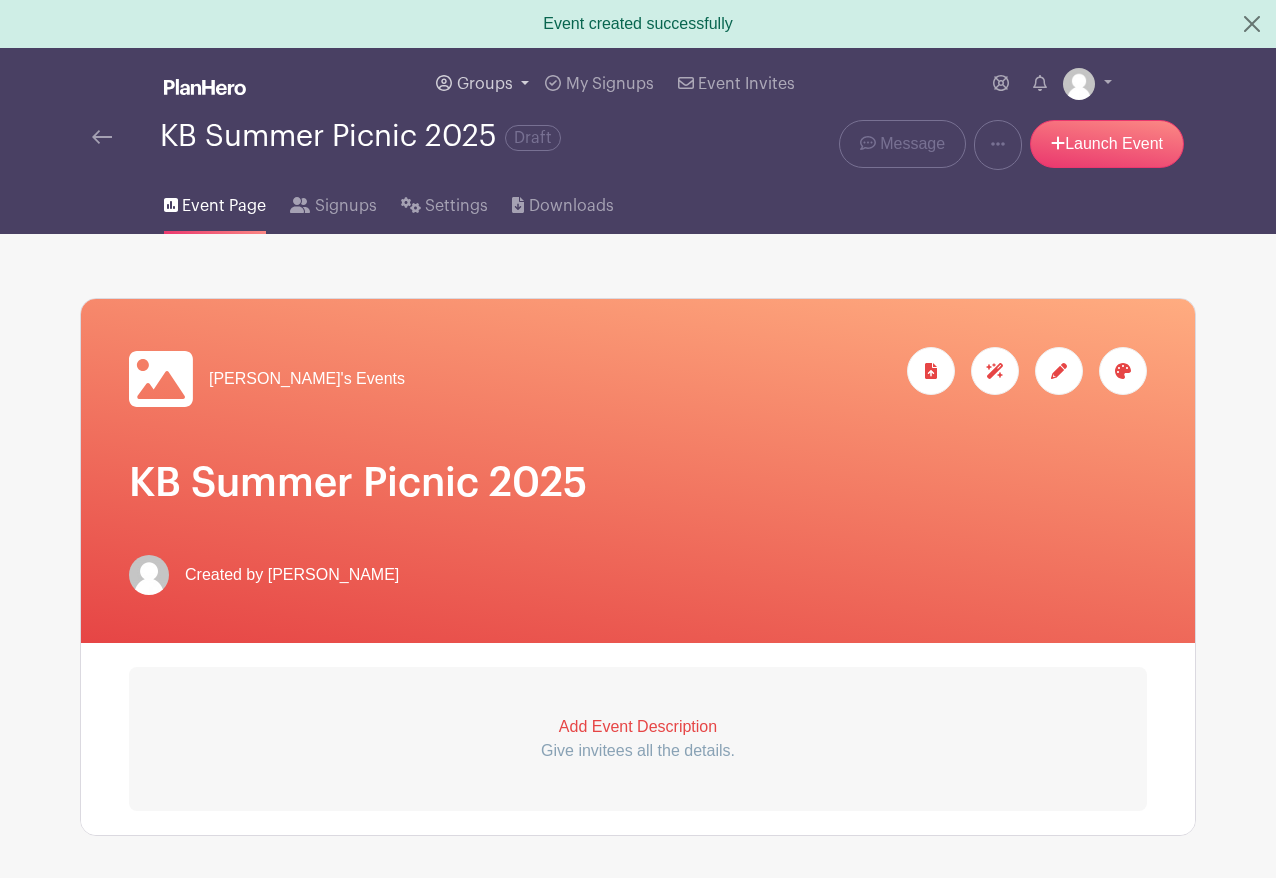 click on "Groups" at bounding box center (482, 84) 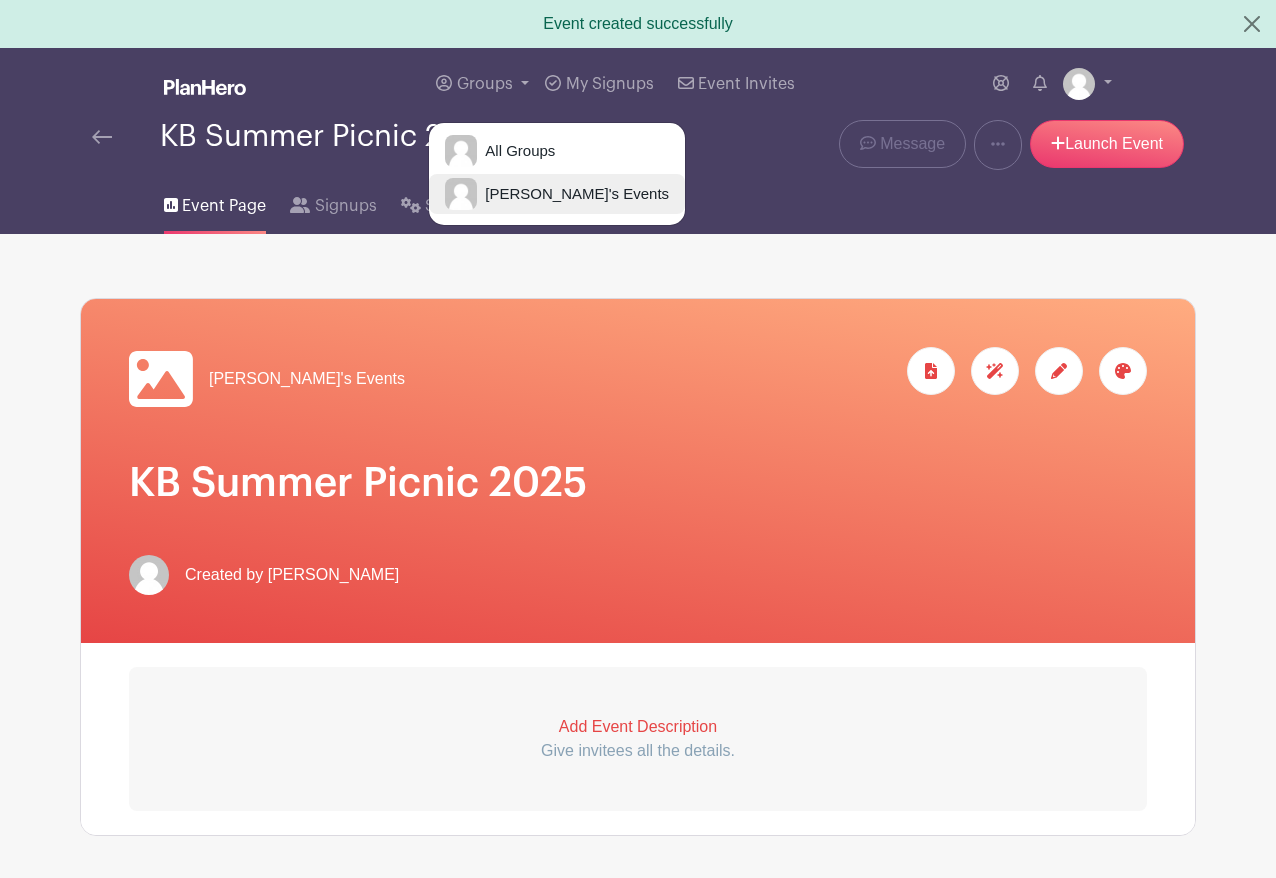 click on "[PERSON_NAME]'s Events" at bounding box center (573, 194) 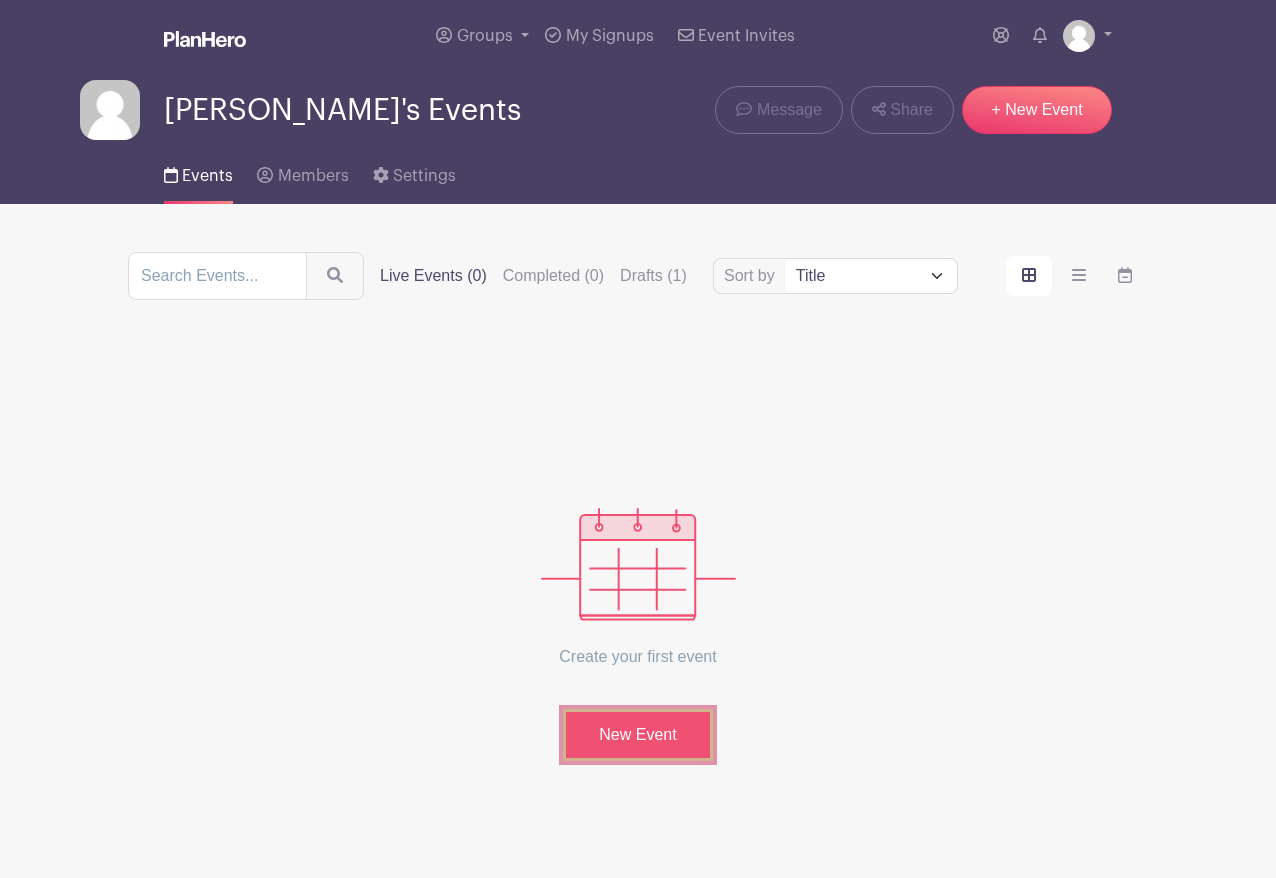 click on "New Event" at bounding box center (638, 735) 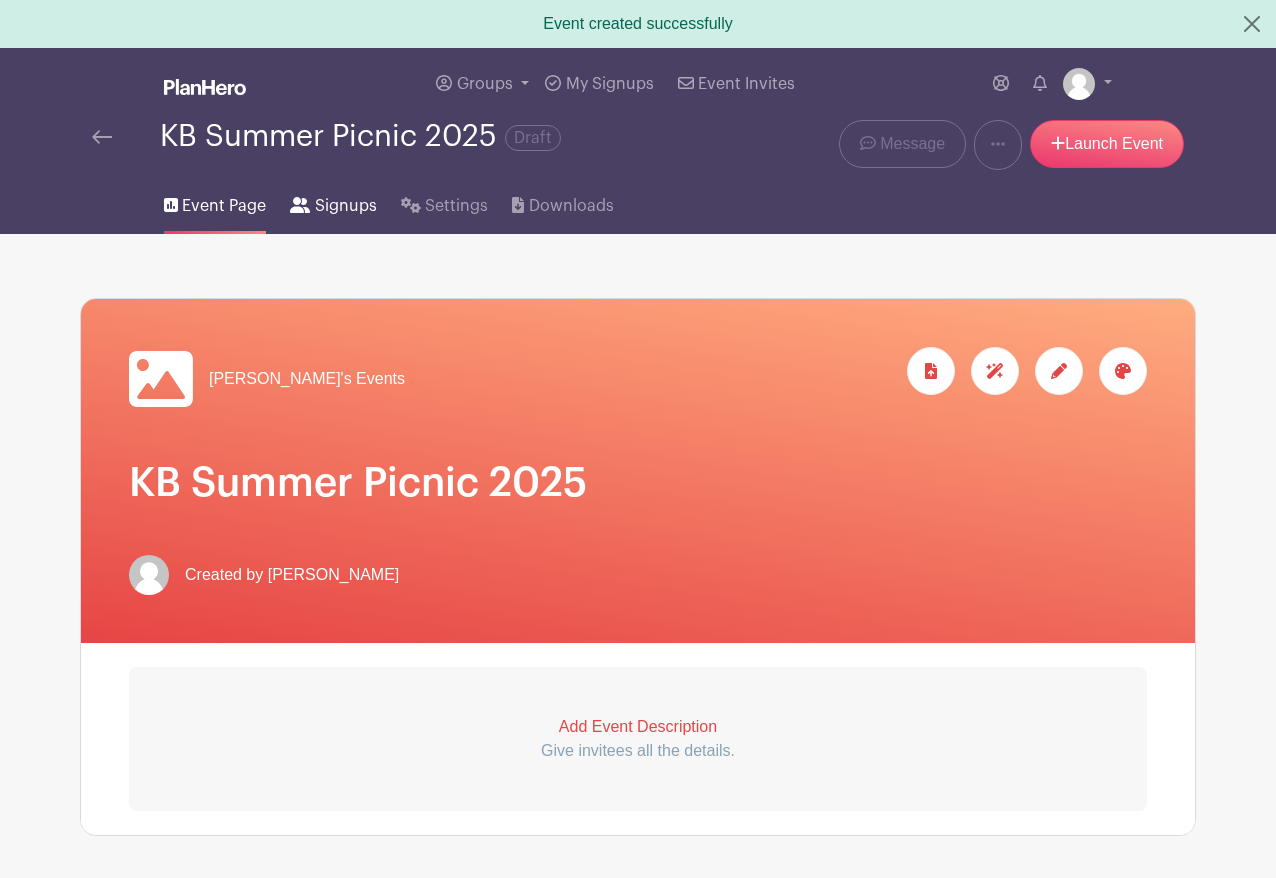 click on "Signups" at bounding box center [346, 206] 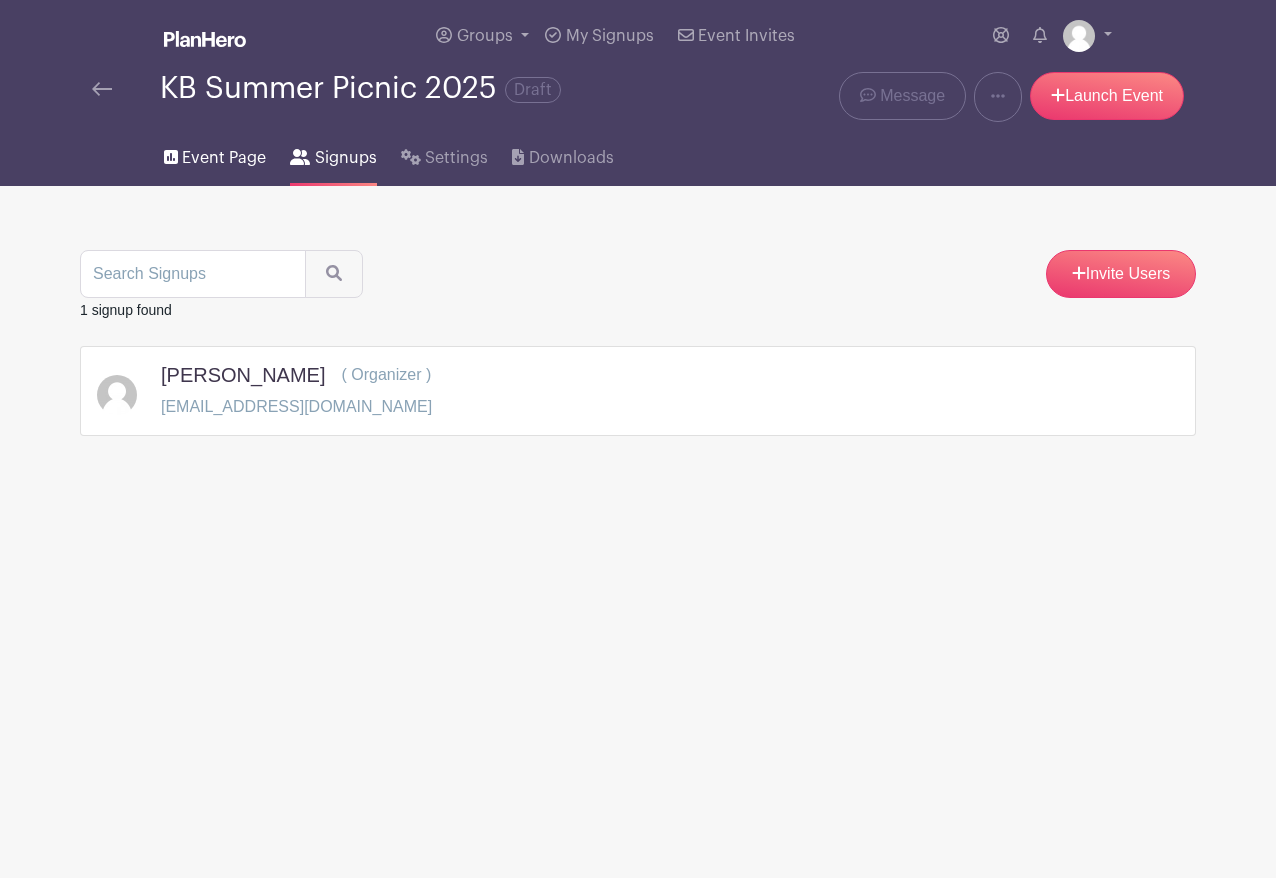 click on "Event Page" at bounding box center [224, 158] 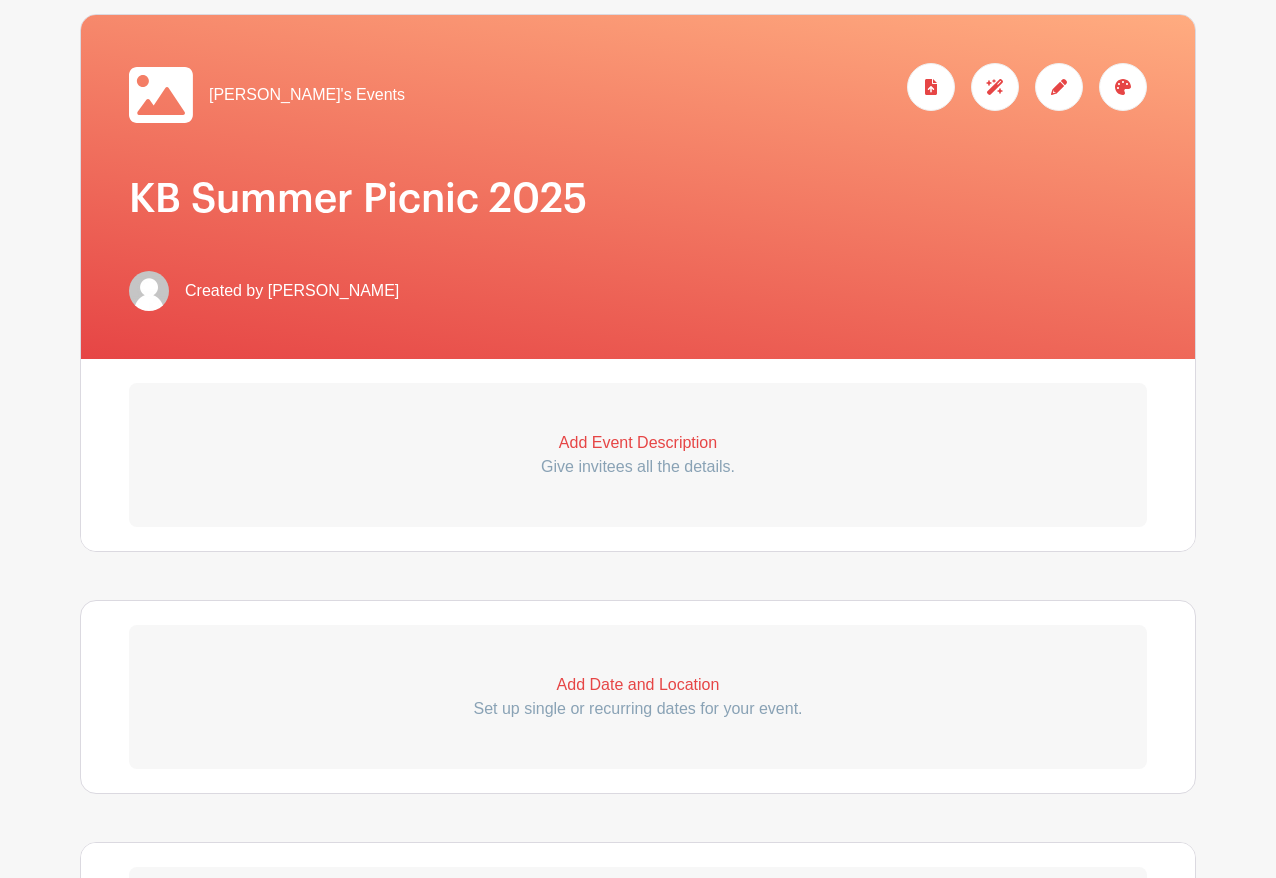 scroll, scrollTop: 241, scrollLeft: 0, axis: vertical 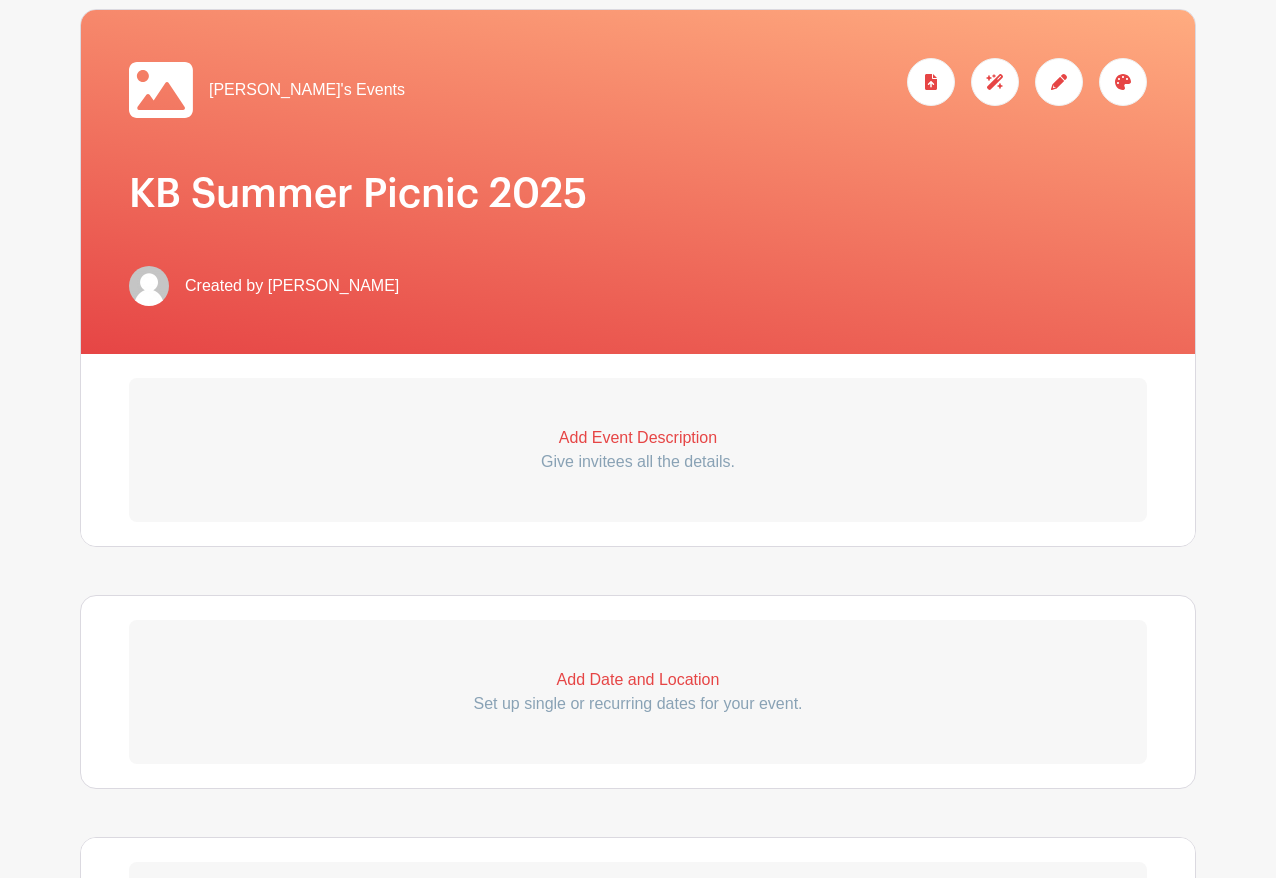click on "Add Event Description" at bounding box center (638, 438) 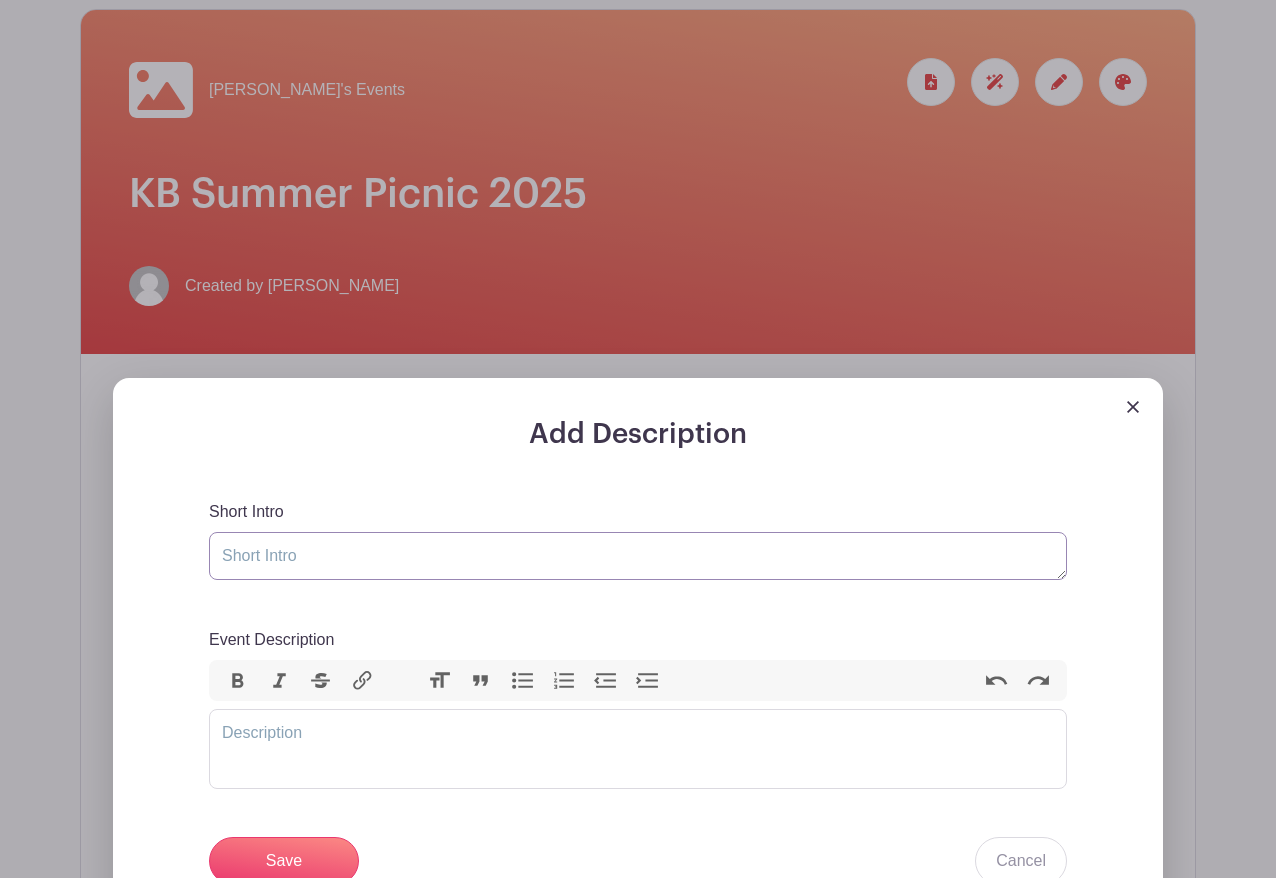click on "Short Intro" at bounding box center (638, 556) 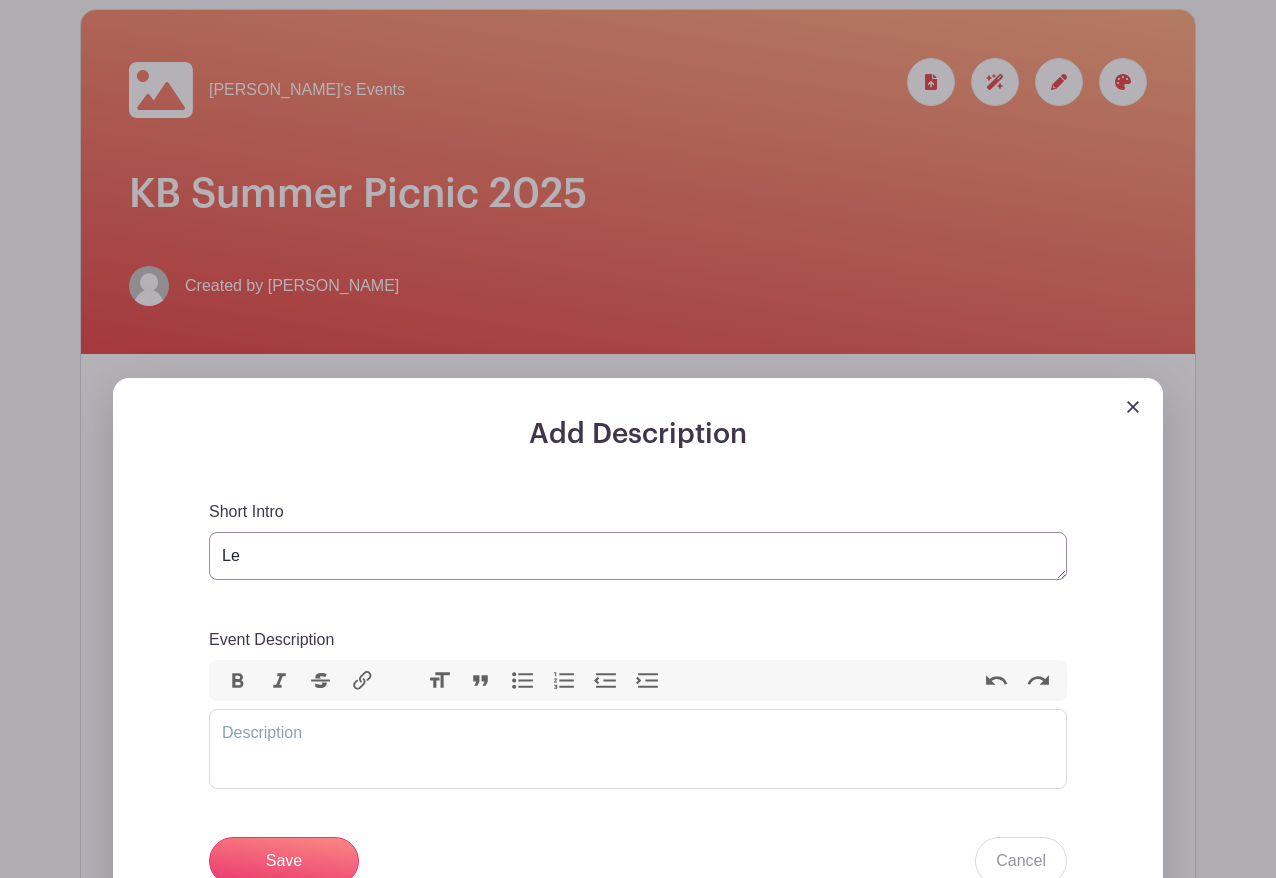 type on "L" 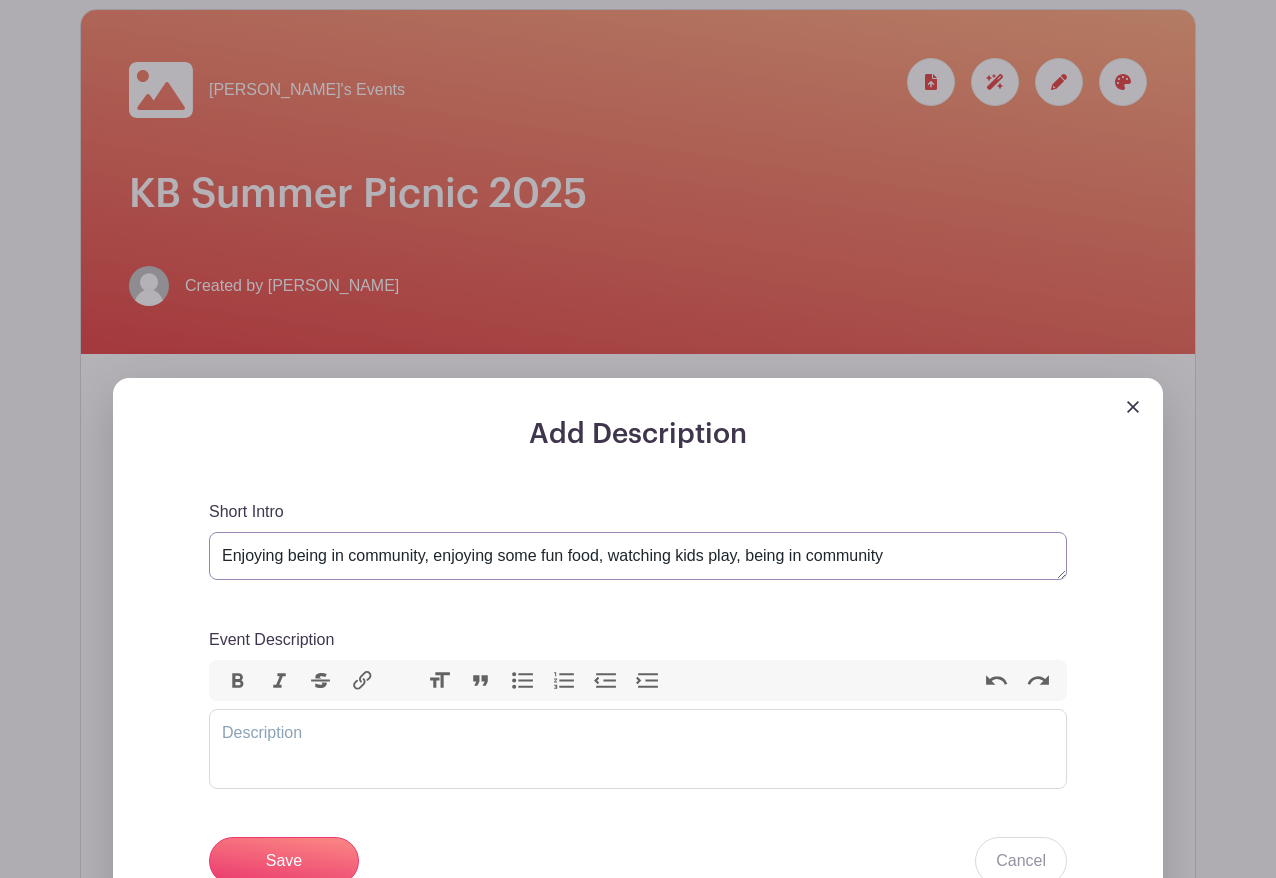 drag, startPoint x: 222, startPoint y: 560, endPoint x: 441, endPoint y: 559, distance: 219.00229 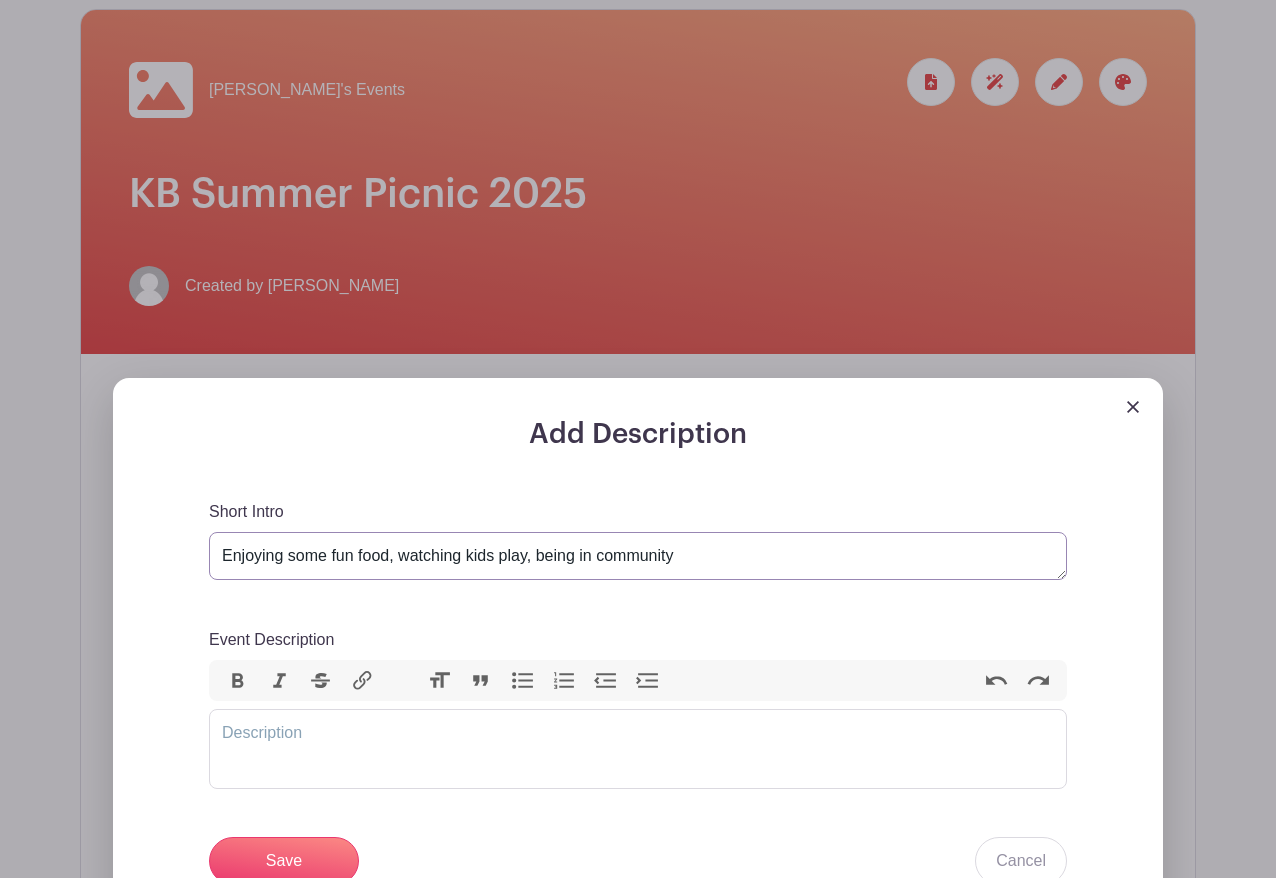 drag, startPoint x: 538, startPoint y: 563, endPoint x: 593, endPoint y: 606, distance: 69.81404 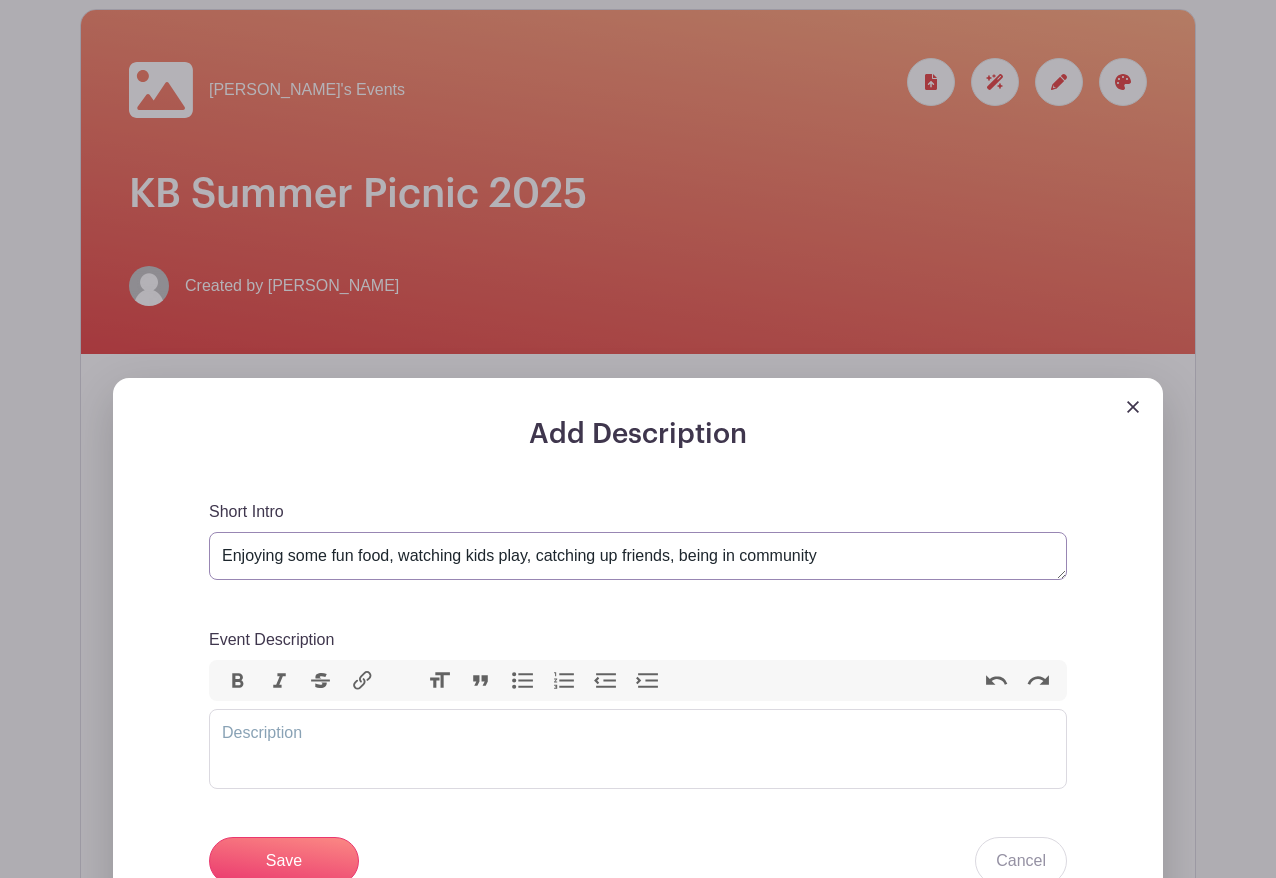 type on "Enjoying some fun food, watching kids play, catching up friends, being in community" 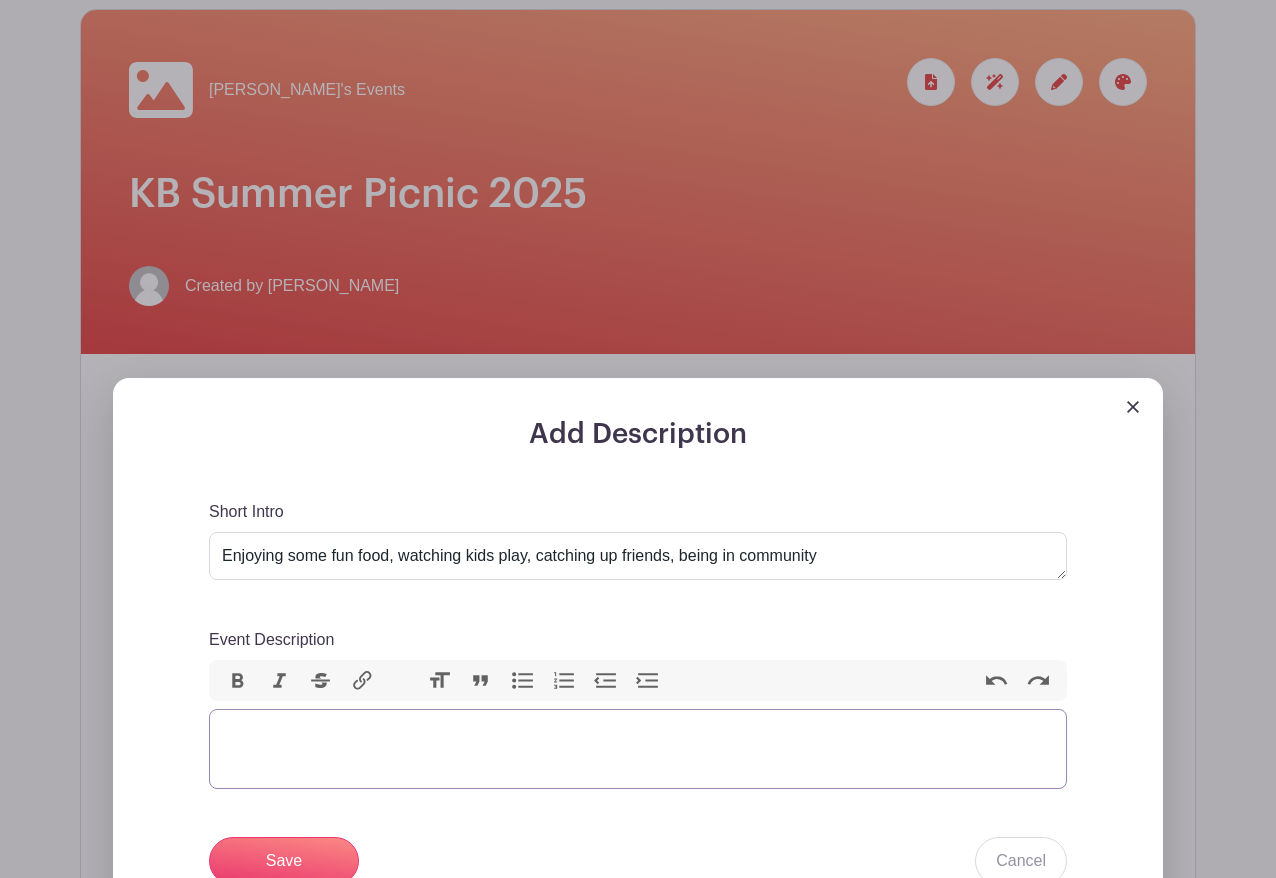 click at bounding box center [638, 749] 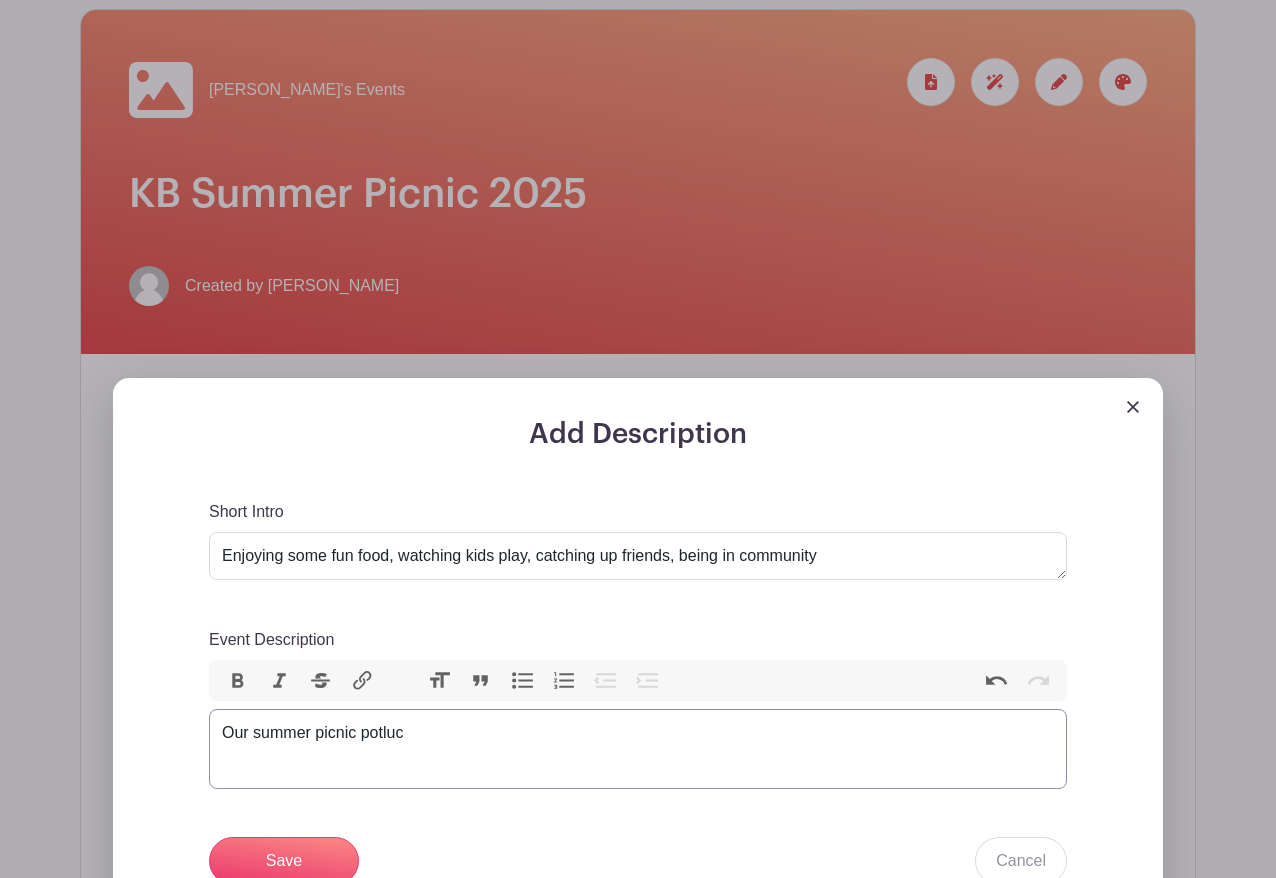 type on "<div>Our summer picnic potluck</div>" 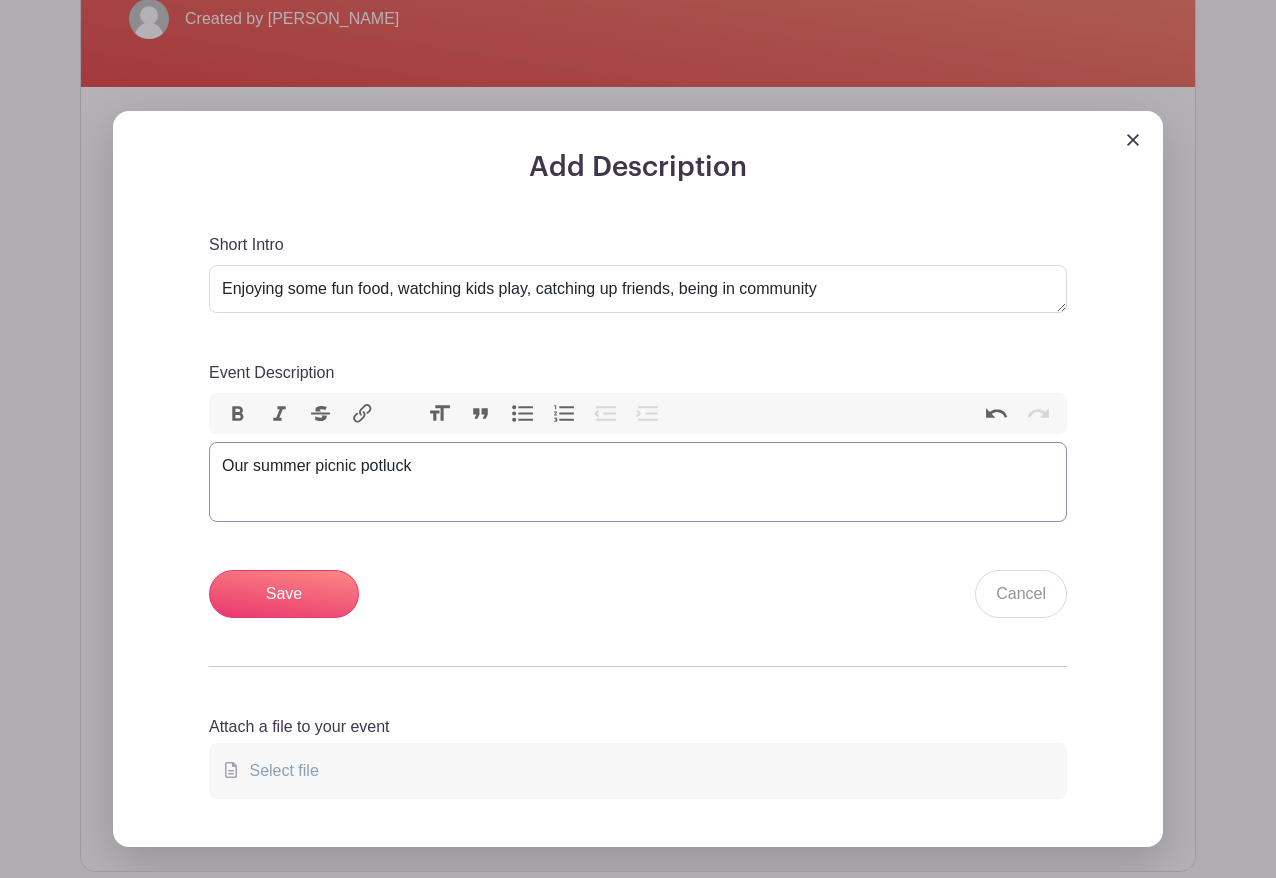 scroll, scrollTop: 514, scrollLeft: 0, axis: vertical 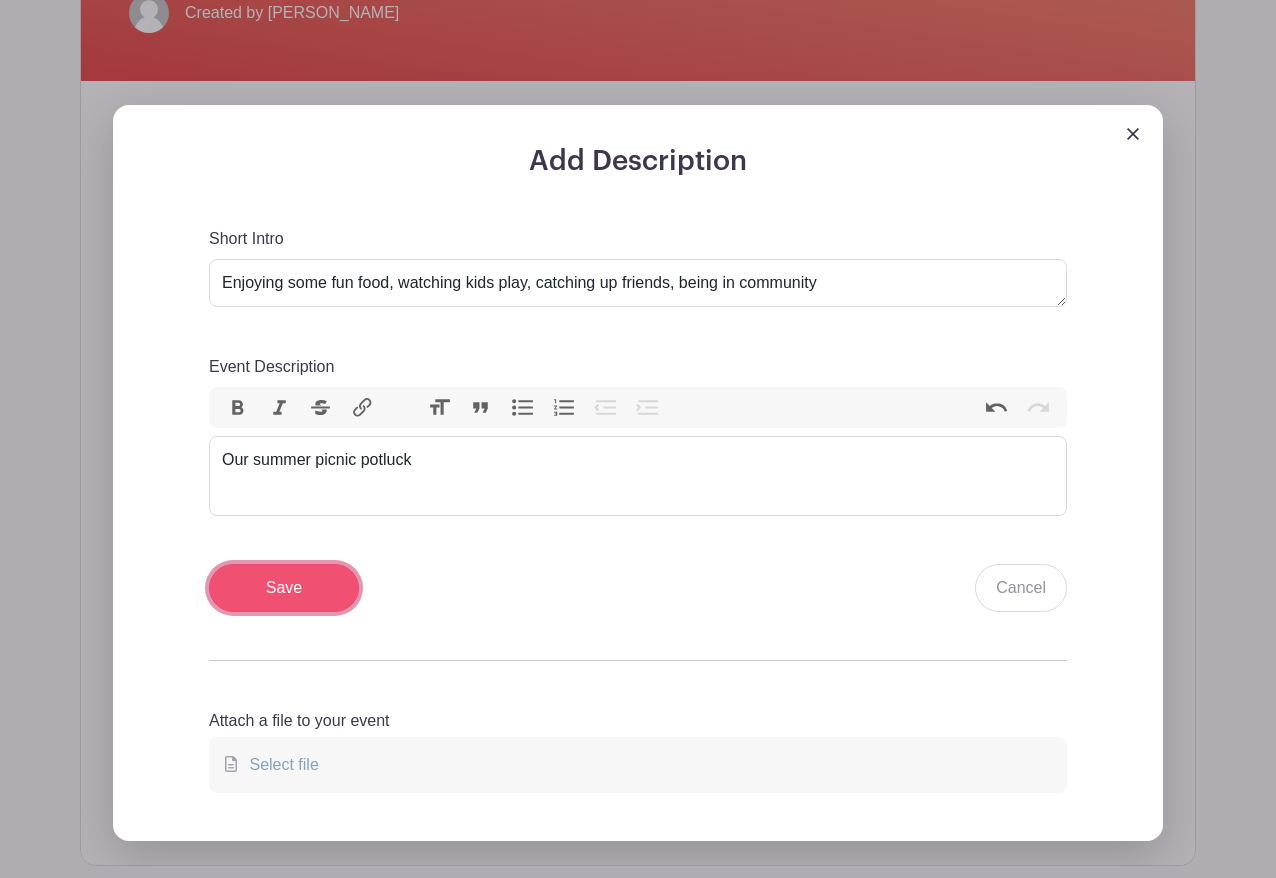 click on "Save" at bounding box center [284, 588] 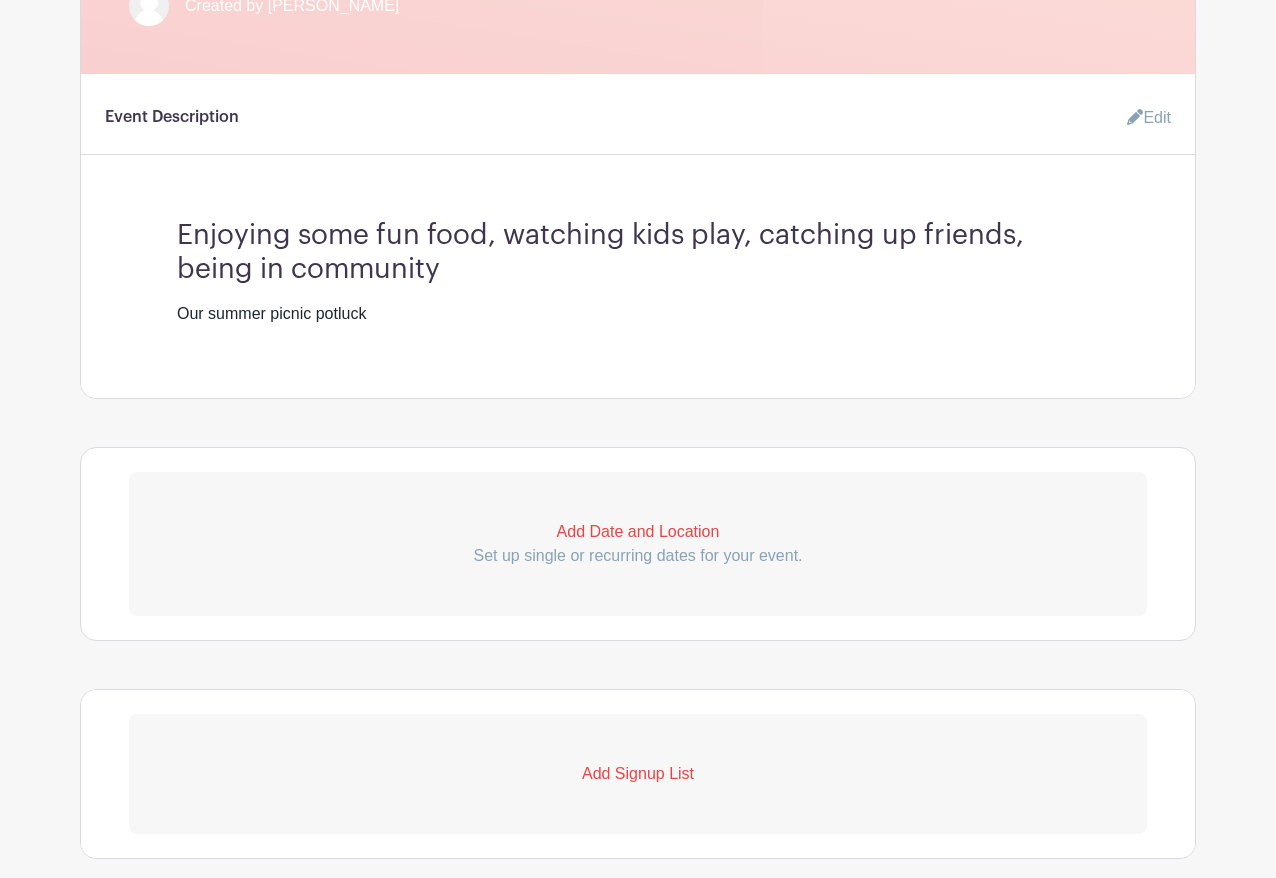 scroll, scrollTop: 686, scrollLeft: 0, axis: vertical 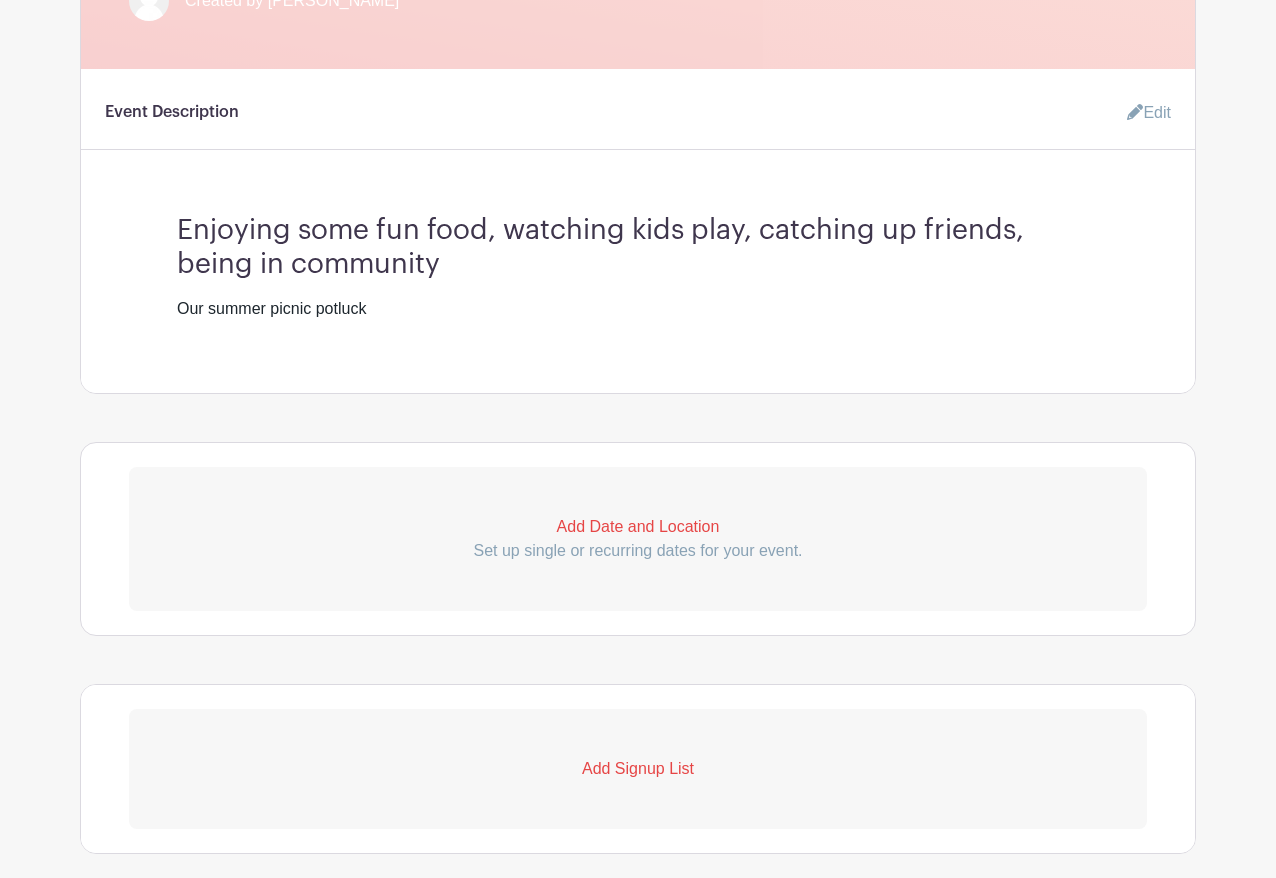 click on "Add Date and Location" at bounding box center [638, 527] 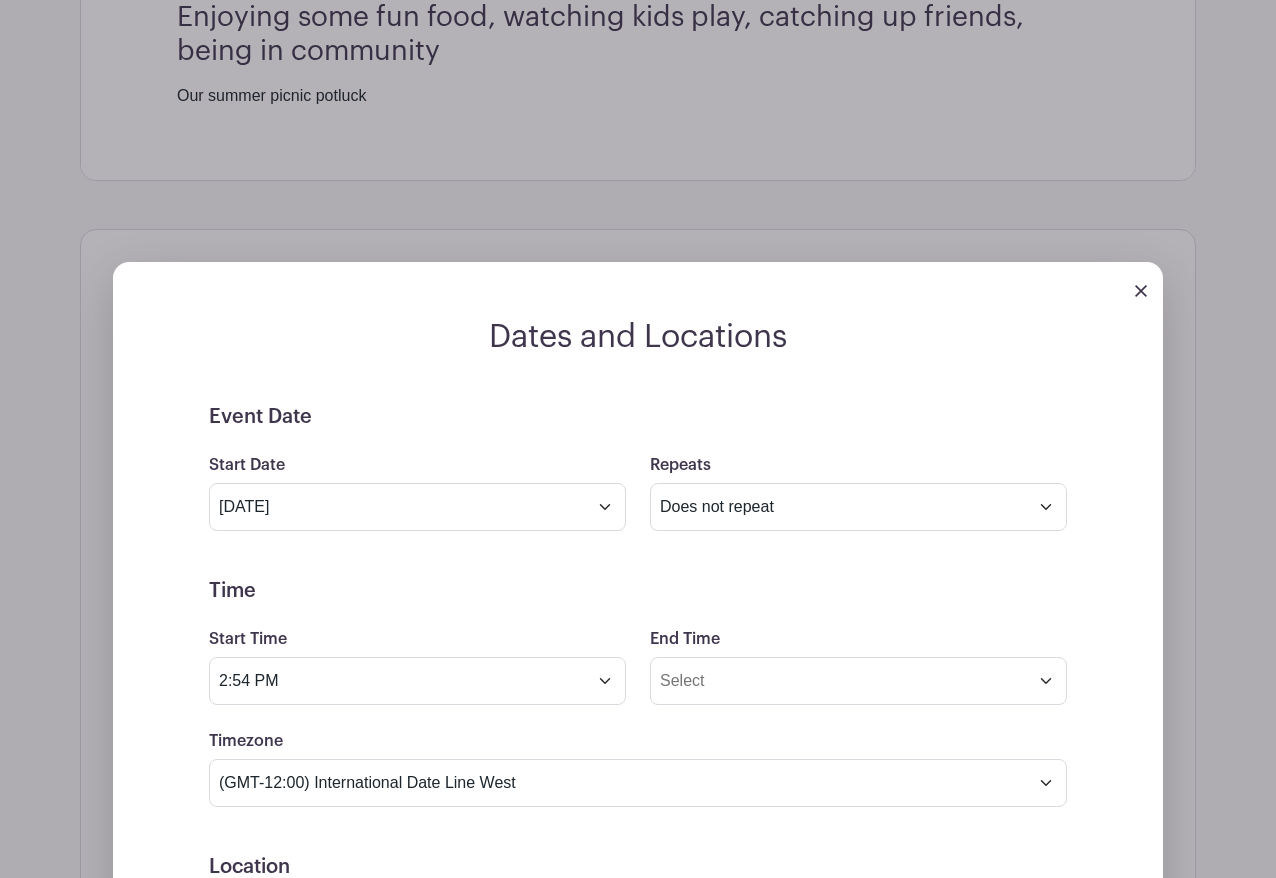 scroll, scrollTop: 904, scrollLeft: 0, axis: vertical 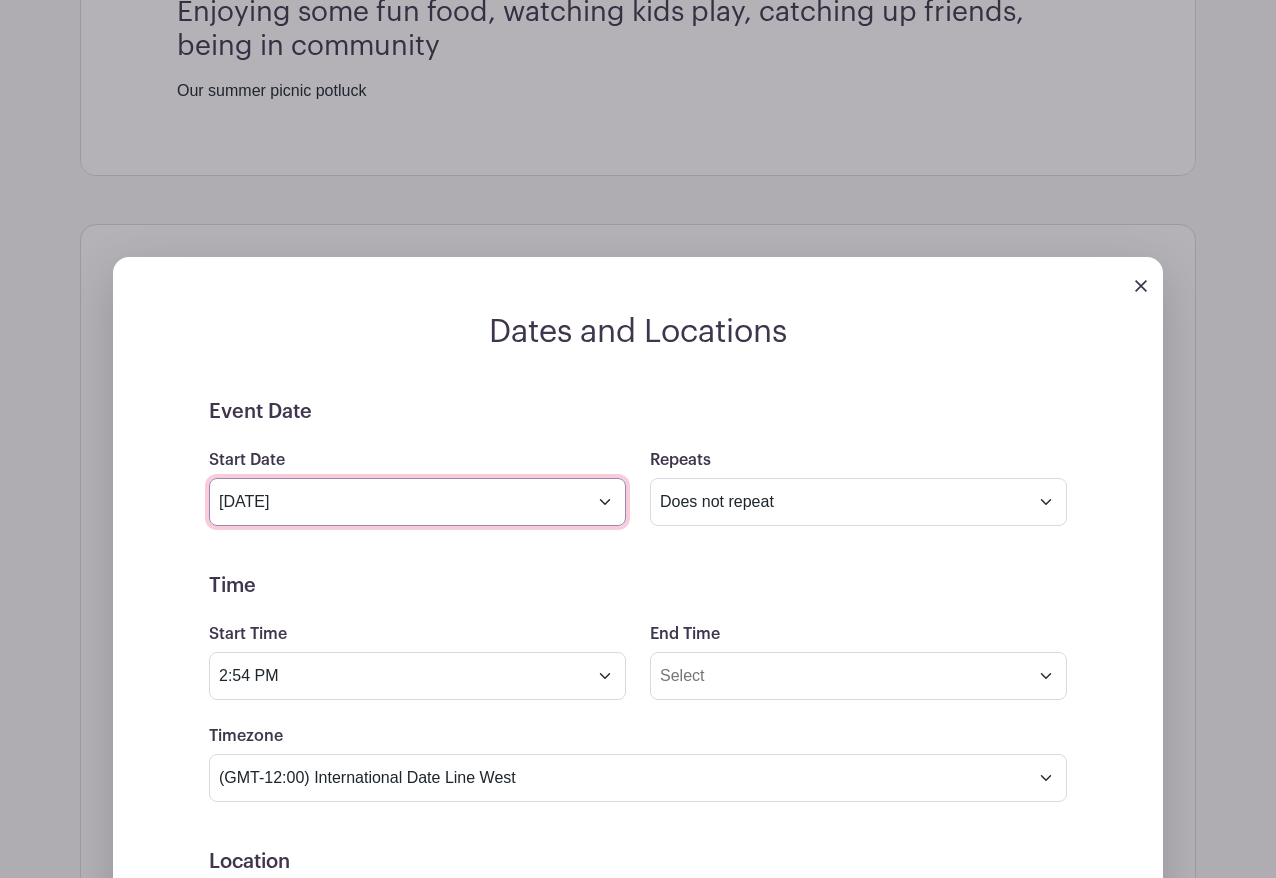 click on "[DATE]" at bounding box center [417, 502] 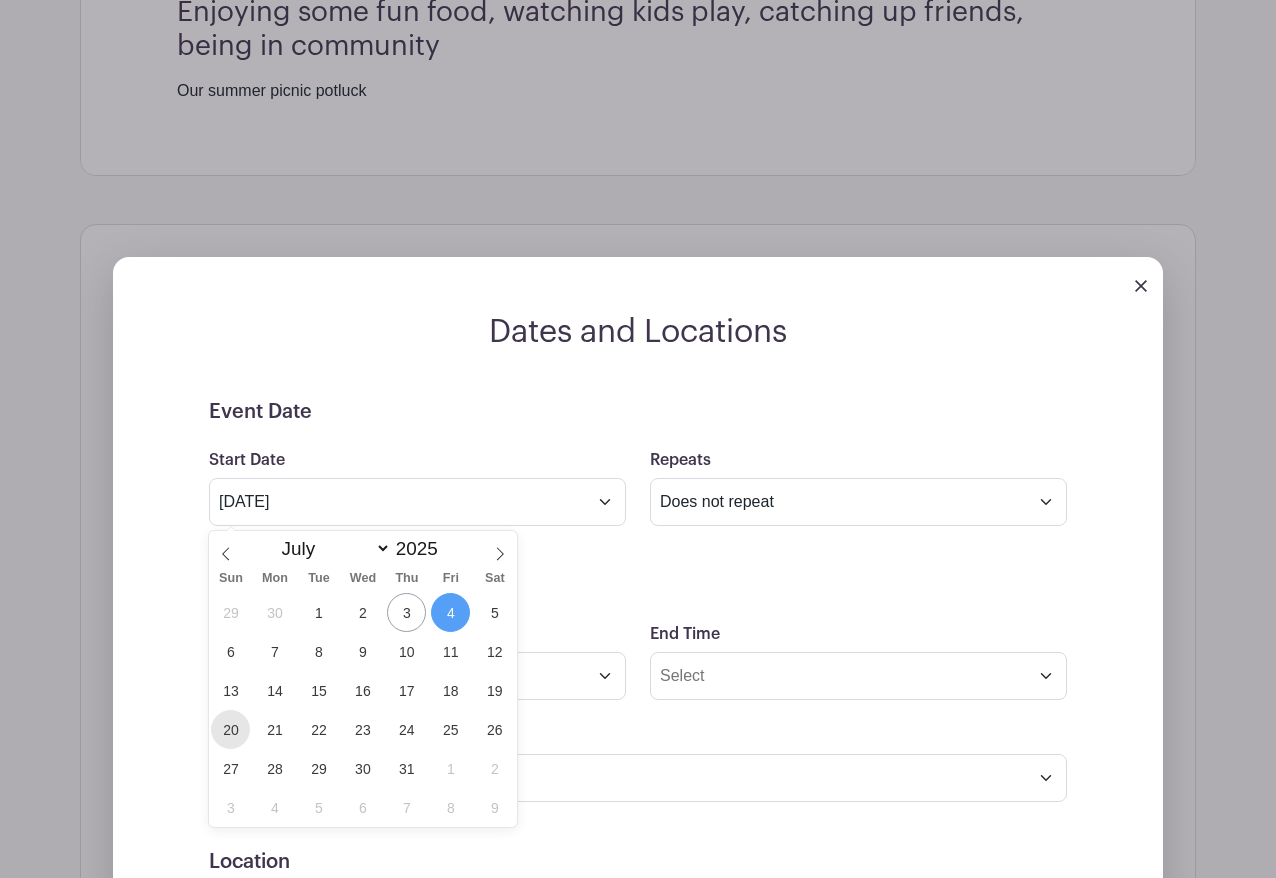 click on "20" at bounding box center (230, 729) 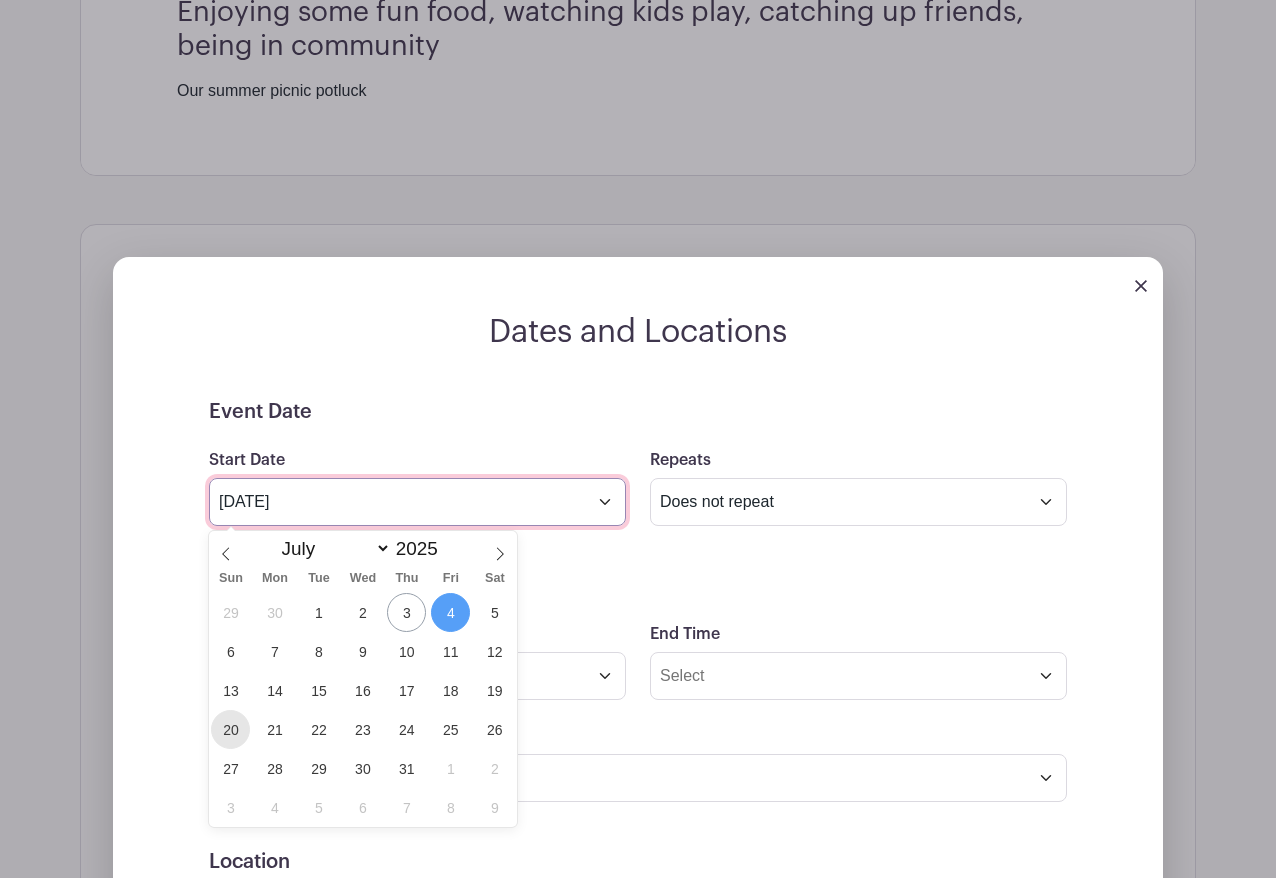 type on "[DATE]" 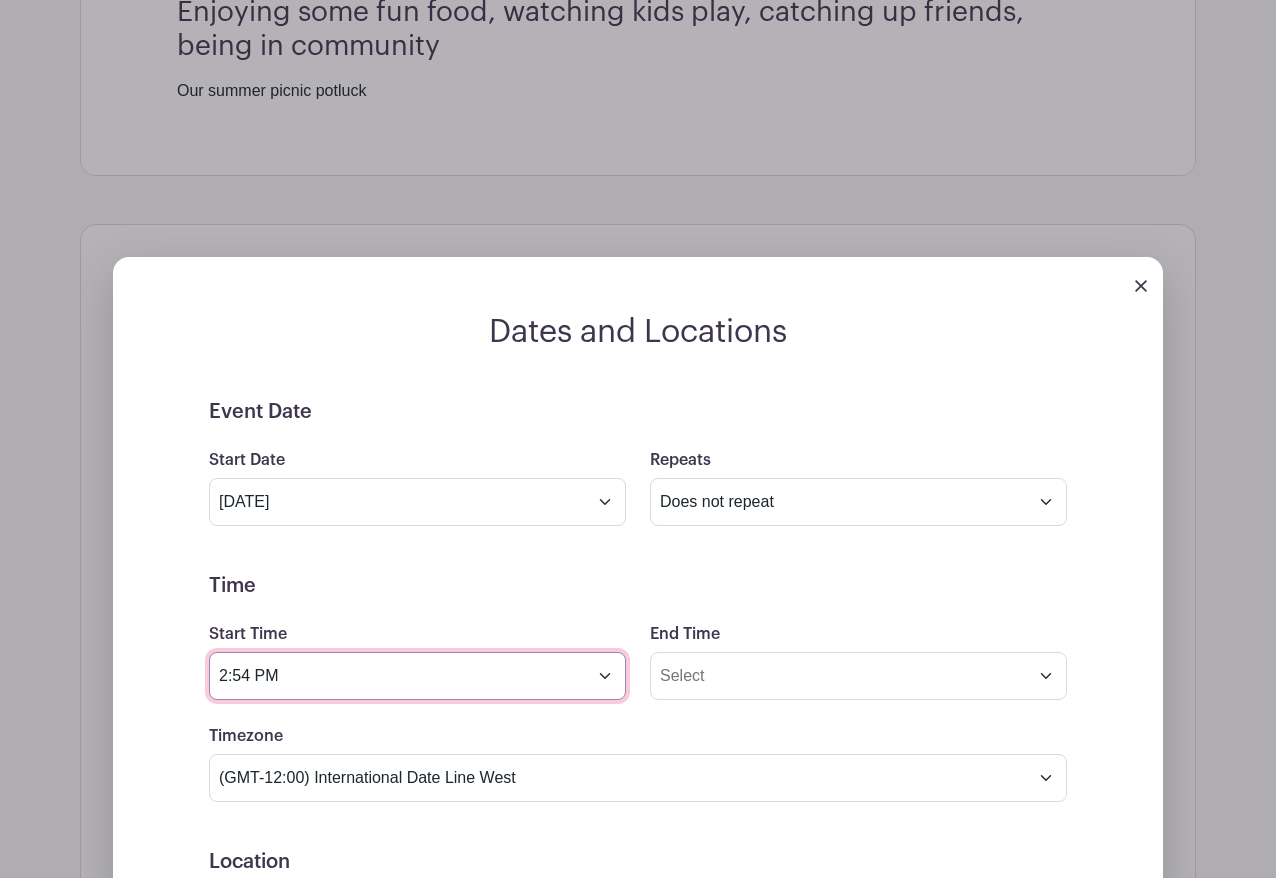 click on "2:54 PM" at bounding box center (417, 676) 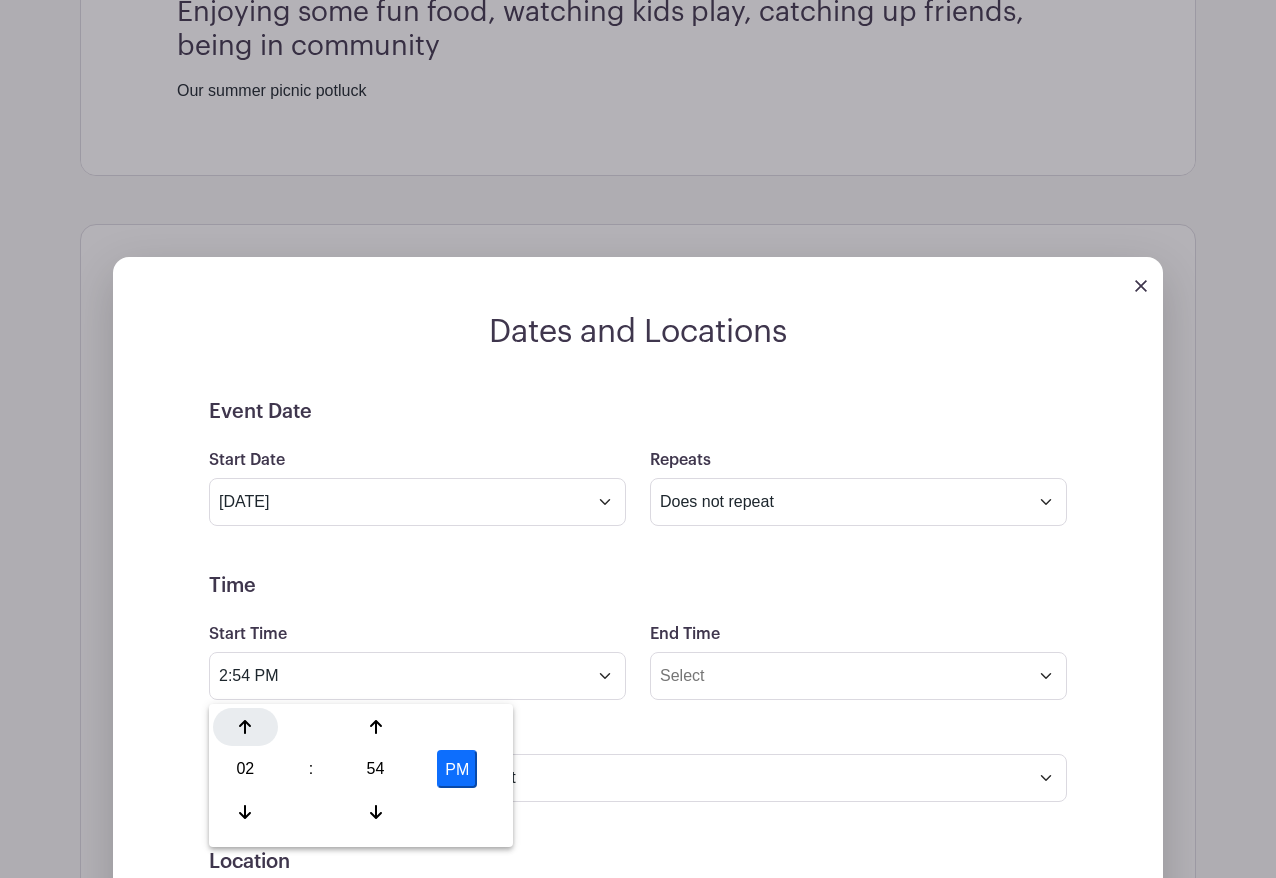 click 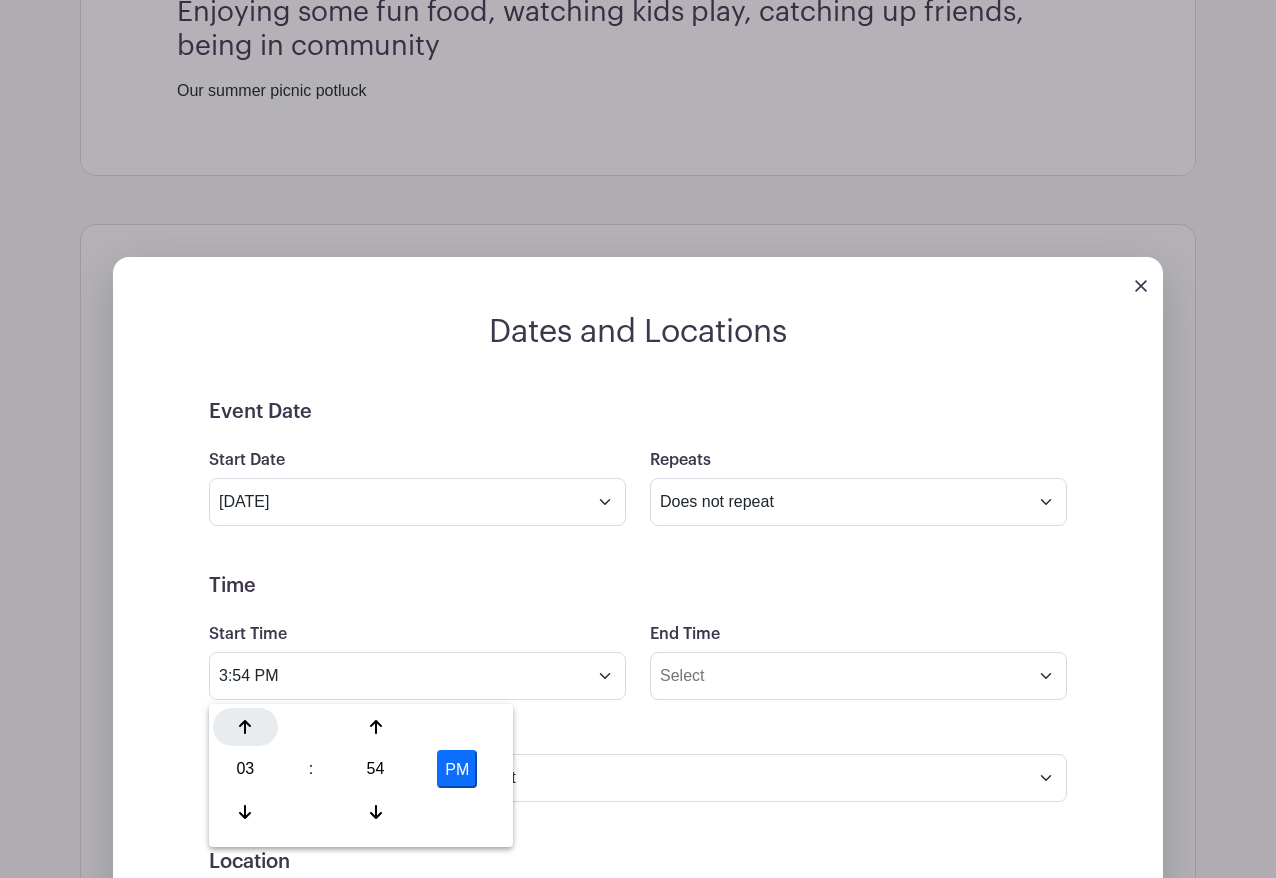 click 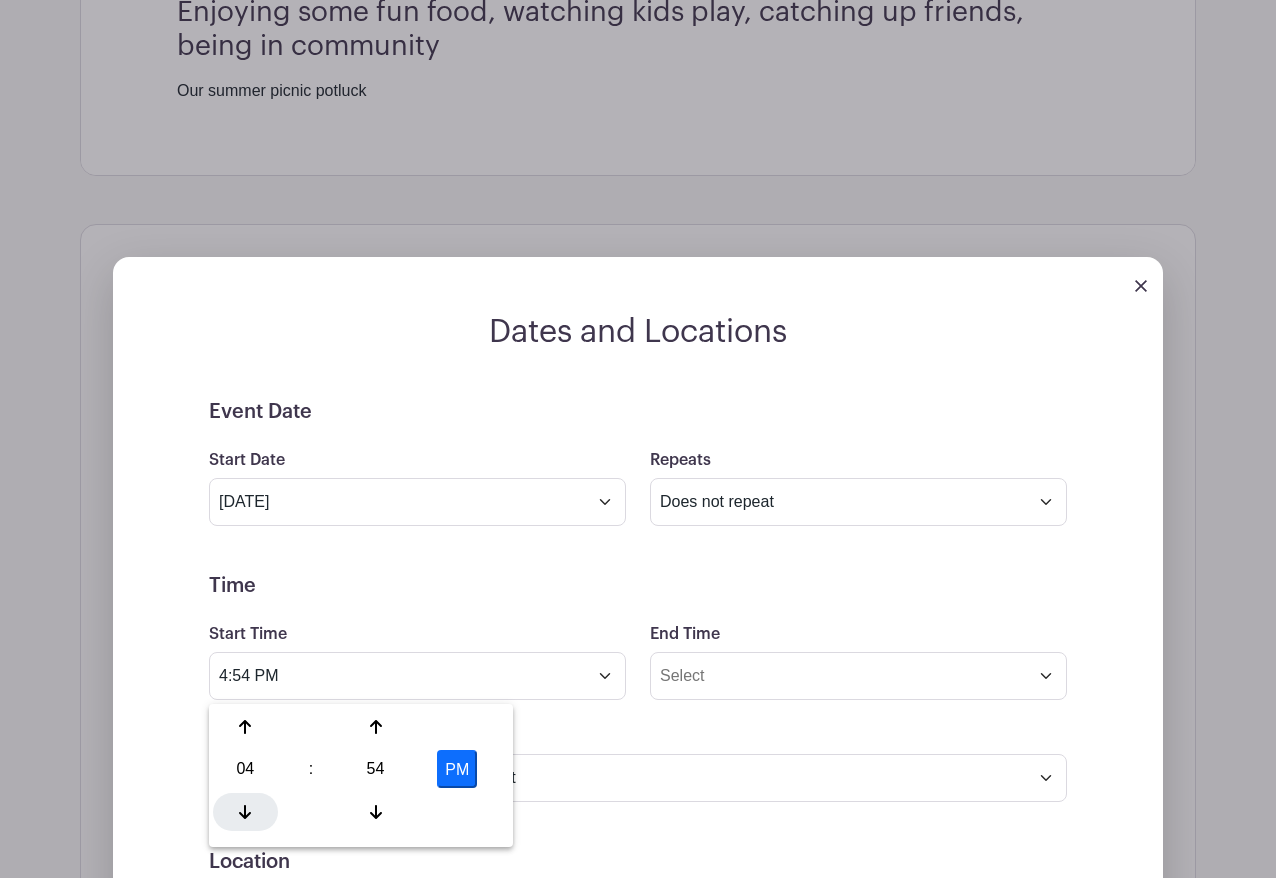 click 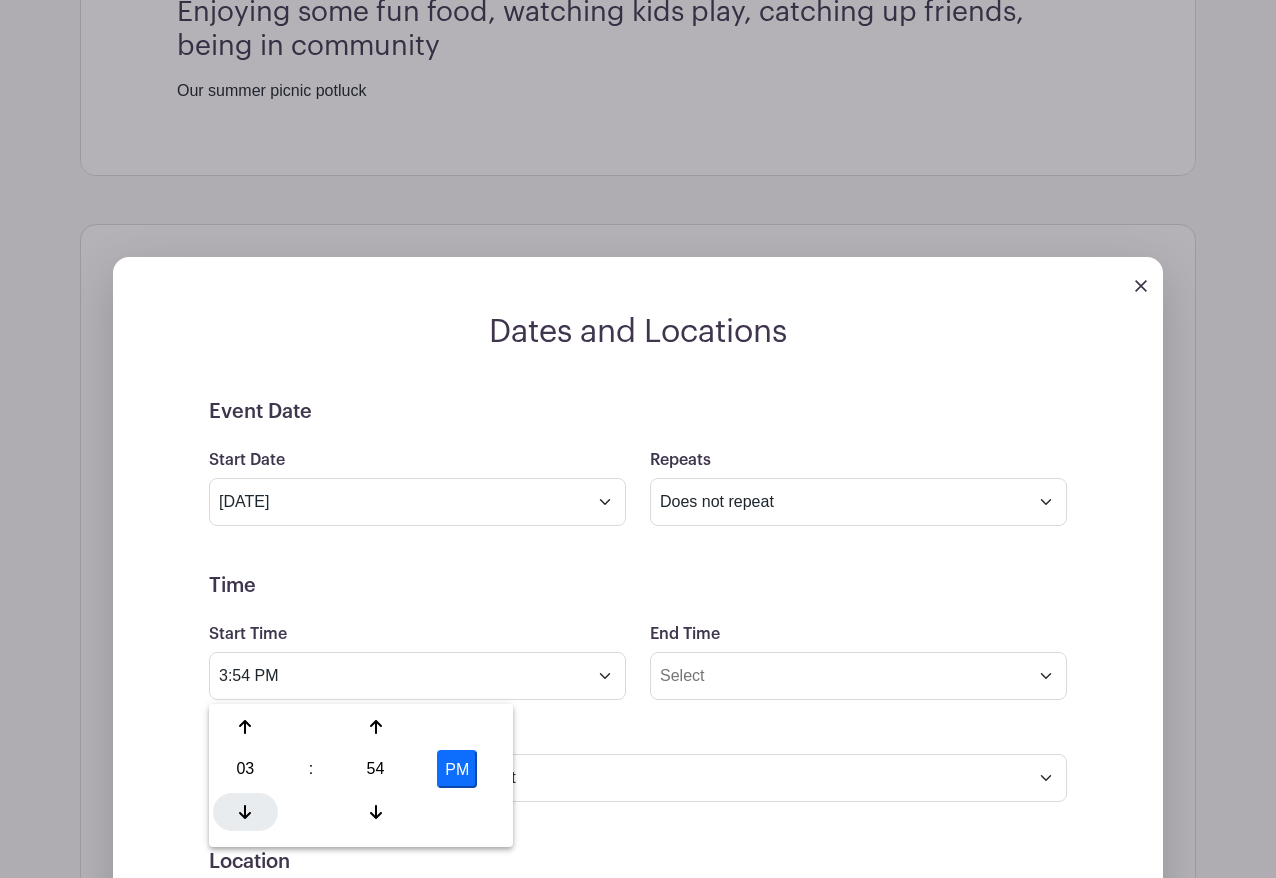 click 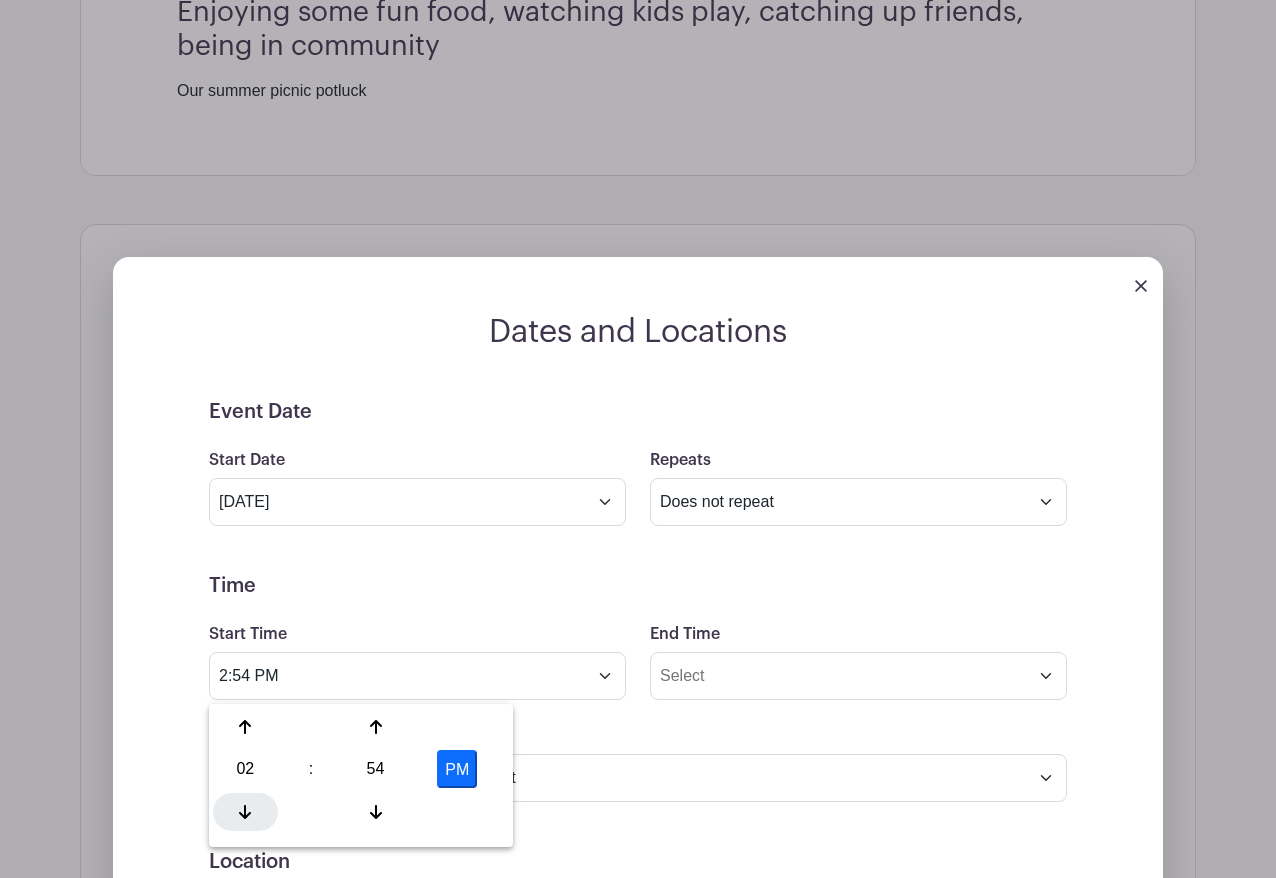 click 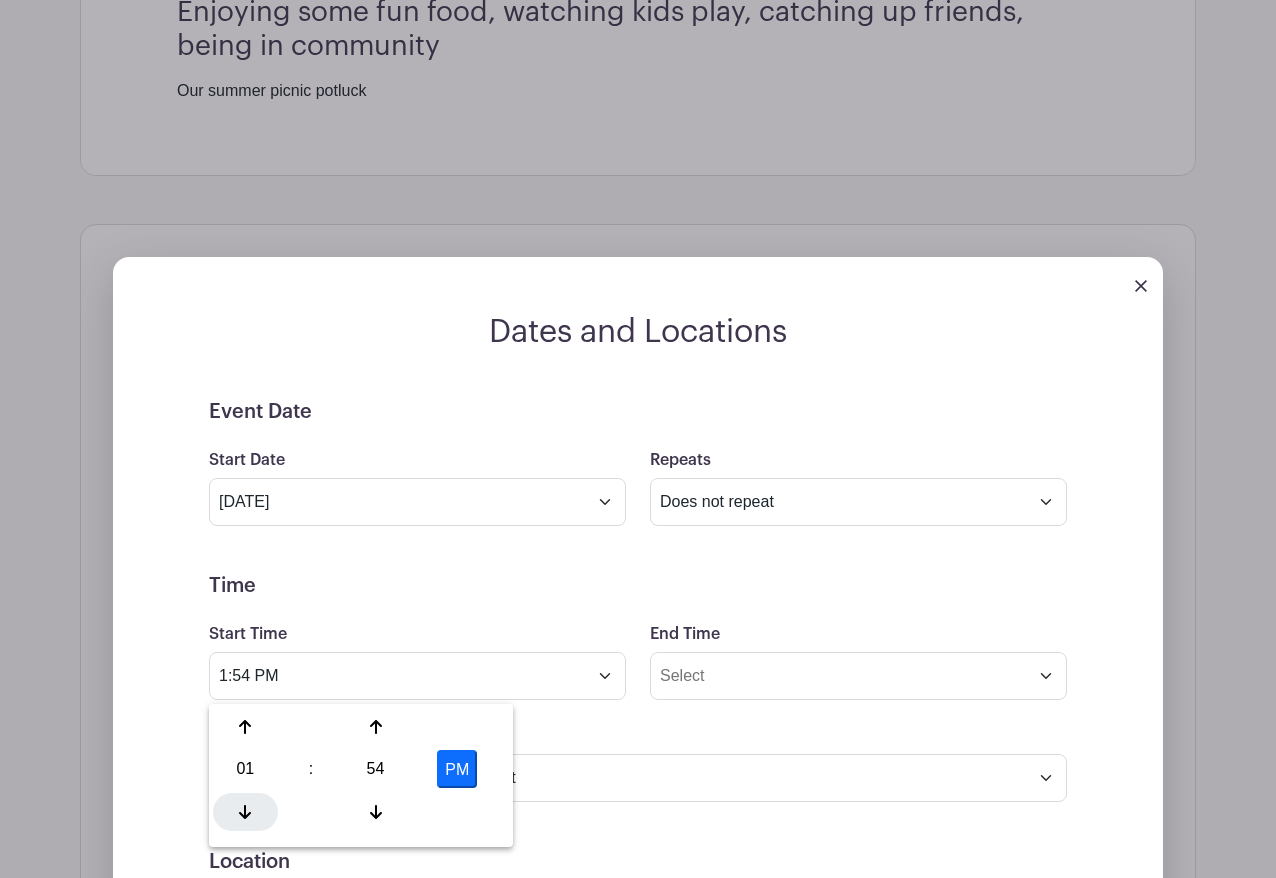 click 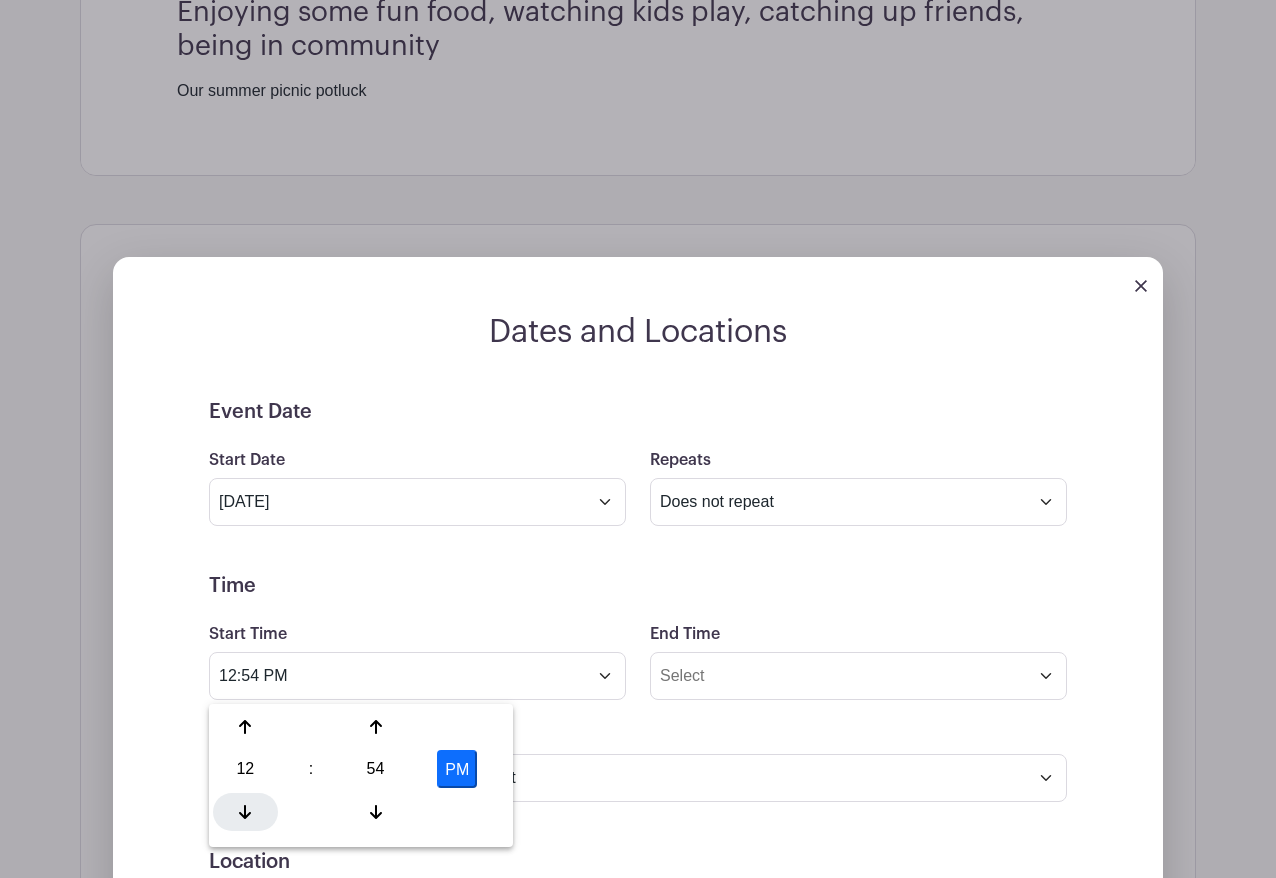 click 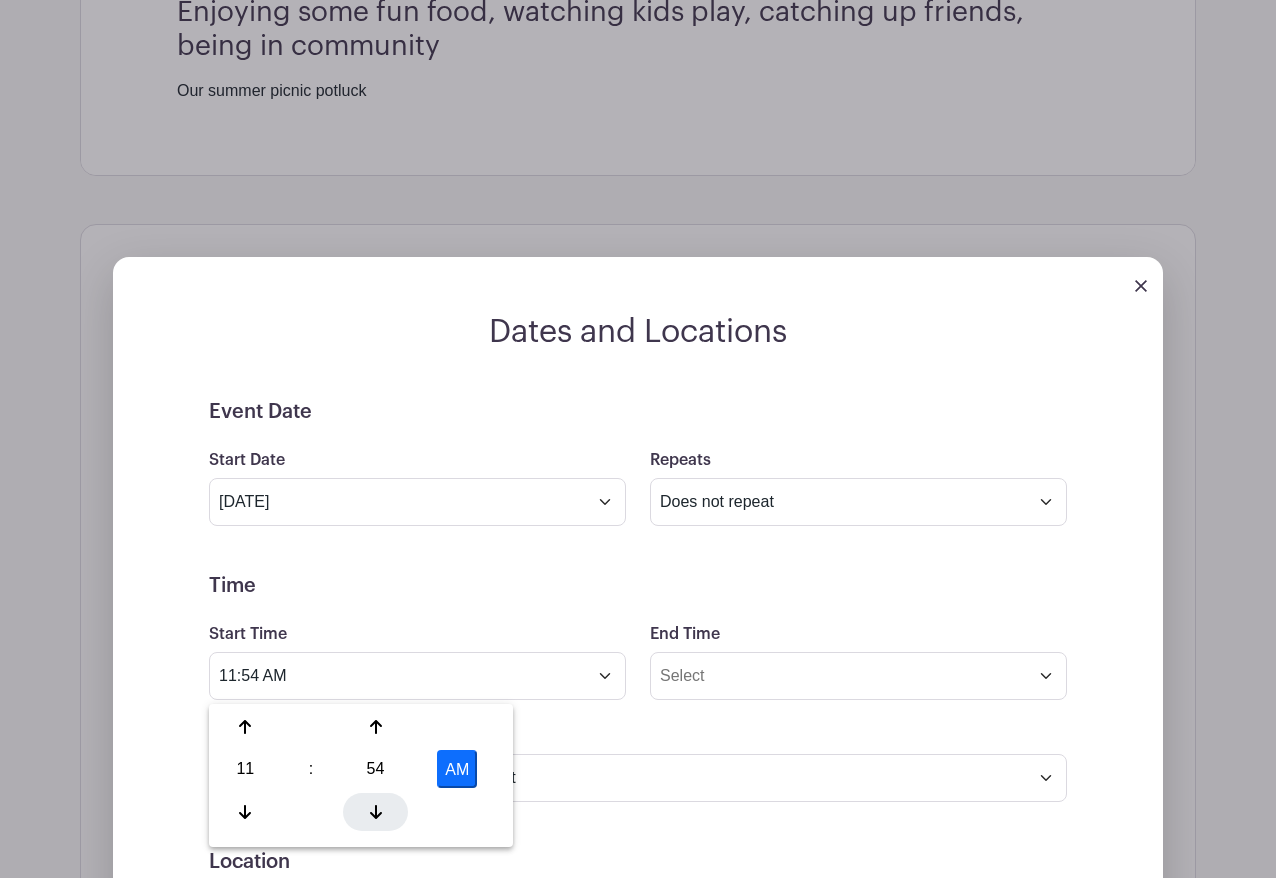 click 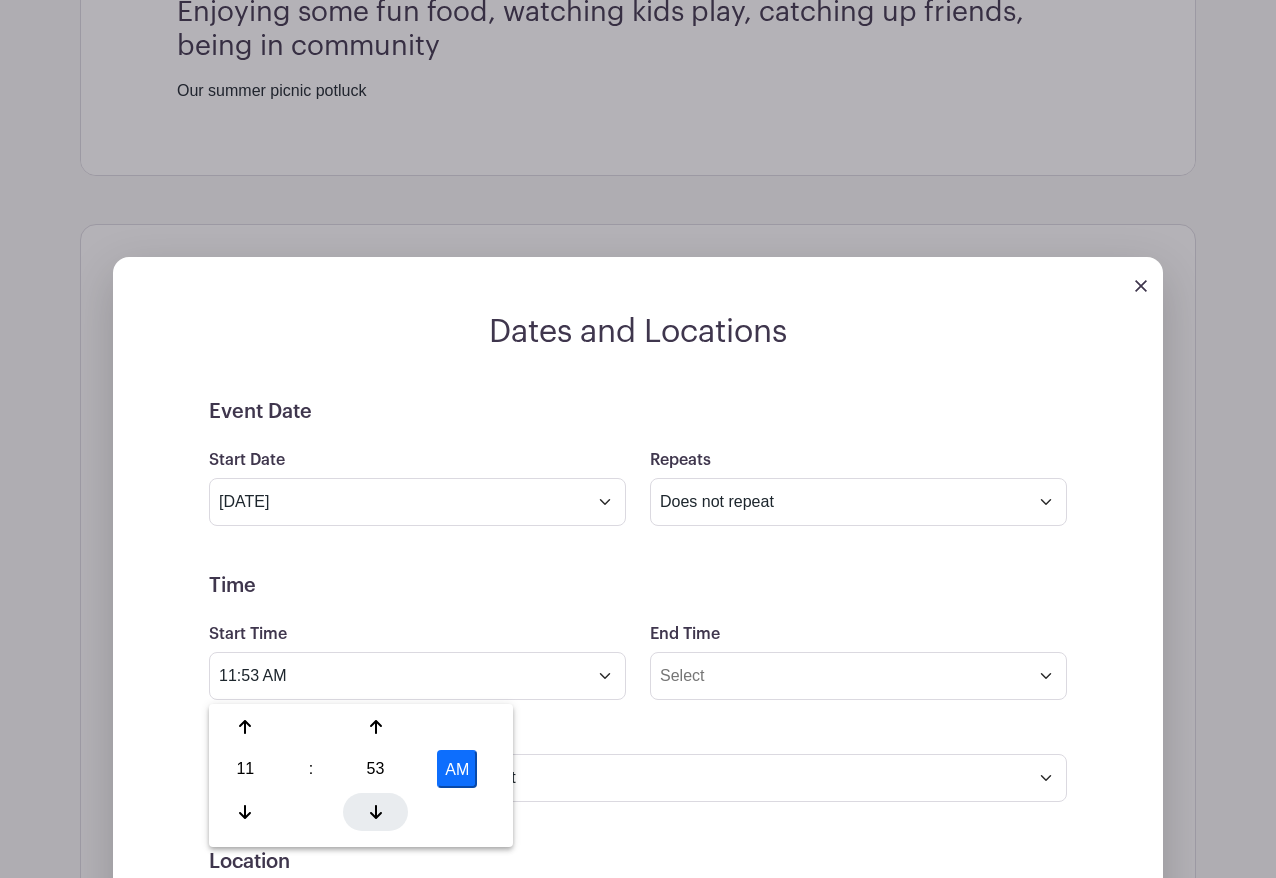 click 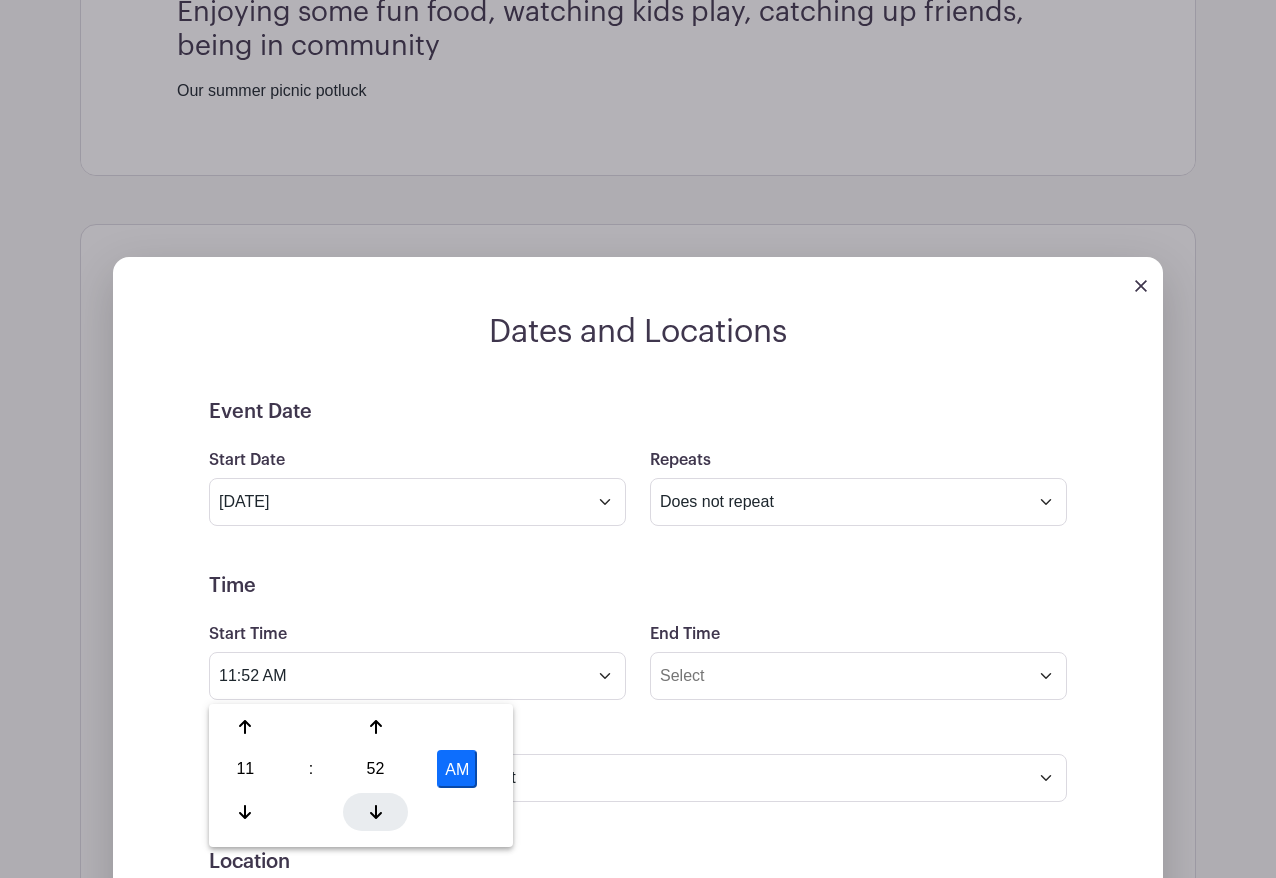 click 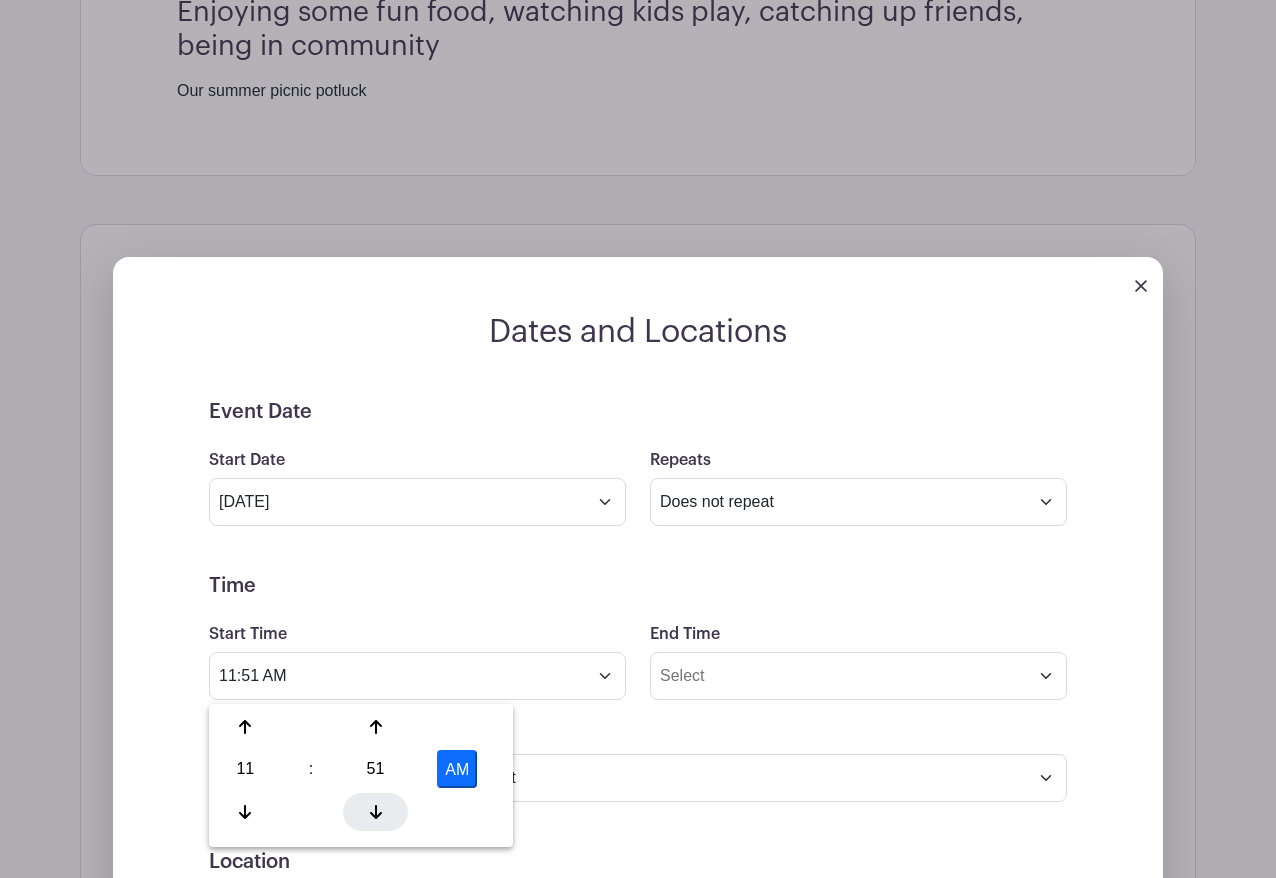 click 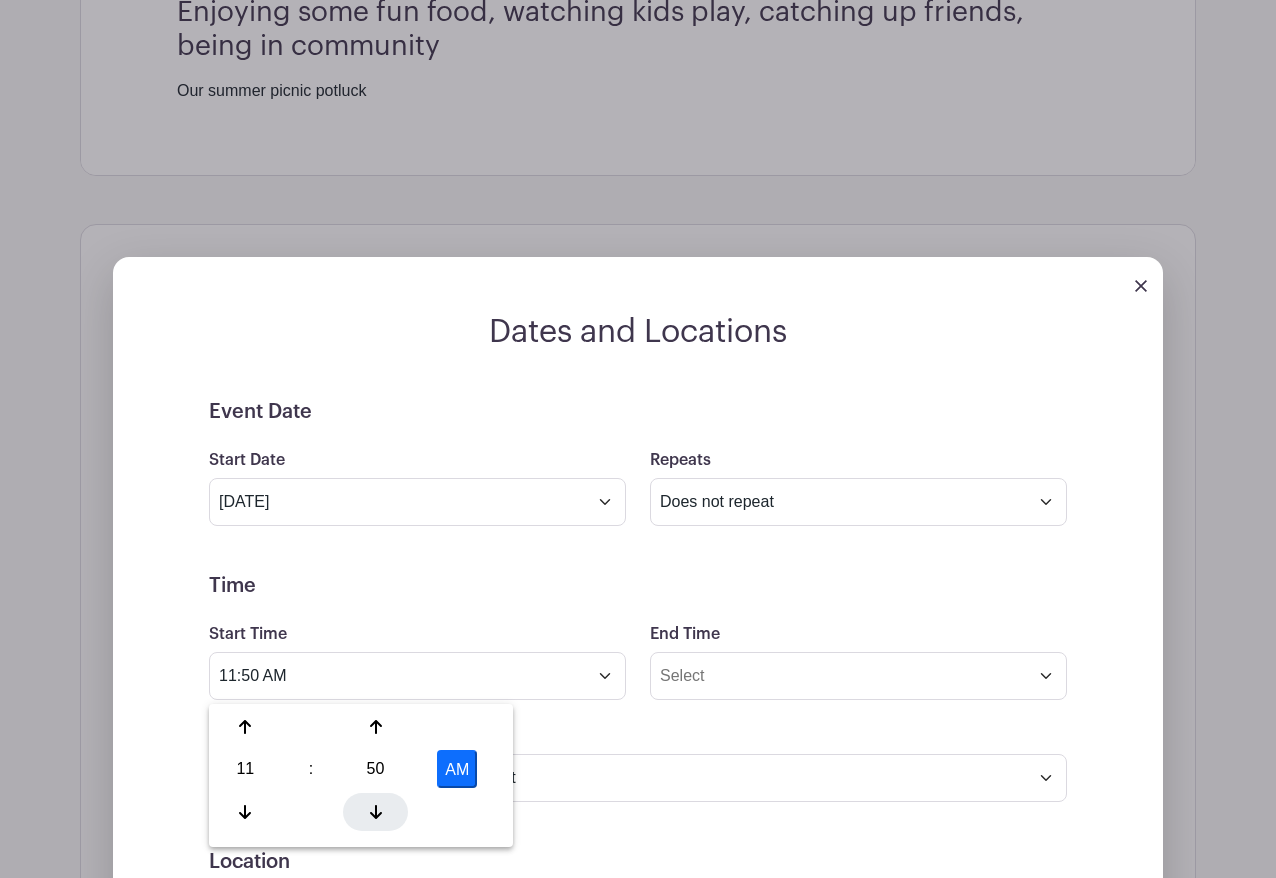 click 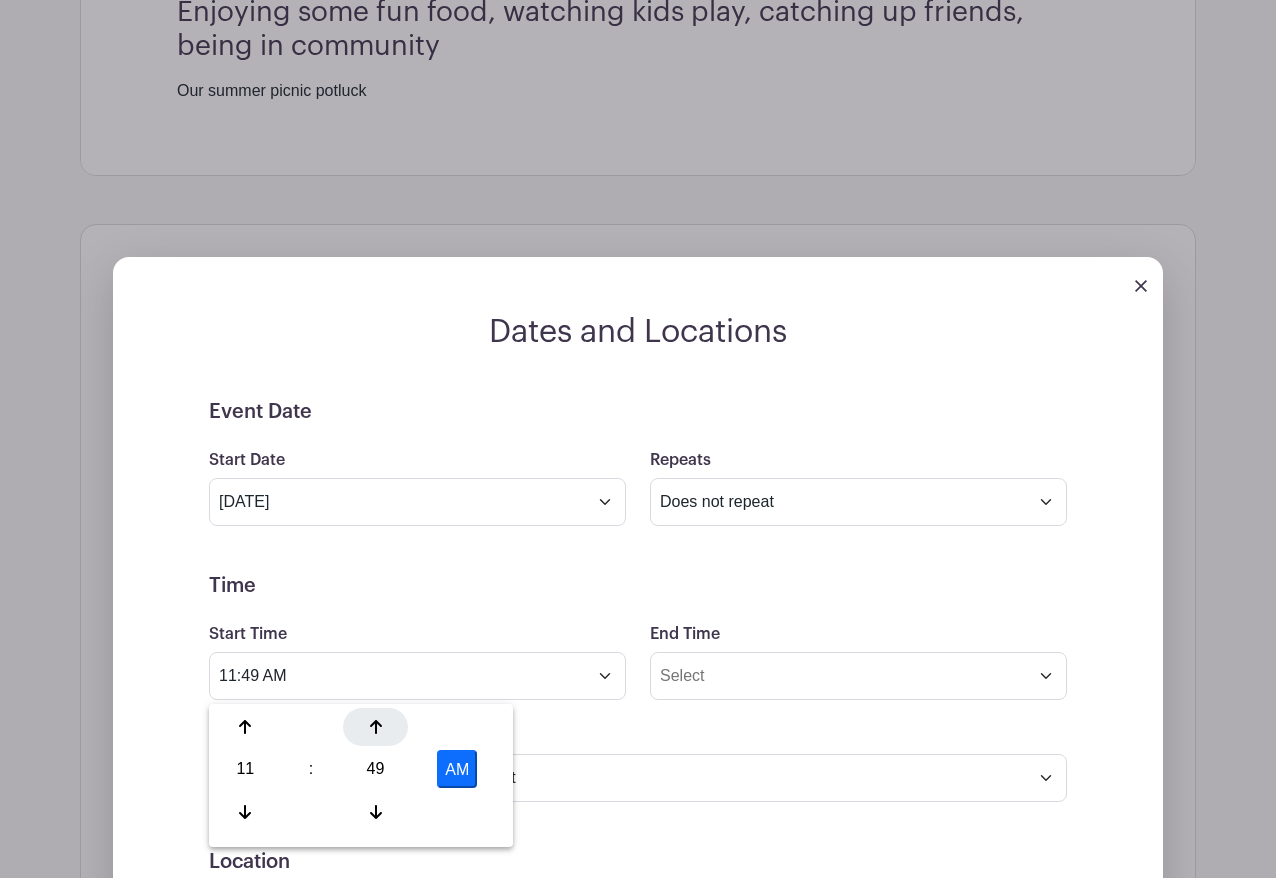click 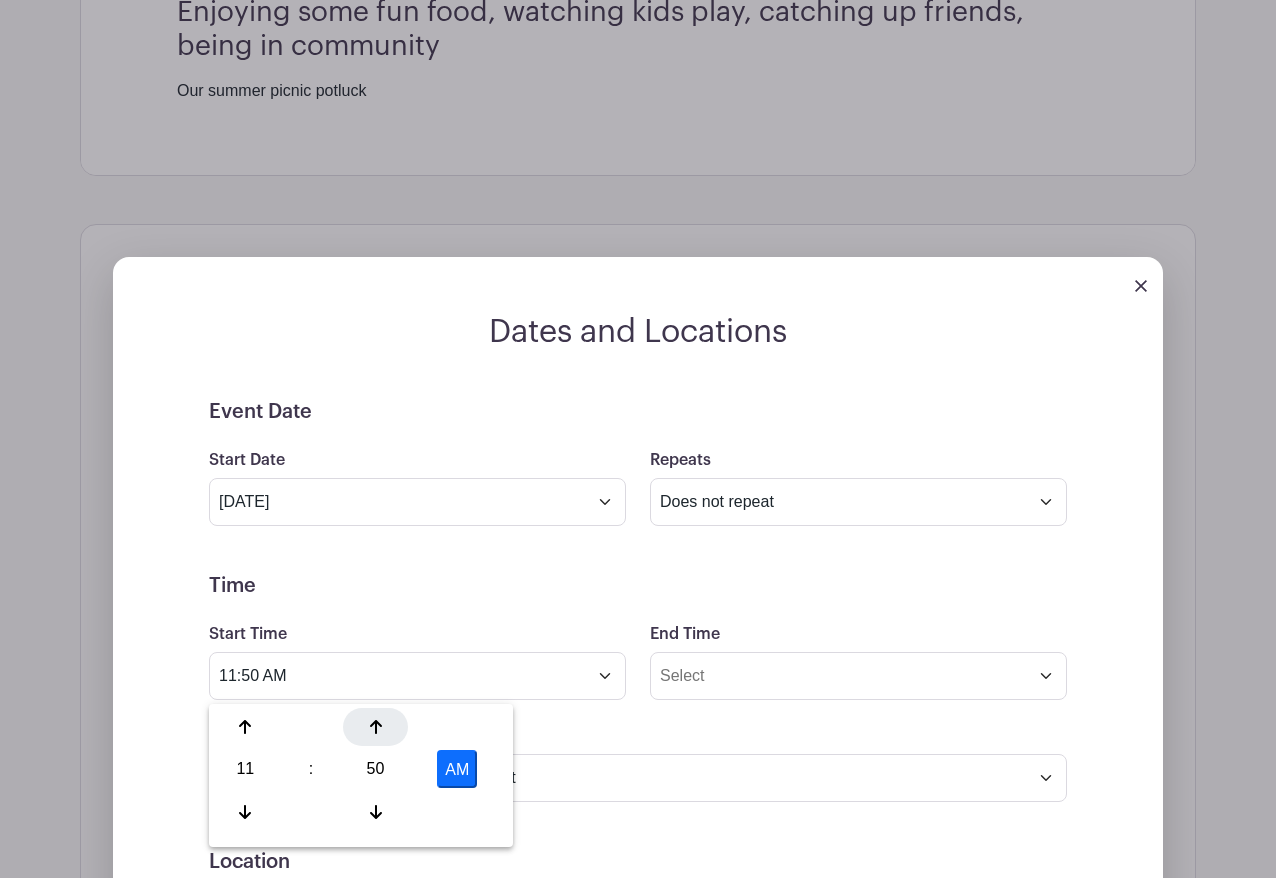 click 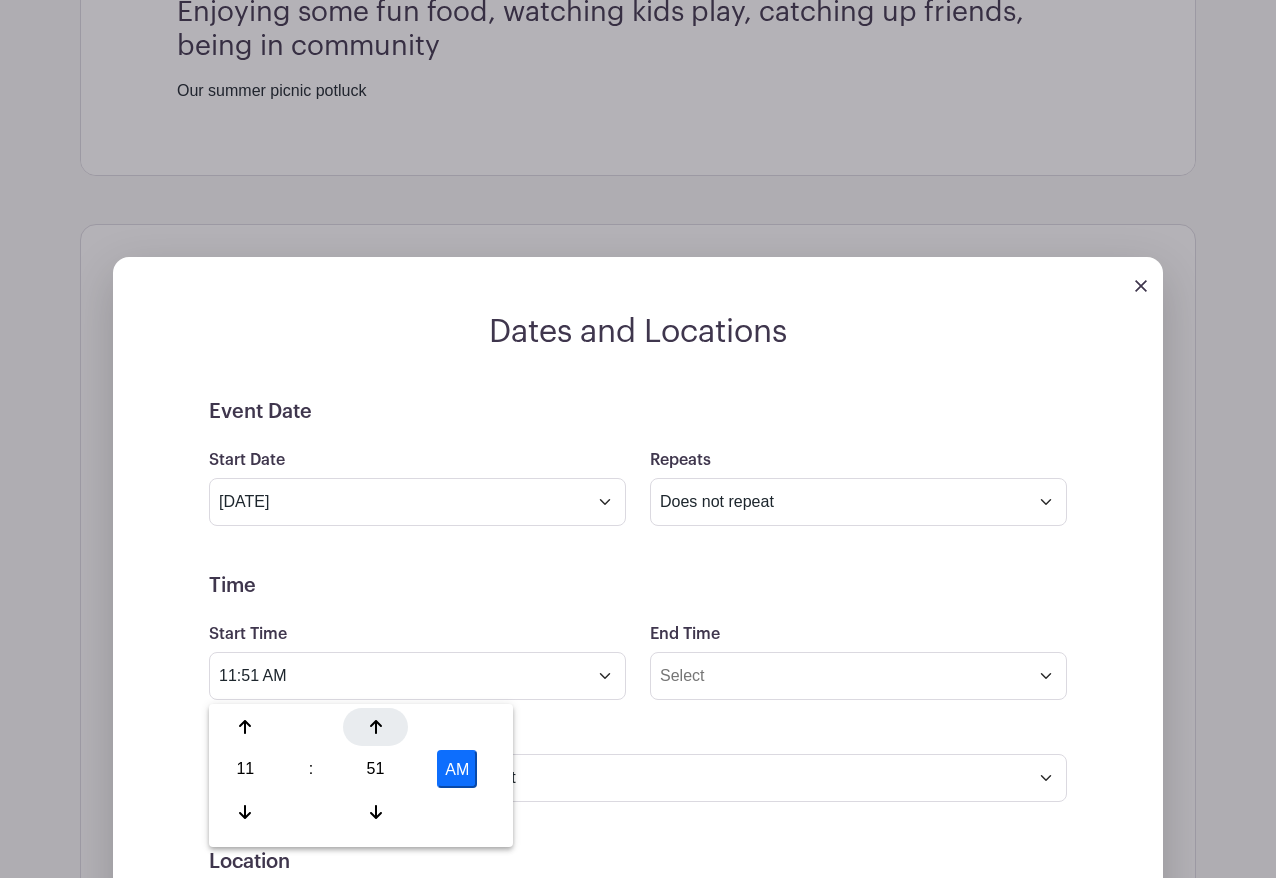 click 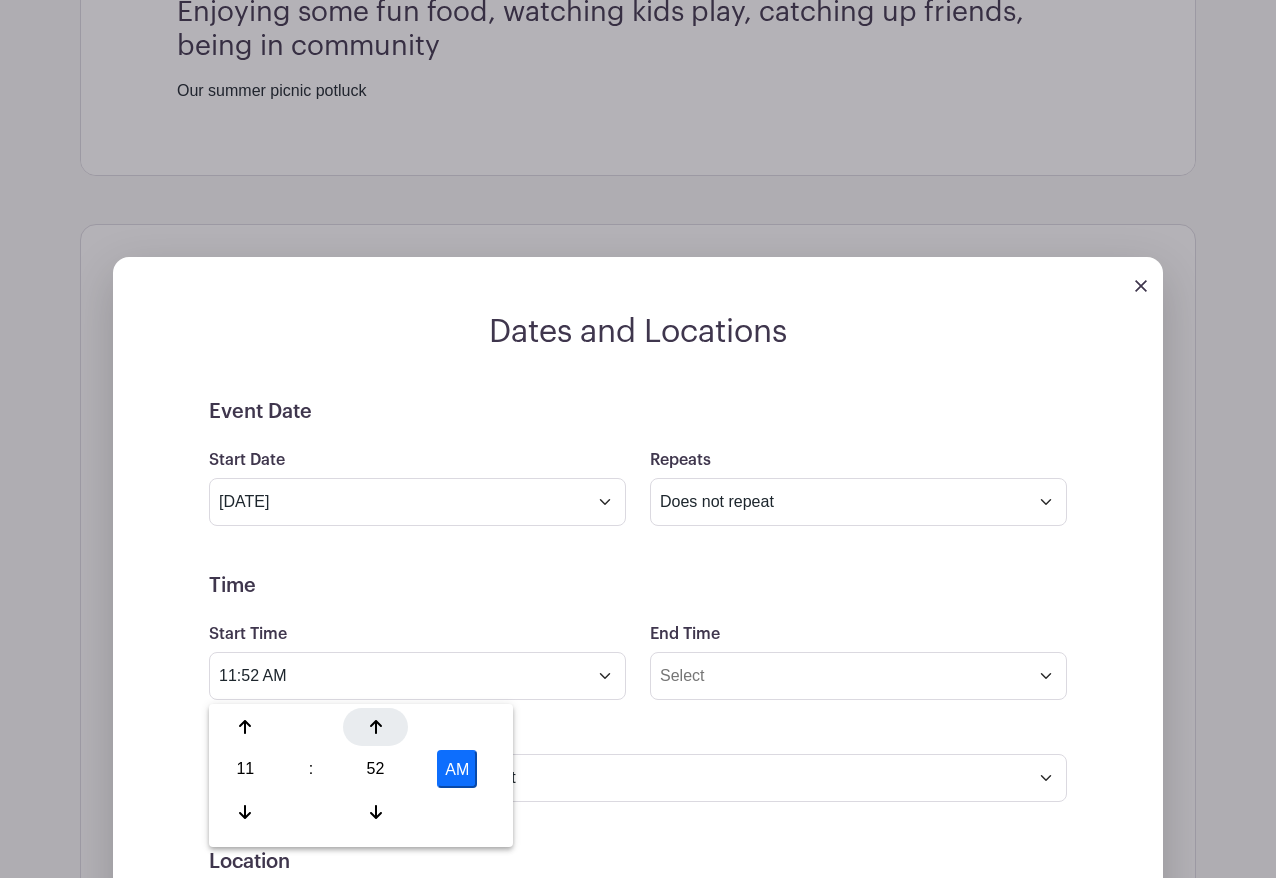 click 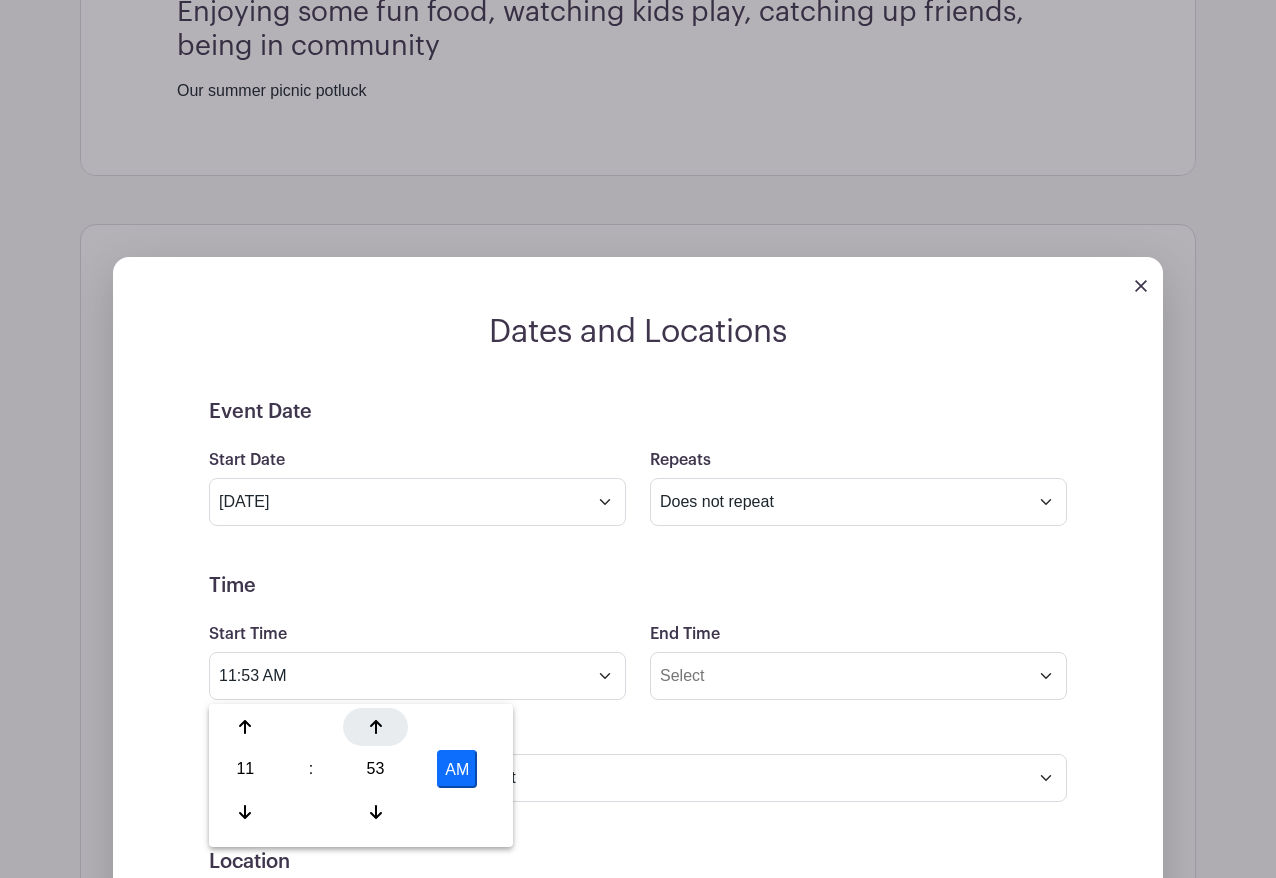 click 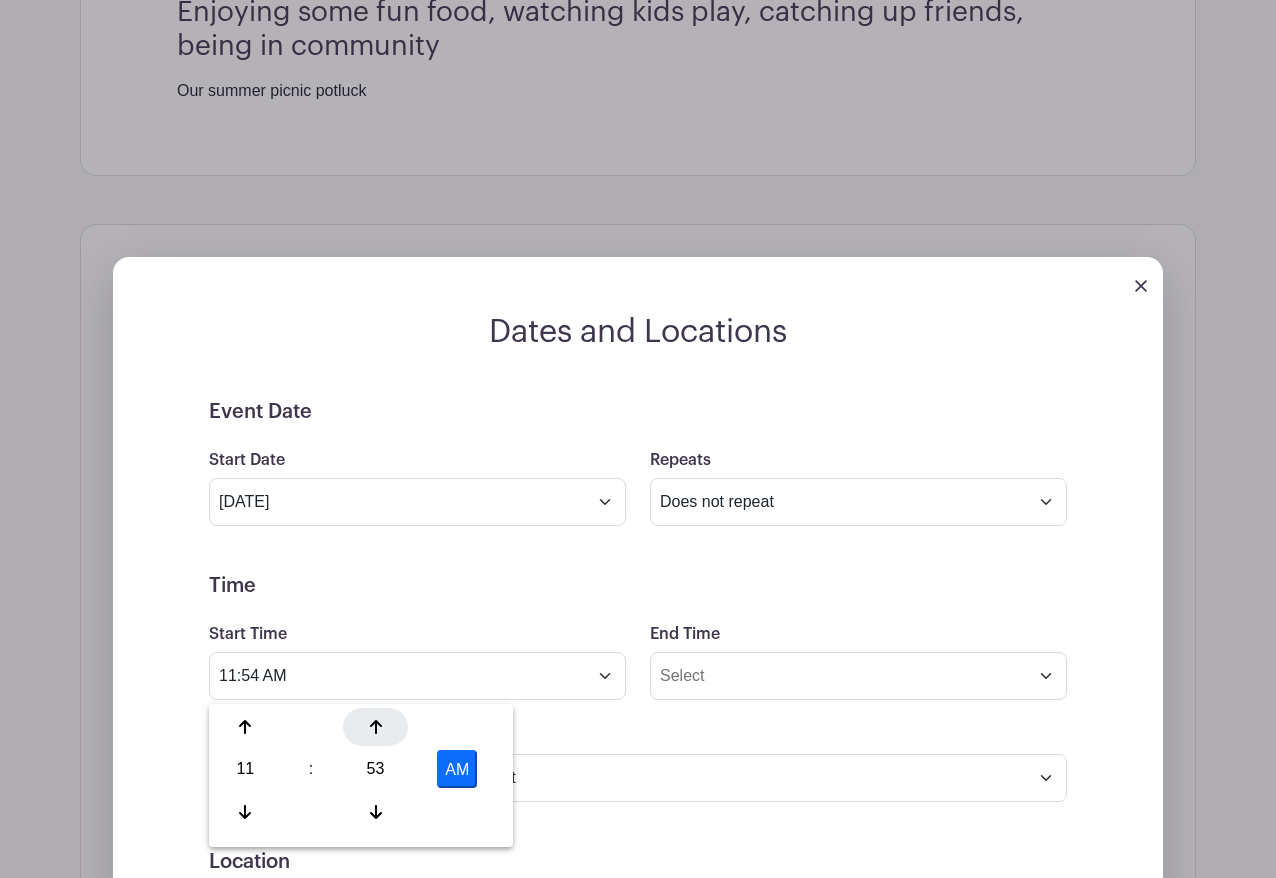 click 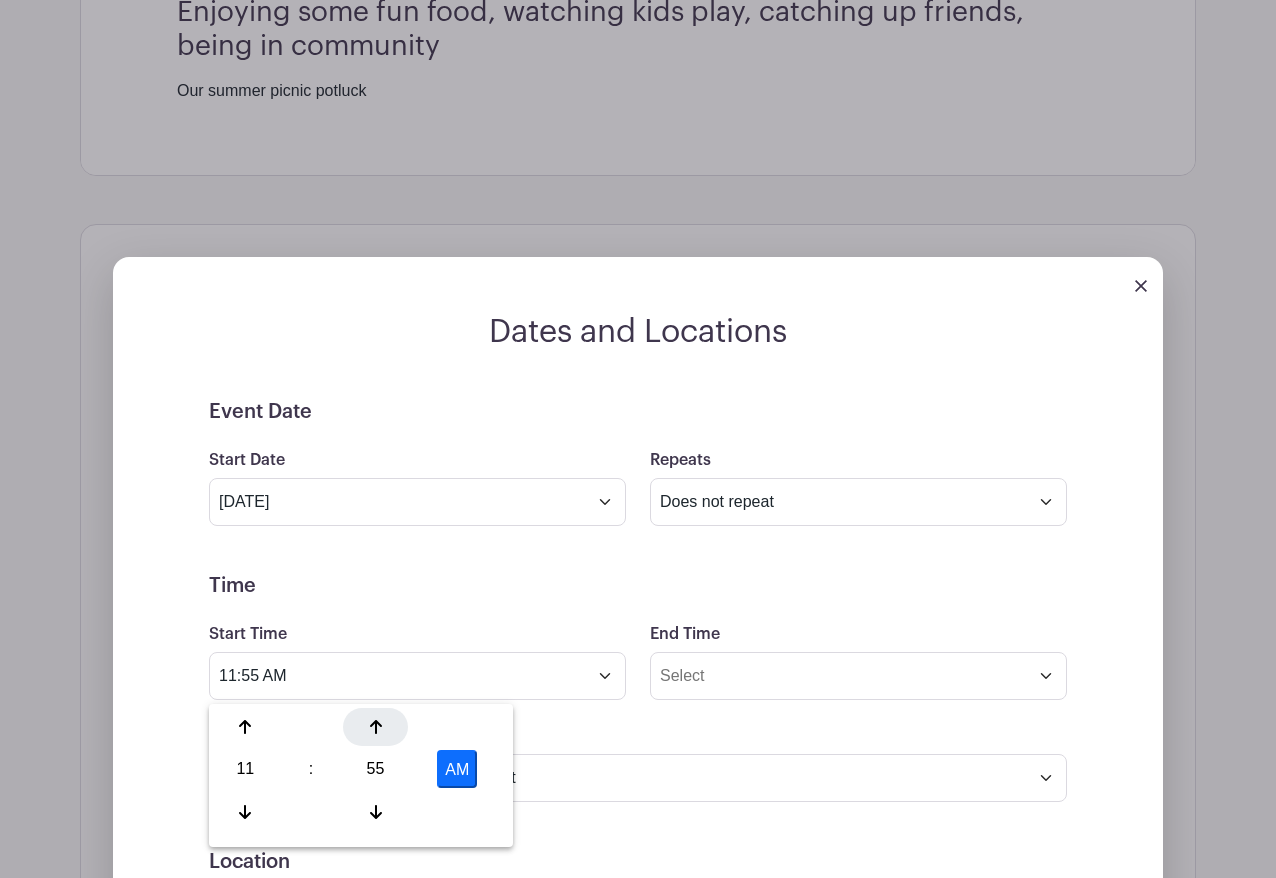 click 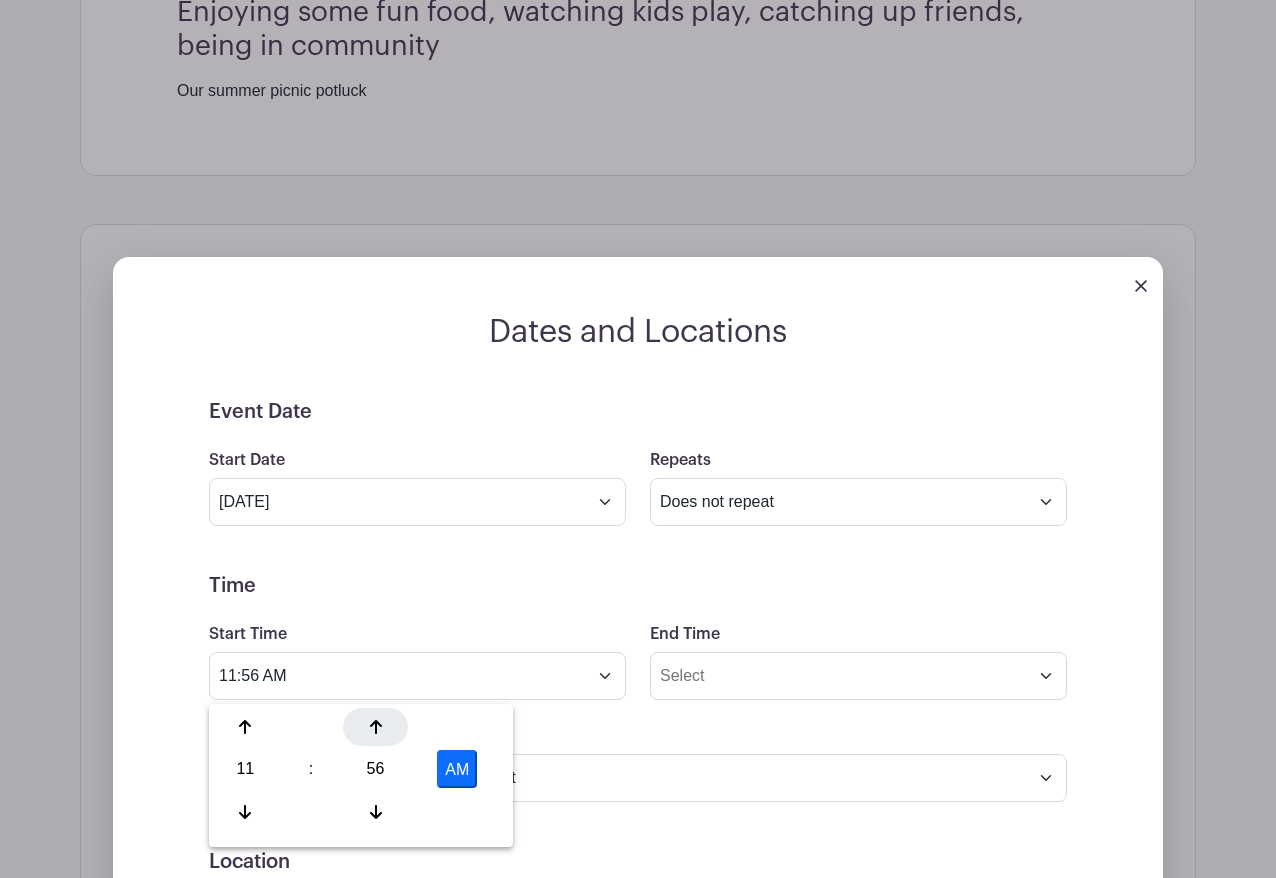 click 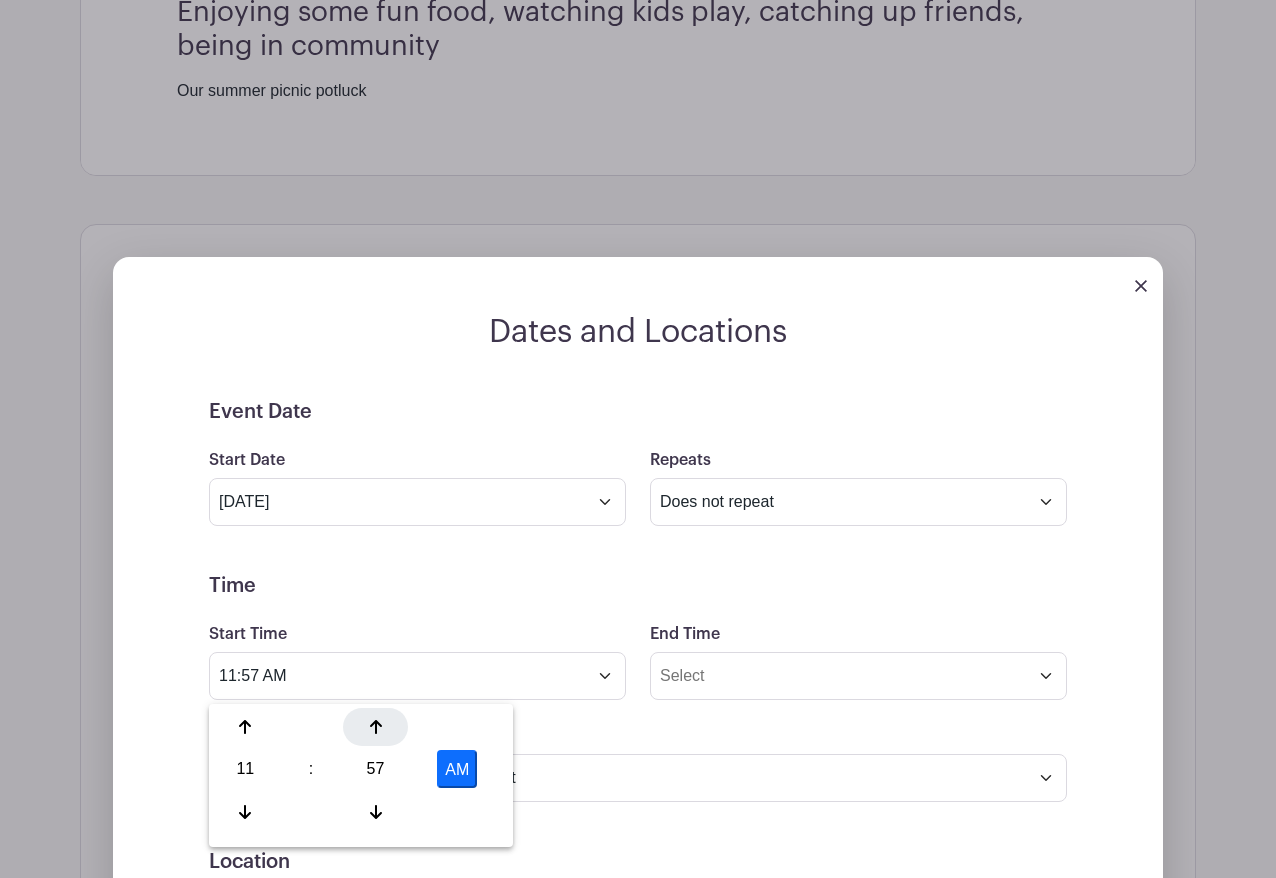 click 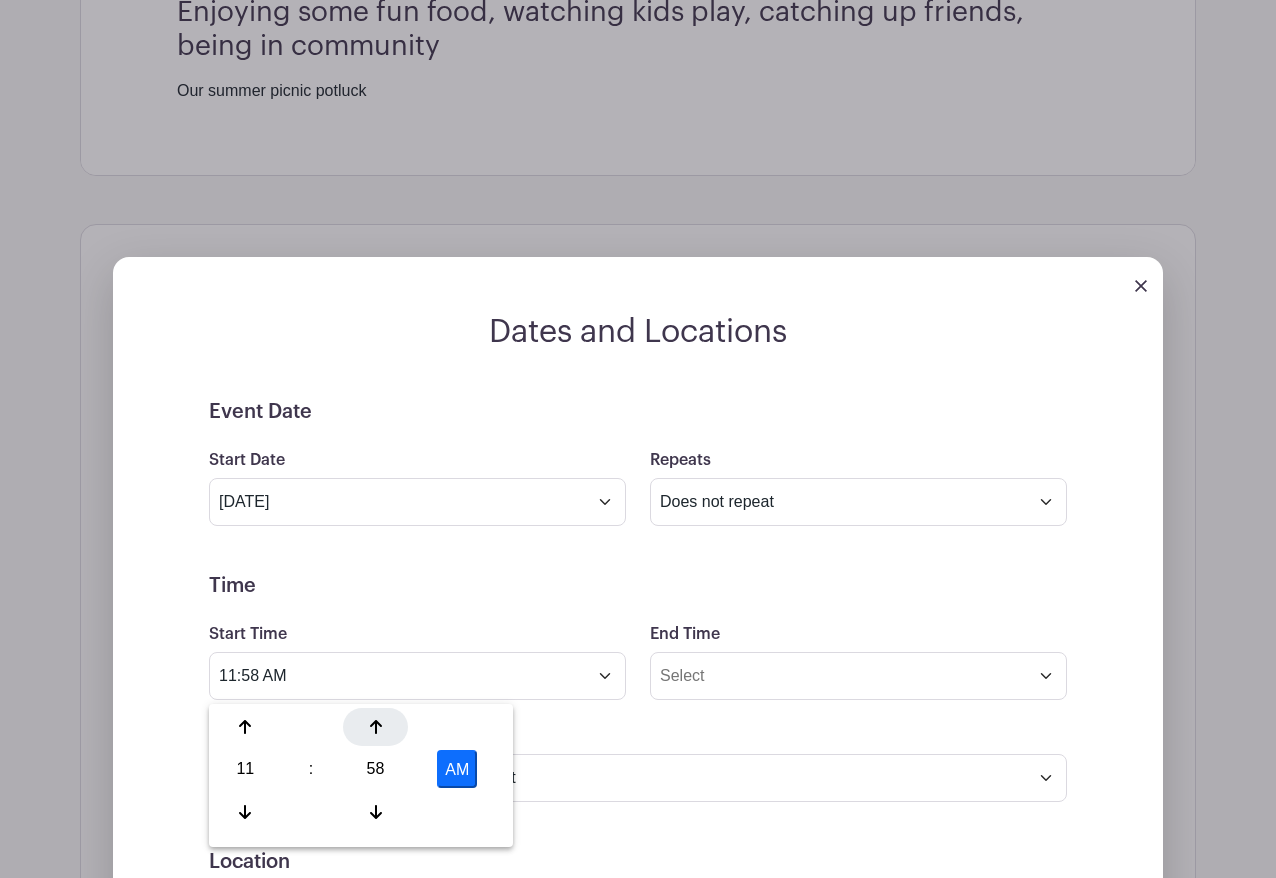 click 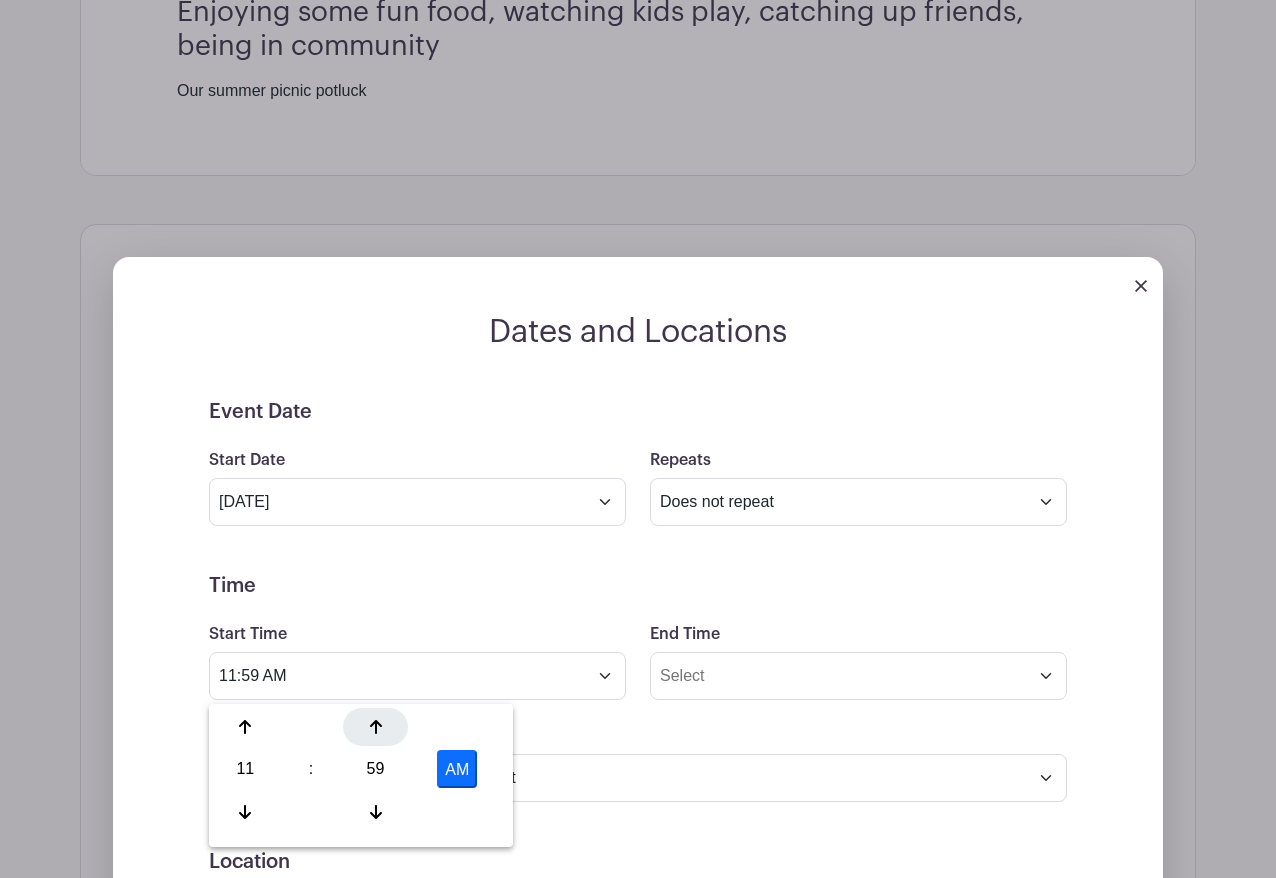 click 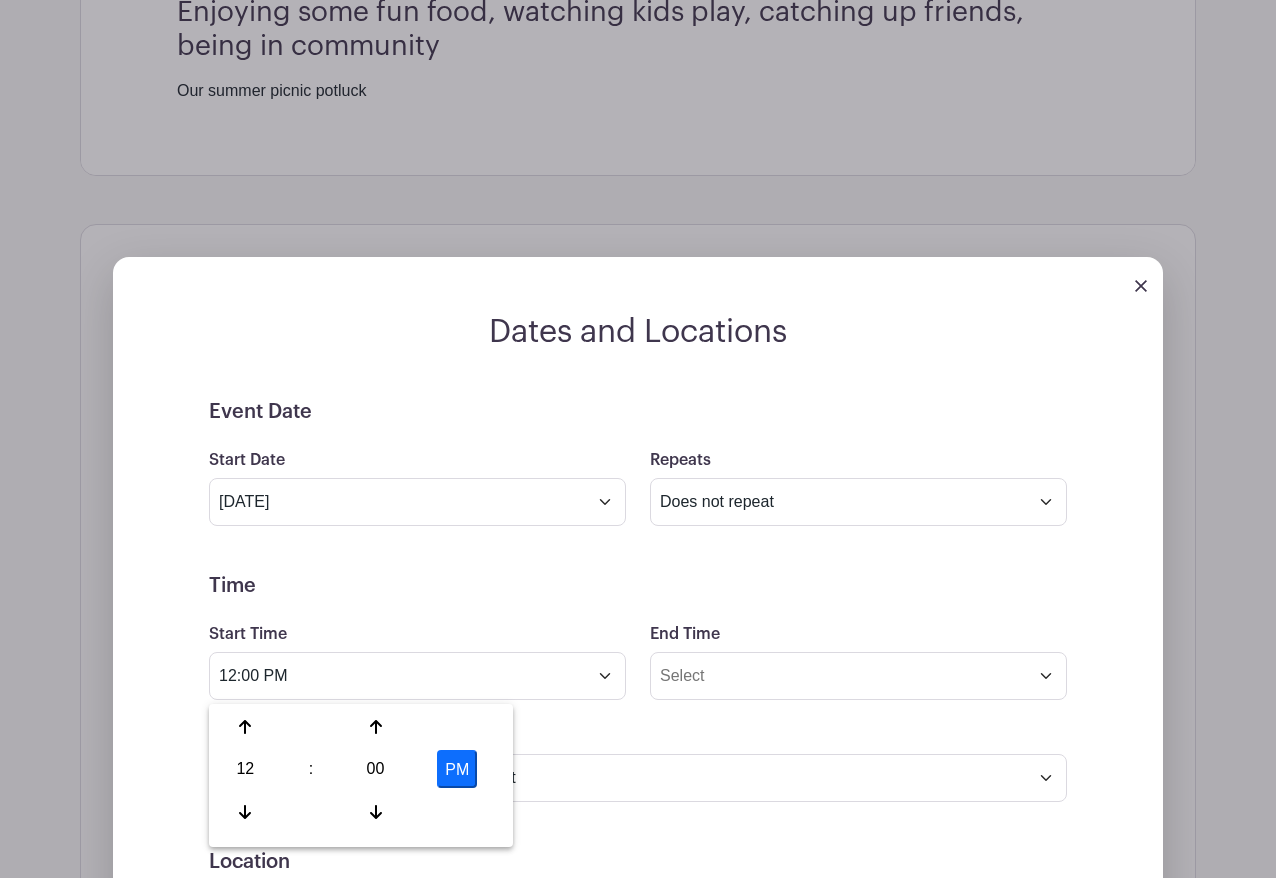 click on "PM" at bounding box center [457, 769] 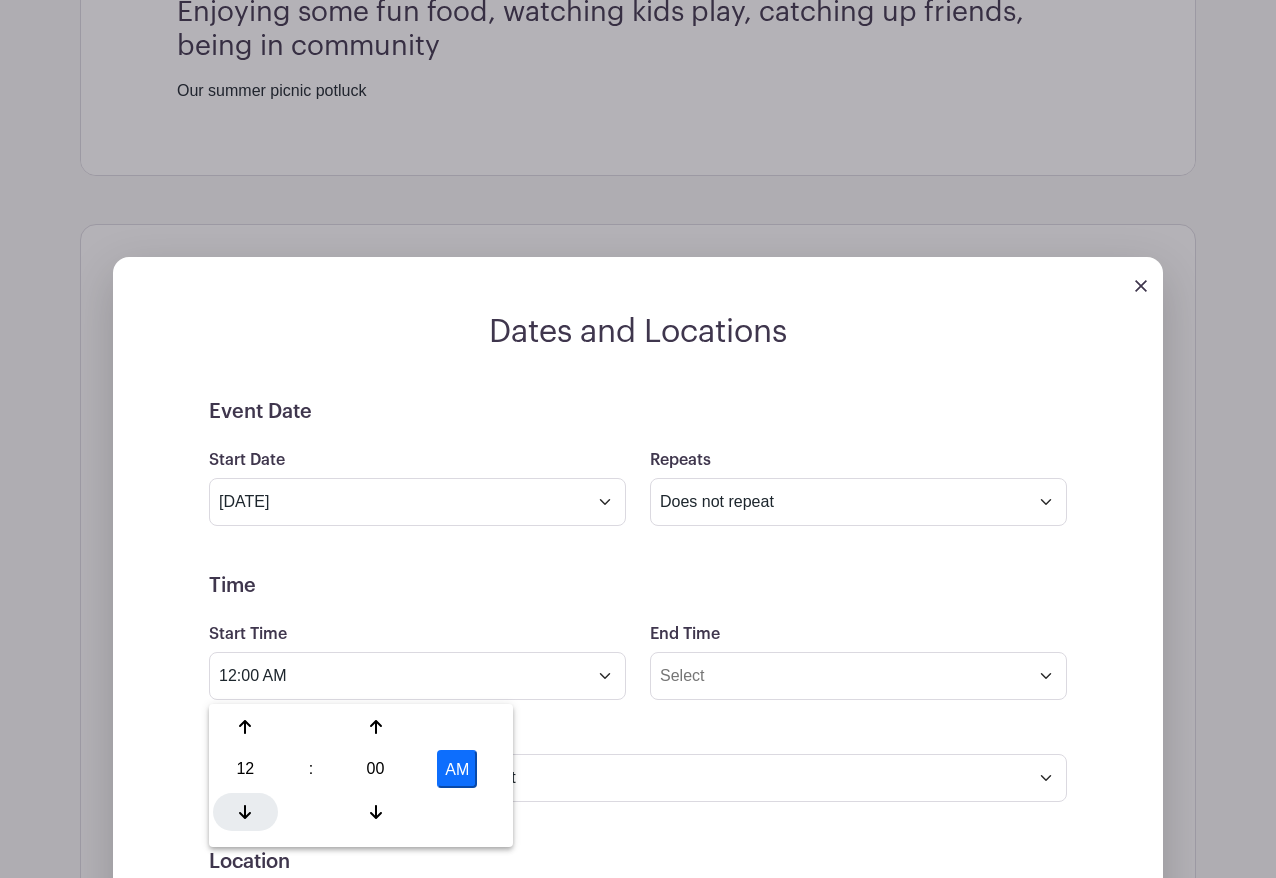 click 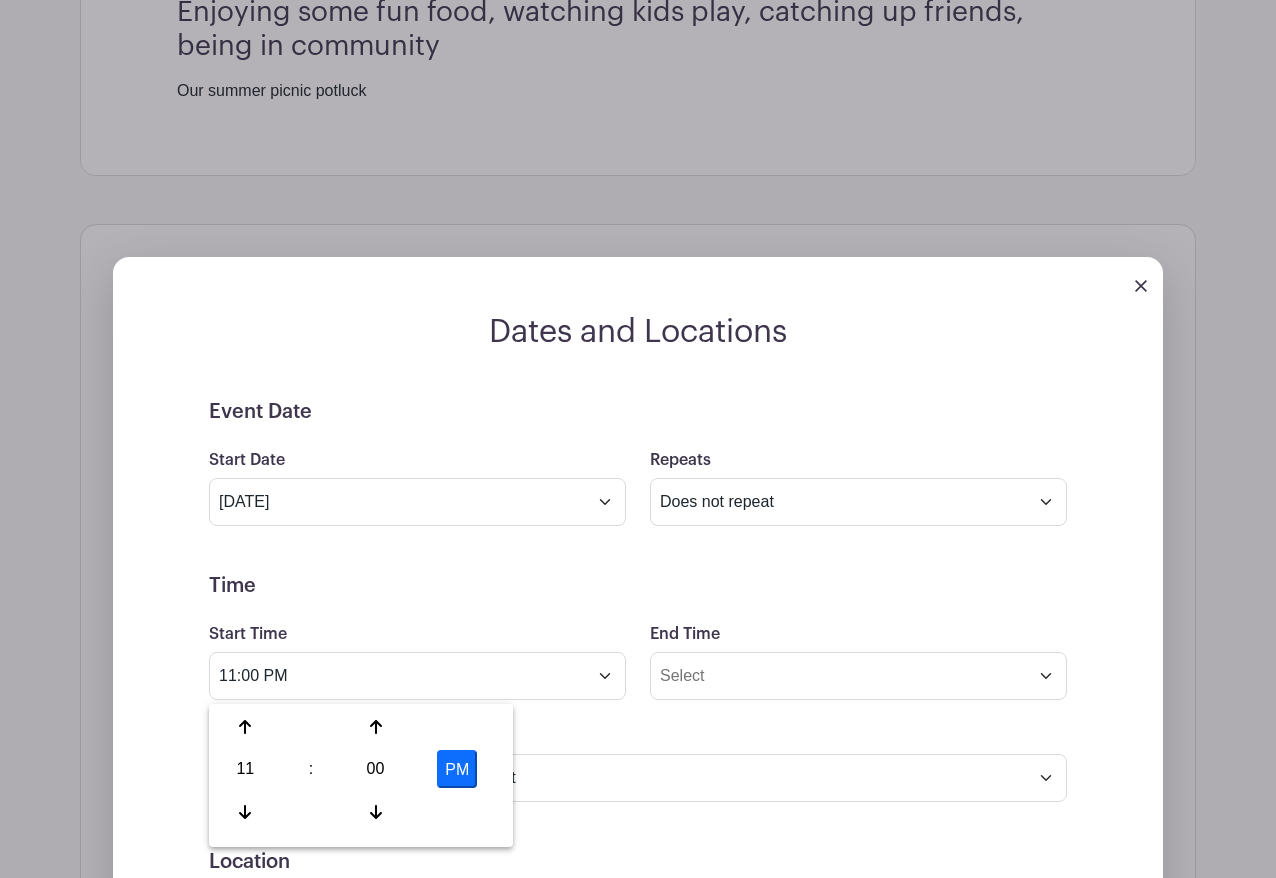 click on "PM" at bounding box center (457, 769) 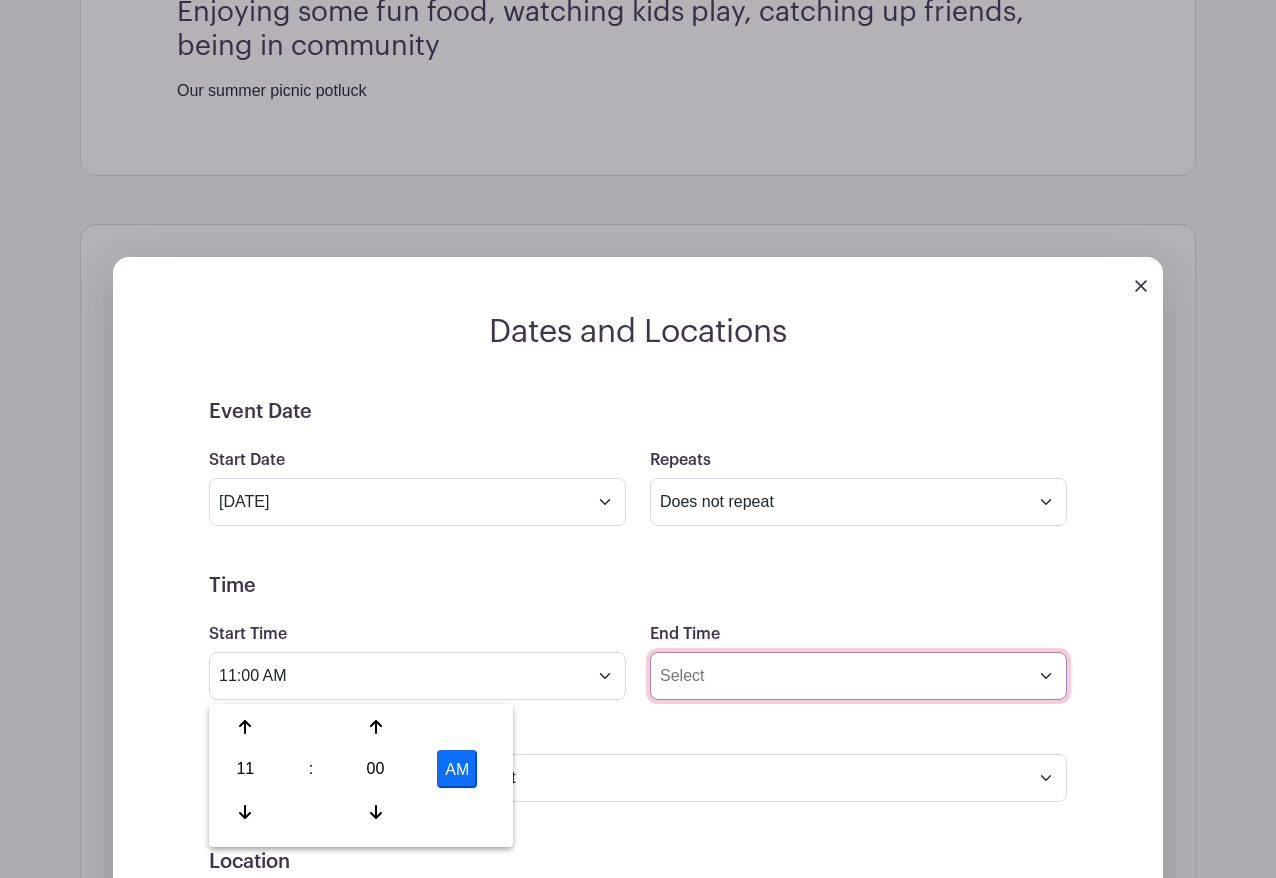 click on "End Time" at bounding box center [858, 676] 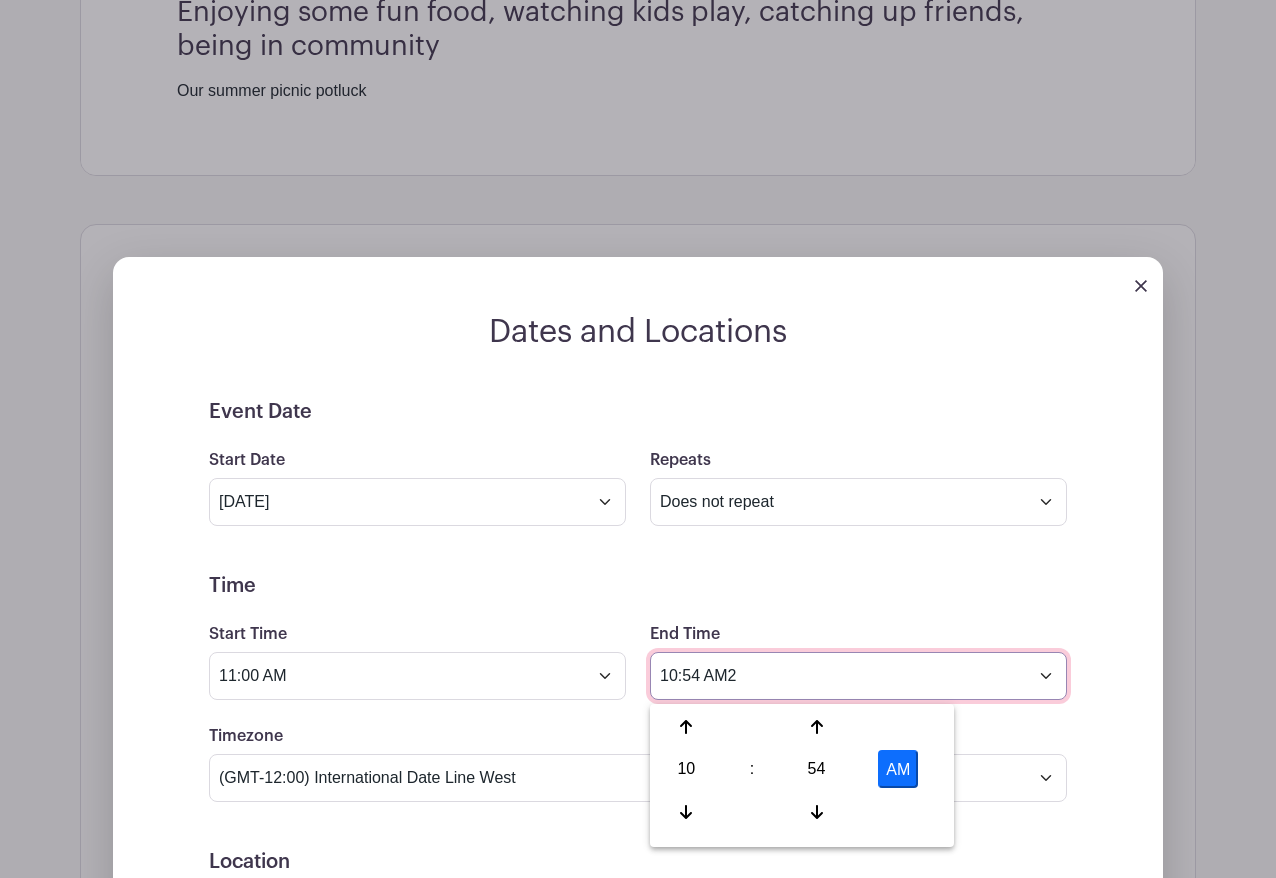 scroll, scrollTop: 1017, scrollLeft: 0, axis: vertical 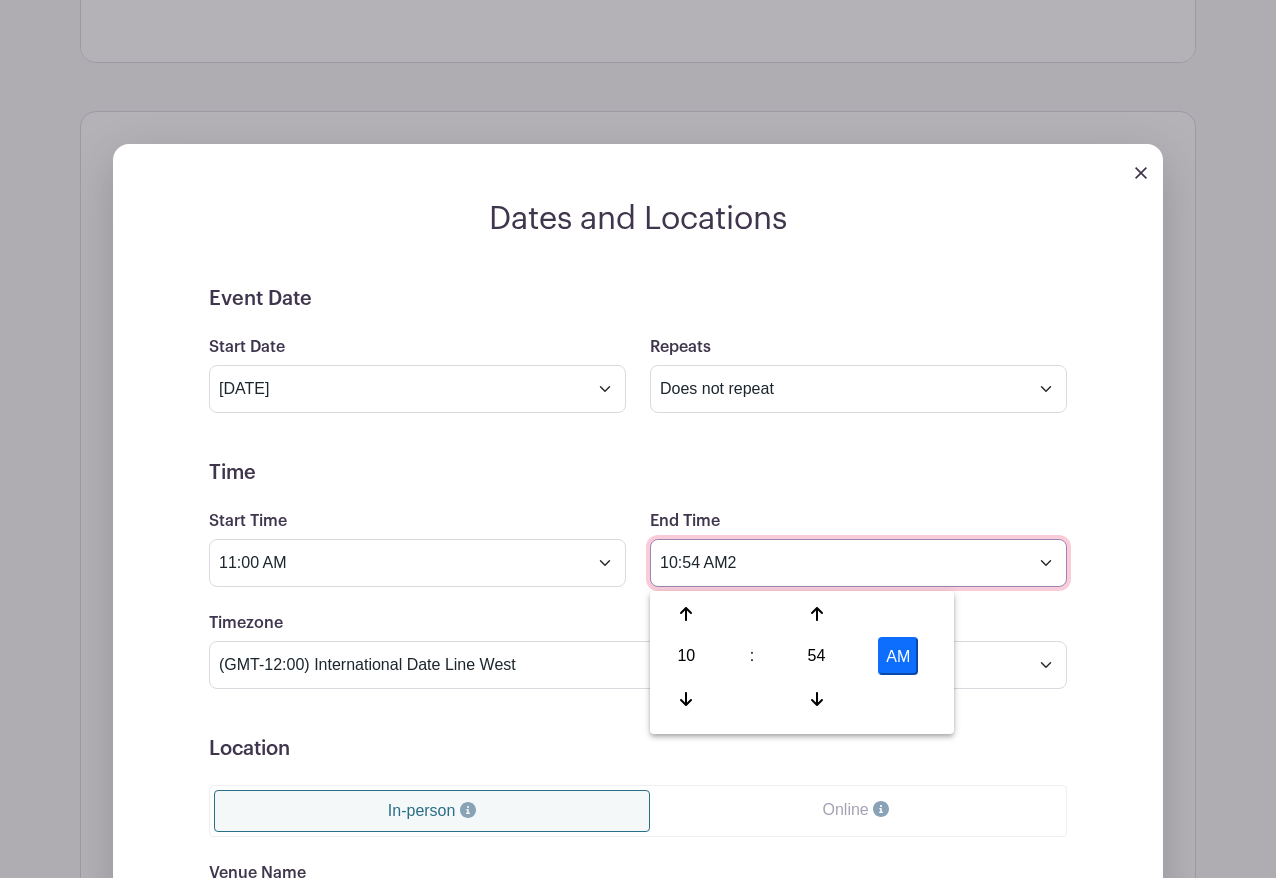 drag, startPoint x: 731, startPoint y: 569, endPoint x: 653, endPoint y: 569, distance: 78 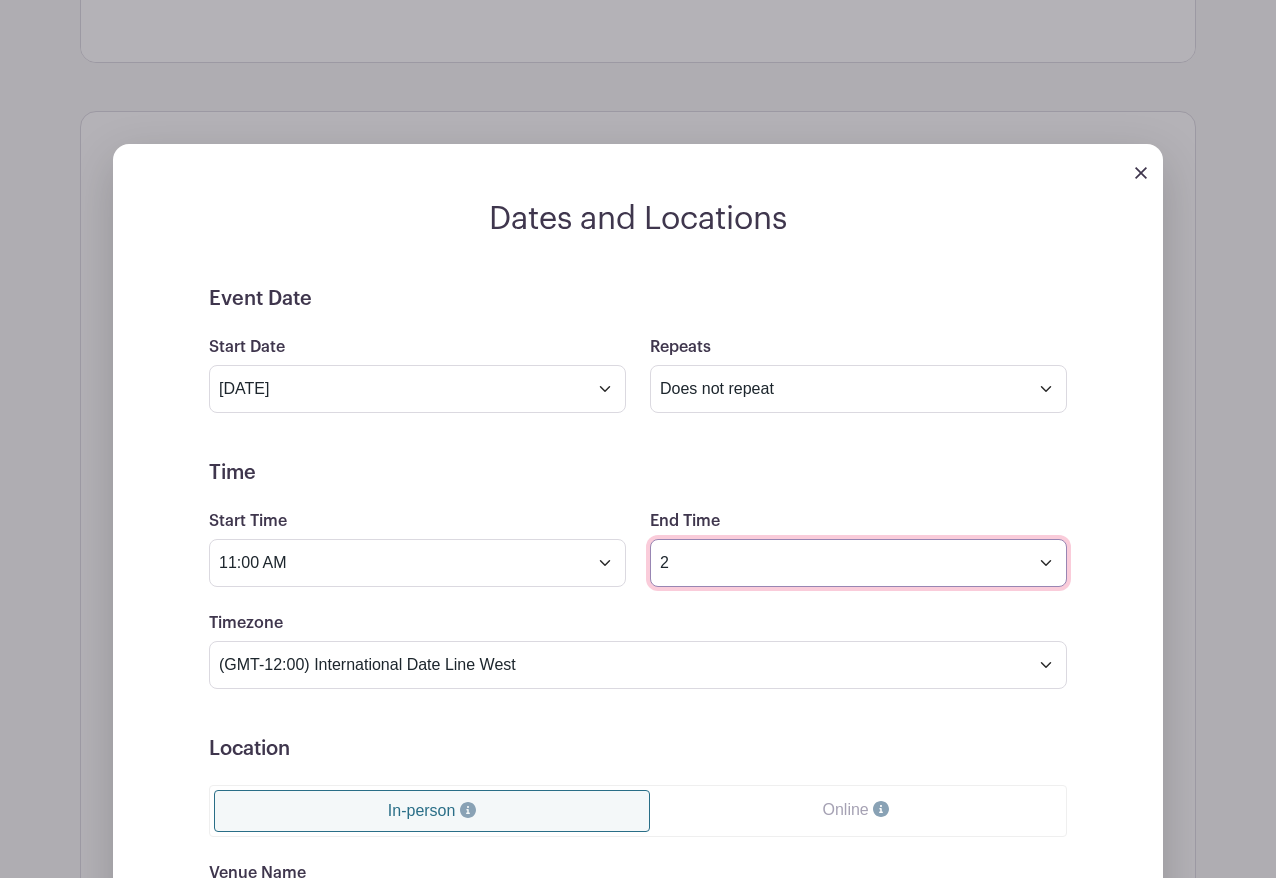click on "2" at bounding box center [858, 563] 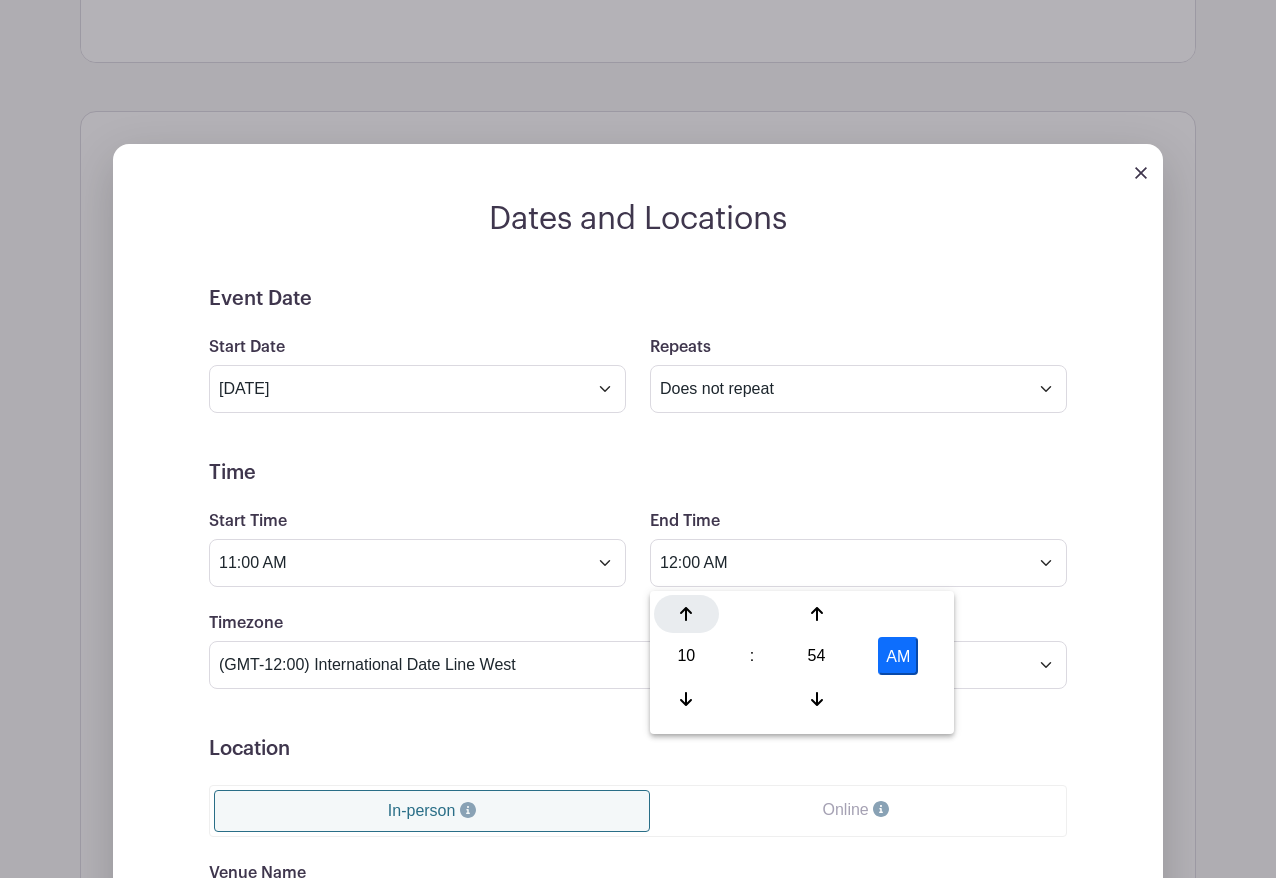 click 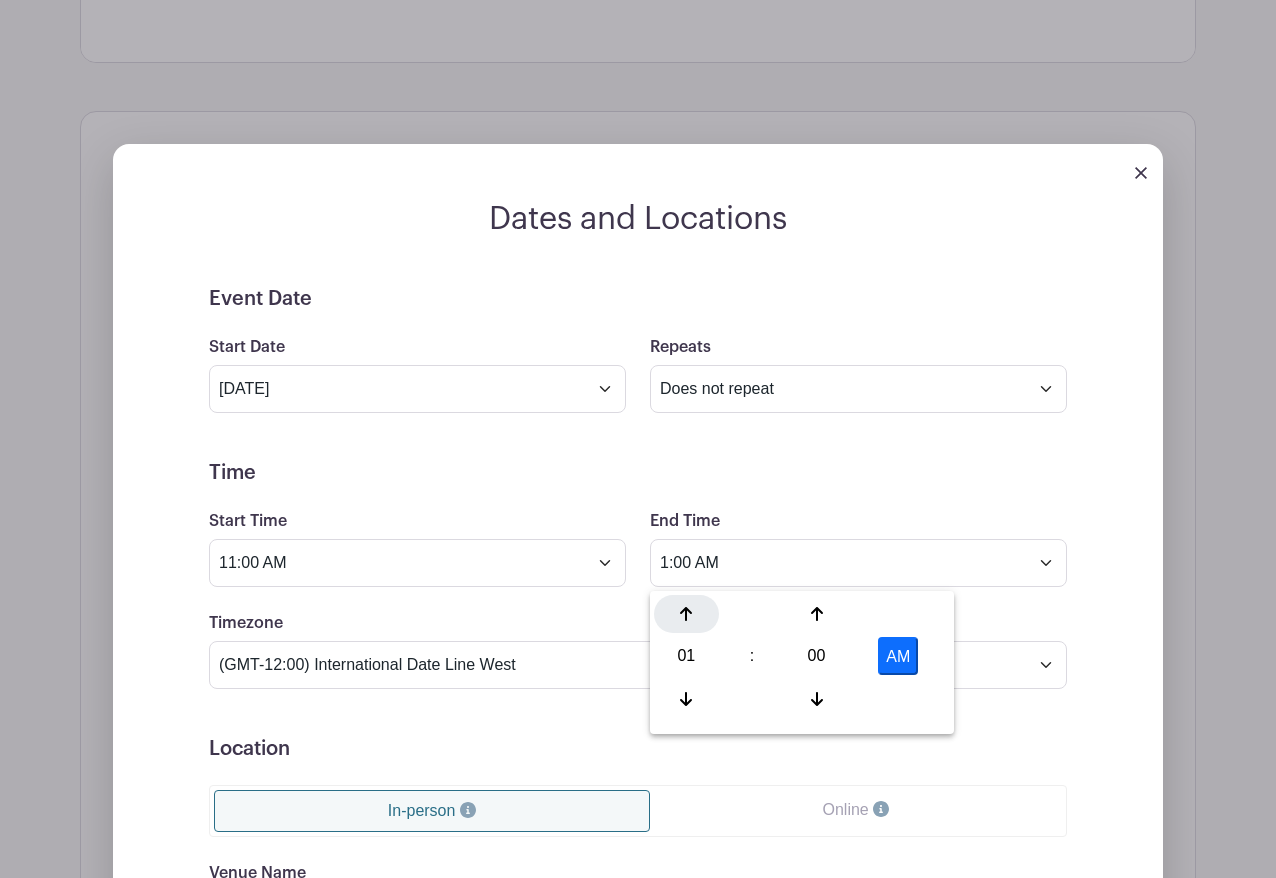 click 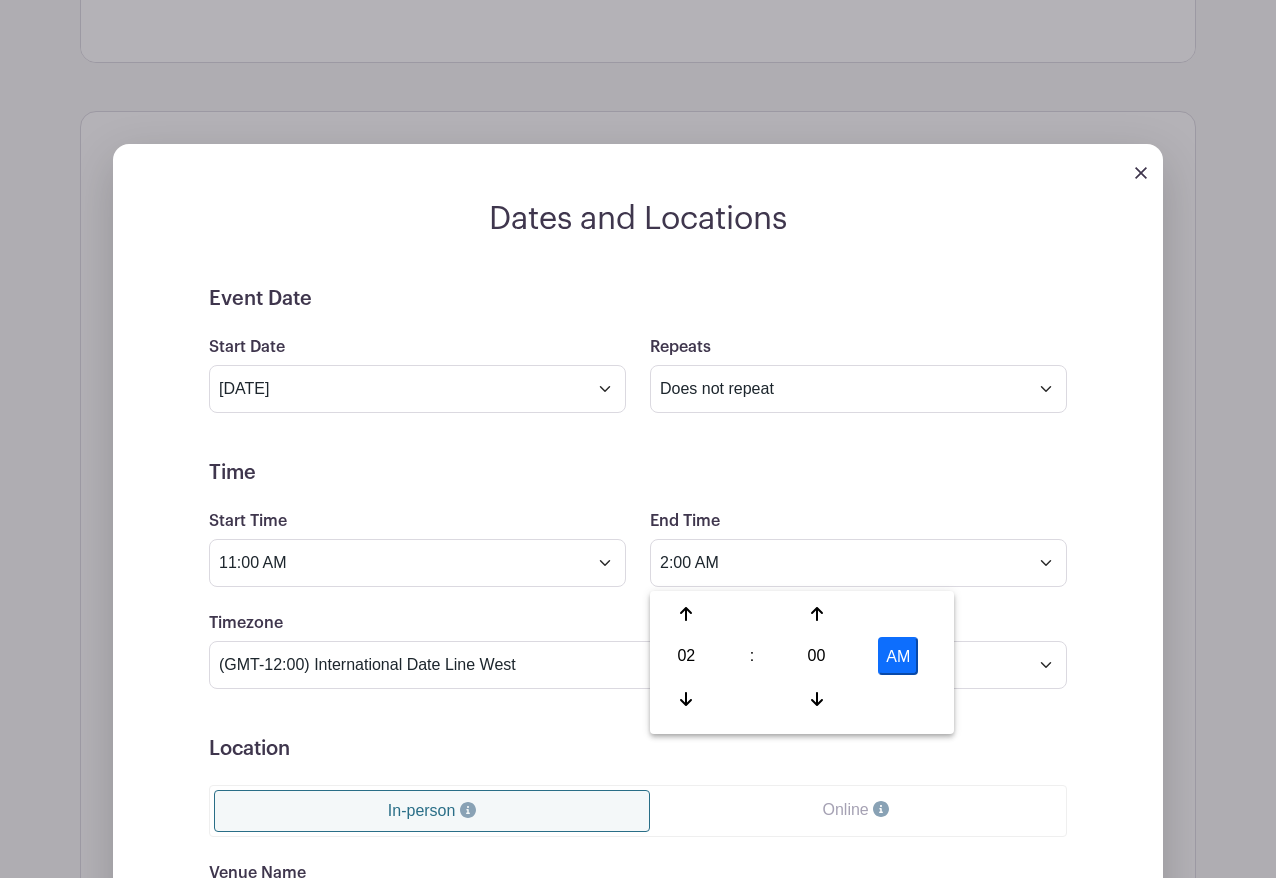 click on "AM" at bounding box center [898, 656] 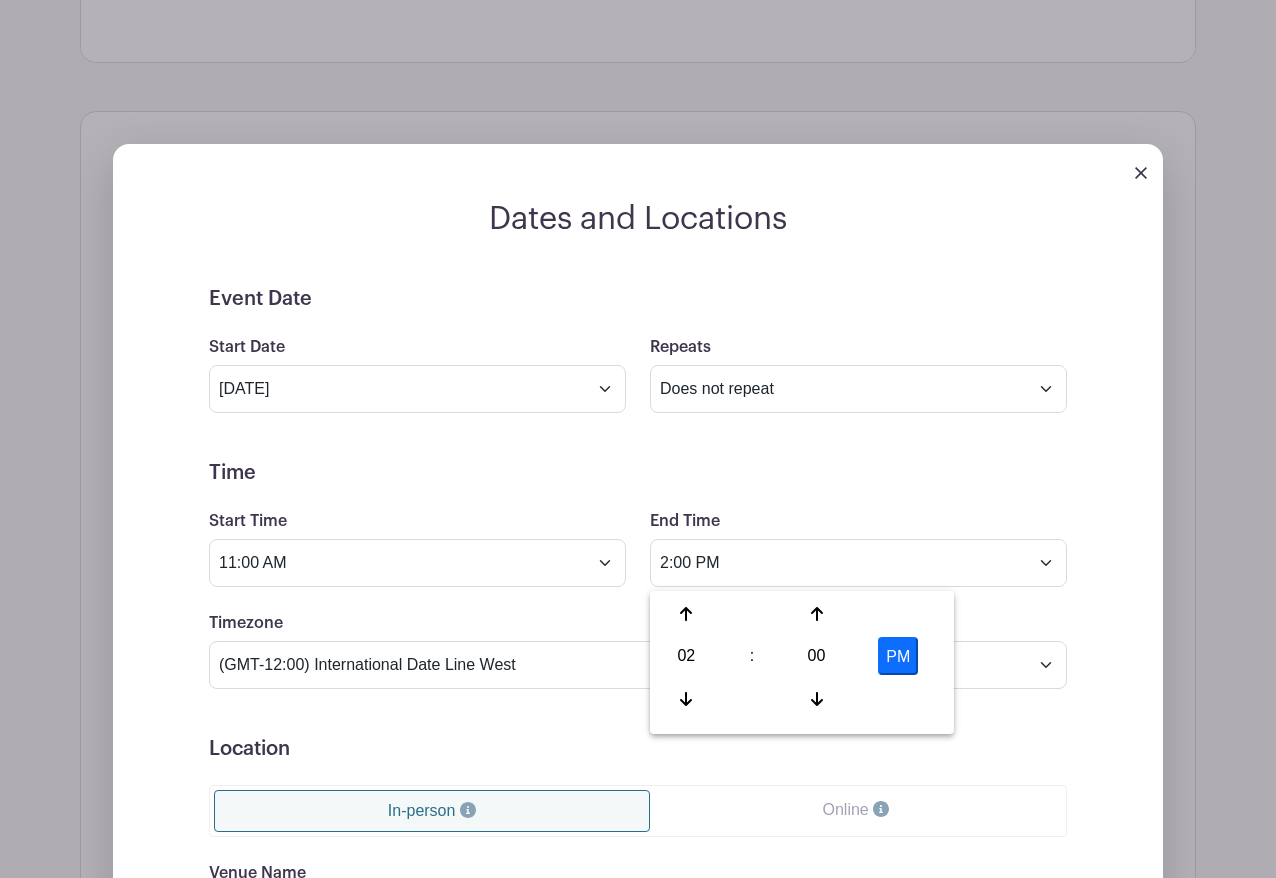 click on "Location" at bounding box center [638, 749] 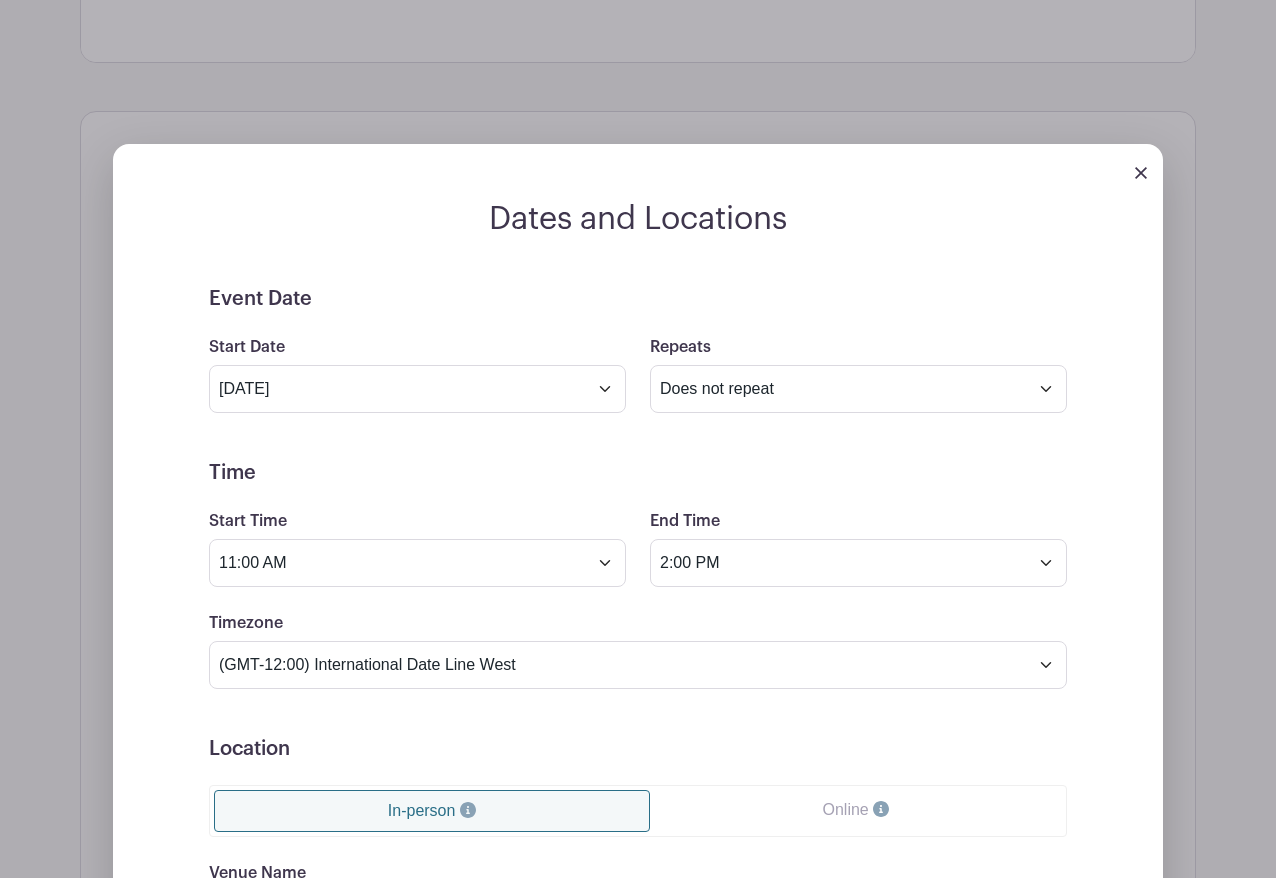click on "In-person" at bounding box center (432, 811) 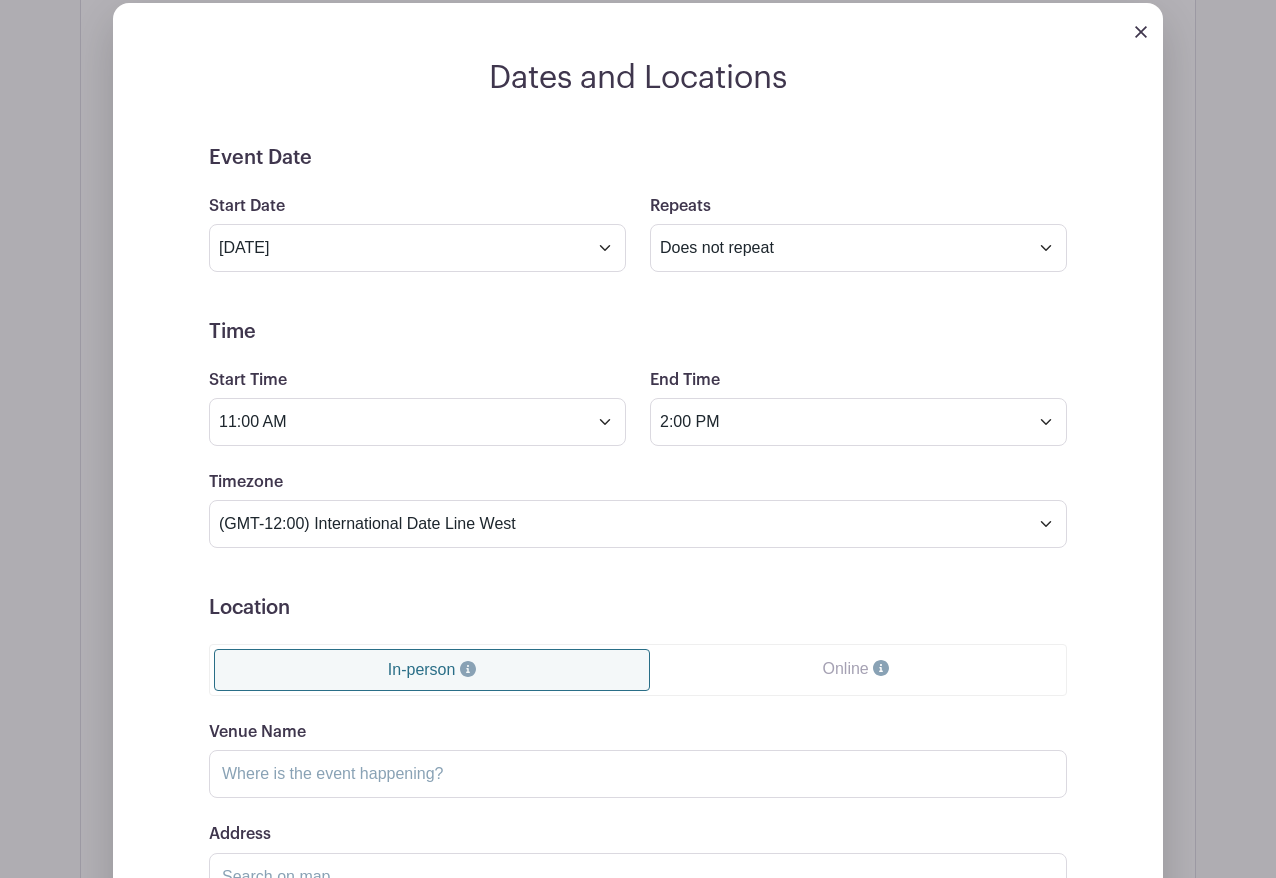 scroll, scrollTop: 1164, scrollLeft: 0, axis: vertical 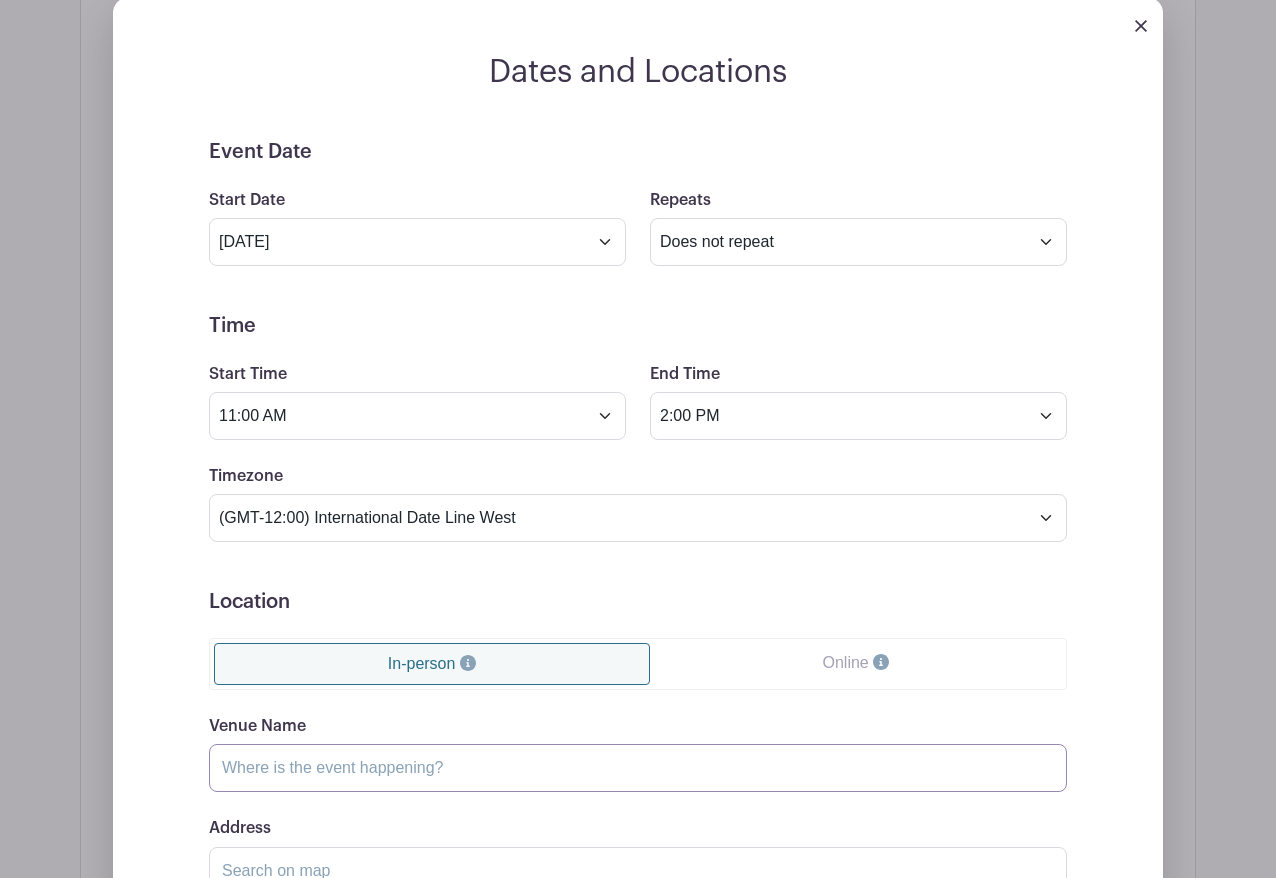 click on "Venue Name" at bounding box center (638, 768) 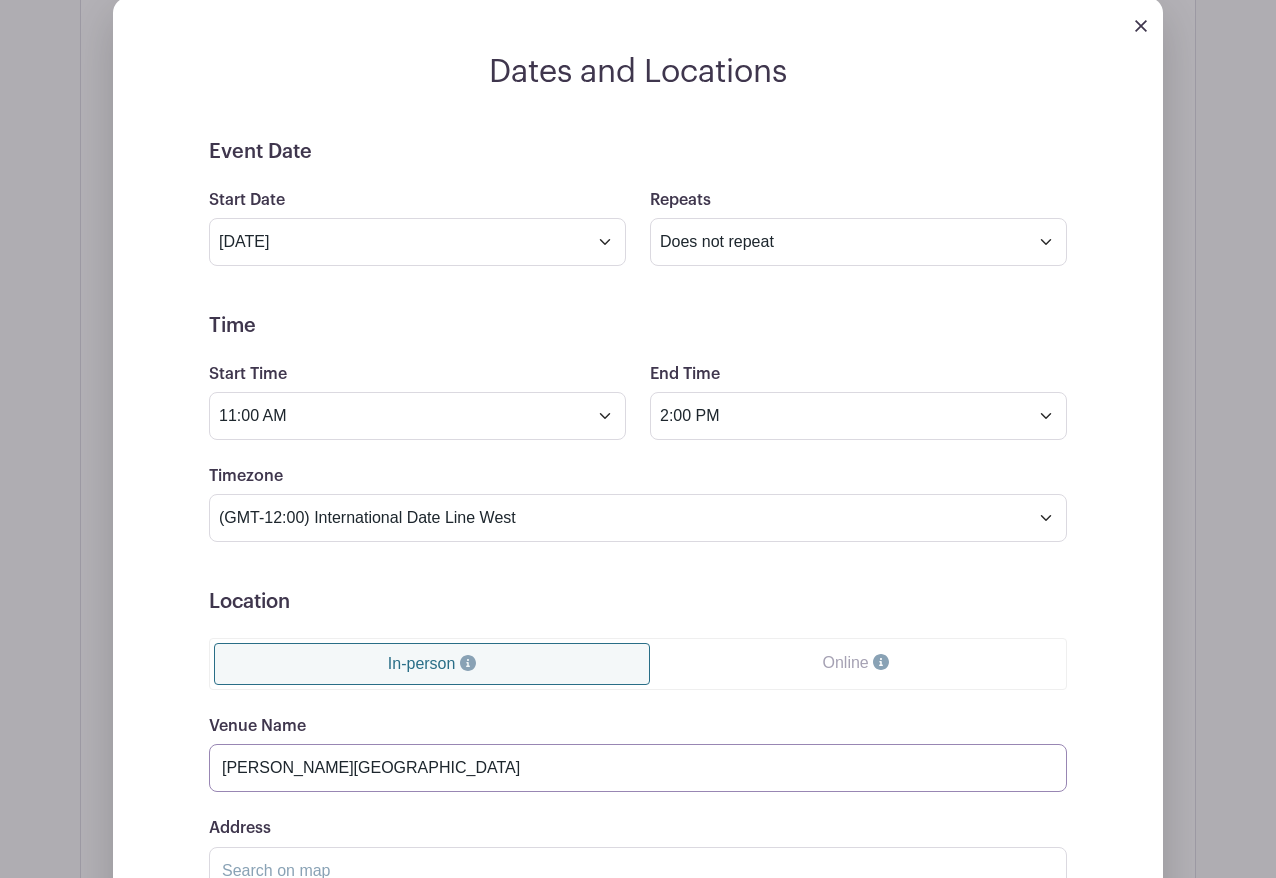 type on "[PERSON_NAME][GEOGRAPHIC_DATA]" 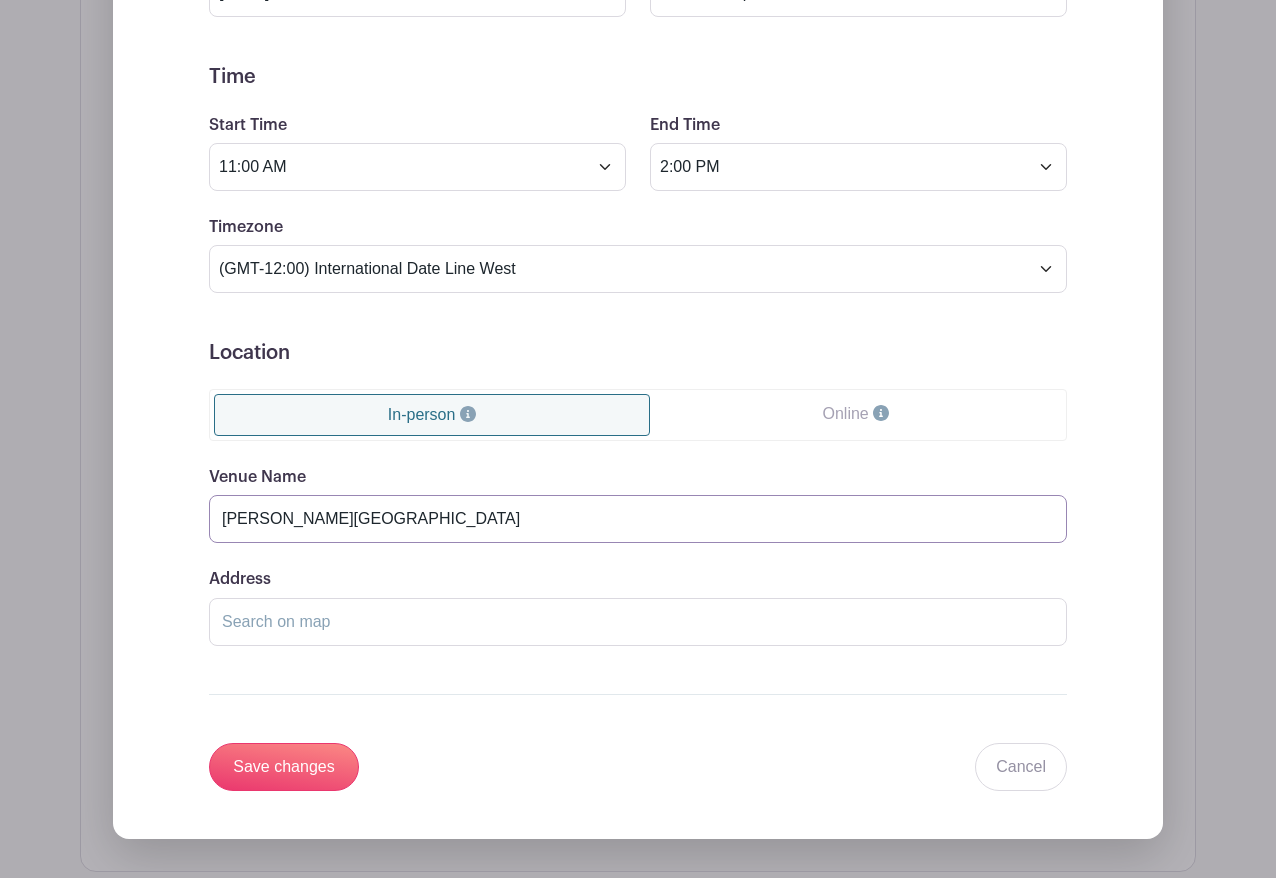 scroll, scrollTop: 1427, scrollLeft: 0, axis: vertical 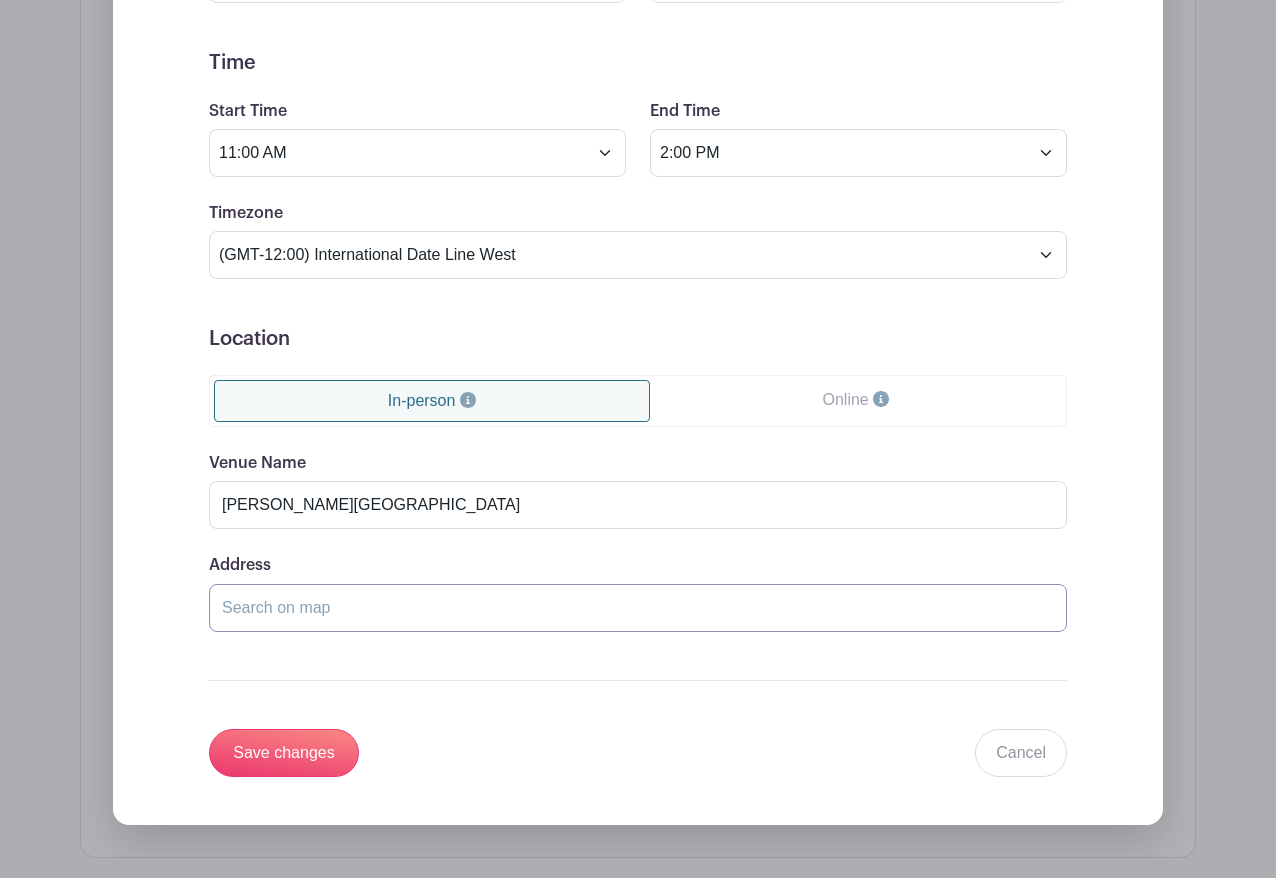 click on "Address" at bounding box center (638, 608) 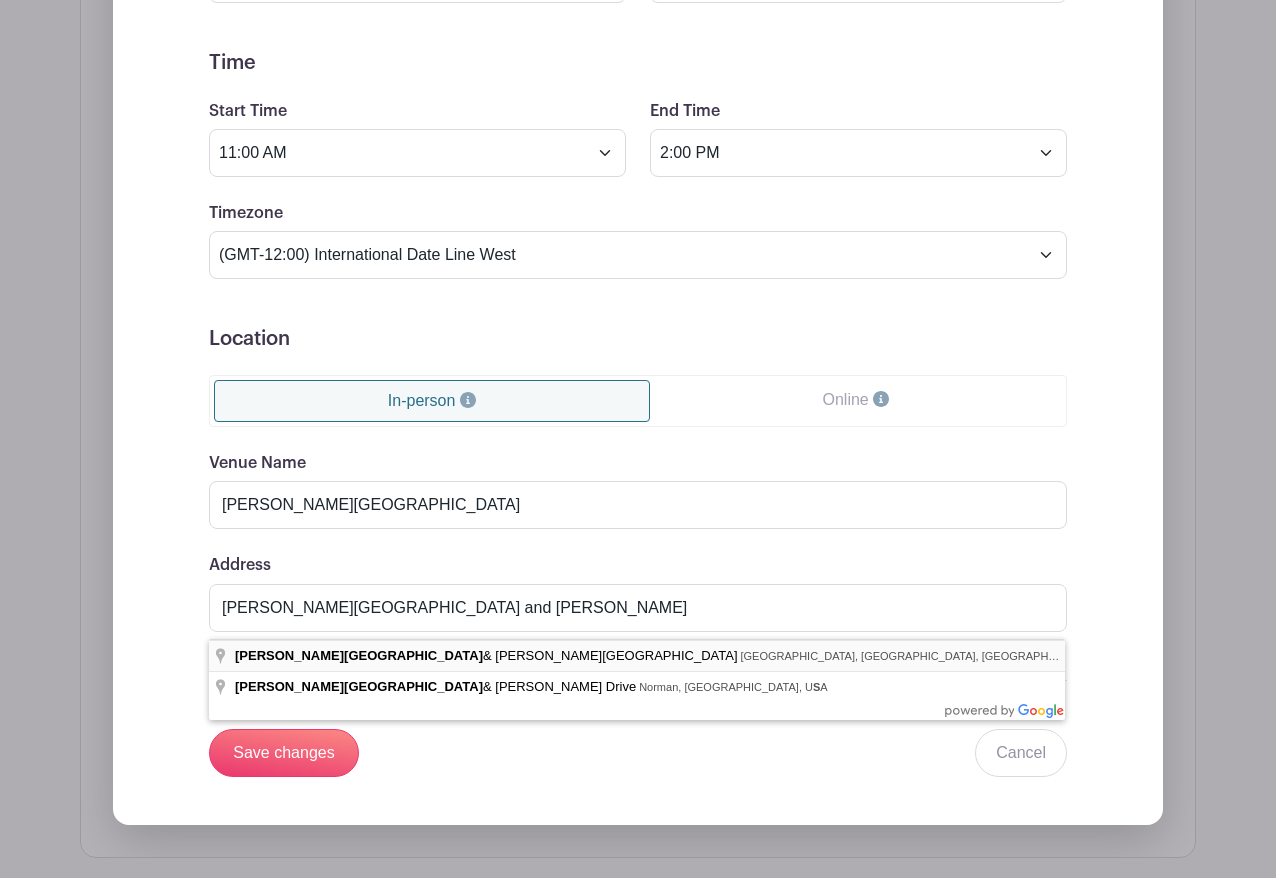 type on "[PERSON_NAME][GEOGRAPHIC_DATA][PERSON_NAME], [GEOGRAPHIC_DATA], [GEOGRAPHIC_DATA]" 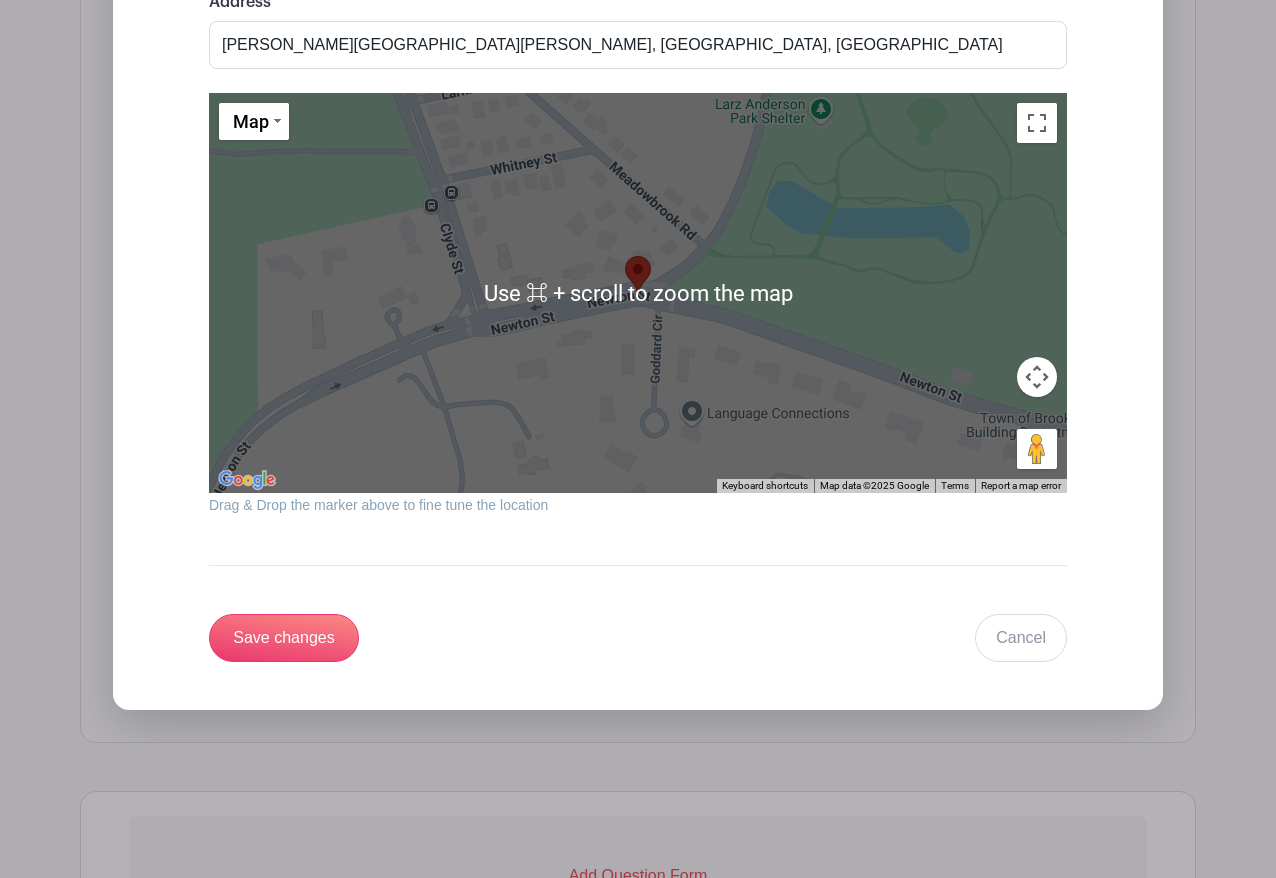 scroll, scrollTop: 1988, scrollLeft: 0, axis: vertical 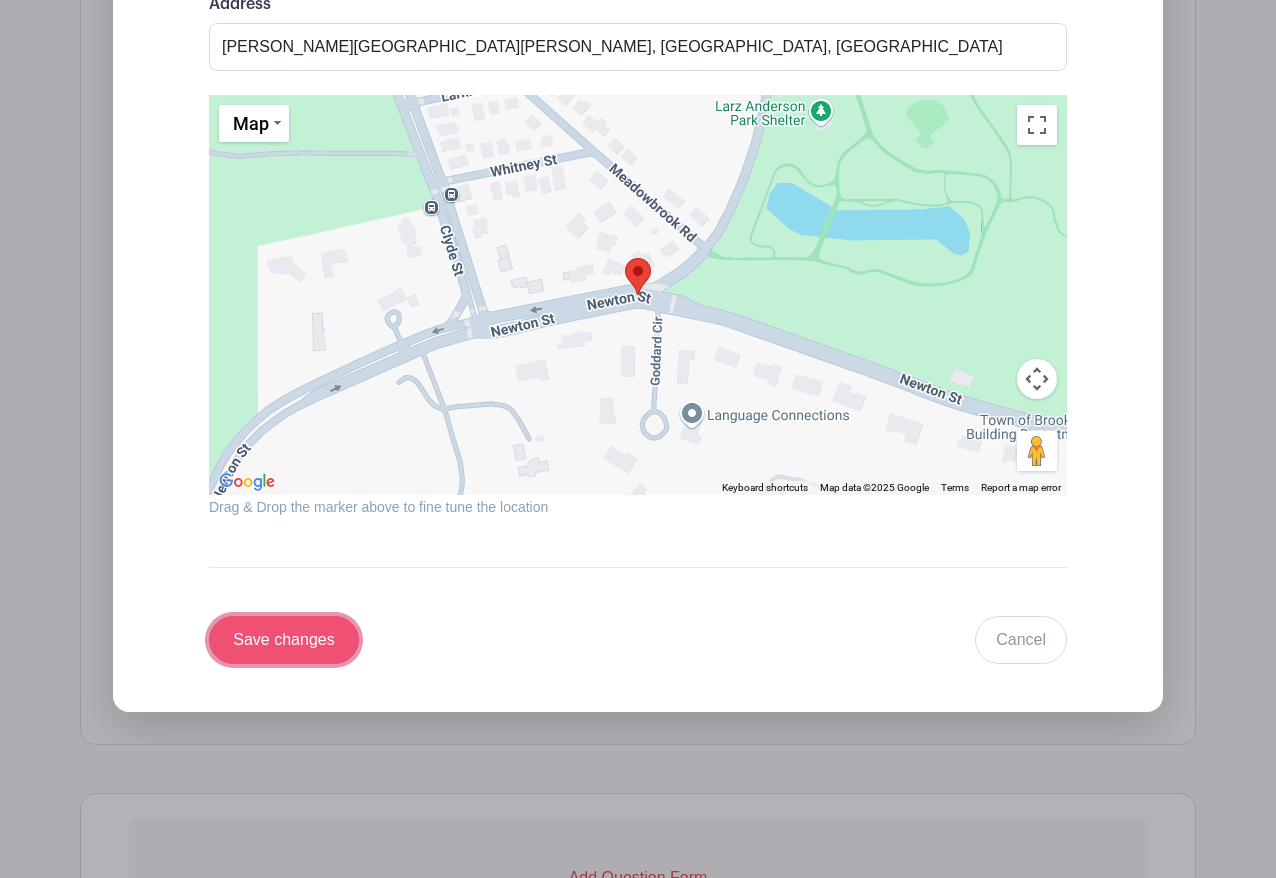 click on "Save changes" at bounding box center (284, 640) 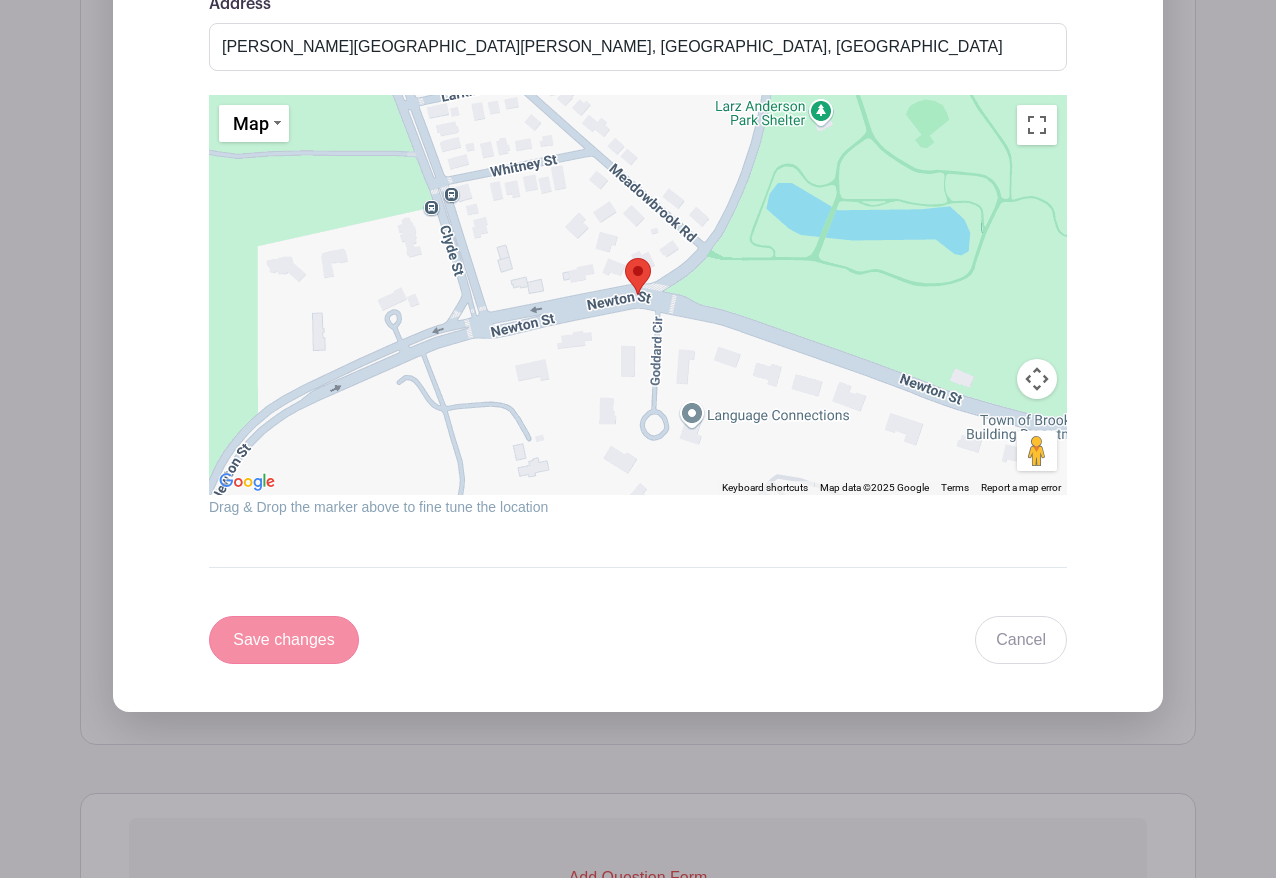 scroll, scrollTop: 1071, scrollLeft: 0, axis: vertical 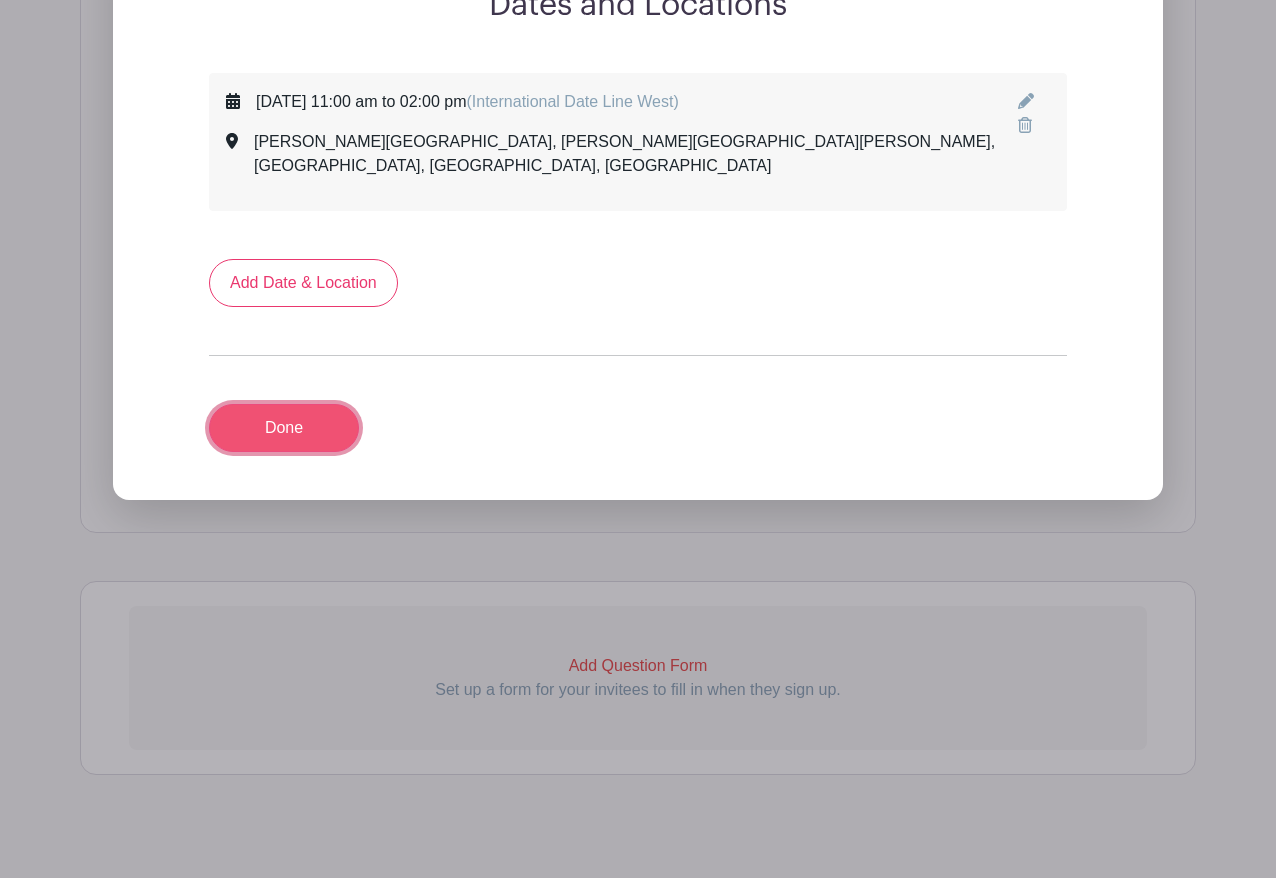 click on "Done" at bounding box center (284, 428) 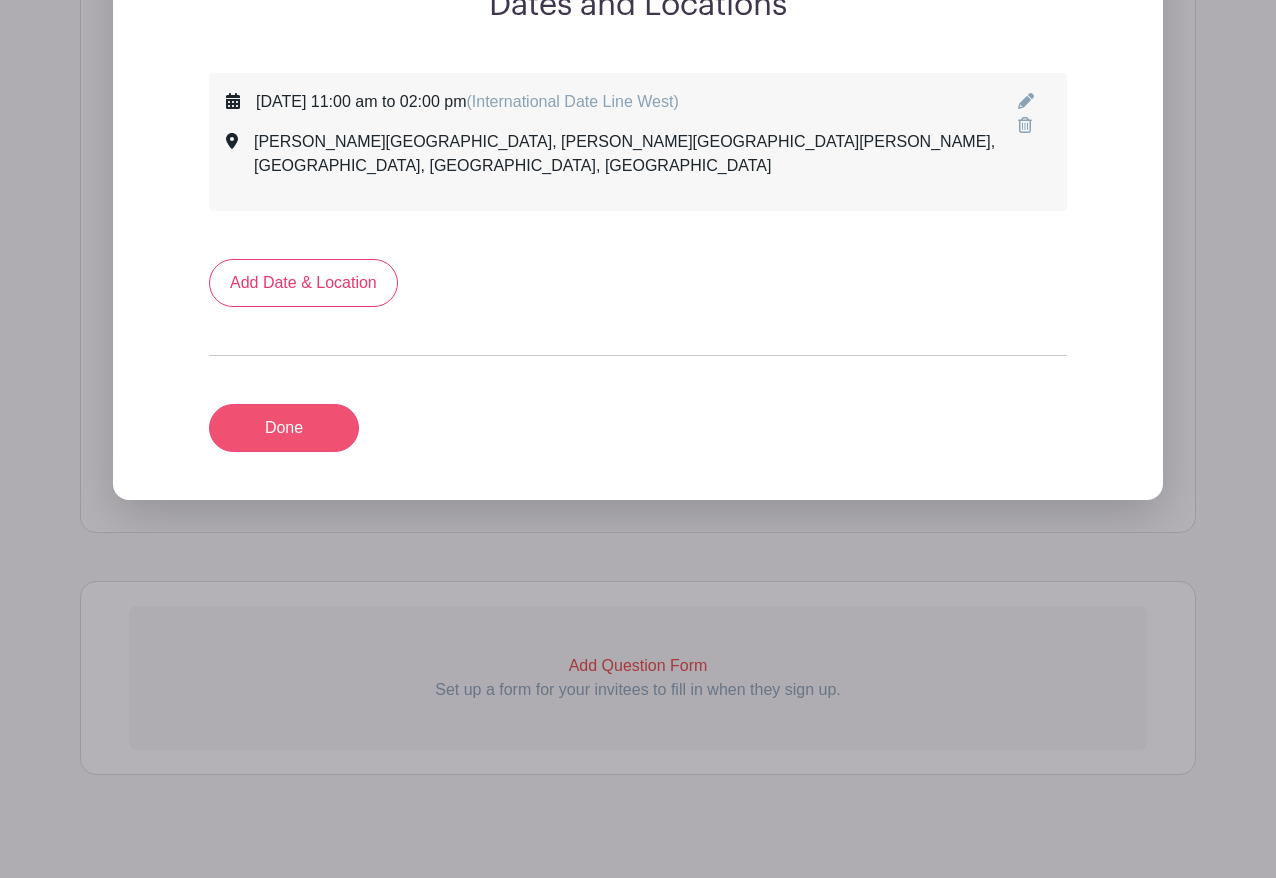 scroll, scrollTop: 904, scrollLeft: 0, axis: vertical 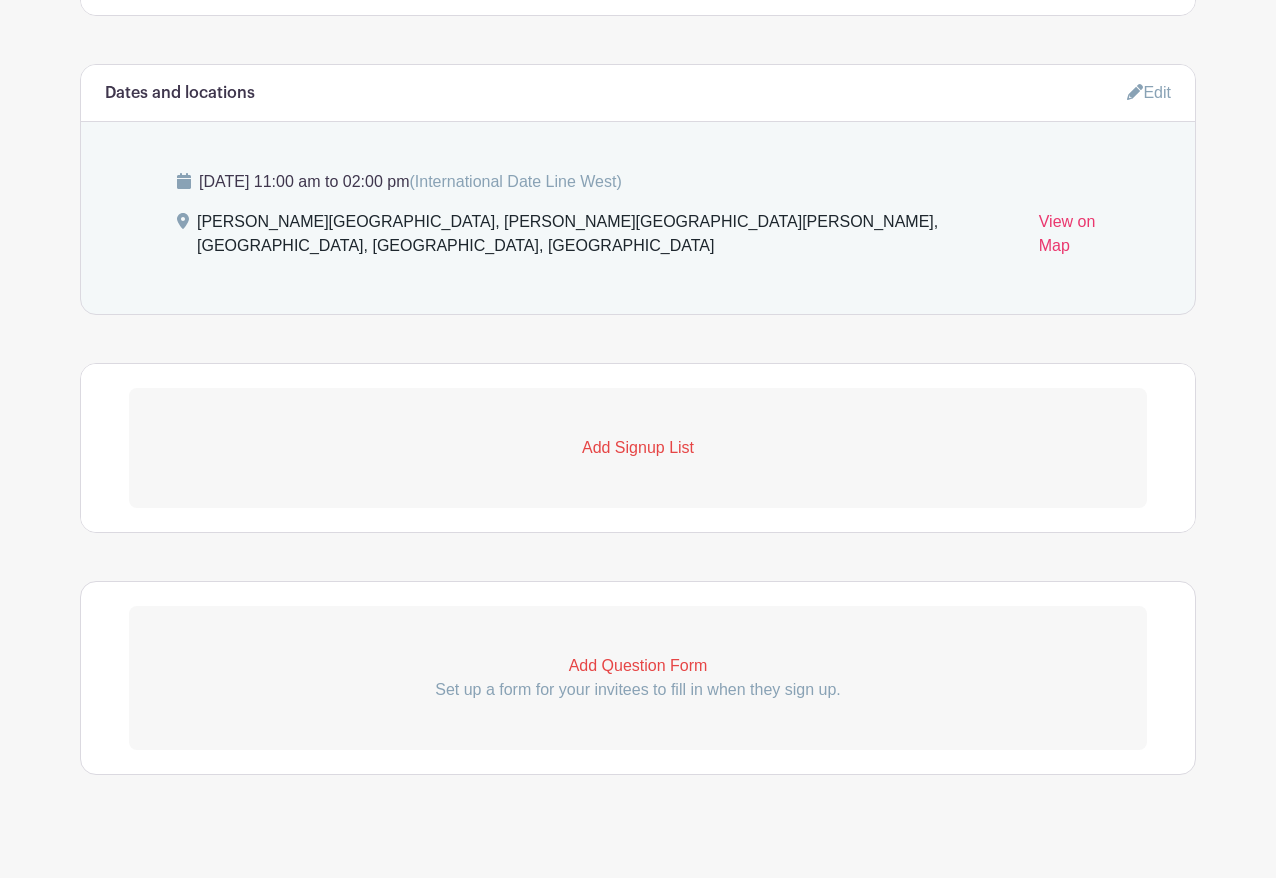 click on "Add Signup List" at bounding box center [638, 448] 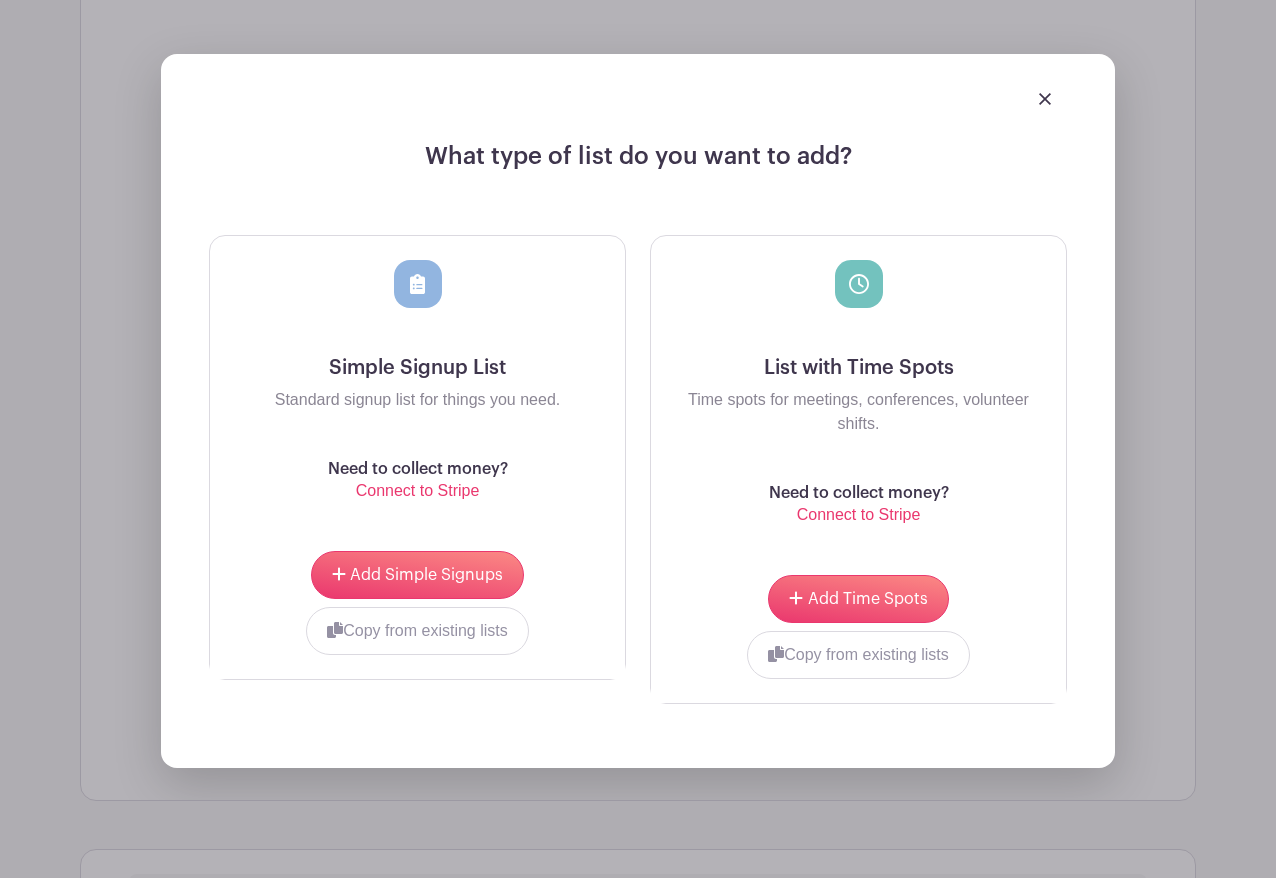 scroll, scrollTop: 1262, scrollLeft: 0, axis: vertical 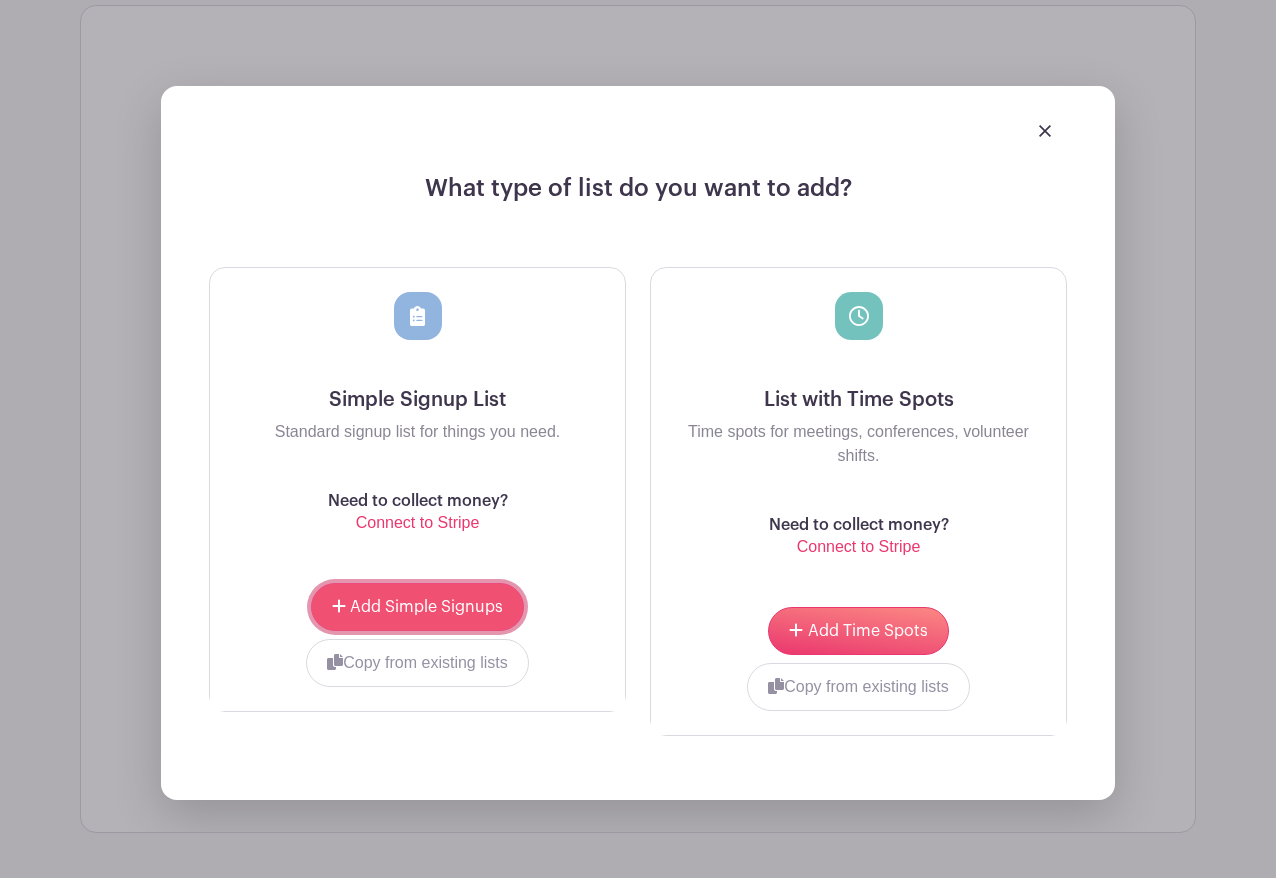 click on "Add Simple Signups" at bounding box center (426, 607) 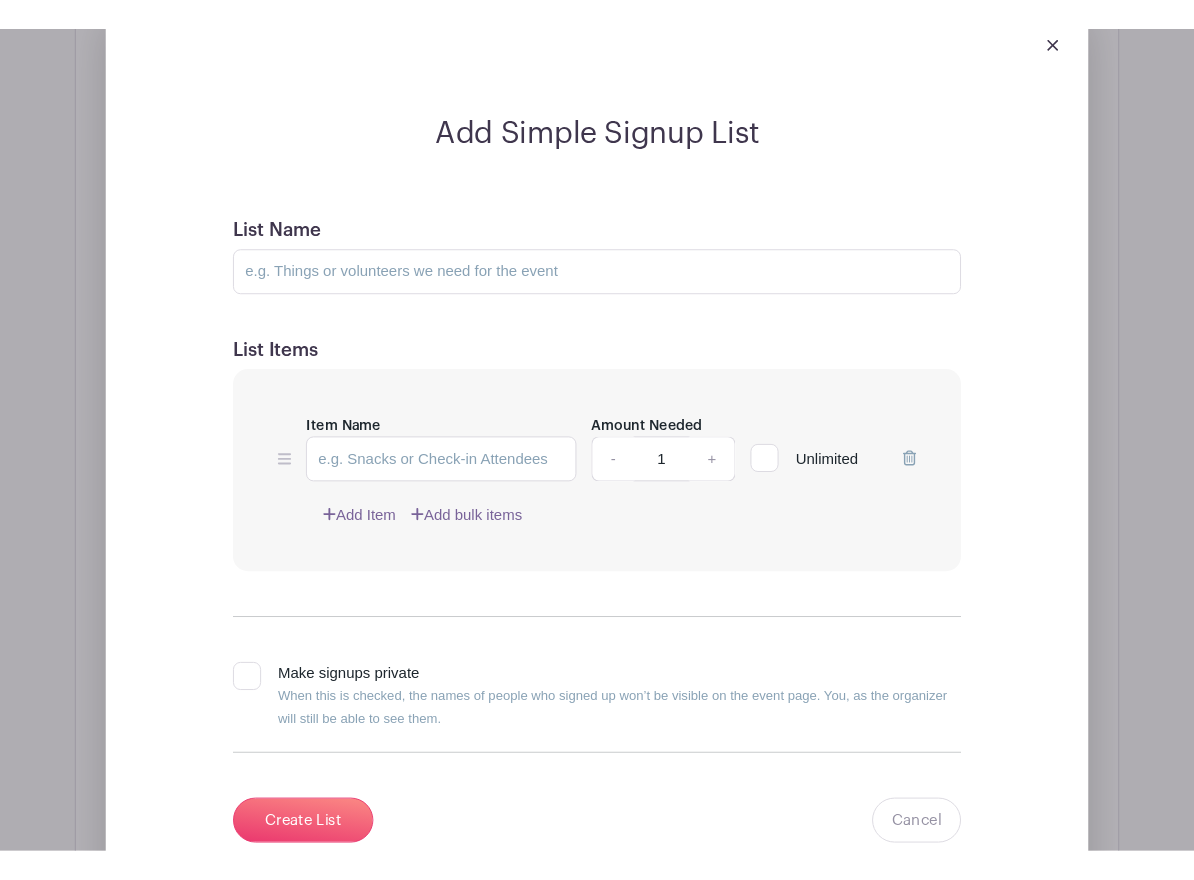 scroll, scrollTop: 1486, scrollLeft: 0, axis: vertical 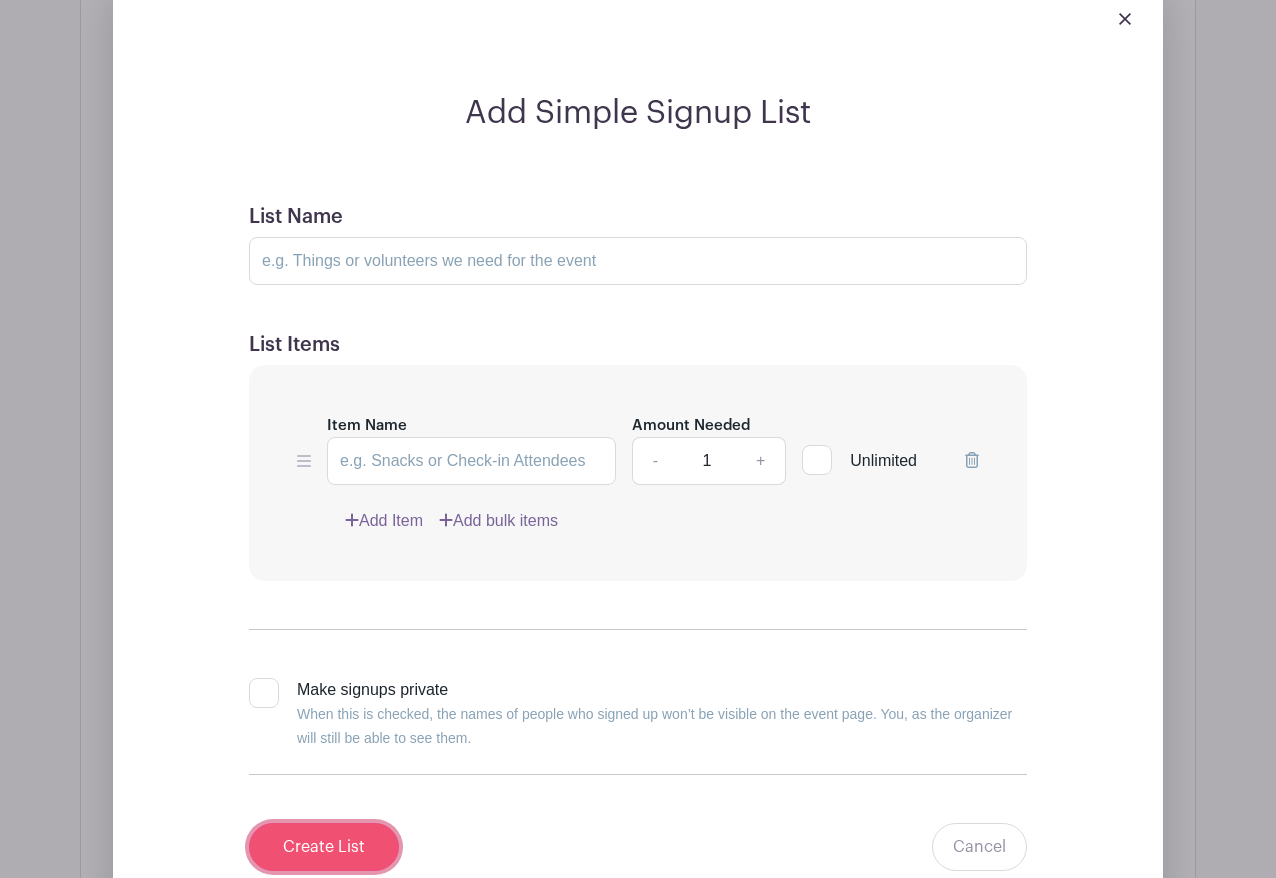 click on "Create List" at bounding box center (324, 847) 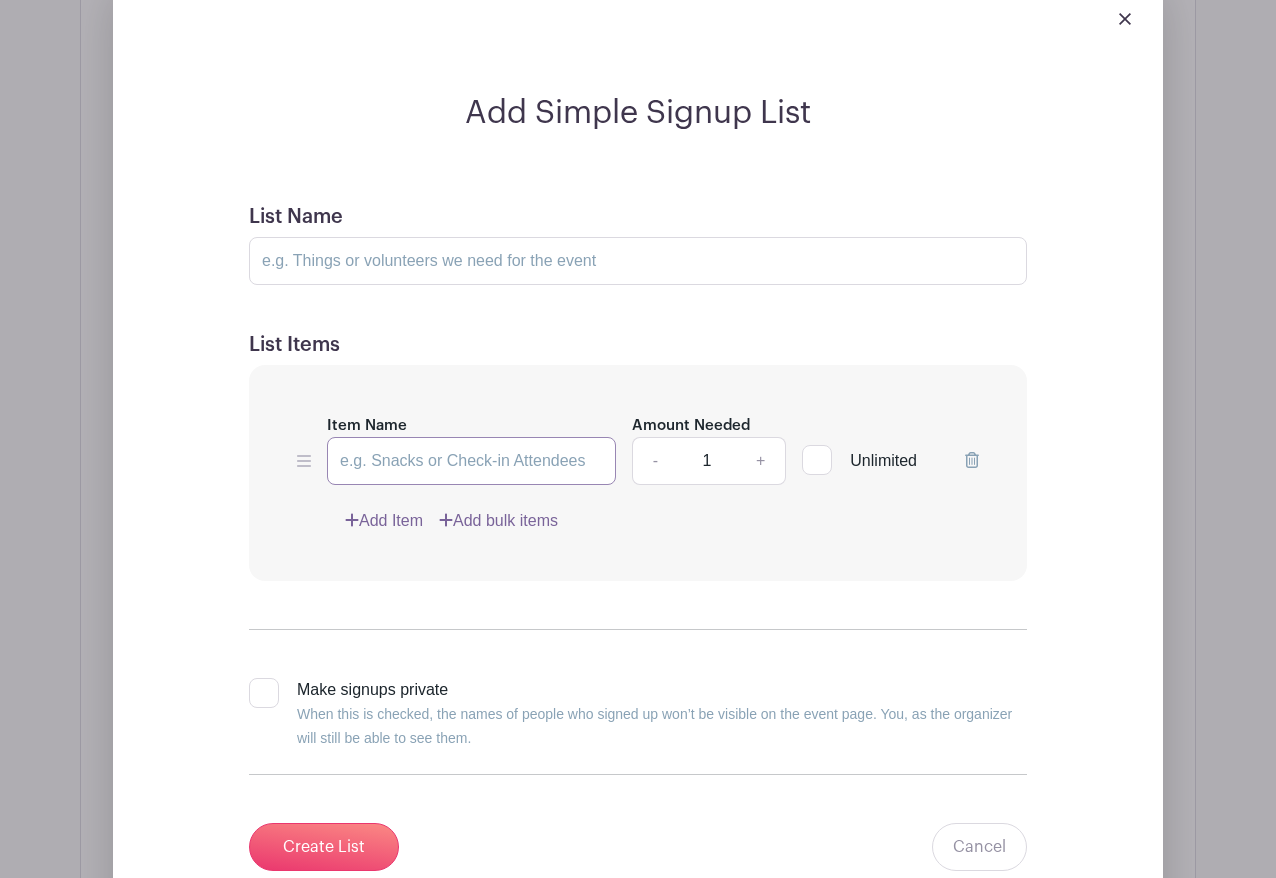 drag, startPoint x: 365, startPoint y: 445, endPoint x: 395, endPoint y: 450, distance: 30.413813 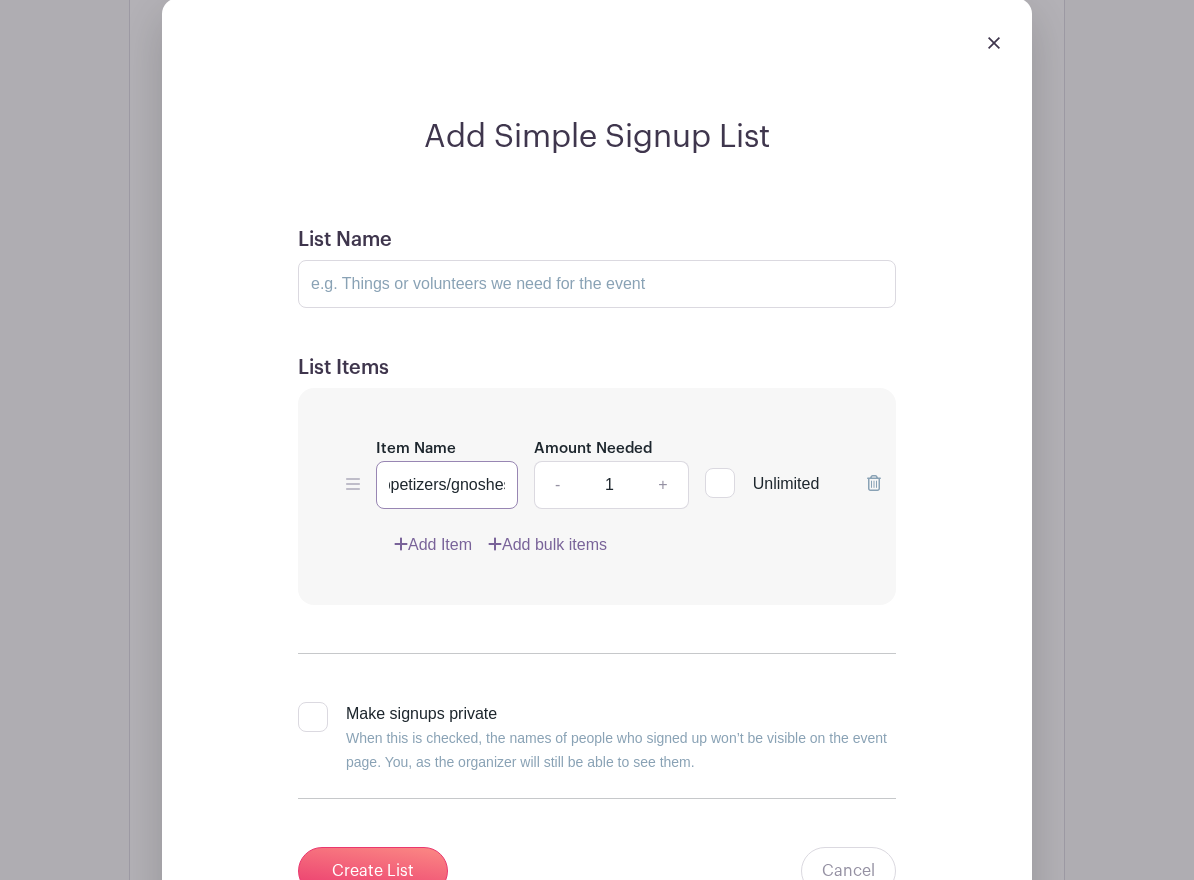 scroll, scrollTop: 0, scrollLeft: 26, axis: horizontal 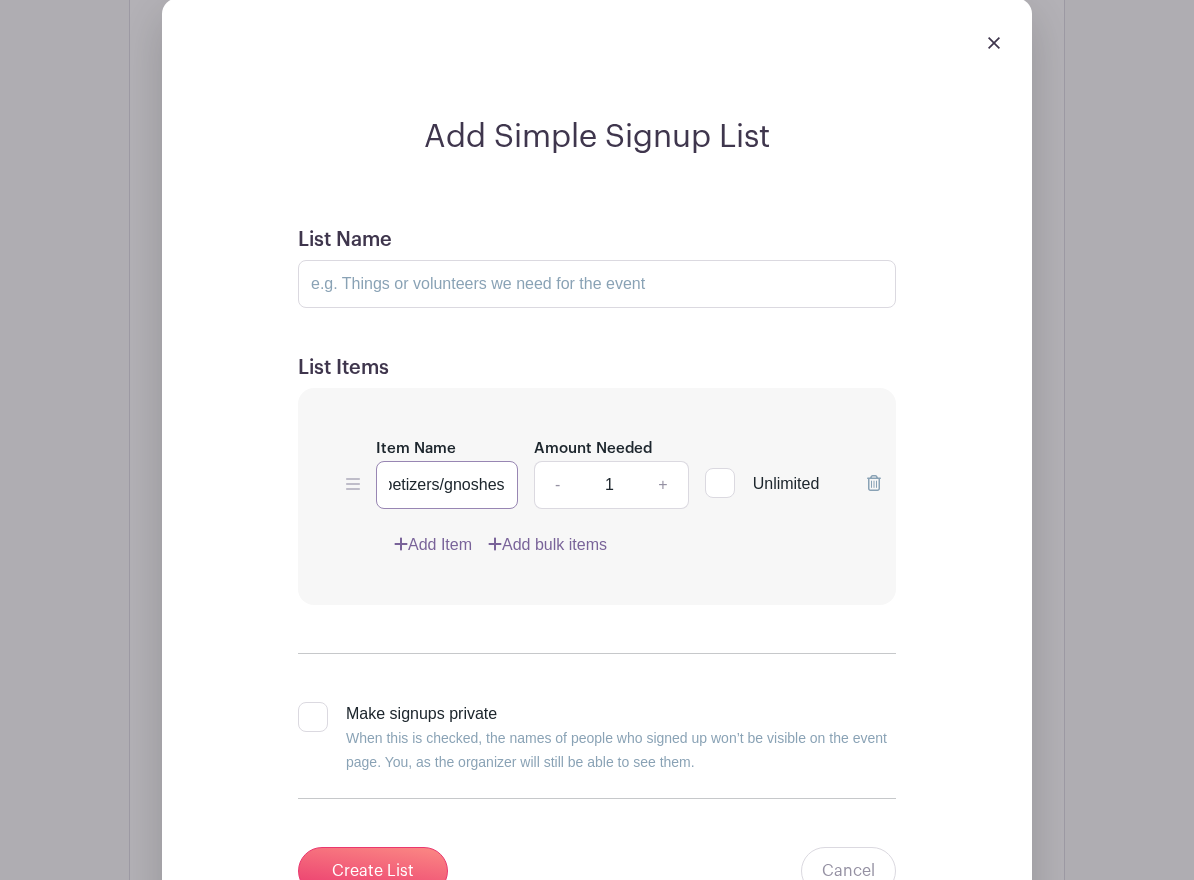 drag, startPoint x: 434, startPoint y: 438, endPoint x: 443, endPoint y: 445, distance: 11.401754 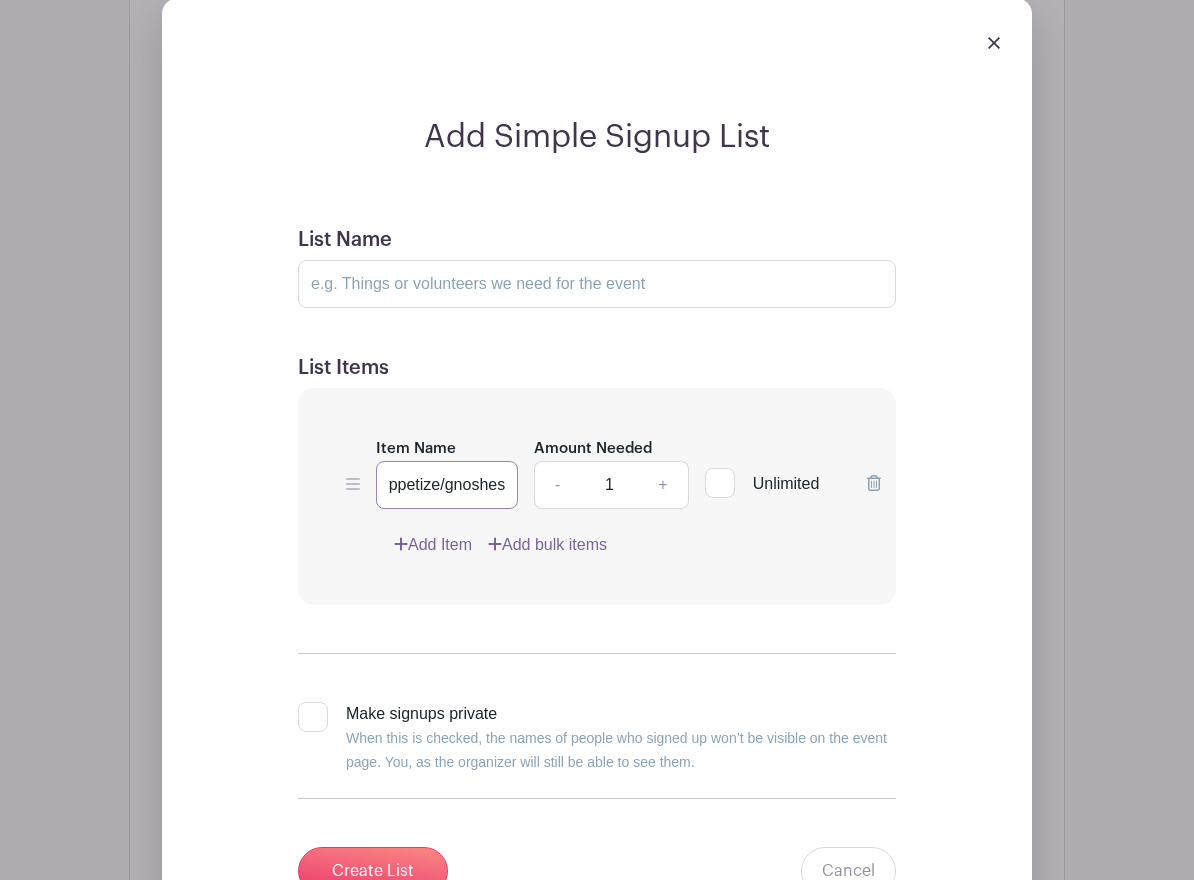 scroll, scrollTop: 0, scrollLeft: 0, axis: both 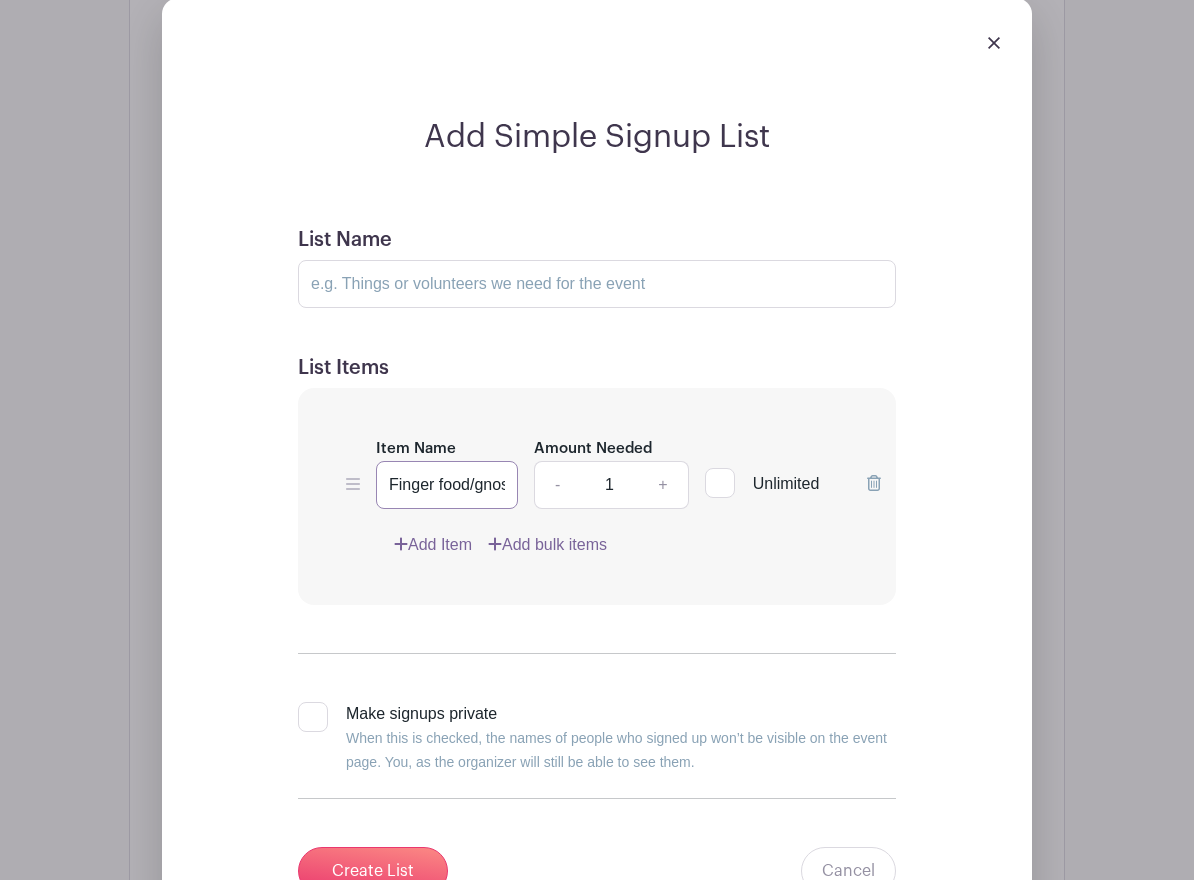 drag, startPoint x: 488, startPoint y: 450, endPoint x: 497, endPoint y: 457, distance: 11.401754 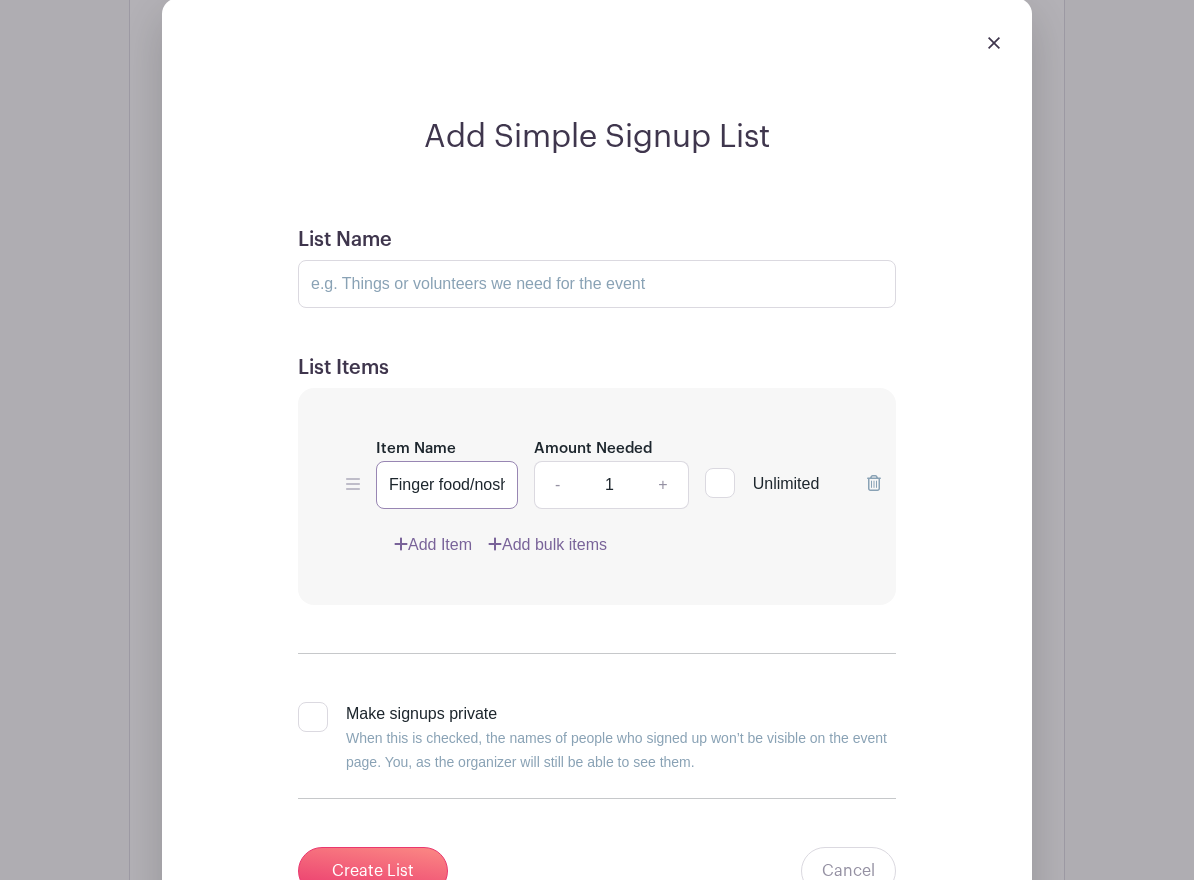 type on "Finger food/noshes" 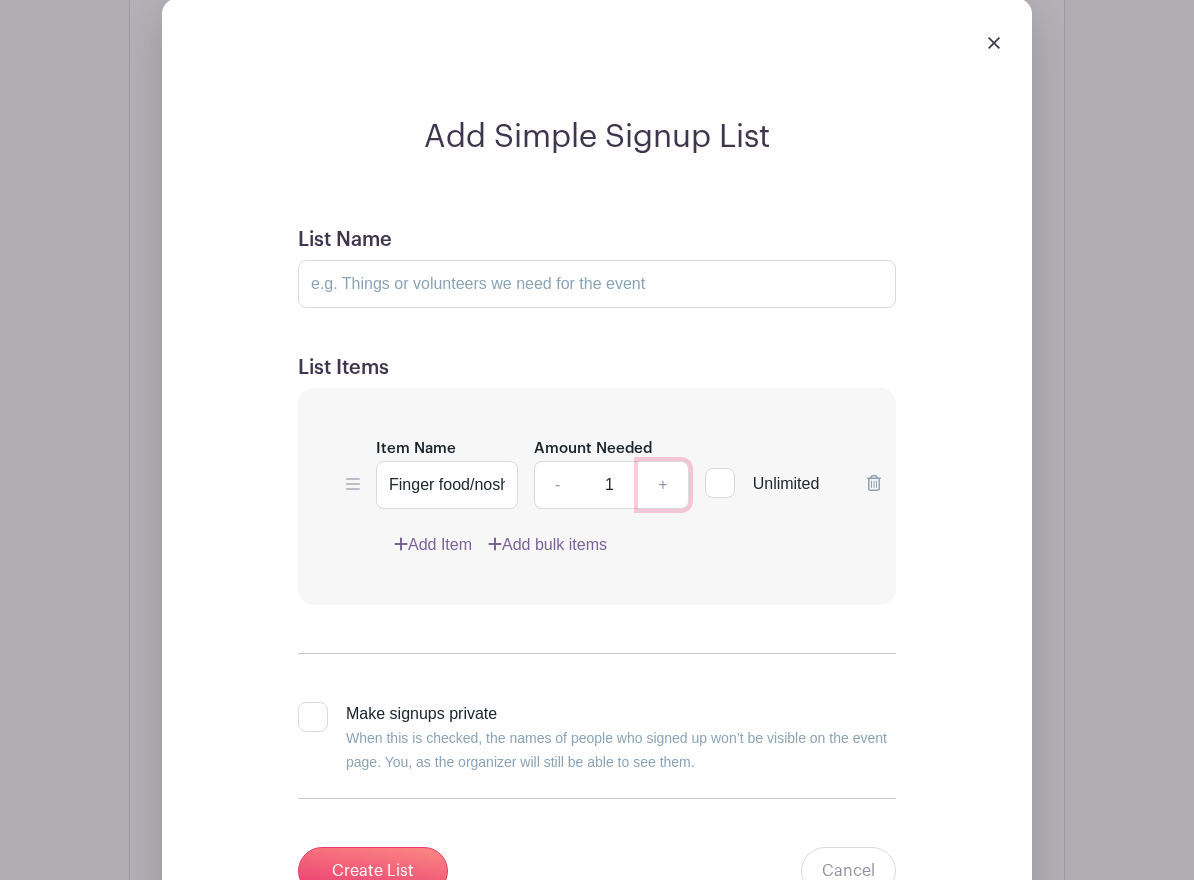 click on "+" at bounding box center (663, 485) 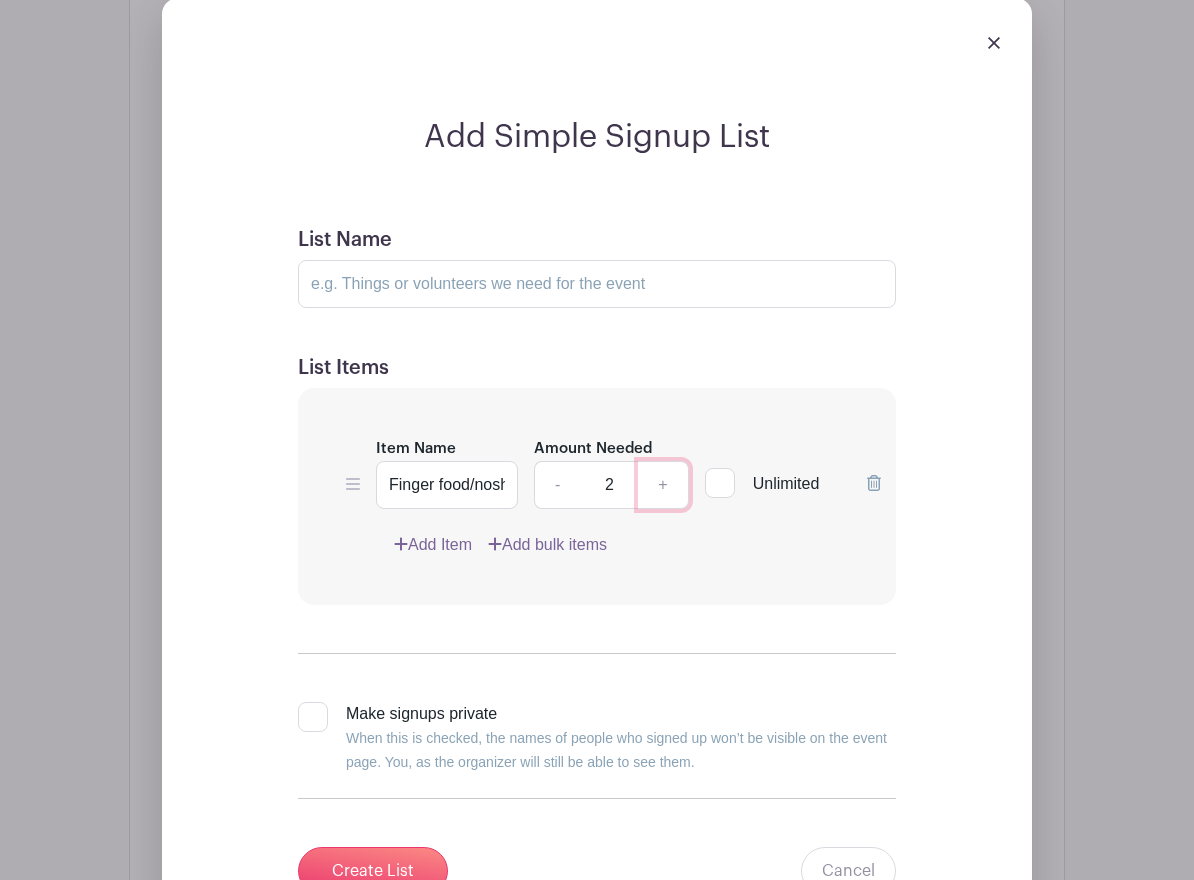 click on "+" at bounding box center (663, 485) 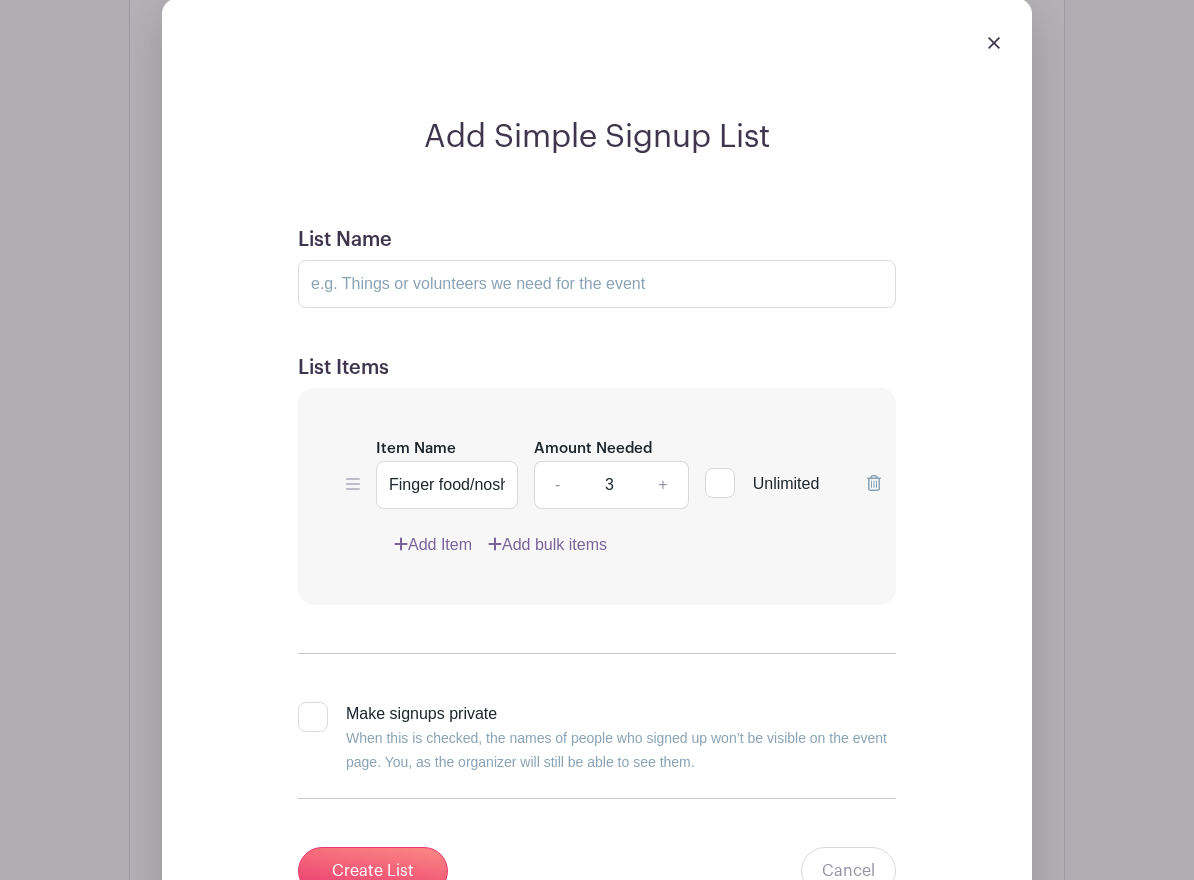 click on "Add Item
Add bulk items" at bounding box center [621, 545] 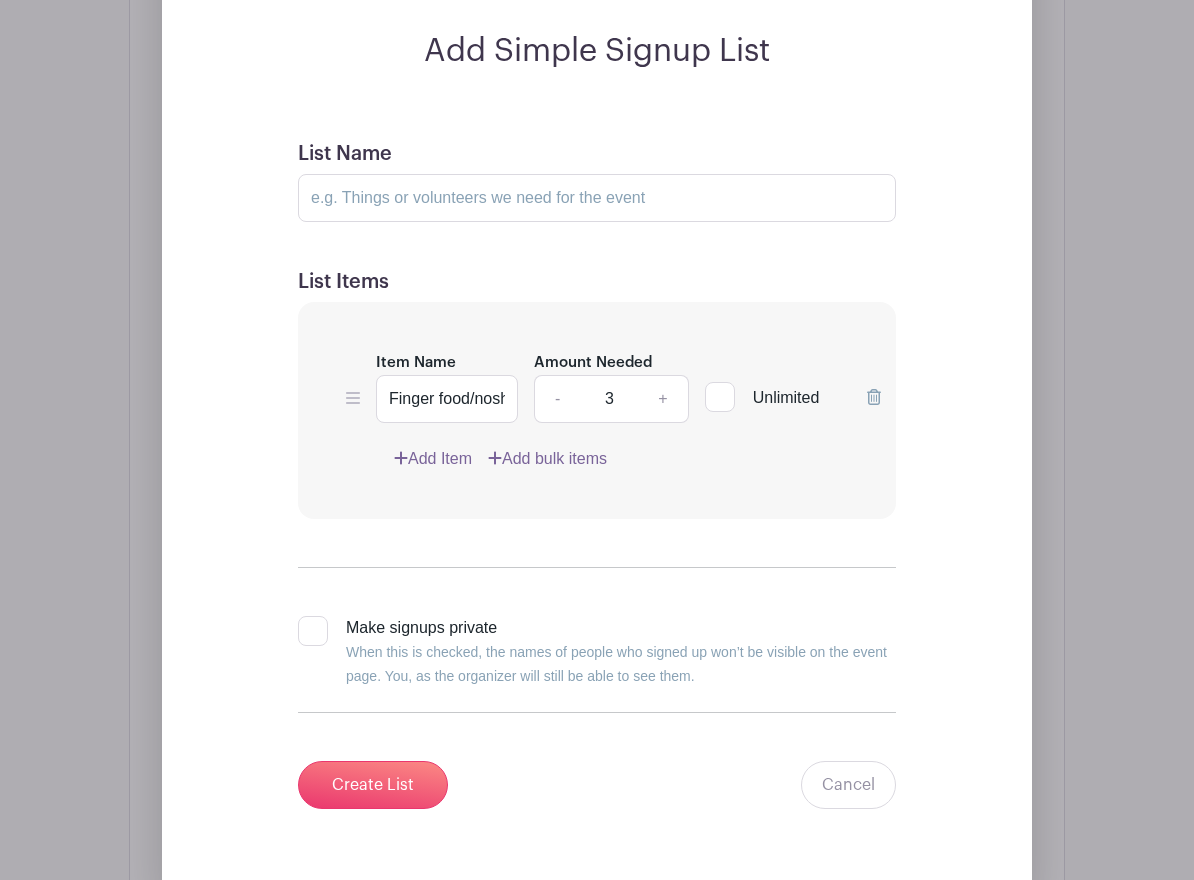 scroll, scrollTop: 1575, scrollLeft: 0, axis: vertical 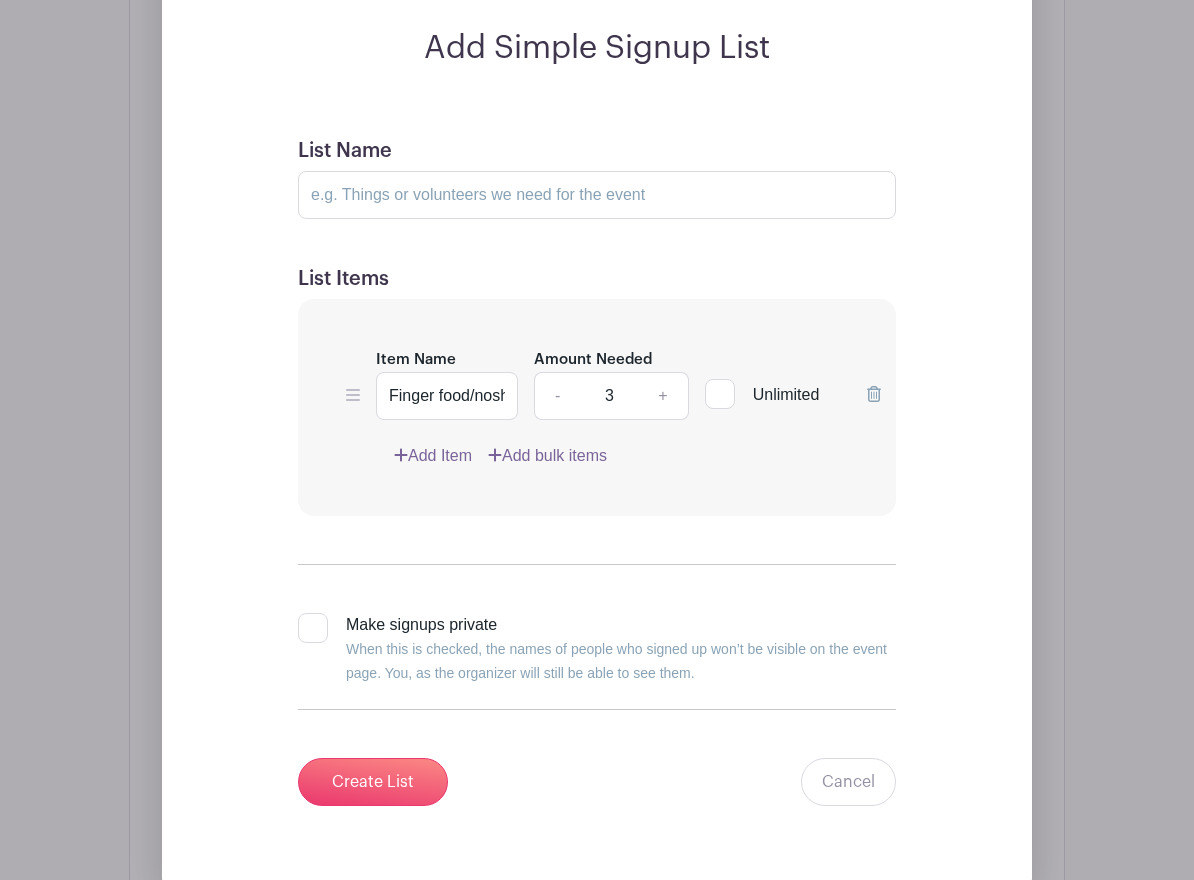 click 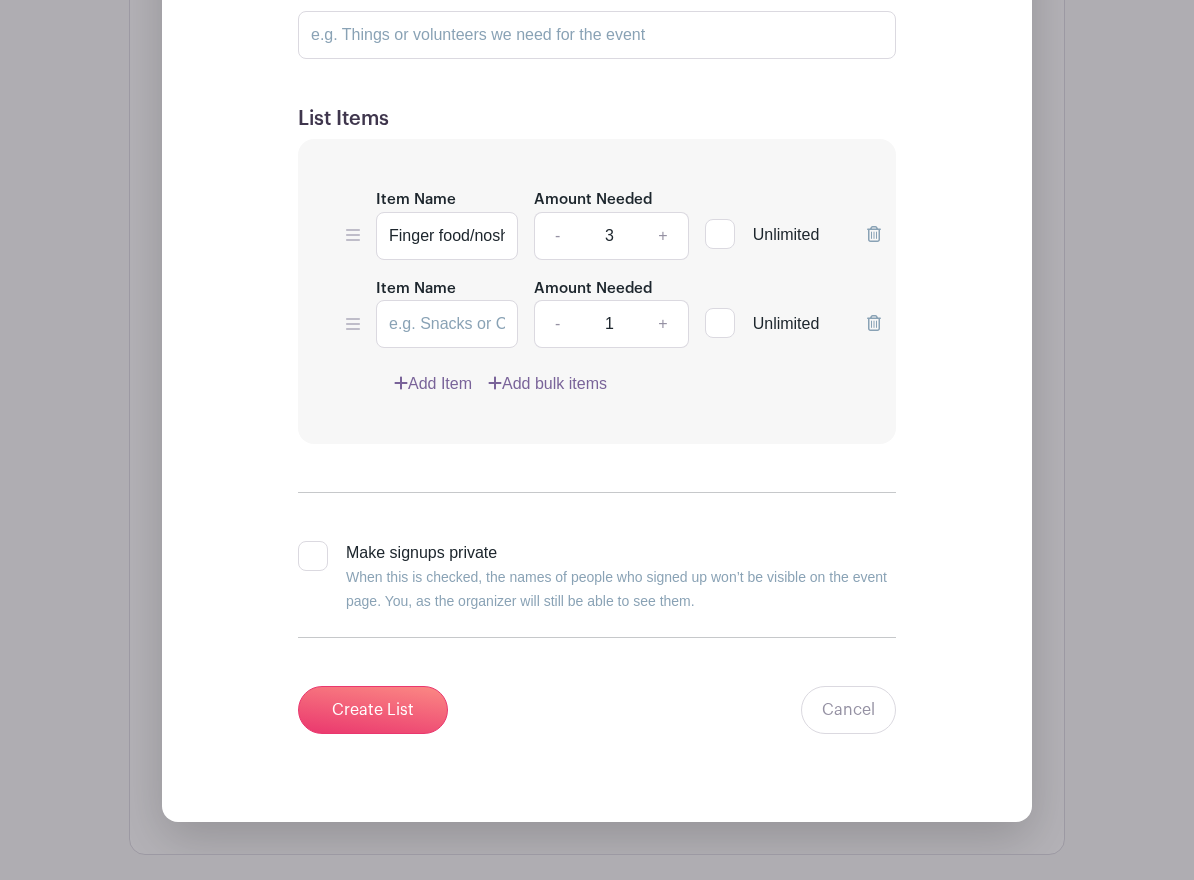 scroll, scrollTop: 1415, scrollLeft: 0, axis: vertical 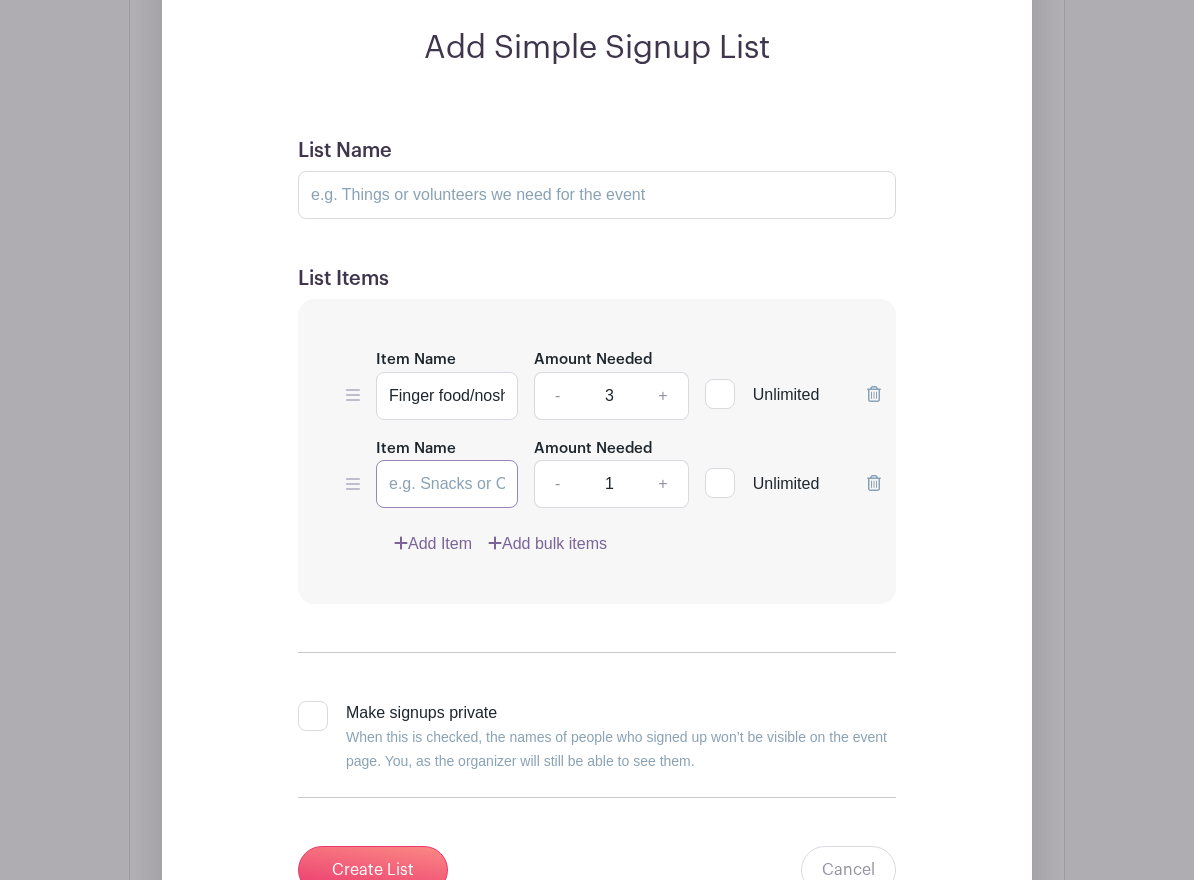 click on "Item Name" at bounding box center [447, 484] 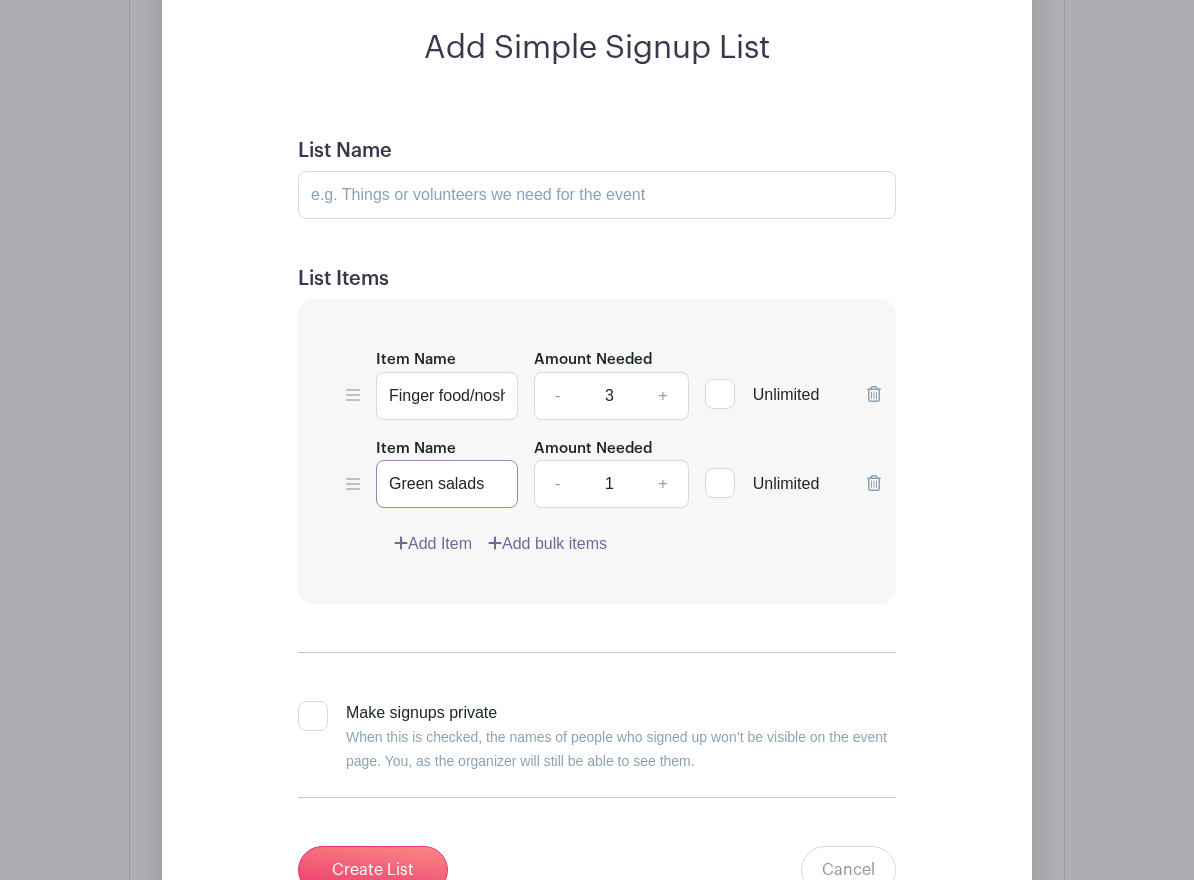 type on "Green salads" 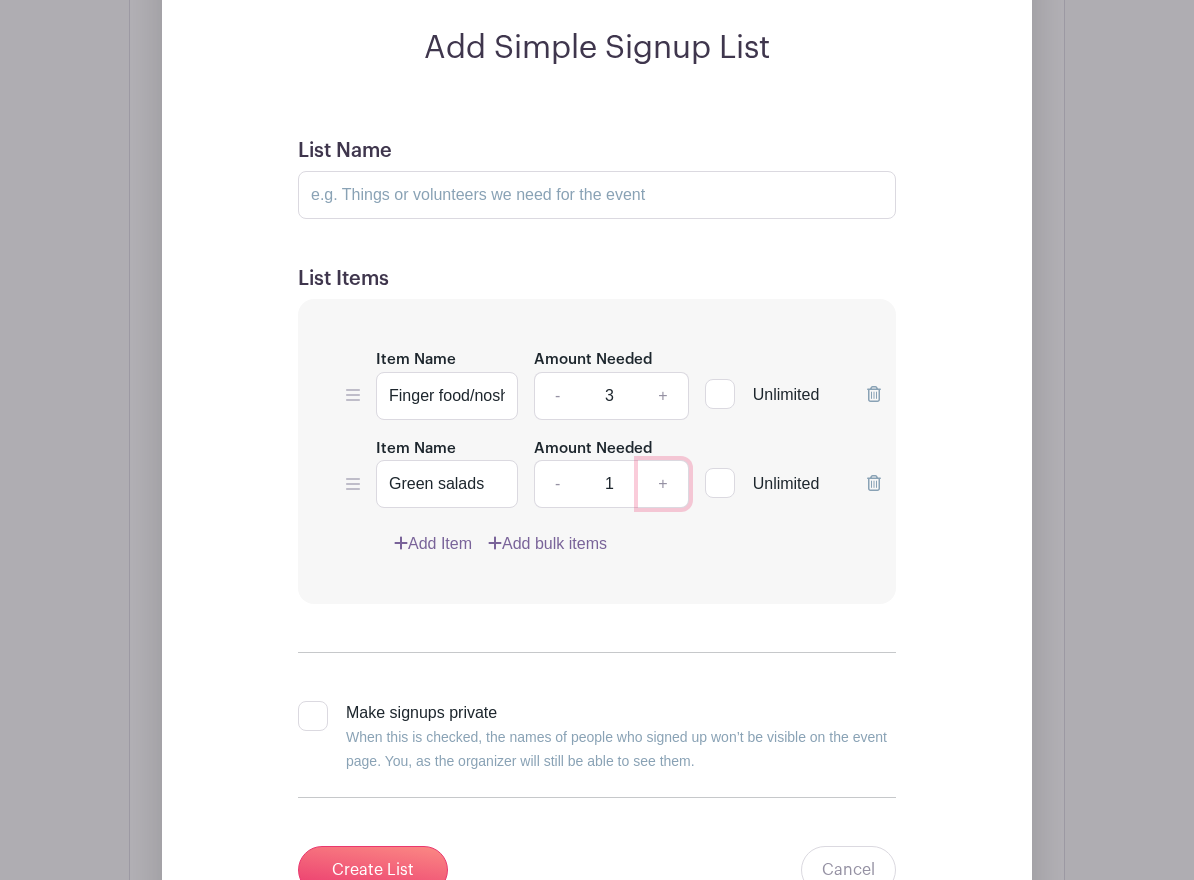 click on "+" at bounding box center [663, 484] 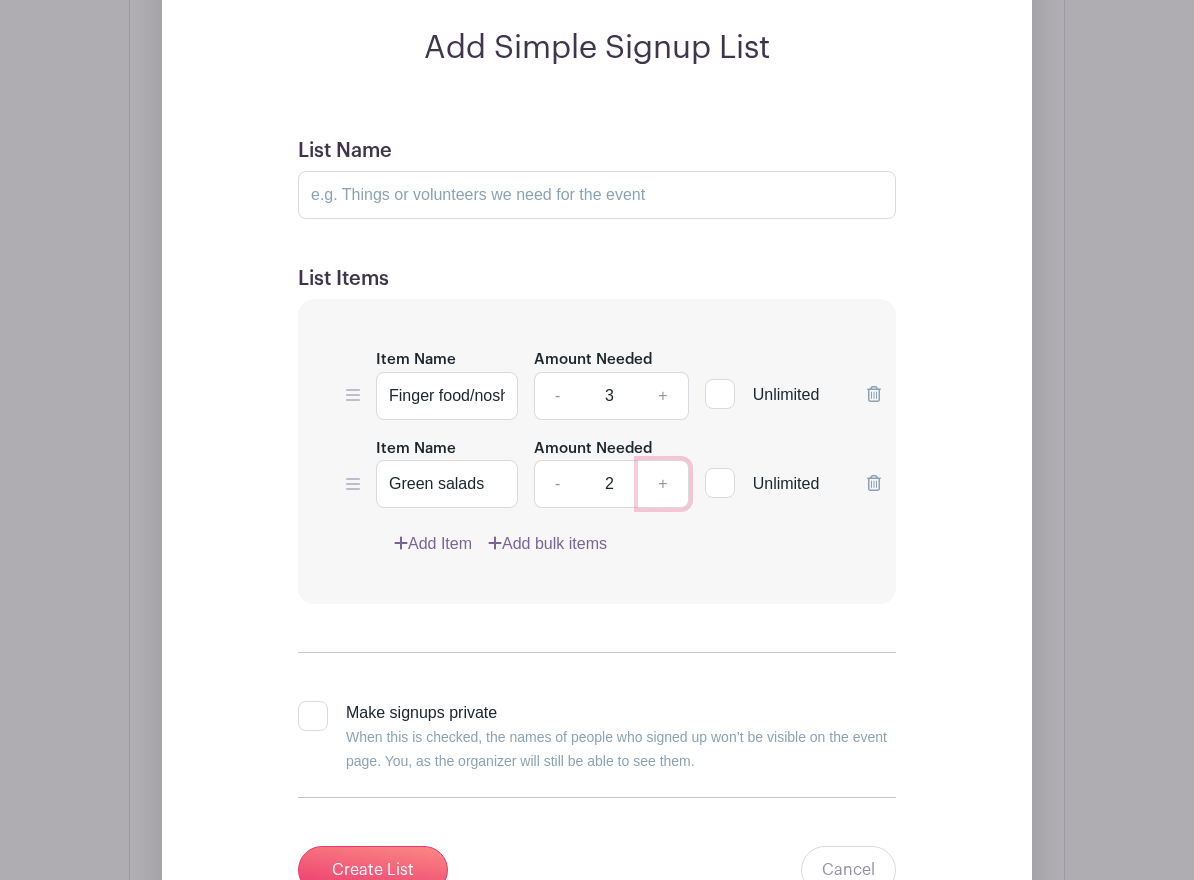 click on "+" at bounding box center (663, 484) 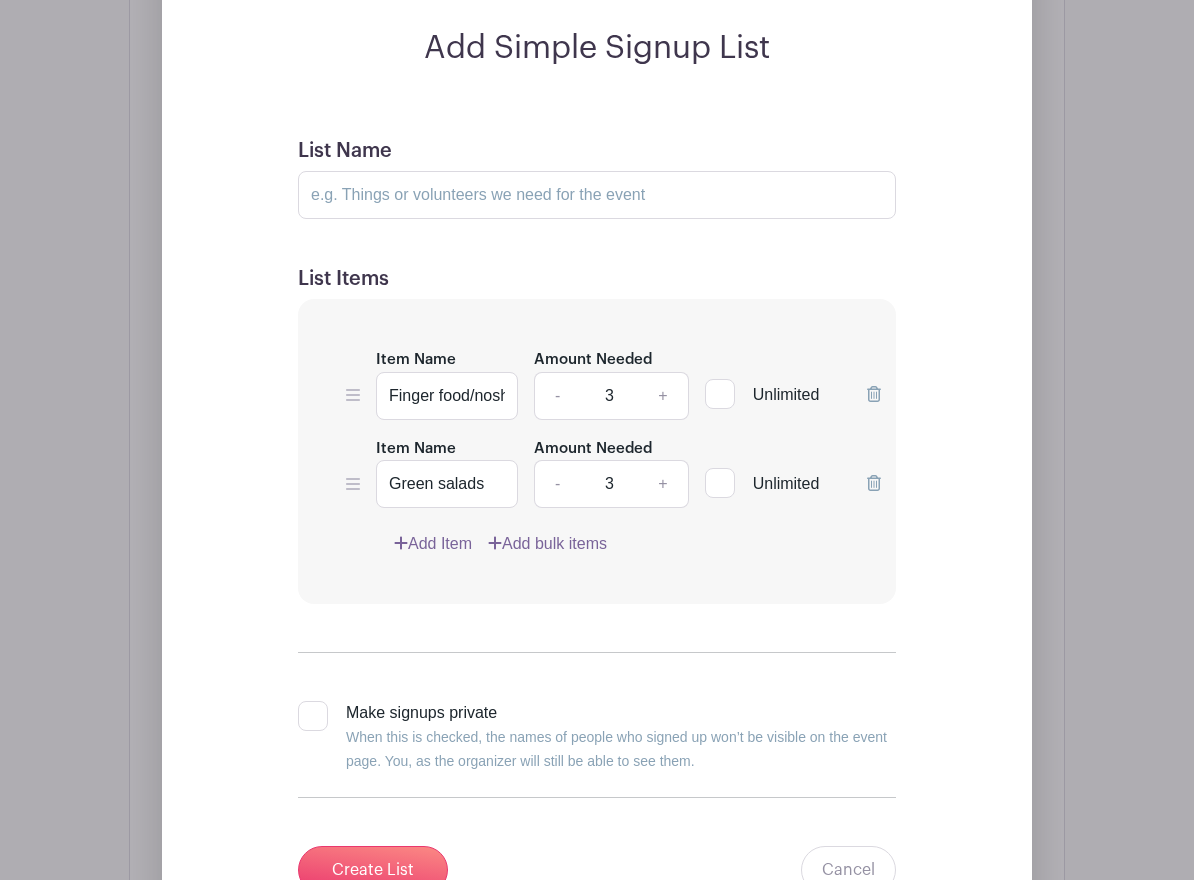 click on "Add Item" at bounding box center [433, 544] 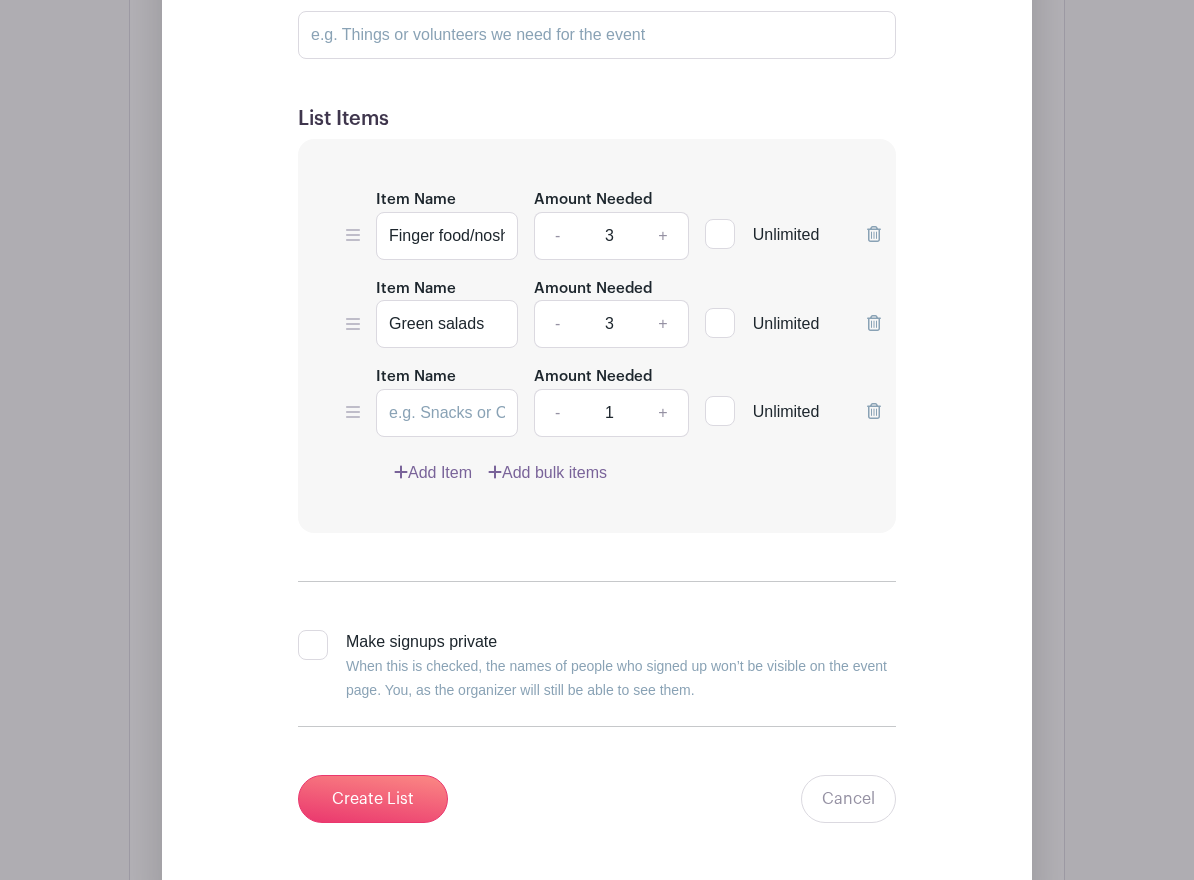 scroll, scrollTop: 1415, scrollLeft: 0, axis: vertical 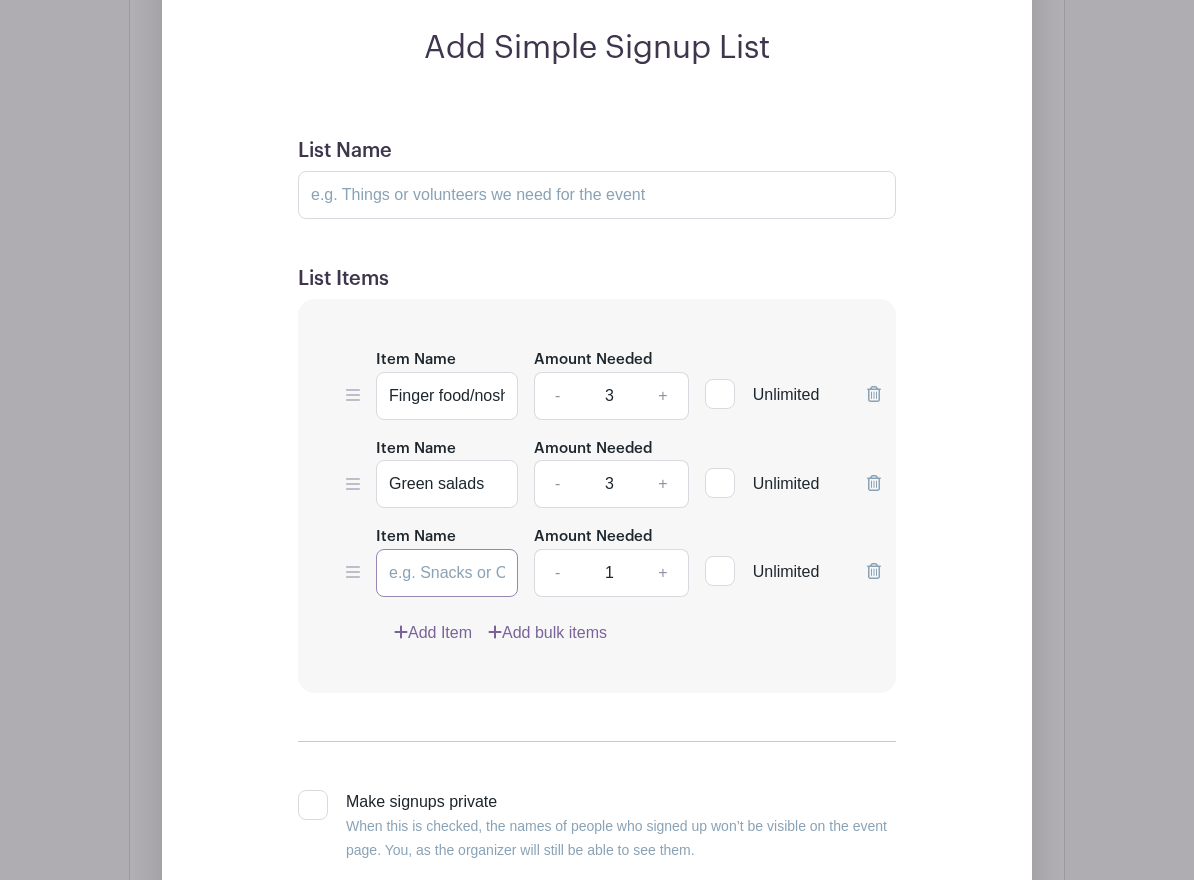 click on "Item Name" at bounding box center [447, 573] 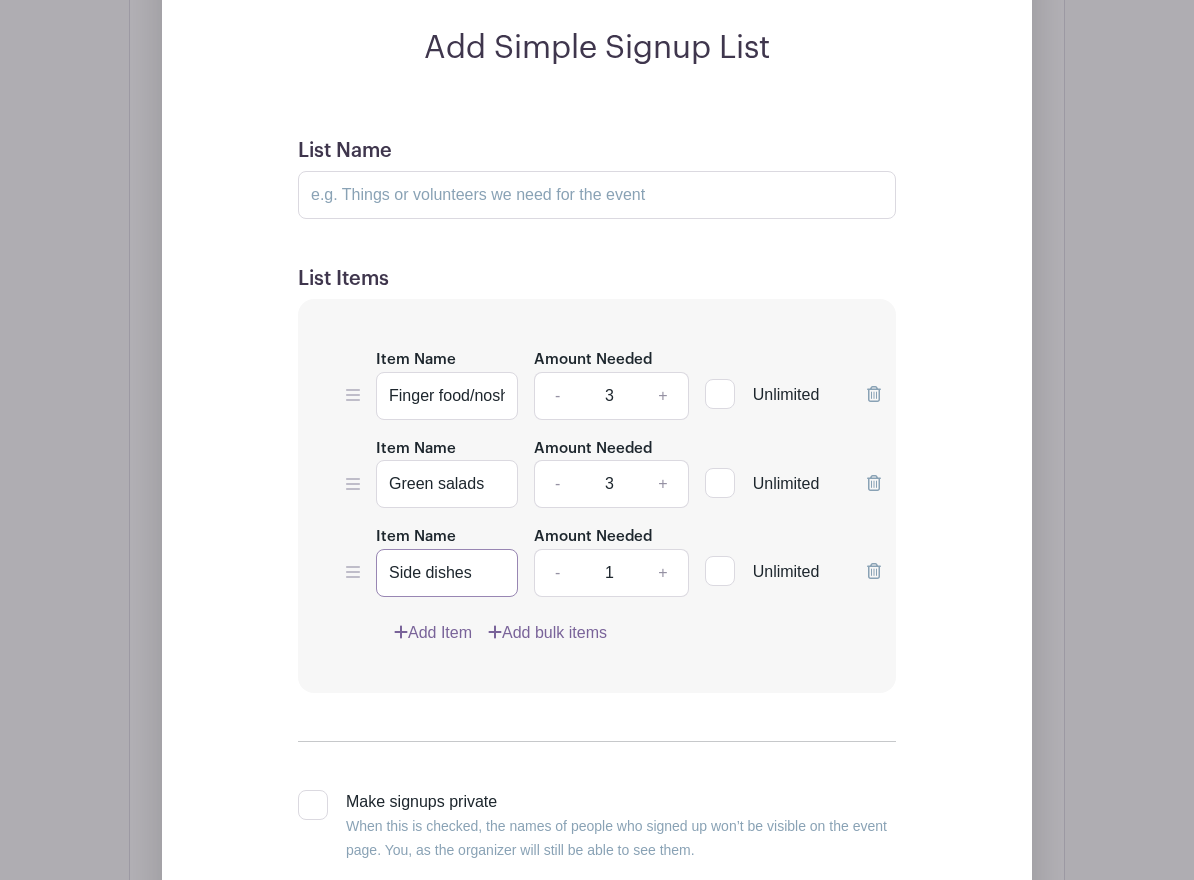 type on "Side dishes" 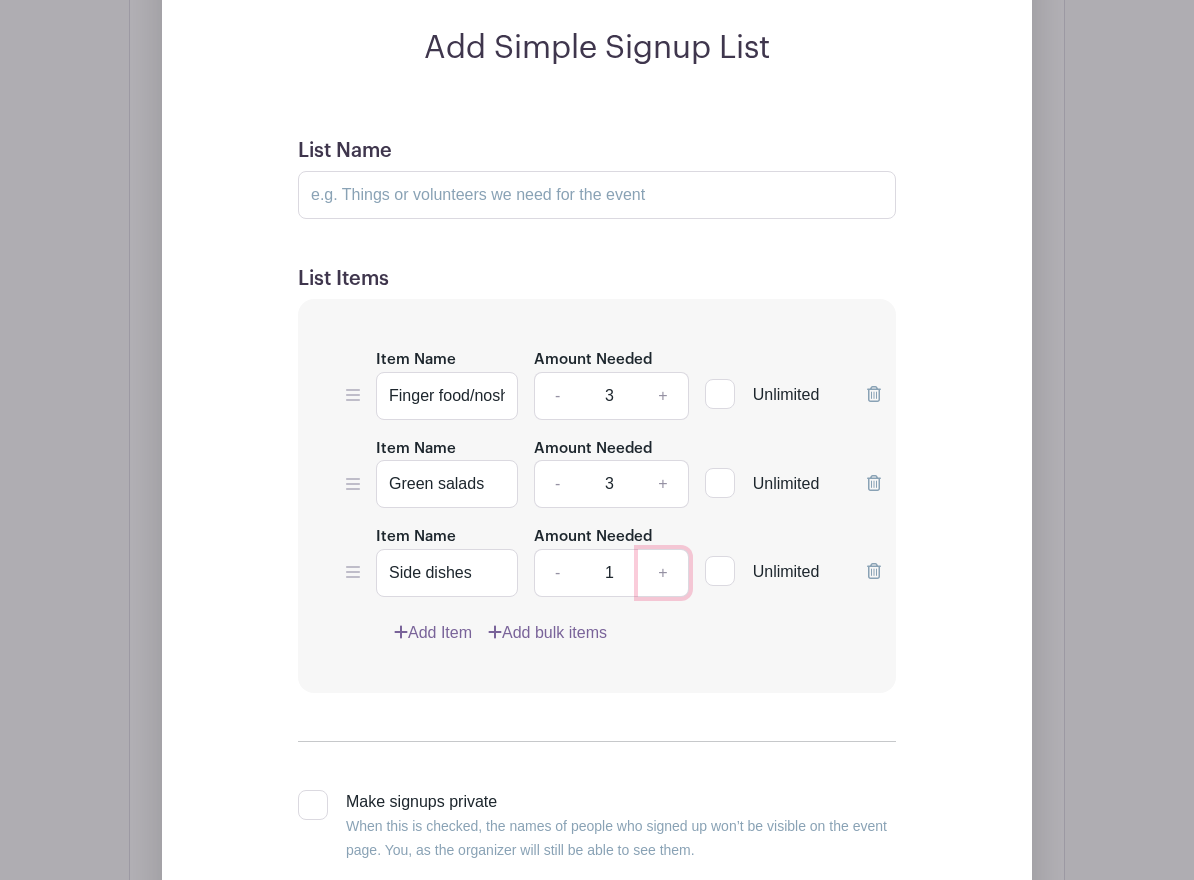 click on "+" at bounding box center (663, 573) 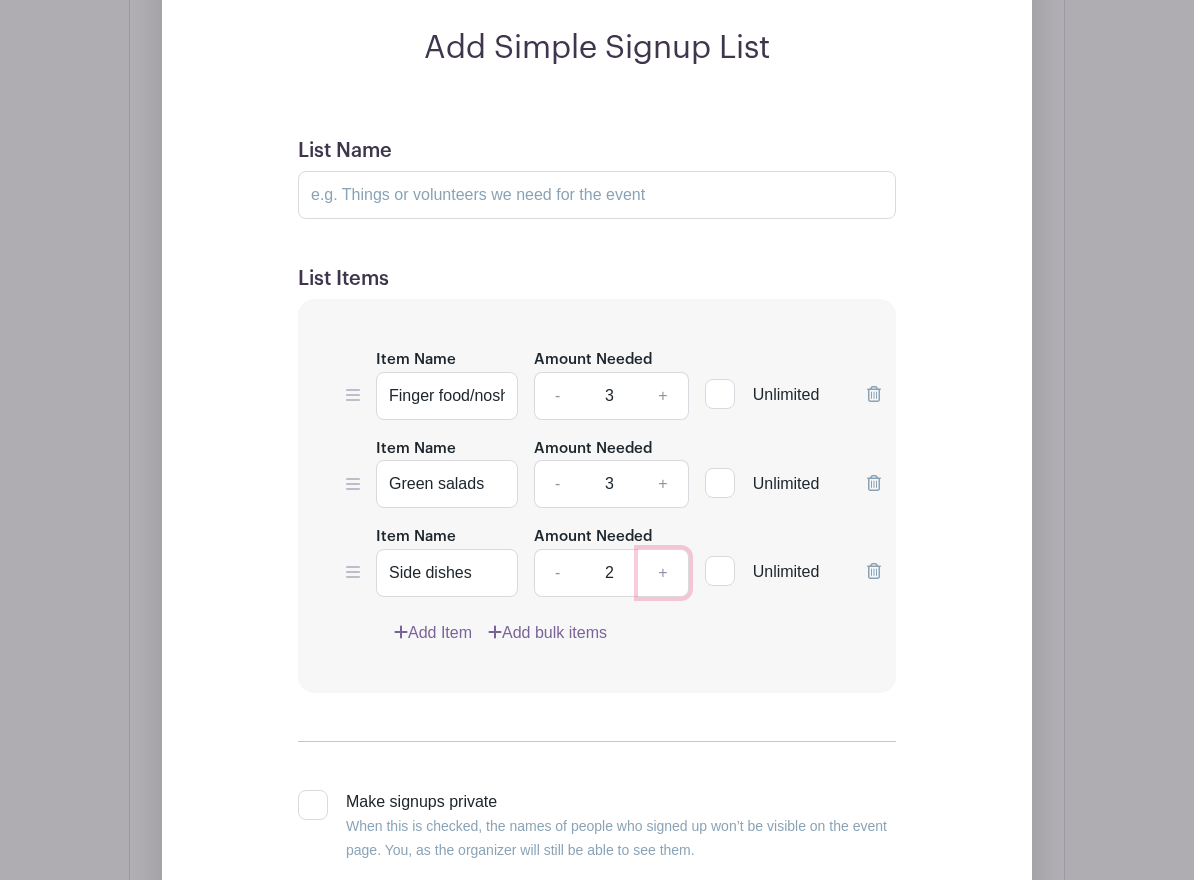 click on "+" at bounding box center [663, 573] 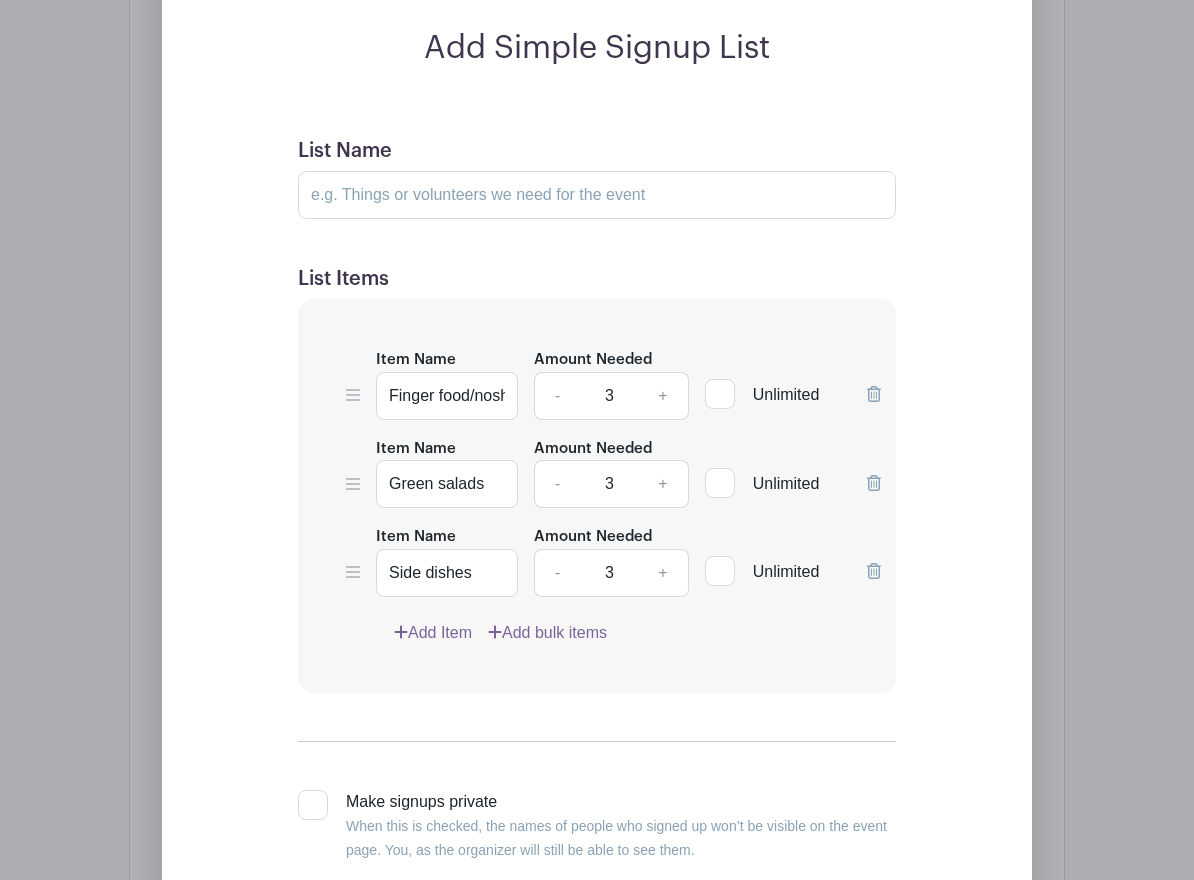 click on "Add Item" at bounding box center (433, 633) 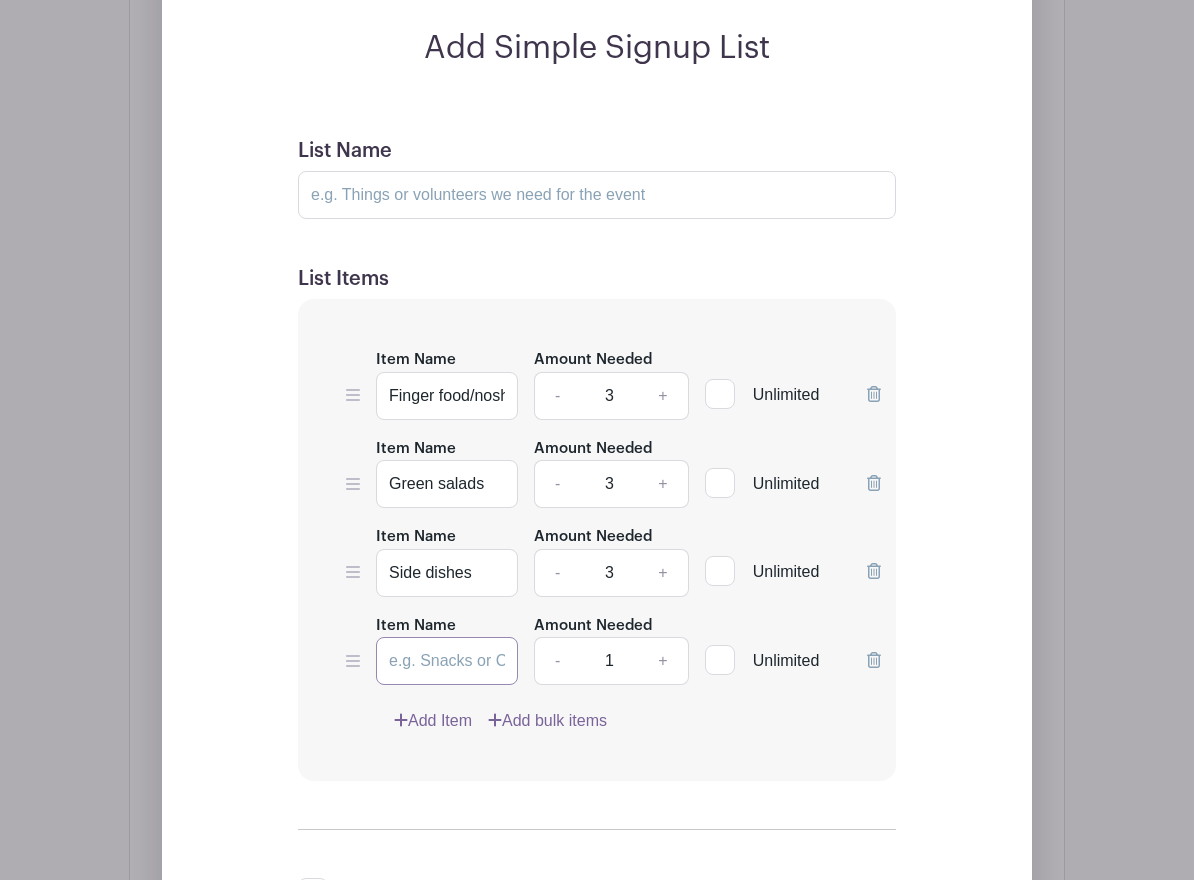 click on "Item Name" at bounding box center [447, 661] 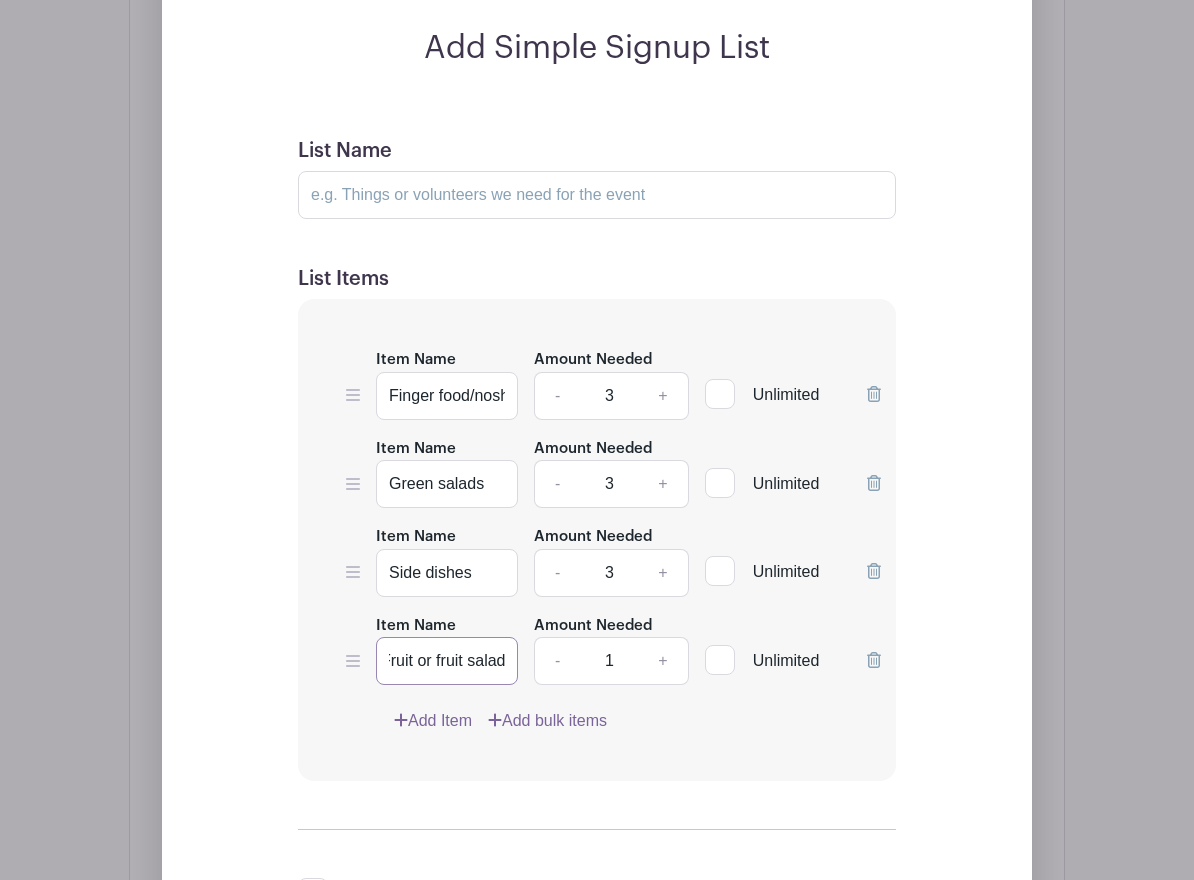 scroll, scrollTop: 0, scrollLeft: 10, axis: horizontal 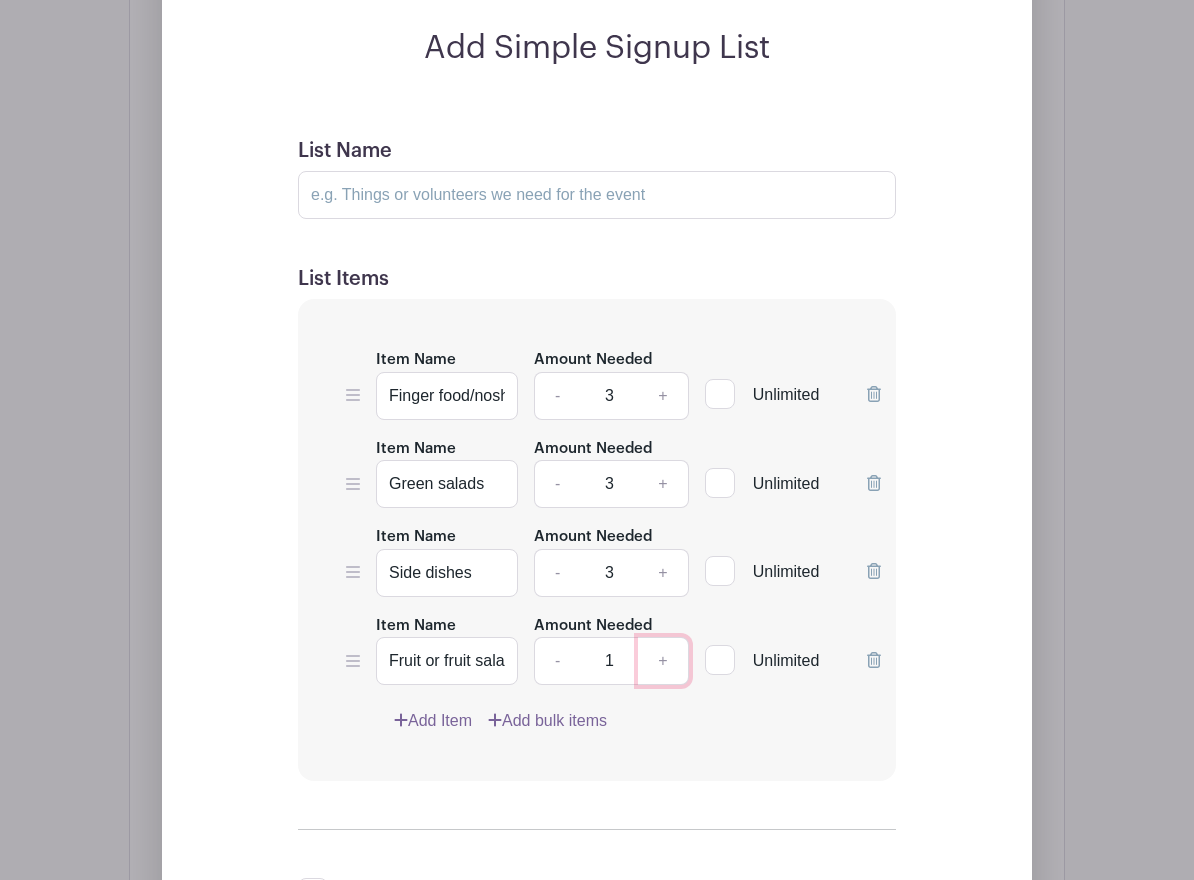 click on "+" at bounding box center [663, 661] 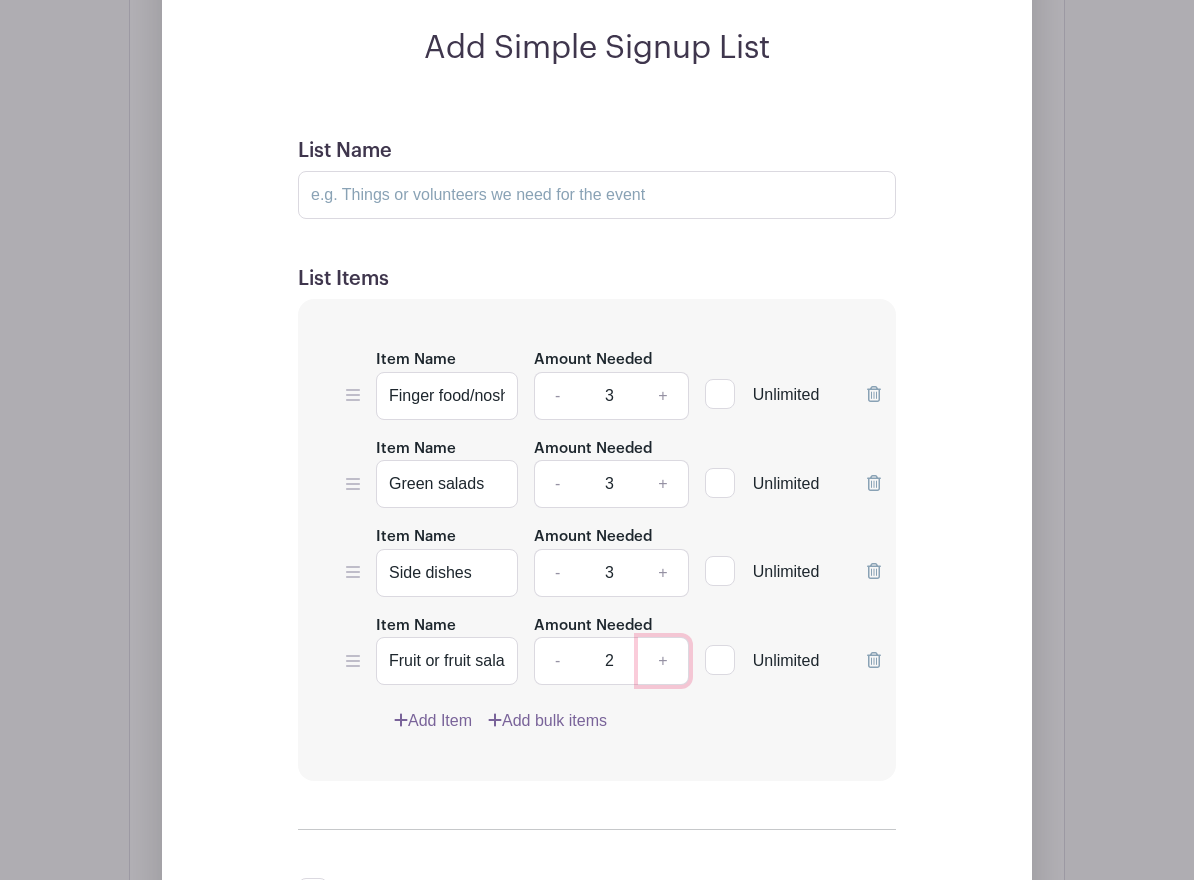 click on "+" at bounding box center (663, 661) 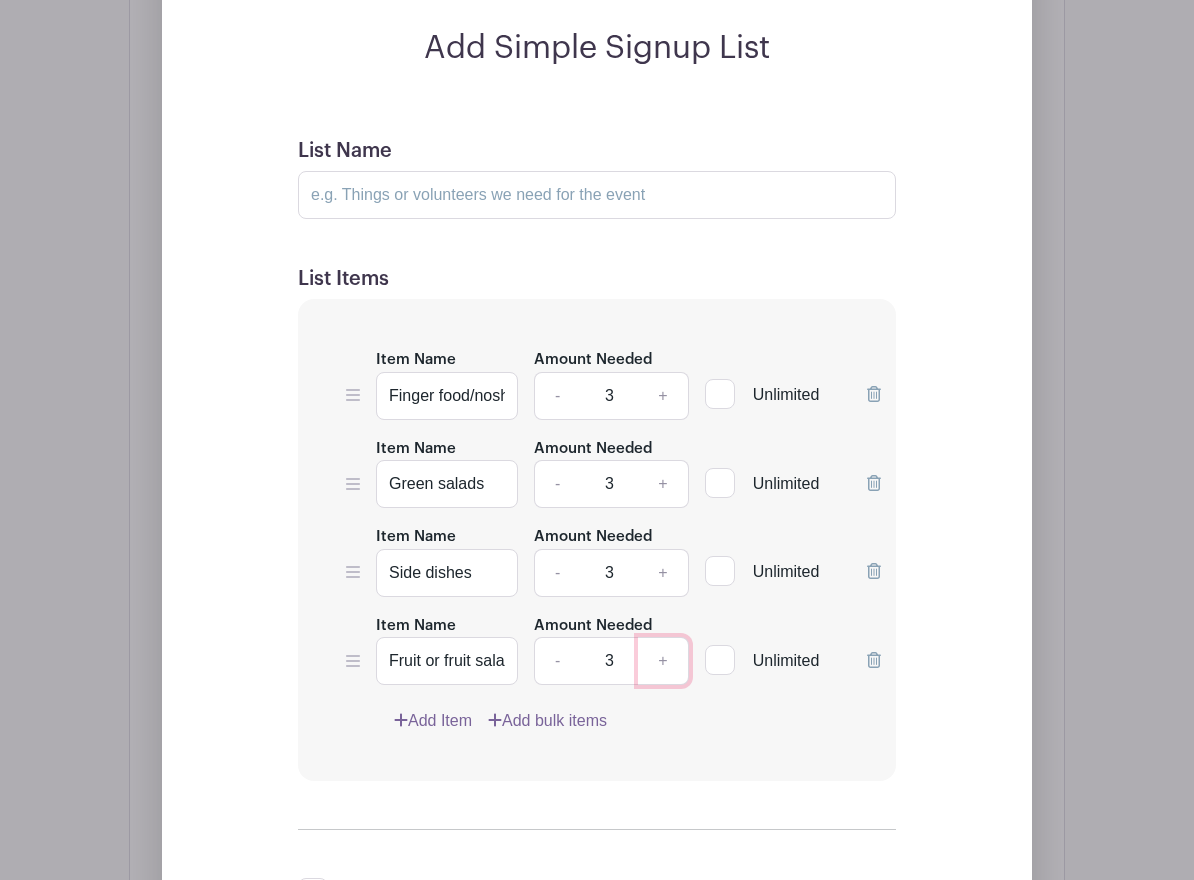 click on "+" at bounding box center (663, 661) 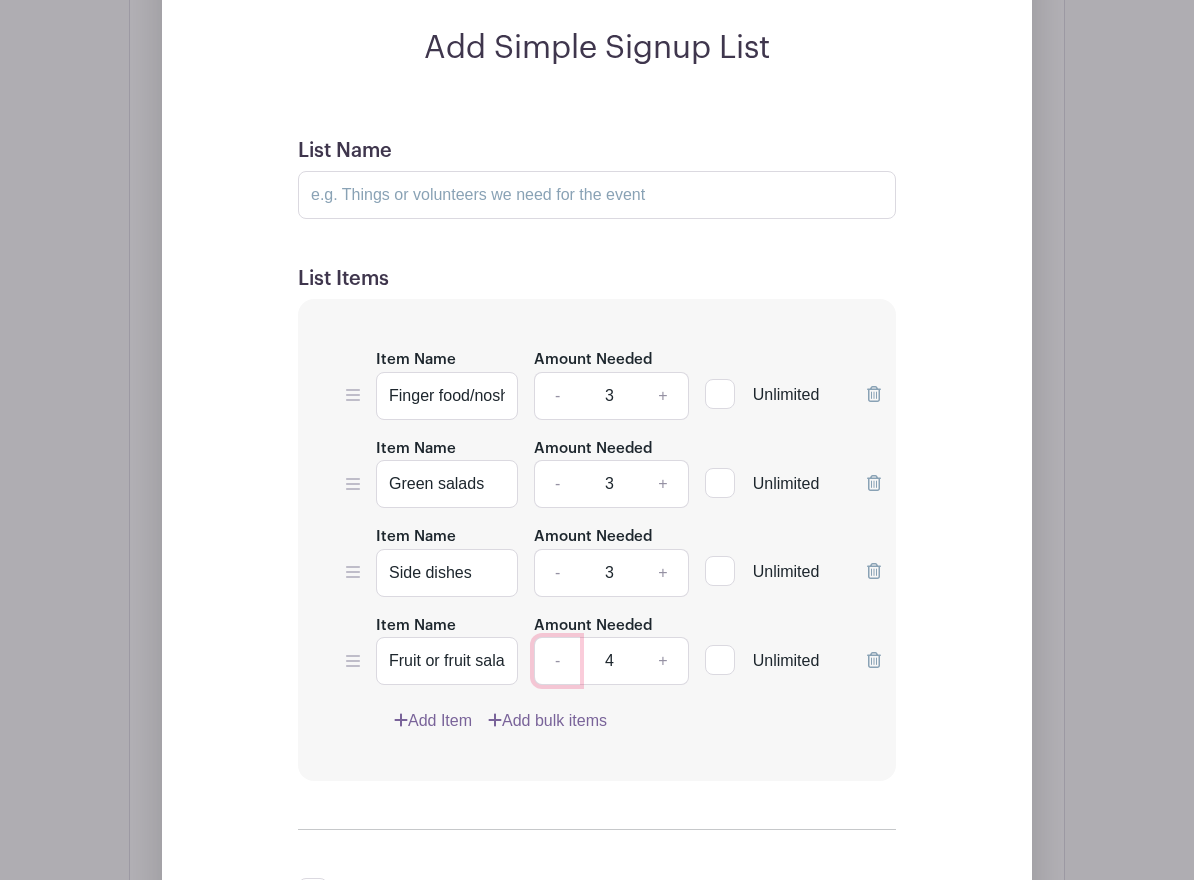 click on "-" at bounding box center (557, 661) 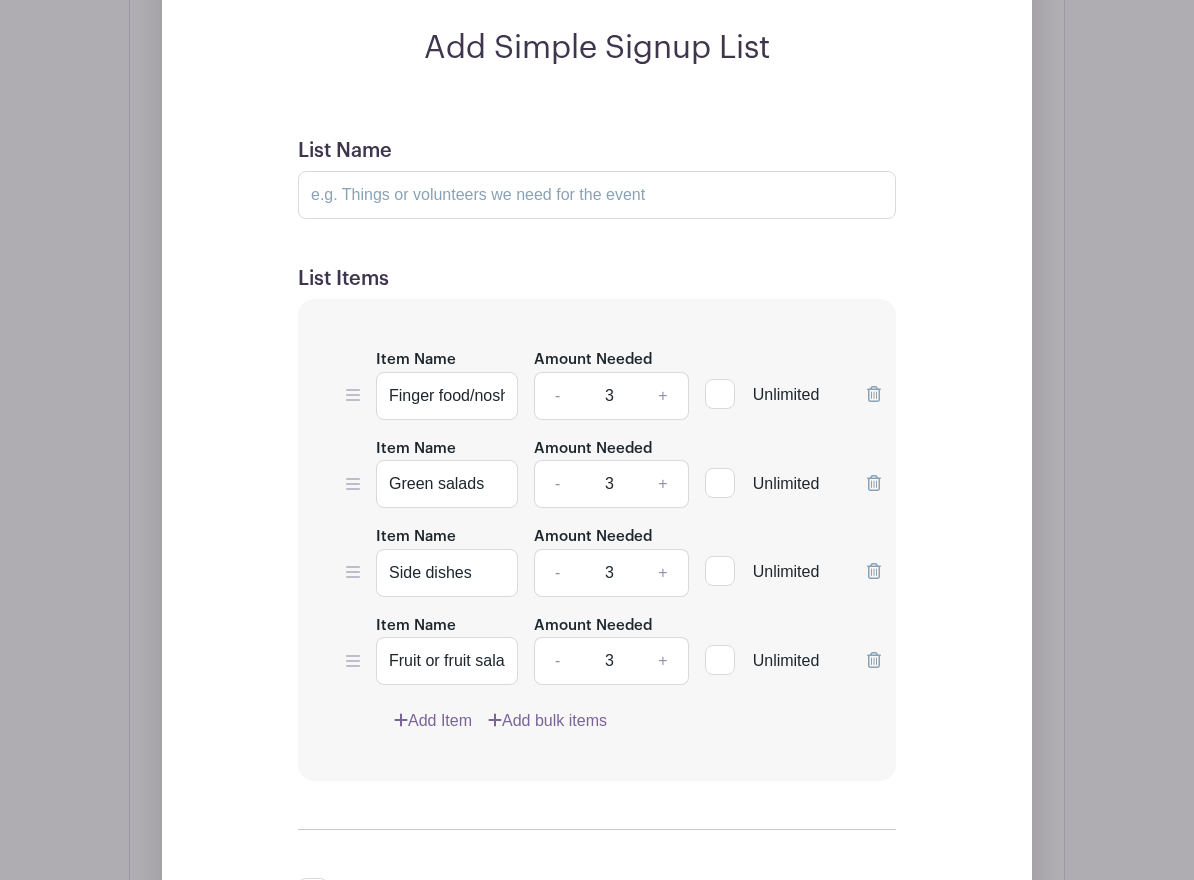click on "Add Item" at bounding box center [433, 721] 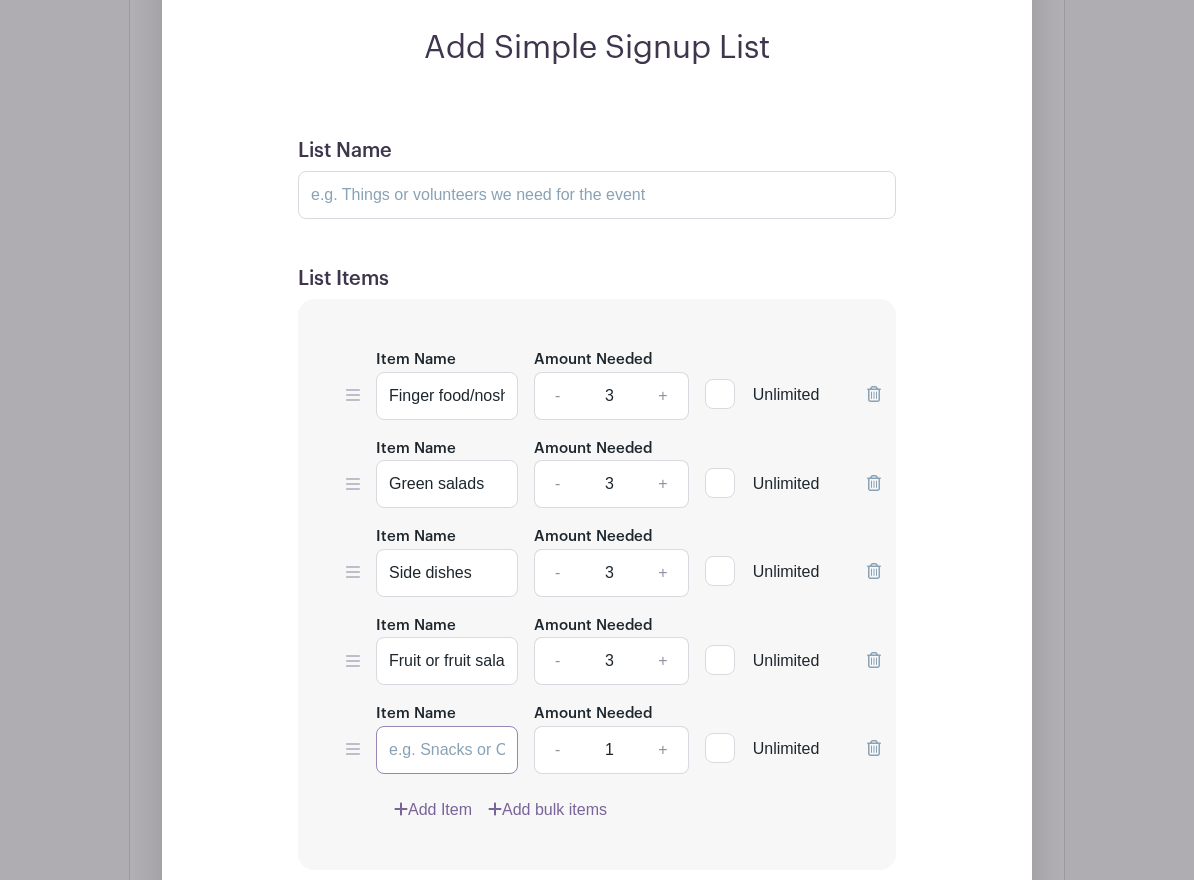 click on "Item Name" at bounding box center (447, 750) 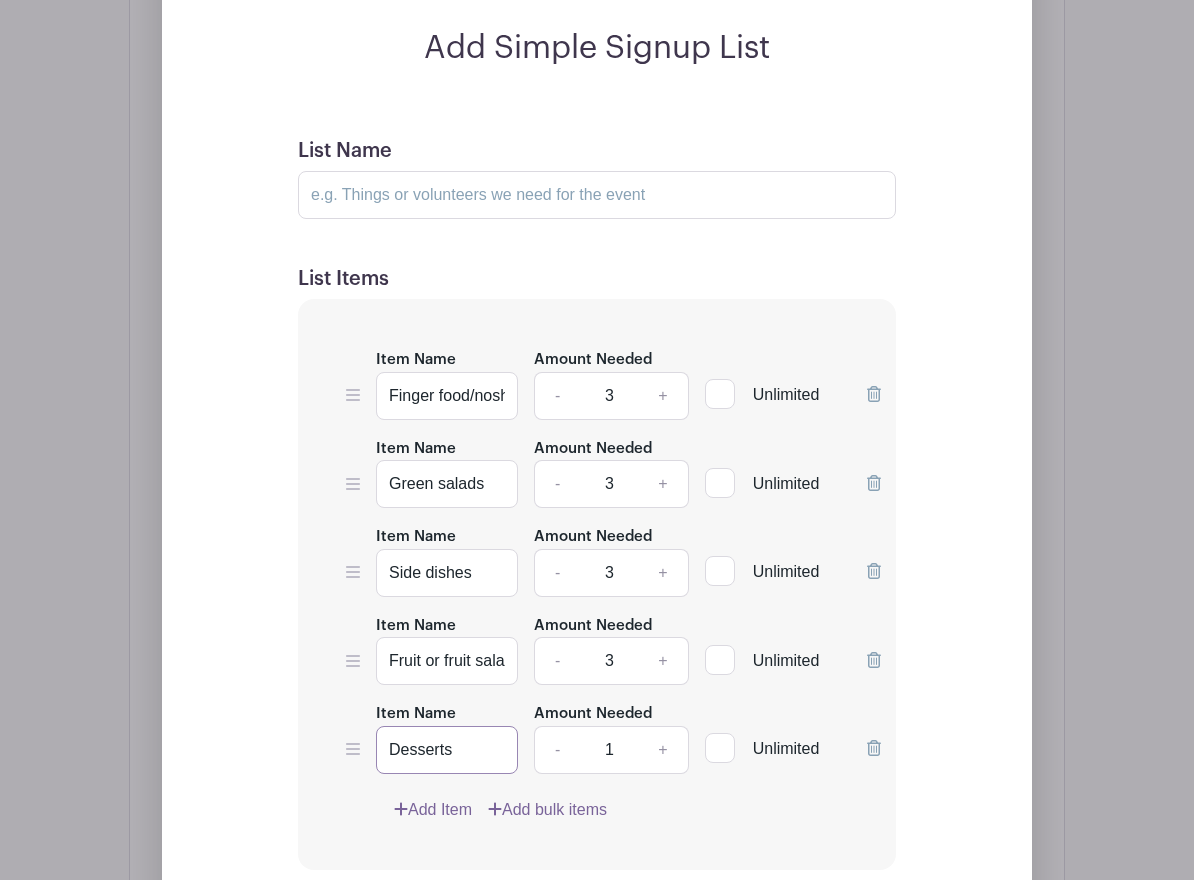 type on "Desserts" 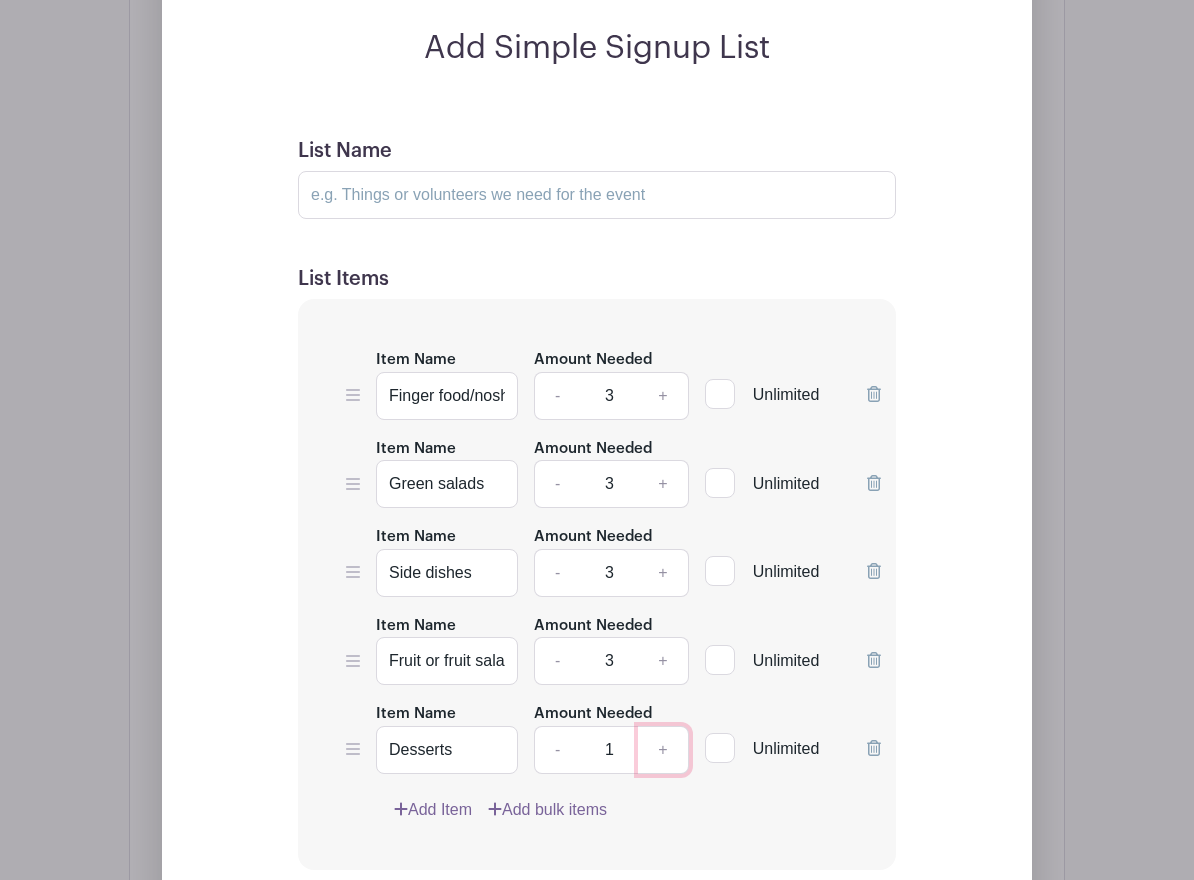 click on "+" at bounding box center (663, 750) 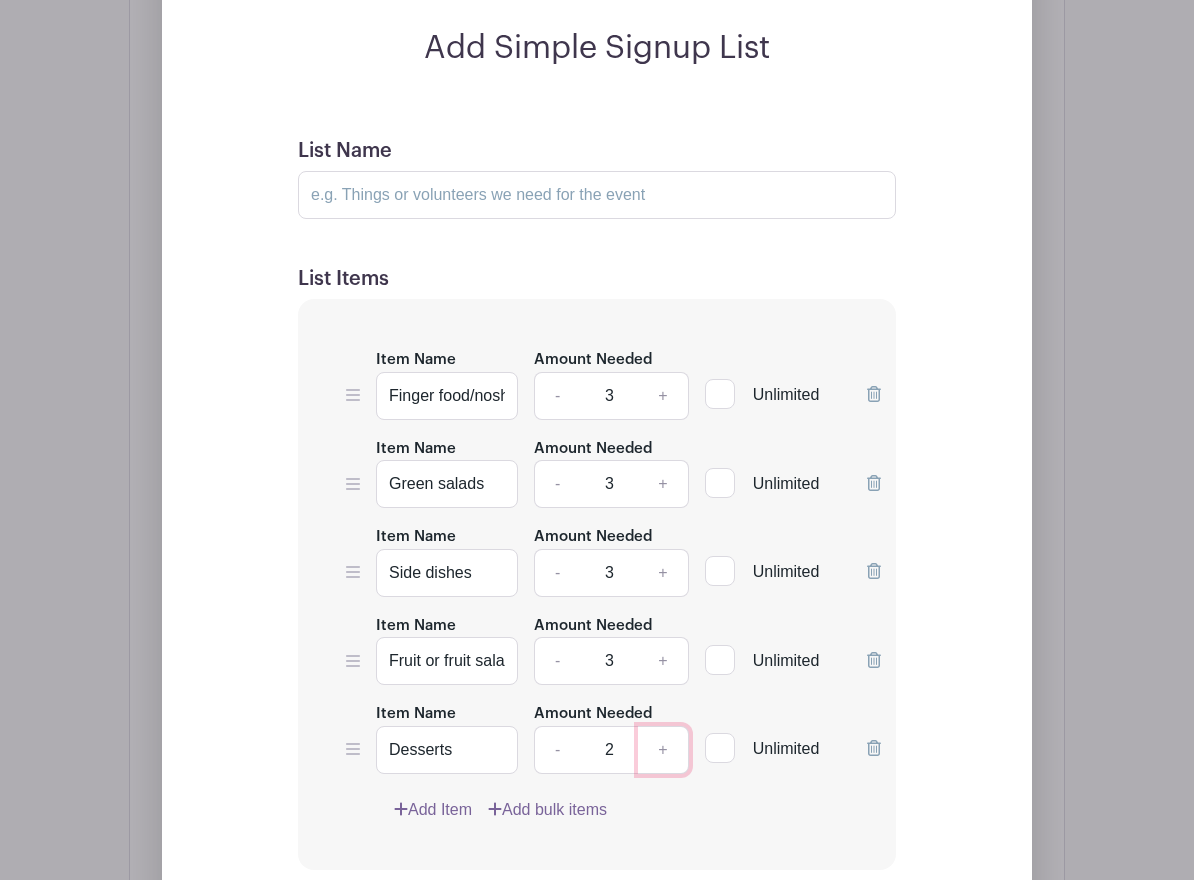 click on "+" at bounding box center (663, 750) 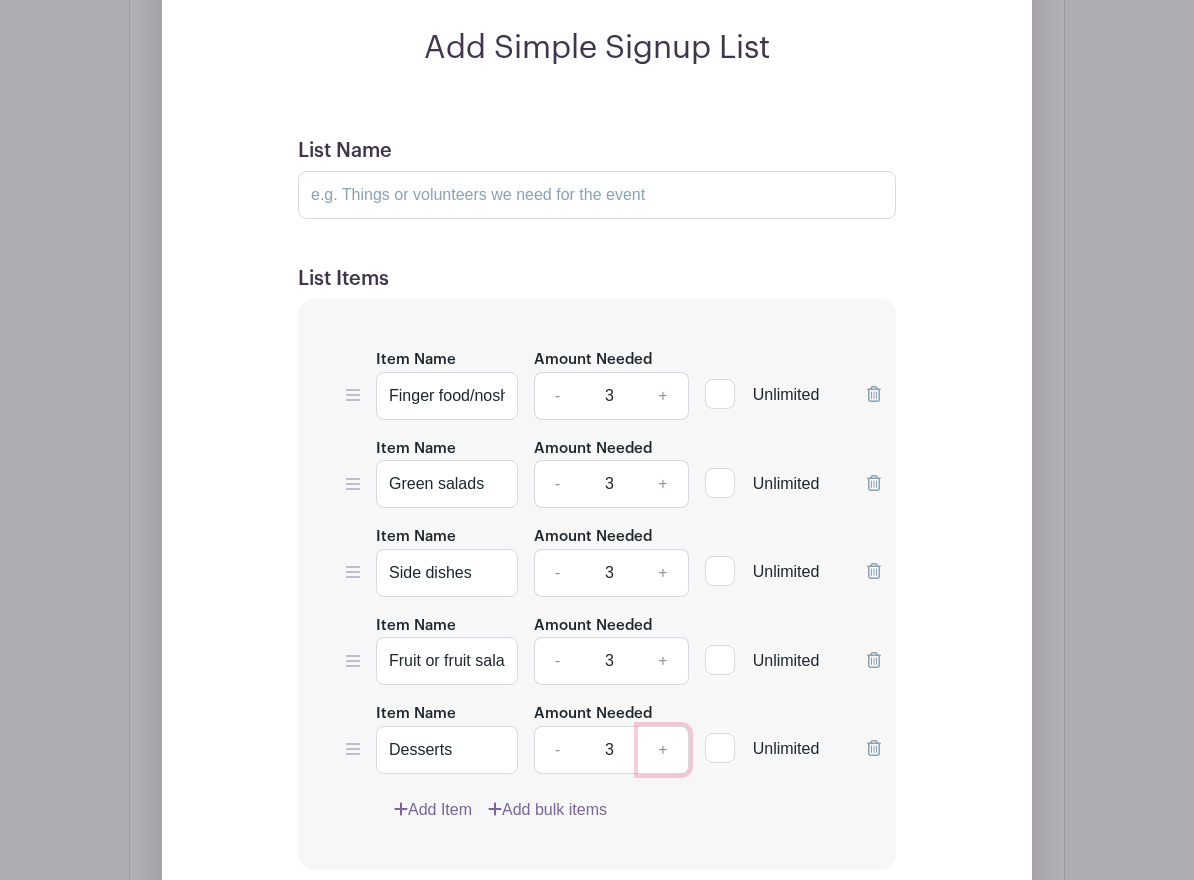 click on "+" at bounding box center (663, 750) 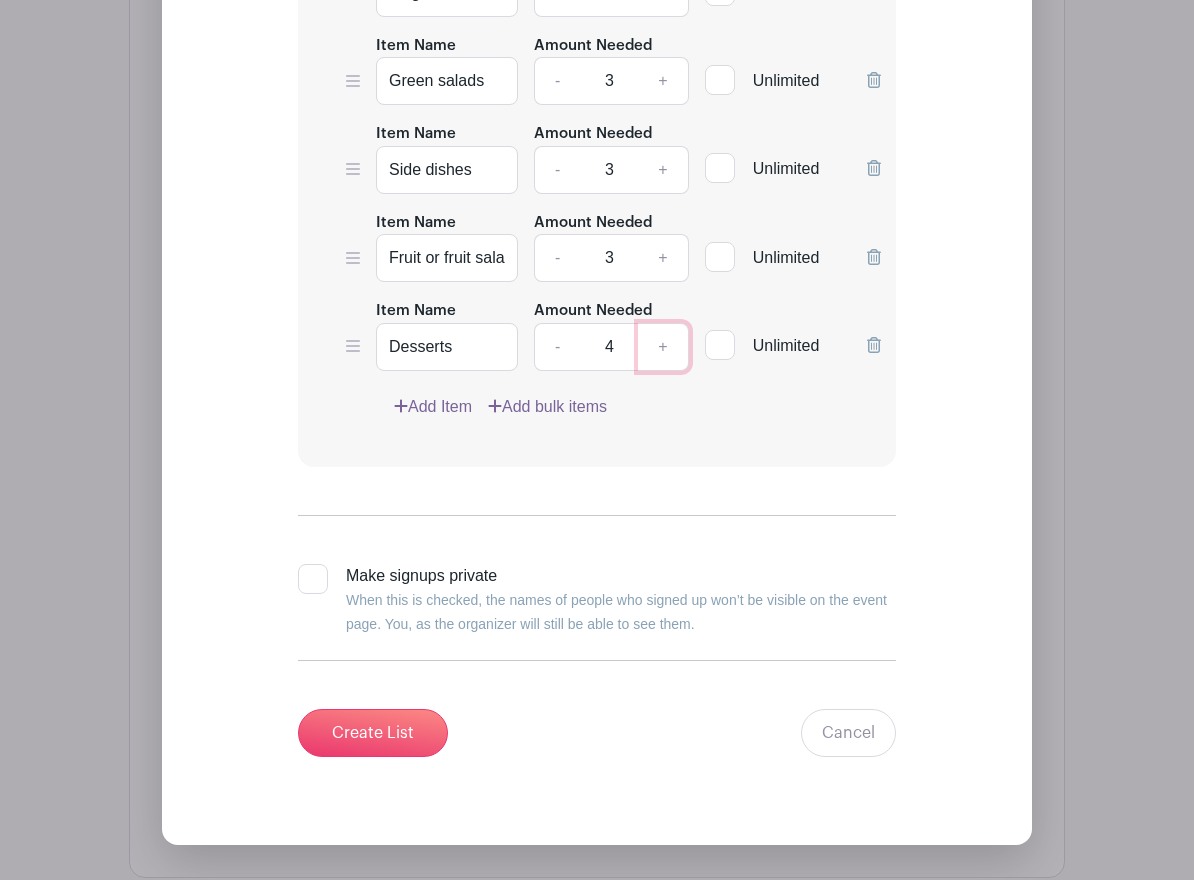 scroll, scrollTop: 1828, scrollLeft: 0, axis: vertical 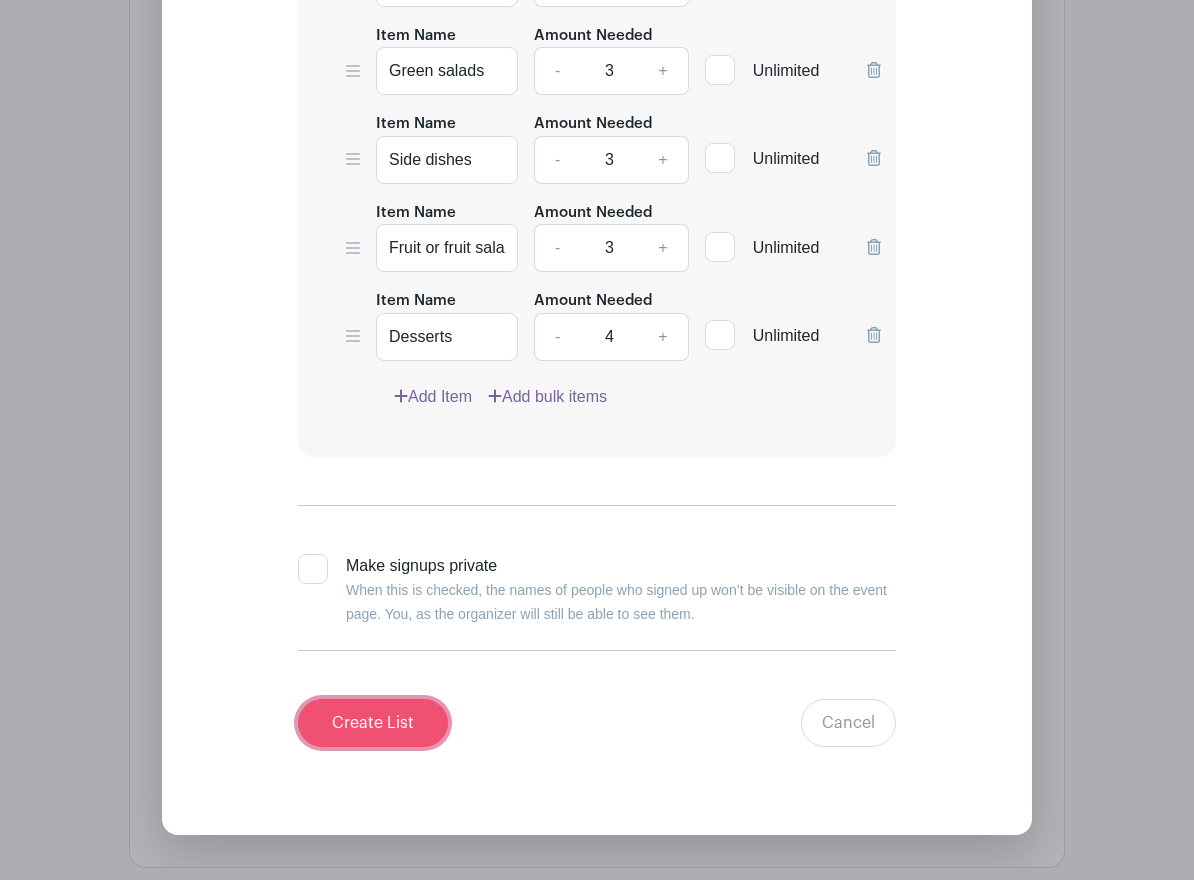 click on "Create List" at bounding box center [373, 723] 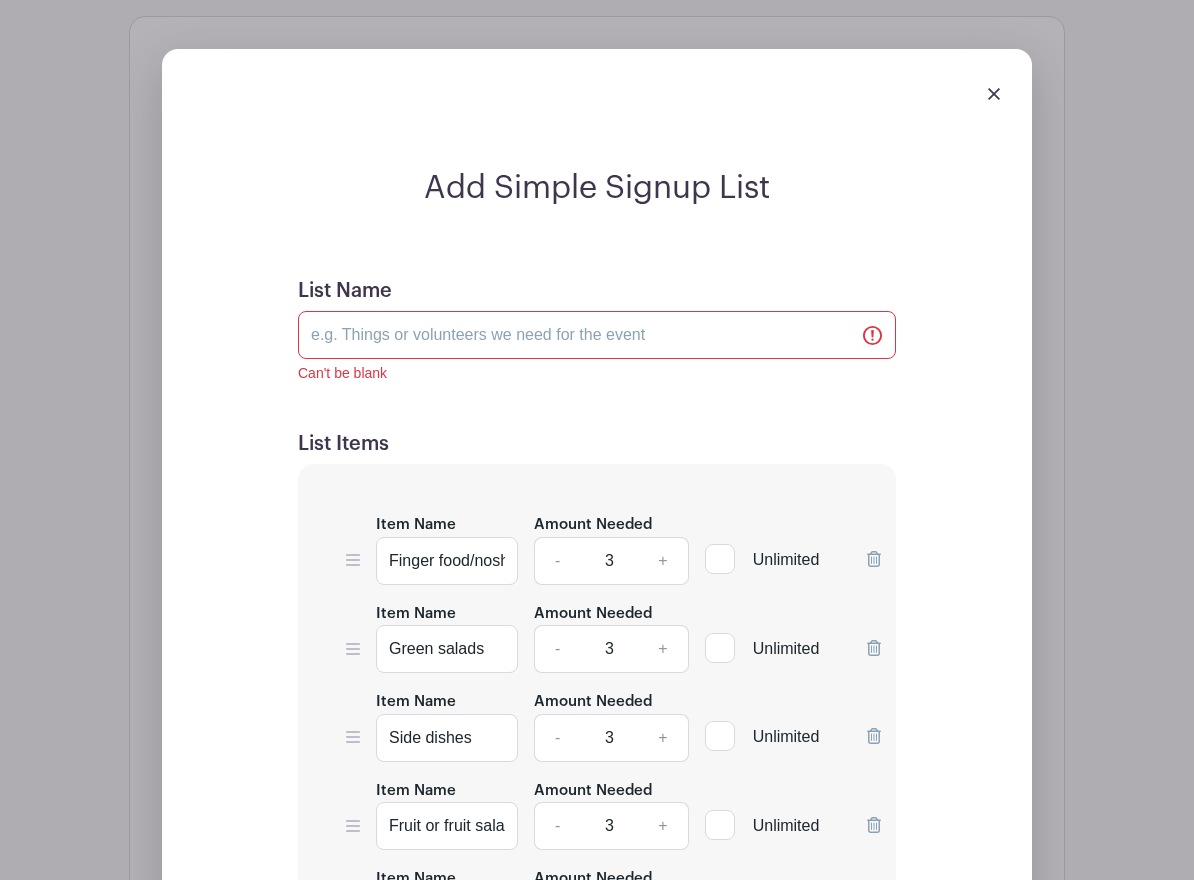 scroll, scrollTop: 1429, scrollLeft: 0, axis: vertical 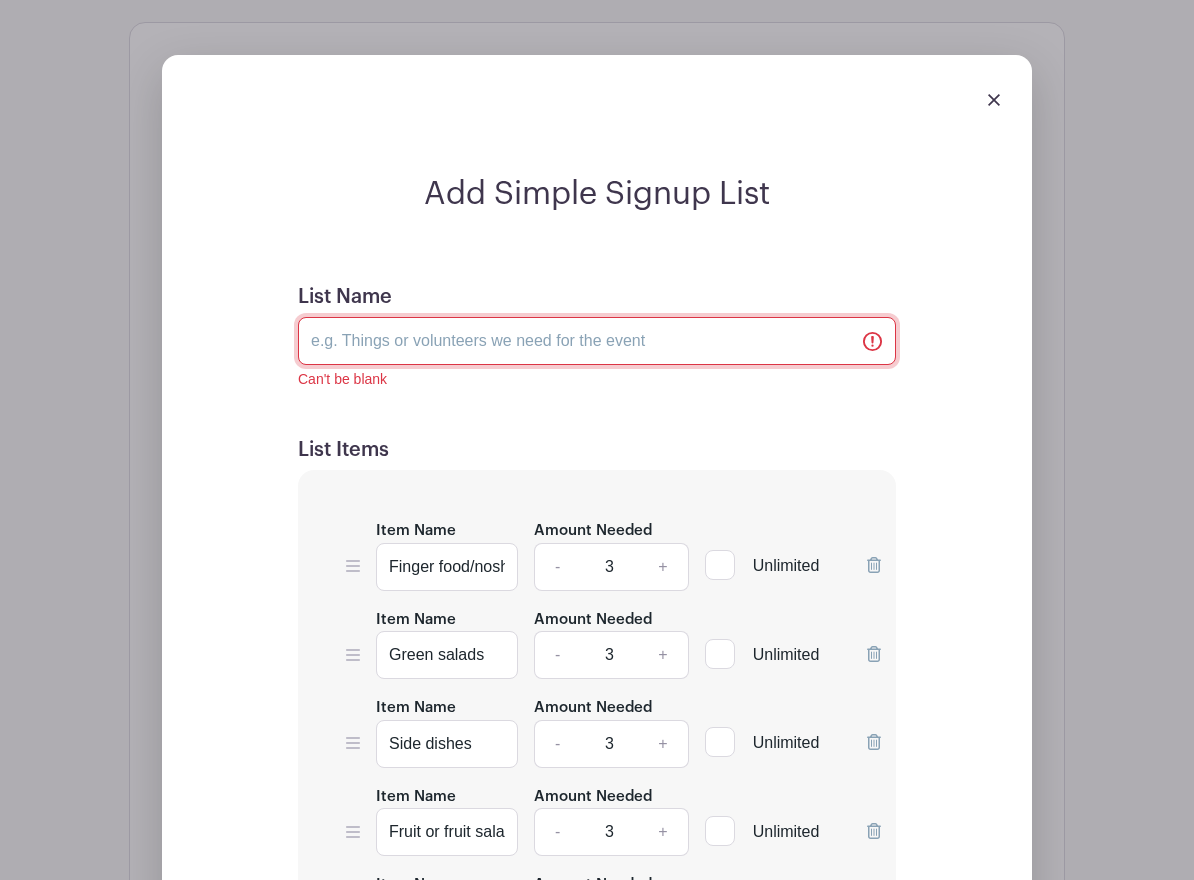 click on "List Name" at bounding box center (597, 341) 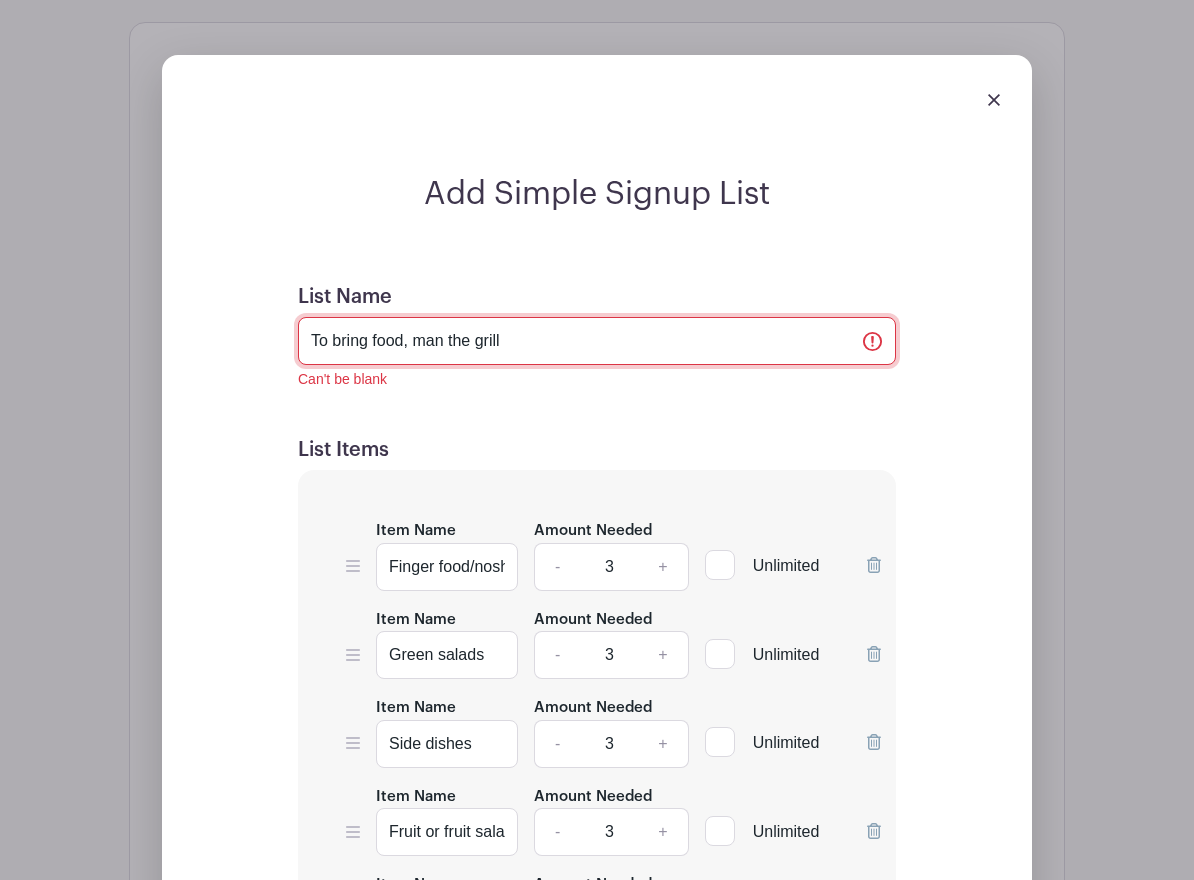 click on "To bring food, man the grill" at bounding box center [597, 341] 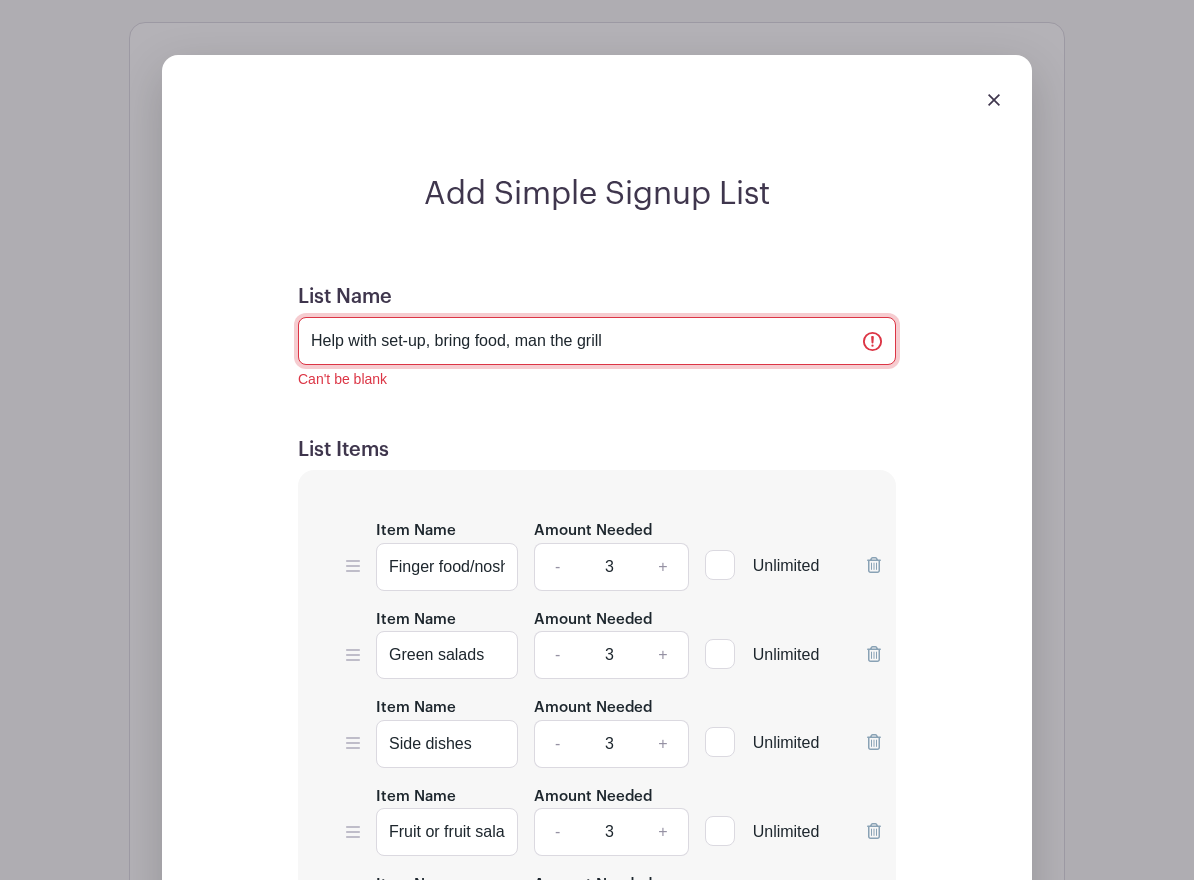 drag, startPoint x: 613, startPoint y: 297, endPoint x: 633, endPoint y: 306, distance: 21.931713 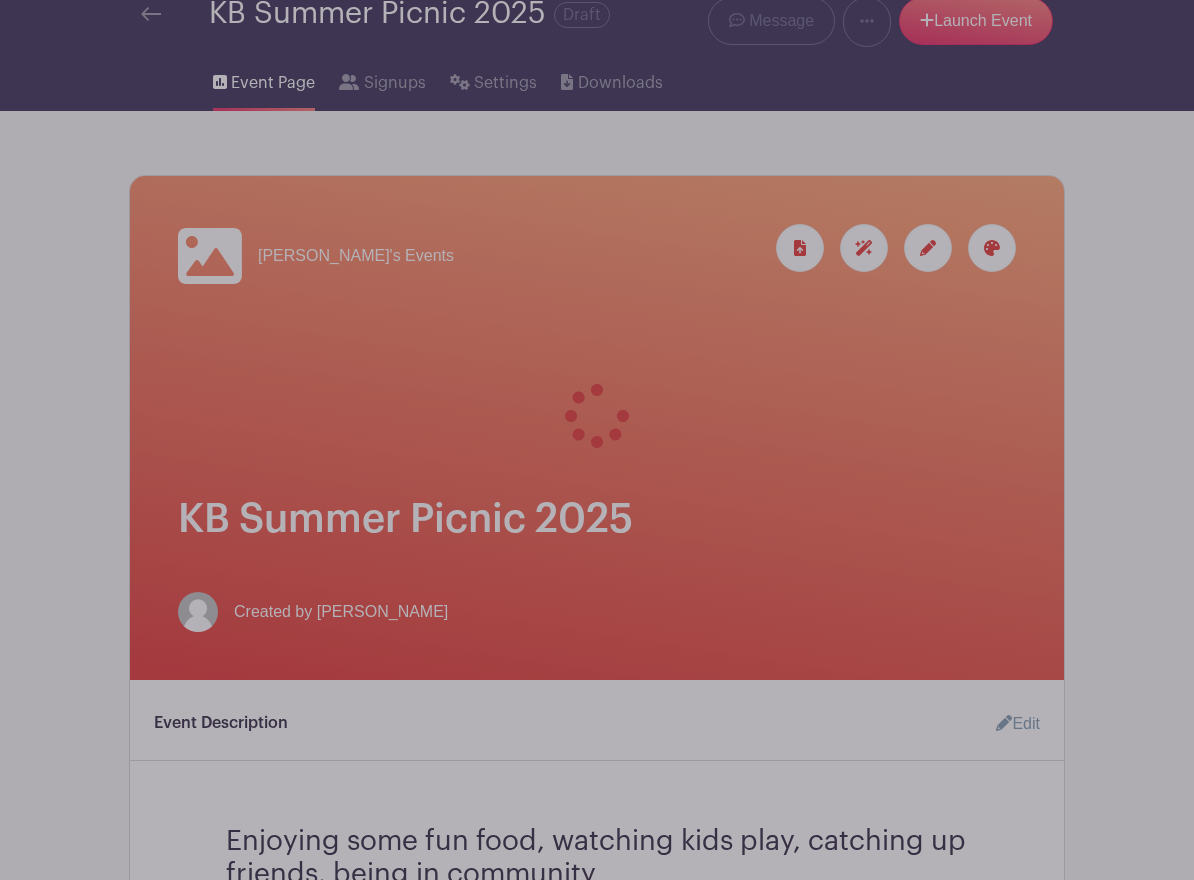 scroll, scrollTop: 0, scrollLeft: 0, axis: both 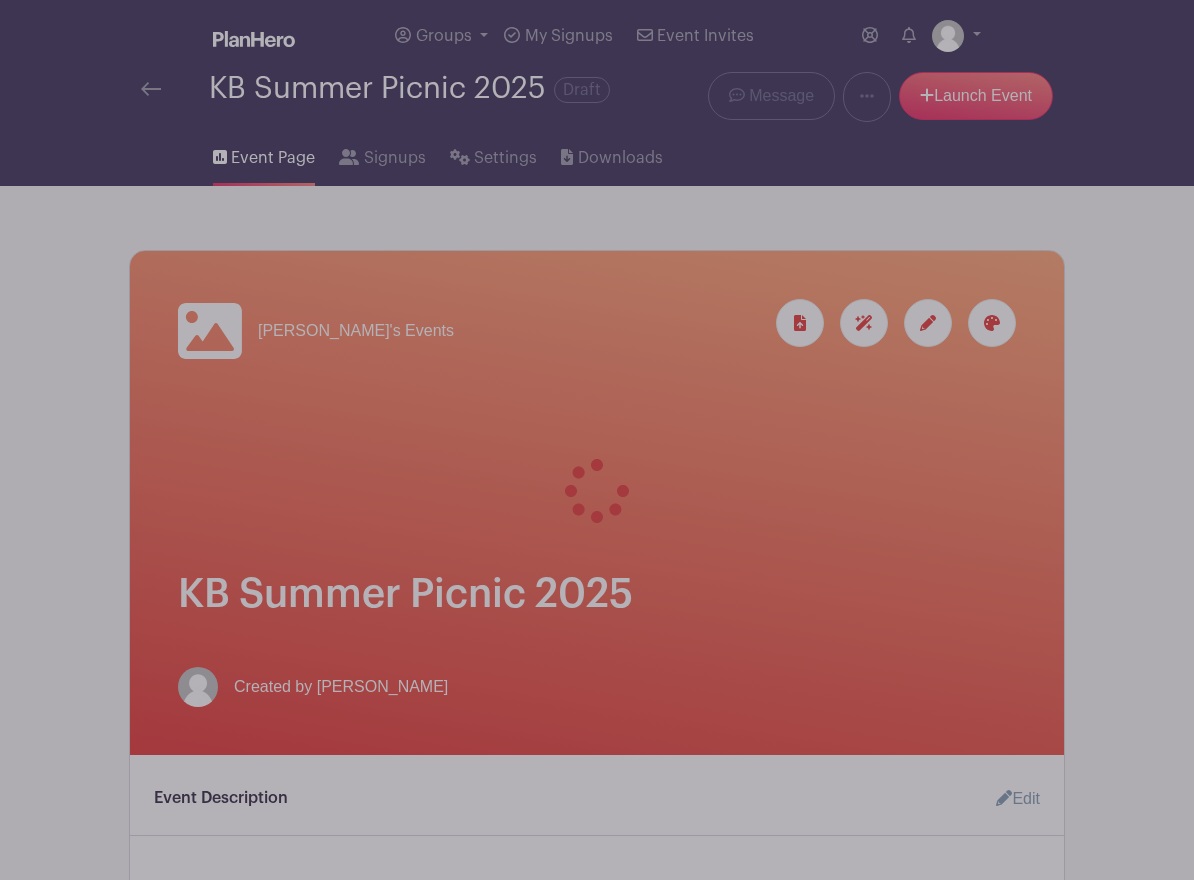 type on "Help with set-up, bring food, man the grill, help with clean-up" 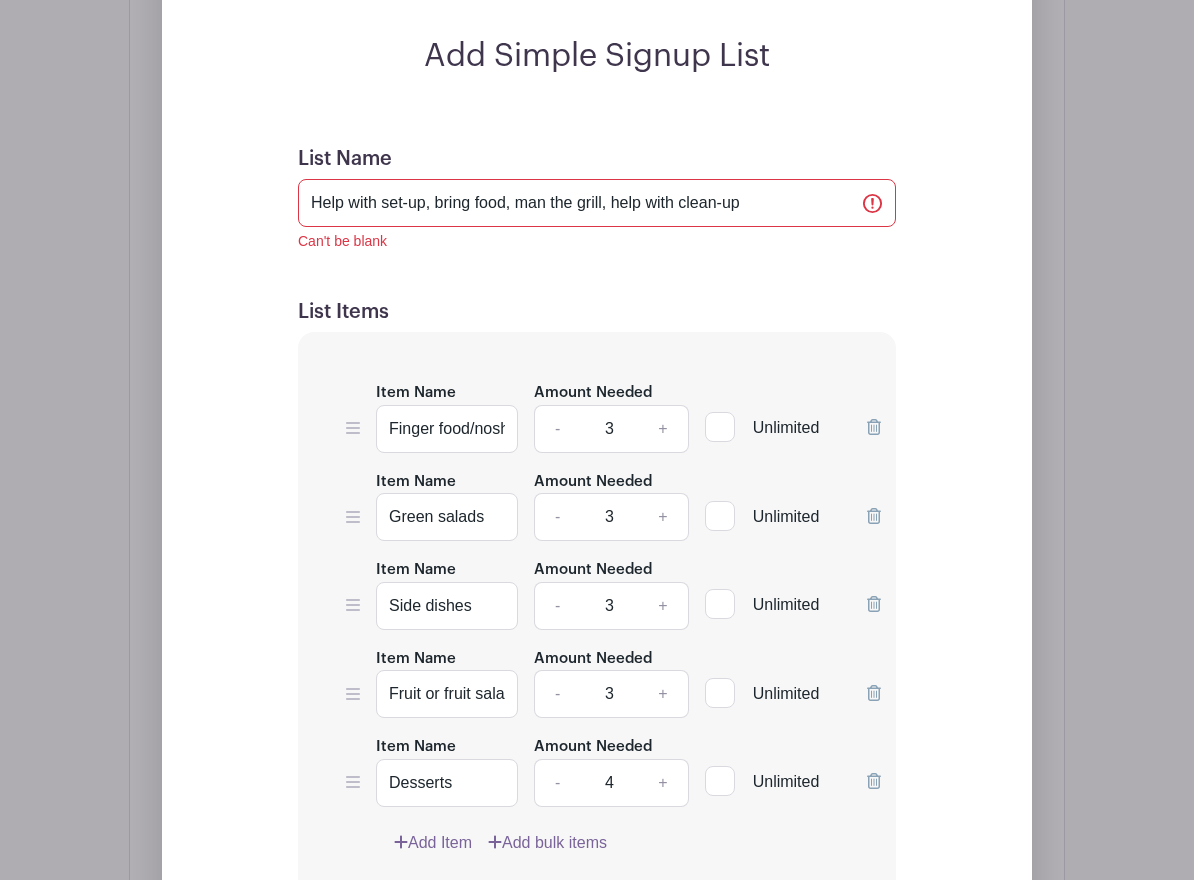 scroll, scrollTop: 1572, scrollLeft: 0, axis: vertical 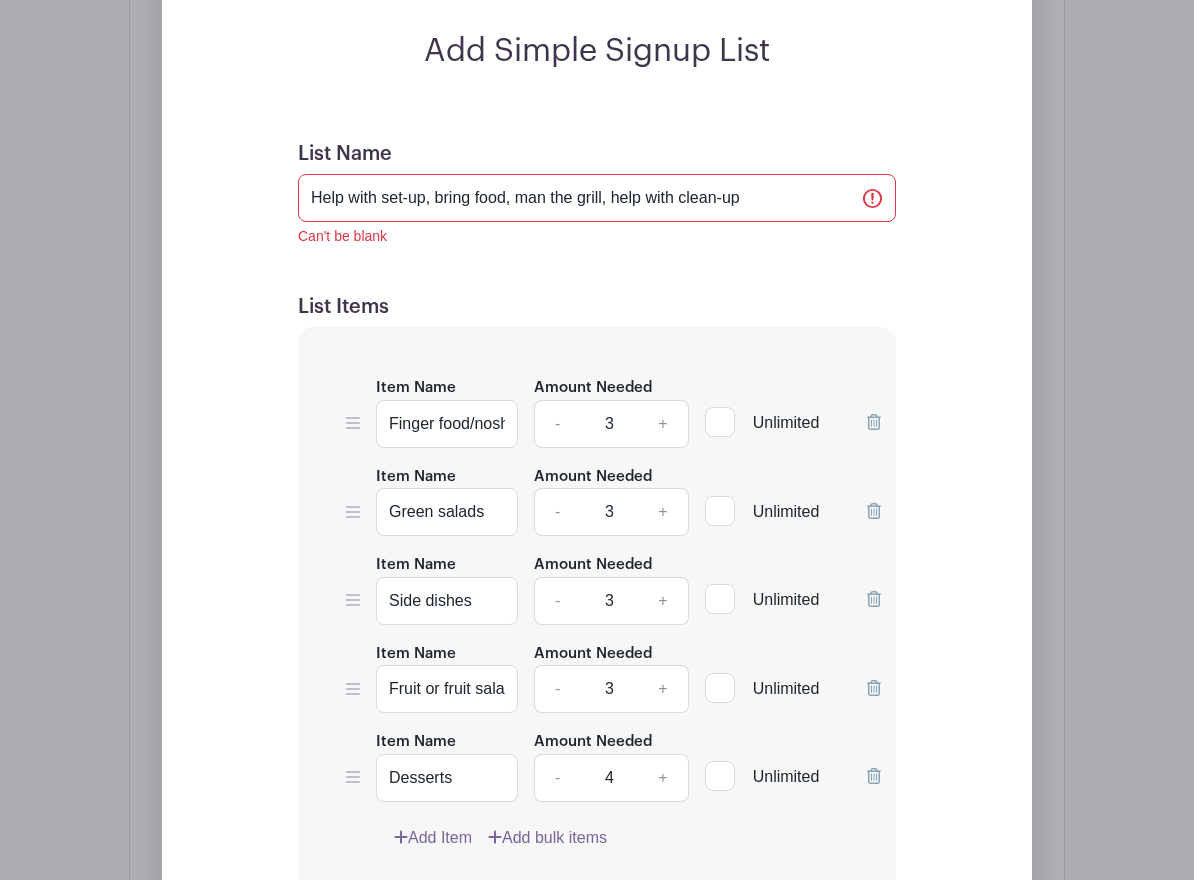 click on "Add Item" at bounding box center (433, 838) 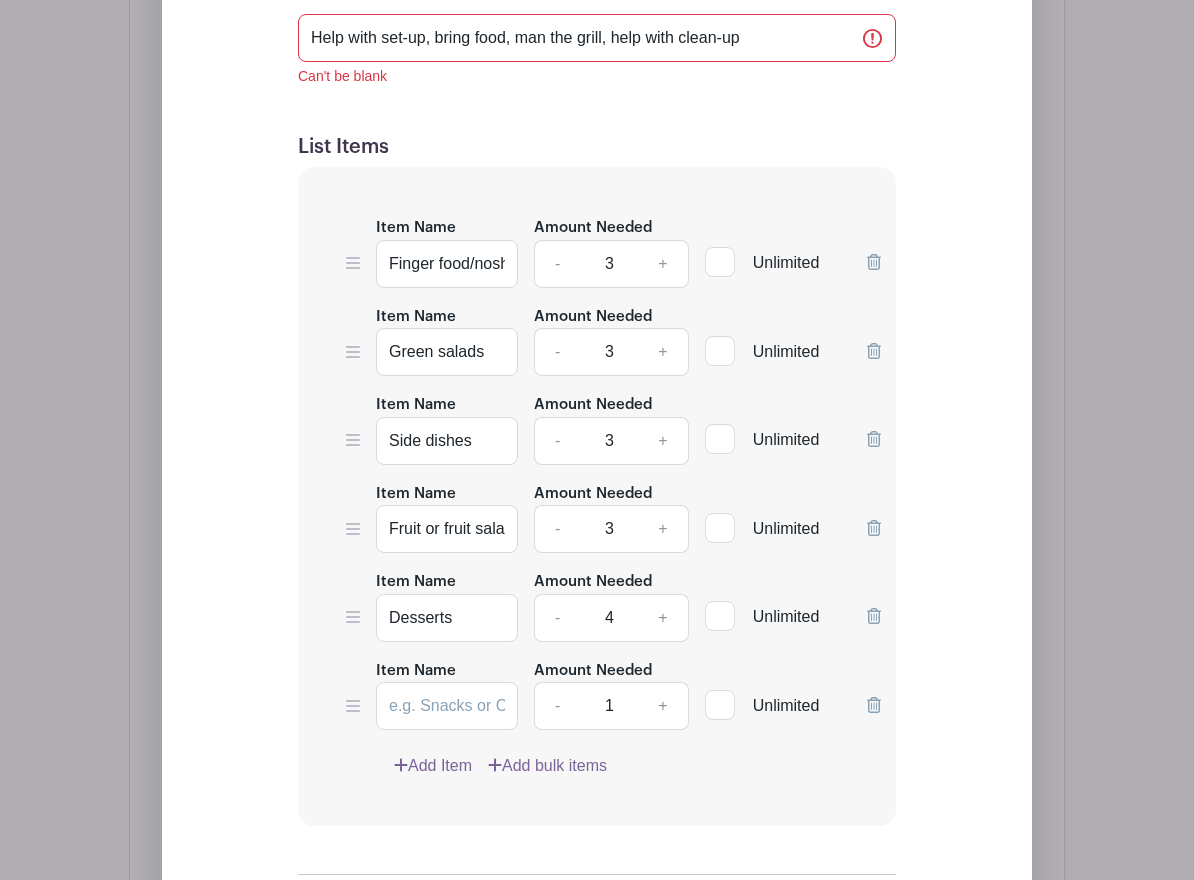 scroll, scrollTop: 1412, scrollLeft: 0, axis: vertical 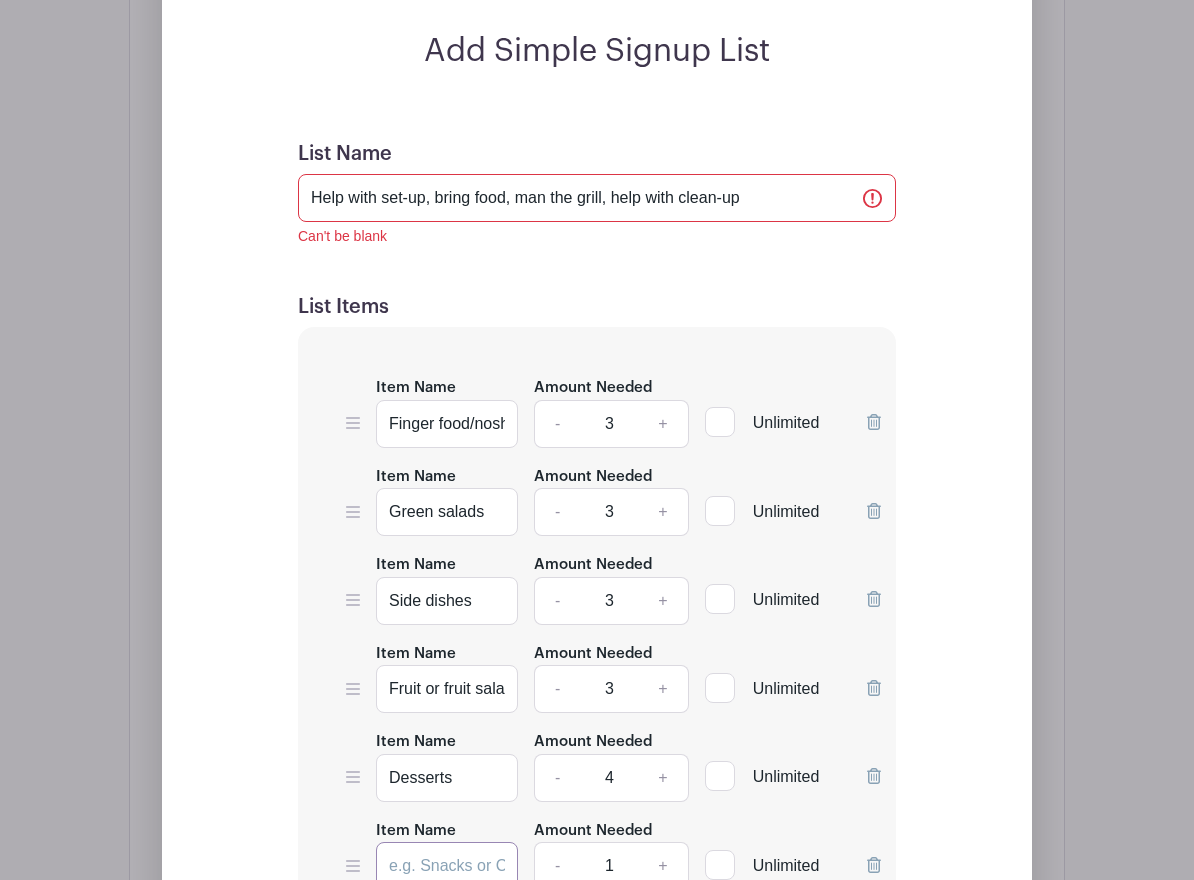 click on "Item Name" at bounding box center (447, 866) 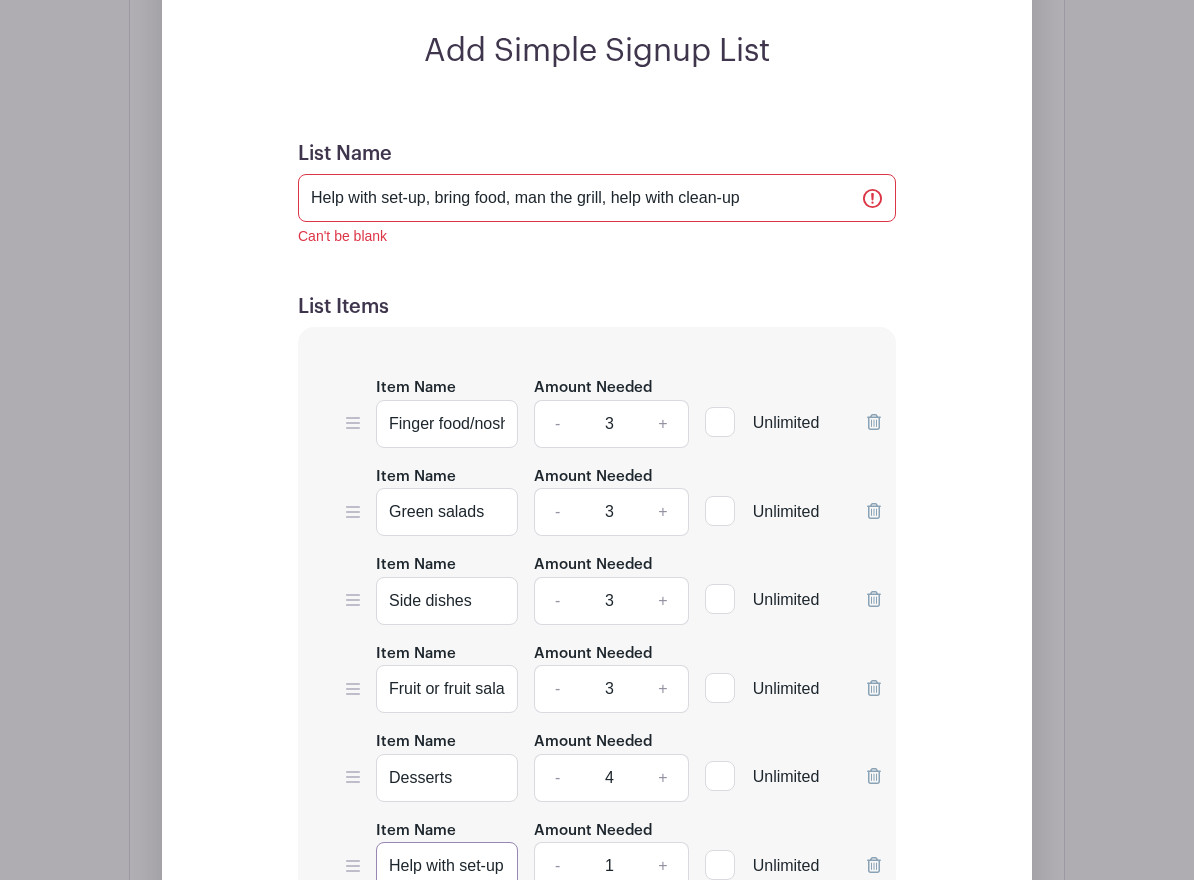 scroll, scrollTop: 0, scrollLeft: 2, axis: horizontal 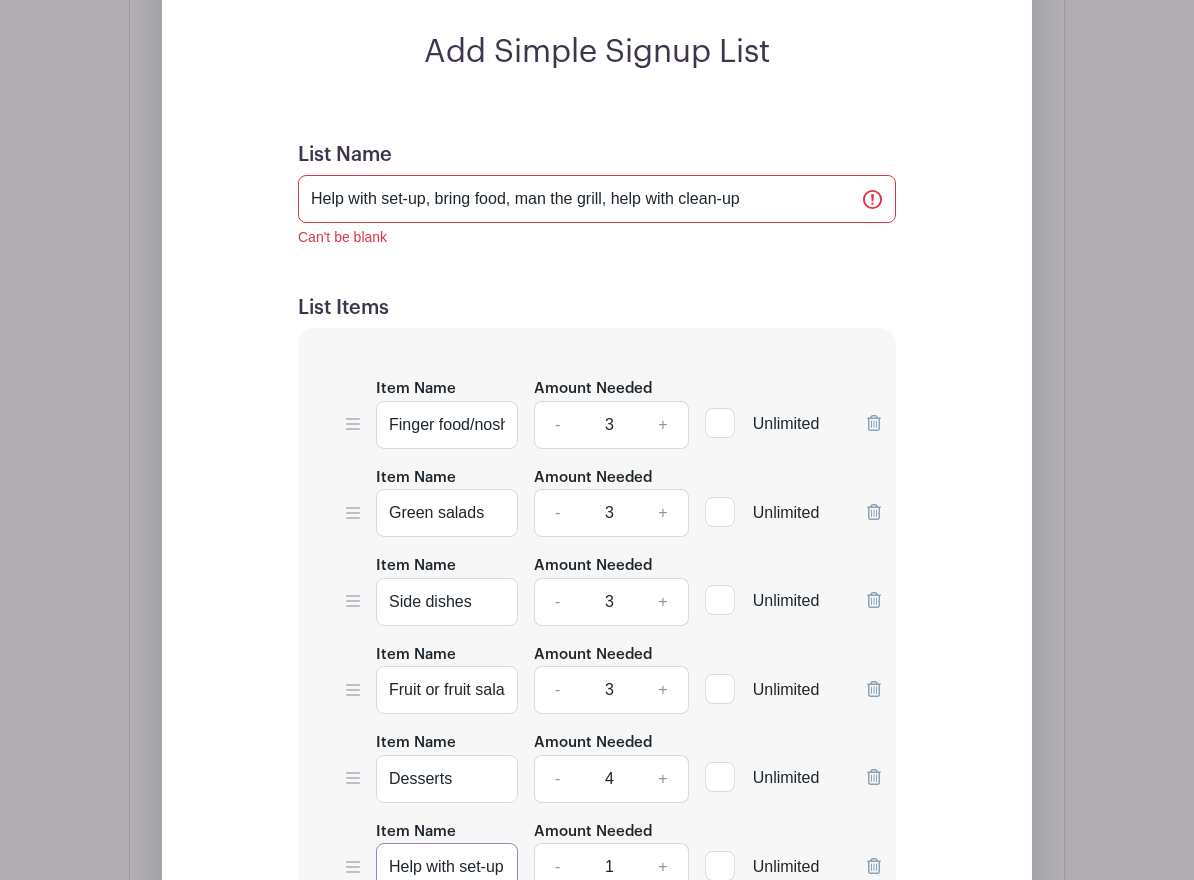 type on "Help with set-up" 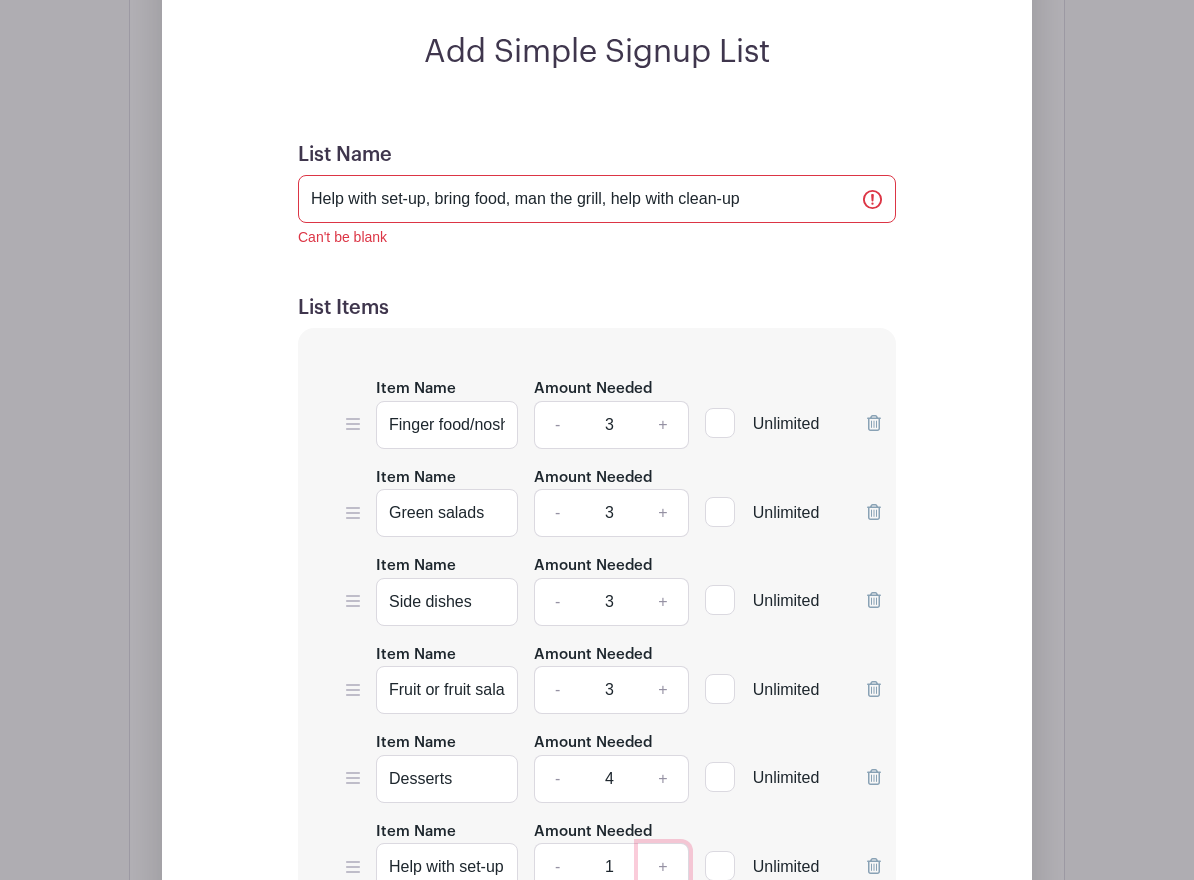 scroll, scrollTop: 0, scrollLeft: 0, axis: both 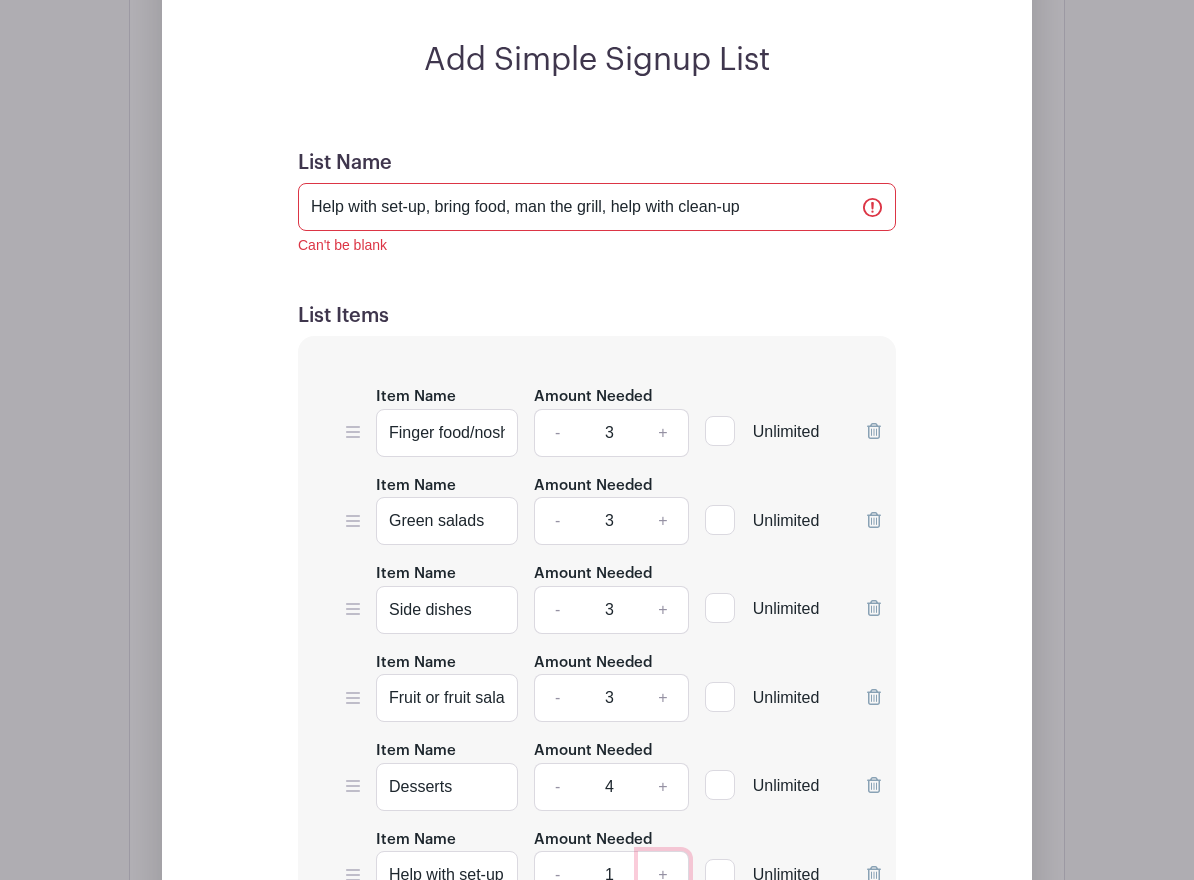 click on "+" at bounding box center [663, 875] 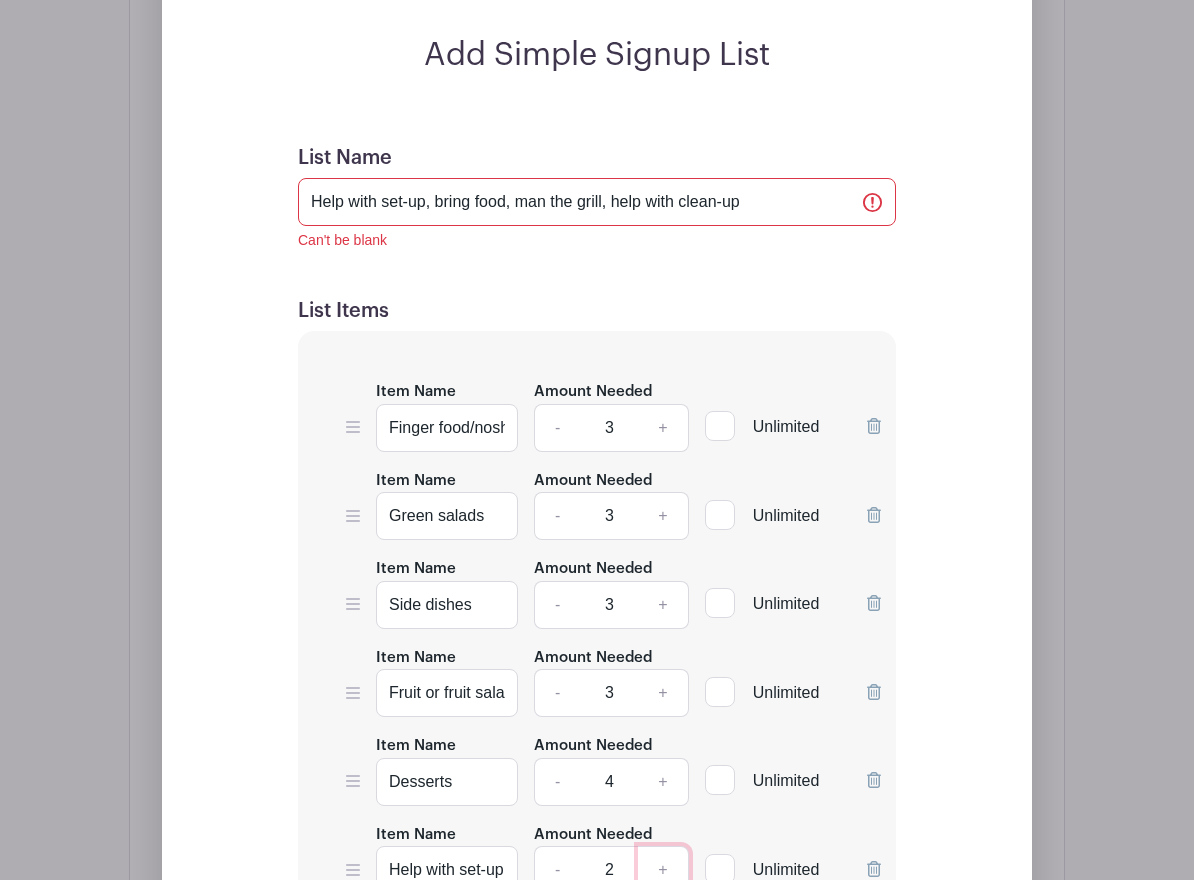 click on "+" at bounding box center (663, 870) 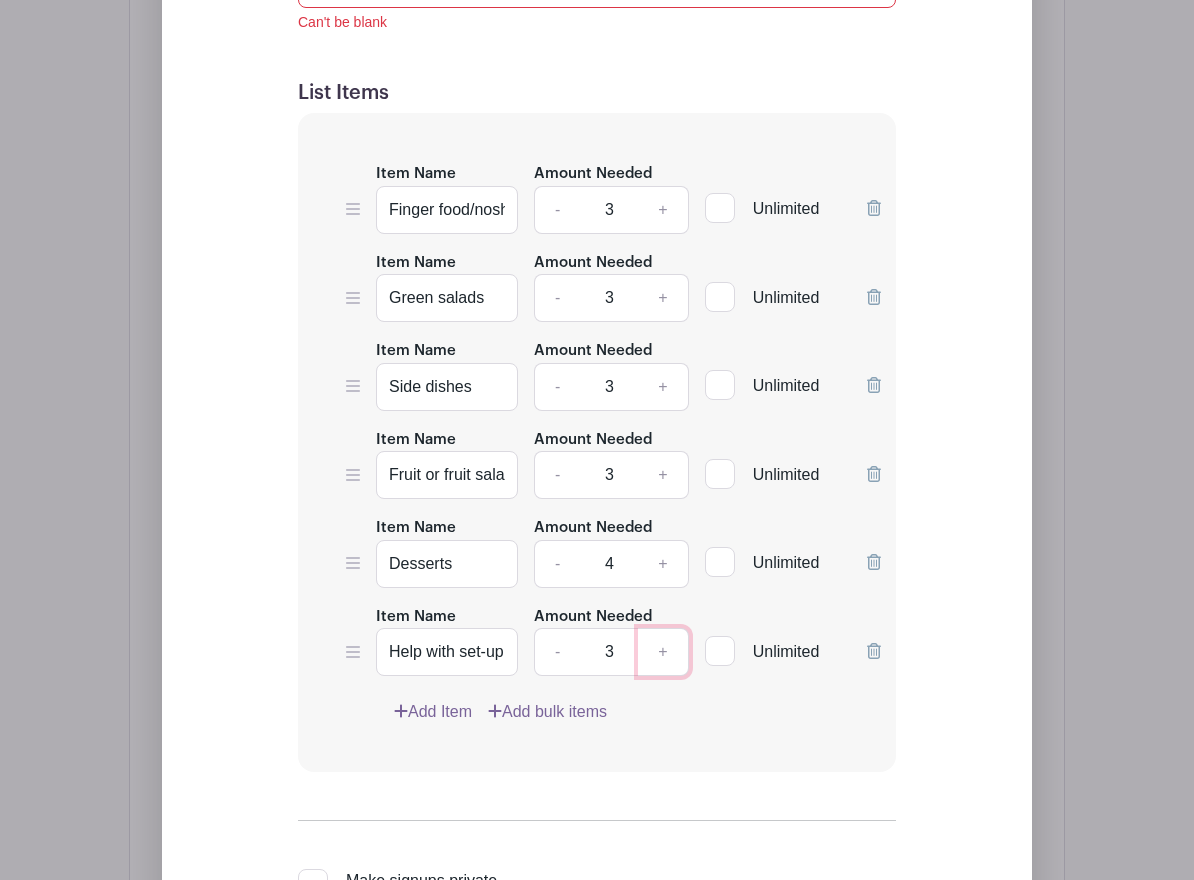 scroll, scrollTop: 1629, scrollLeft: 0, axis: vertical 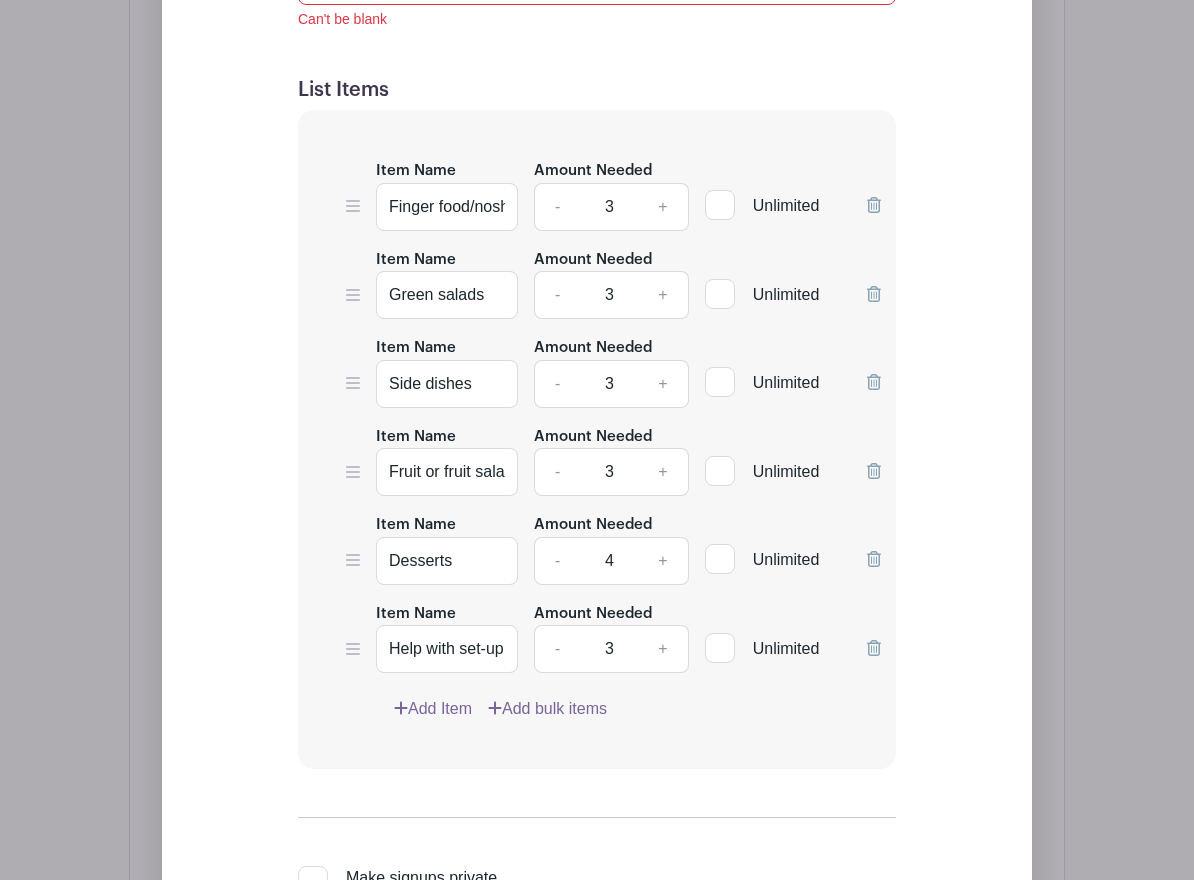 click on "Add Item" at bounding box center (433, 709) 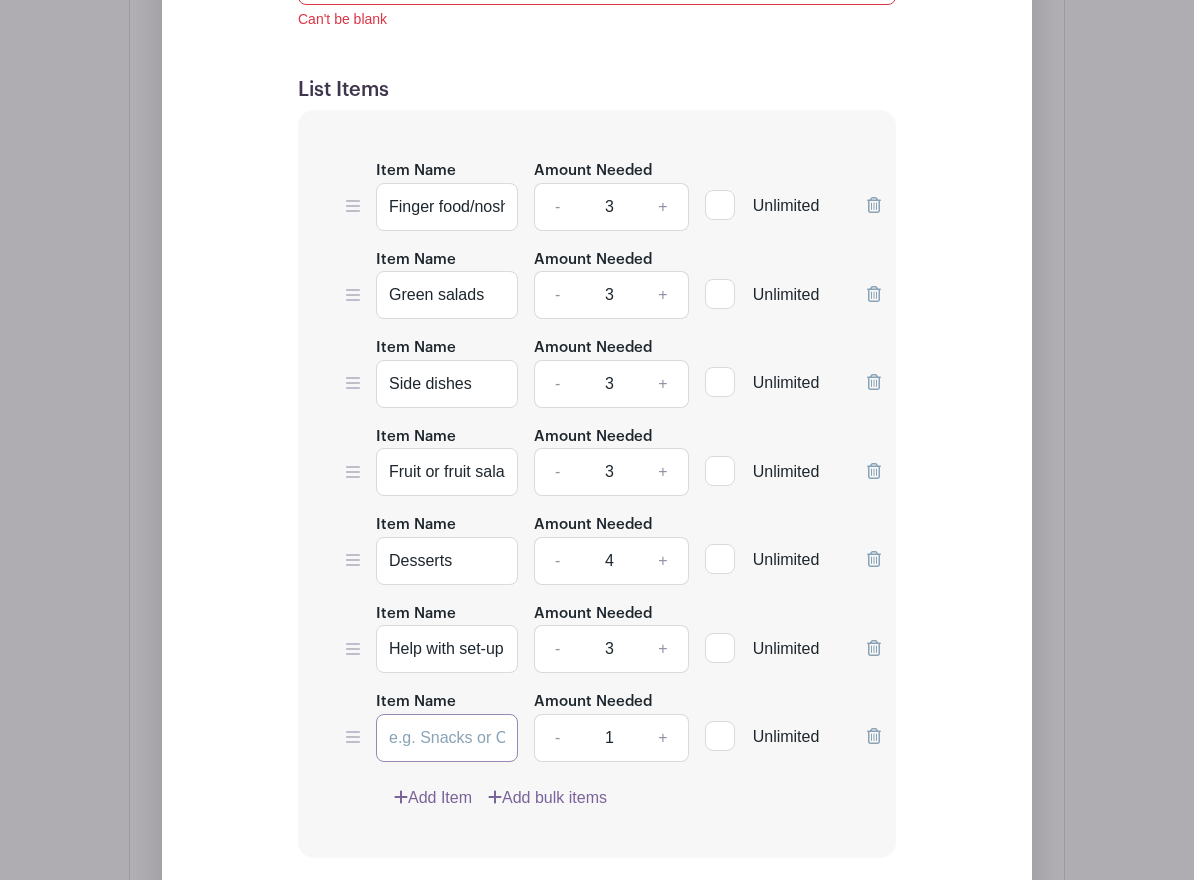 click on "Item Name" at bounding box center (447, 738) 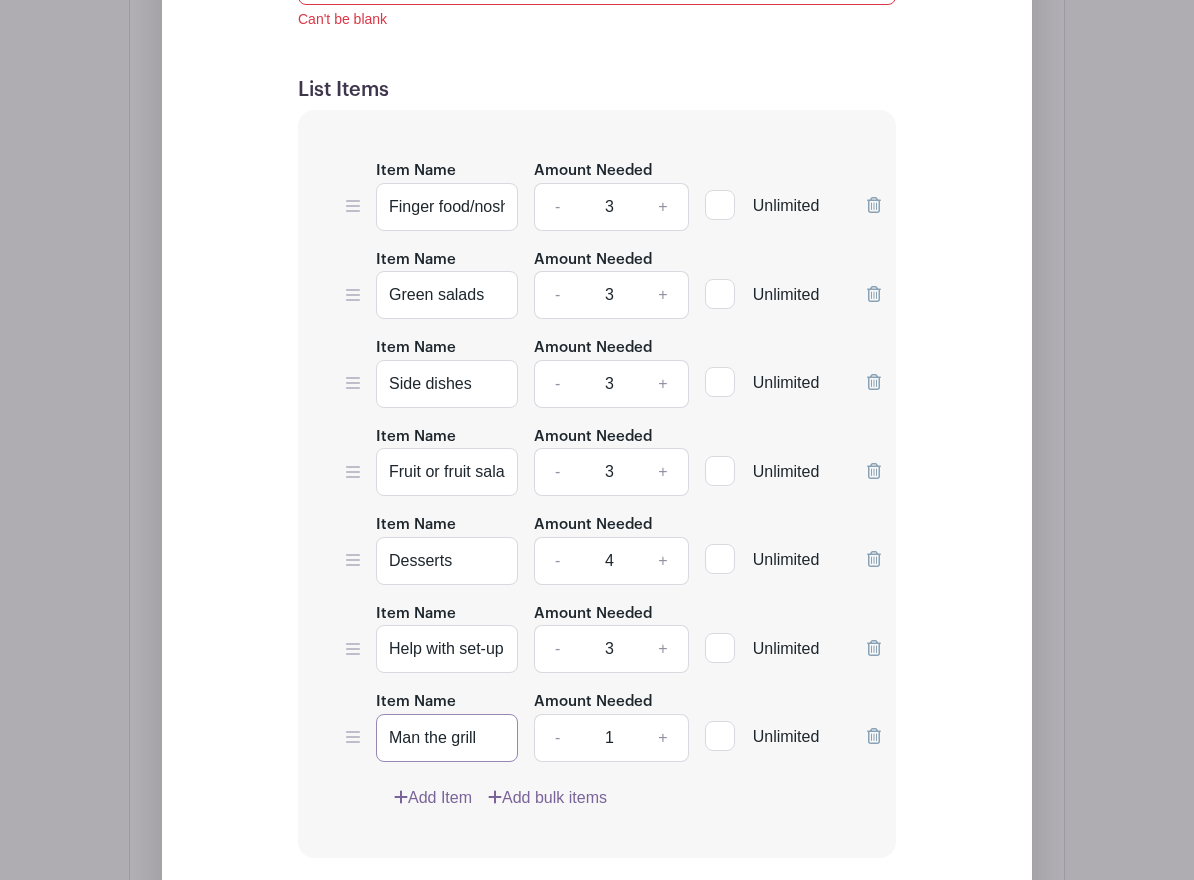 click on "Man the grill" at bounding box center (447, 738) 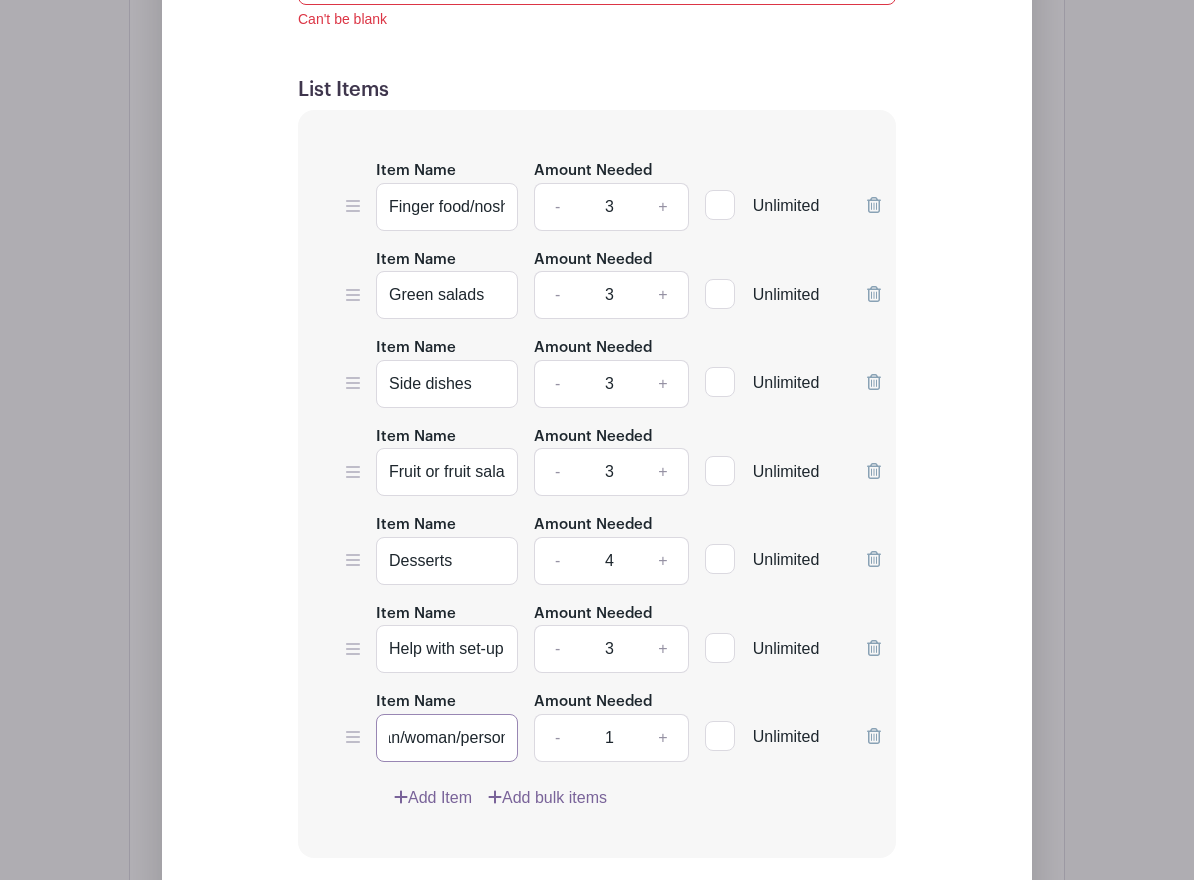 scroll, scrollTop: 0, scrollLeft: 29, axis: horizontal 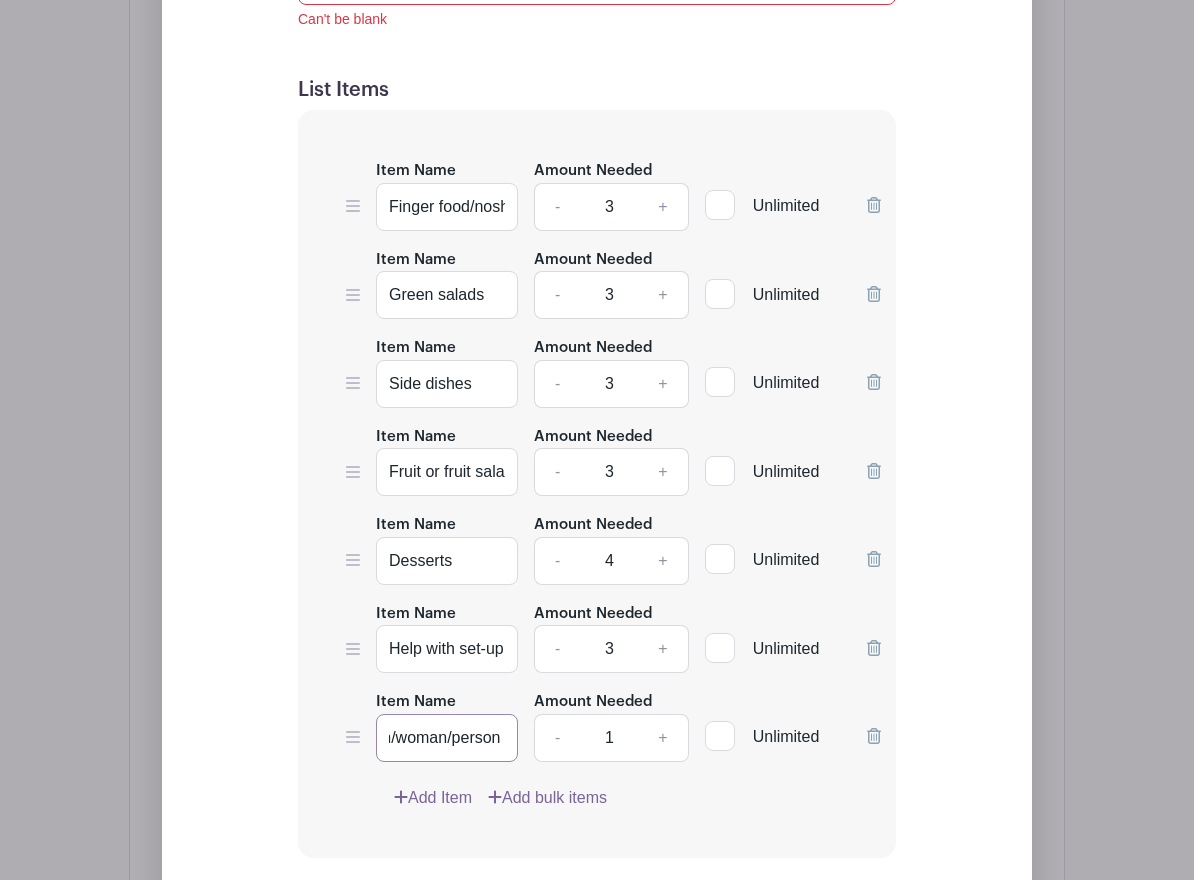type on "Man/woman/person the grill" 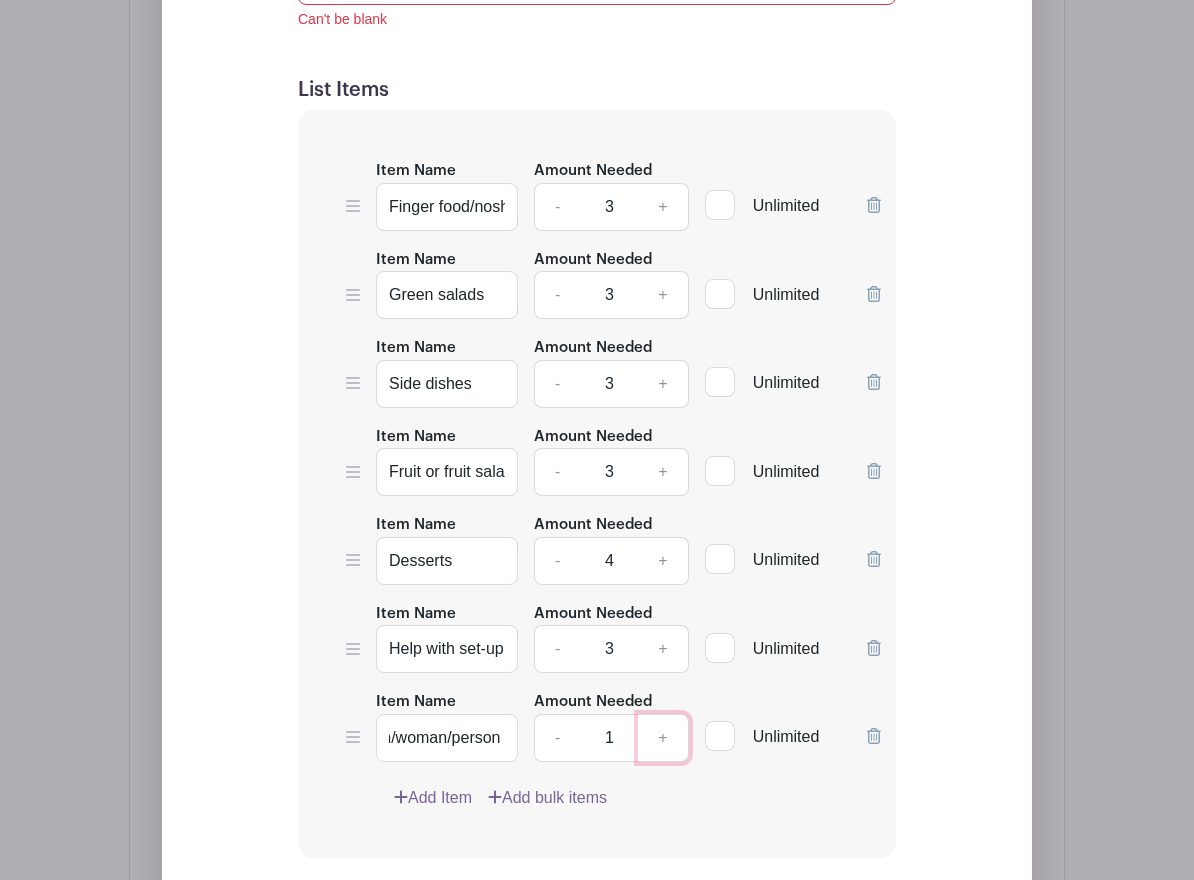 scroll, scrollTop: 0, scrollLeft: 0, axis: both 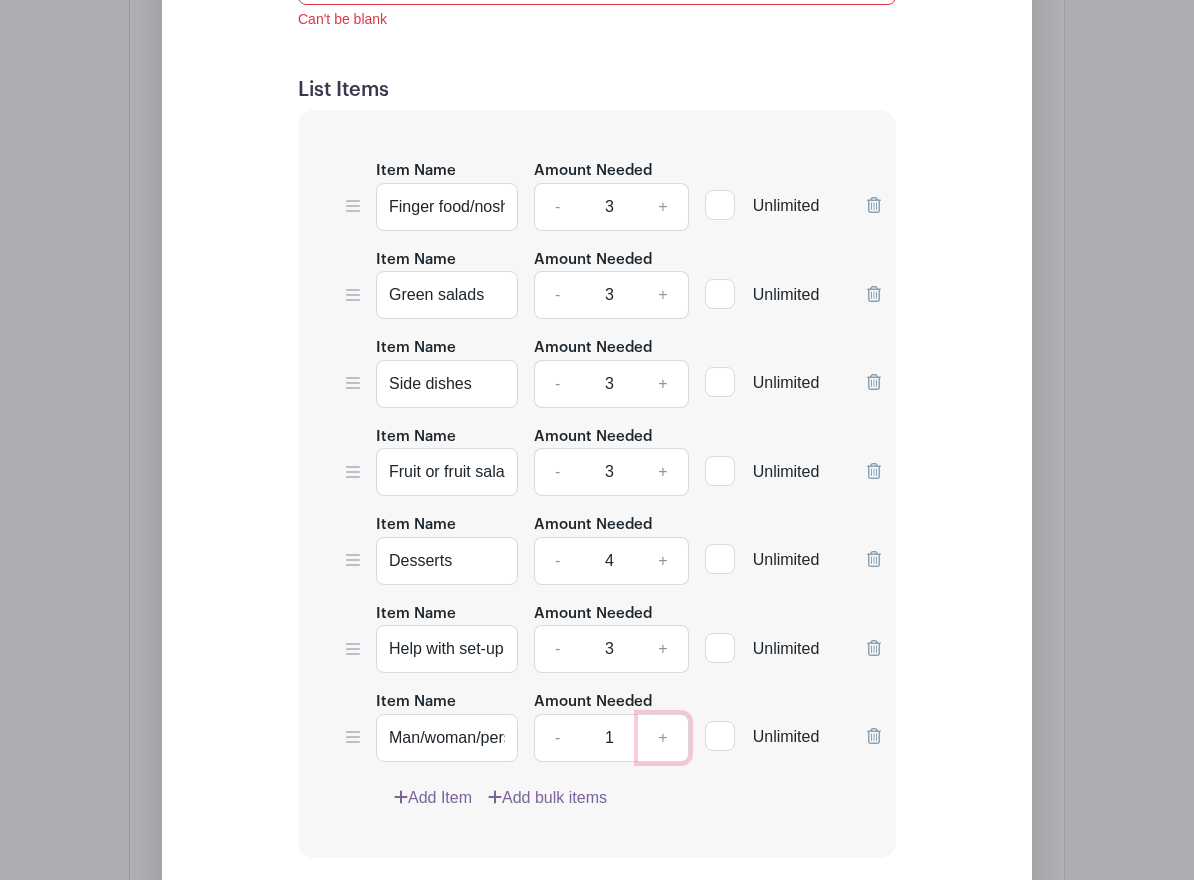 click on "+" at bounding box center (663, 738) 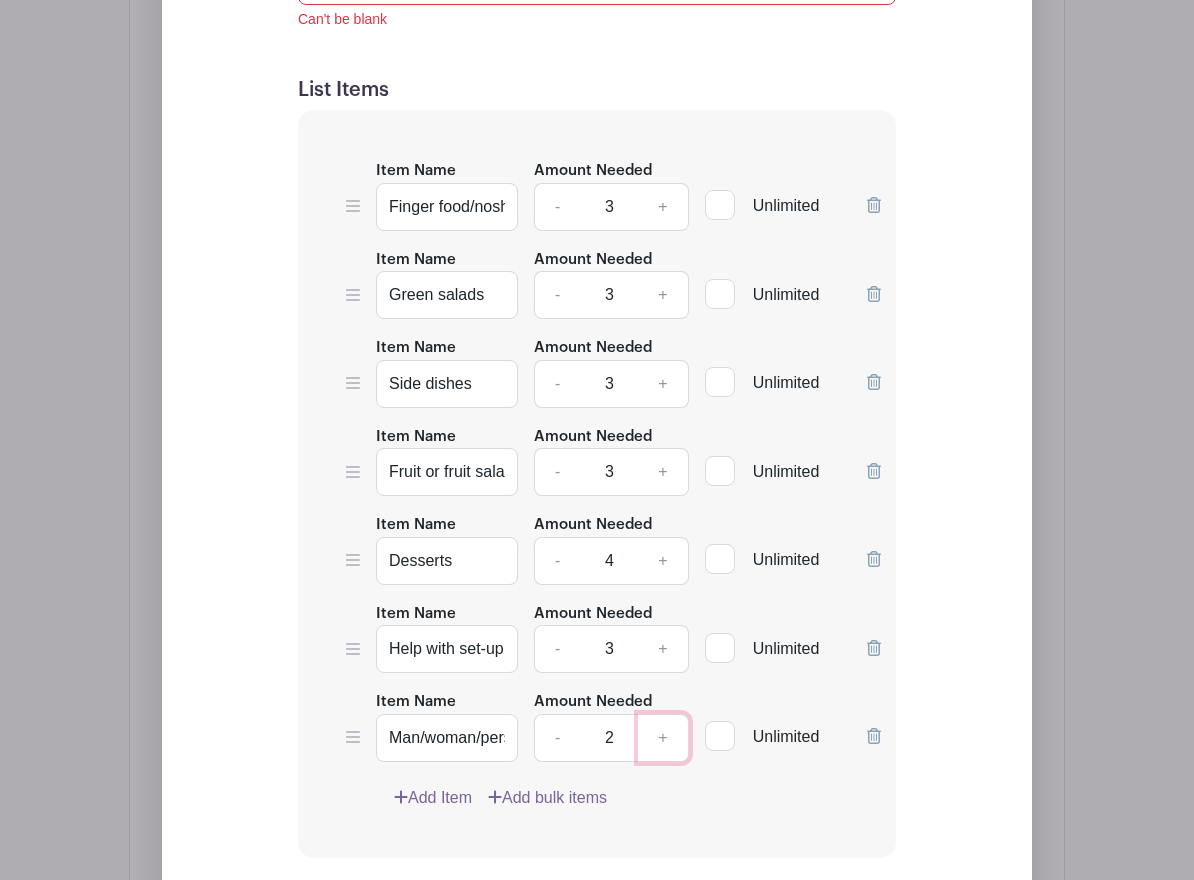 click on "+" at bounding box center [663, 738] 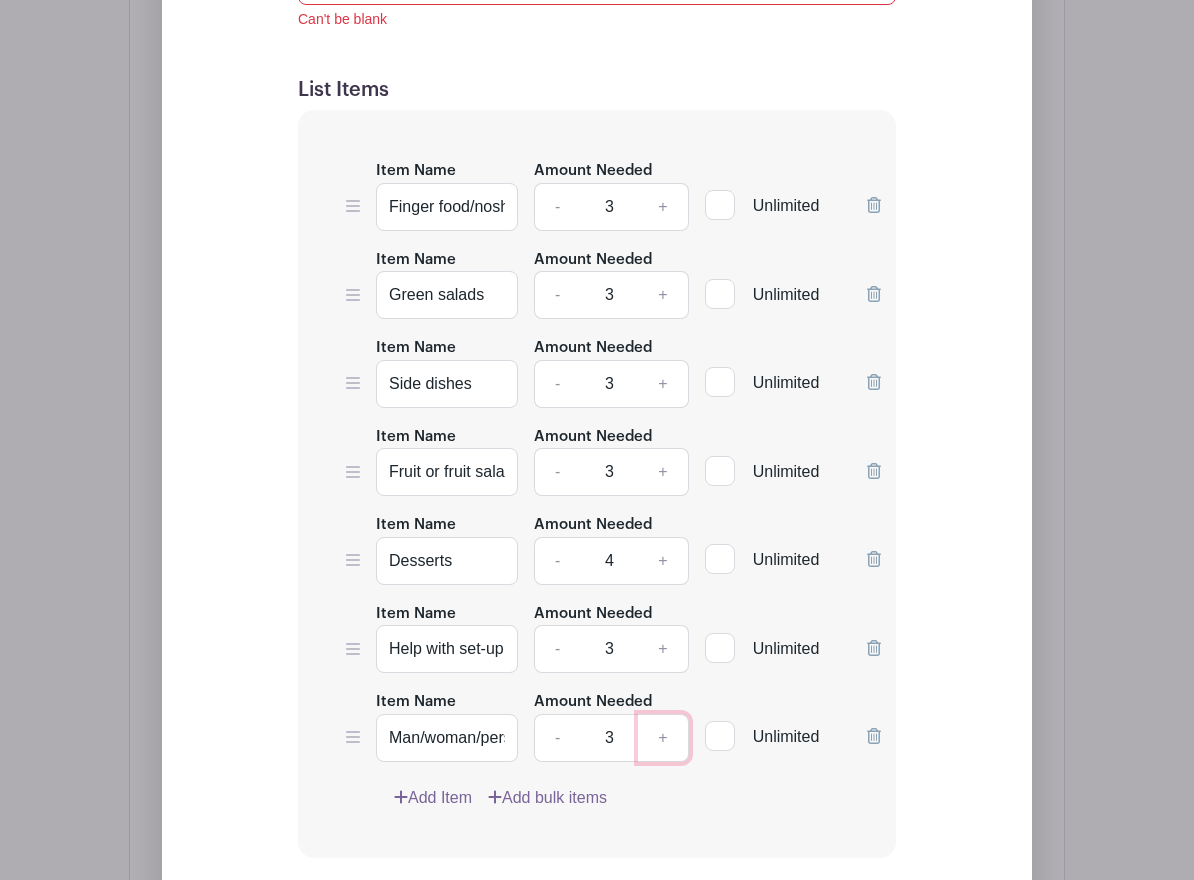 click on "+" at bounding box center [663, 738] 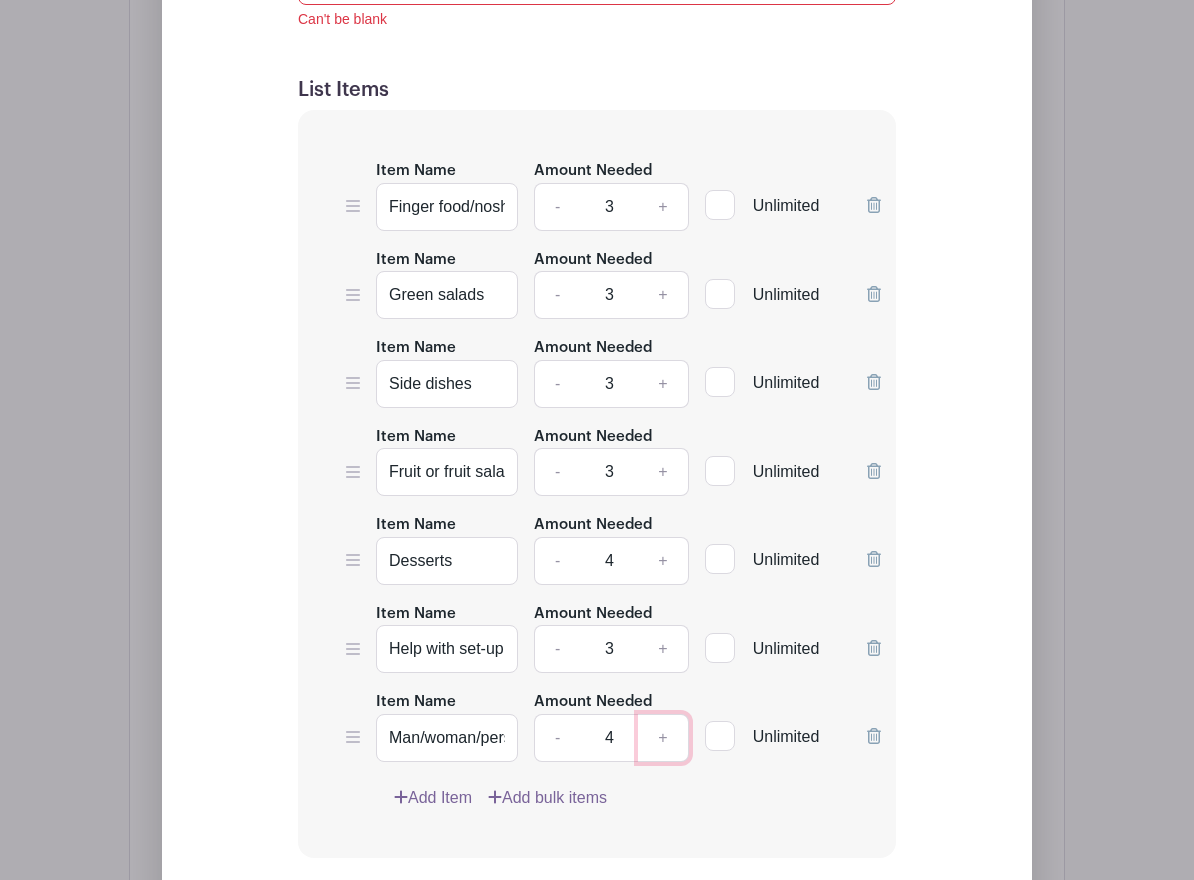 click on "+" at bounding box center (663, 738) 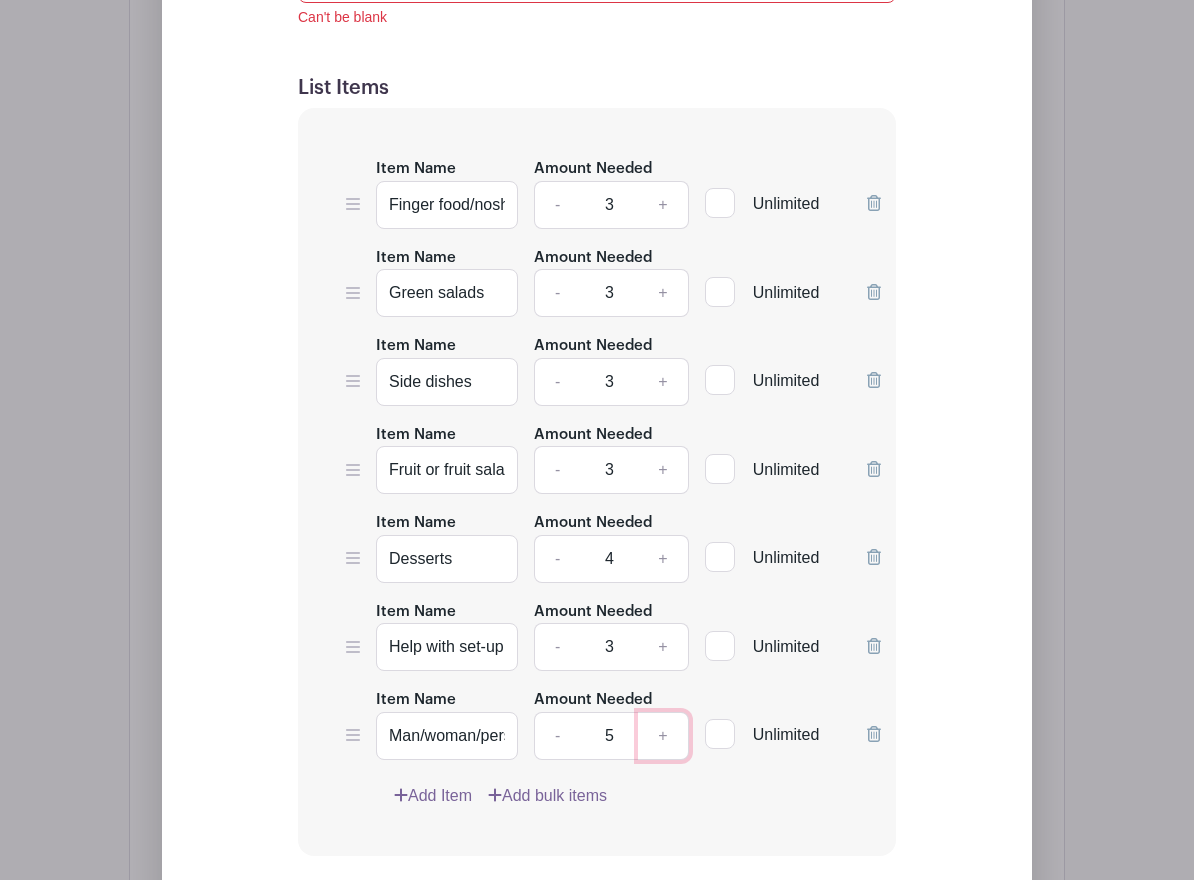 scroll, scrollTop: 1629, scrollLeft: 0, axis: vertical 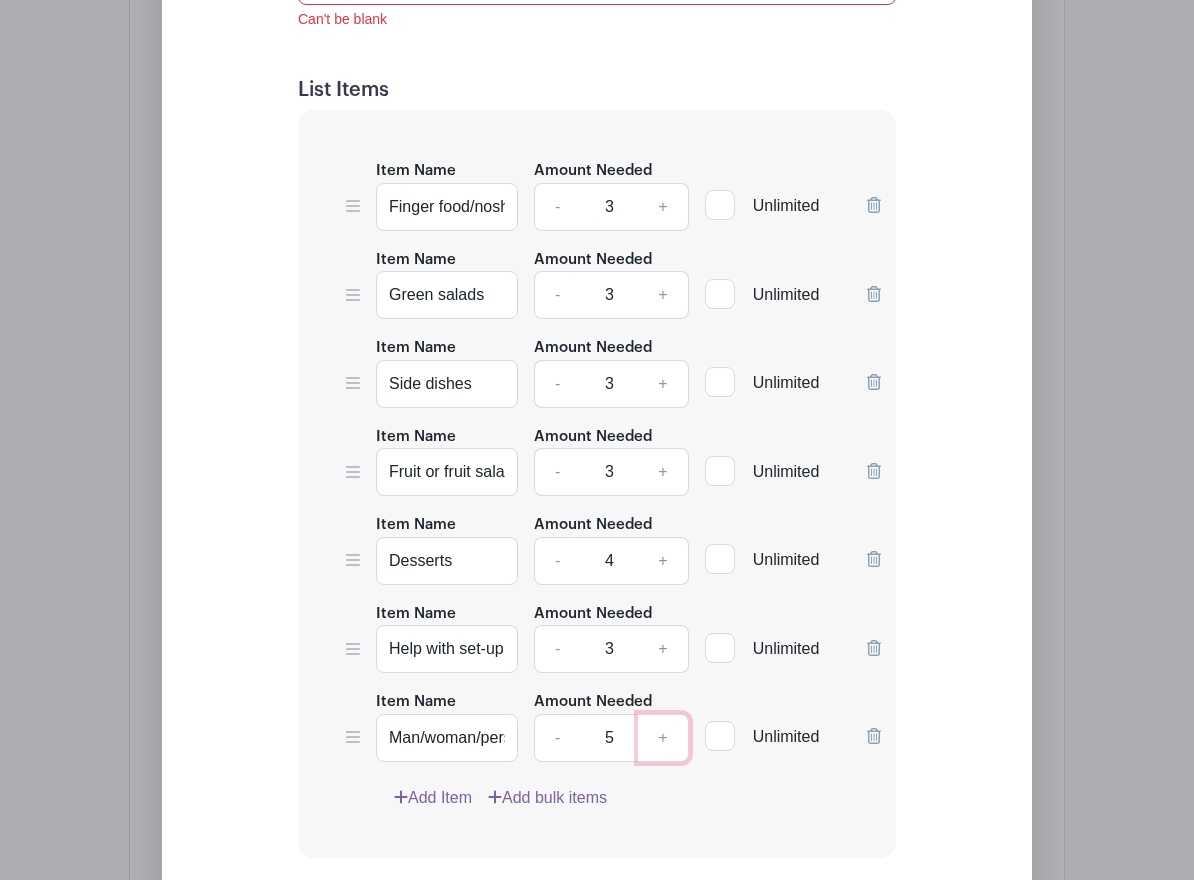 click on "+" at bounding box center (663, 738) 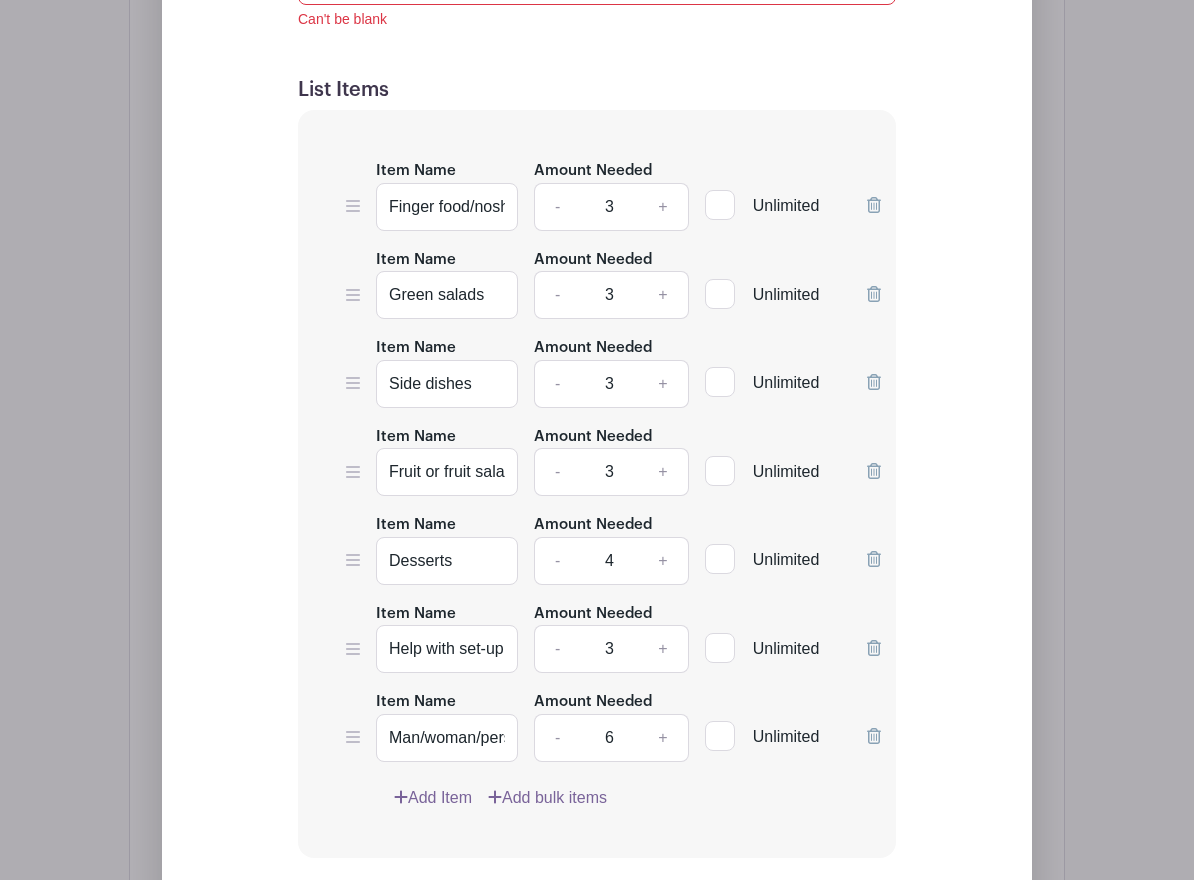 click on "Add Item" at bounding box center [433, 798] 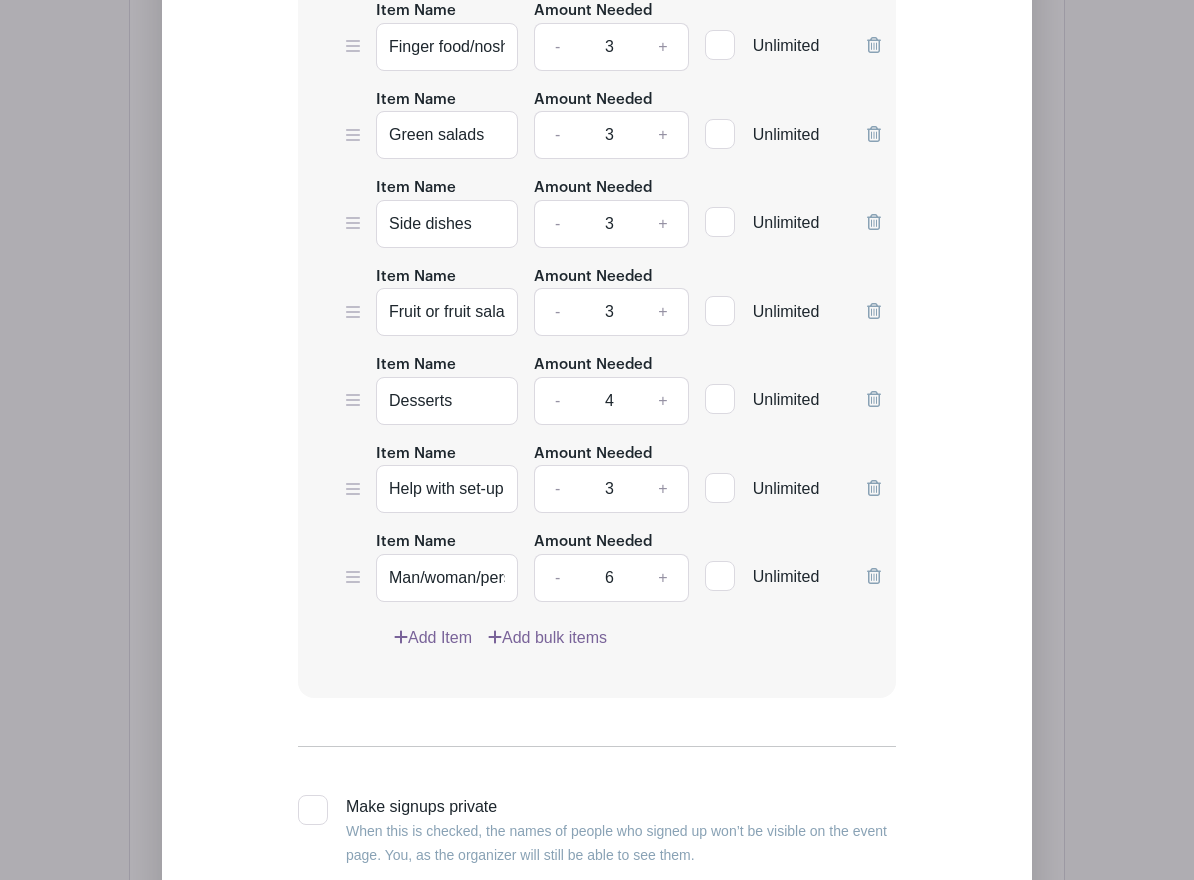 scroll, scrollTop: 1629, scrollLeft: 0, axis: vertical 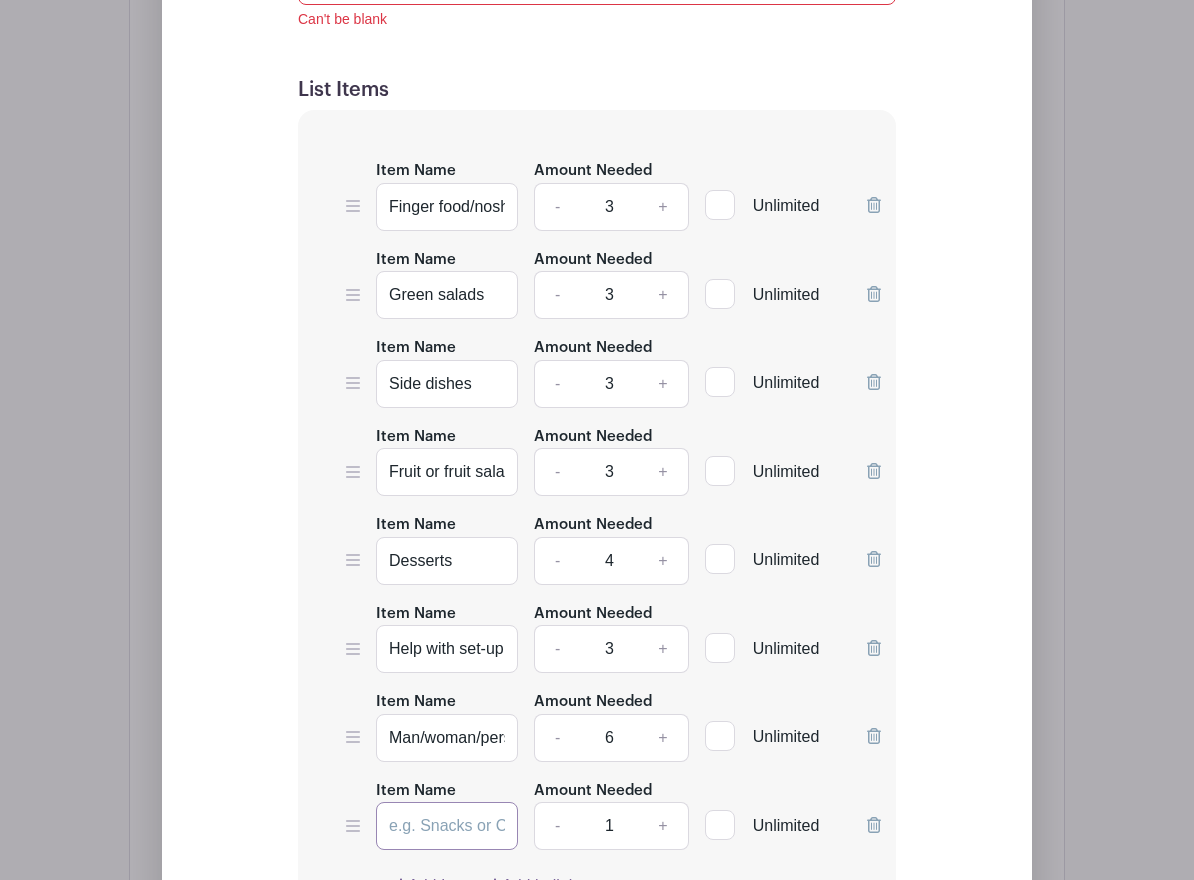 click on "Item Name" at bounding box center [447, 826] 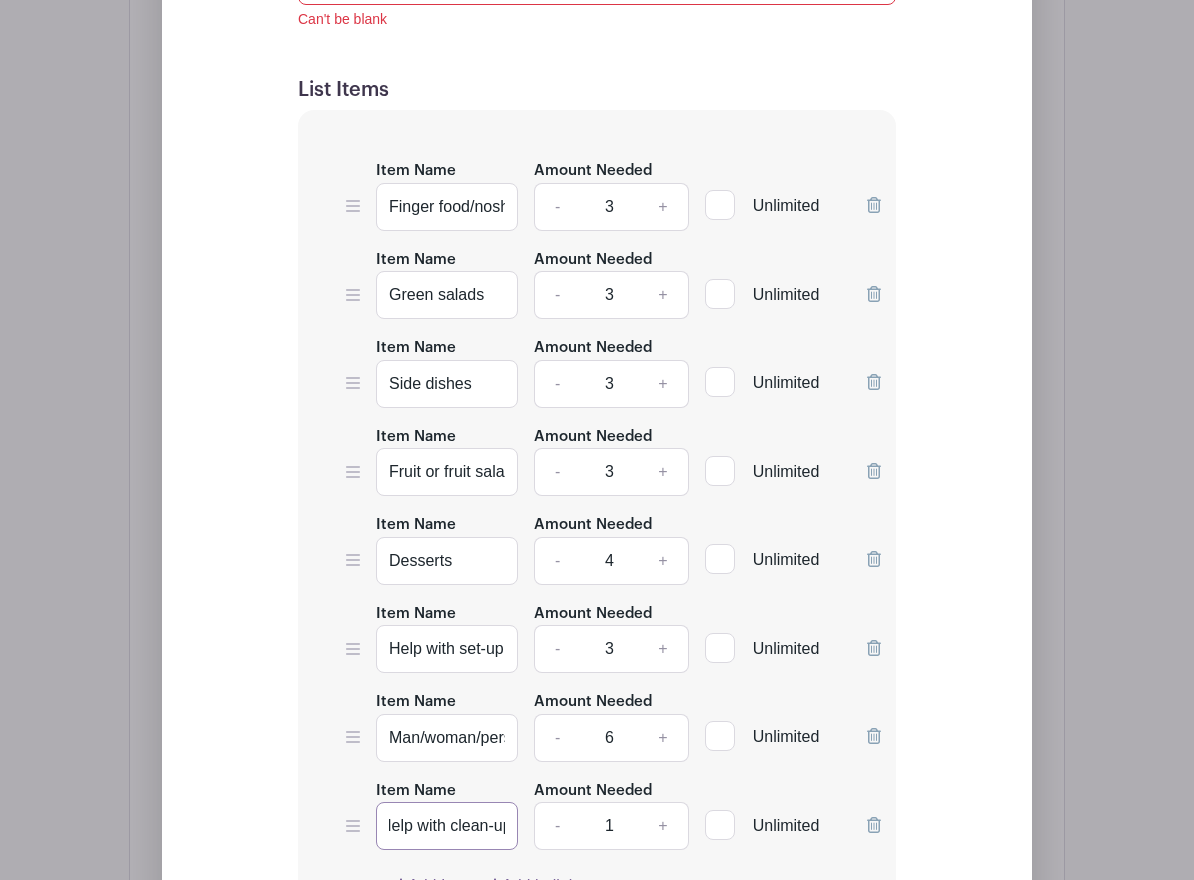 scroll, scrollTop: 0, scrollLeft: 18, axis: horizontal 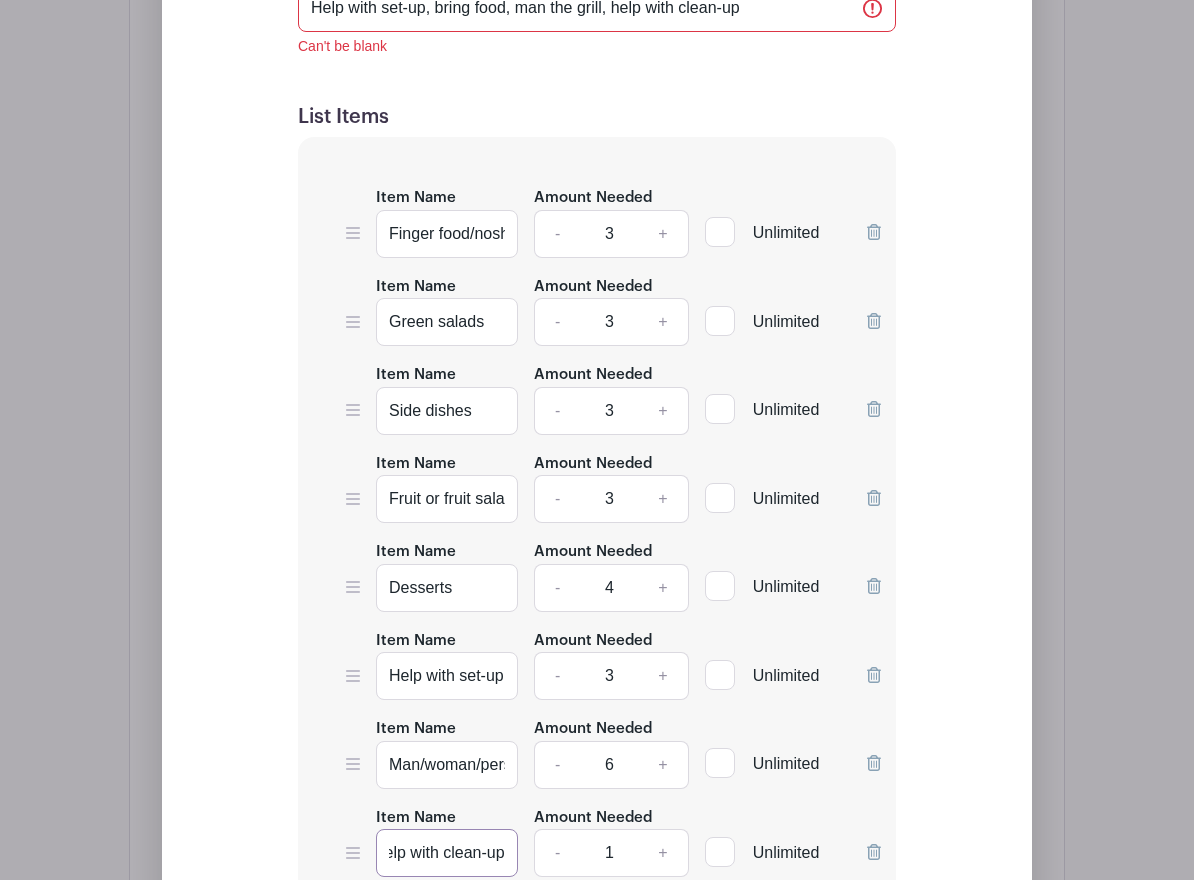 type on "Help with clean-up" 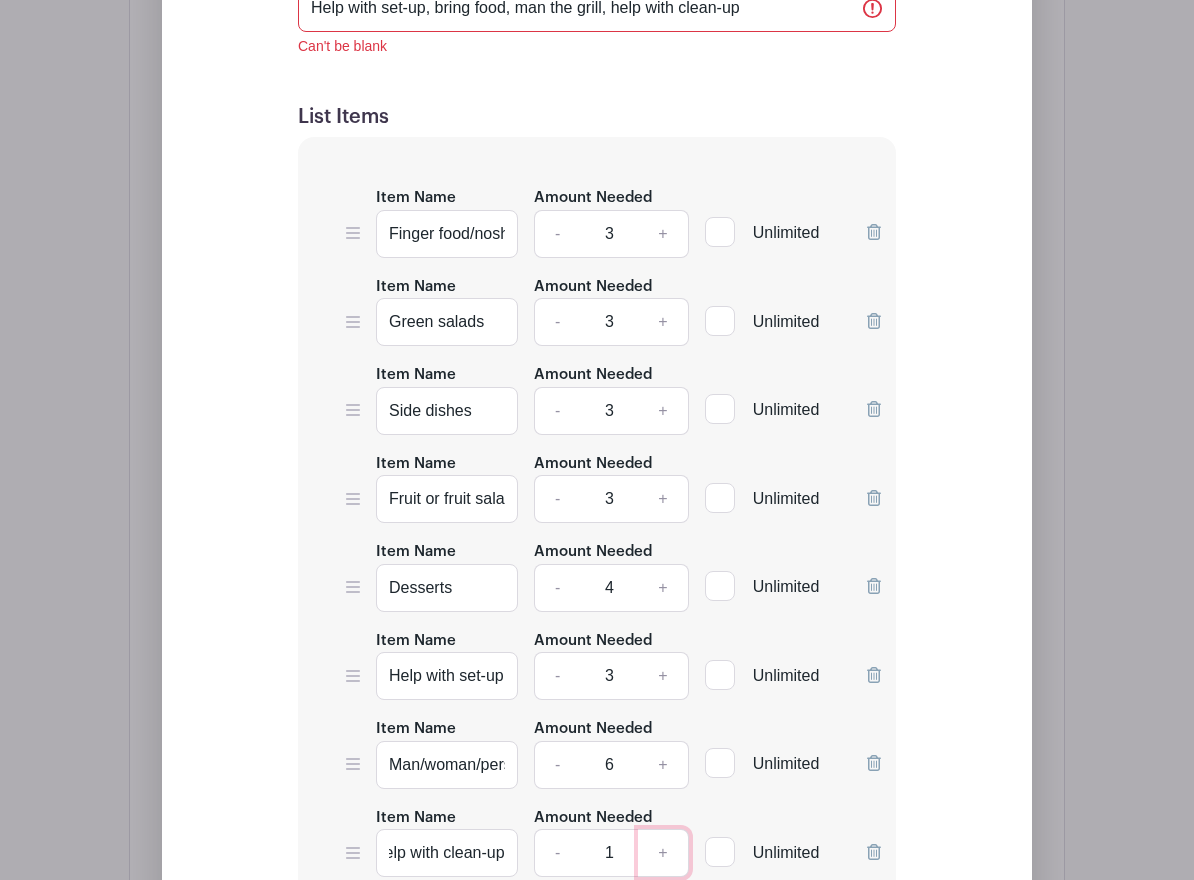 scroll, scrollTop: 0, scrollLeft: 0, axis: both 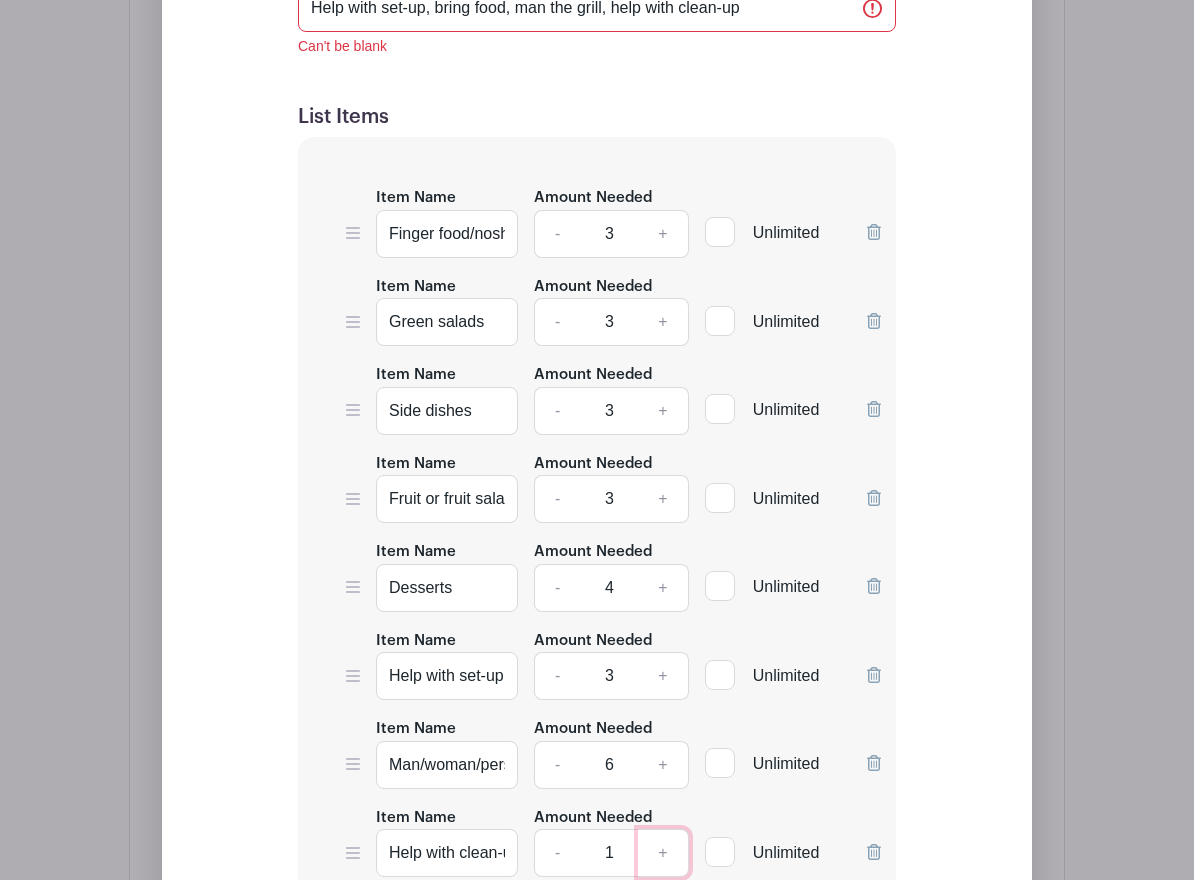 click on "+" at bounding box center [663, 853] 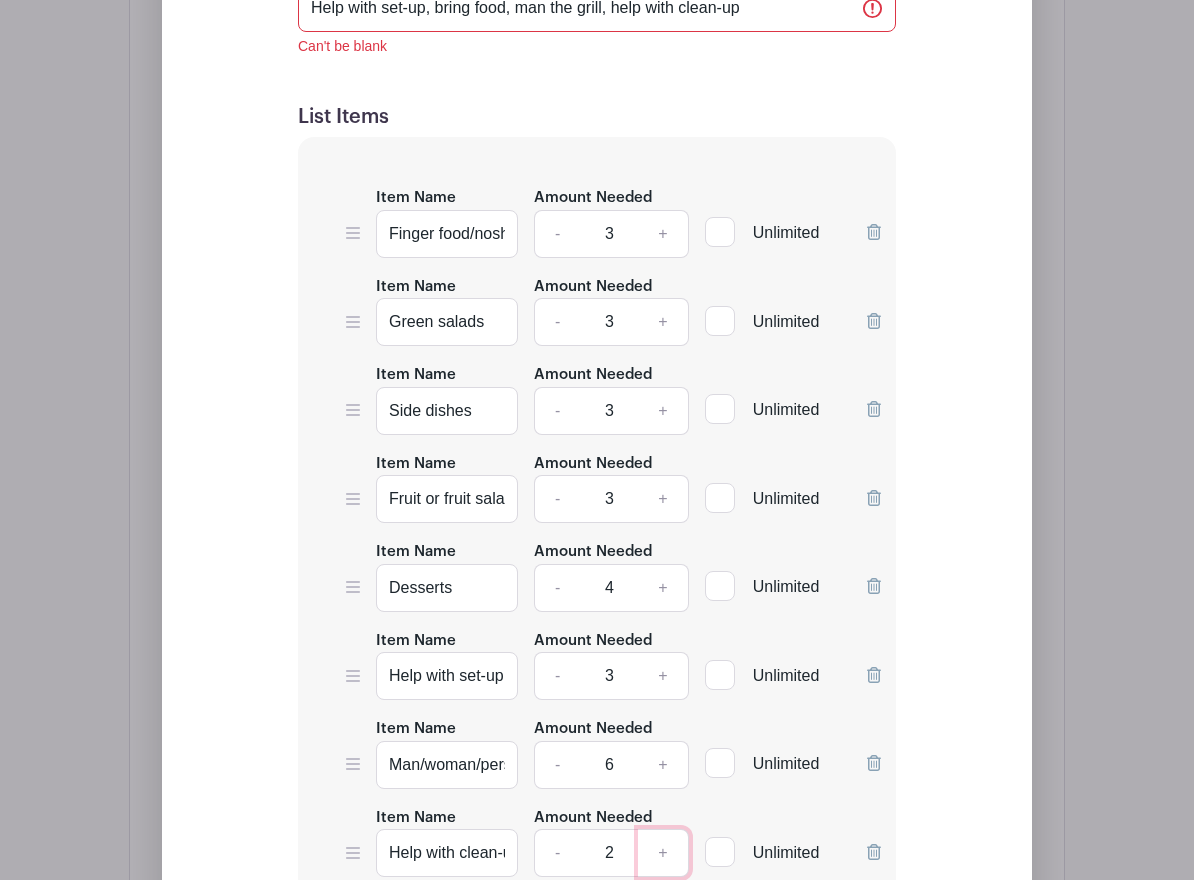 click on "+" at bounding box center (663, 853) 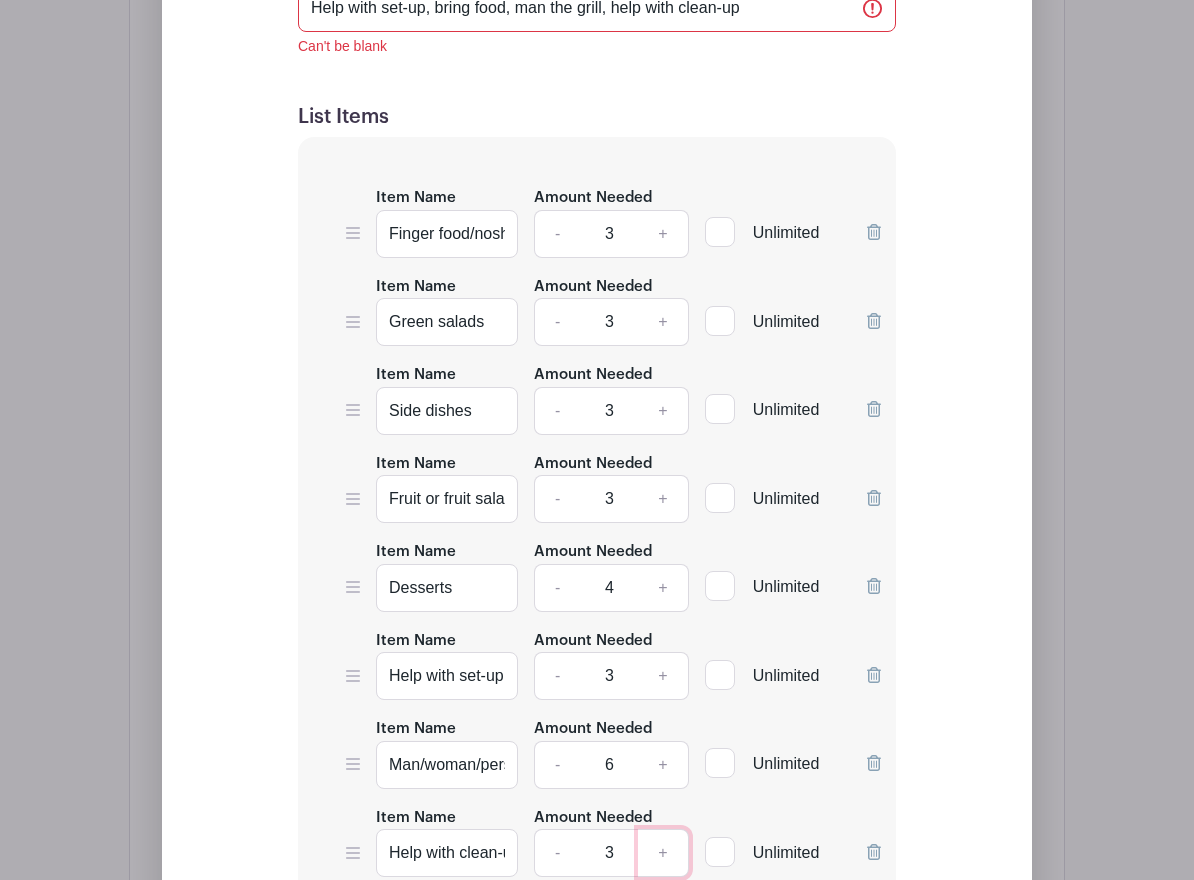click on "+" at bounding box center (663, 853) 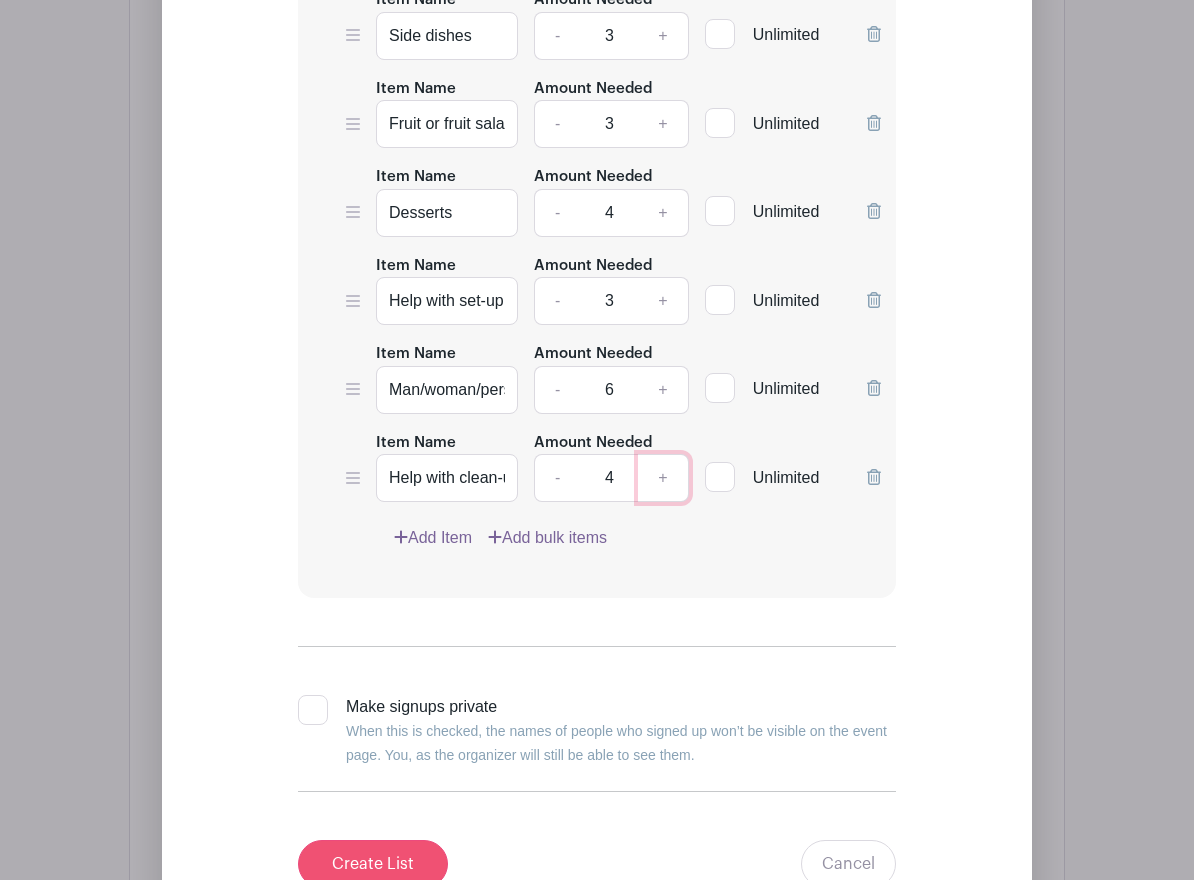 scroll, scrollTop: 1976, scrollLeft: 0, axis: vertical 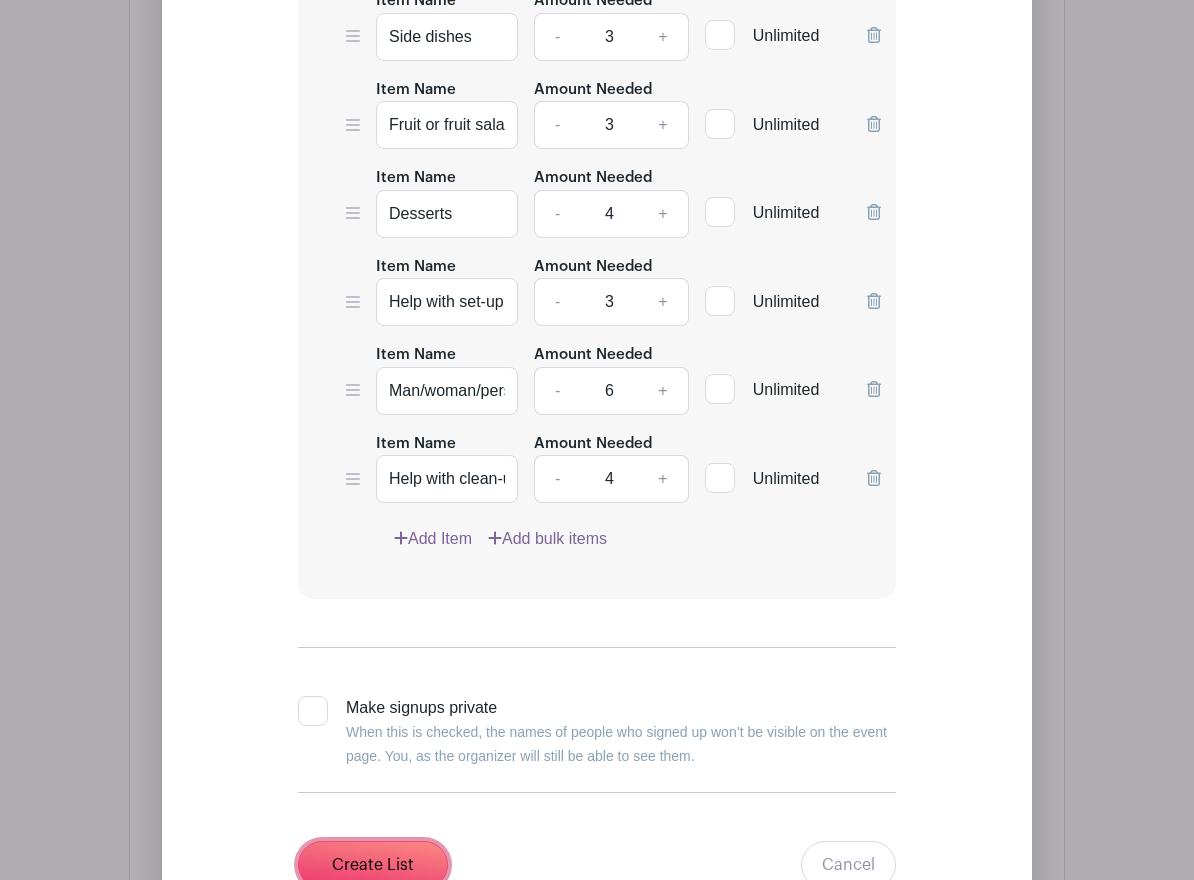 drag, startPoint x: 399, startPoint y: 824, endPoint x: 493, endPoint y: 821, distance: 94.04786 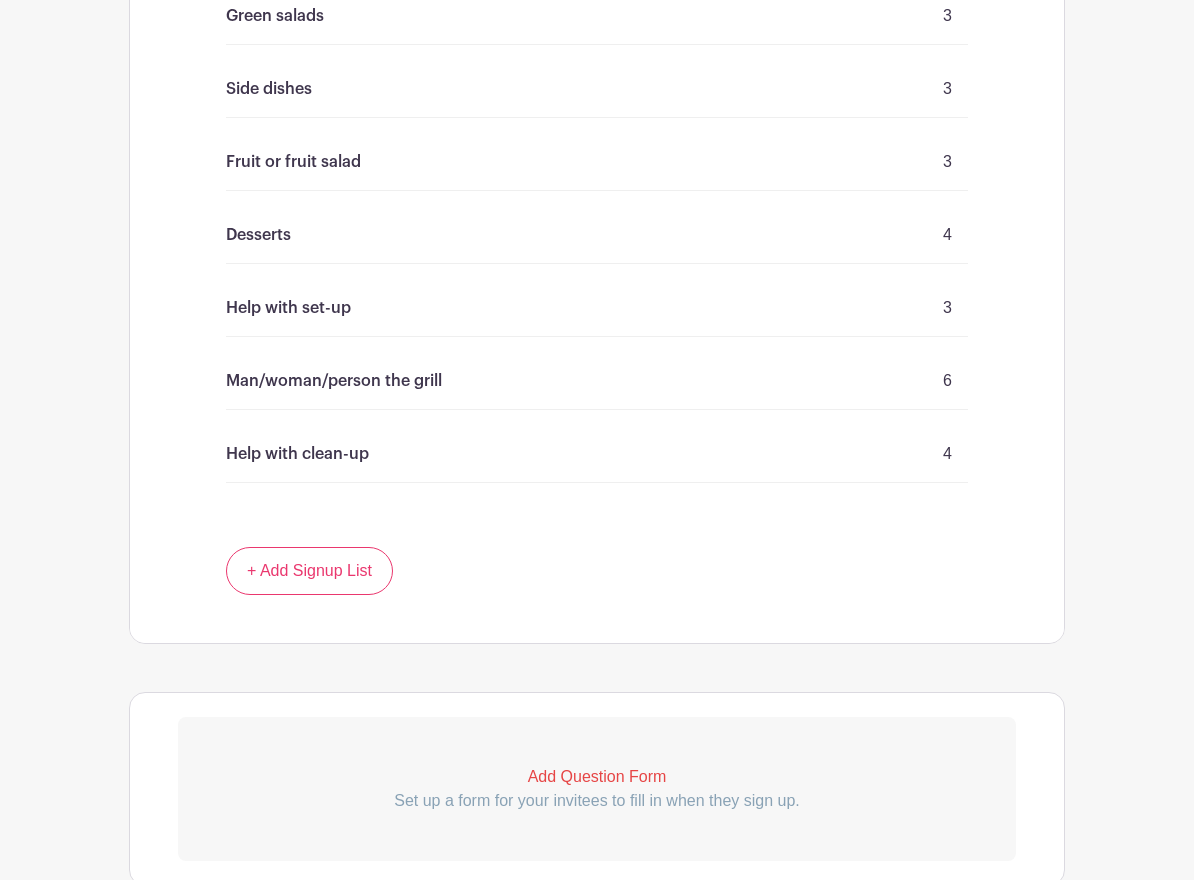 scroll, scrollTop: 1543, scrollLeft: 0, axis: vertical 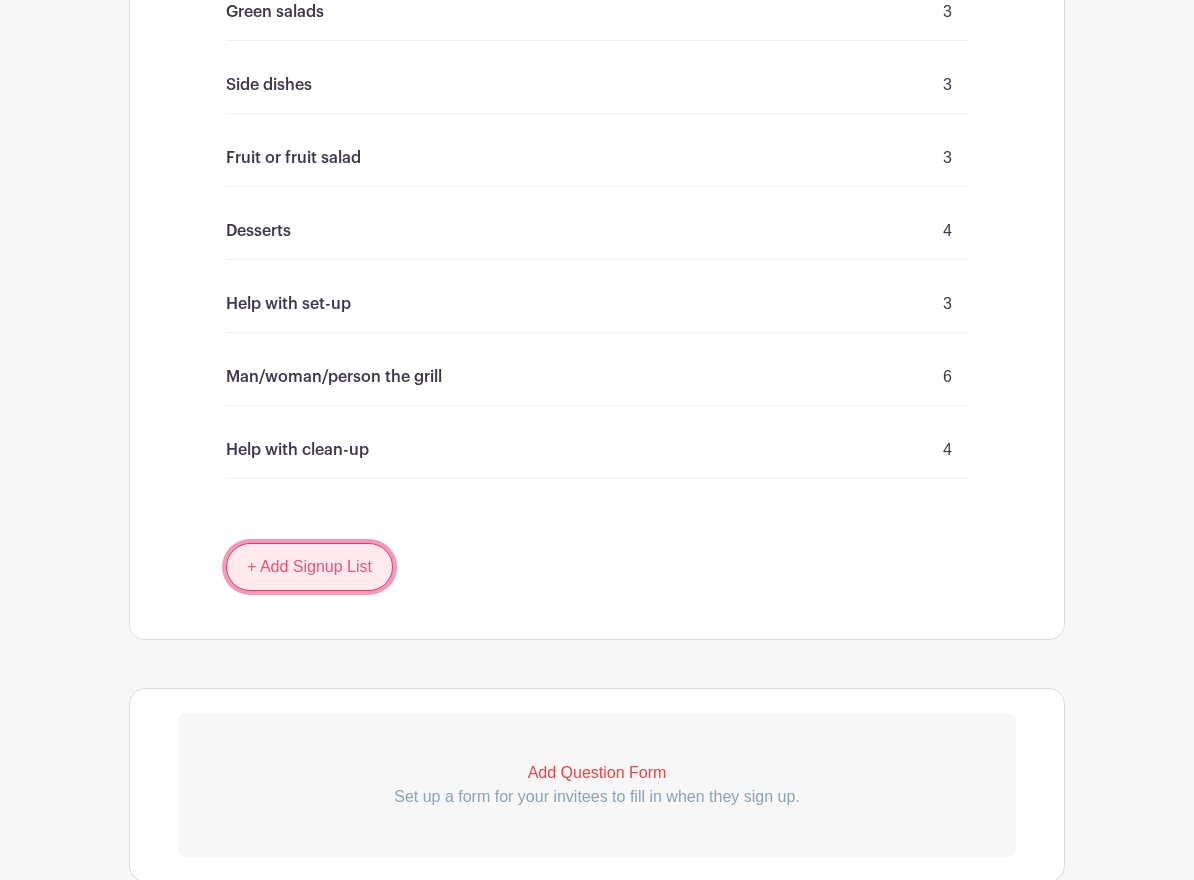 click on "+ Add Signup List" at bounding box center [309, 567] 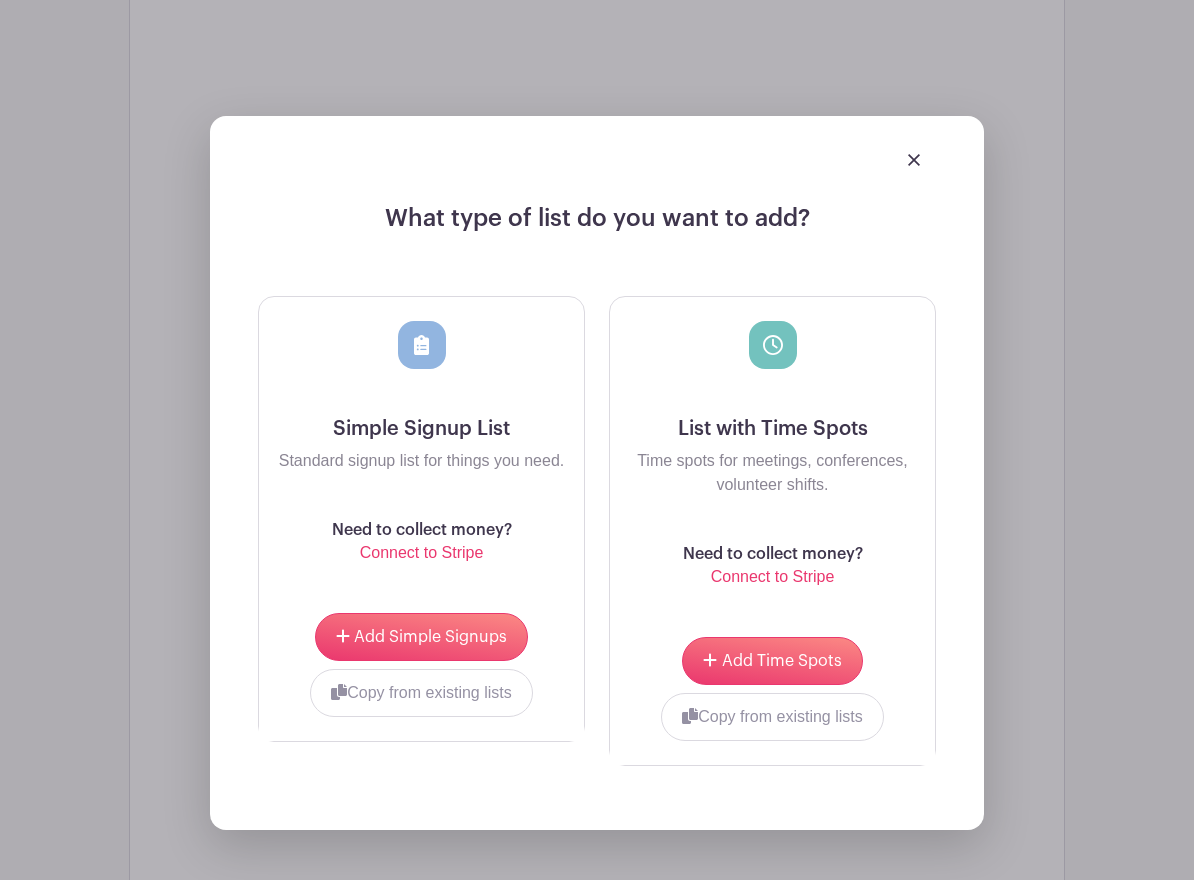 scroll, scrollTop: 2053, scrollLeft: 0, axis: vertical 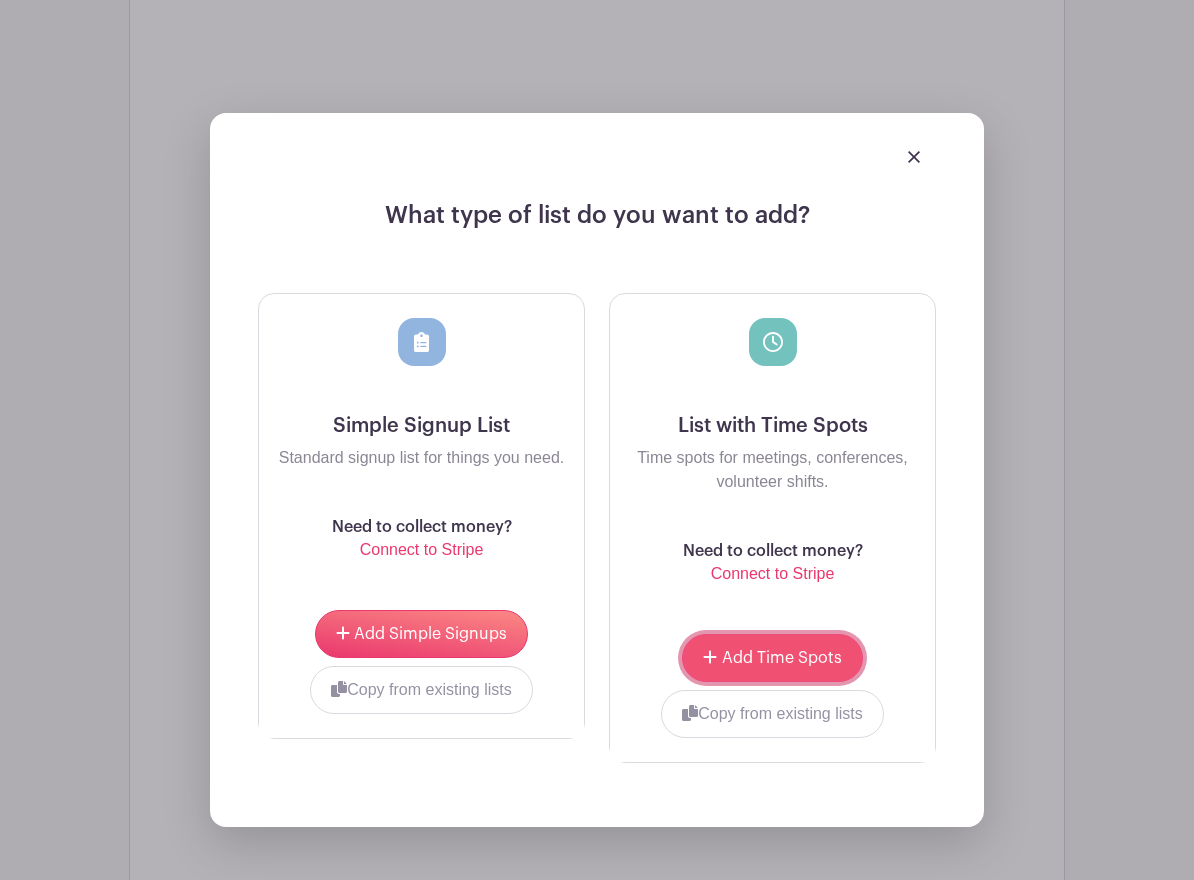 click on "Add Time Spots" at bounding box center (782, 658) 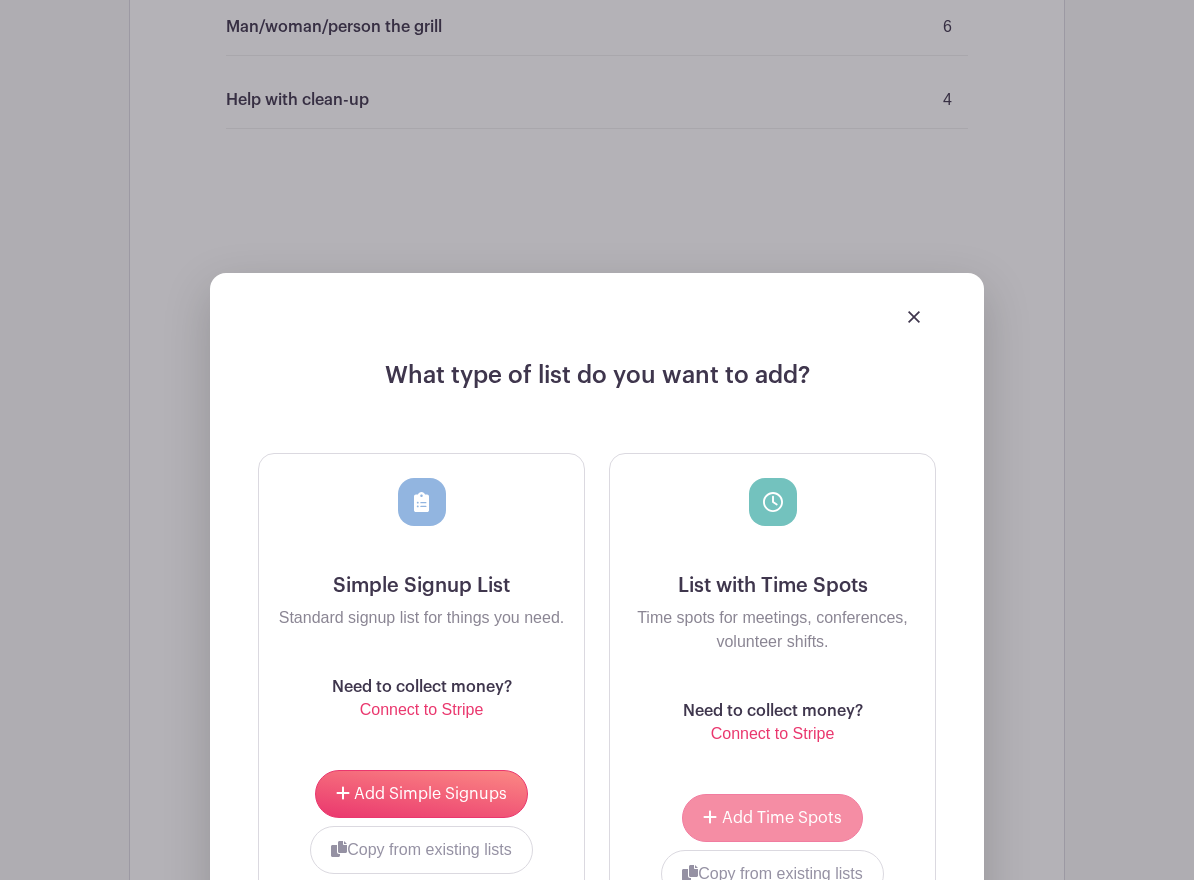 scroll, scrollTop: 2213, scrollLeft: 0, axis: vertical 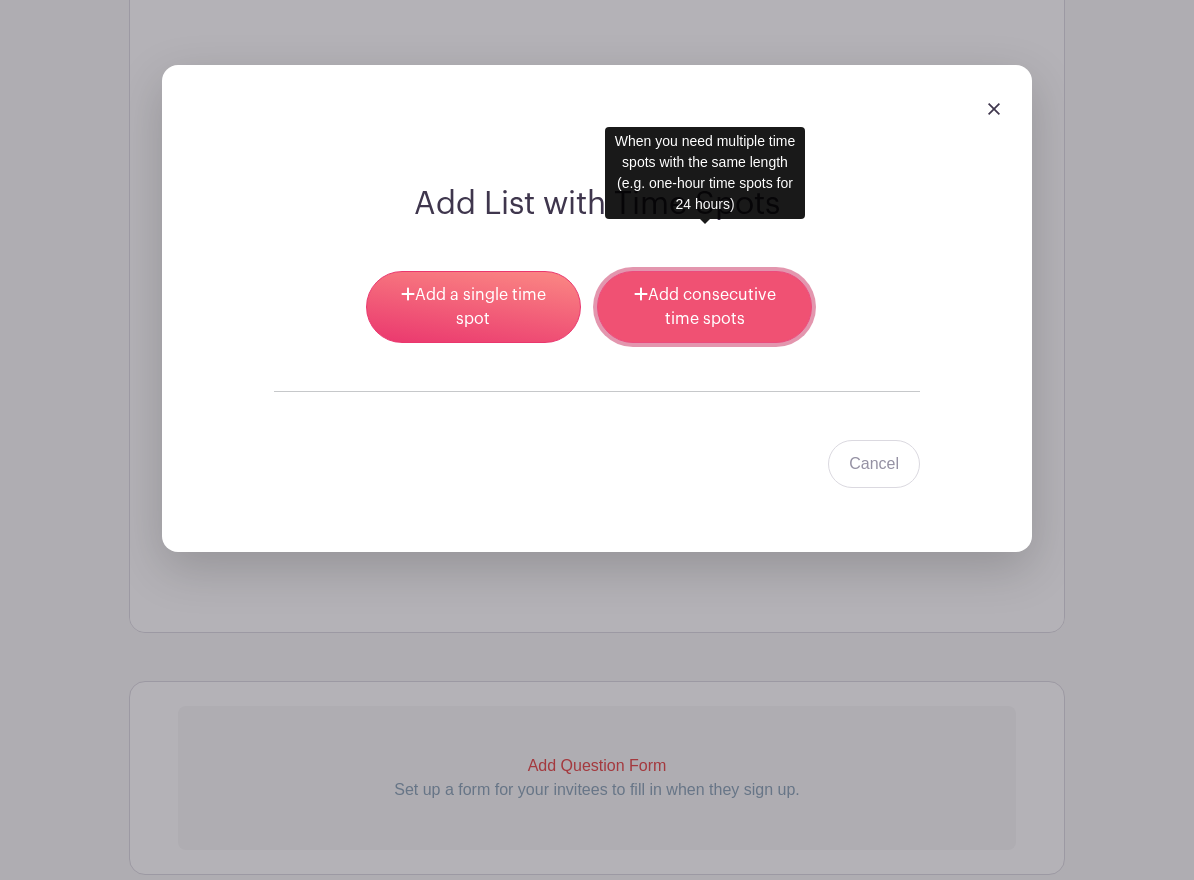 click on "Add consecutive time spots" at bounding box center (704, 307) 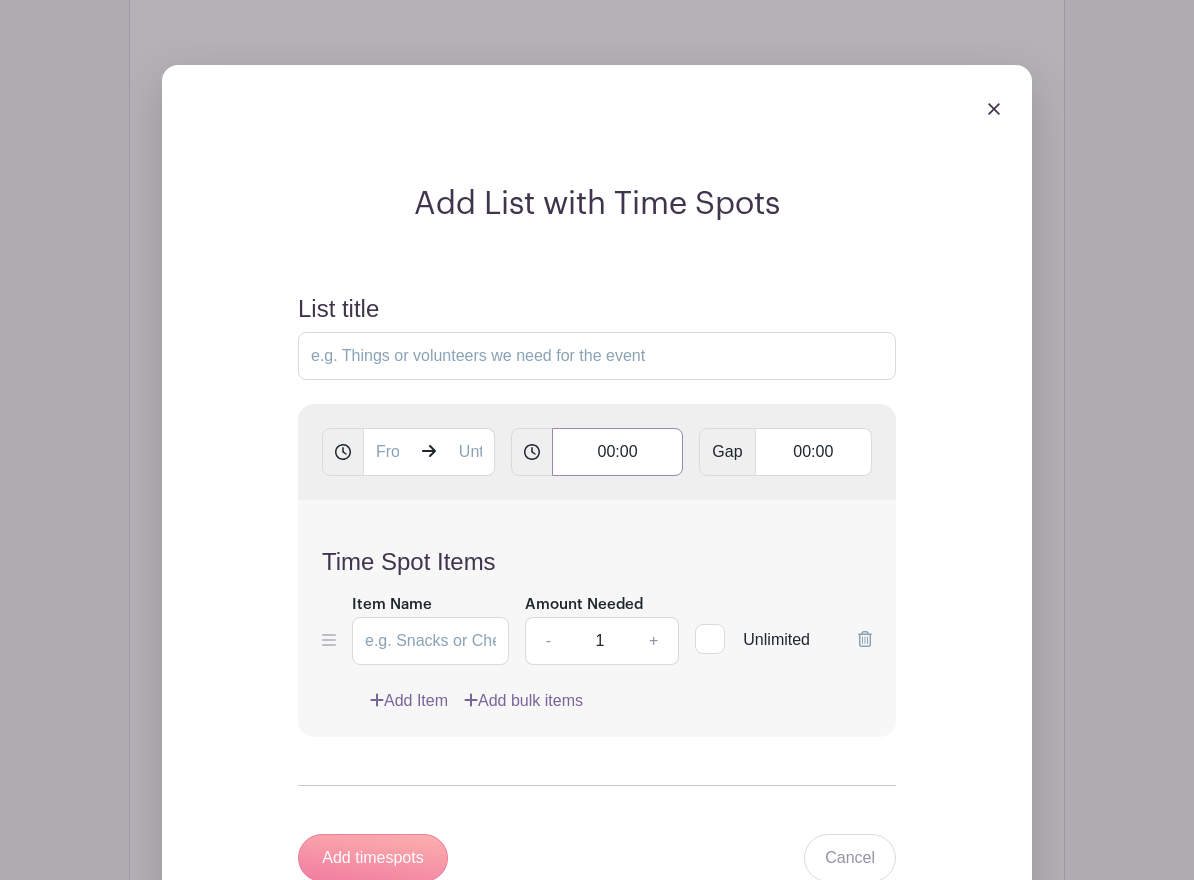 drag, startPoint x: 599, startPoint y: 405, endPoint x: 615, endPoint y: 405, distance: 16 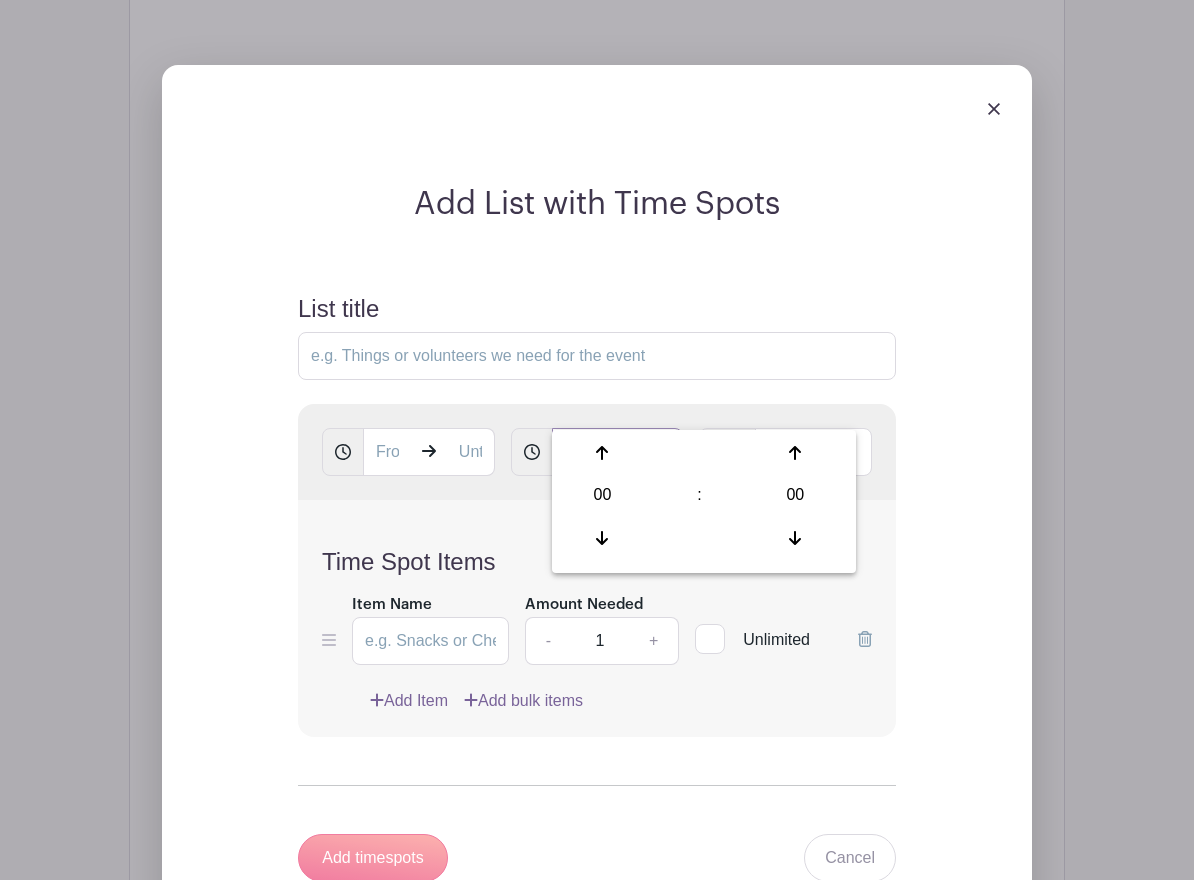 type on "11:00" 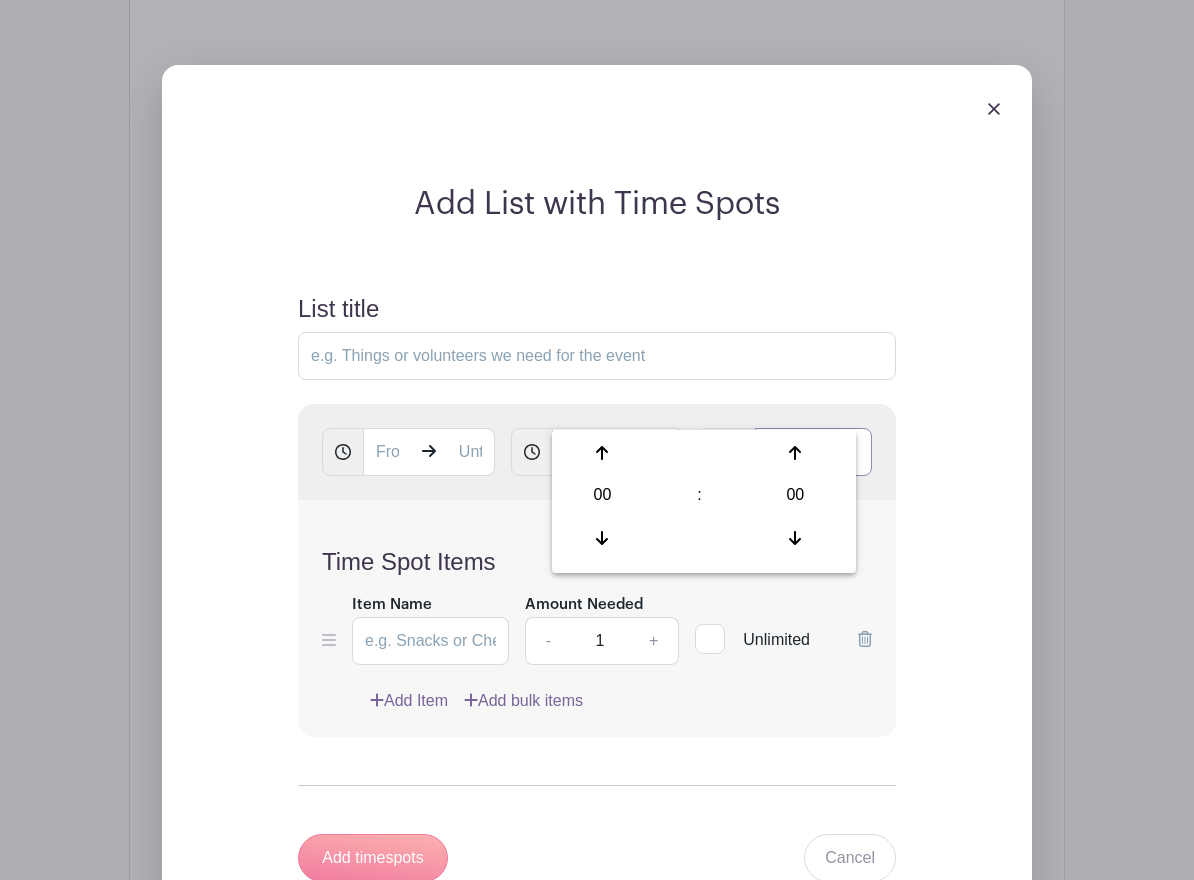 drag, startPoint x: 792, startPoint y: 408, endPoint x: 809, endPoint y: 407, distance: 17.029387 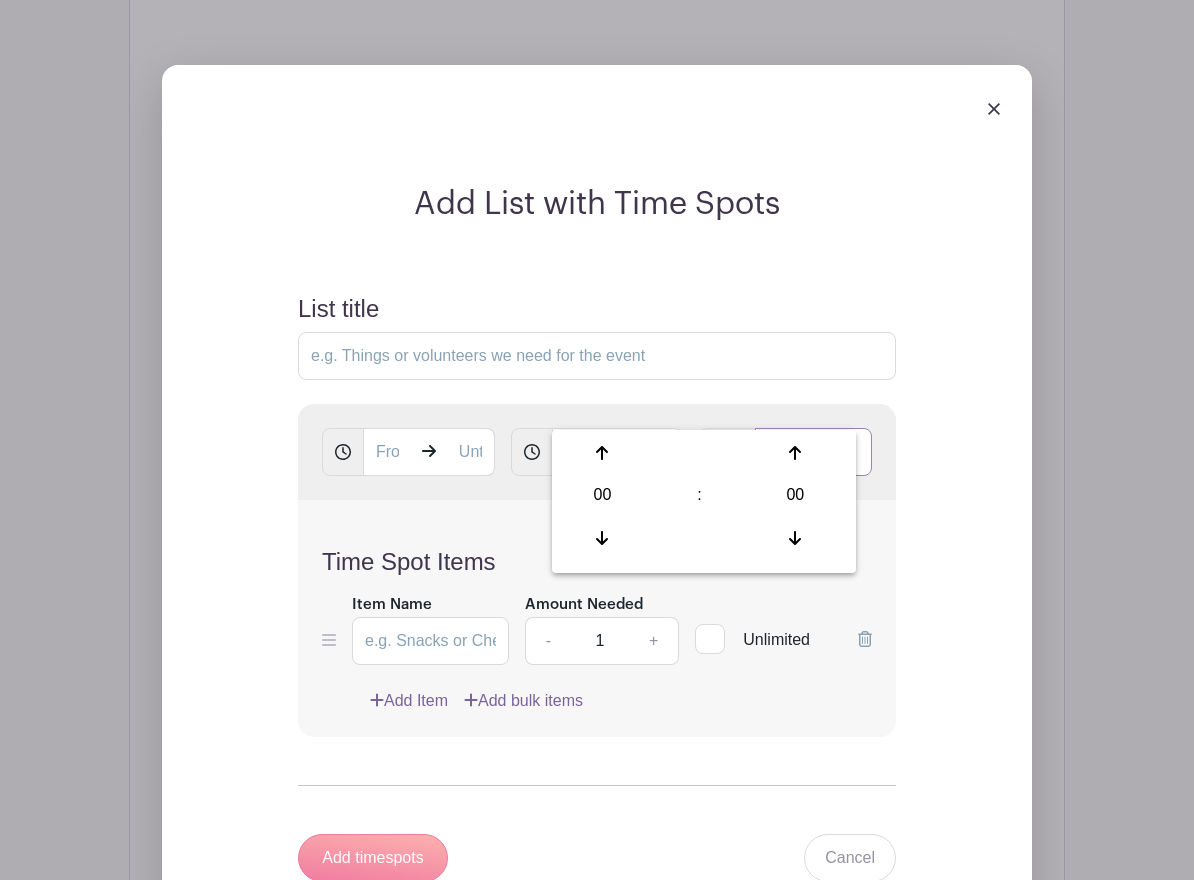 click on "00:00" at bounding box center (813, 452) 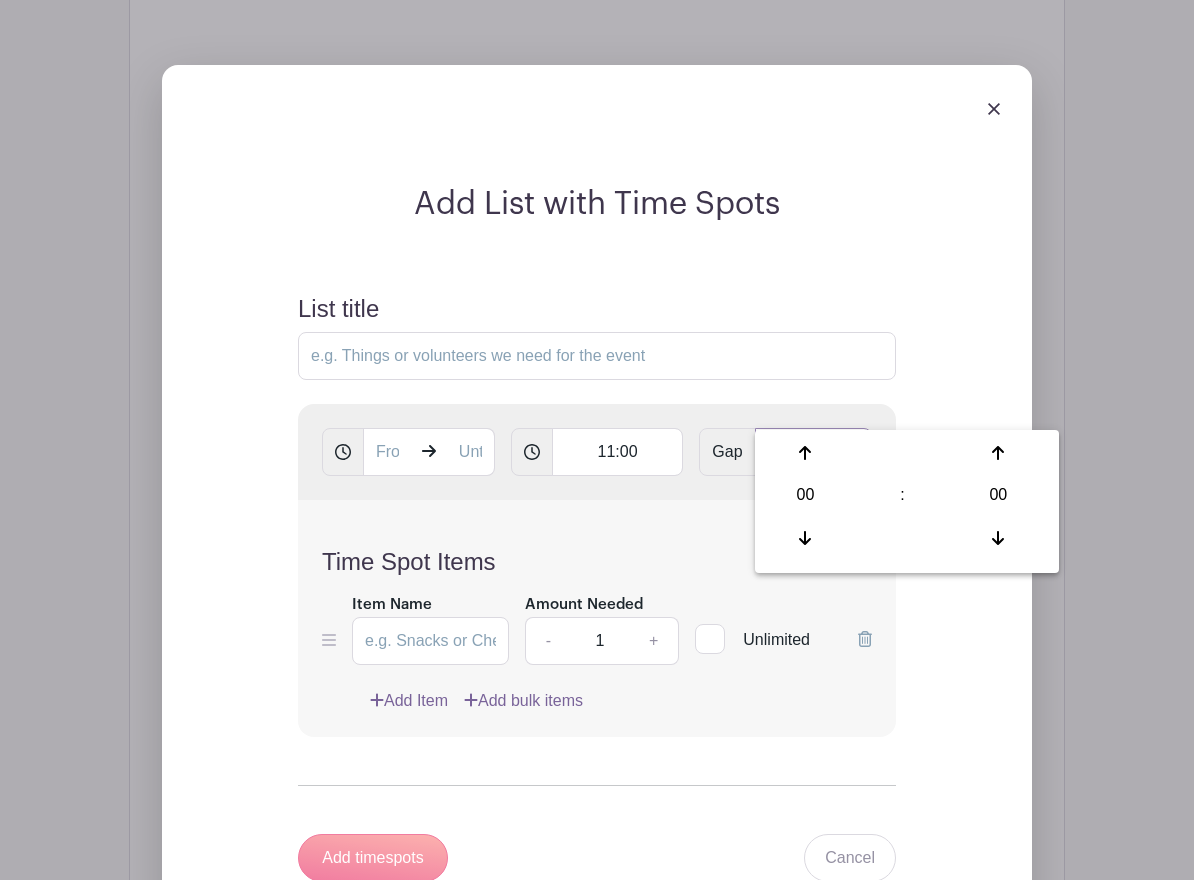 type on "2:00" 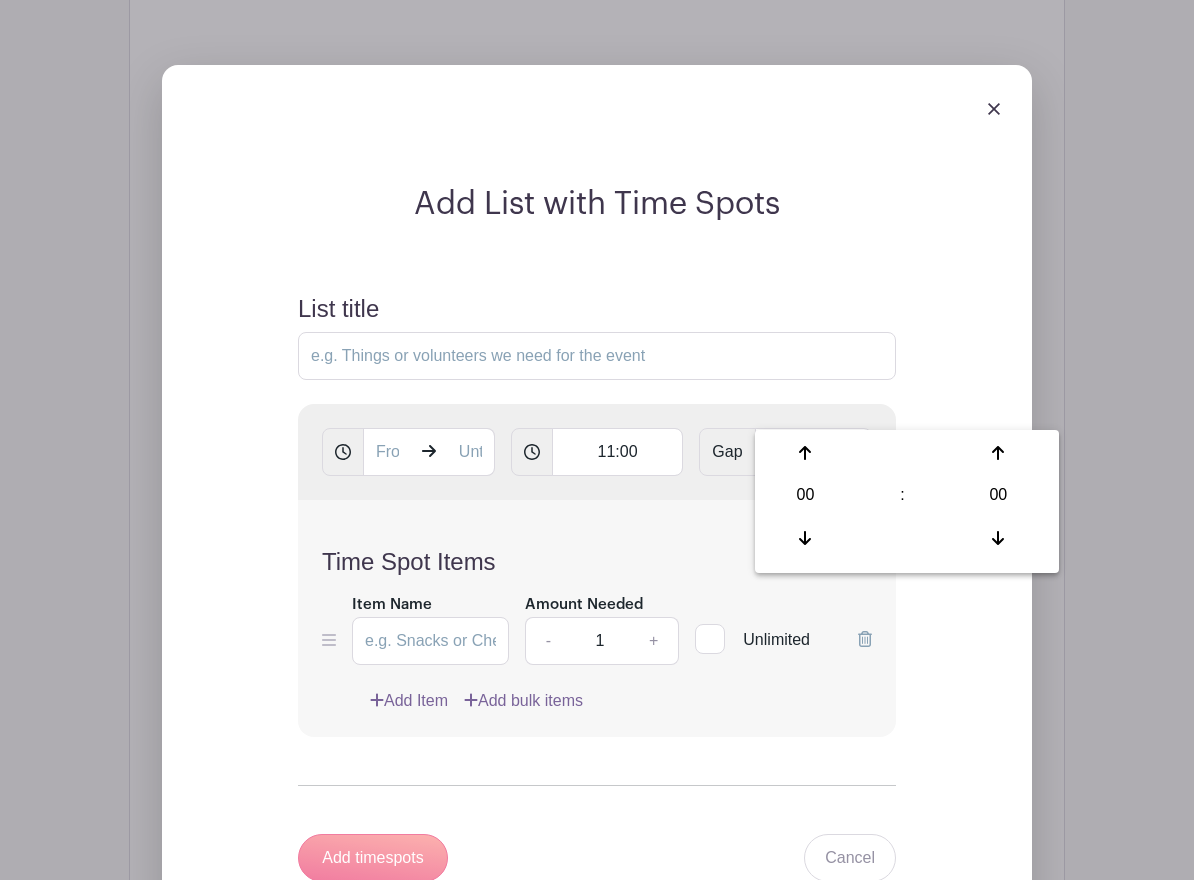 click on "Add Item
Add bulk items" at bounding box center (621, 701) 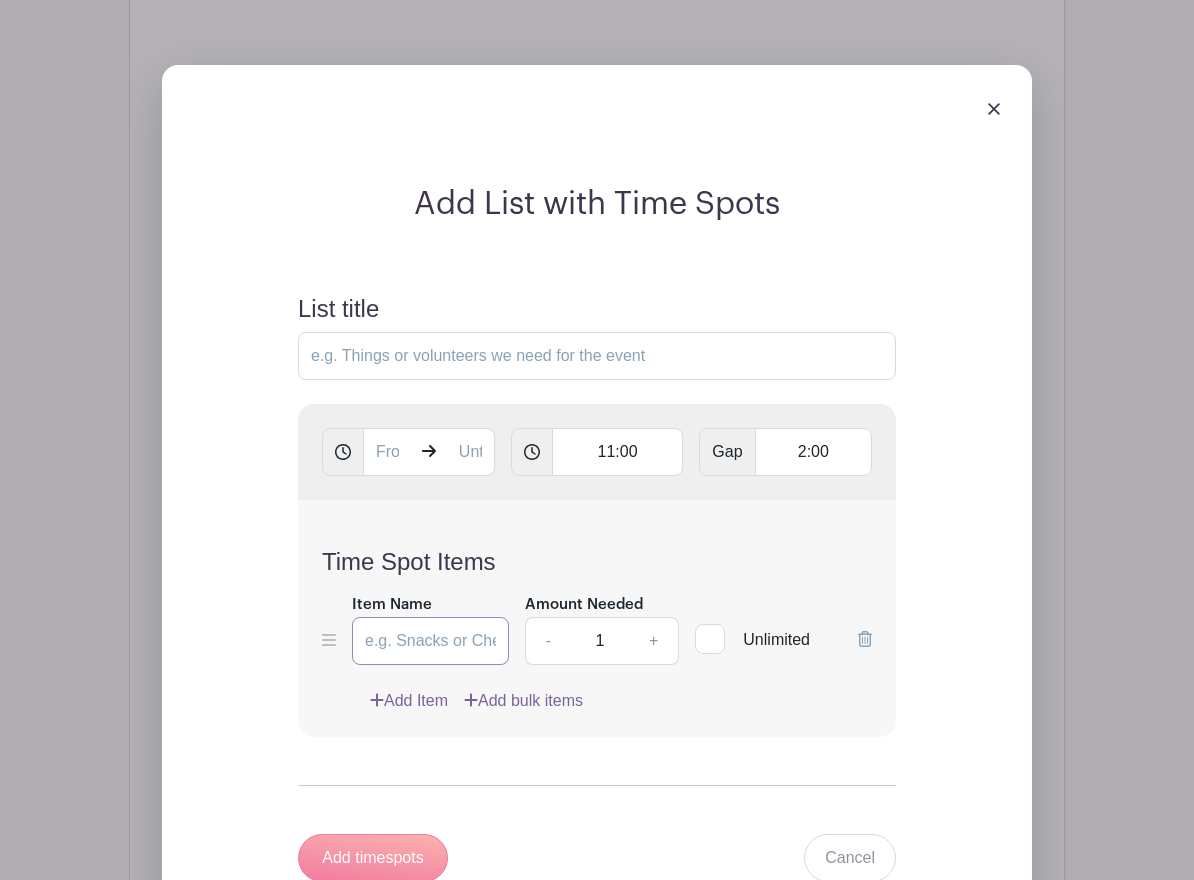 click on "Item Name" at bounding box center (430, 641) 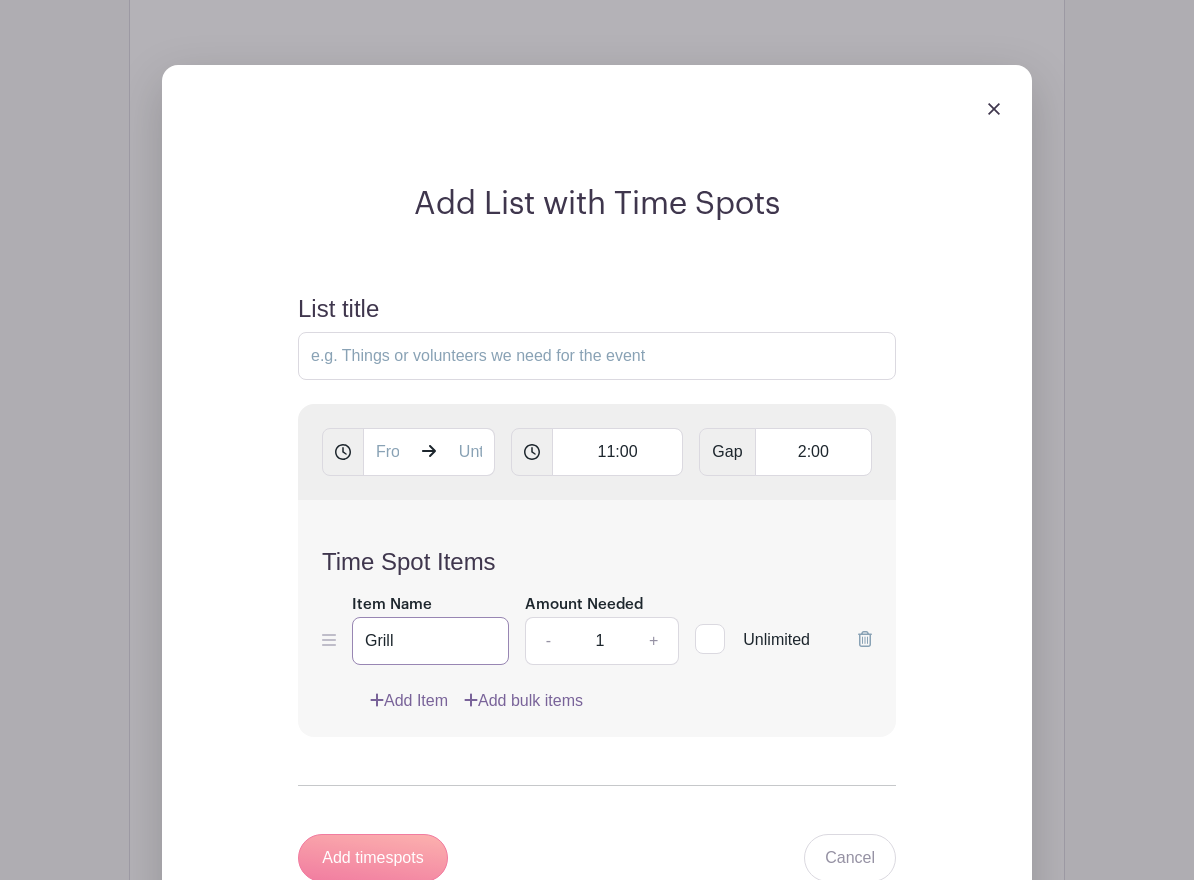 type on "Grill" 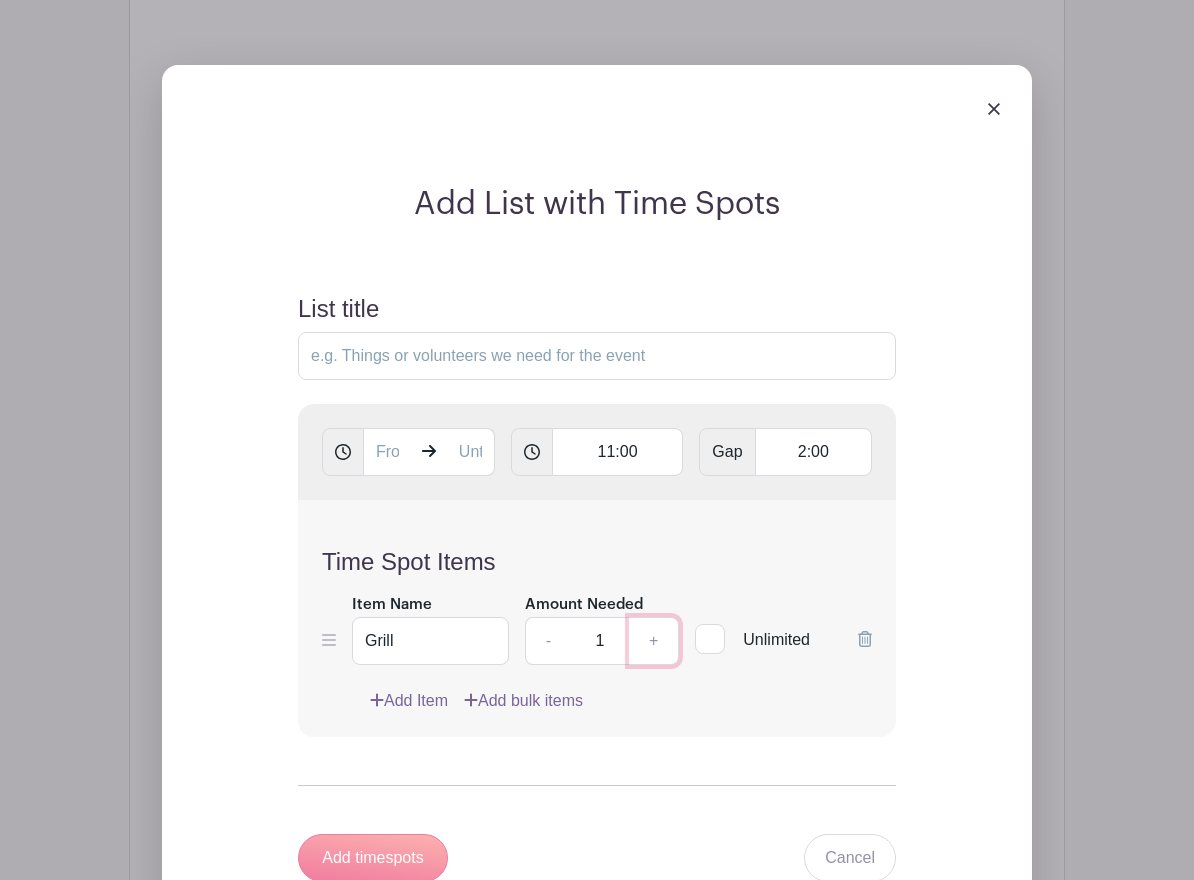 click on "+" at bounding box center (654, 641) 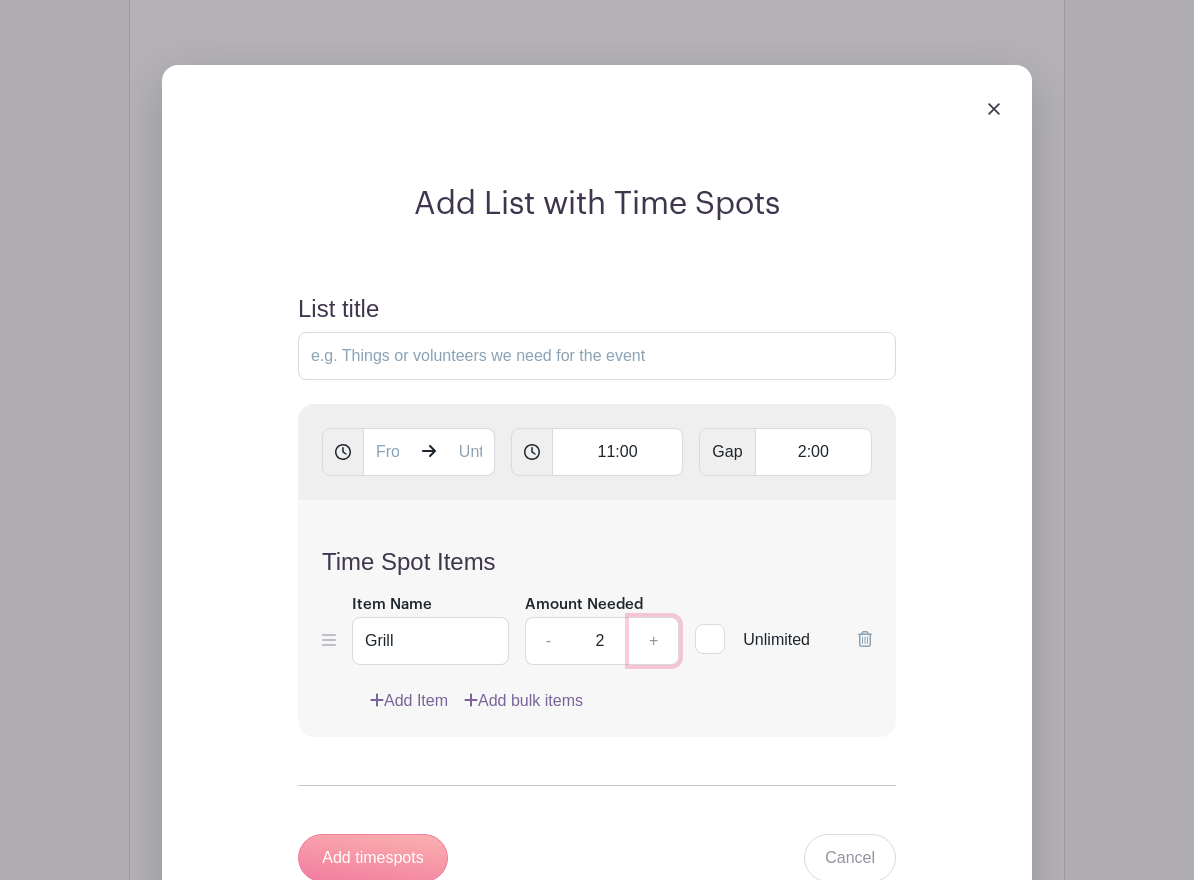 click on "+" at bounding box center [654, 641] 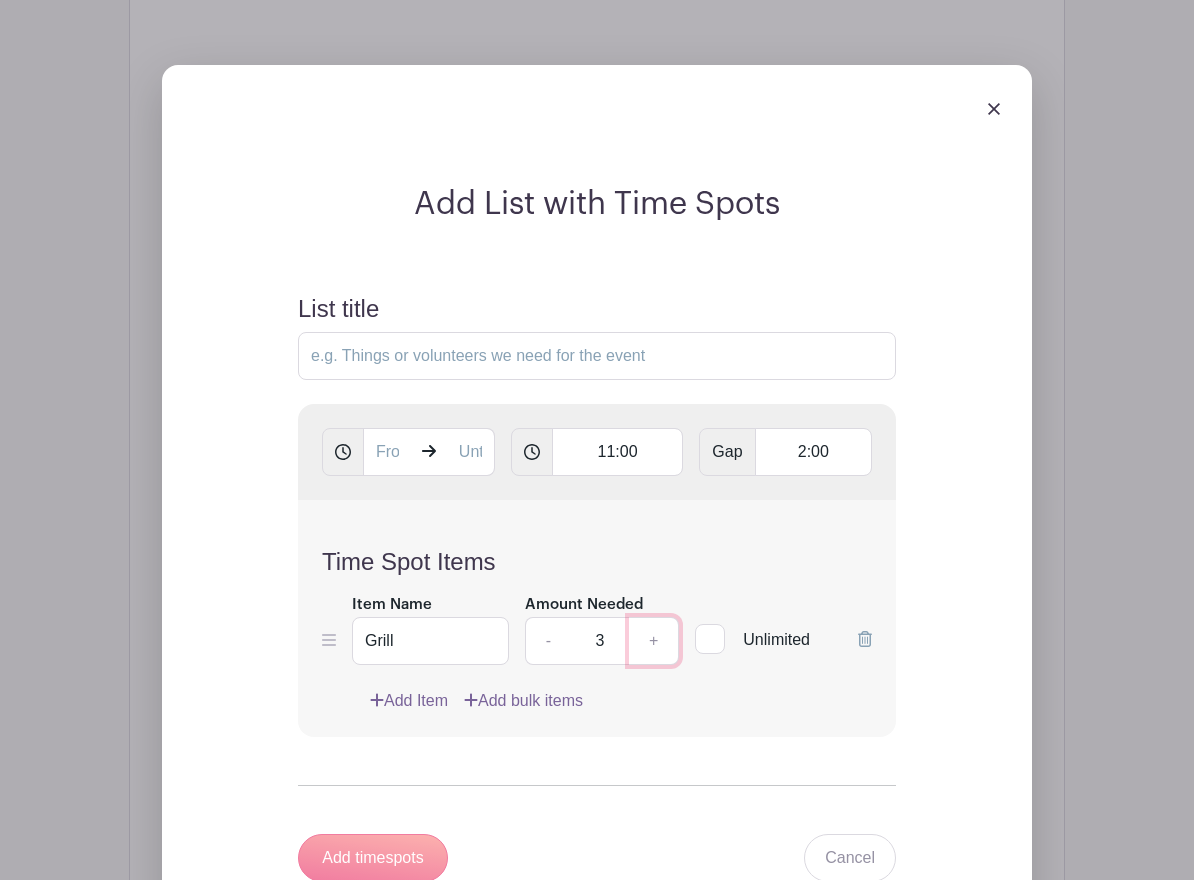 click on "+" at bounding box center (654, 641) 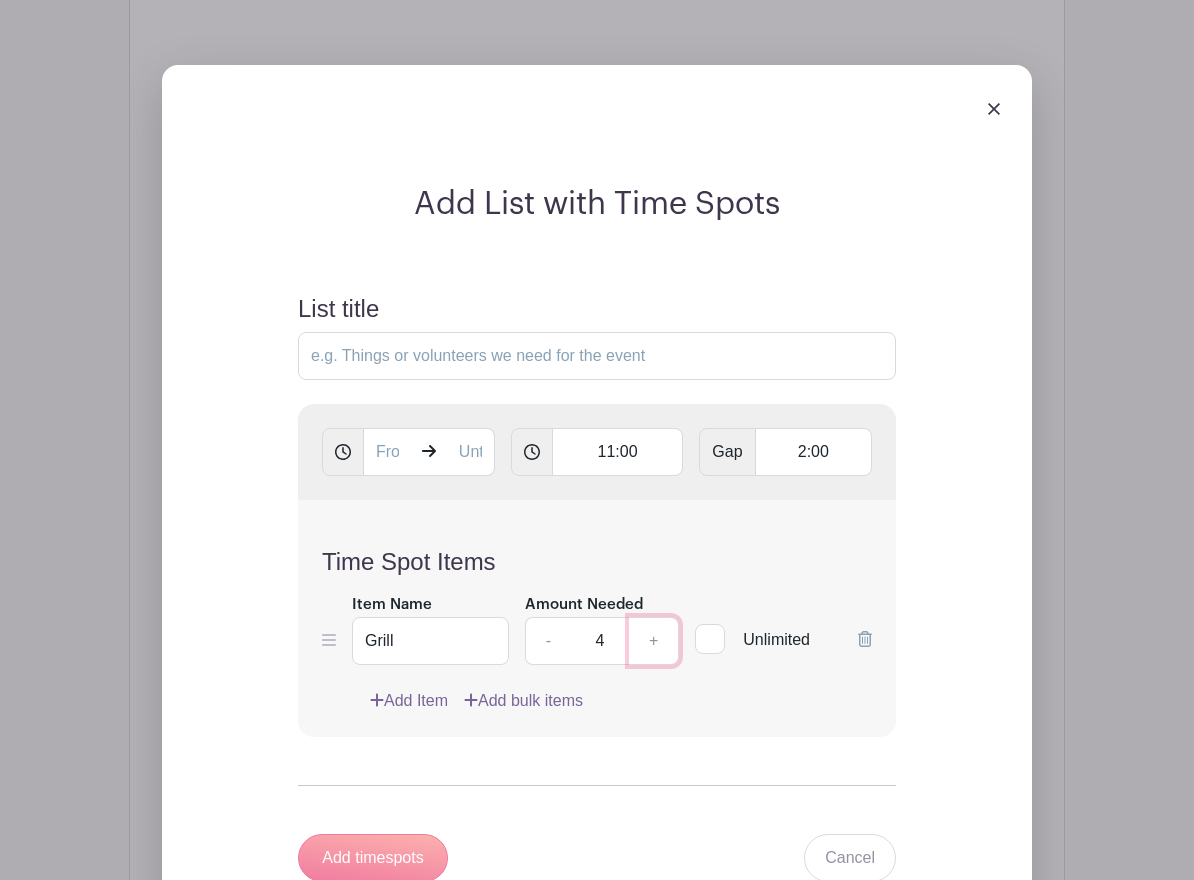 click on "+" at bounding box center (654, 641) 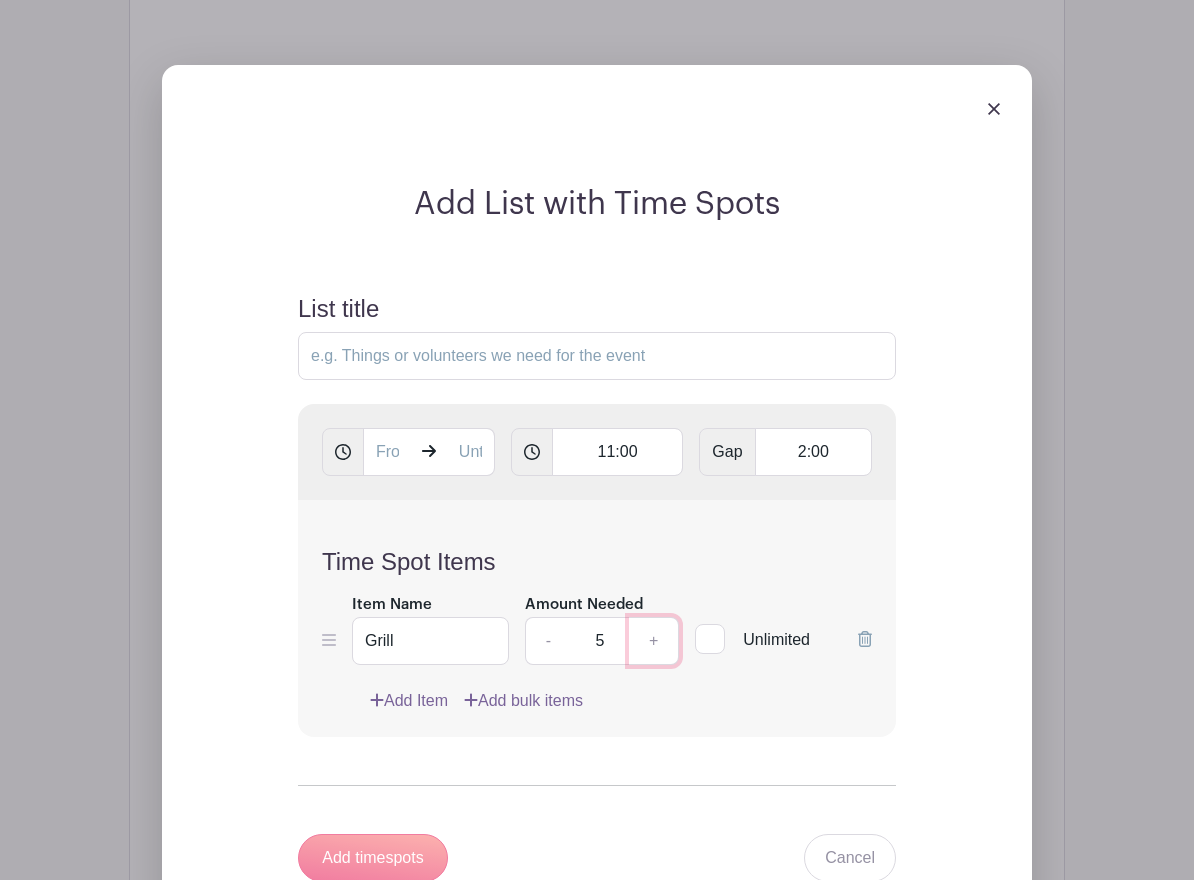 click on "+" at bounding box center [654, 641] 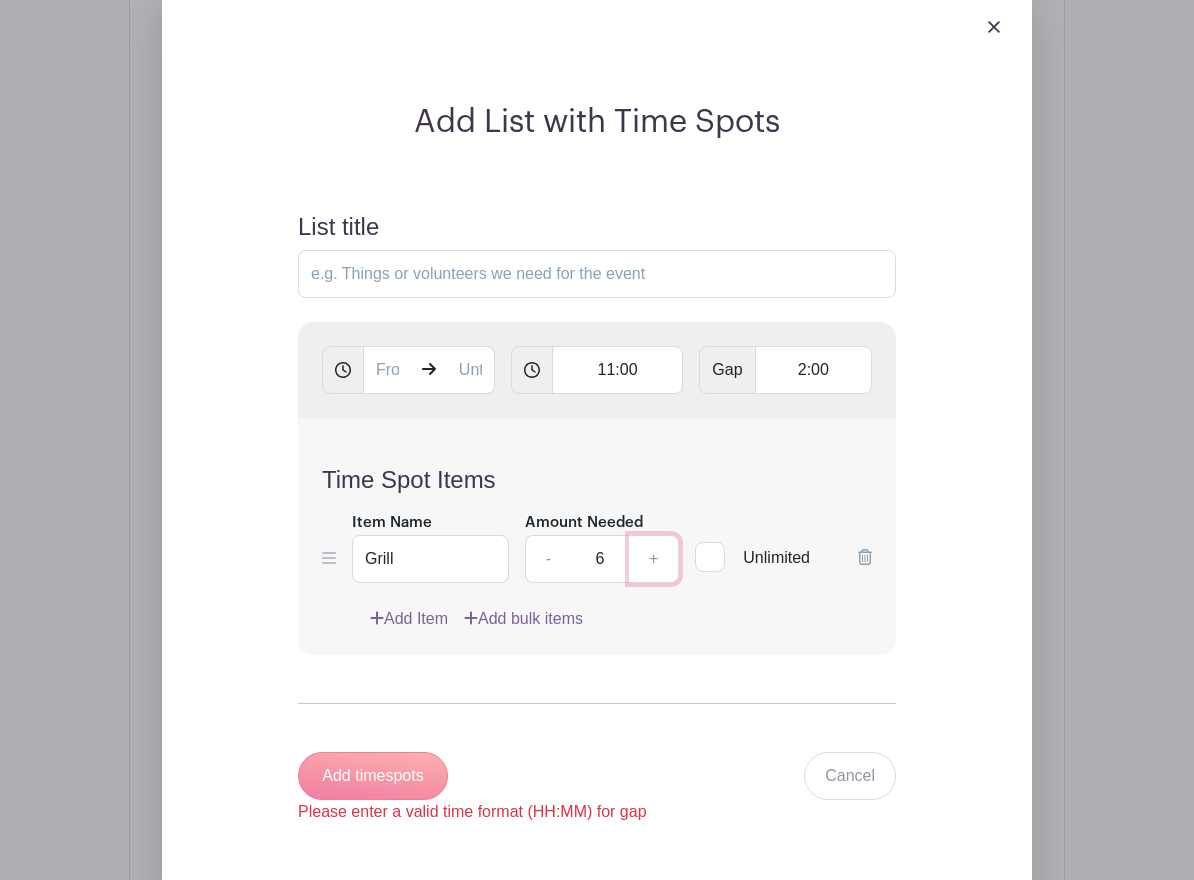 scroll, scrollTop: 2296, scrollLeft: 0, axis: vertical 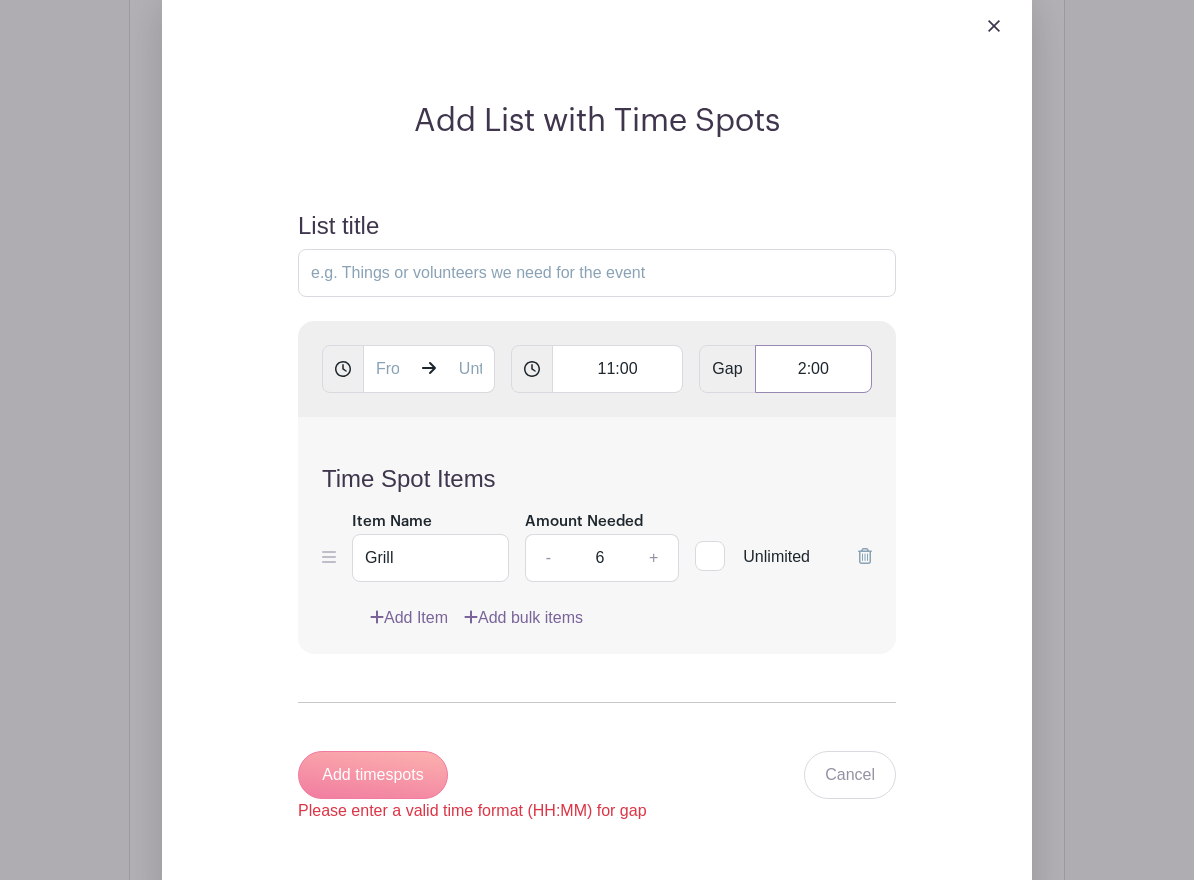 click on "2:00" at bounding box center [813, 369] 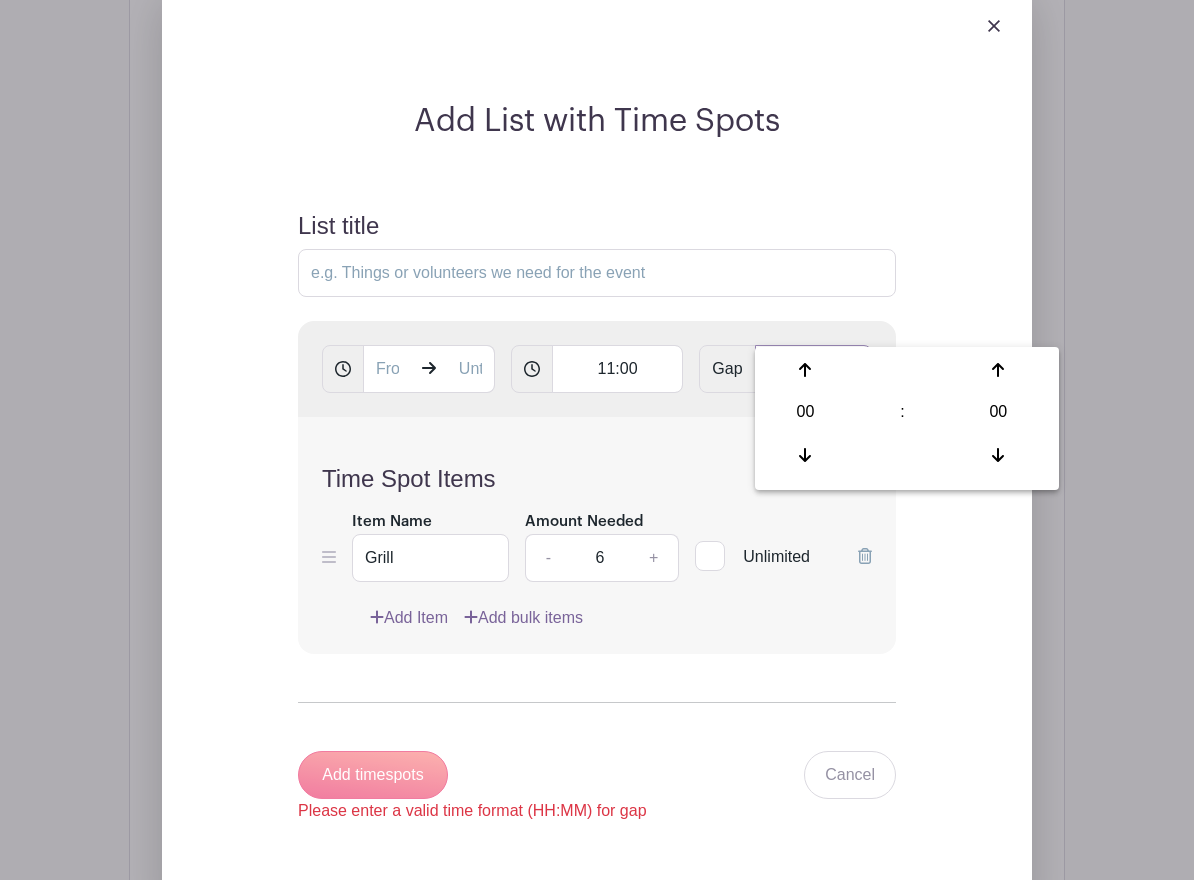 drag, startPoint x: 815, startPoint y: 322, endPoint x: 826, endPoint y: 359, distance: 38.600517 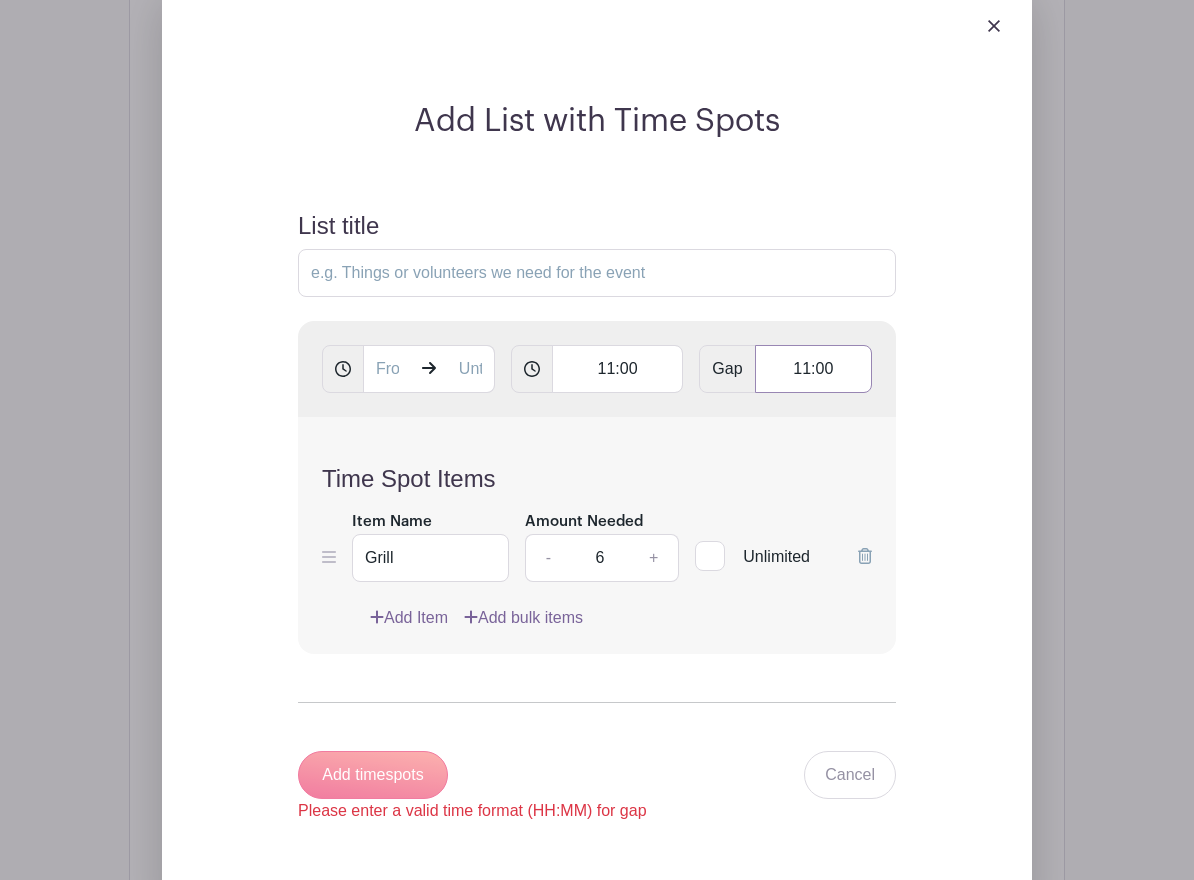 drag, startPoint x: 823, startPoint y: 321, endPoint x: 848, endPoint y: 344, distance: 33.970577 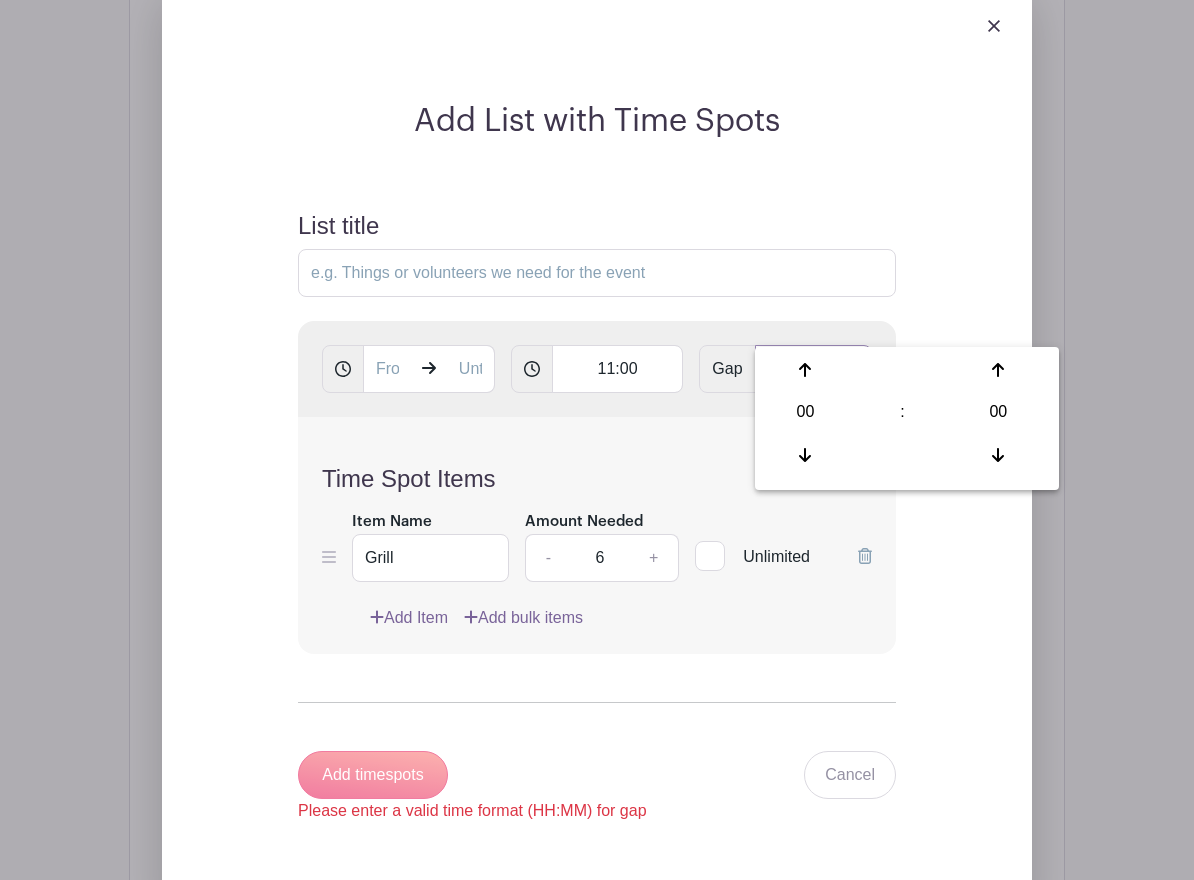 type on "11:30" 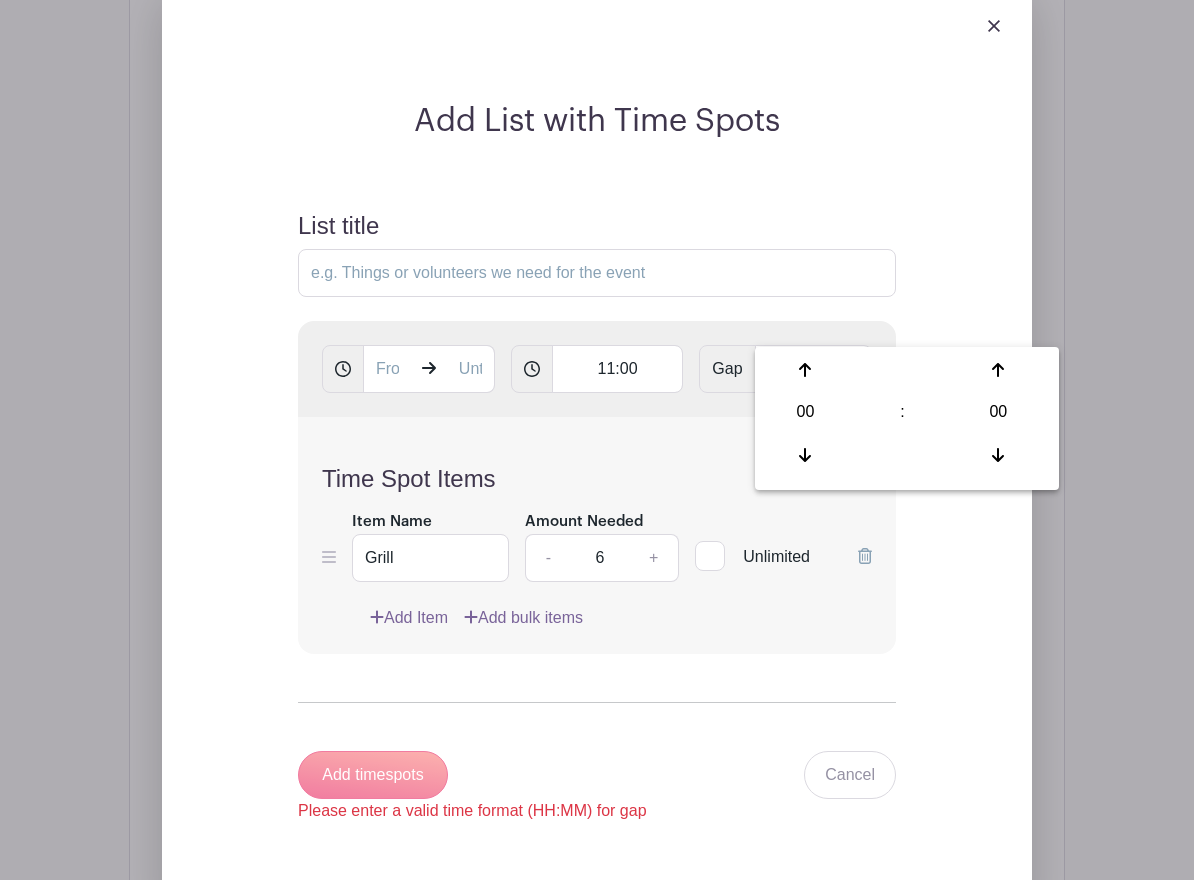 click on "Add List with Time Spots
List title
11:00
Gap
11:30
Time Spot Items
Item Name
Grill
Amount Needed
-
6
+
Unlimited
Add Item
Add bulk items" at bounding box center (597, 474) 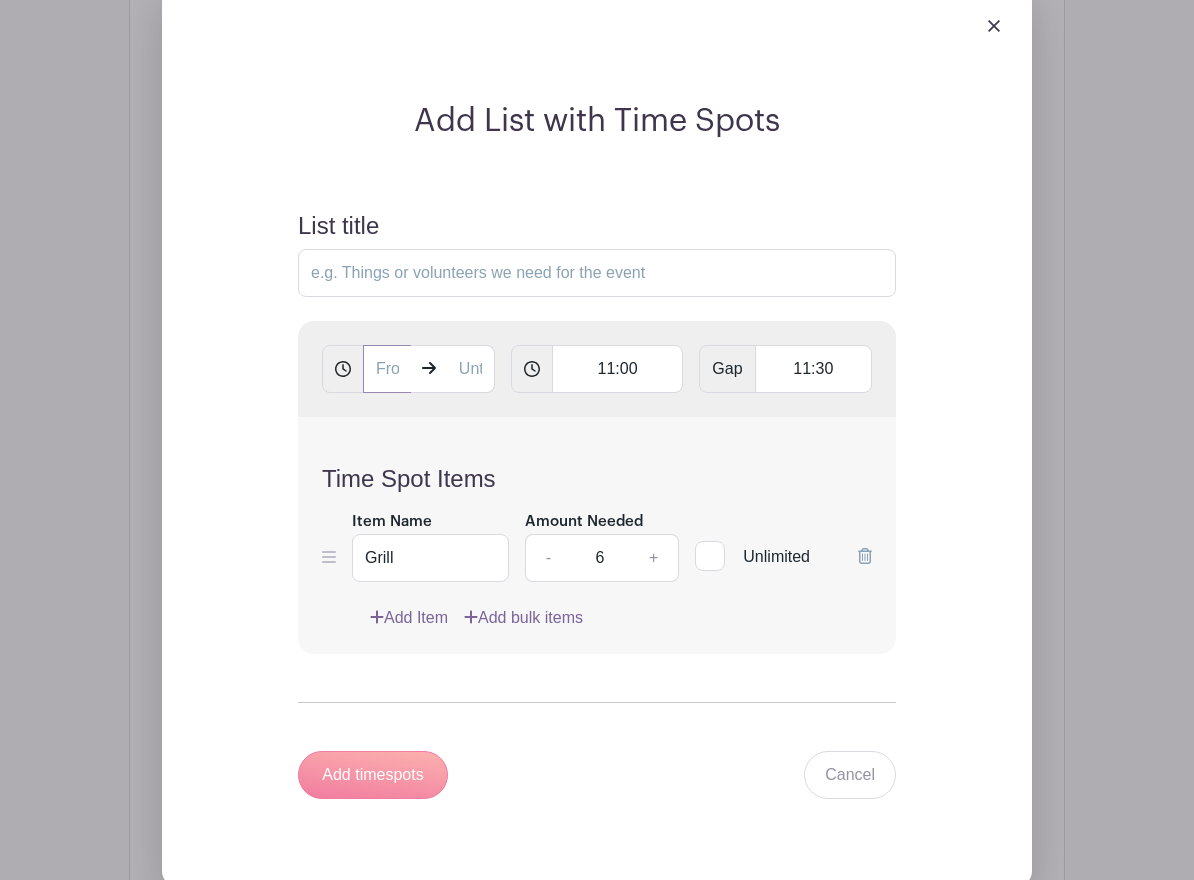 click at bounding box center [387, 369] 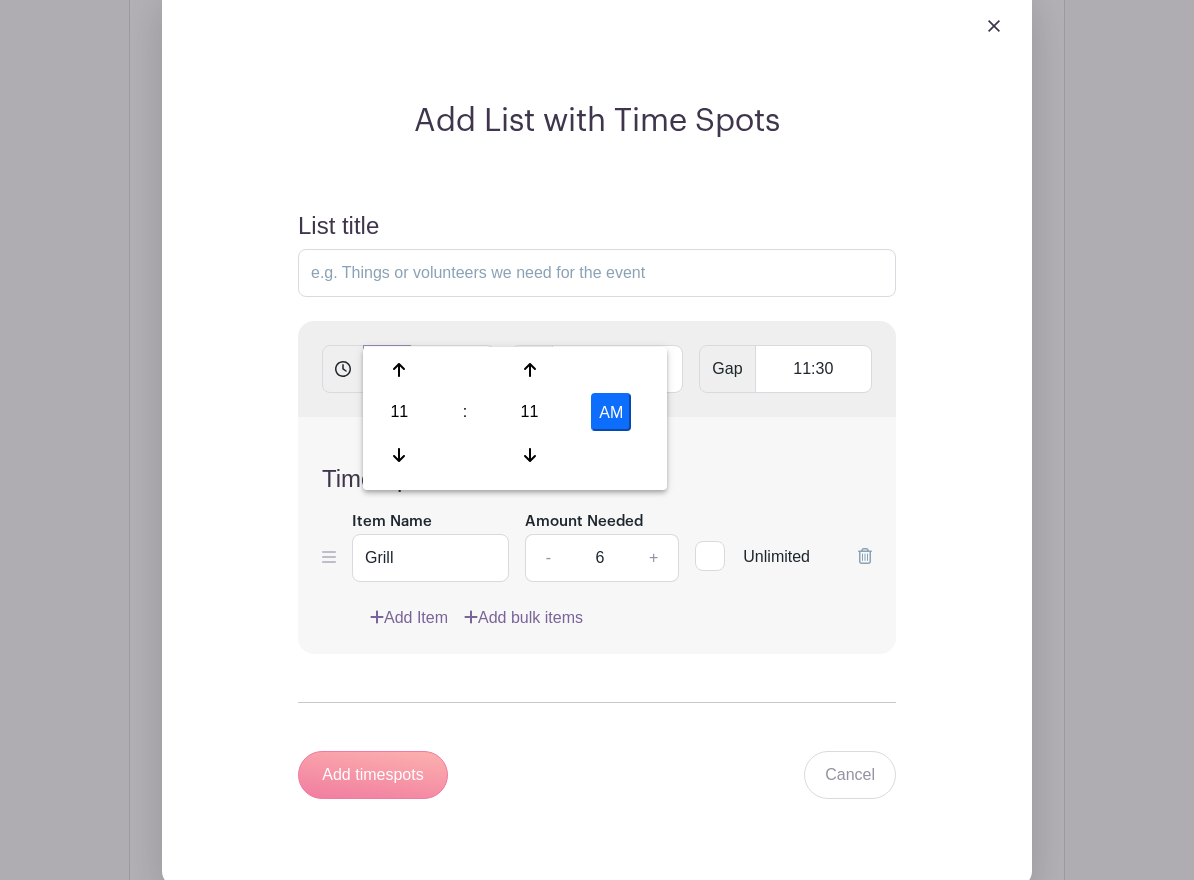 scroll, scrollTop: 2309, scrollLeft: 0, axis: vertical 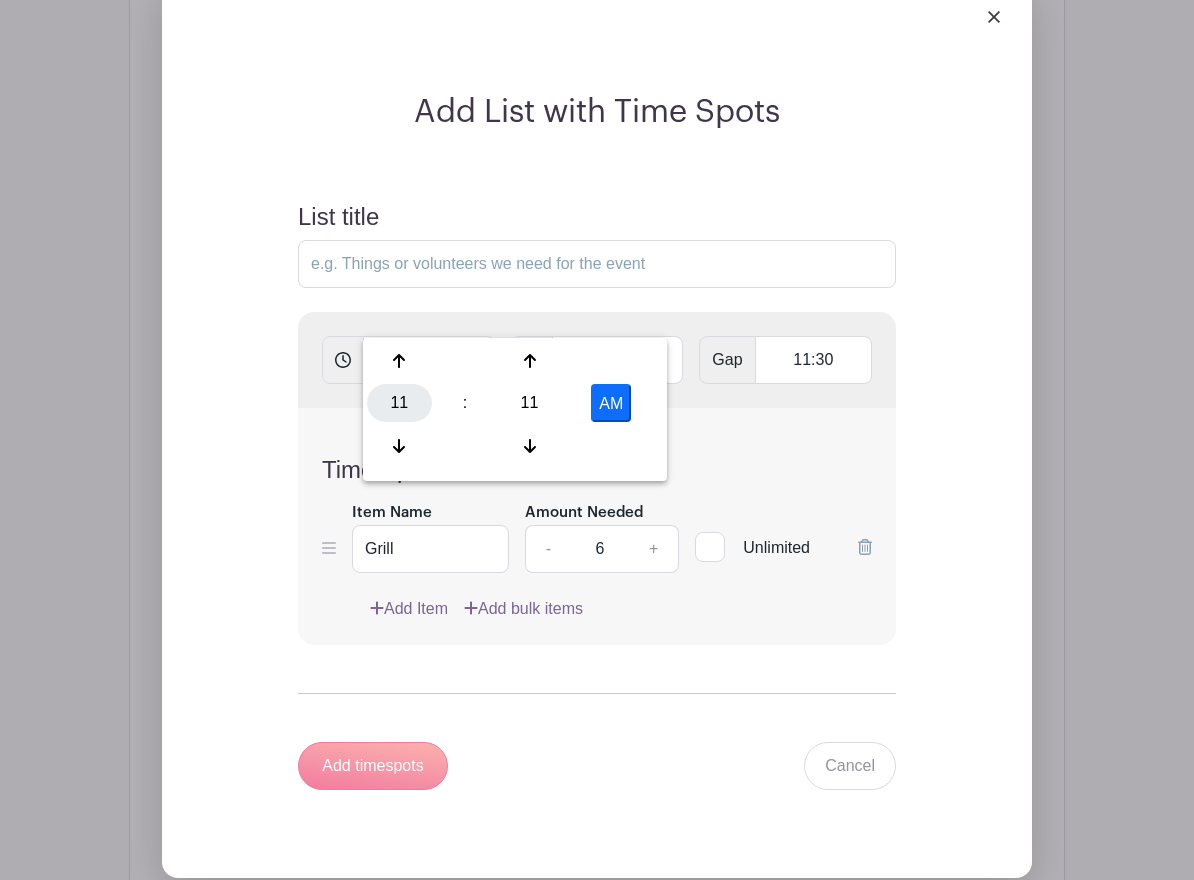 click on "11" at bounding box center (399, 403) 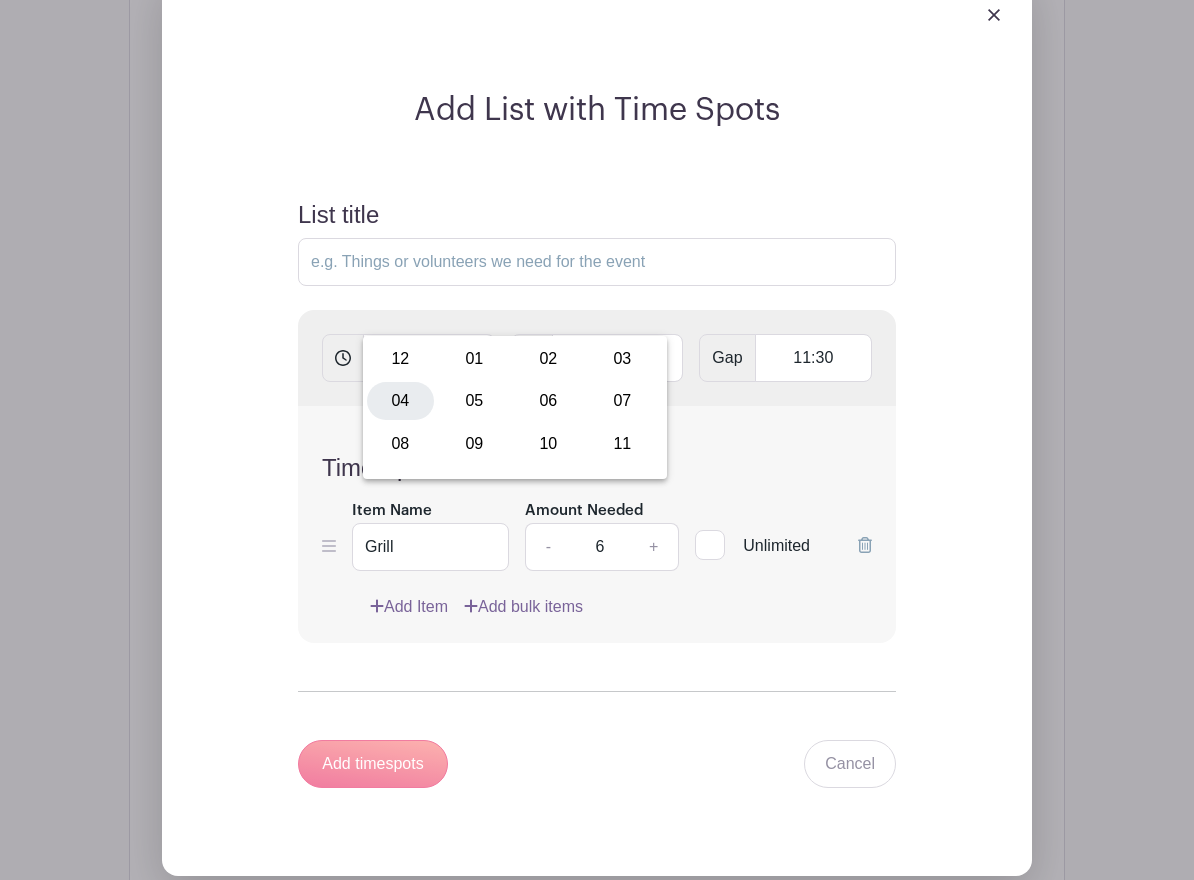 scroll, scrollTop: 2289, scrollLeft: 0, axis: vertical 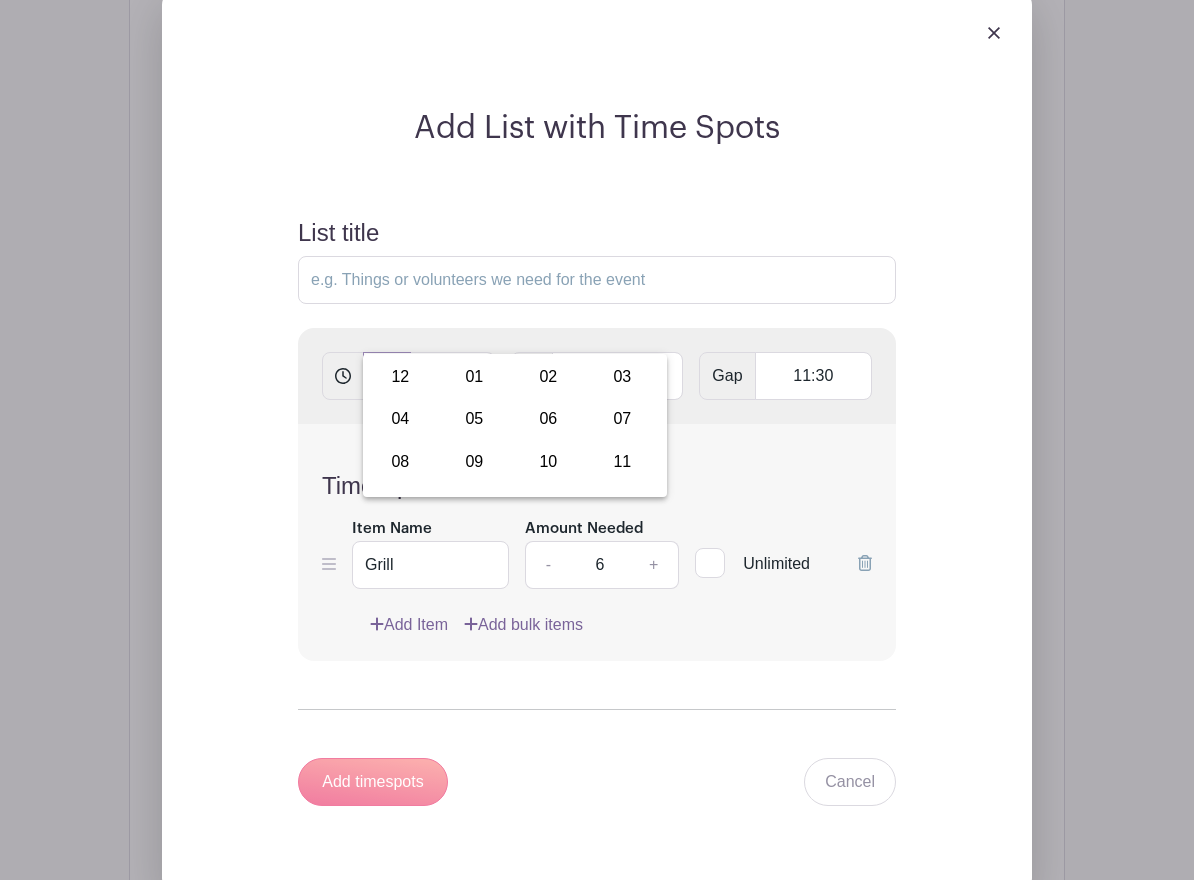 click on "11:11 AM" at bounding box center (387, 376) 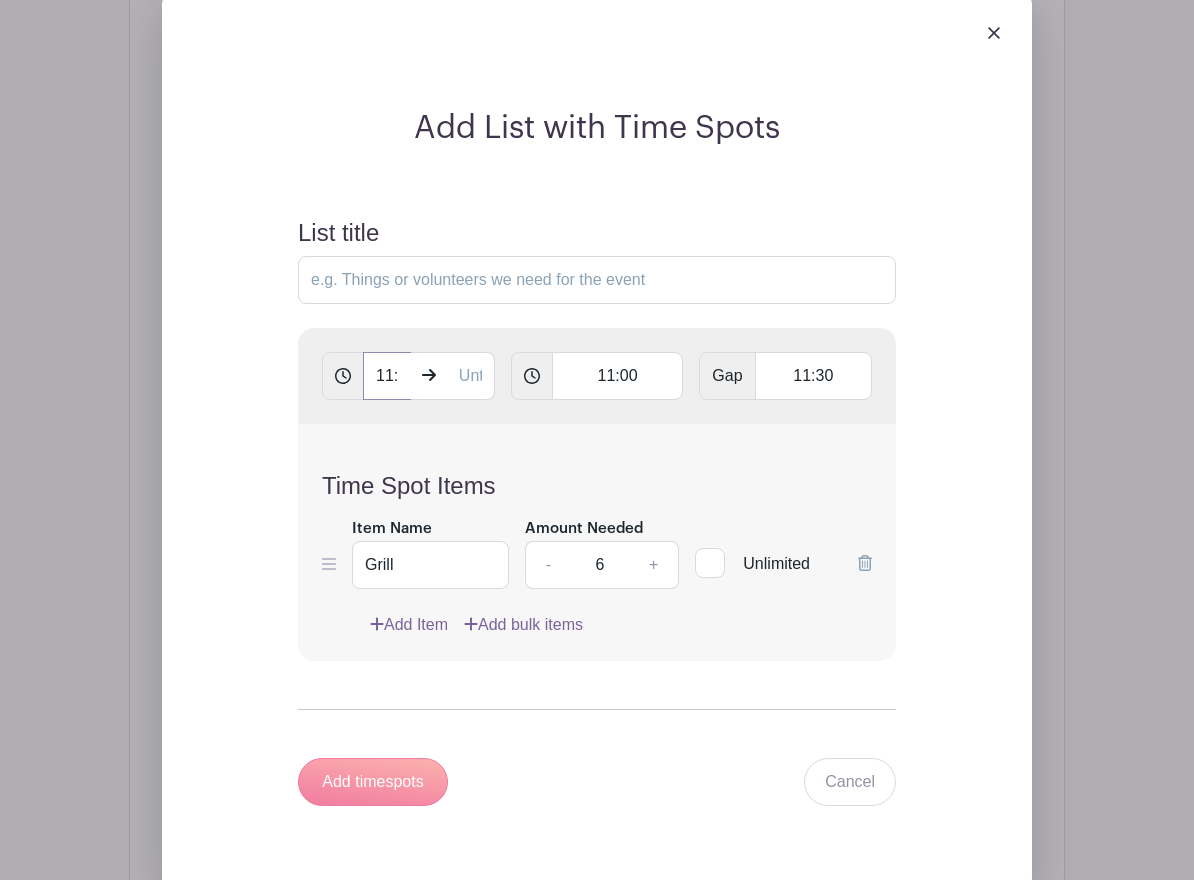 click on "11:11 AM" at bounding box center [387, 376] 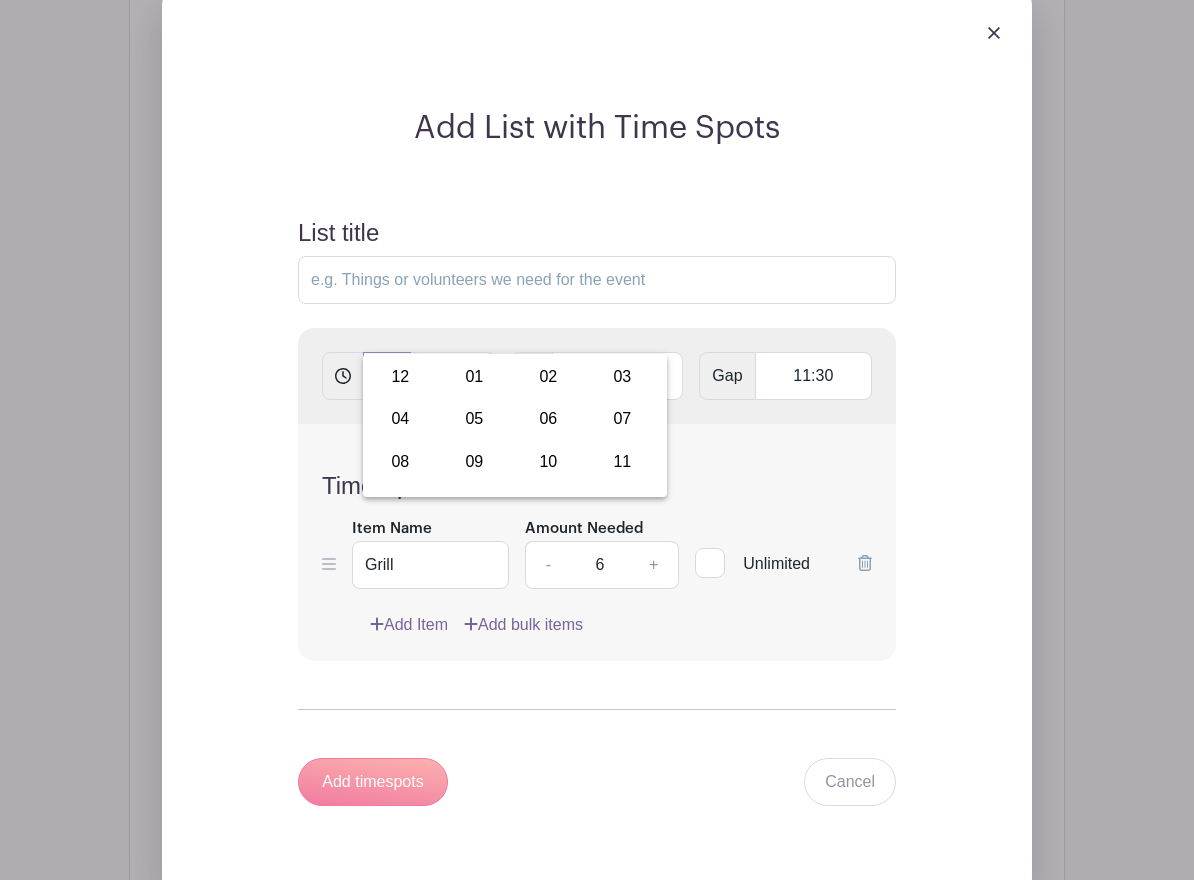 scroll, scrollTop: 0, scrollLeft: 18, axis: horizontal 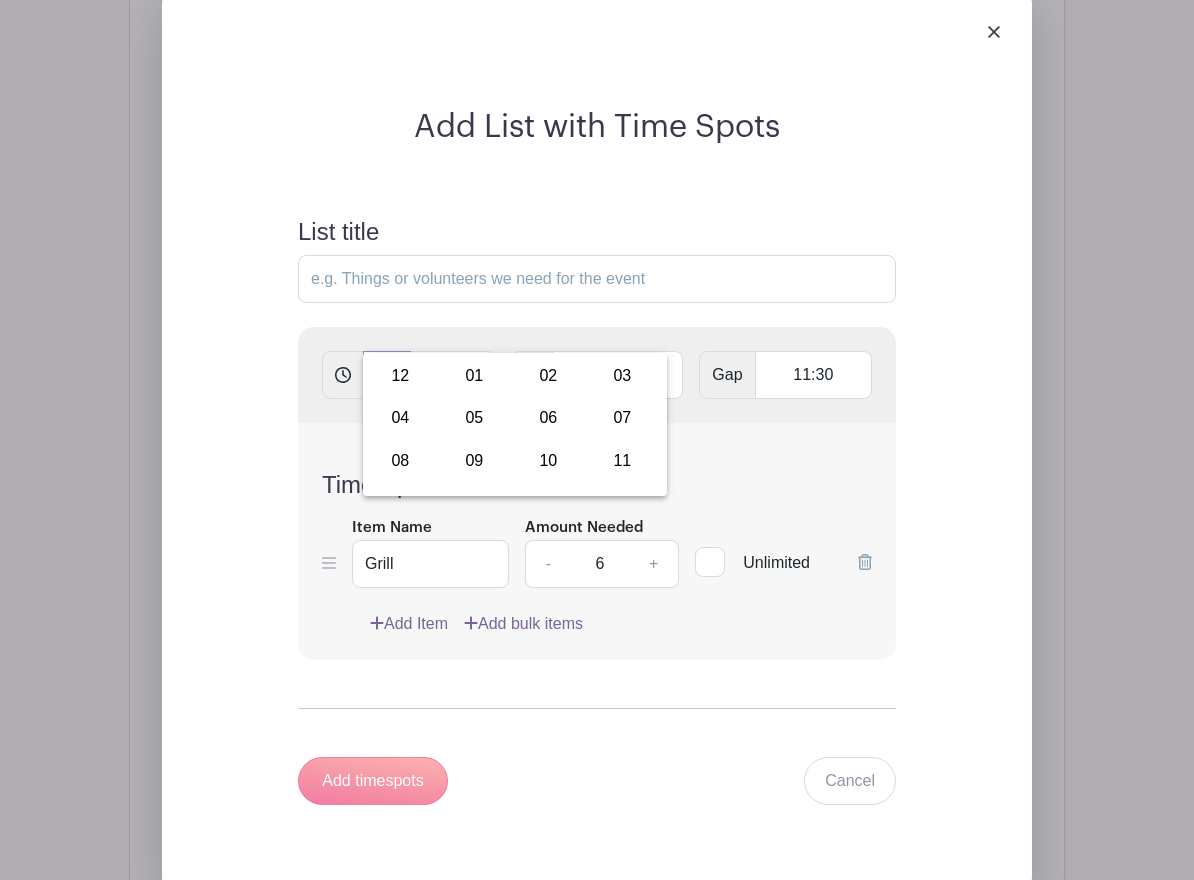 drag, startPoint x: 377, startPoint y: 333, endPoint x: 492, endPoint y: 363, distance: 118.84864 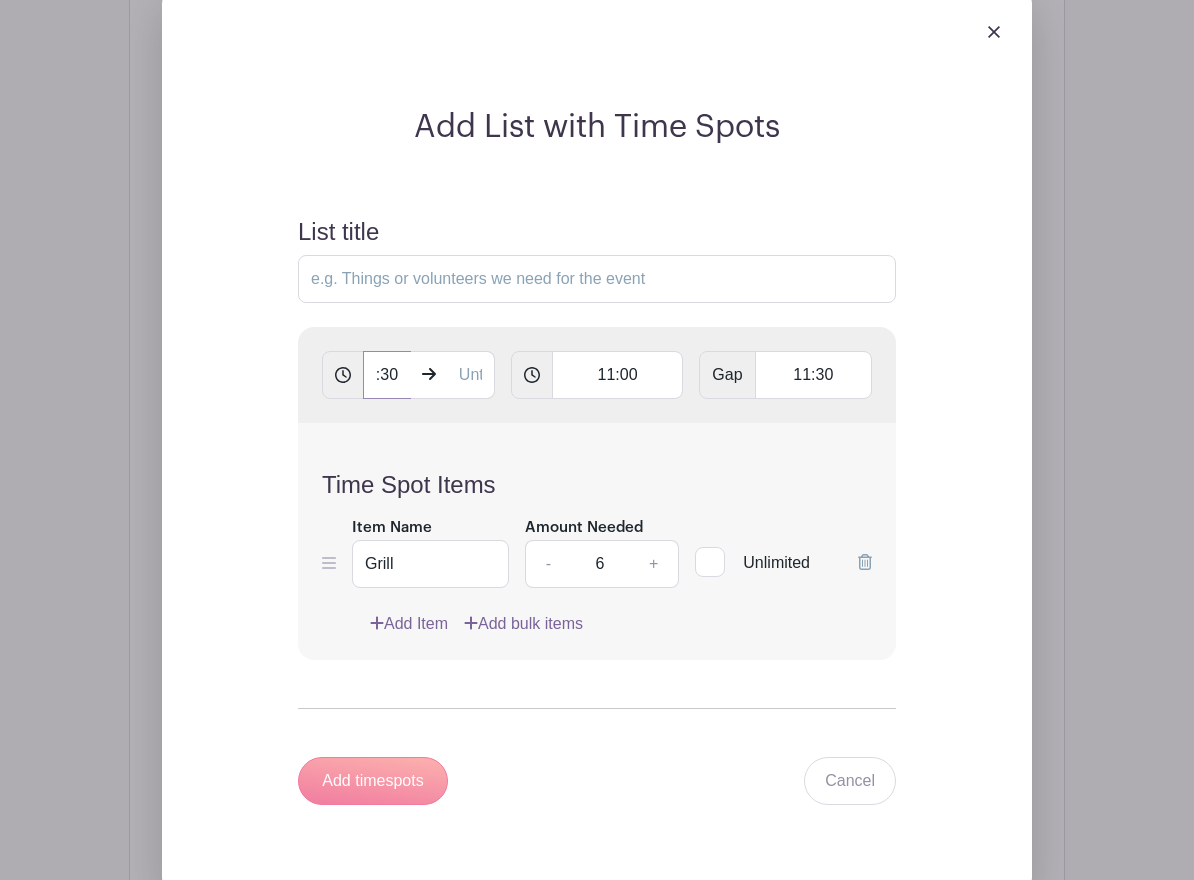 type on "11:00 AM" 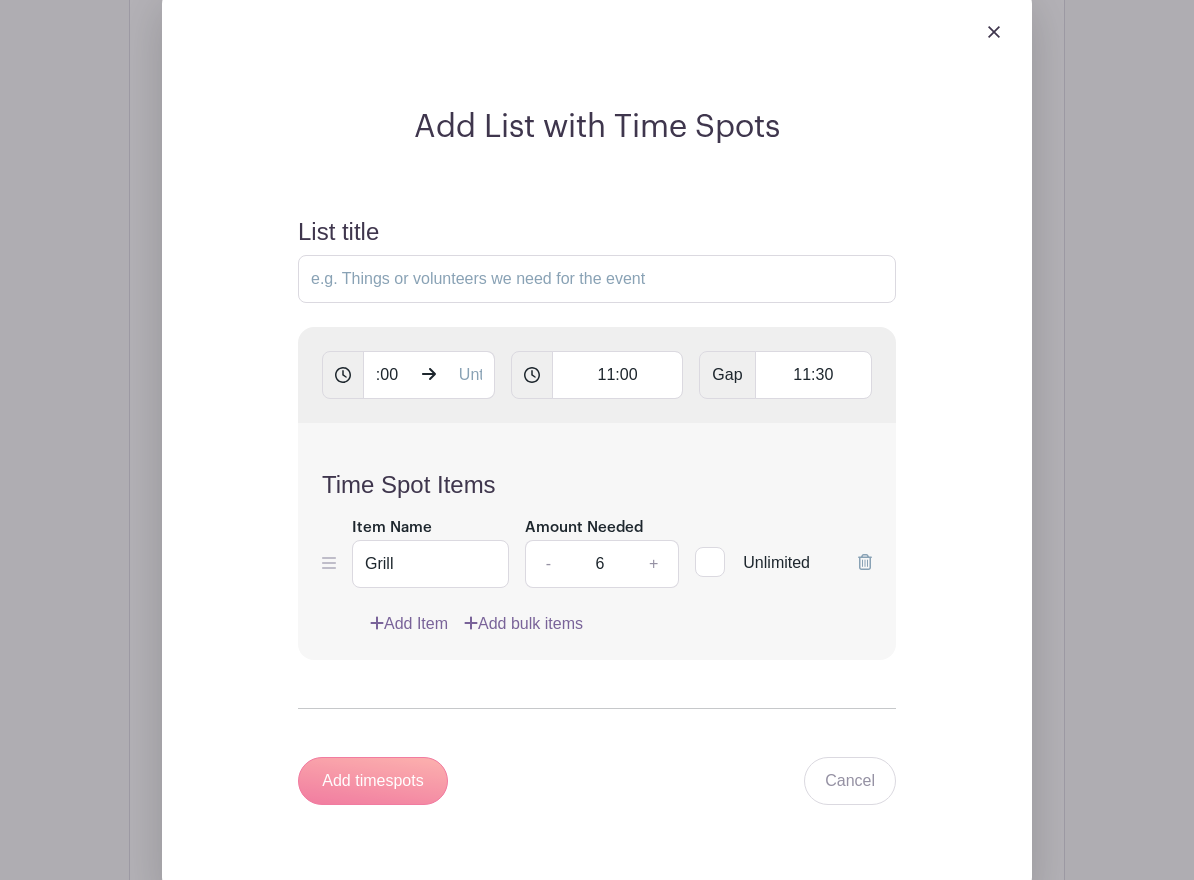 scroll, scrollTop: 0, scrollLeft: 0, axis: both 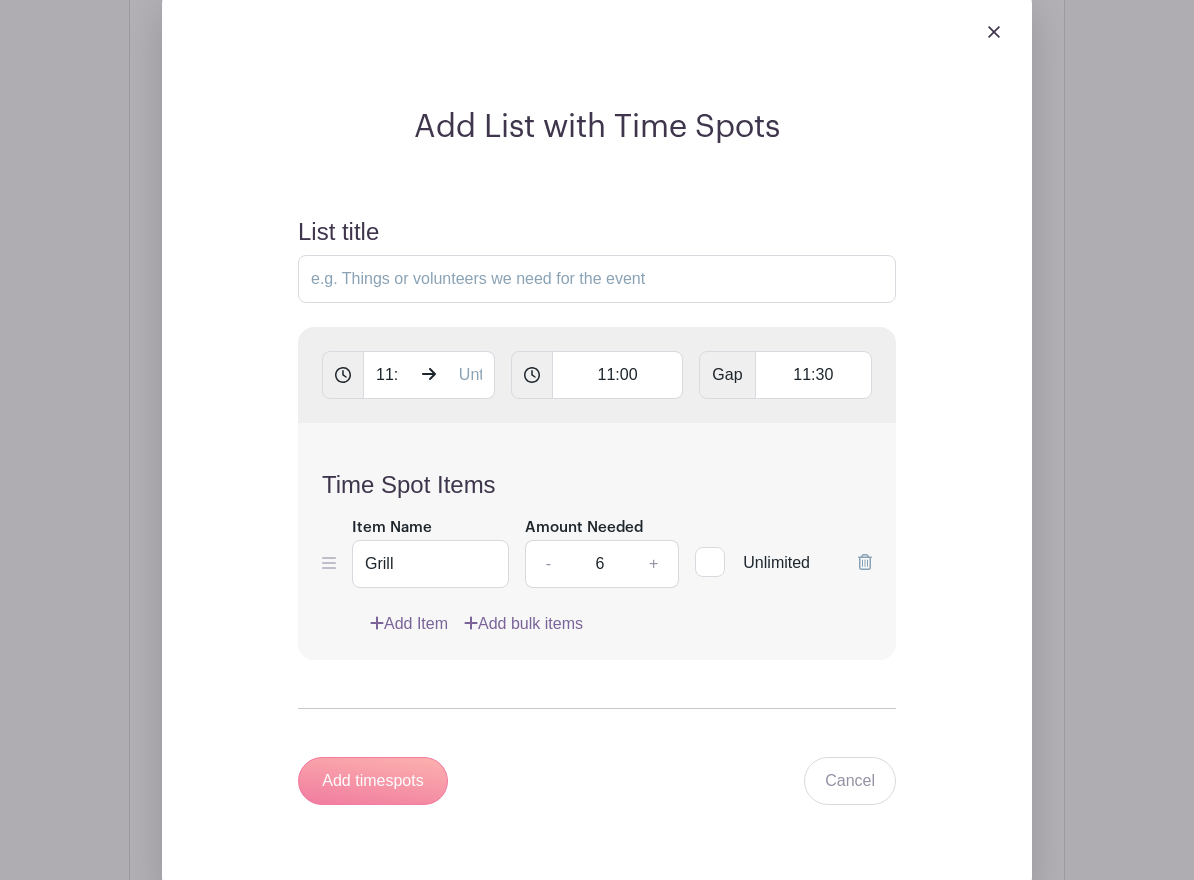 click 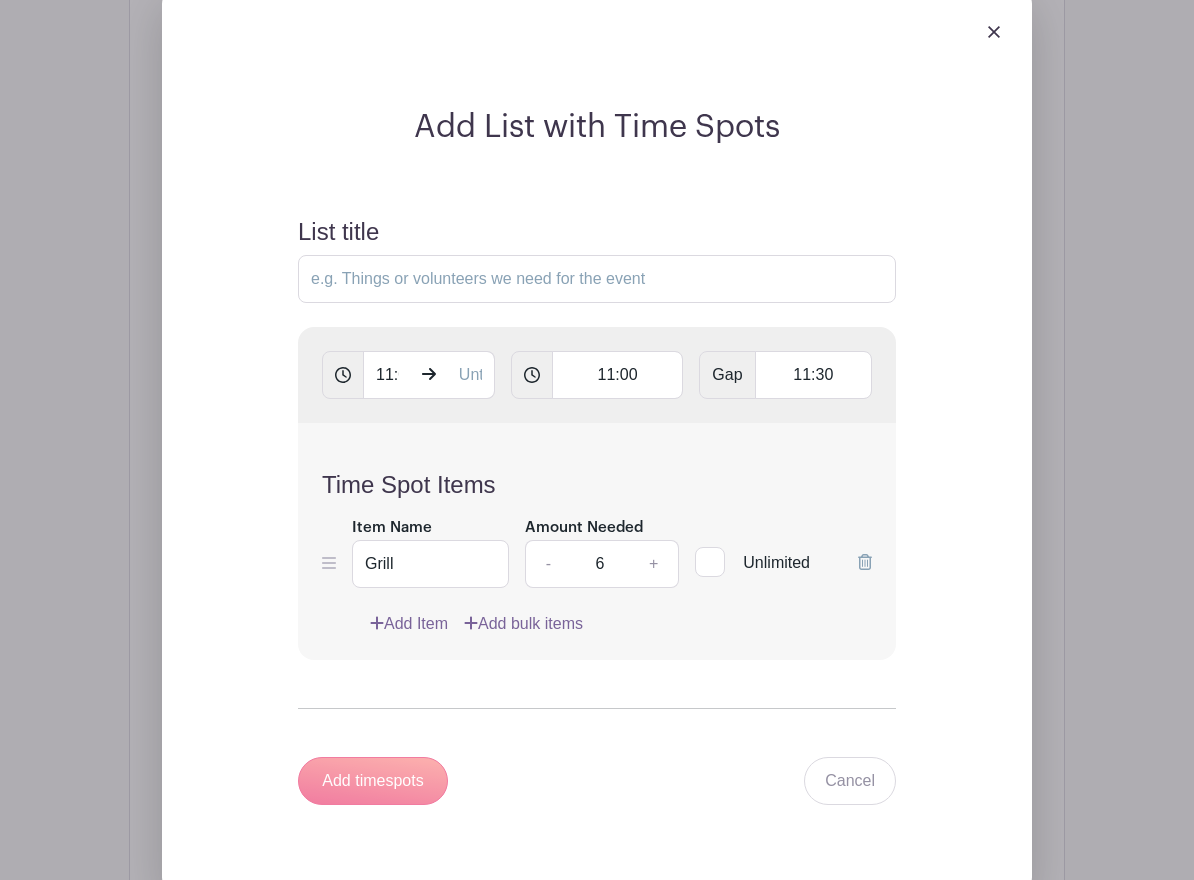 click 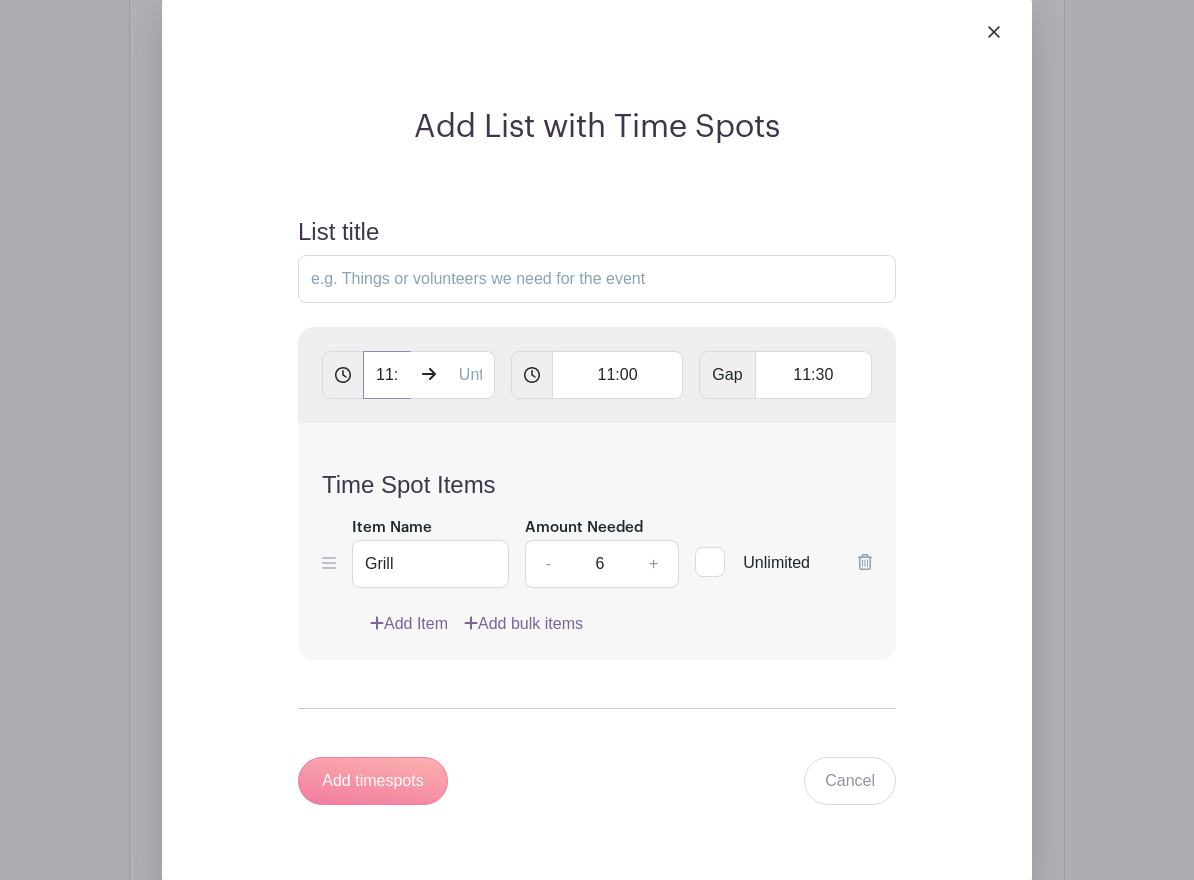 drag, startPoint x: 403, startPoint y: 332, endPoint x: 419, endPoint y: 341, distance: 18.35756 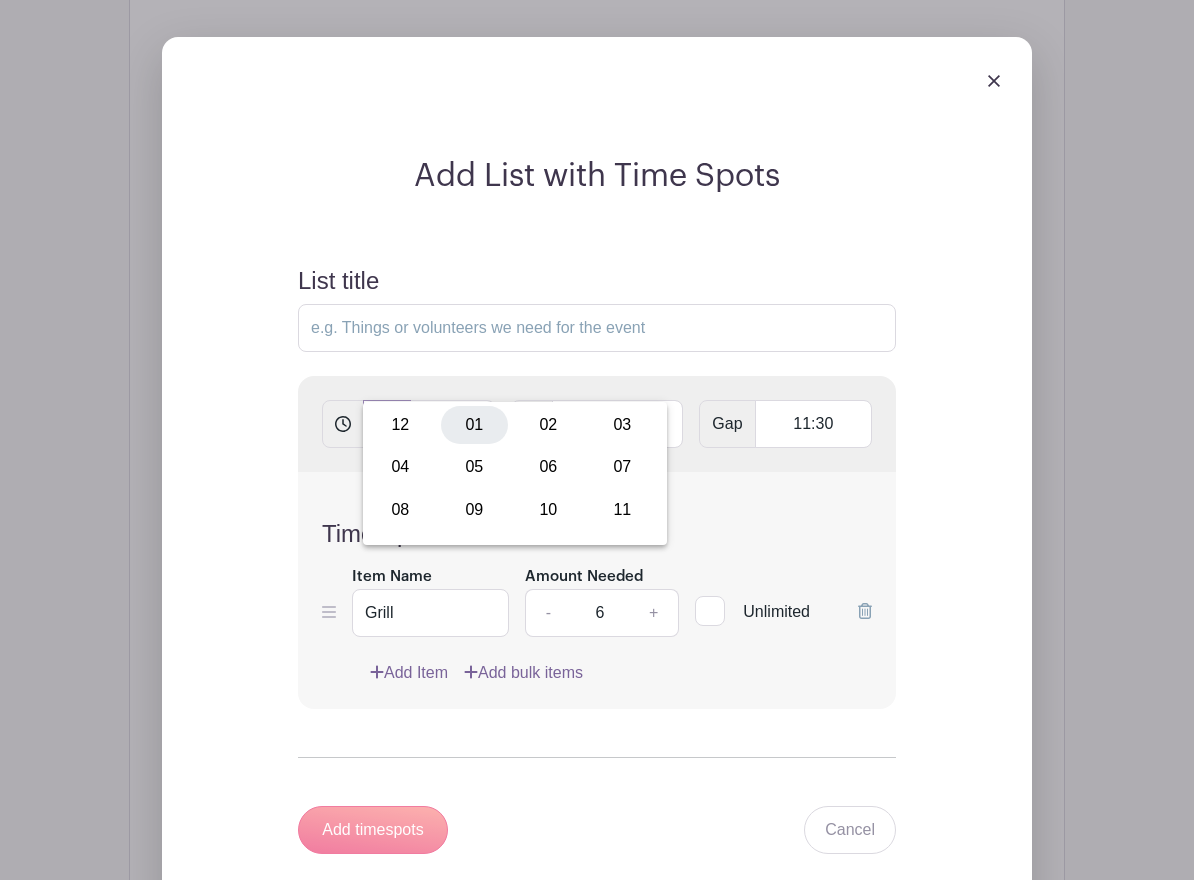 scroll, scrollTop: 2275, scrollLeft: 0, axis: vertical 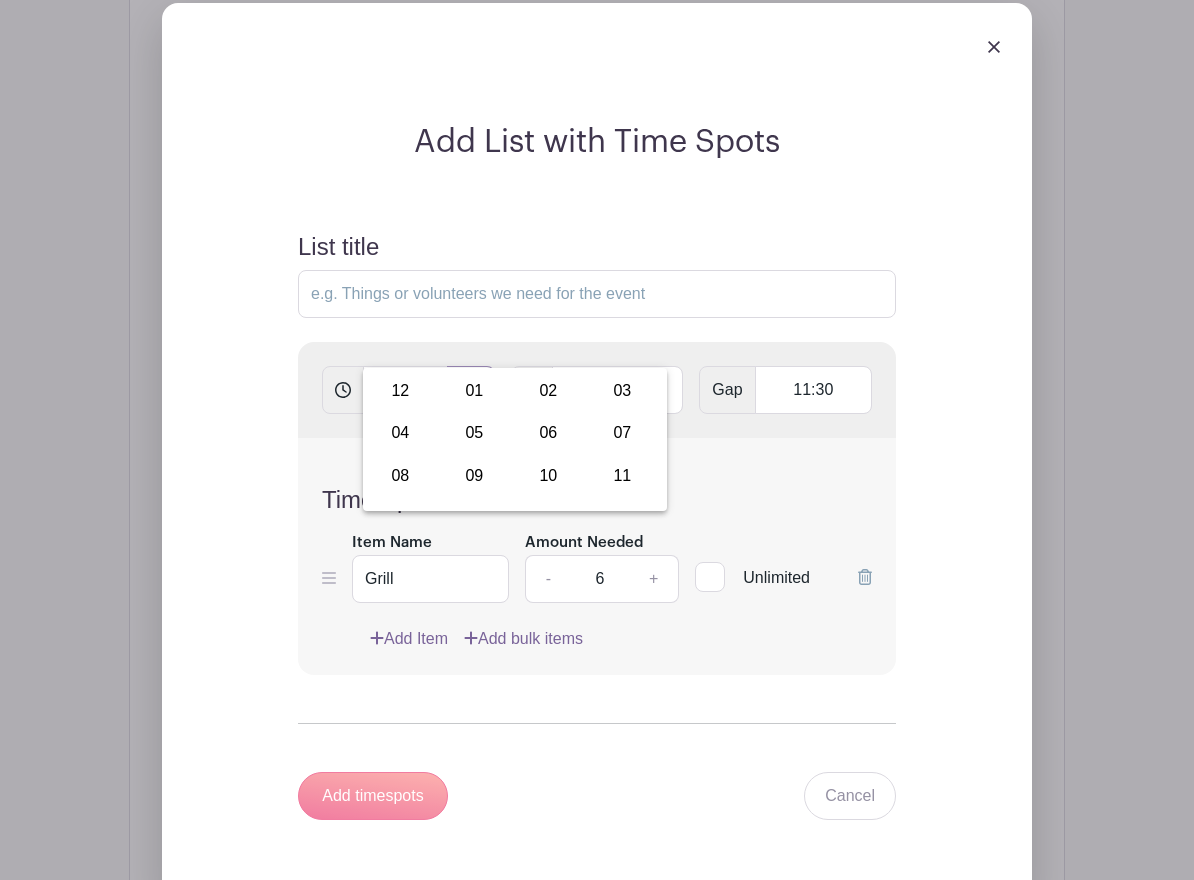 drag, startPoint x: 463, startPoint y: 348, endPoint x: 489, endPoint y: 353, distance: 26.476404 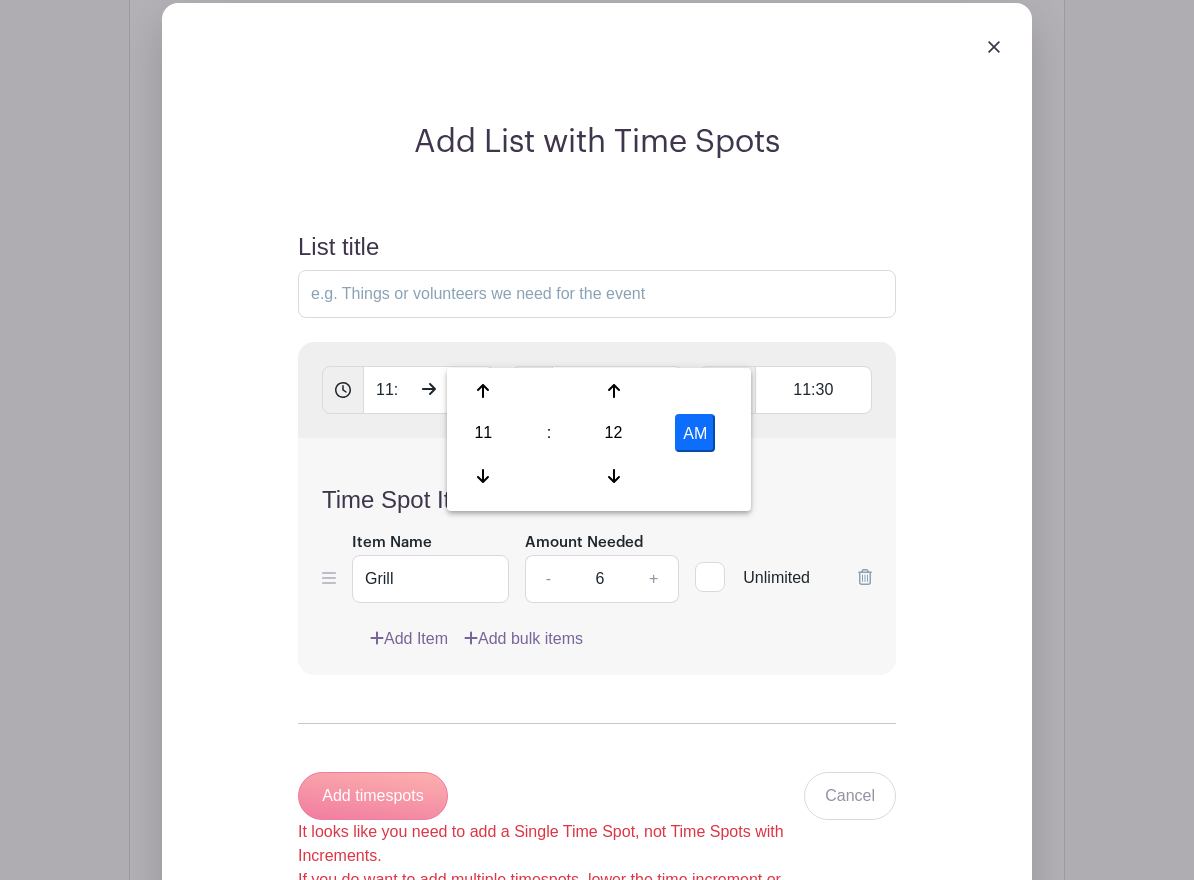 click at bounding box center (429, 390) 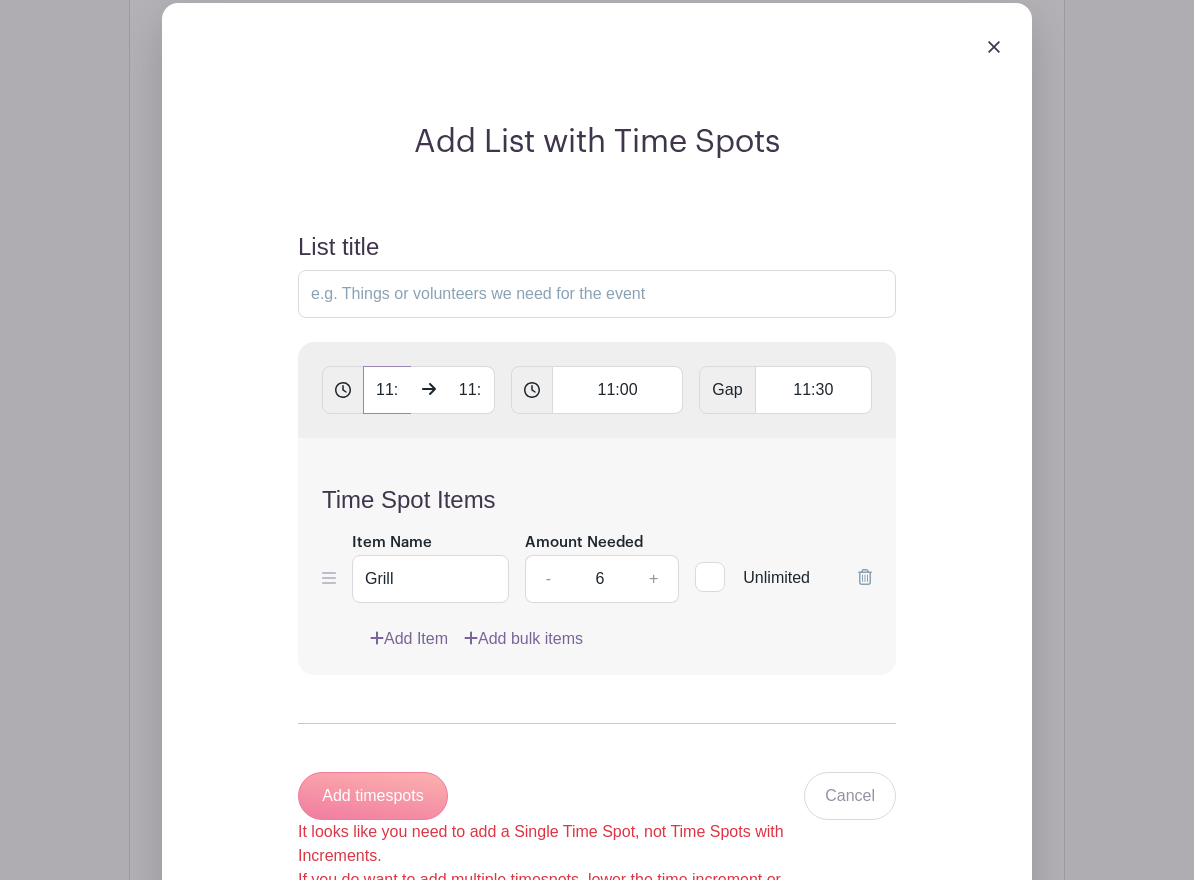 click on "11:00 AM" at bounding box center (387, 390) 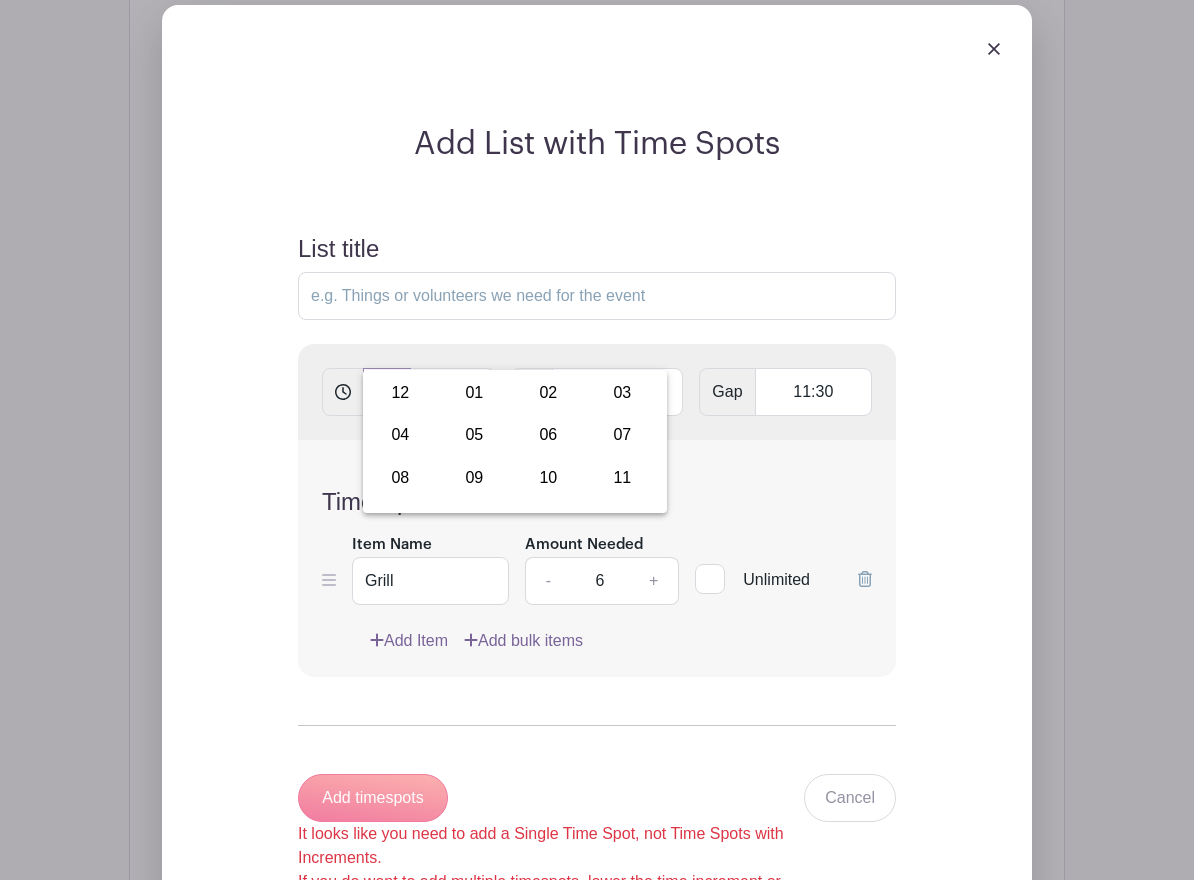 scroll, scrollTop: 2271, scrollLeft: 0, axis: vertical 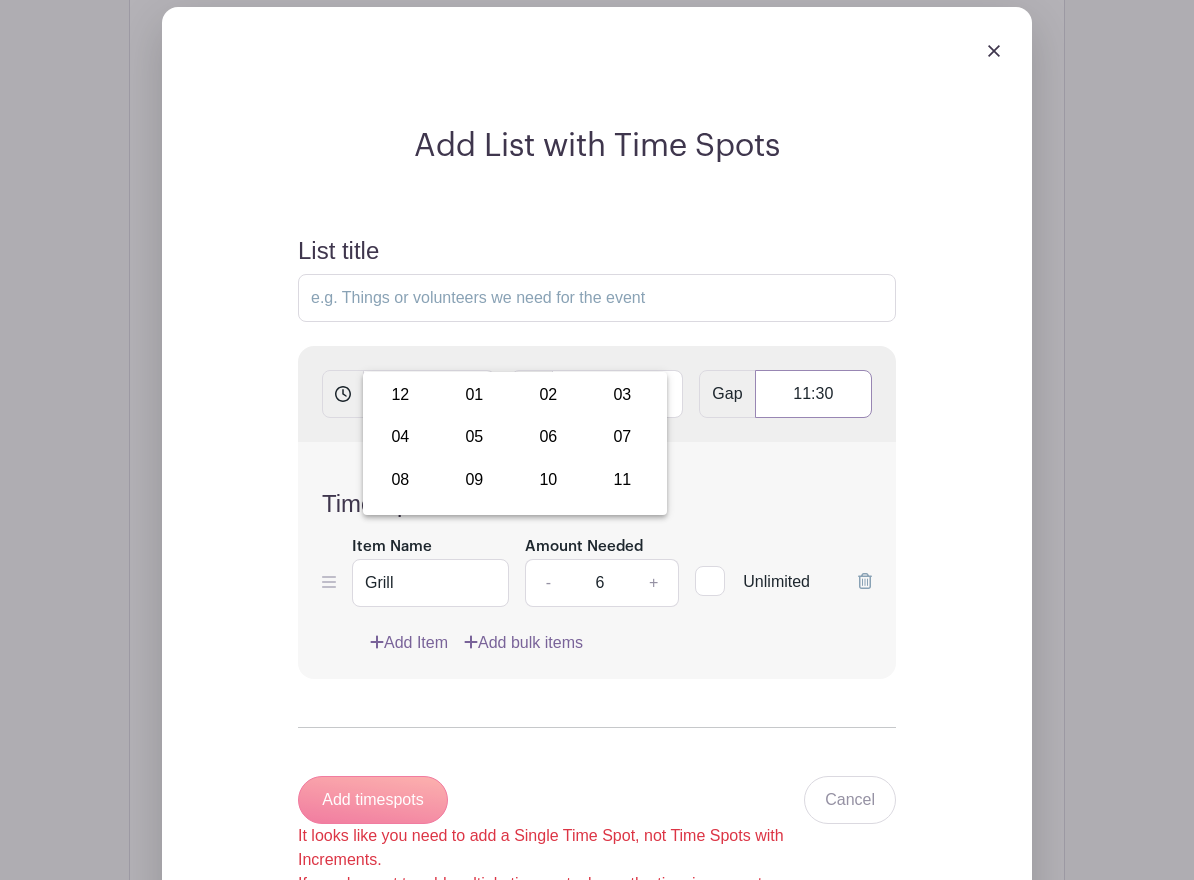 click on "11:30" at bounding box center [813, 394] 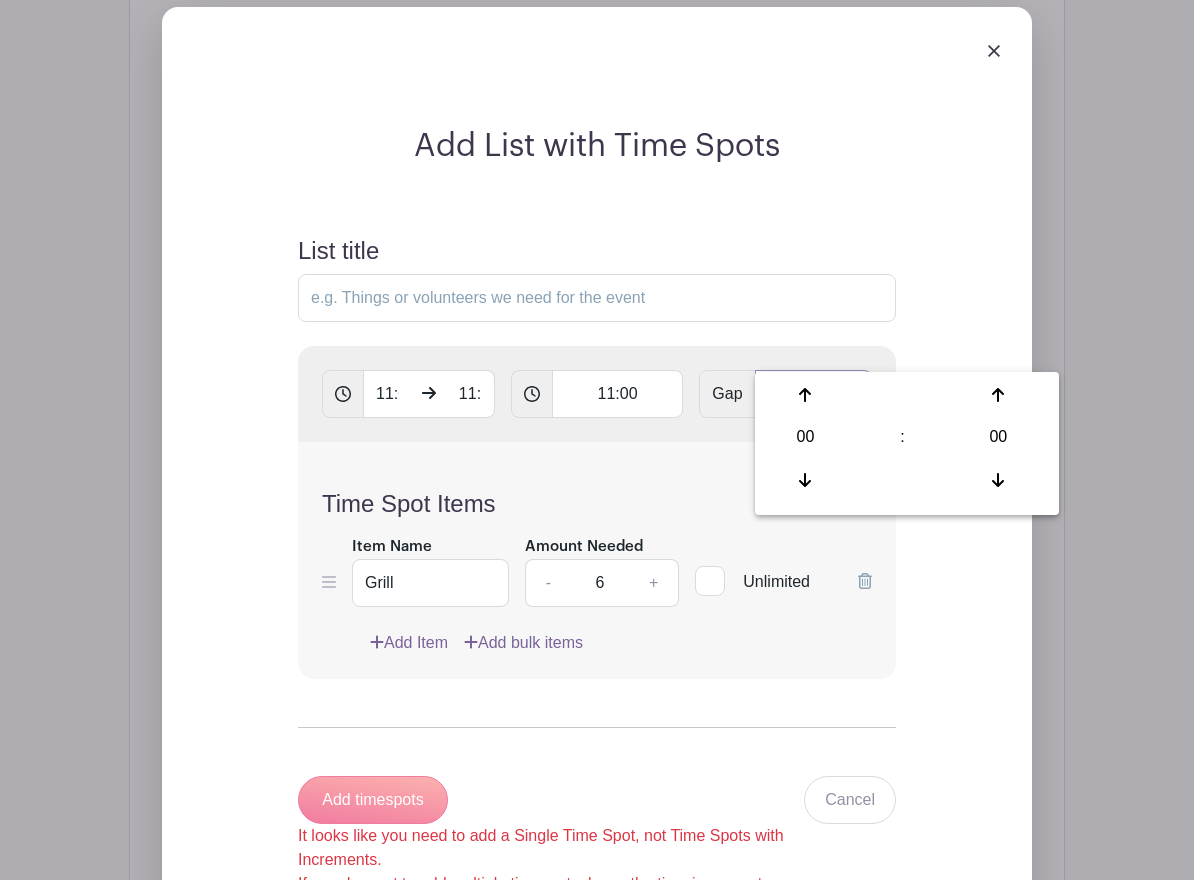 drag, startPoint x: 815, startPoint y: 350, endPoint x: 786, endPoint y: 350, distance: 29 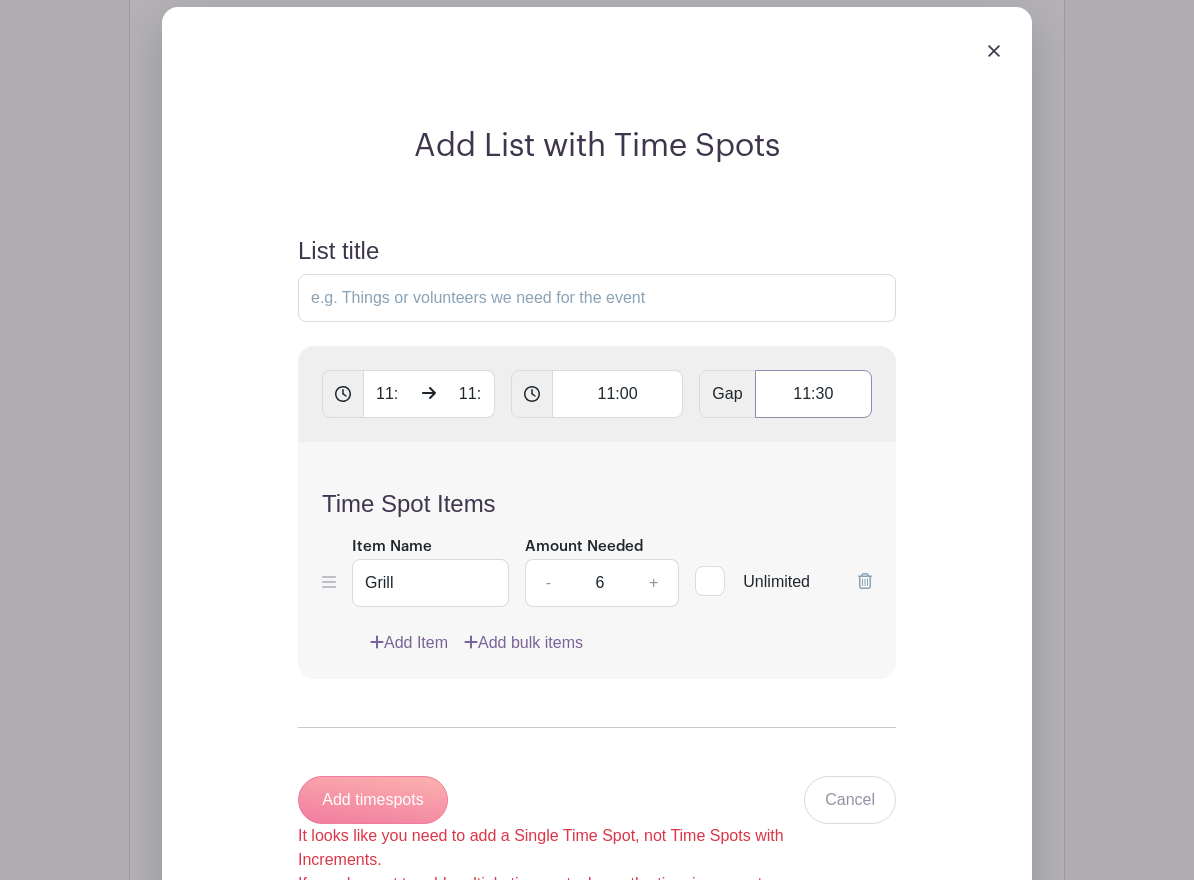 click on "11:30" at bounding box center (813, 394) 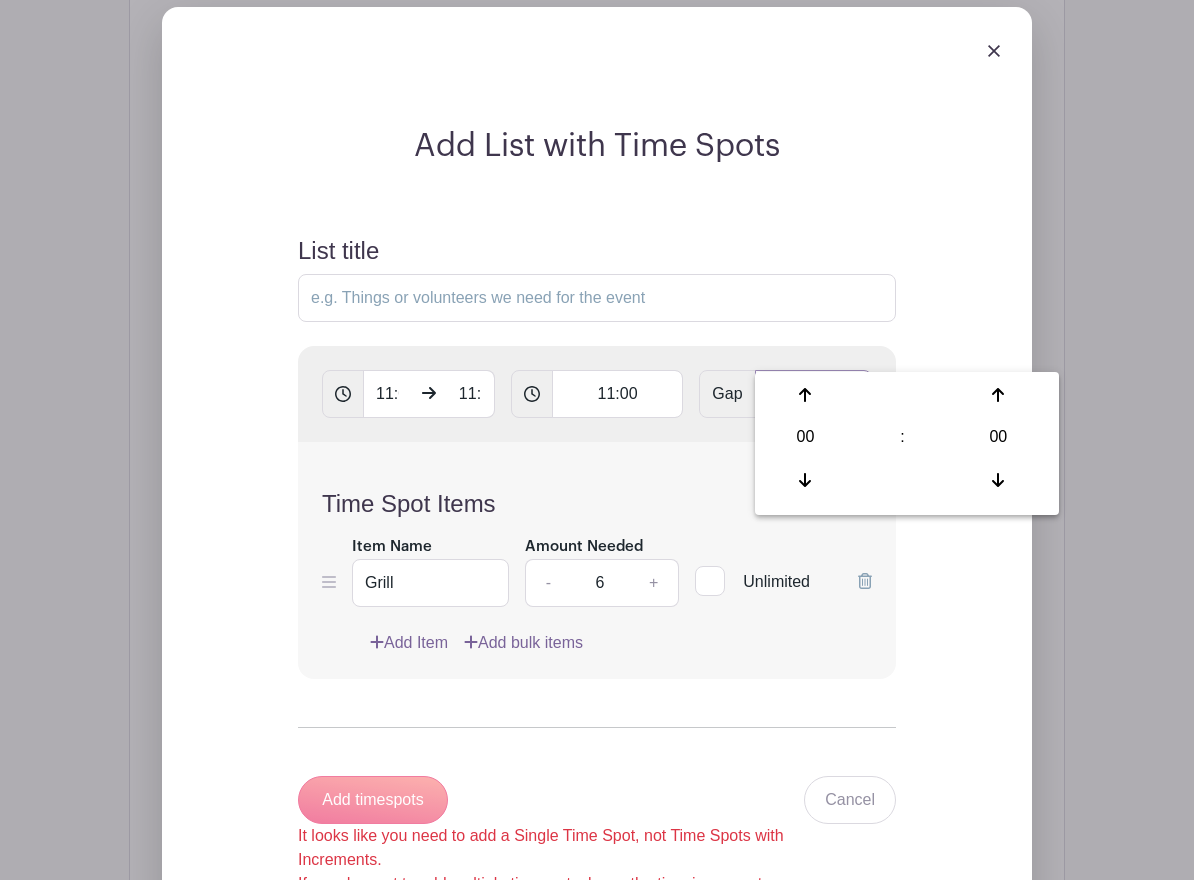 type on ":30" 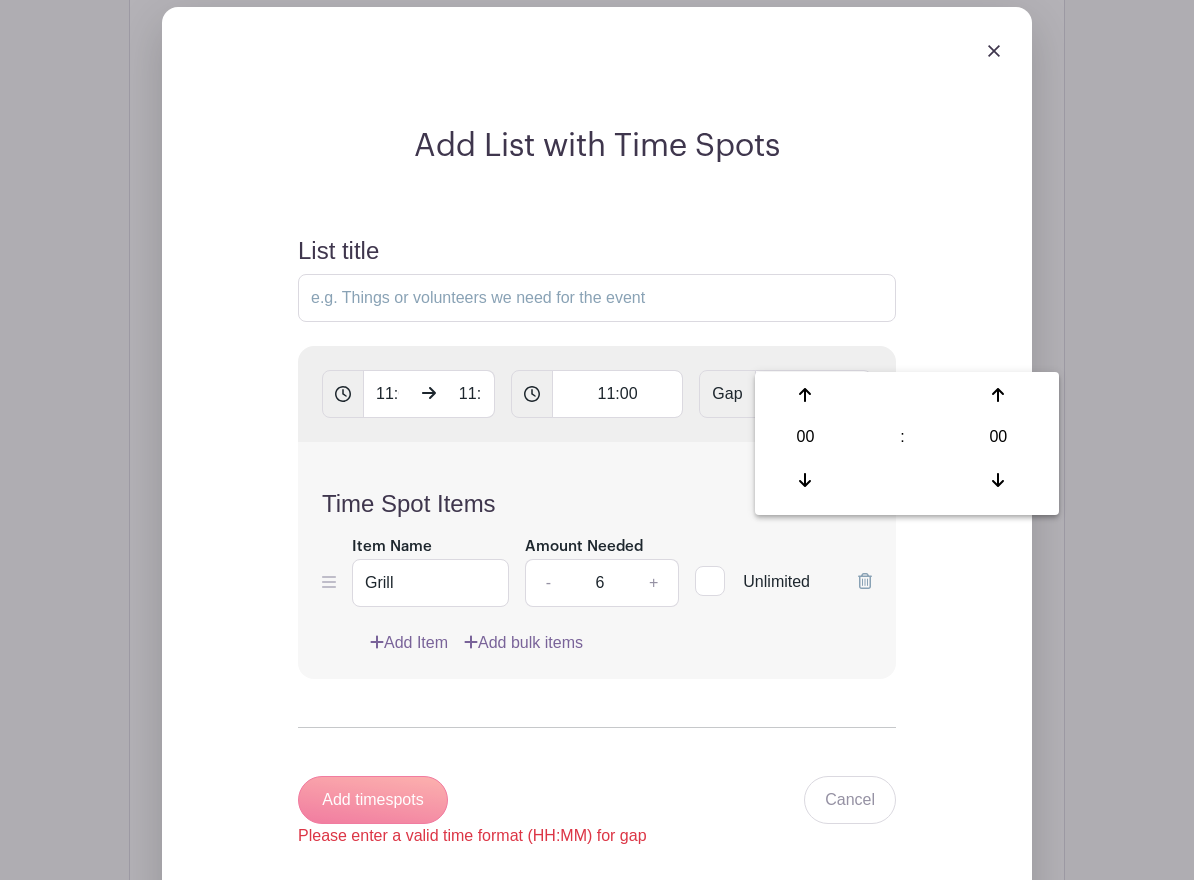 click on "Add List with Time Spots
List title
11:00 AM
11:12 AM
11:00
Gap
:30
Time Spot Items
Item Name
Grill
Amount Needed
-
6
+
Unlimited" at bounding box center [597, 471] 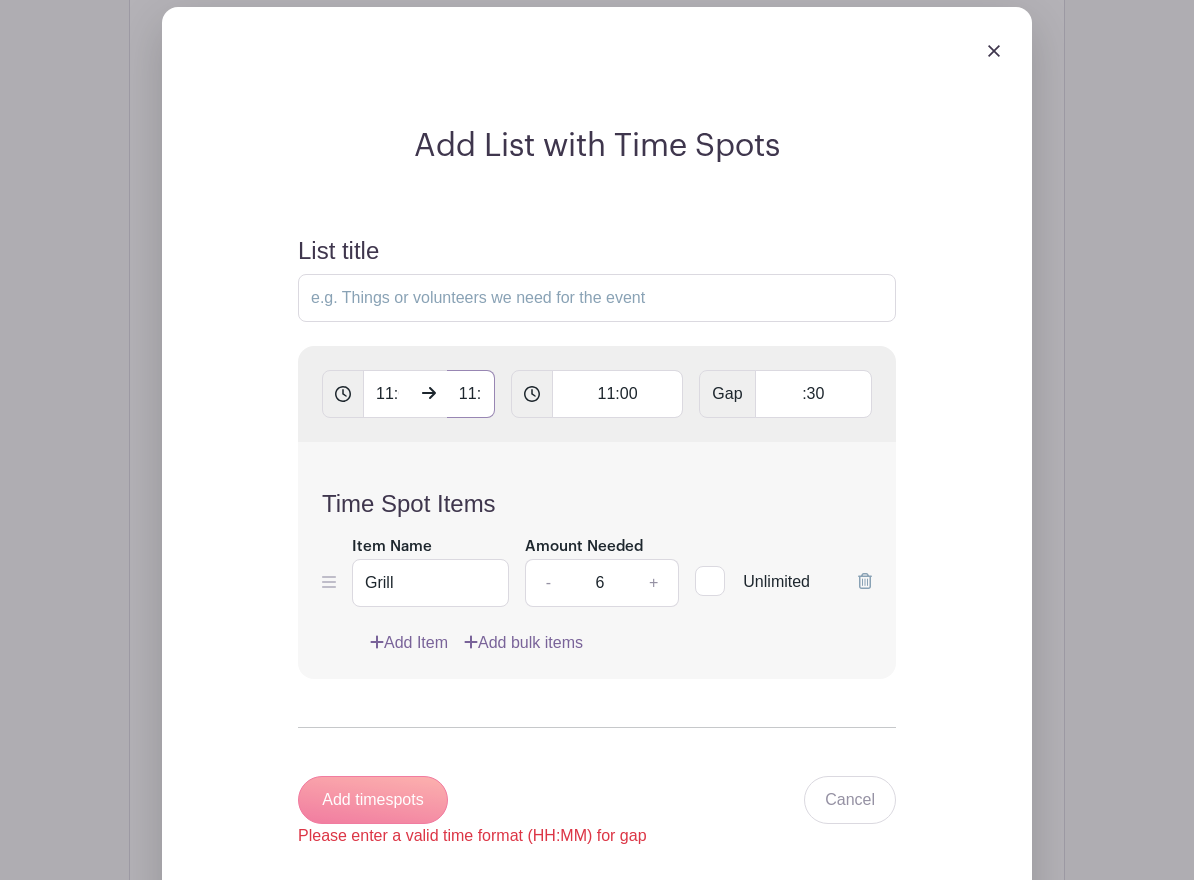 click on "11:12 AM" at bounding box center (471, 394) 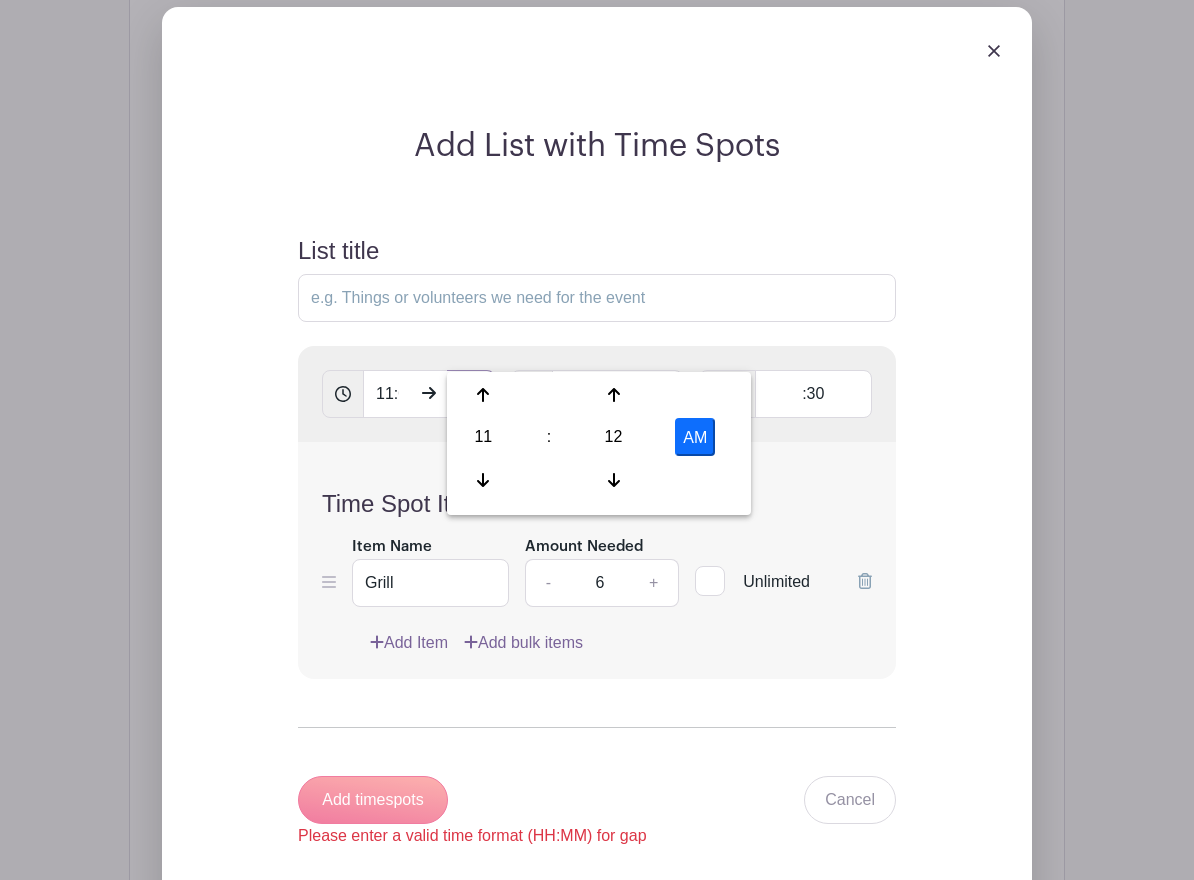 scroll, scrollTop: 0, scrollLeft: 46, axis: horizontal 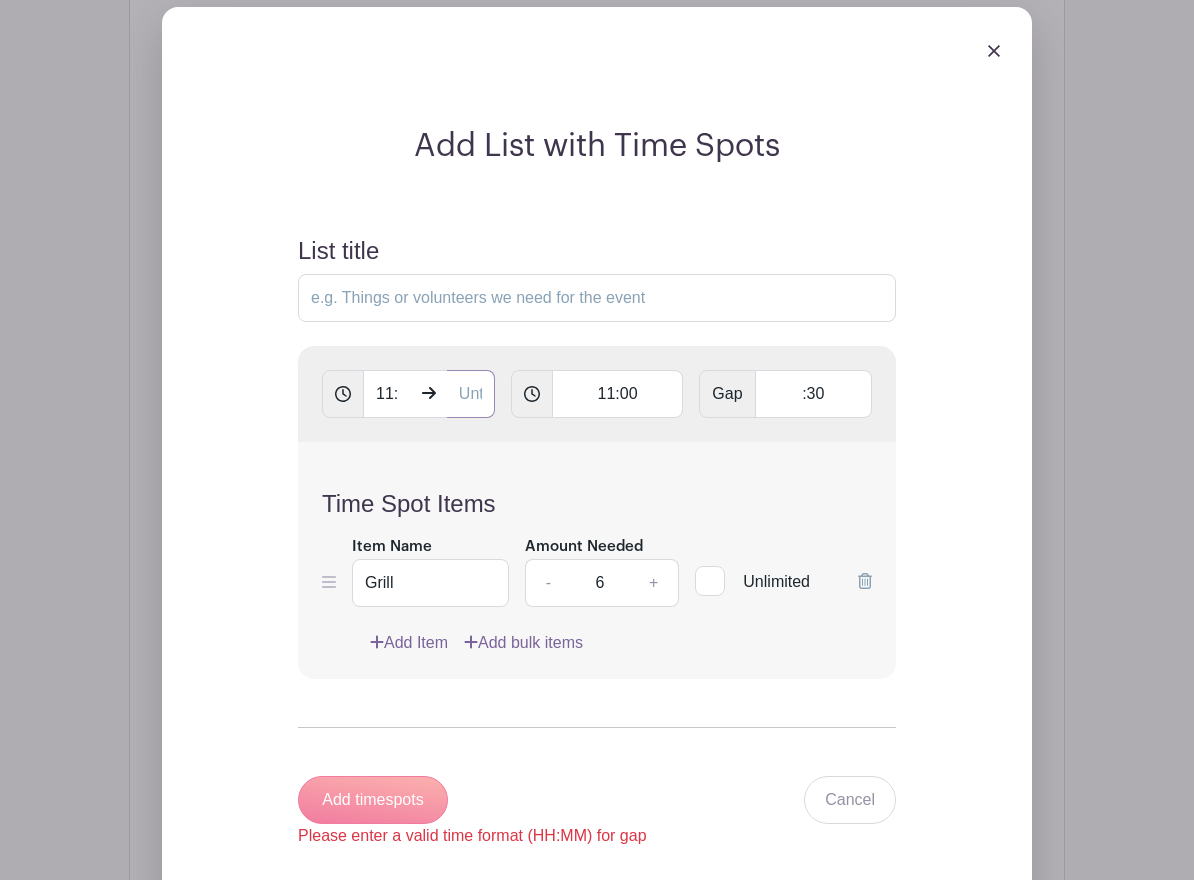 type on "11:12 AM" 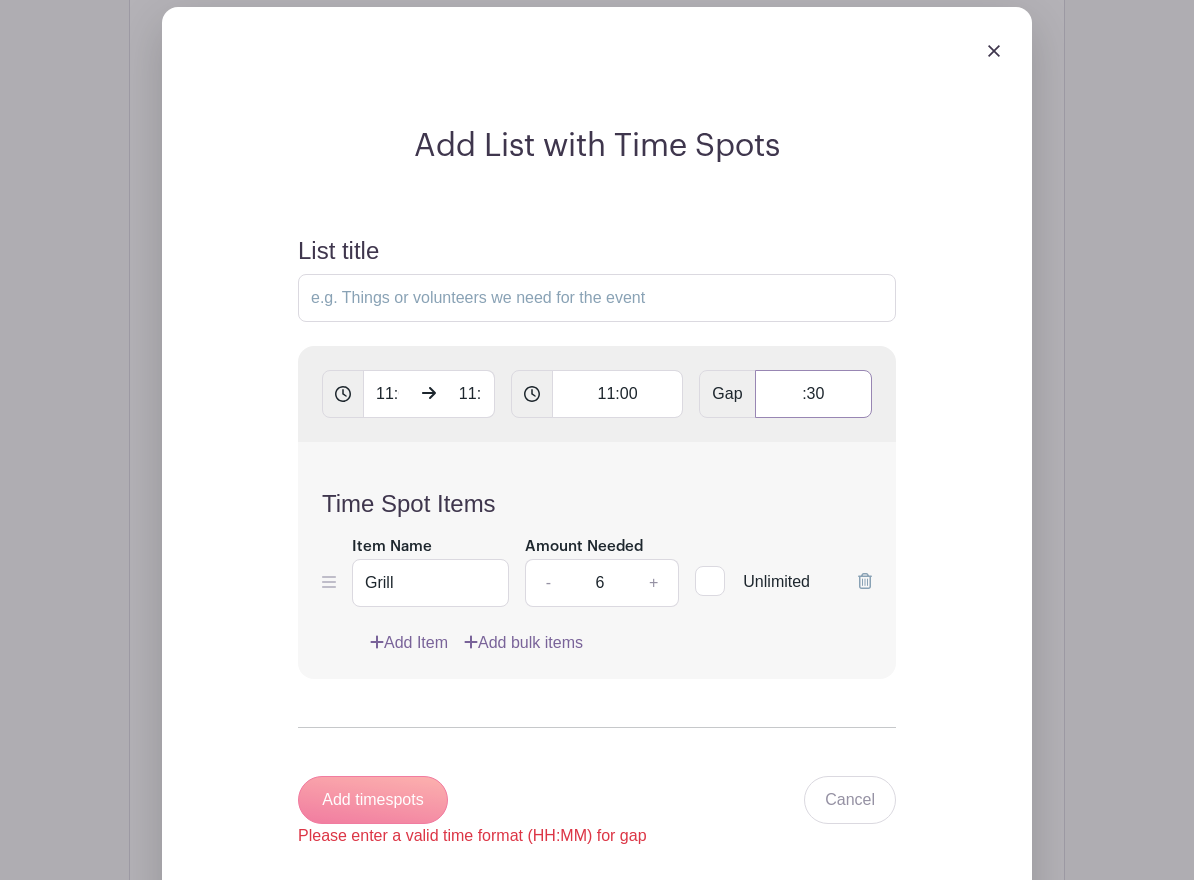 drag, startPoint x: 799, startPoint y: 350, endPoint x: 835, endPoint y: 389, distance: 53.075417 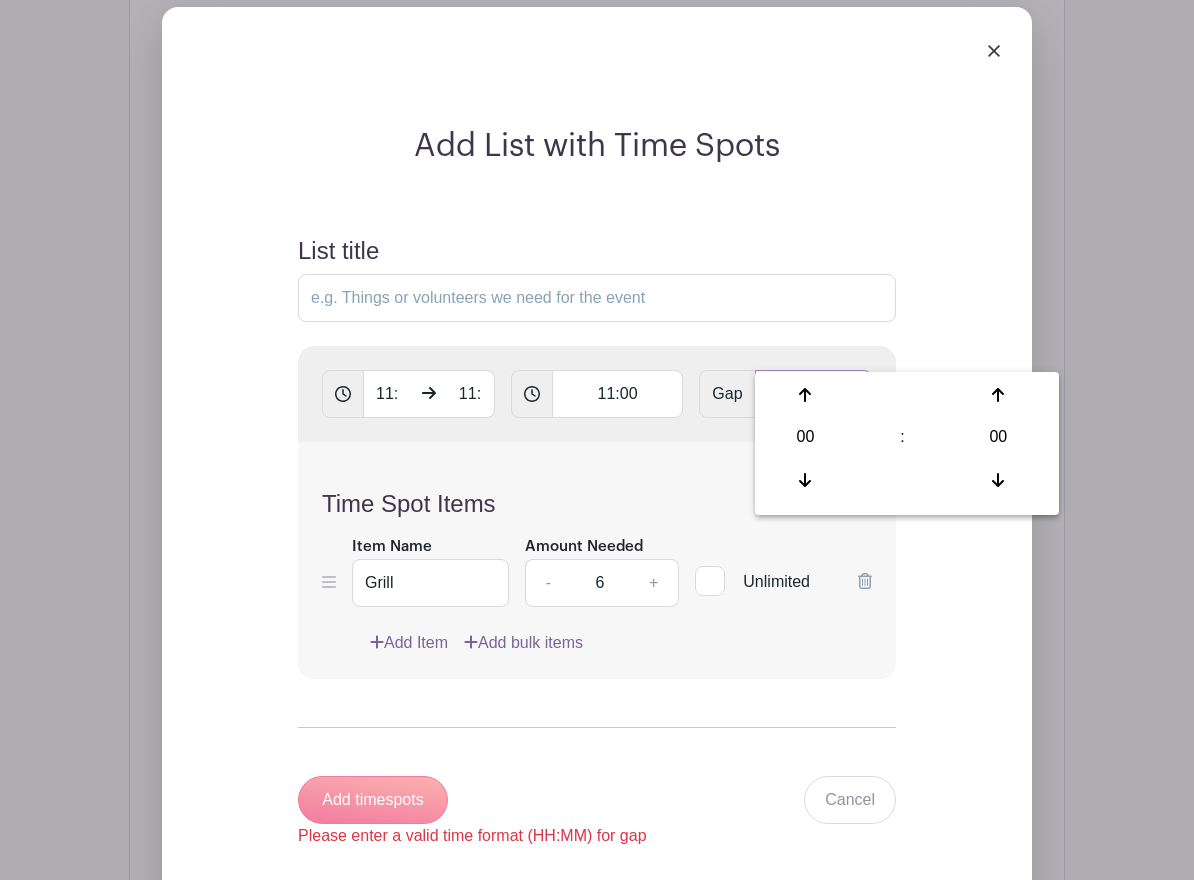 type on "11:30" 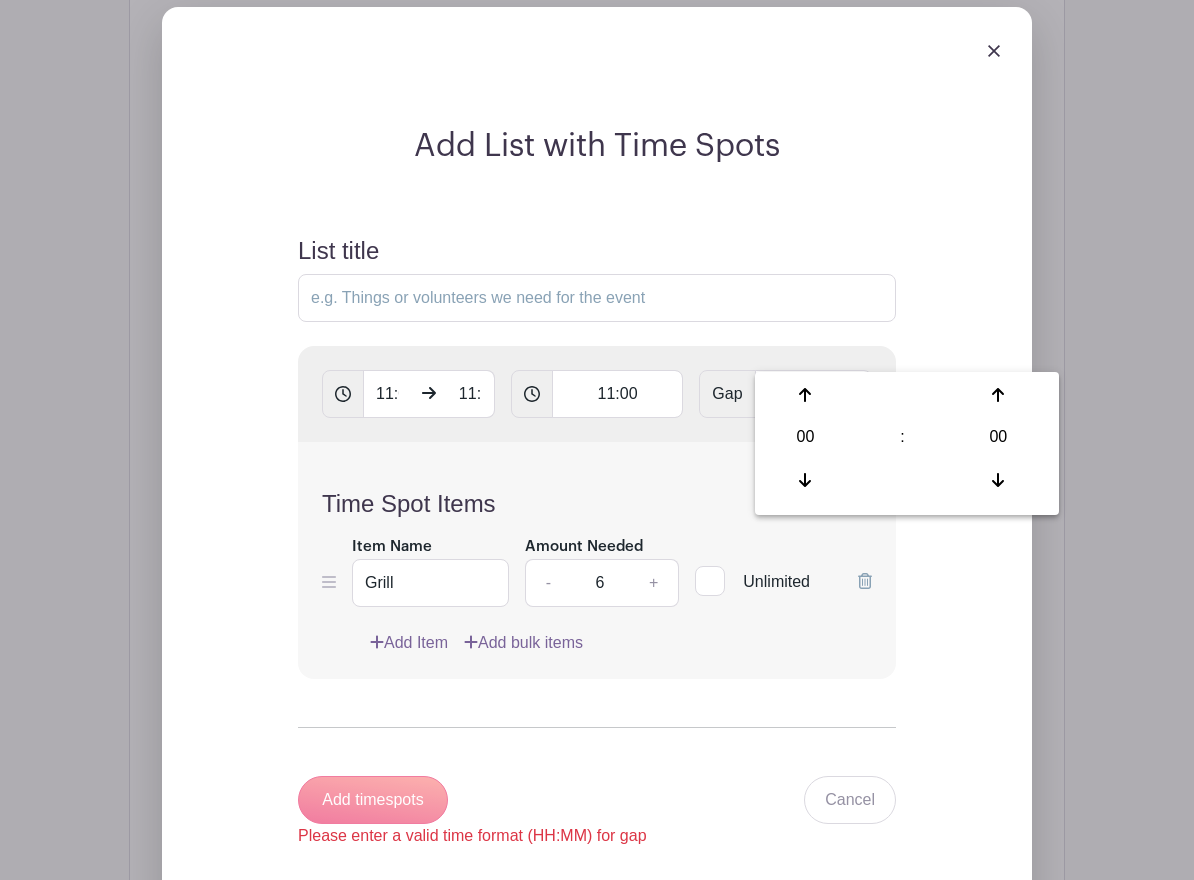 click on "Add List with Time Spots
List title
11:00 AM
11:12 AM
11:00
Gap
11:30
Time Spot Items
Item Name
Grill
Amount Needed
-
6
+
Unlimited
Add Item" at bounding box center (597, 499) 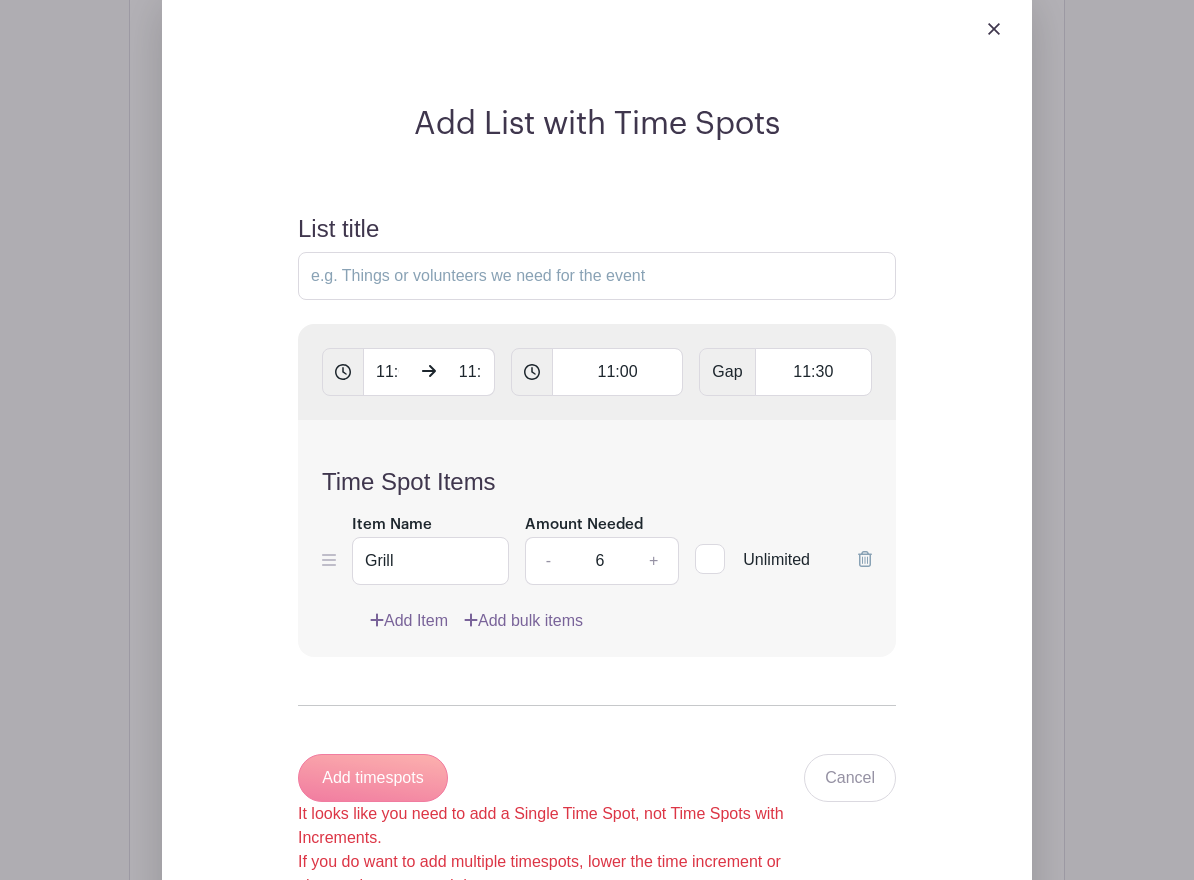 scroll, scrollTop: 2294, scrollLeft: 0, axis: vertical 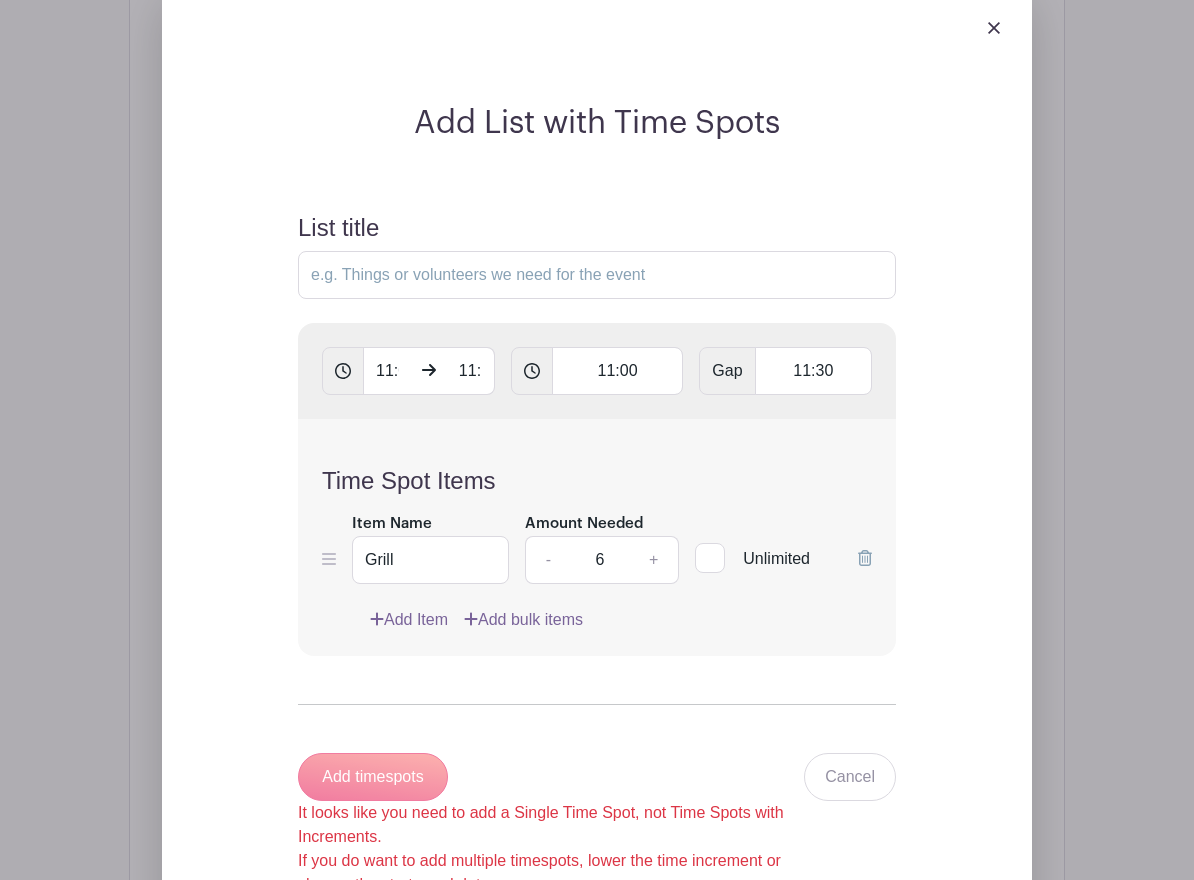 click on "Add timespots
It looks like you need to add a Single Time Spot, not Time Spots with Increments.  If you do want to add multiple timespots, lower the time increment or change the start - end dates." at bounding box center [551, 825] 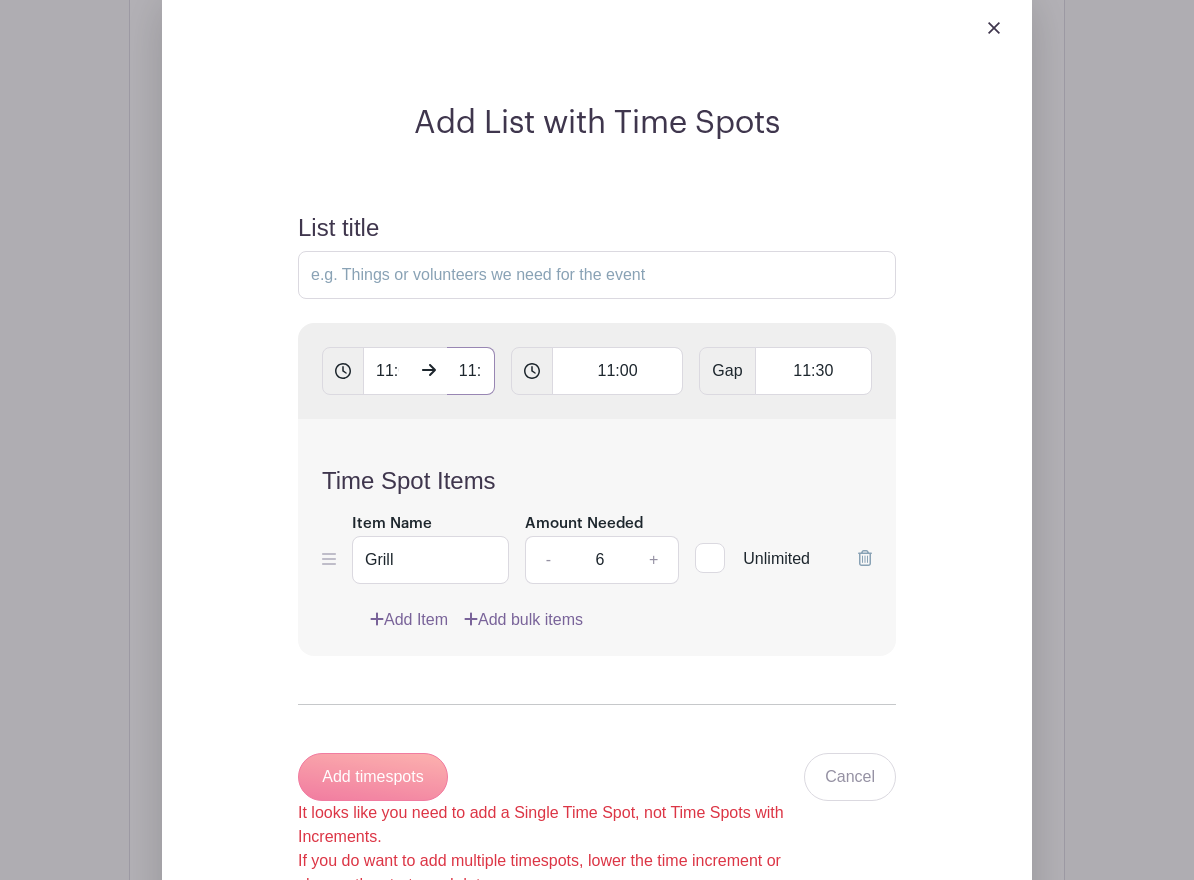 click on "11:12 AM" at bounding box center [471, 371] 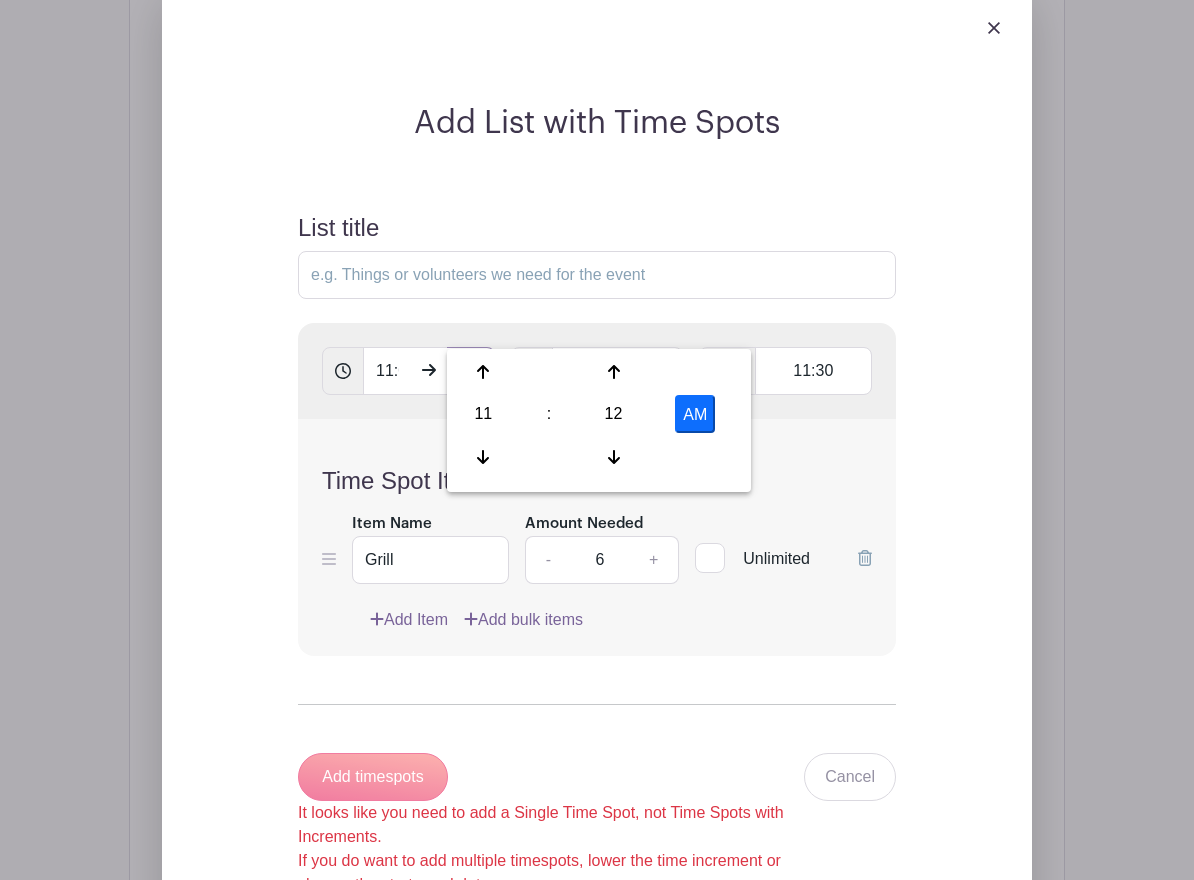 scroll, scrollTop: 0, scrollLeft: 46, axis: horizontal 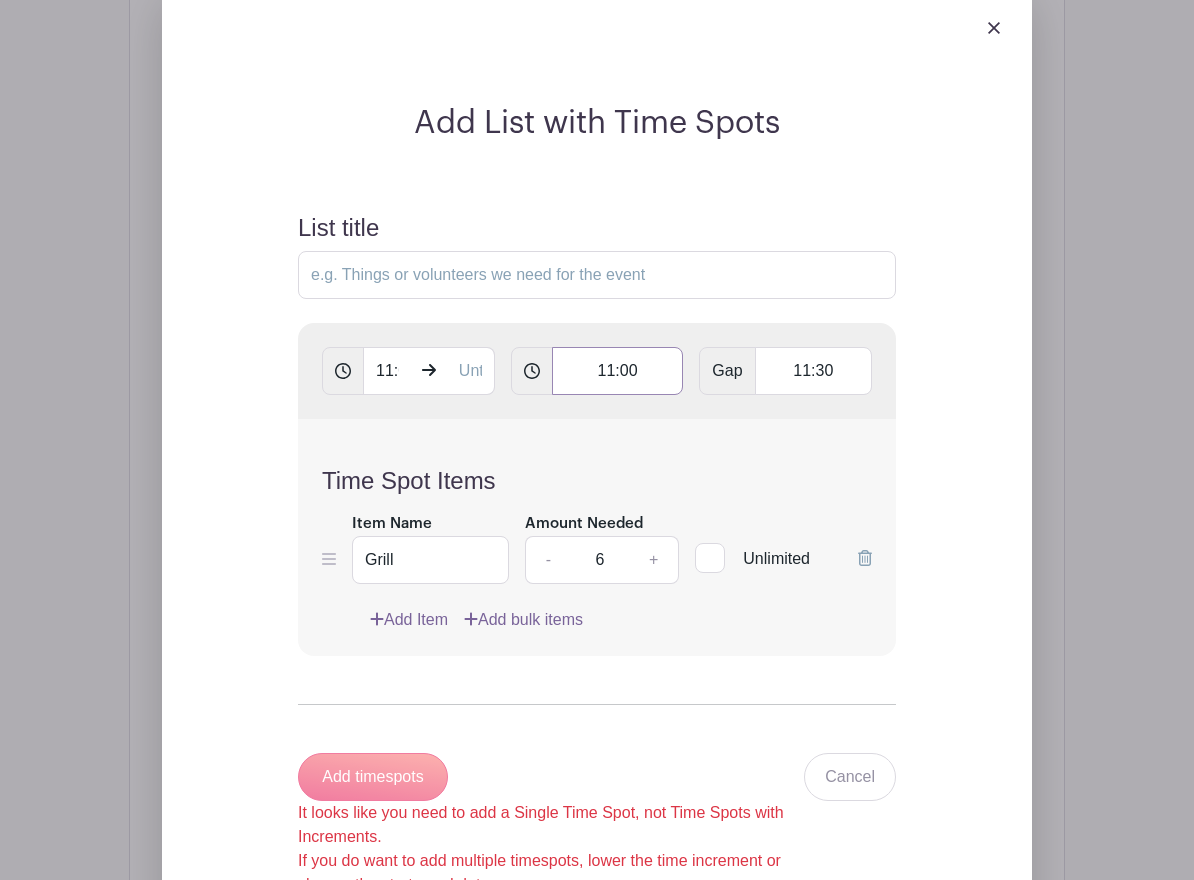 type on "11:13 AM" 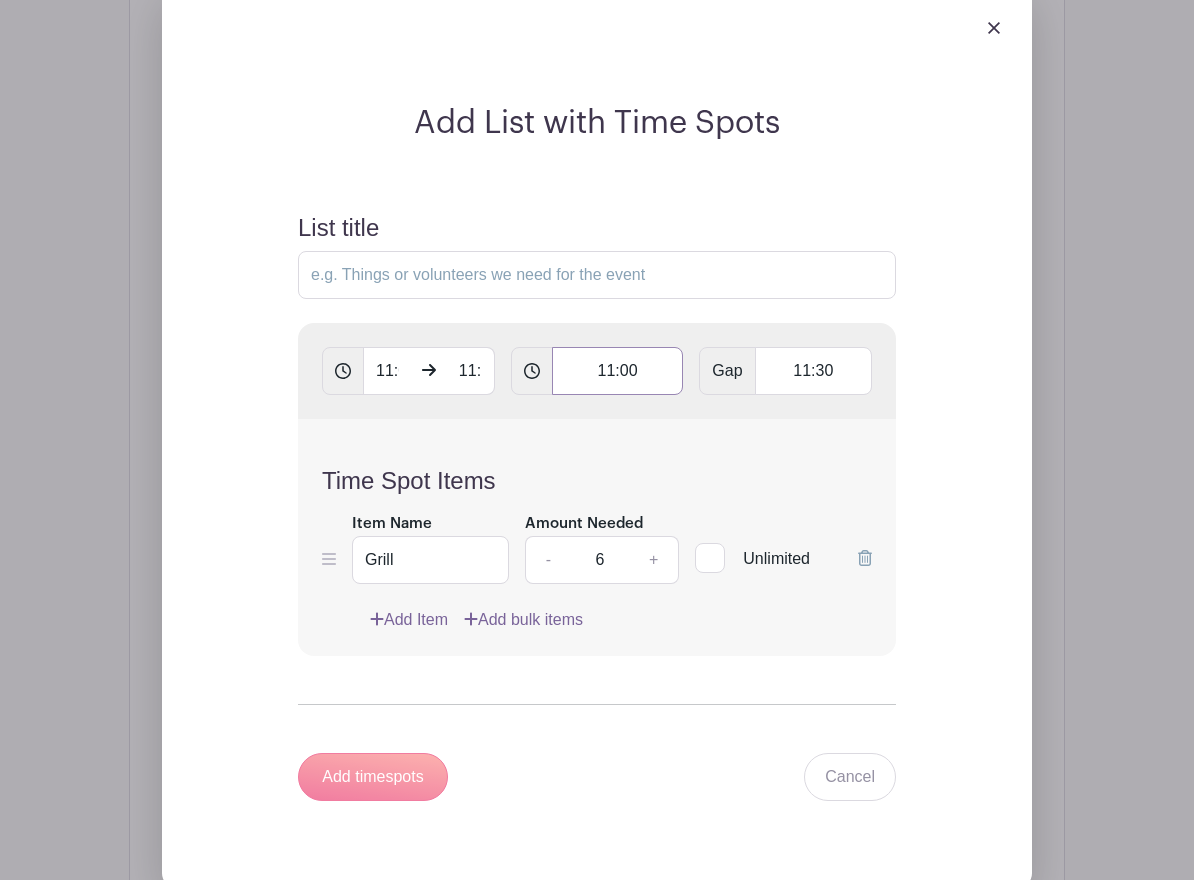 click on "11:00" at bounding box center (618, 371) 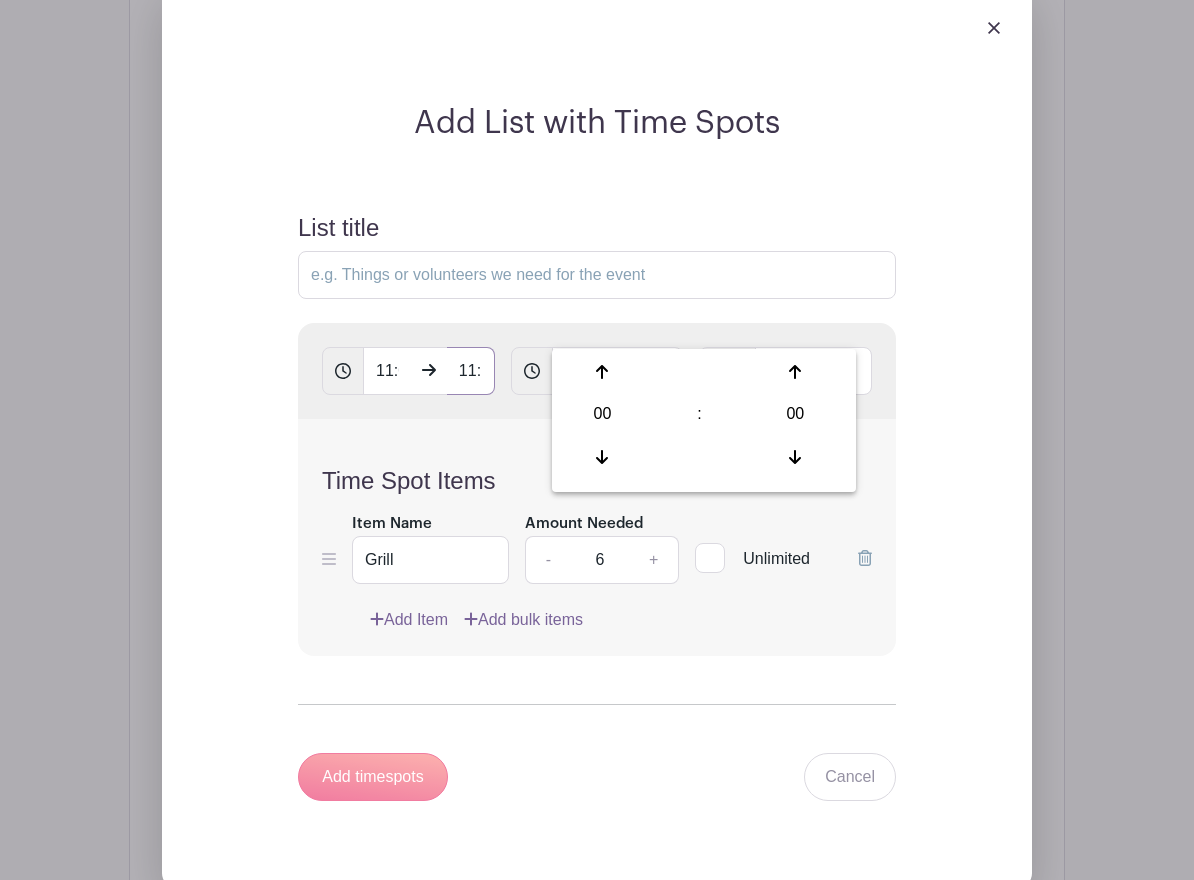 scroll, scrollTop: 0, scrollLeft: 46, axis: horizontal 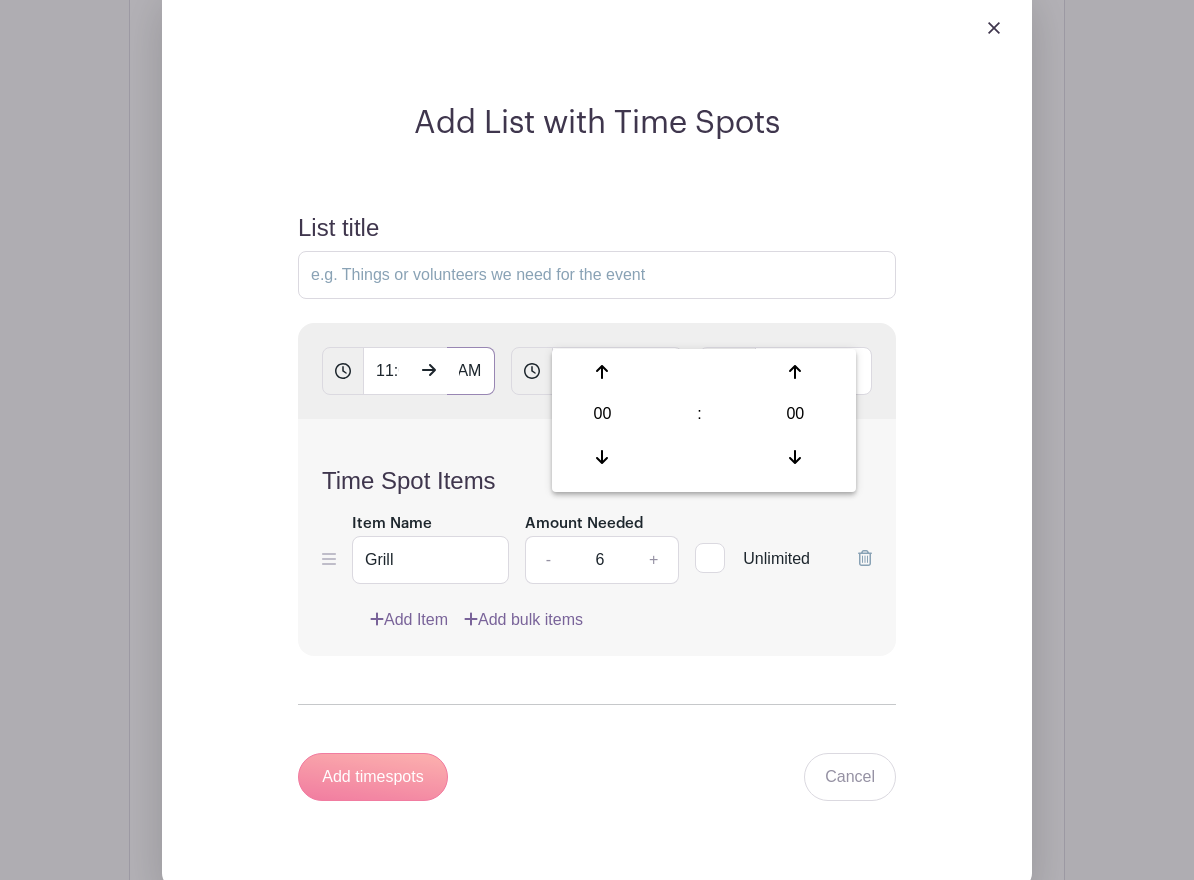 drag, startPoint x: 456, startPoint y: 323, endPoint x: 483, endPoint y: 324, distance: 27.018513 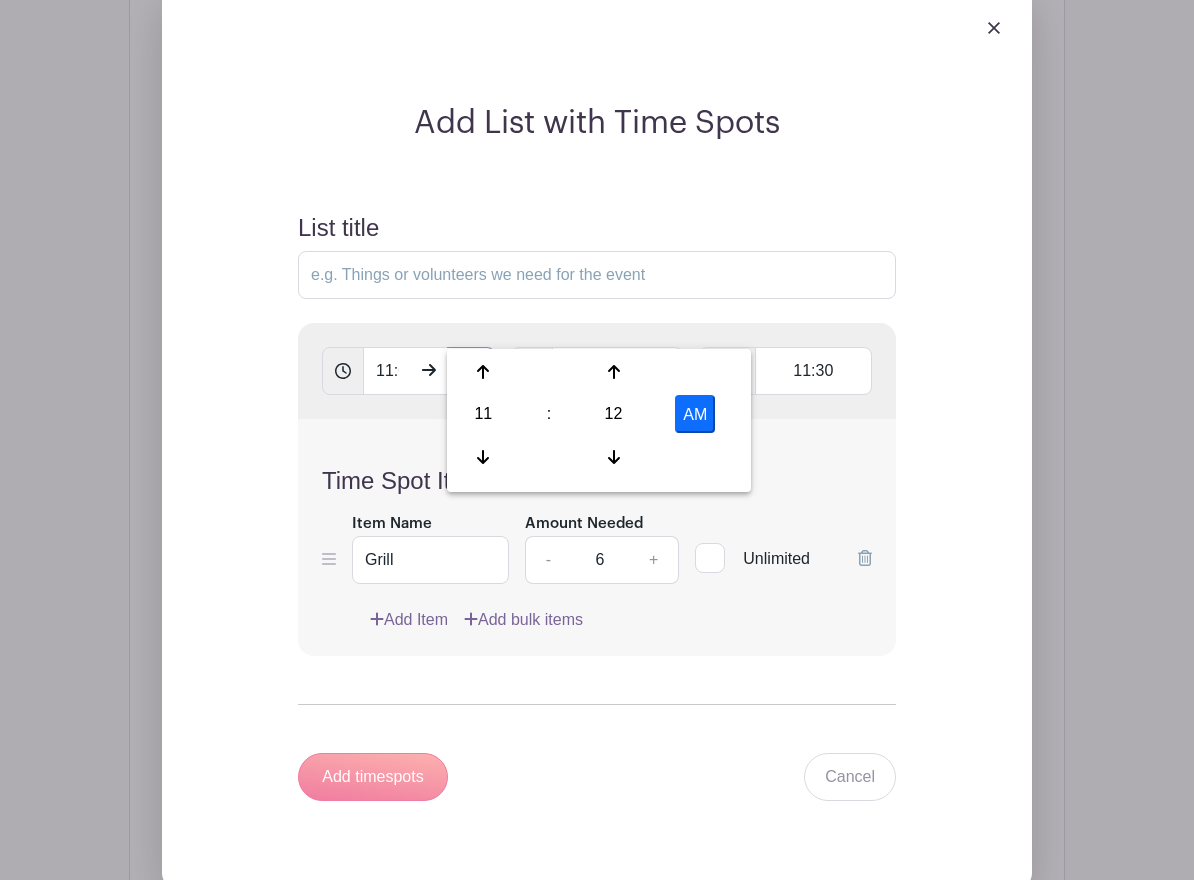 scroll, scrollTop: 0, scrollLeft: 0, axis: both 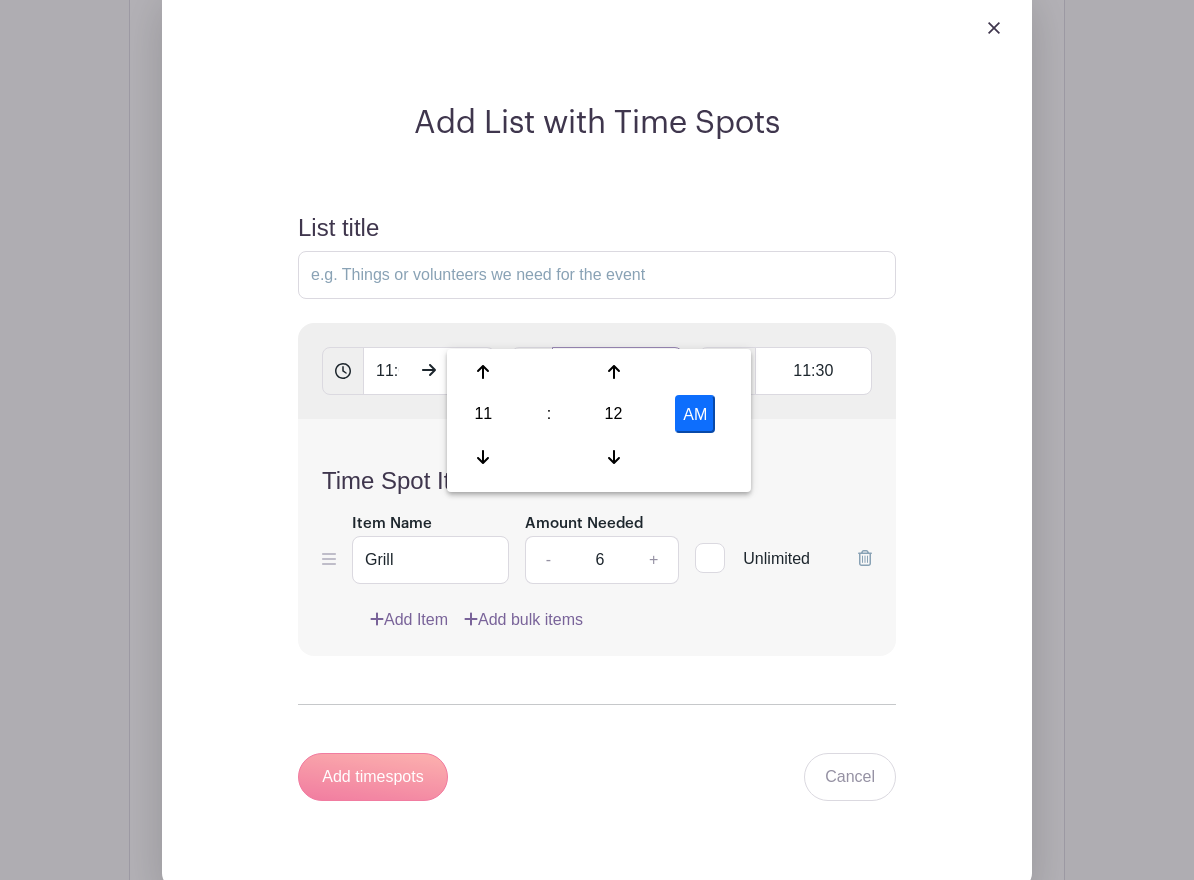 type on "11:13 AM" 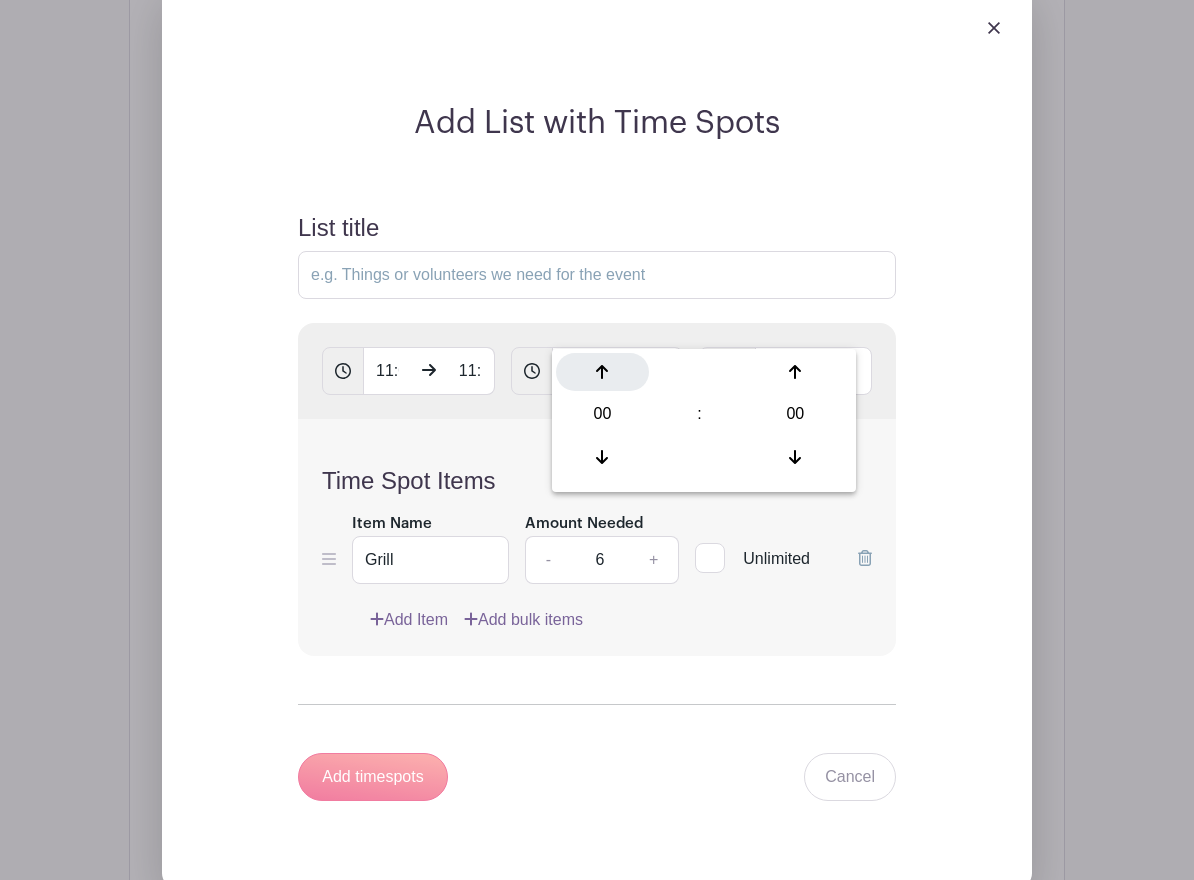click 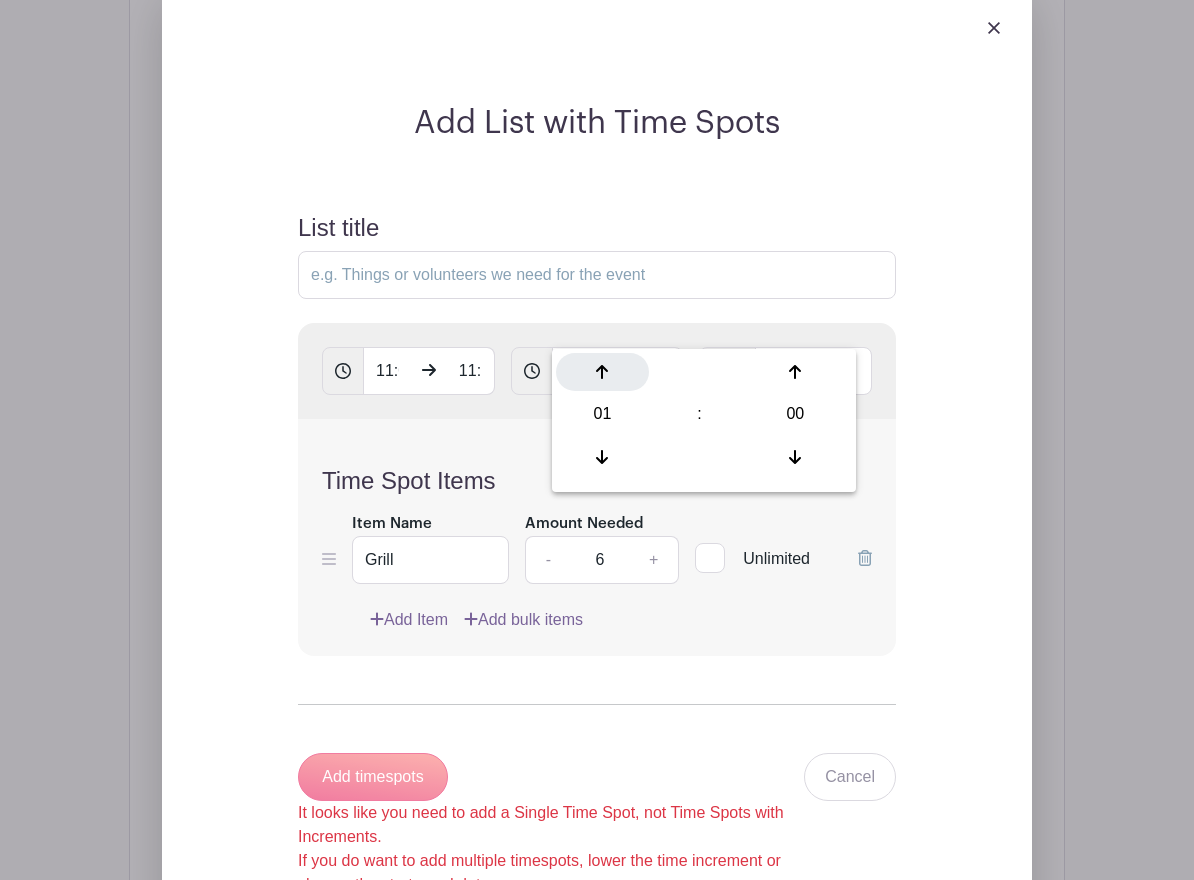 click 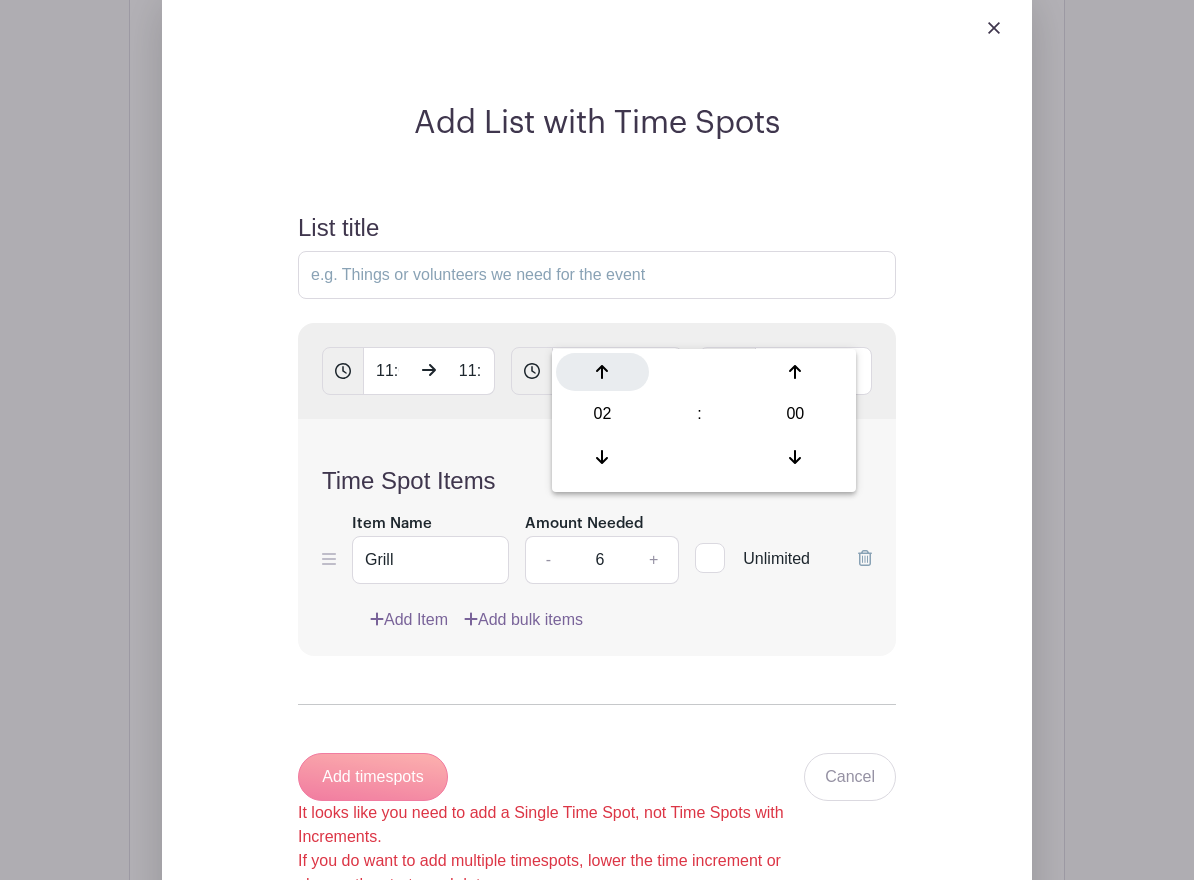 click 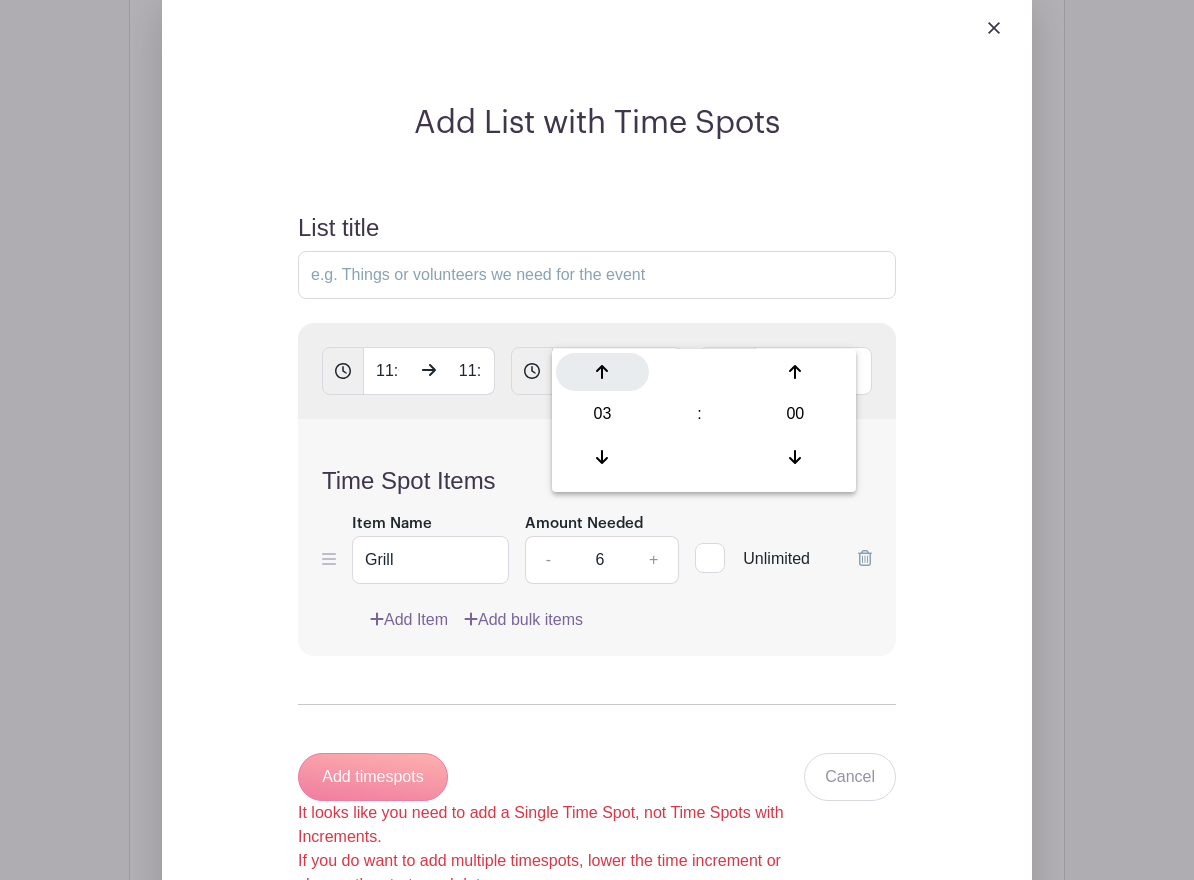click 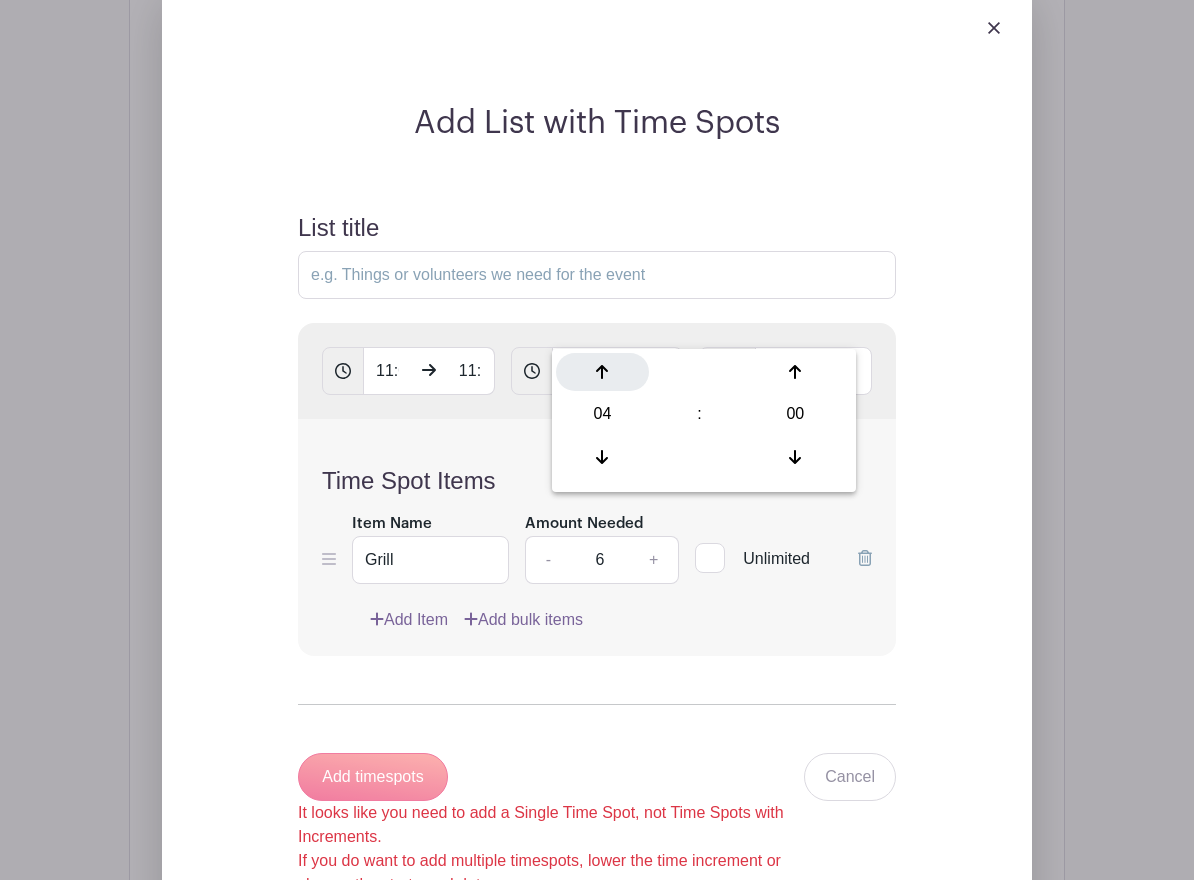 click 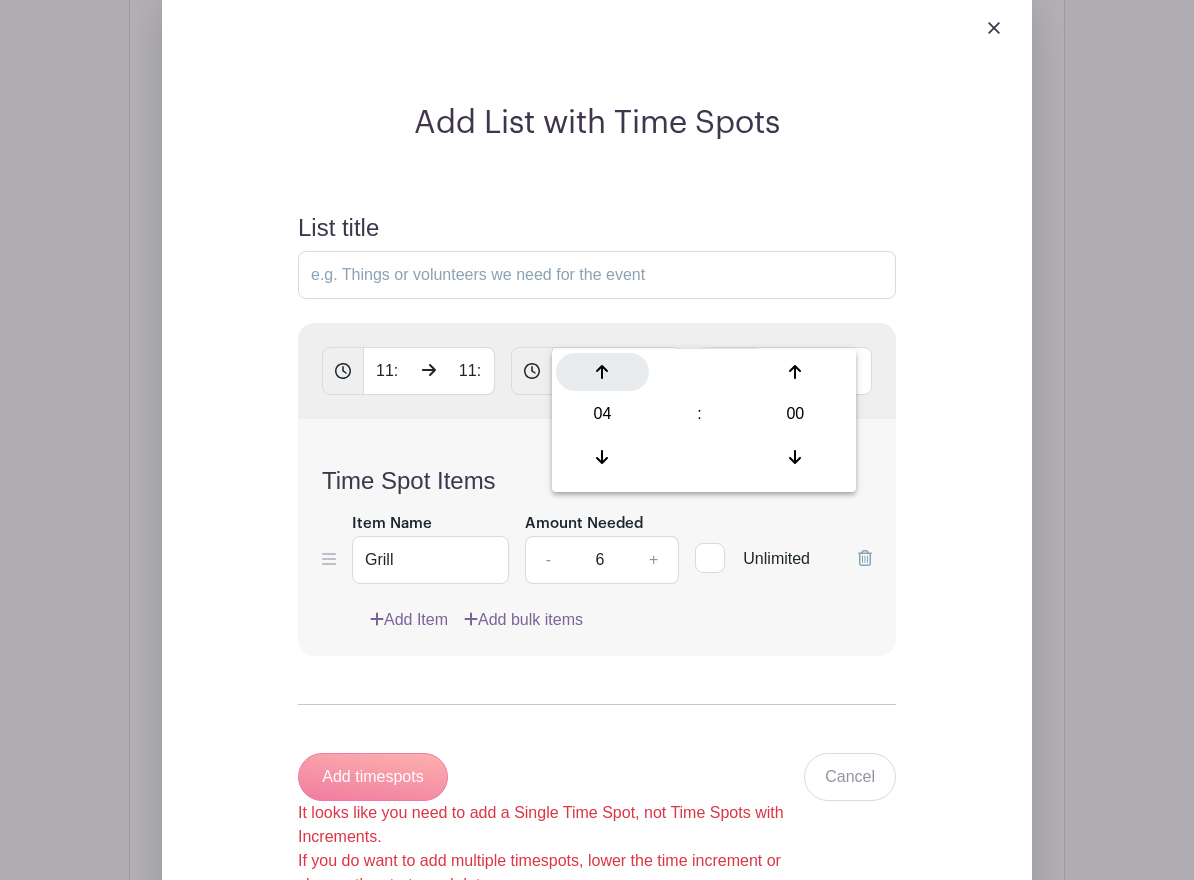 click 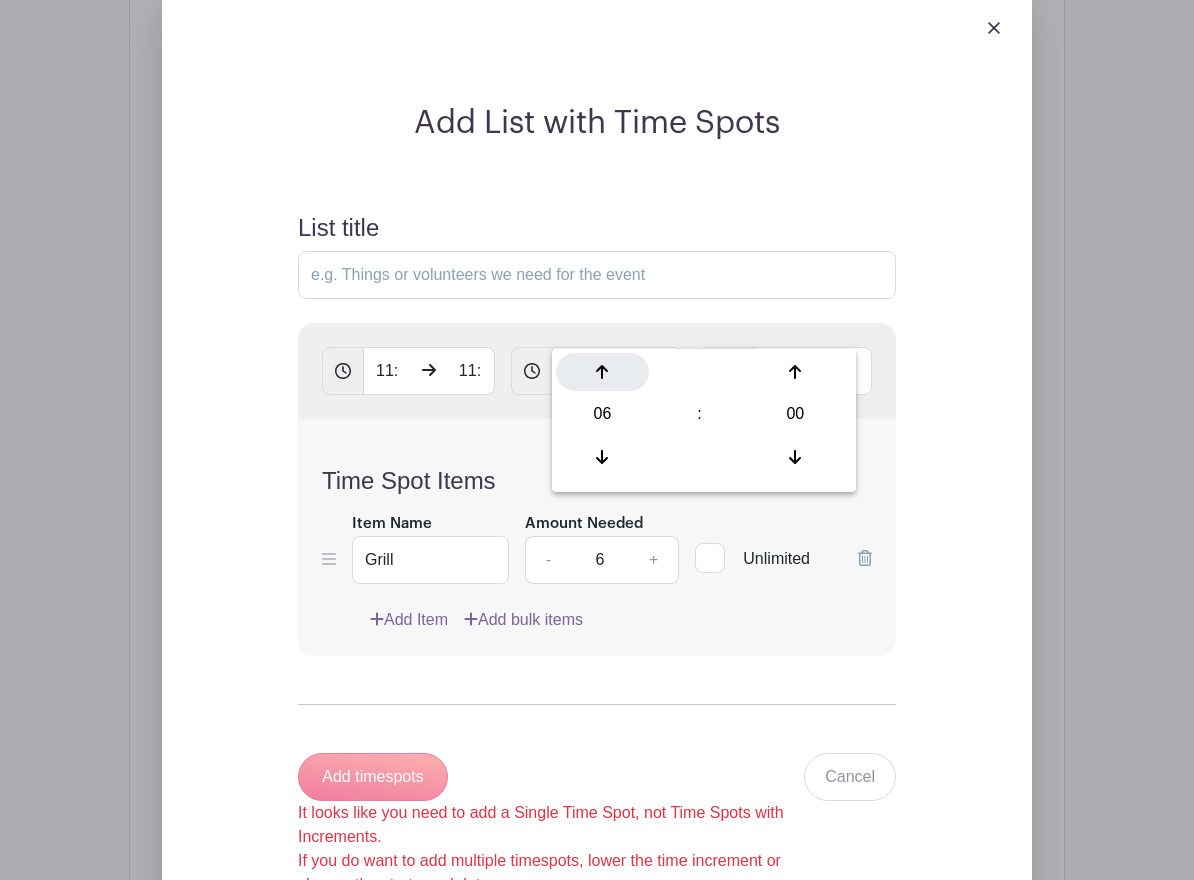 click 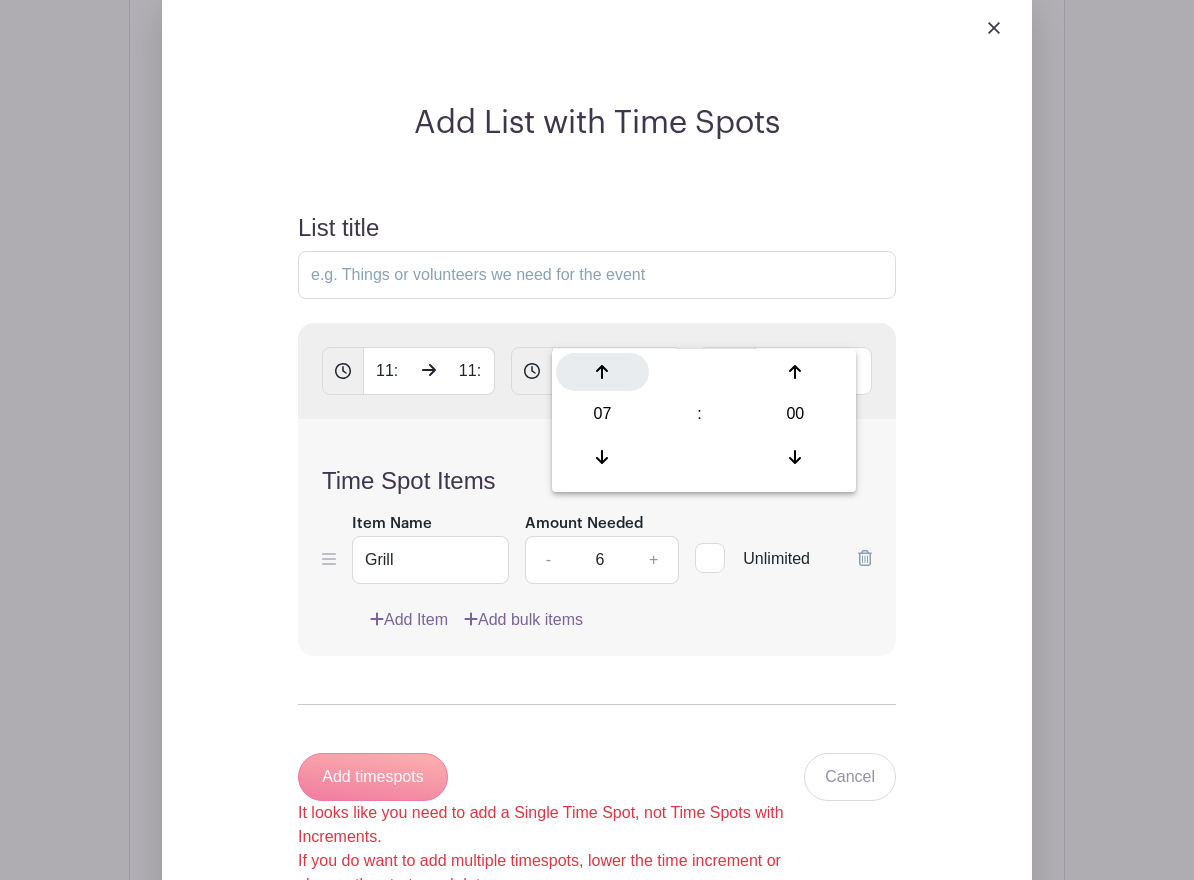click 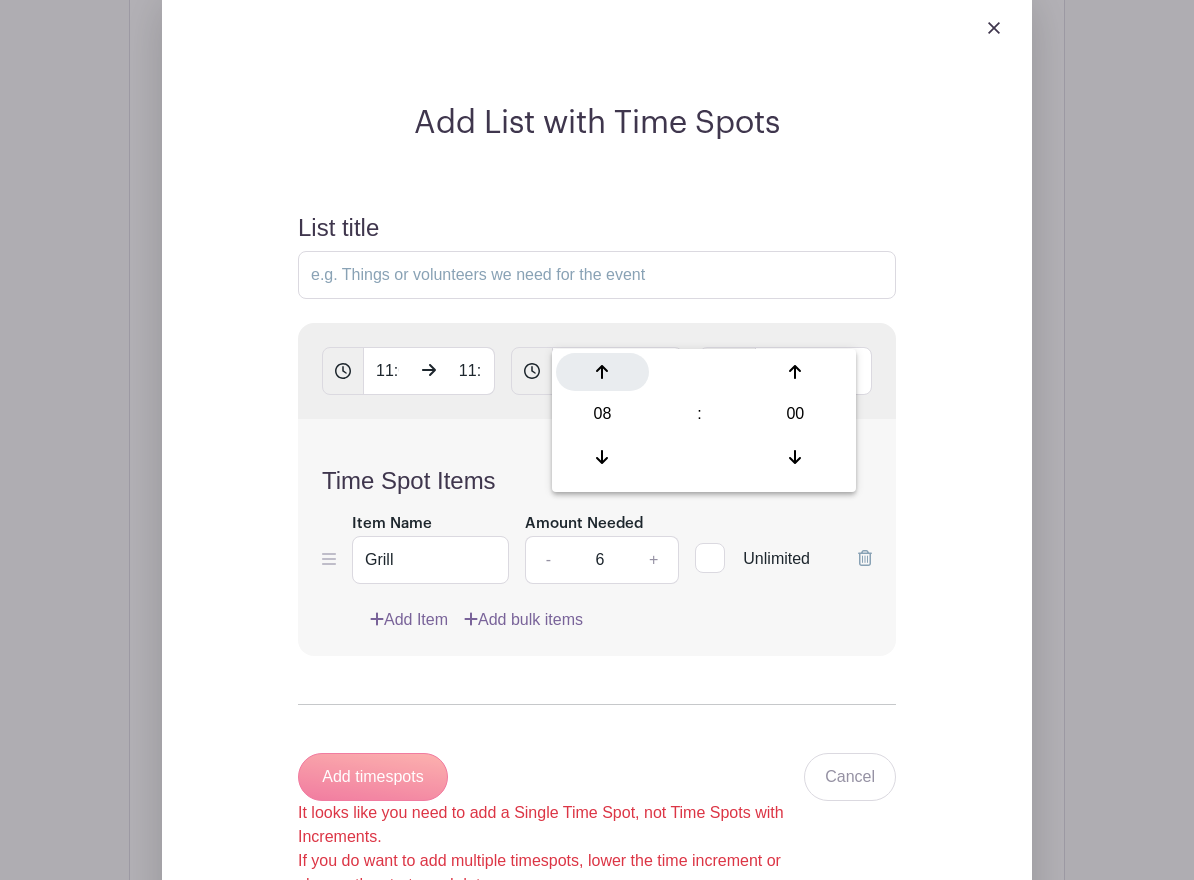click 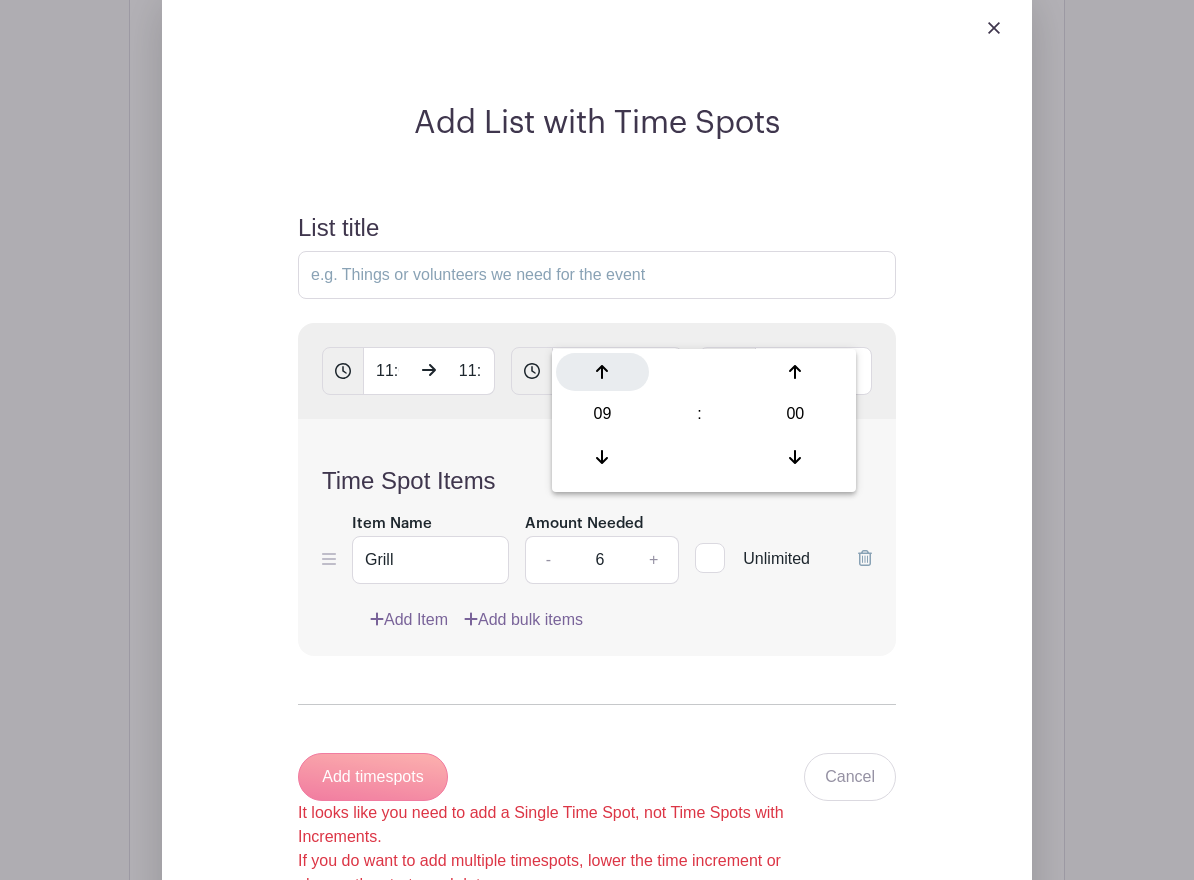 click 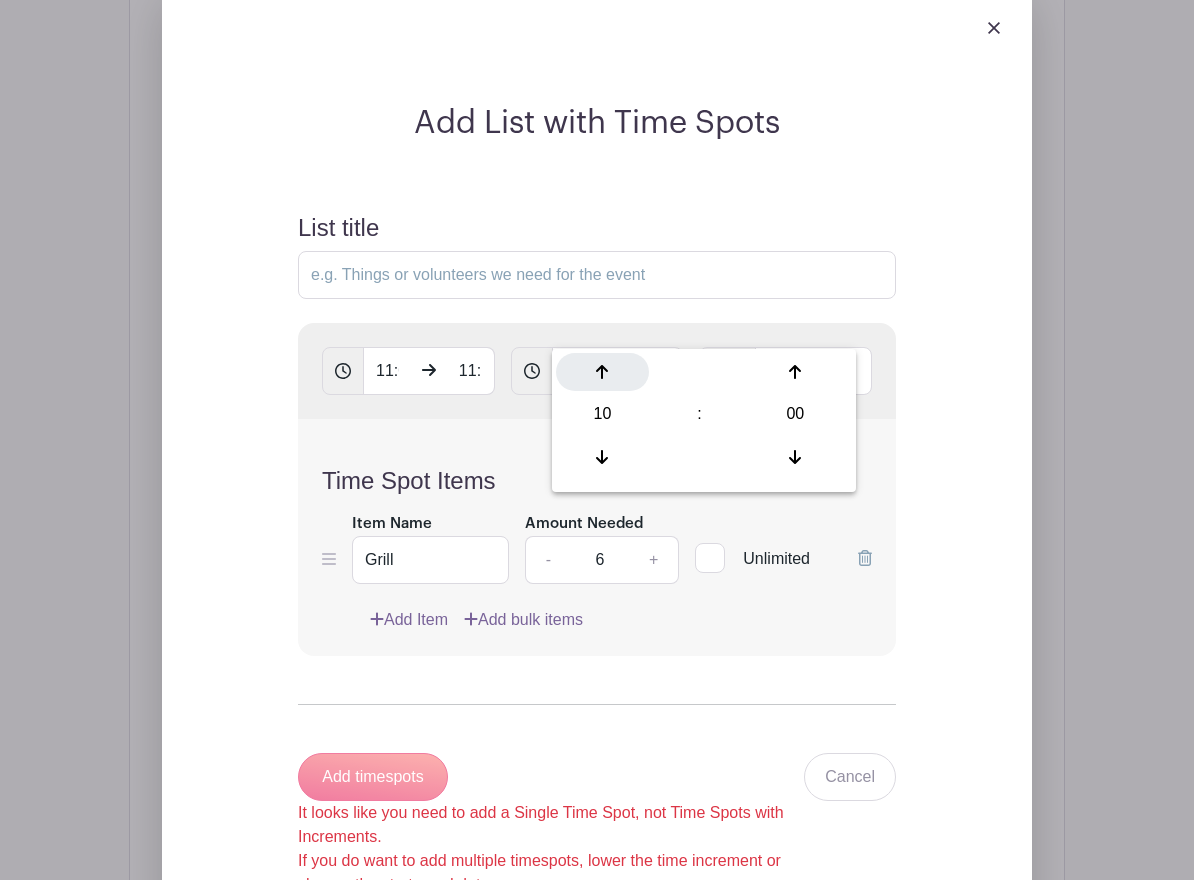 click 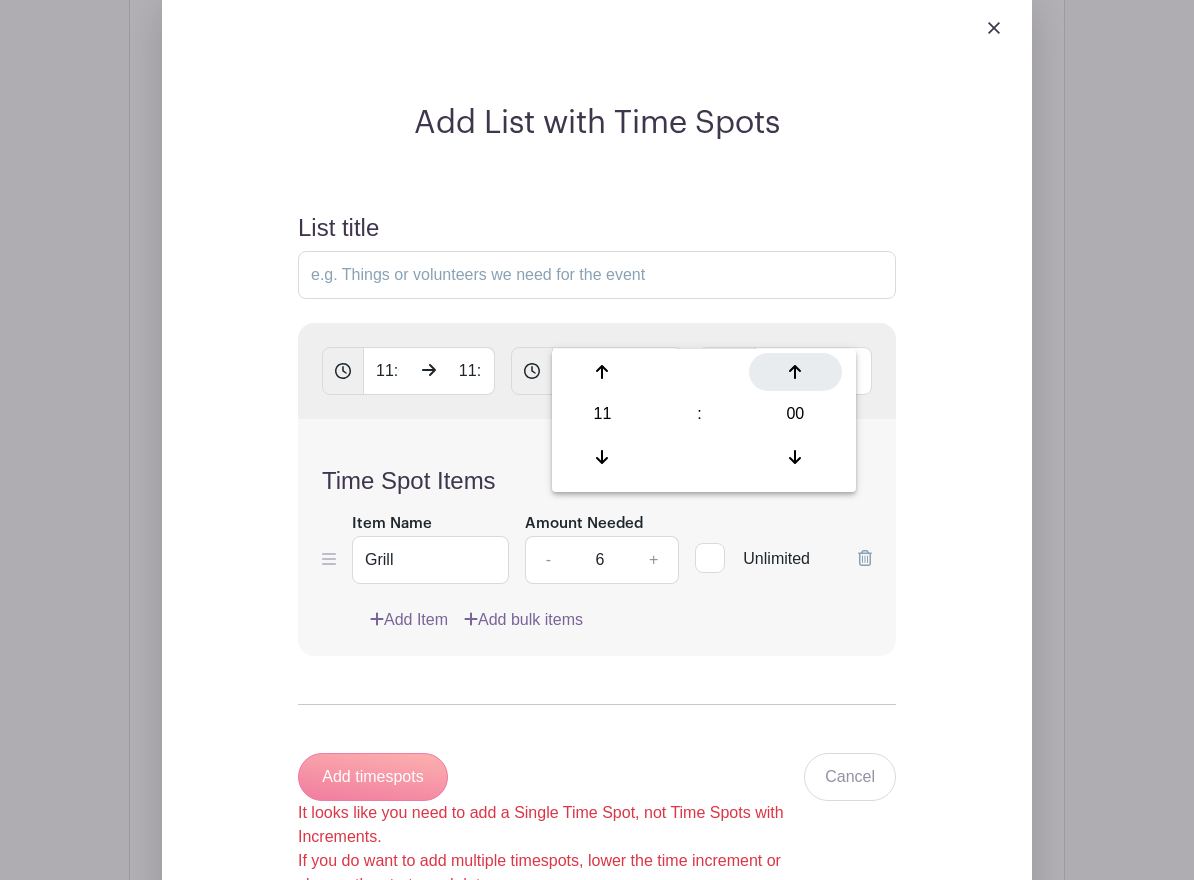 click 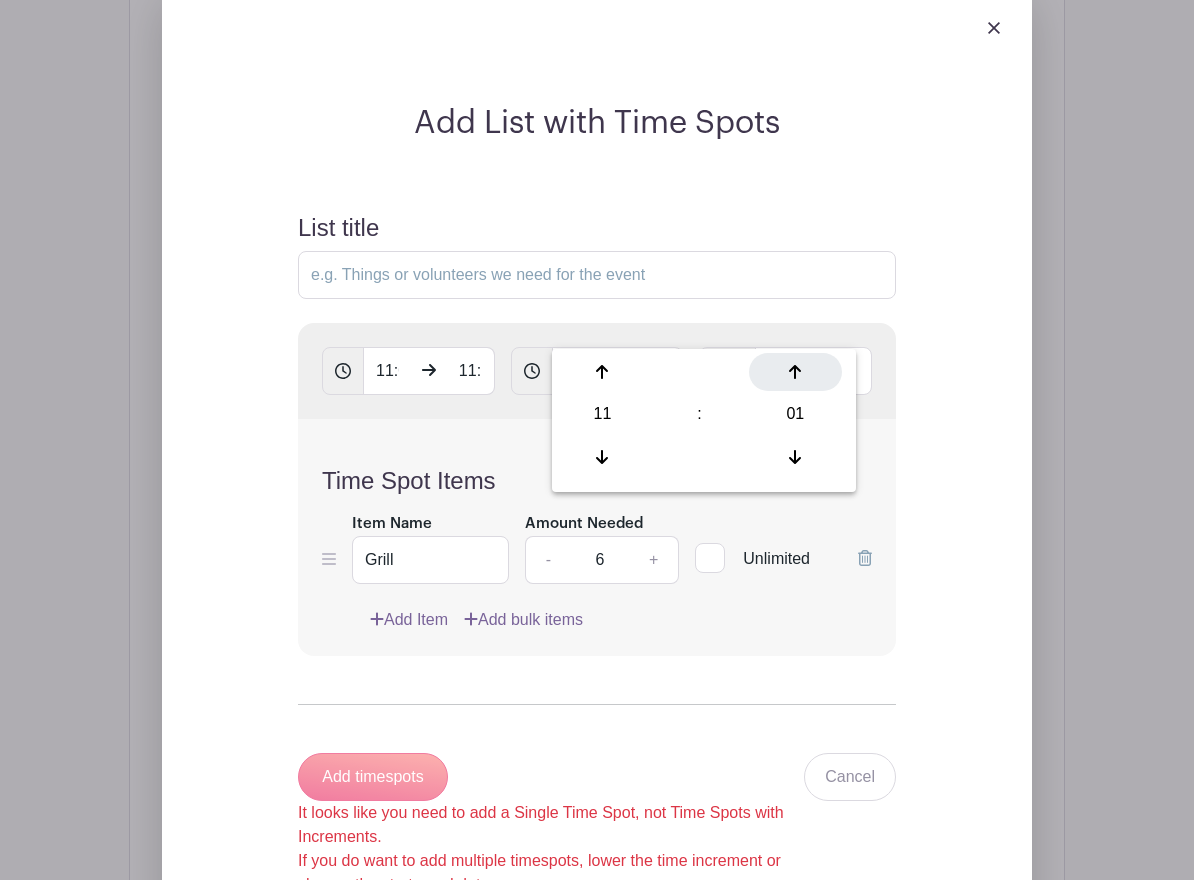 click 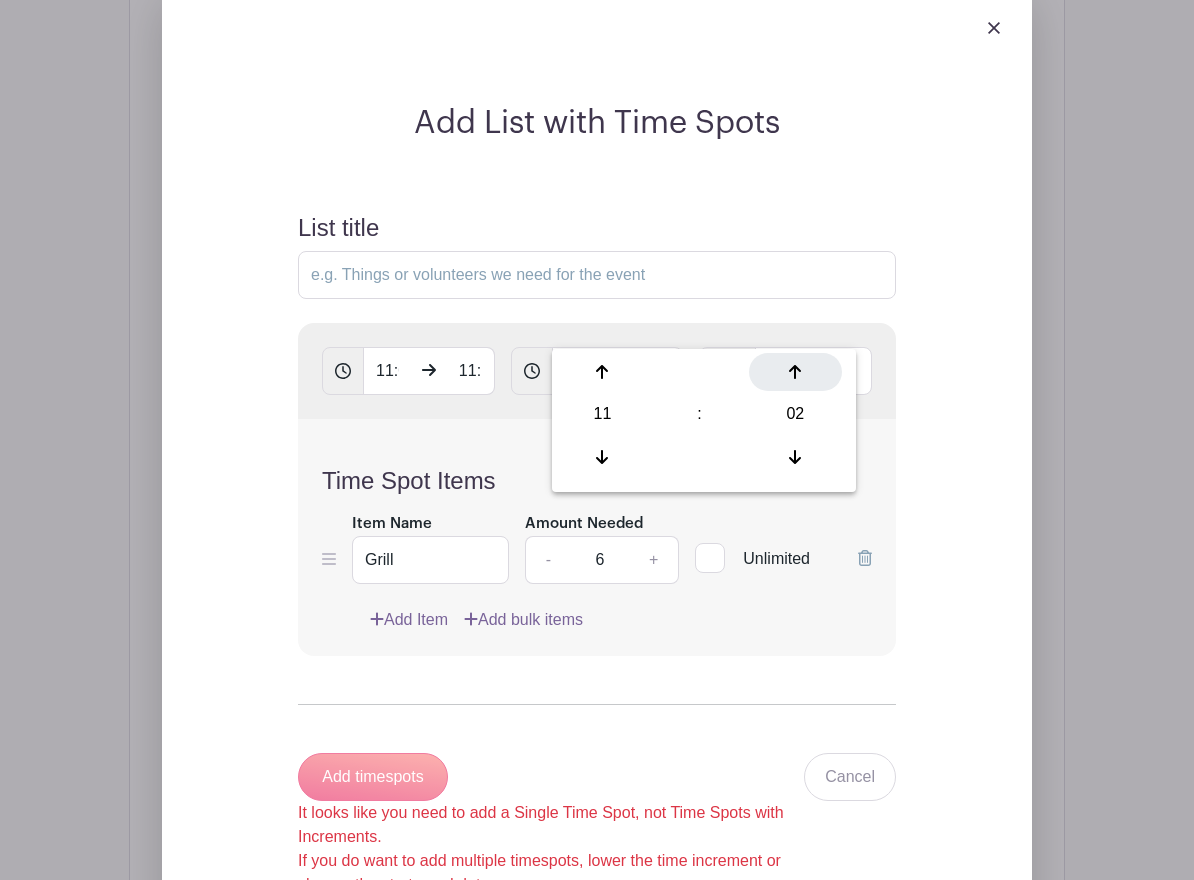 click 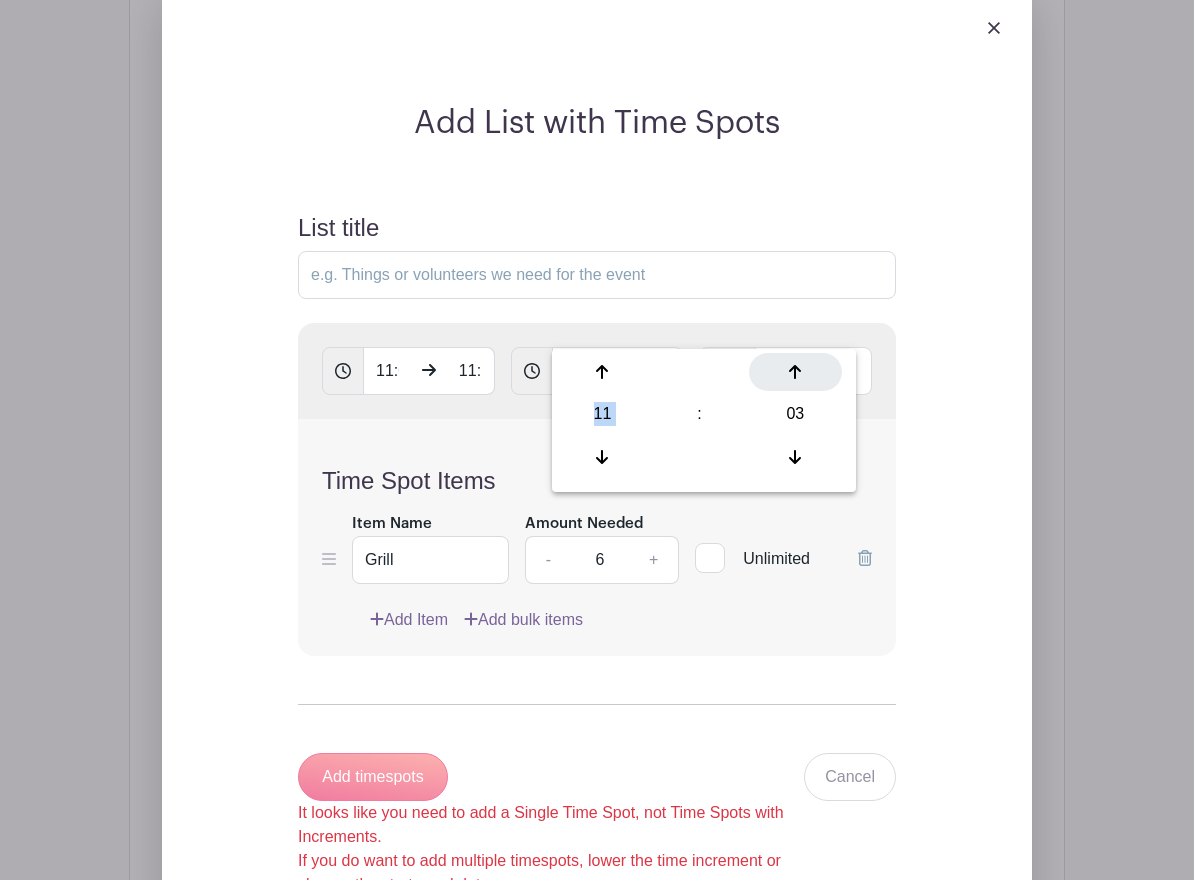 click 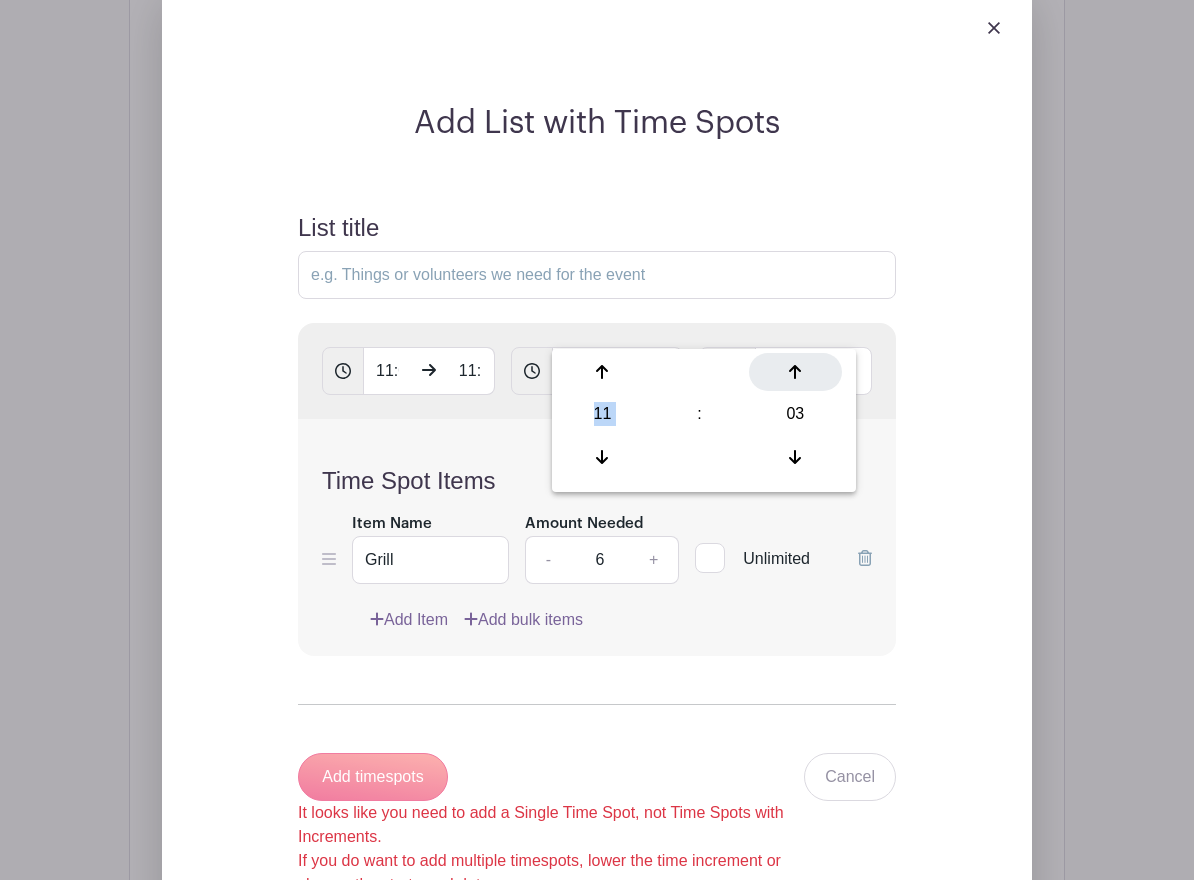 click 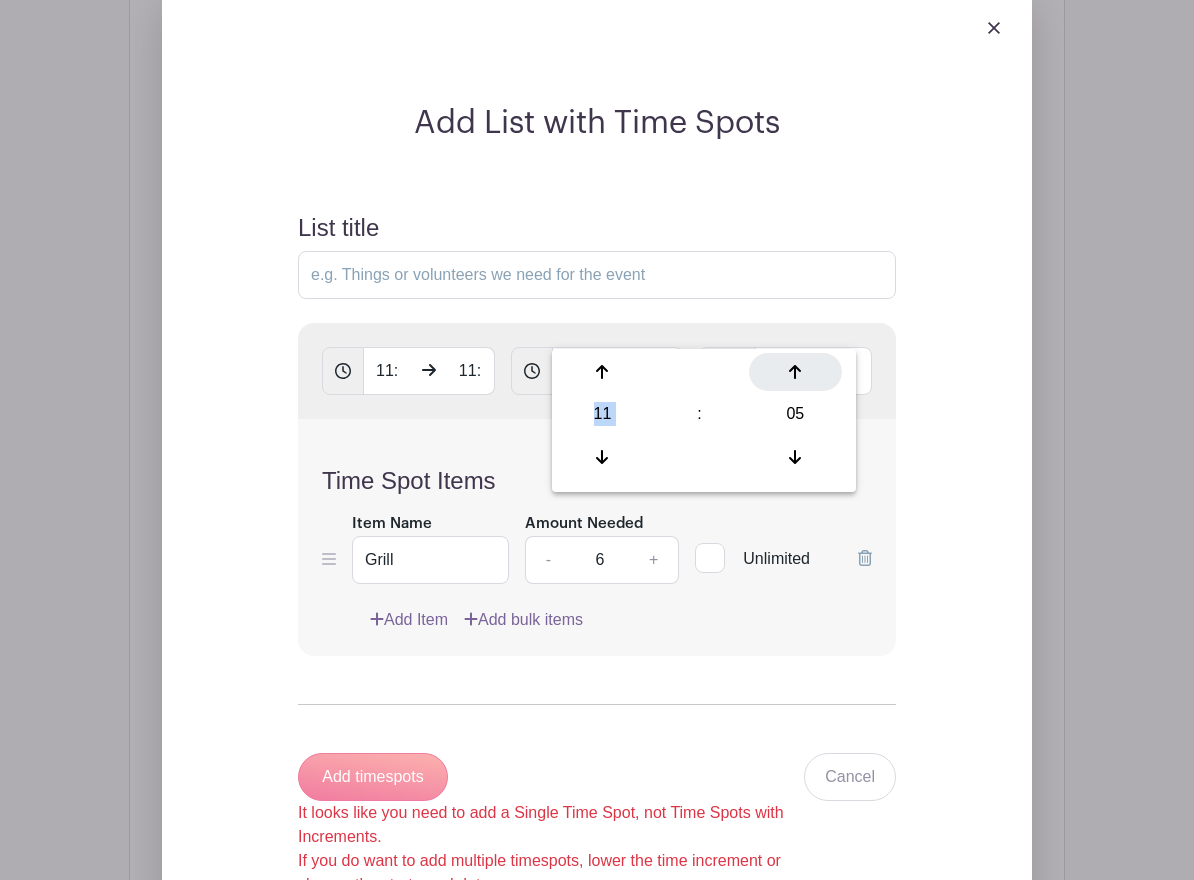 click 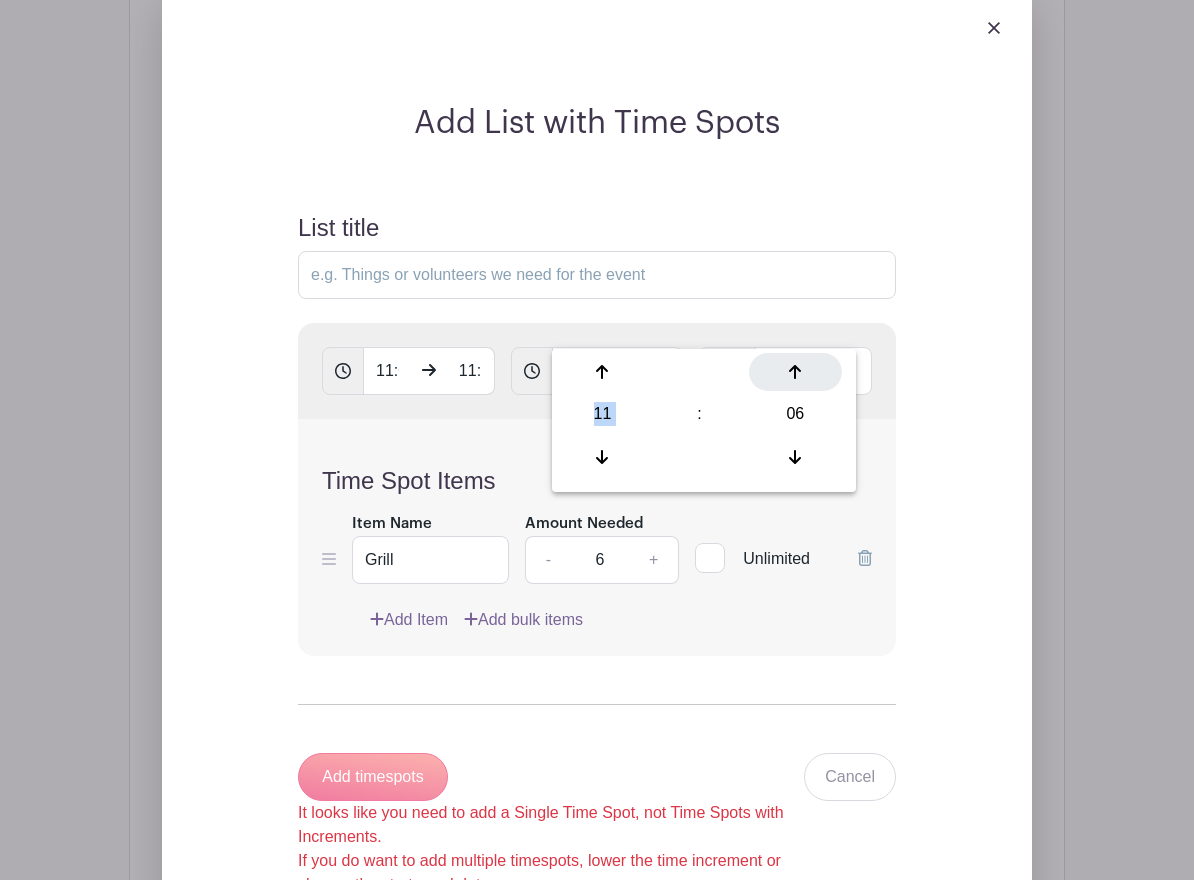 click 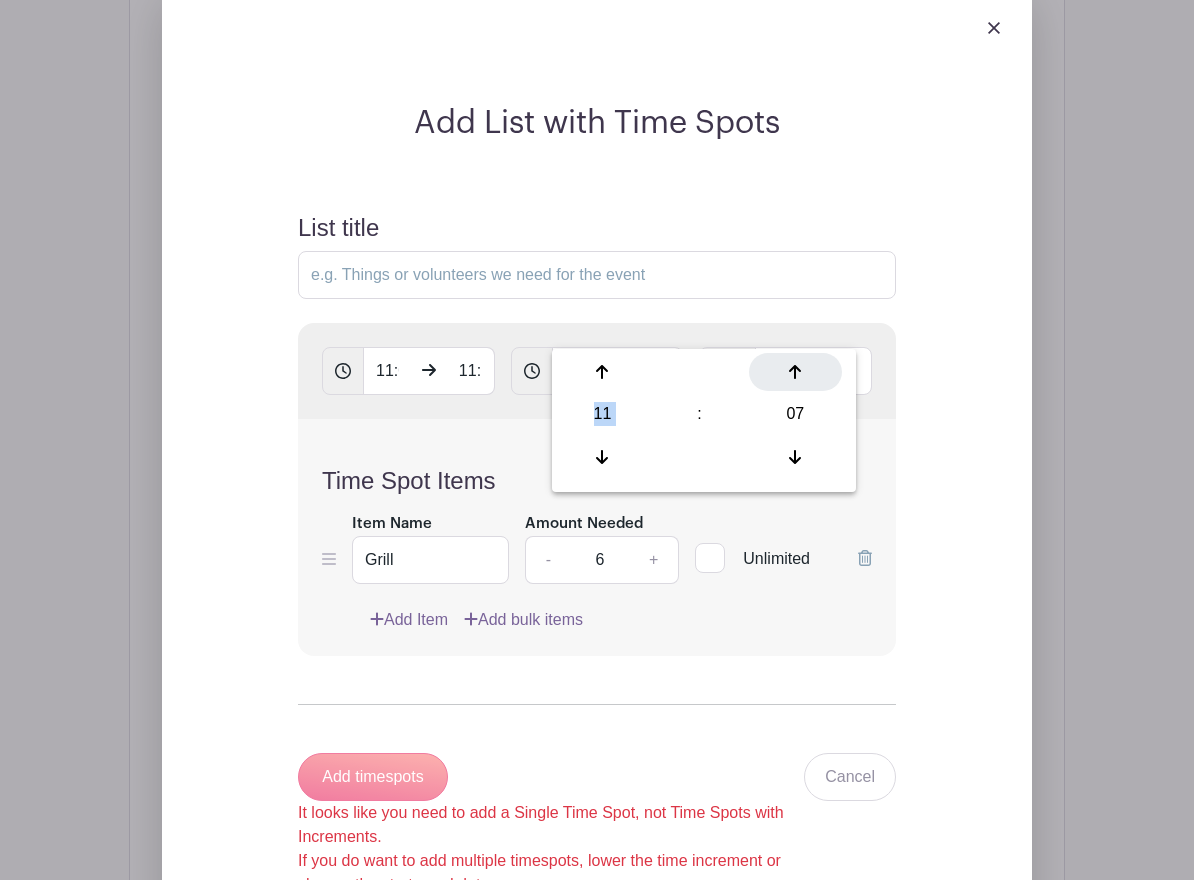 click 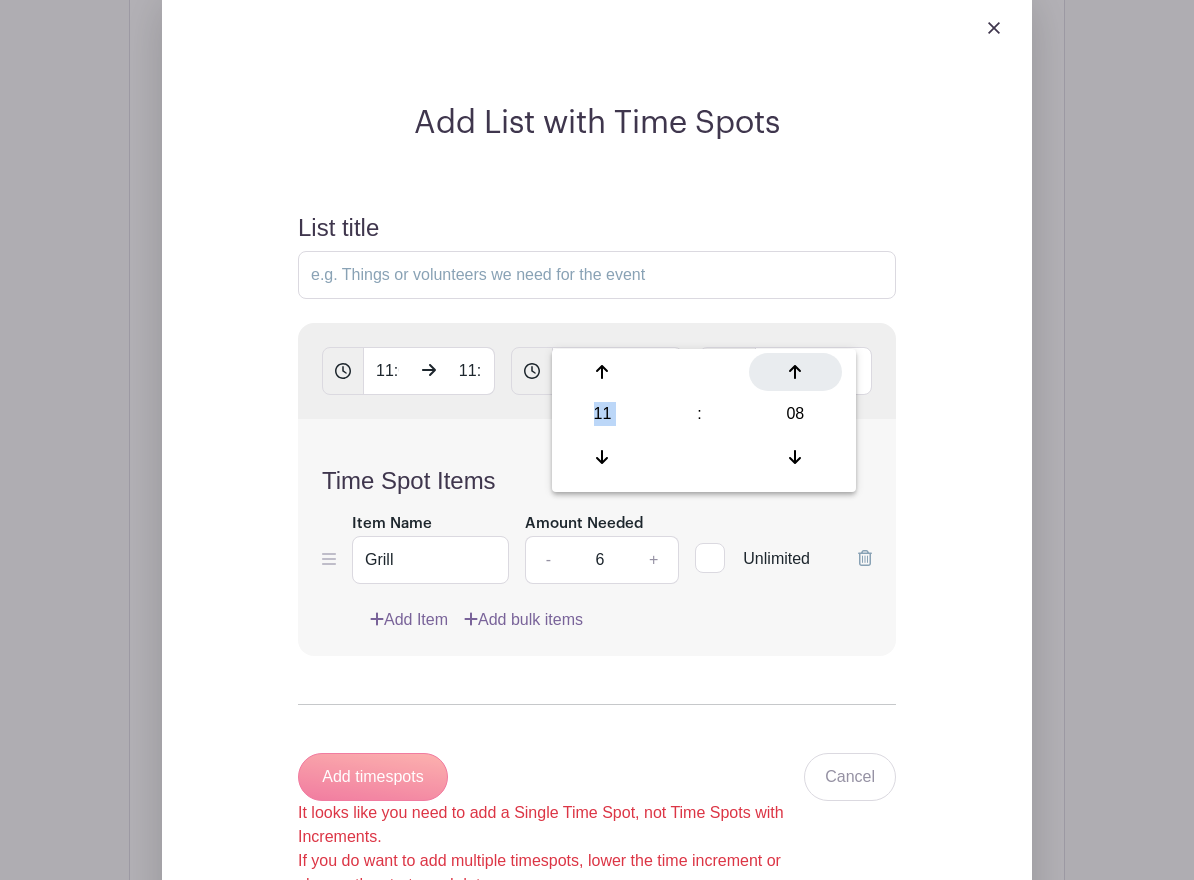 click 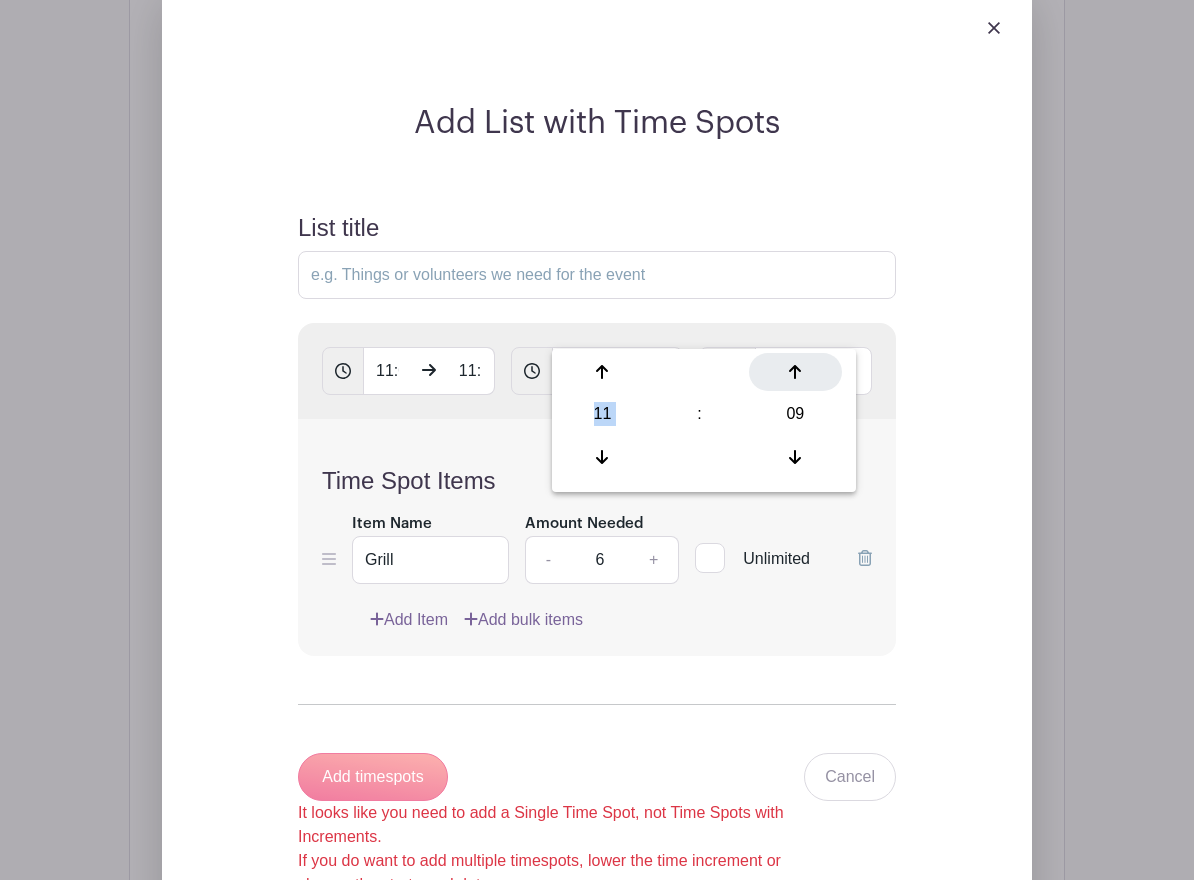 click 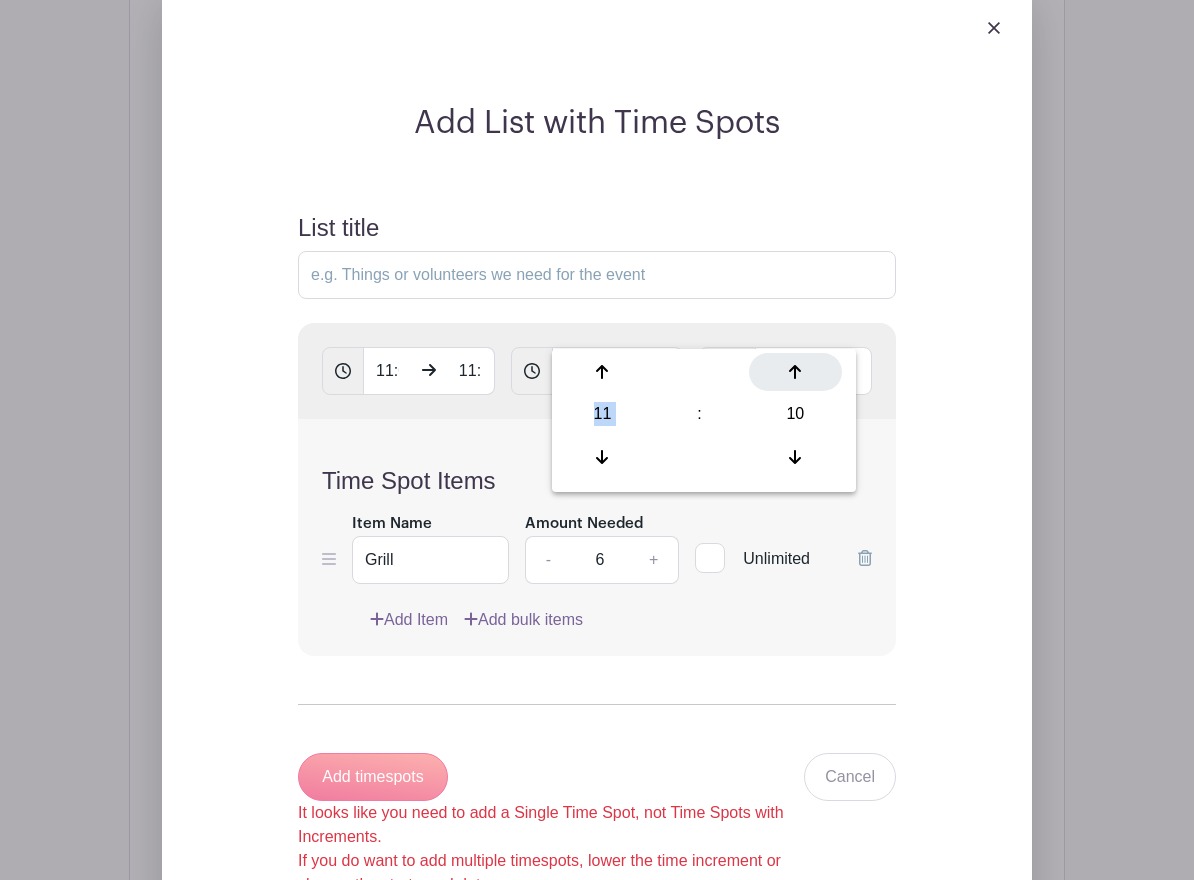 click 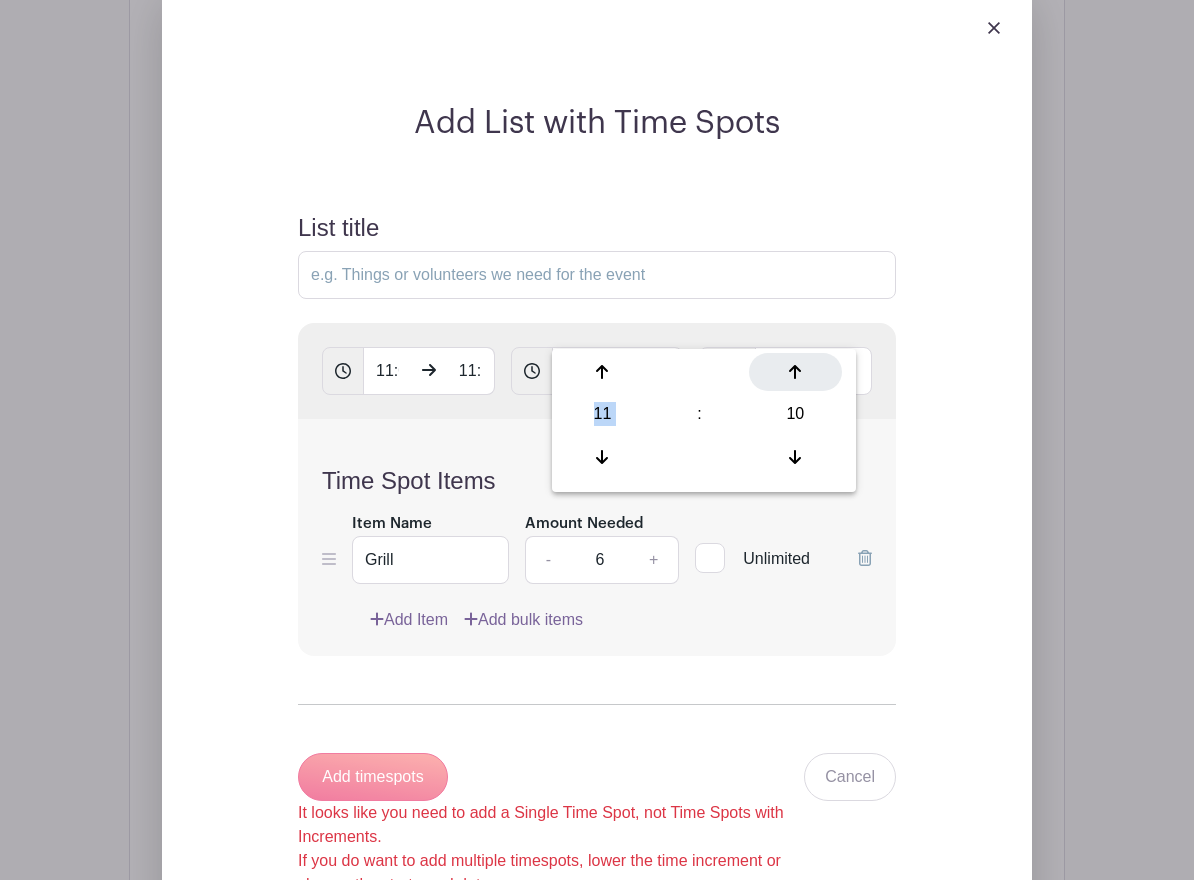 click 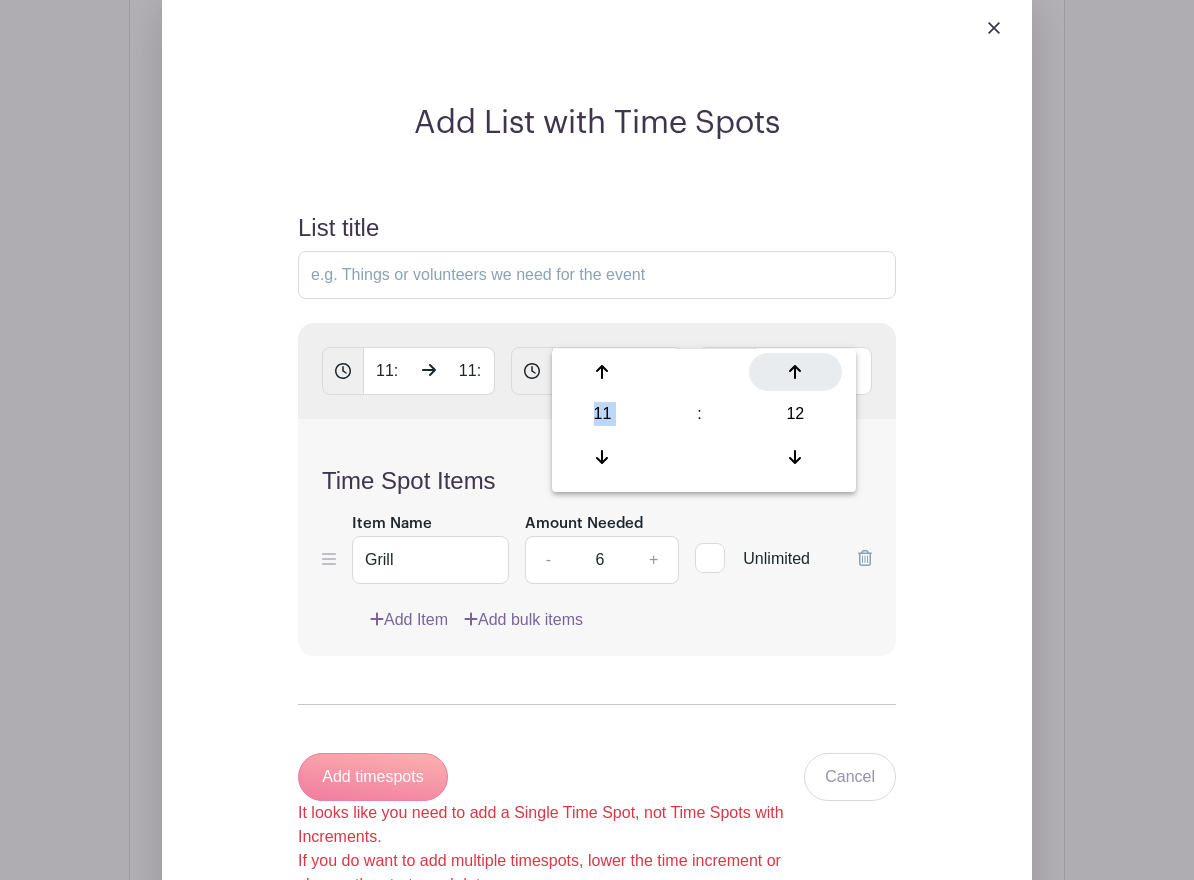 click 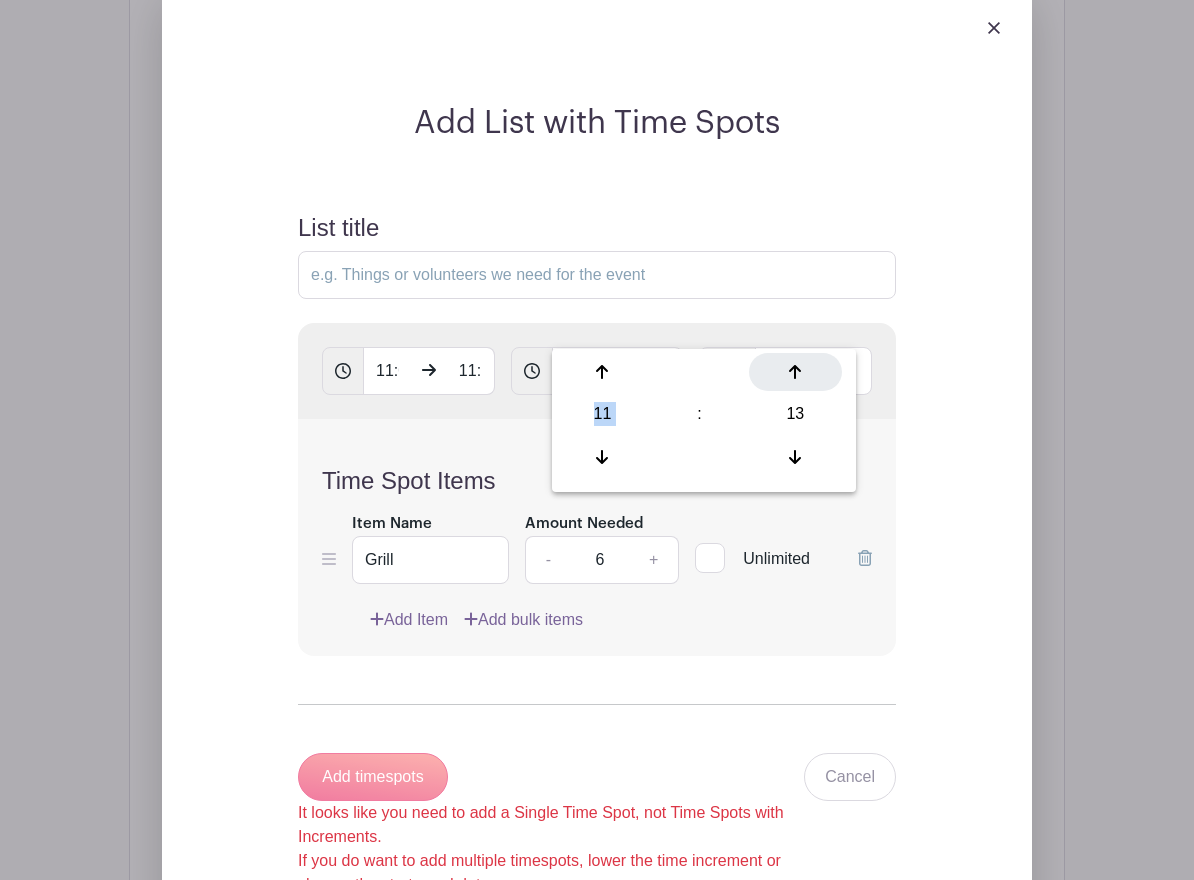 click 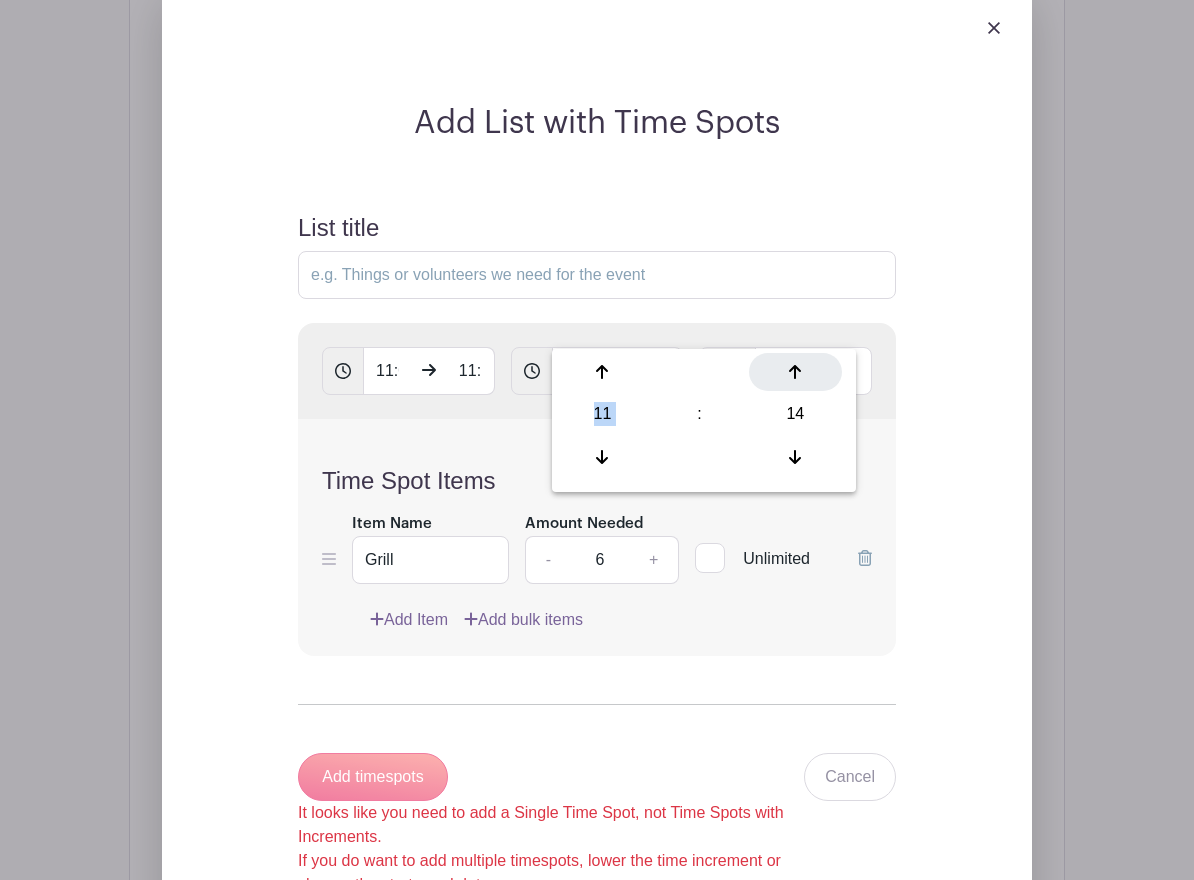 click 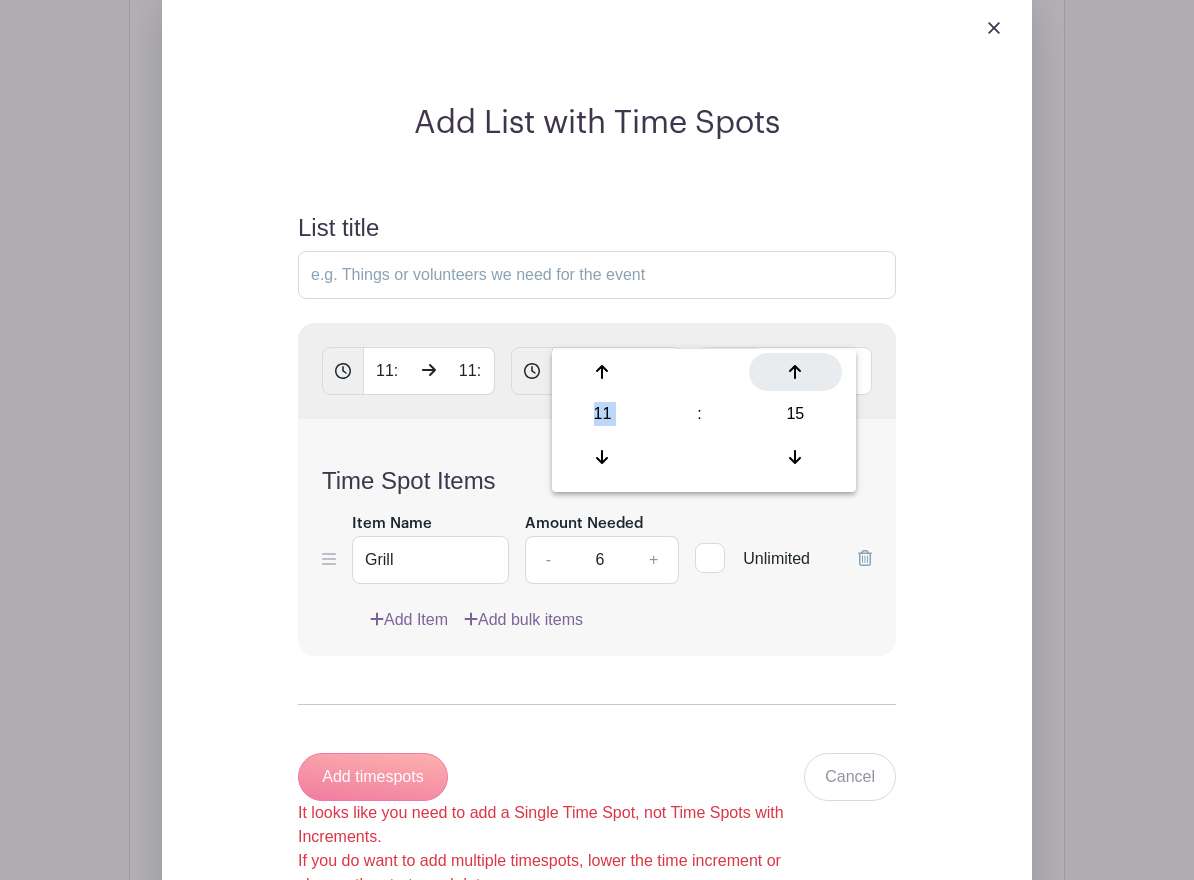 click 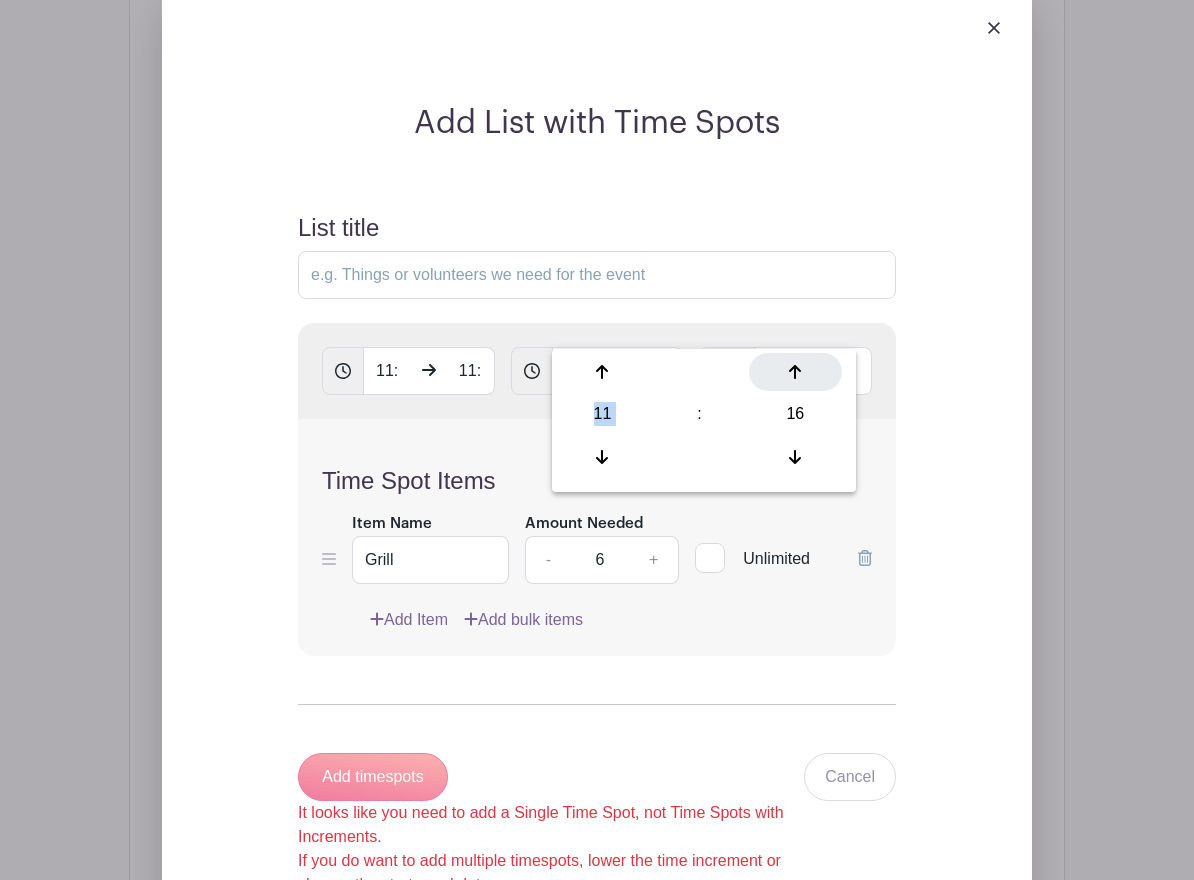 click 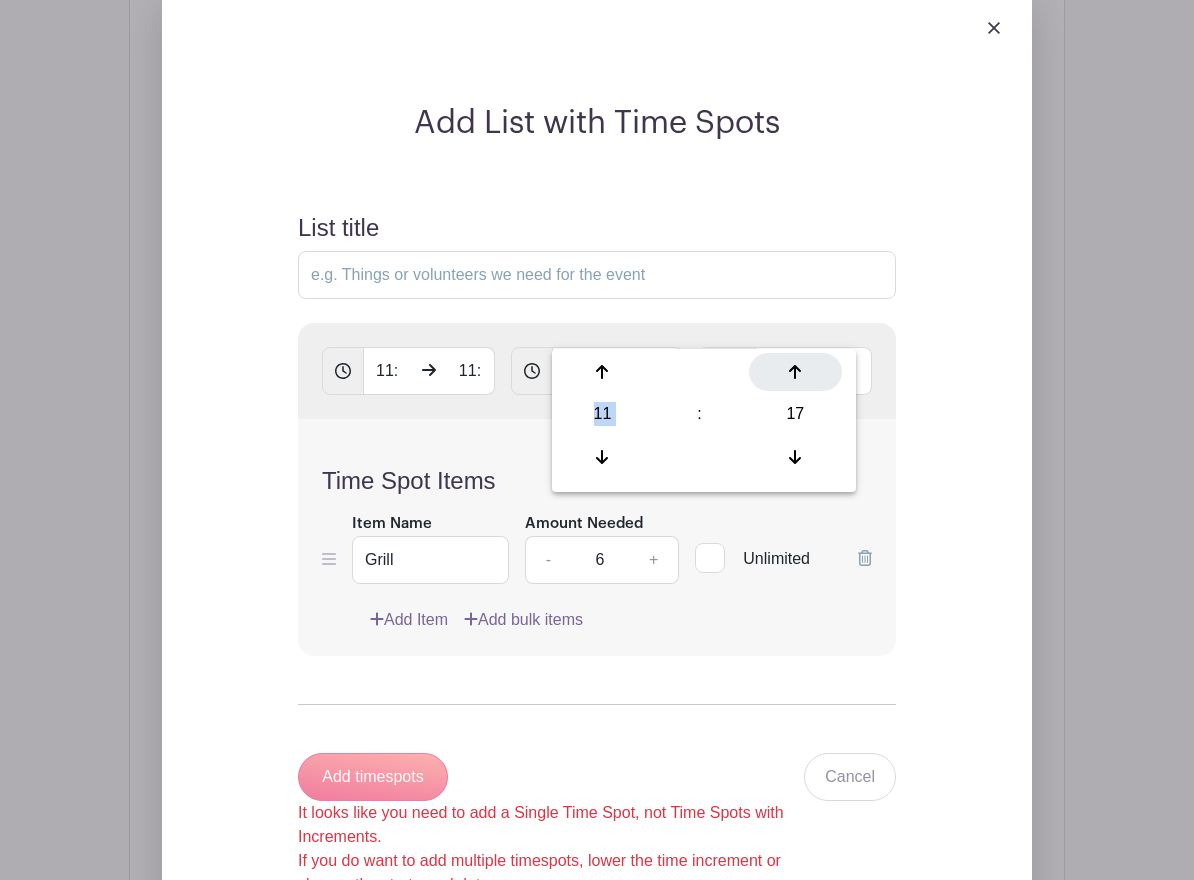 click 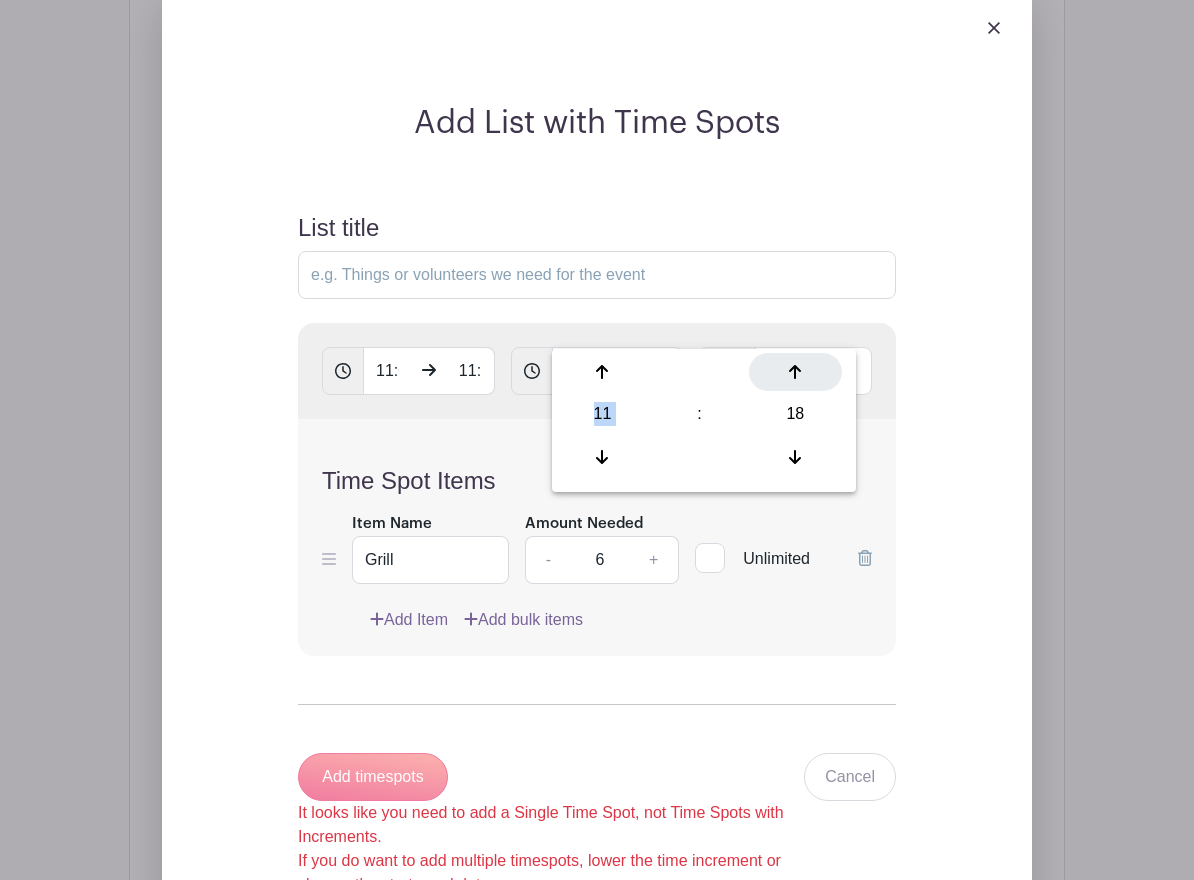 click 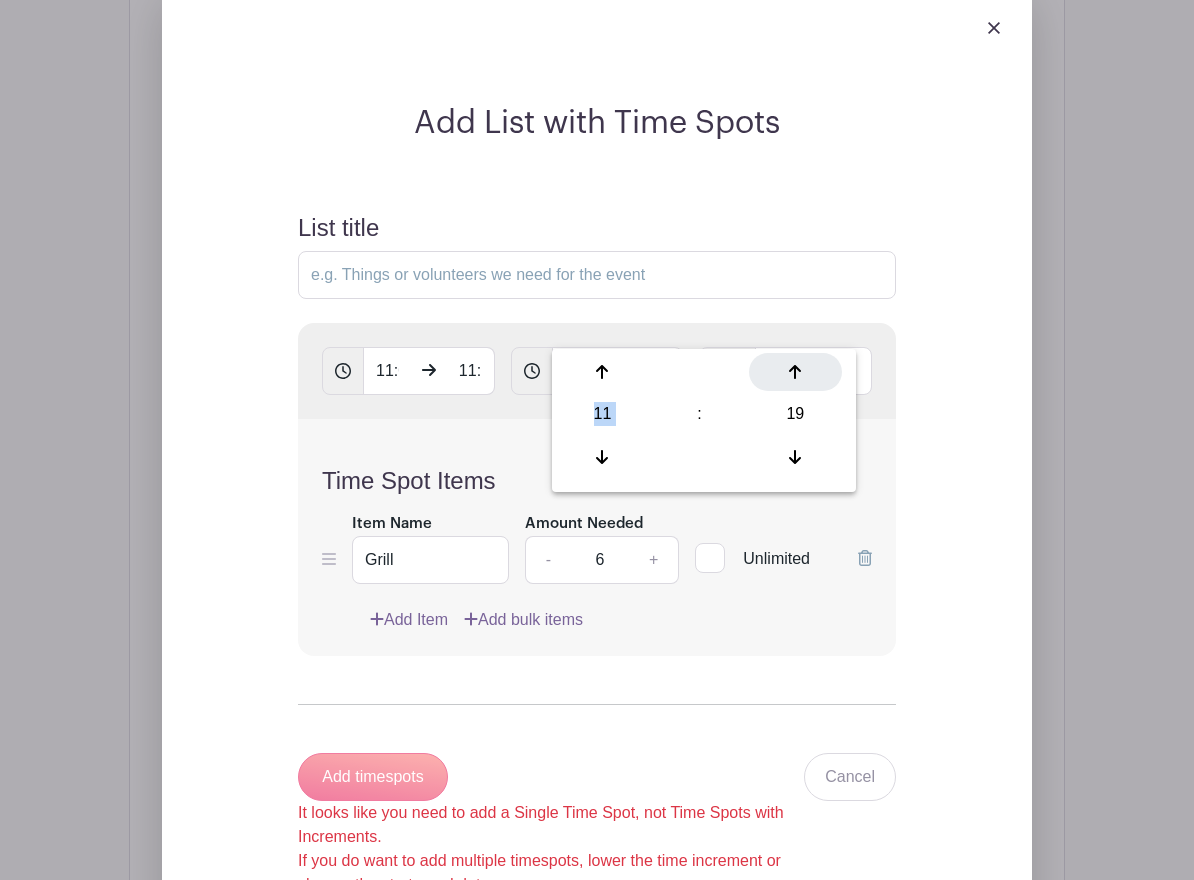 click 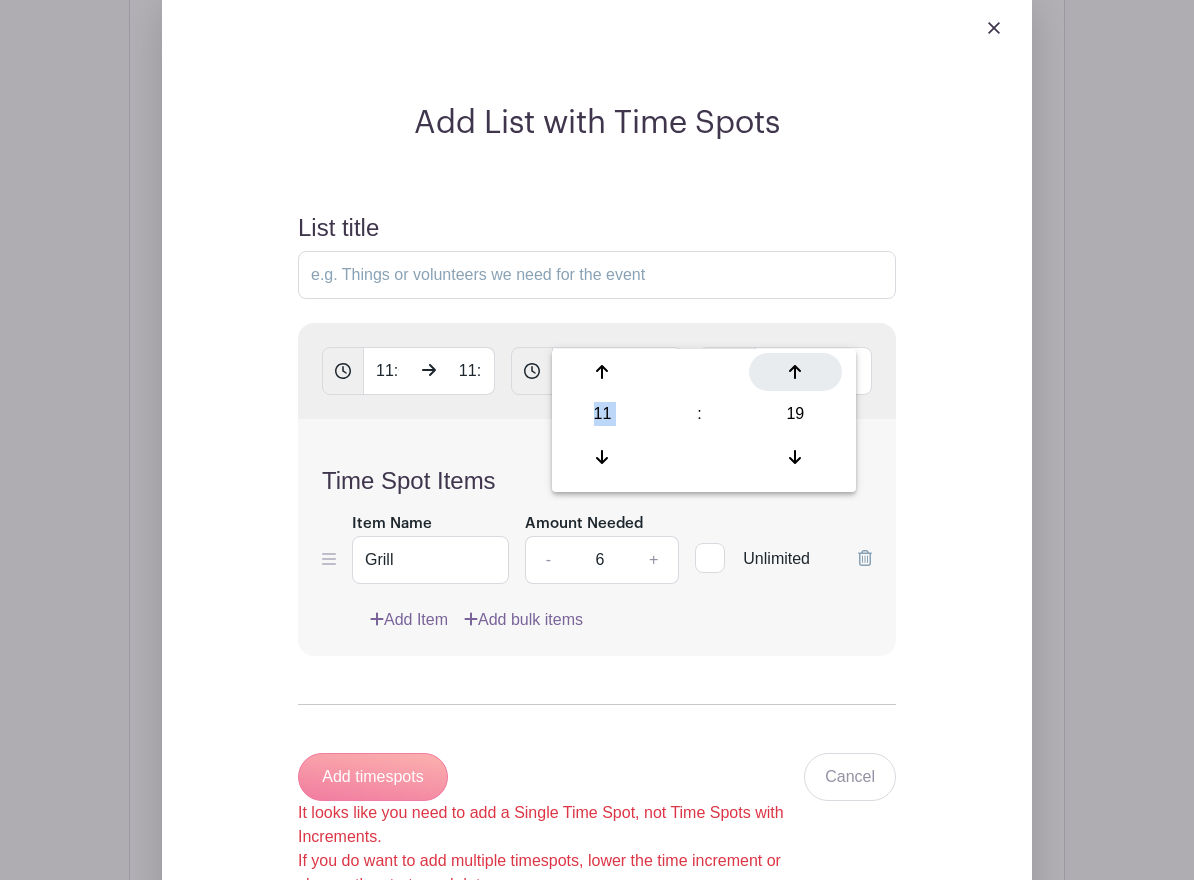 click 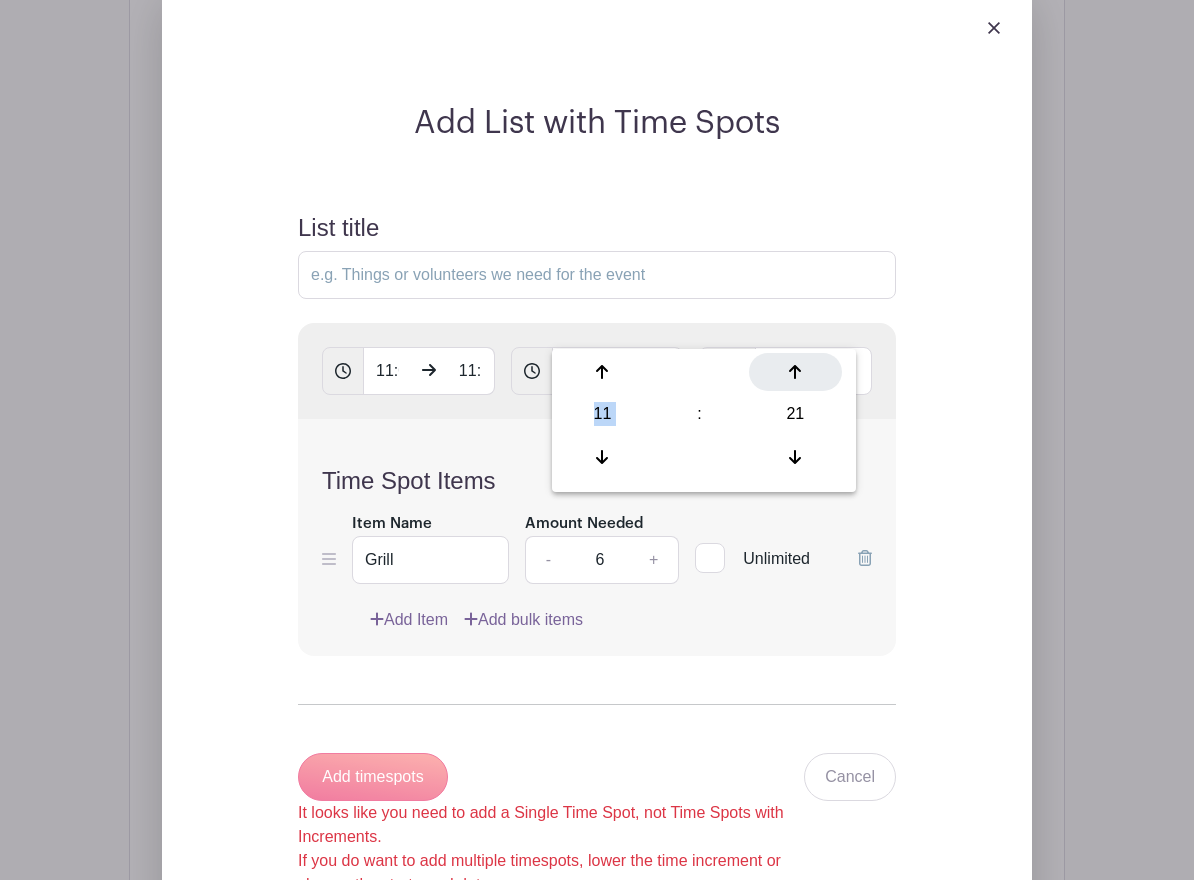 click 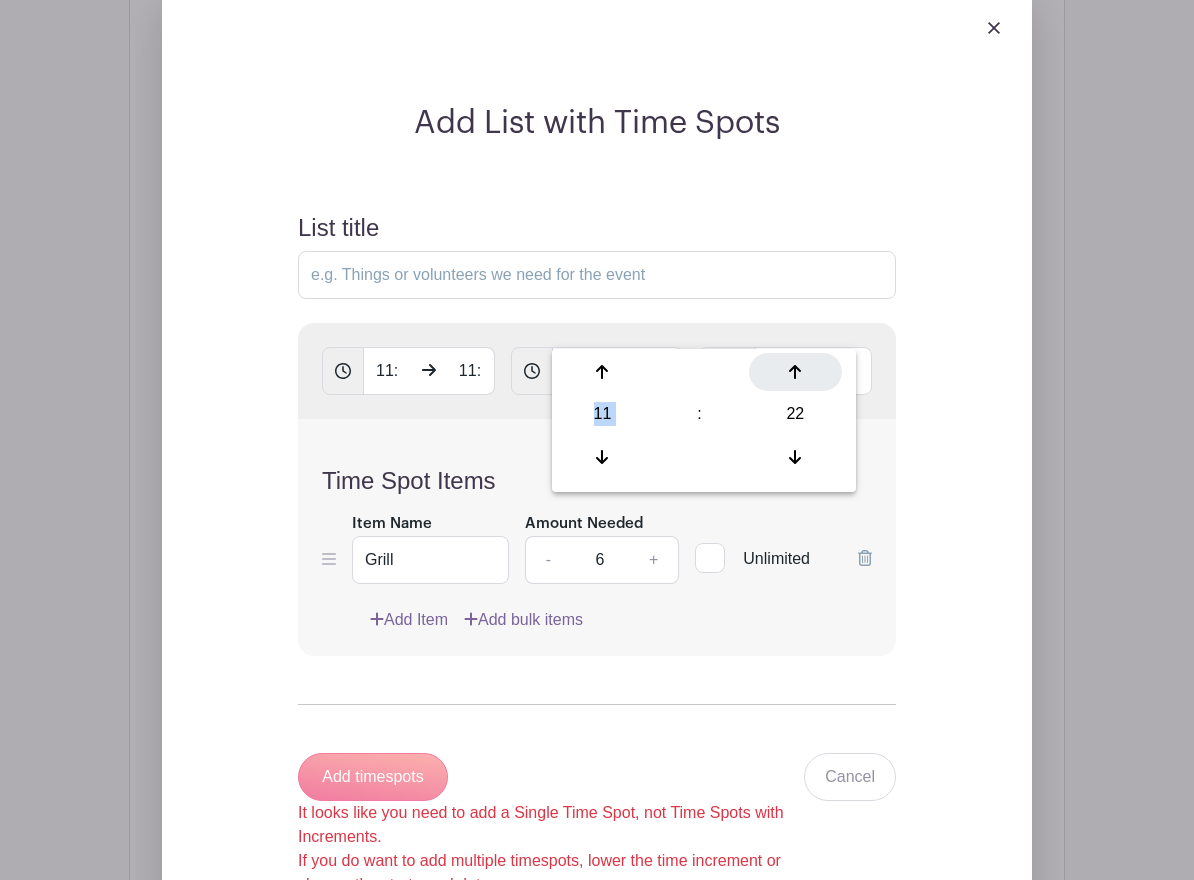 click 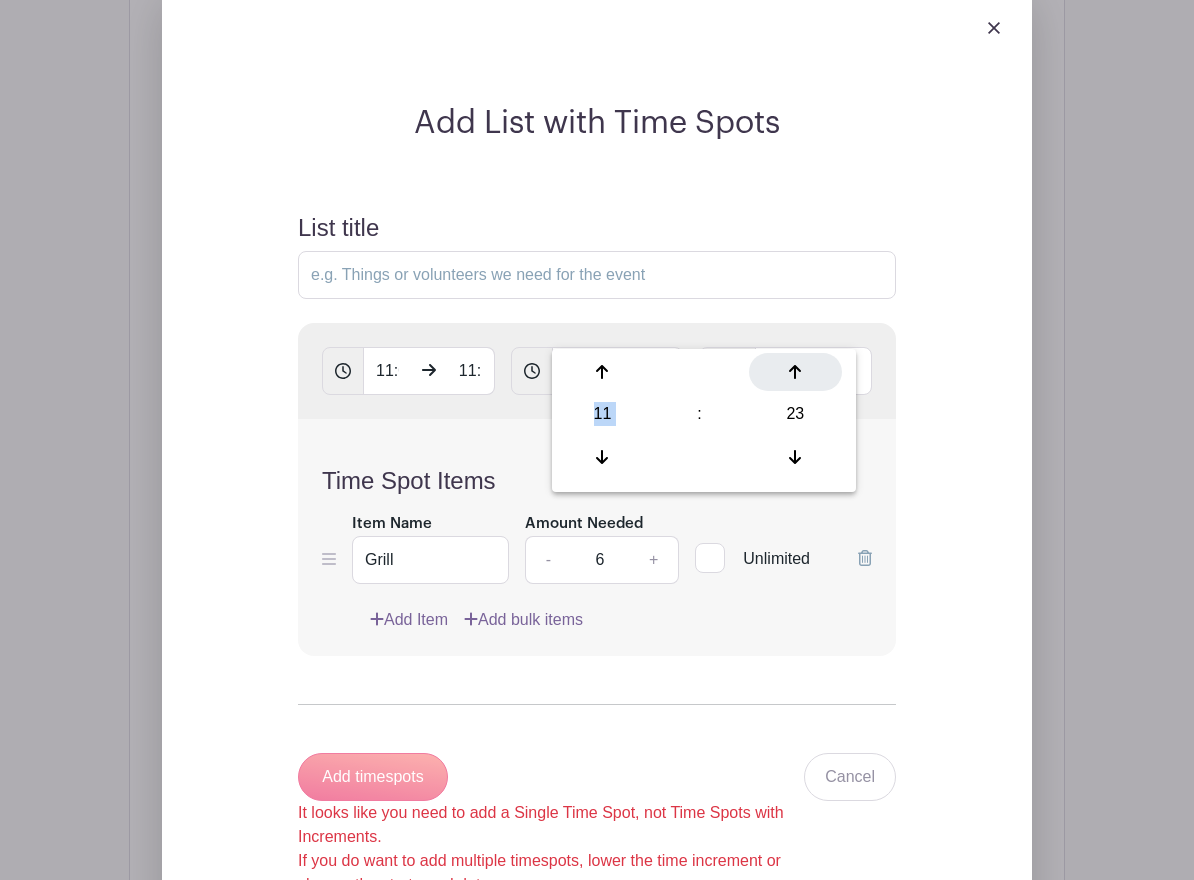 click 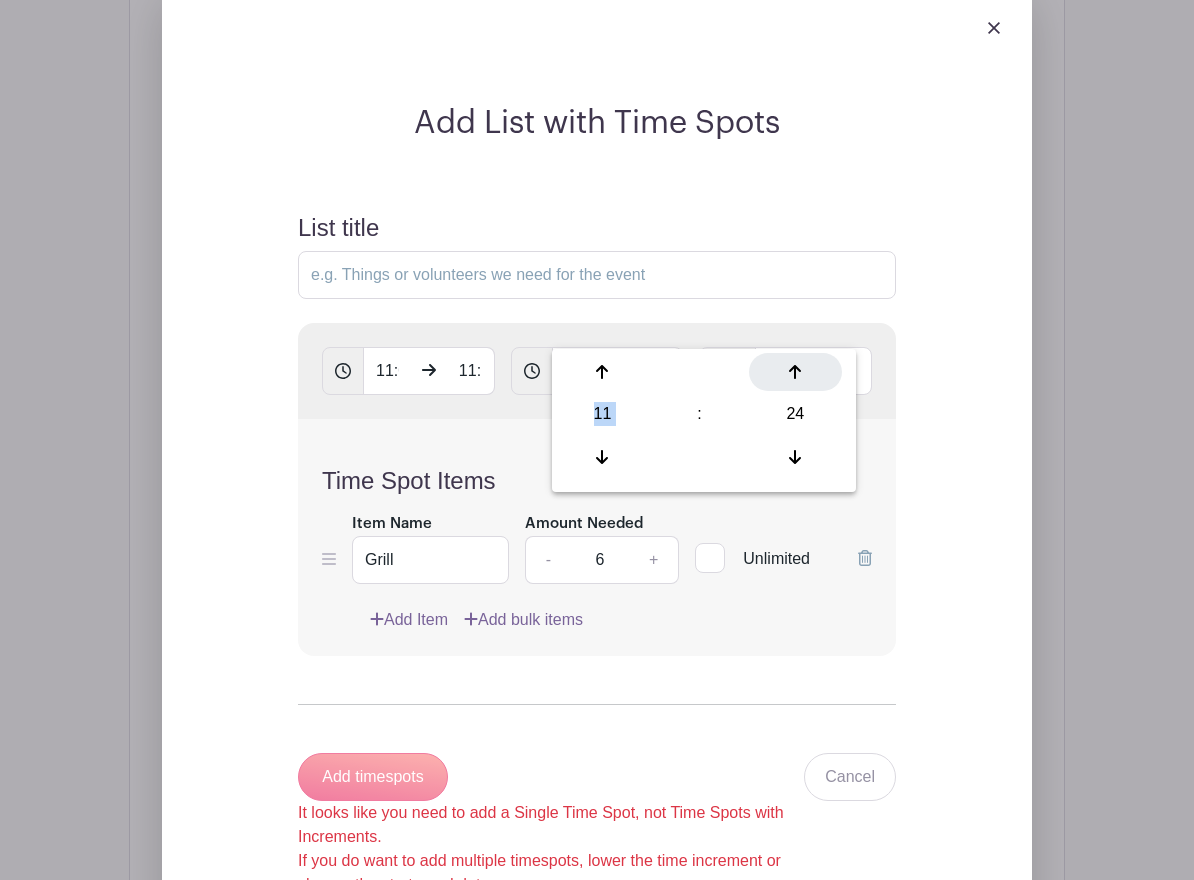 click 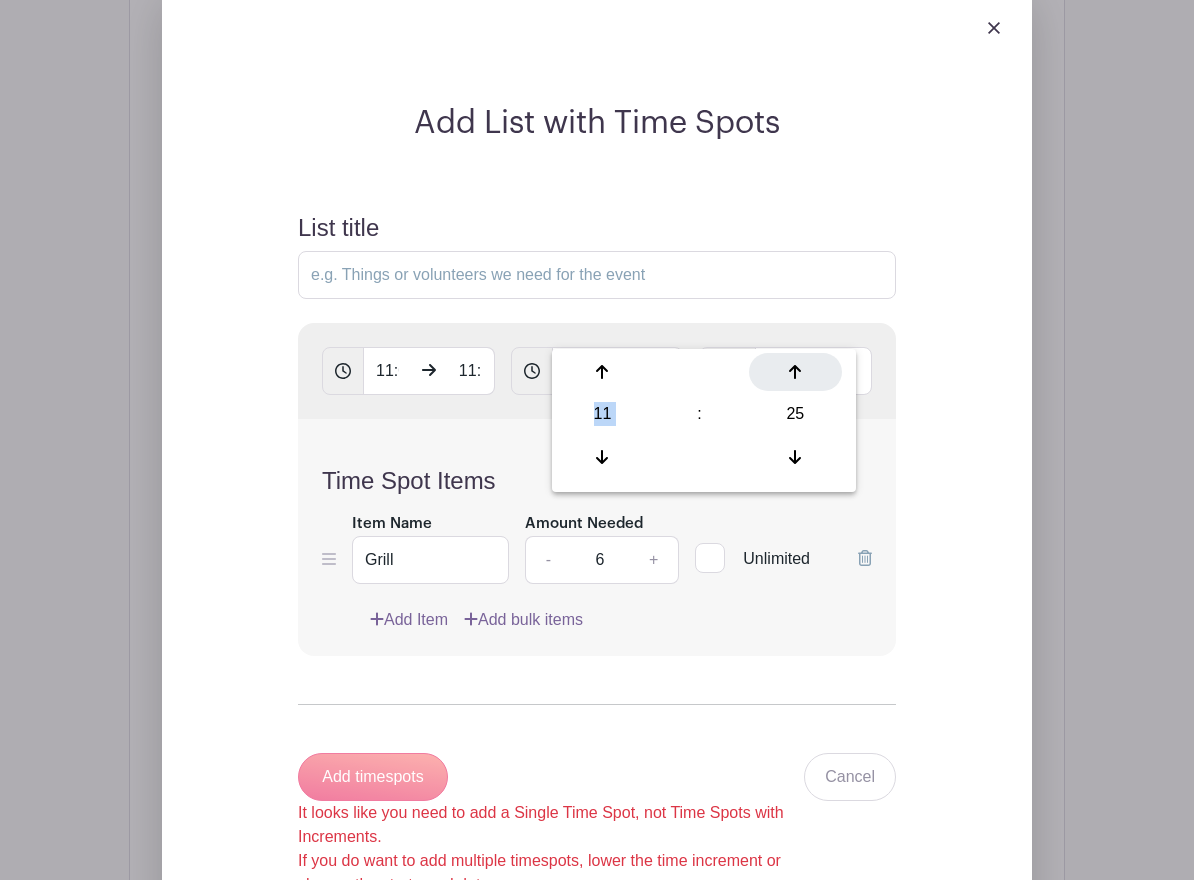 click 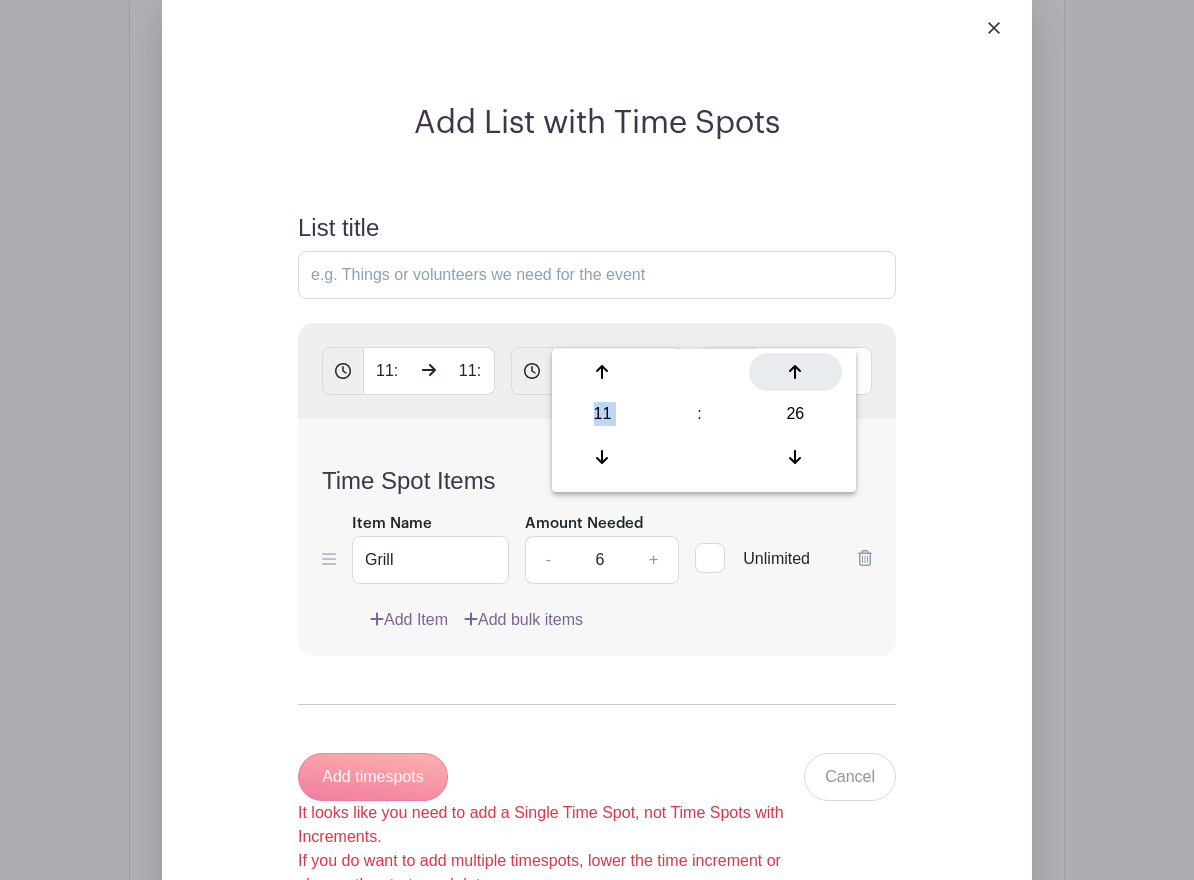 click 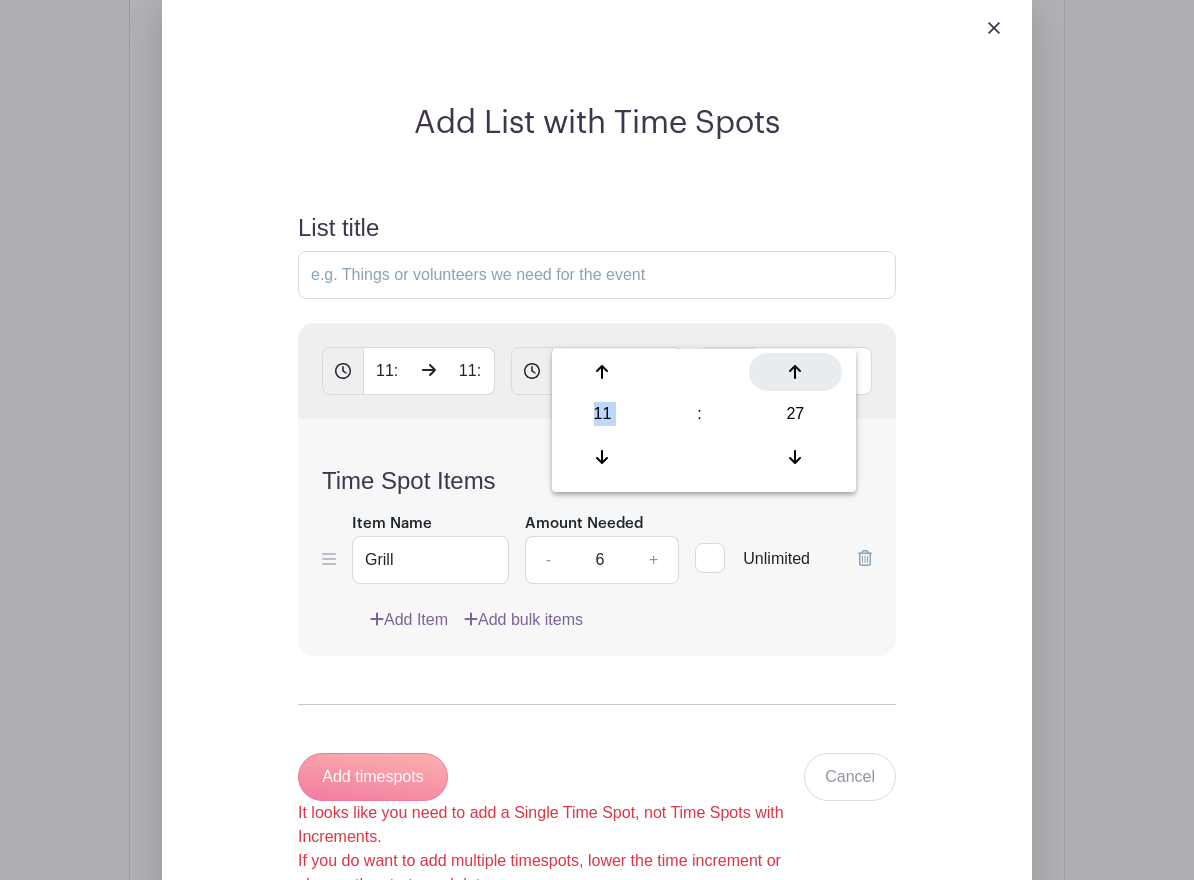 click 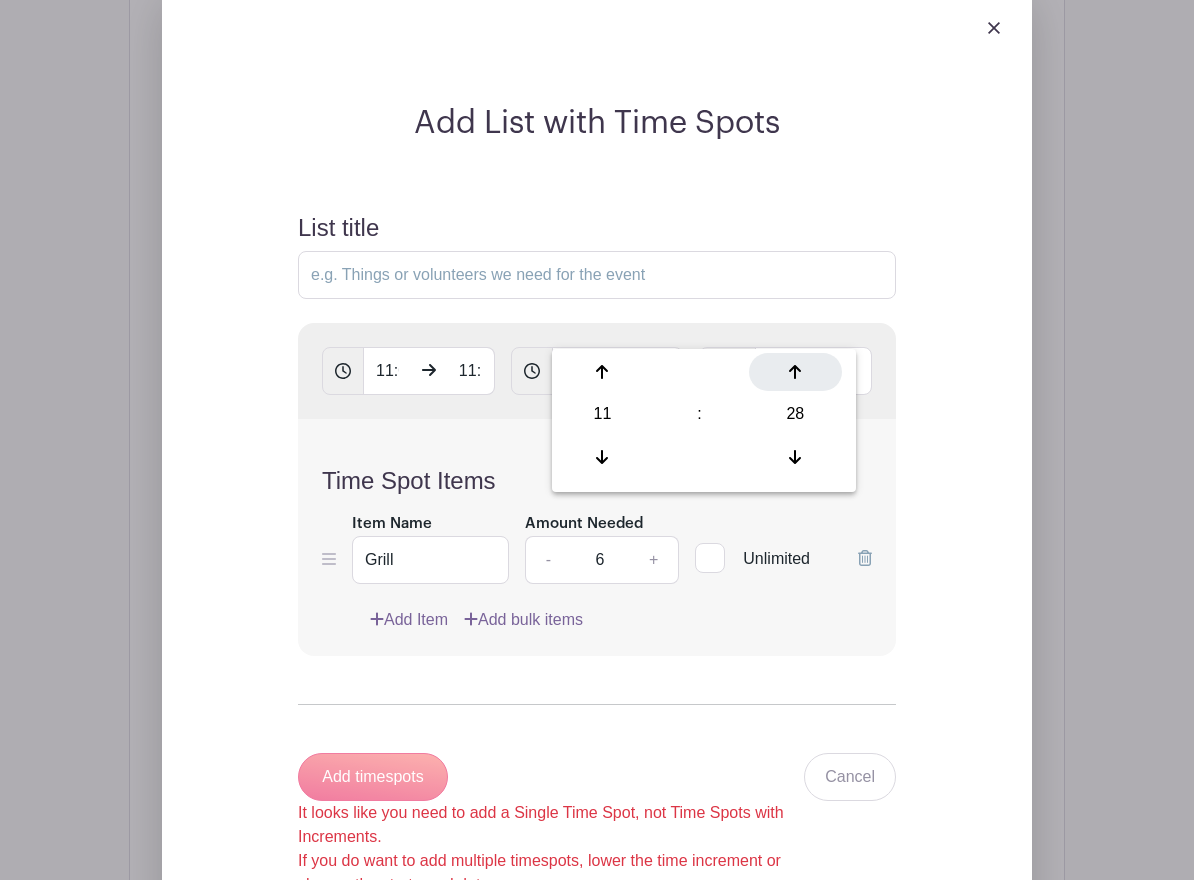 click 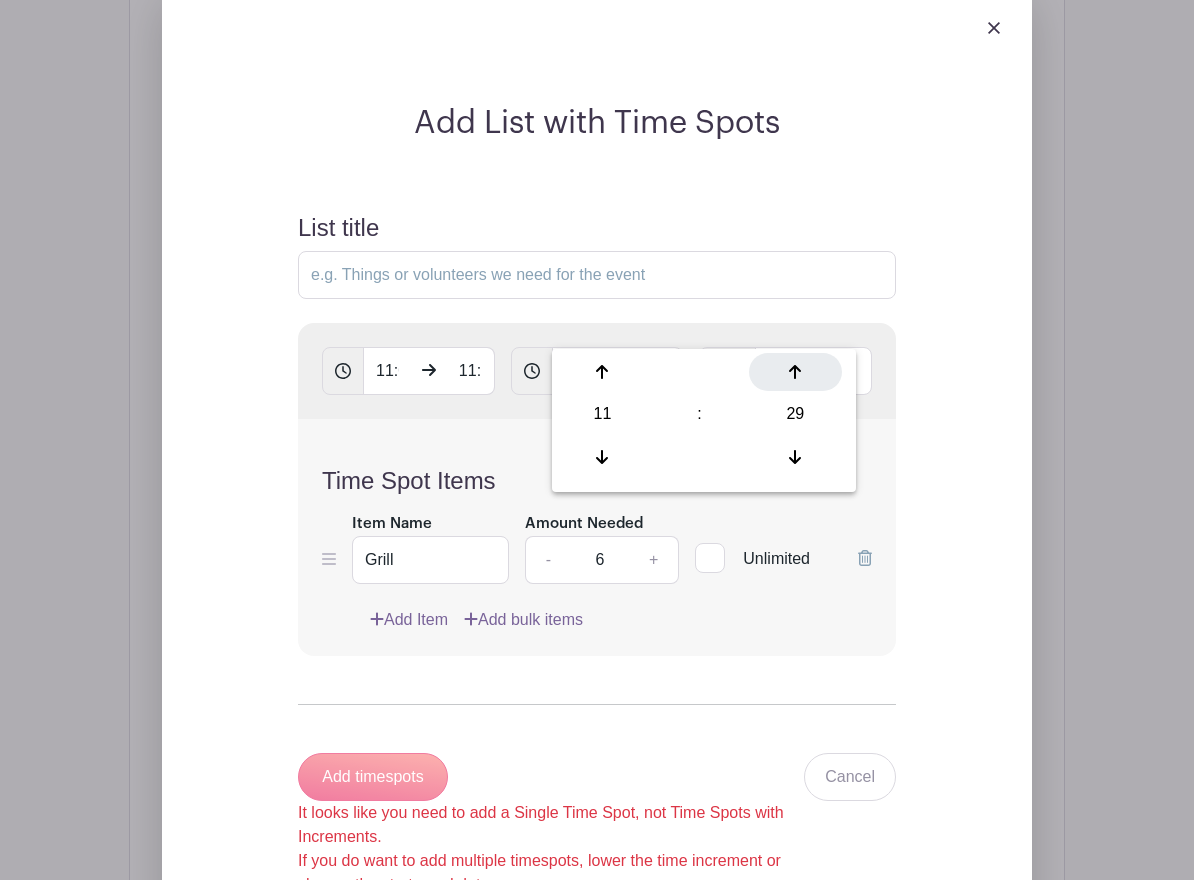 click 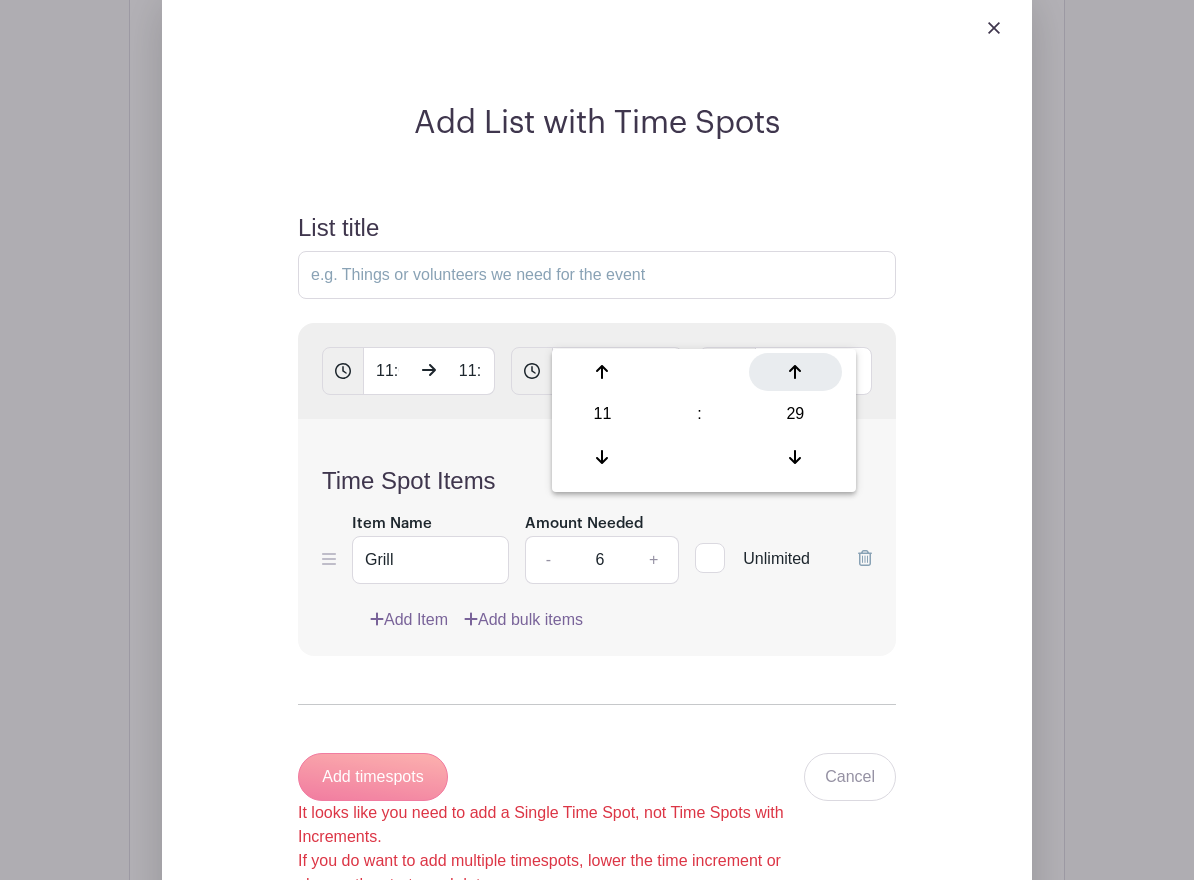 type on "11:30" 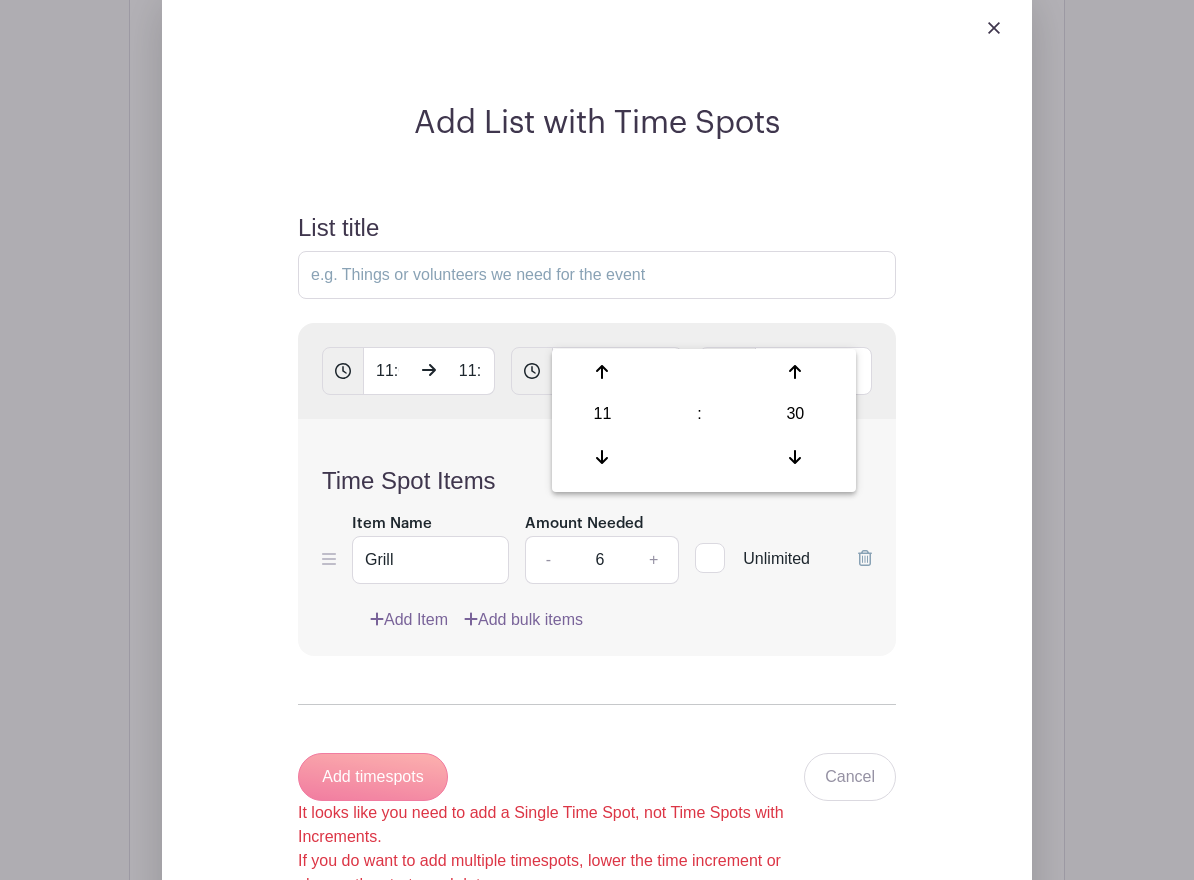 click on "Add List with Time Spots
List title
11:00 AM
11:13 AM
11:30
Gap
11:30
Time Spot Items
Item Name
Grill
Amount Needed
-
6
+
Unlimited
Add Item" at bounding box center (597, 512) 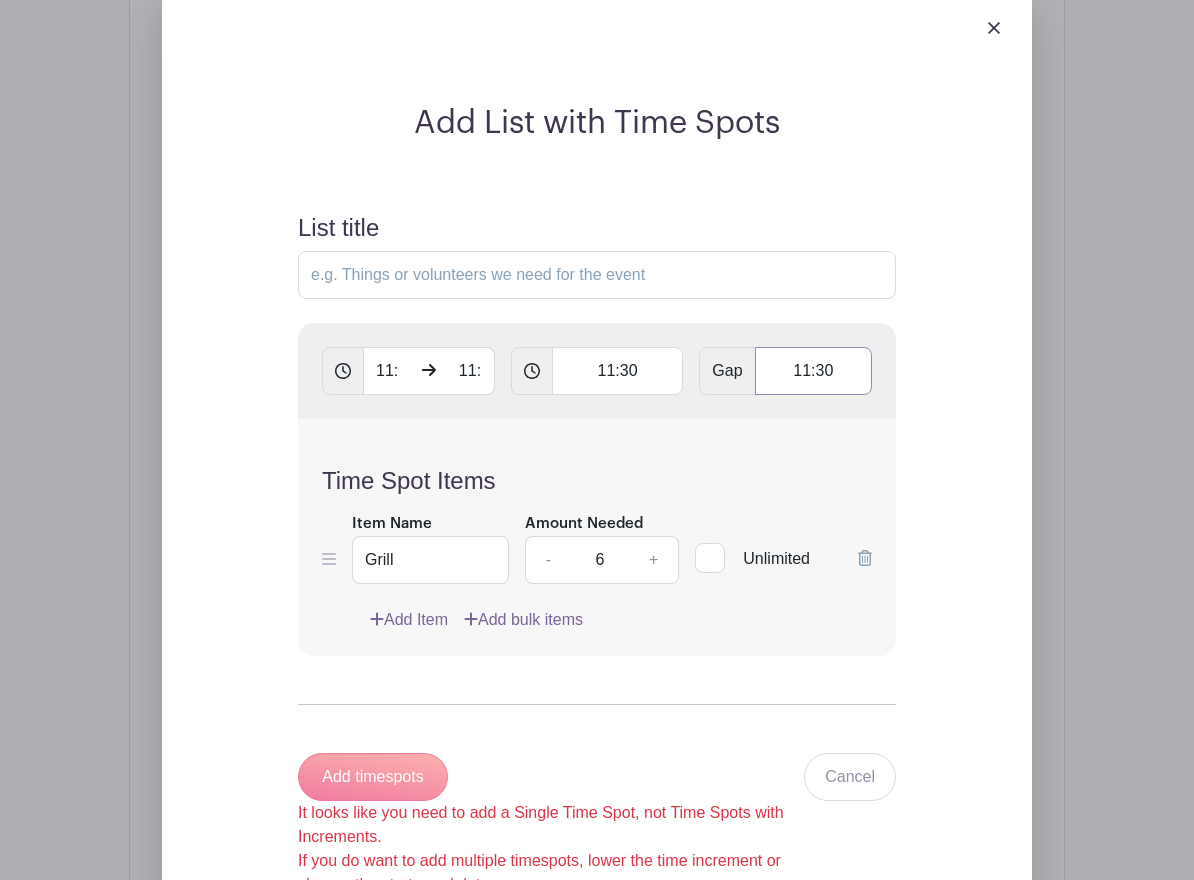 drag, startPoint x: 838, startPoint y: 327, endPoint x: 769, endPoint y: 329, distance: 69.02898 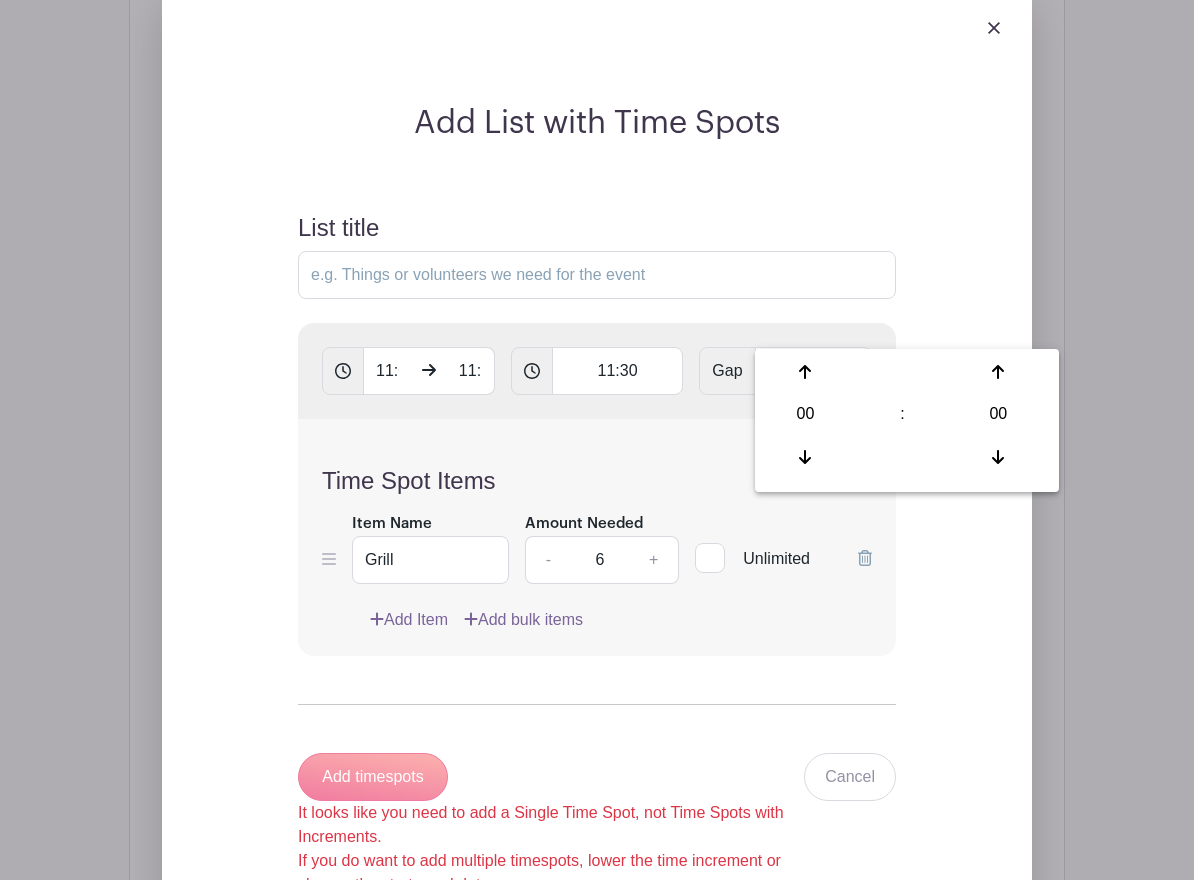 click on "List title
11:00 AM
11:13 AM
11:30
Gap
11:13
Time Spot Items
Item Name
Grill
Amount Needed
-
6
+
Unlimited
Add Item
Add bulk items" at bounding box center (597, 555) 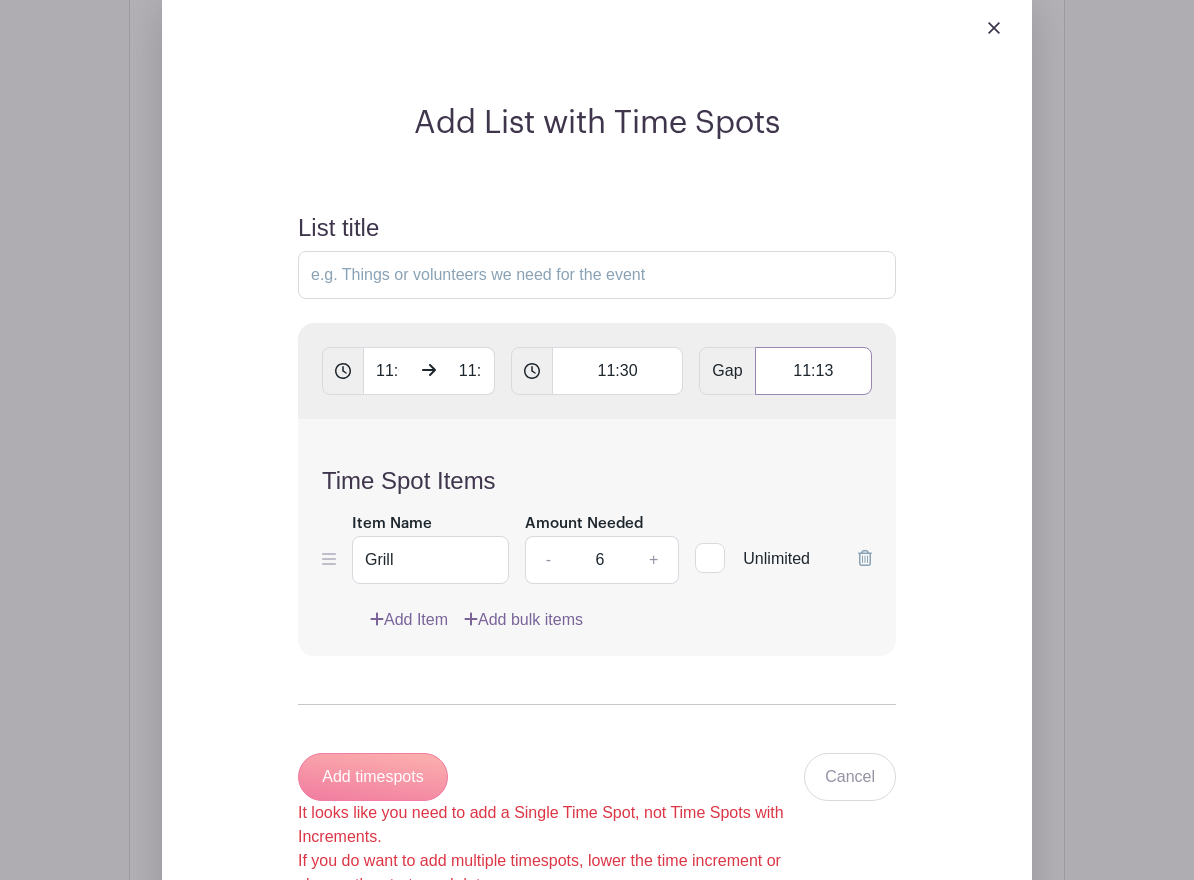 click on "11:13" at bounding box center [813, 371] 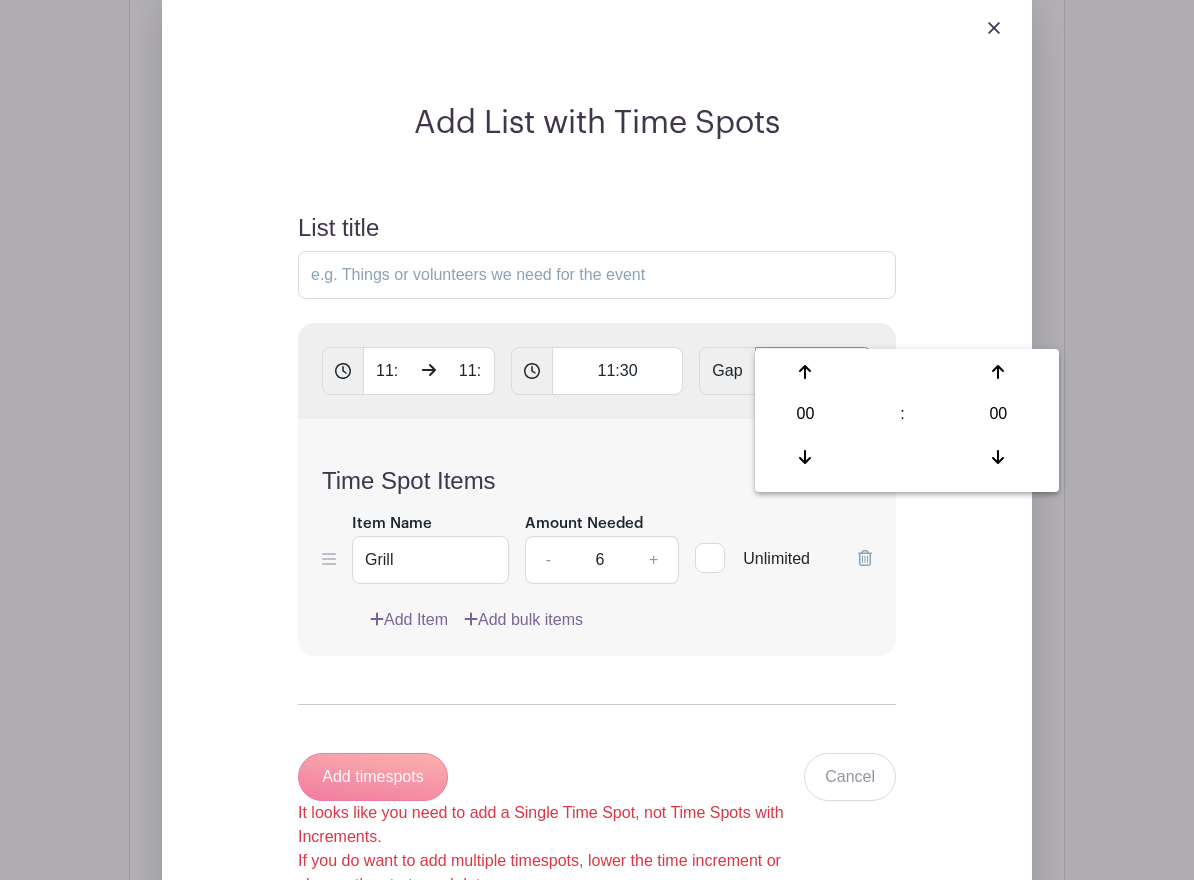 type on "1" 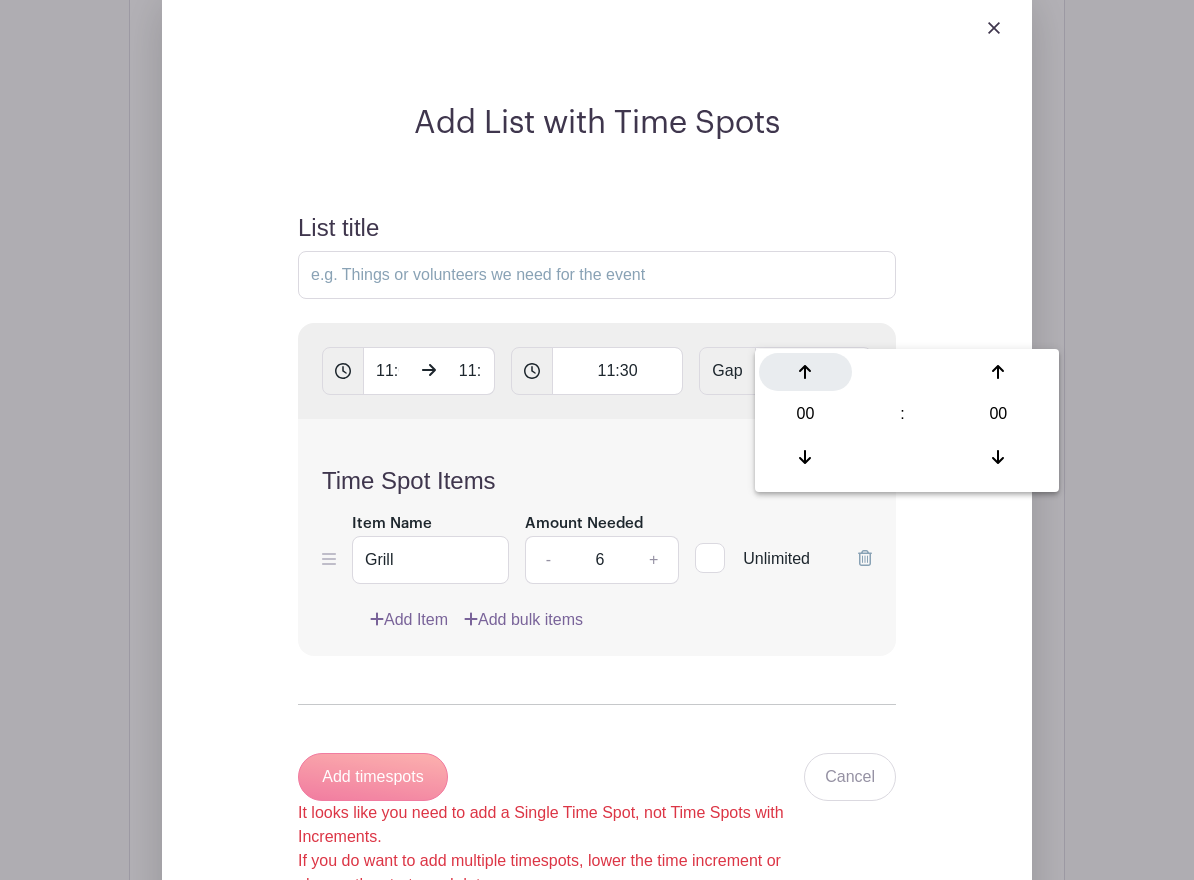 click 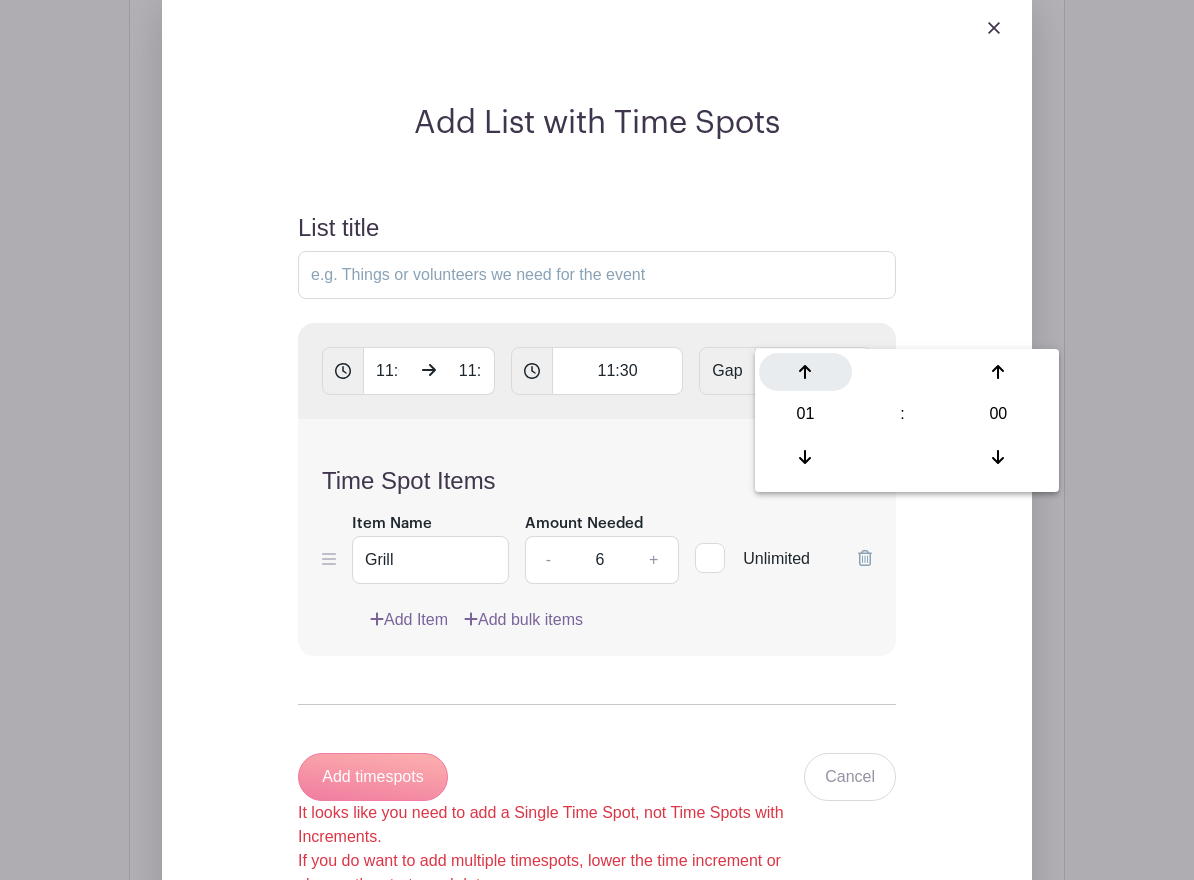 click 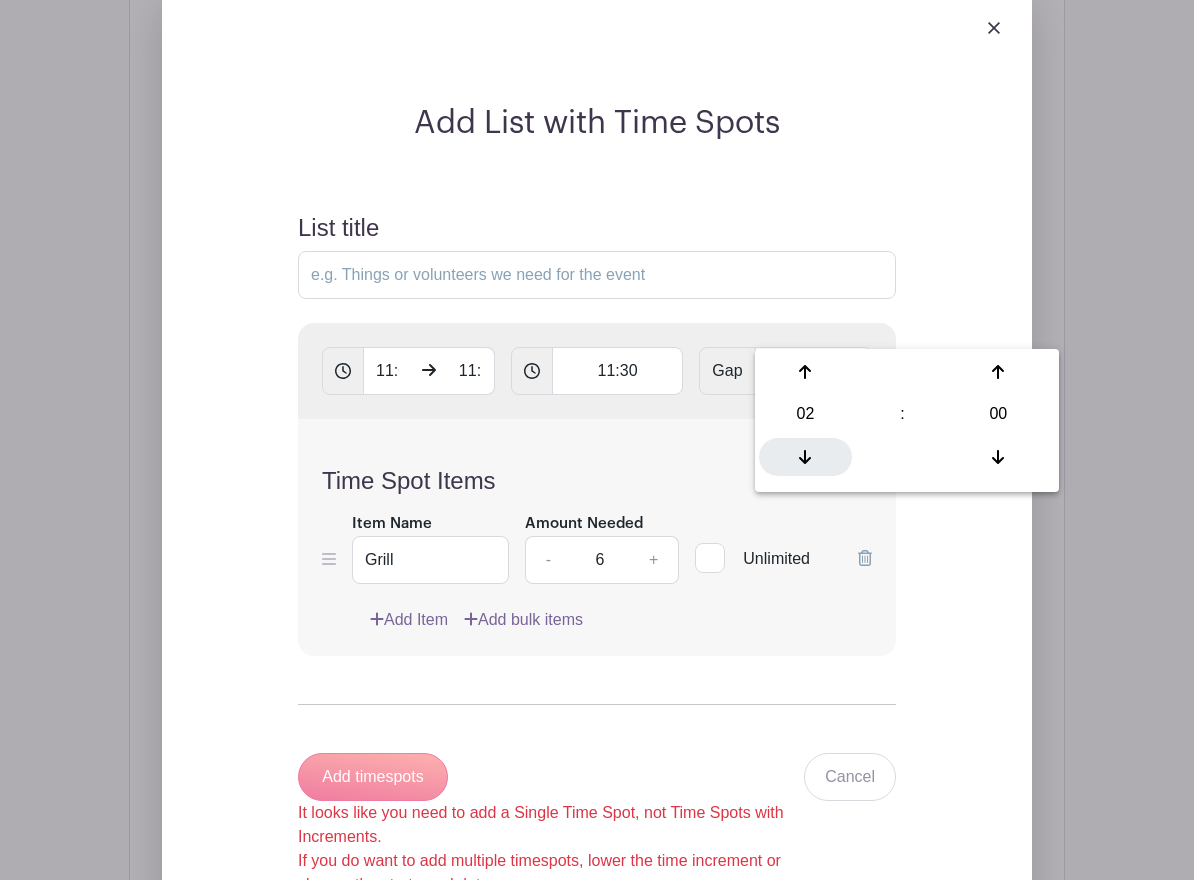 click at bounding box center [805, 457] 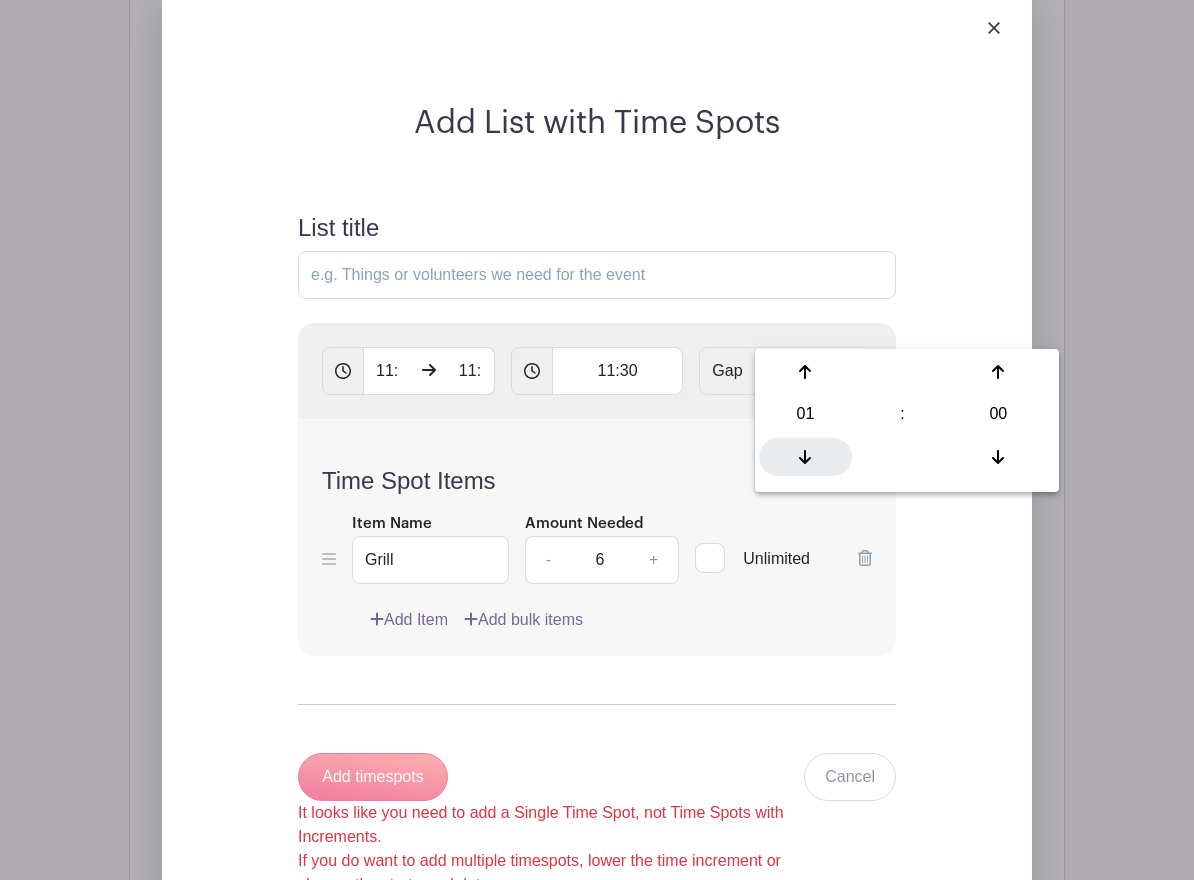 click at bounding box center [805, 457] 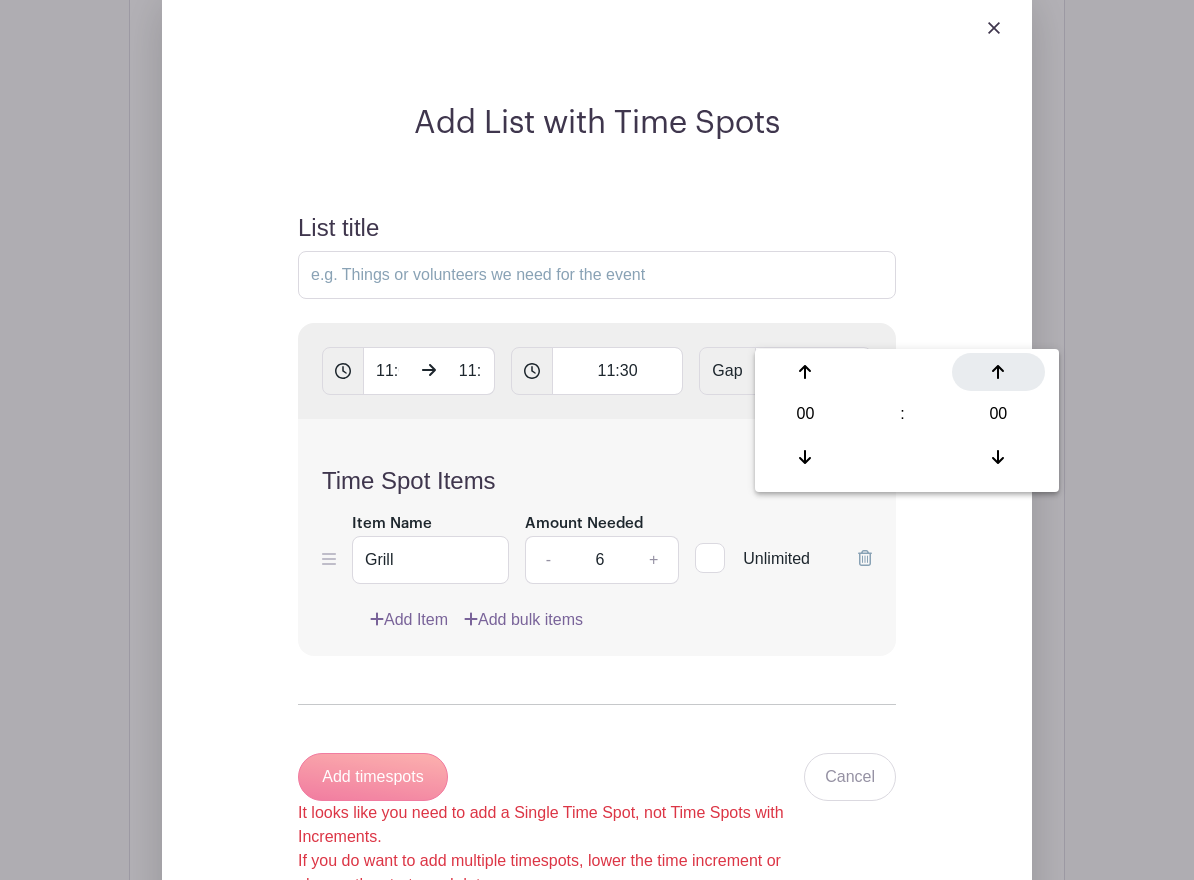 click 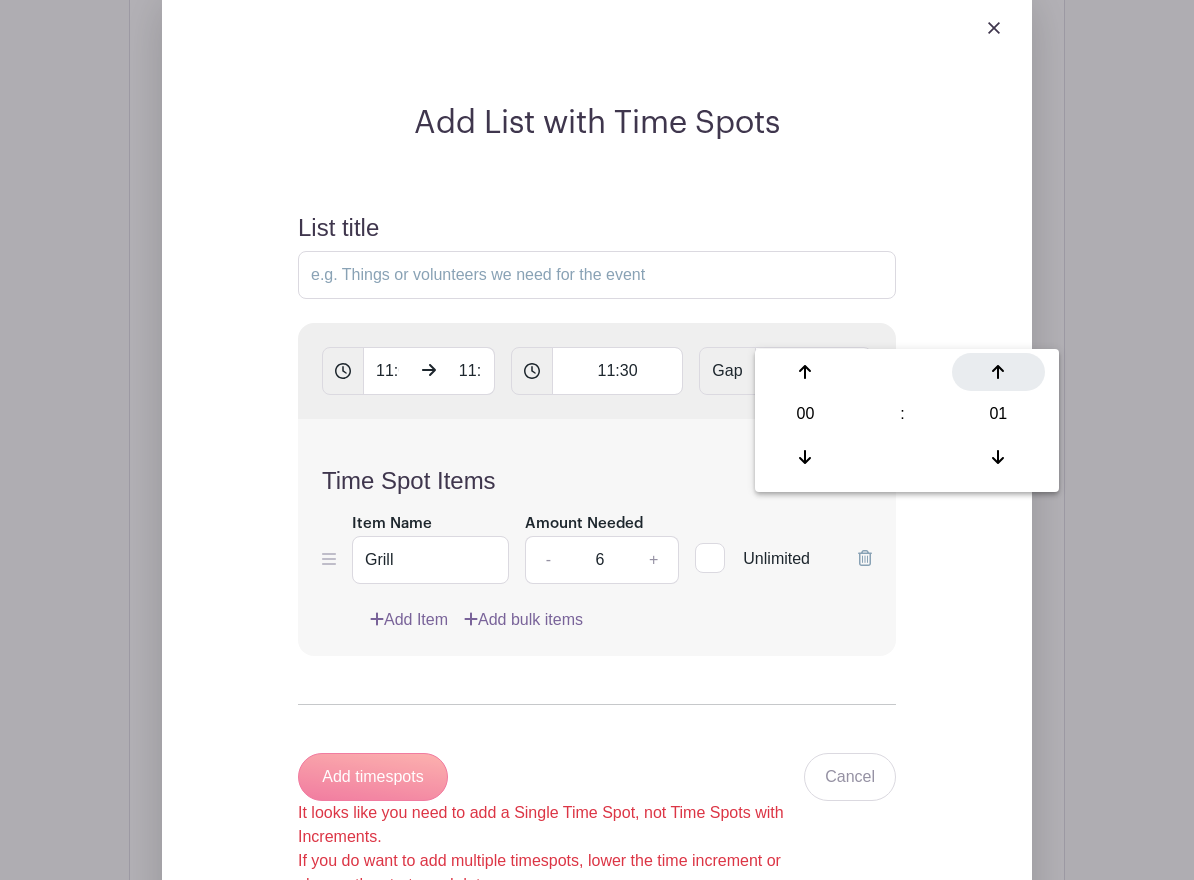click 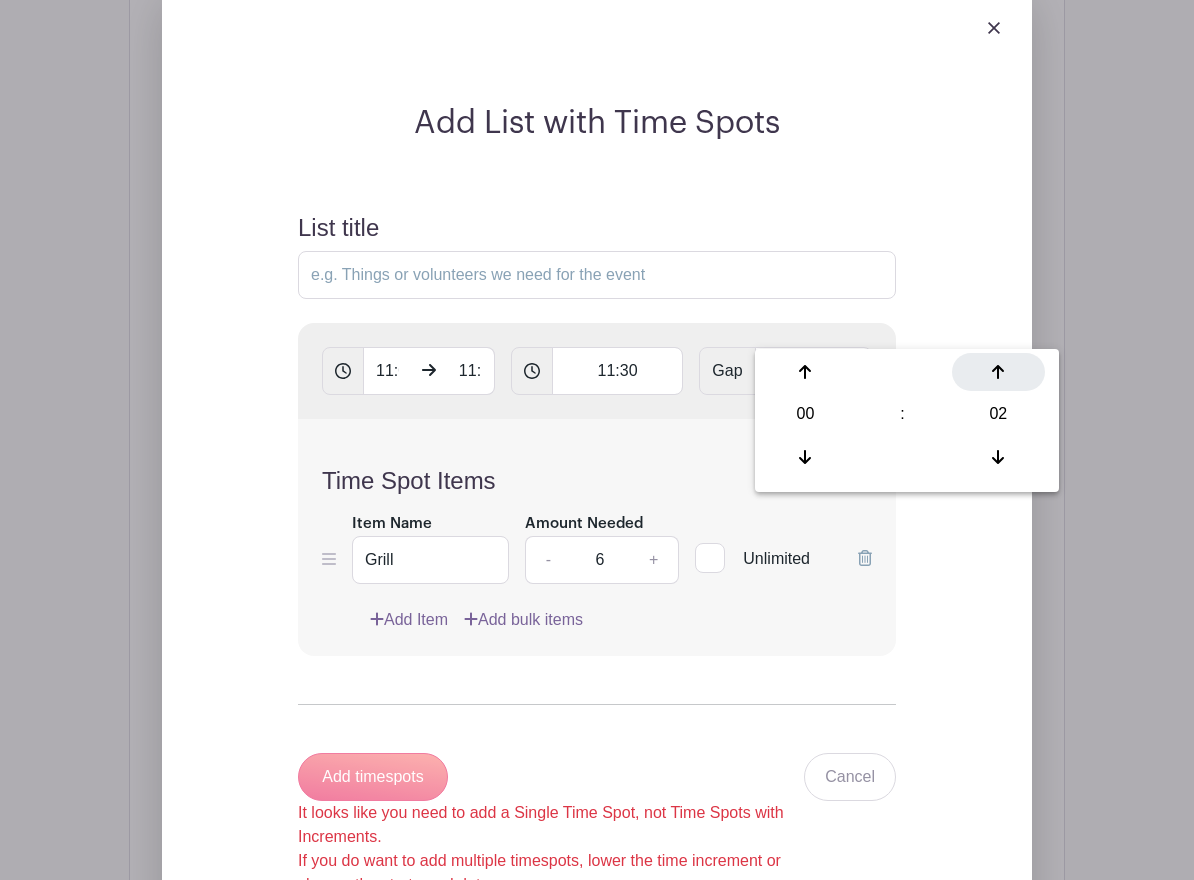 click 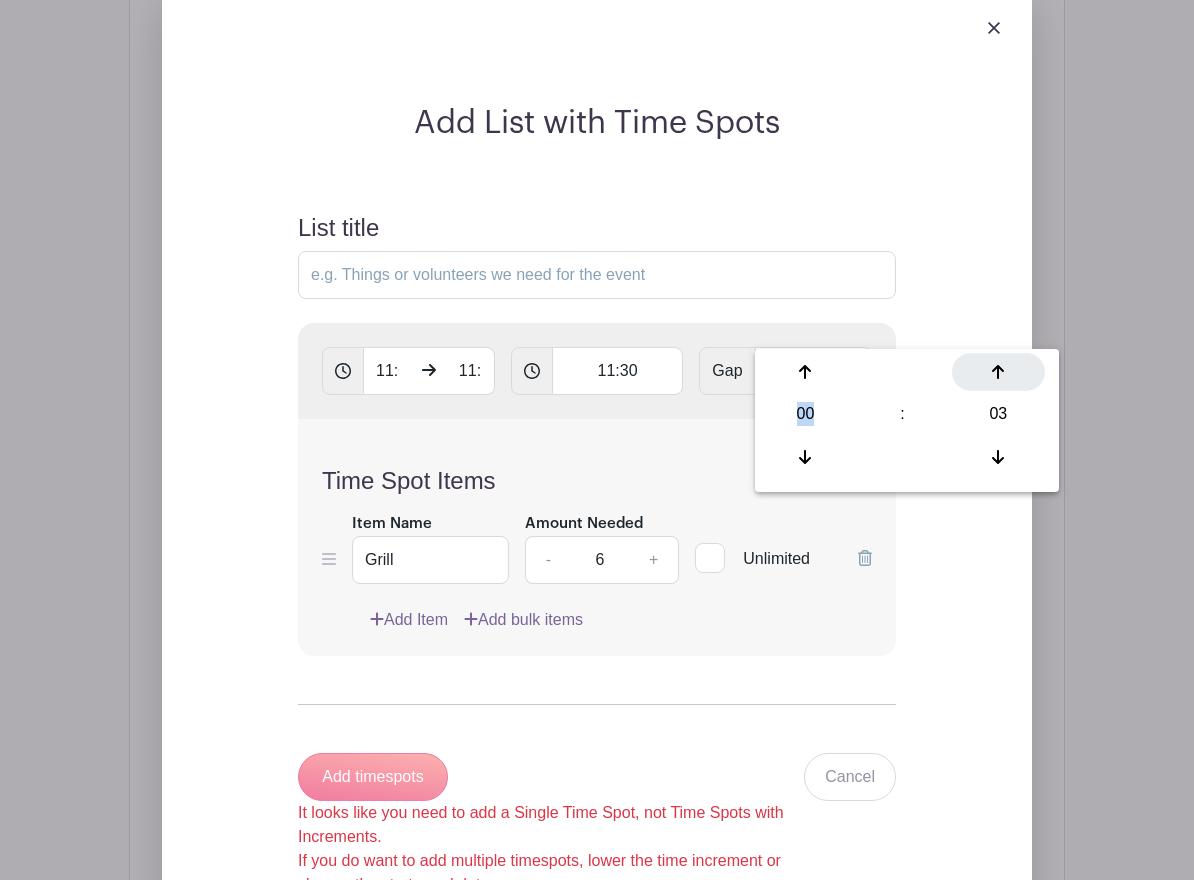 click 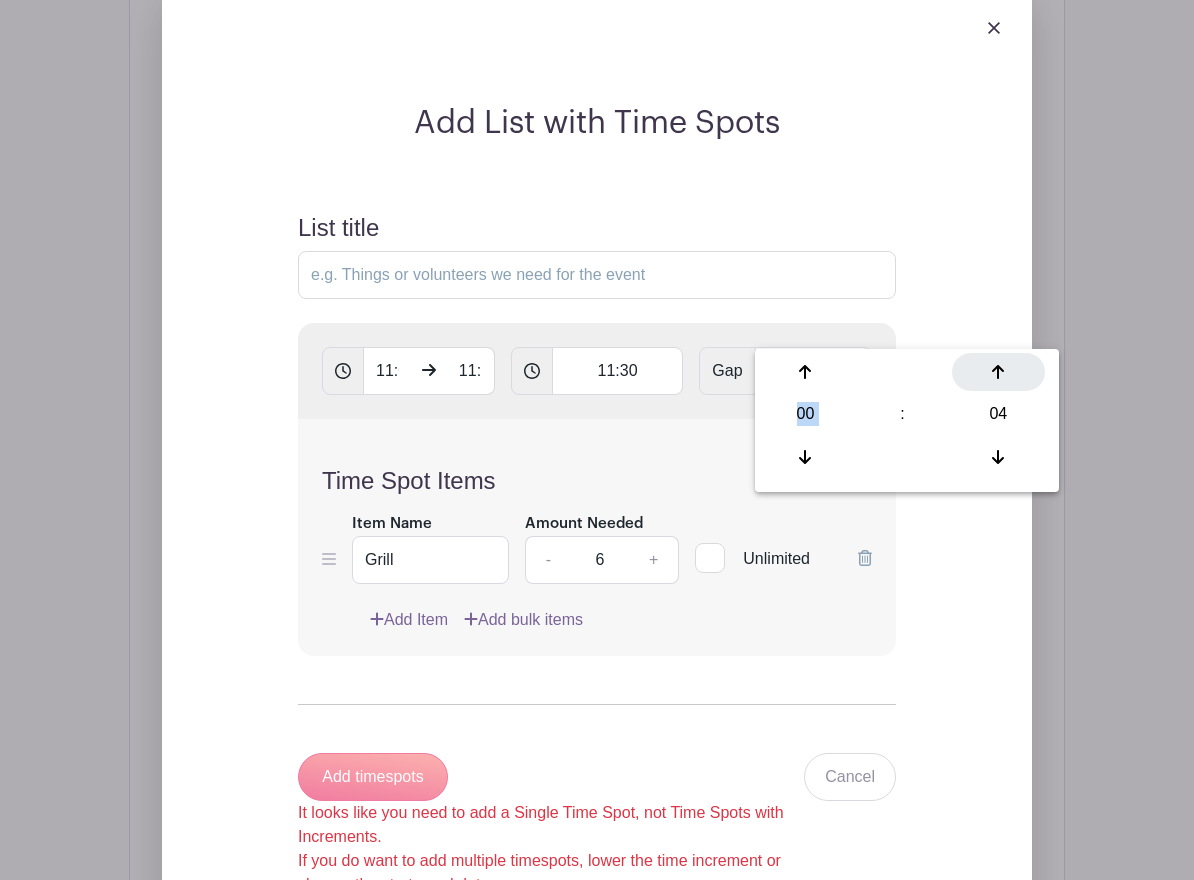 click 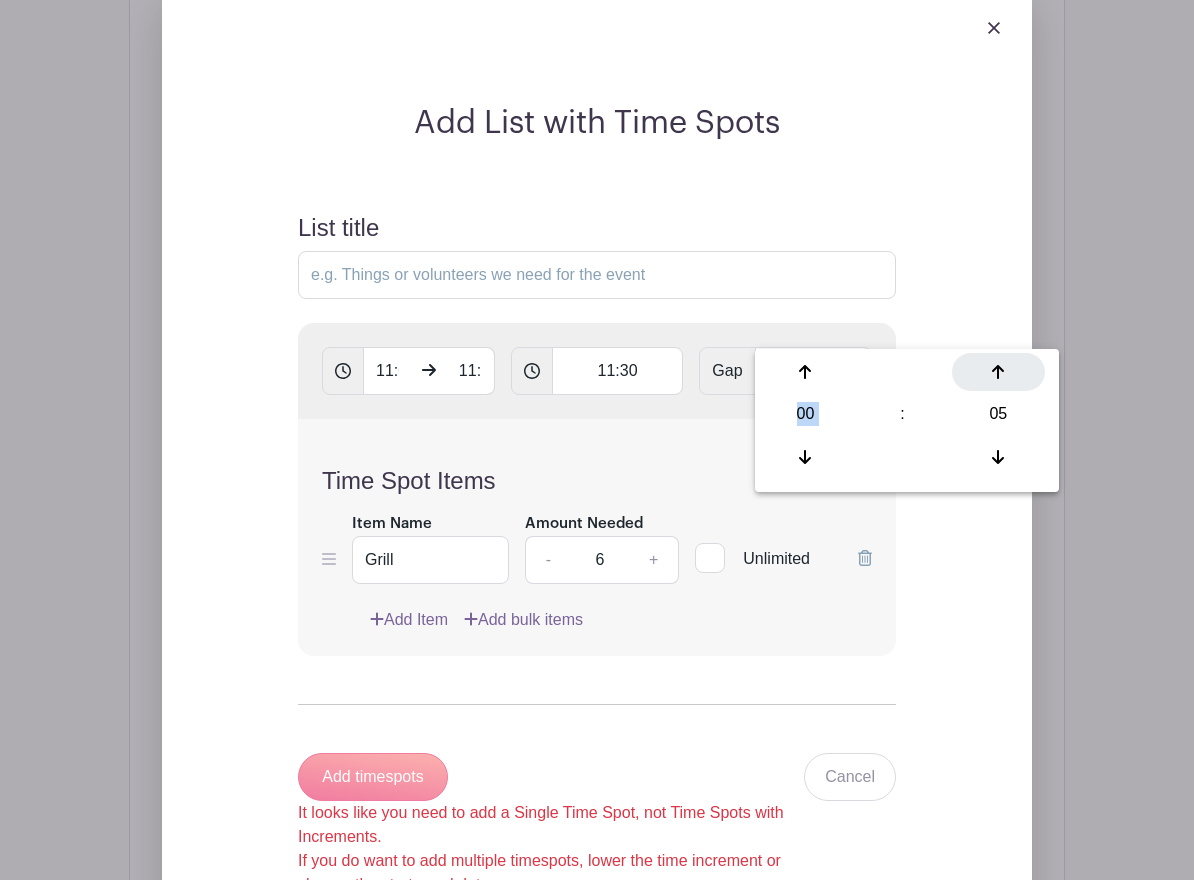 click 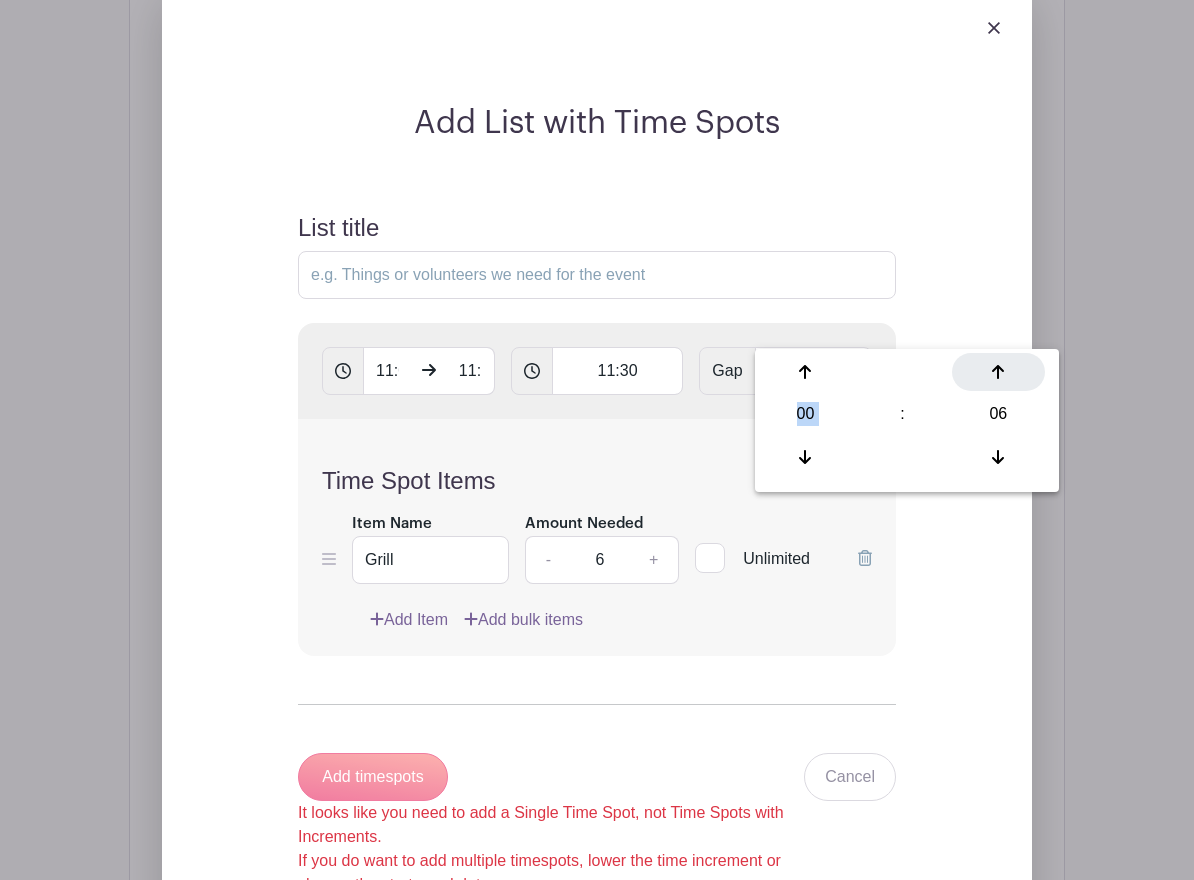 click 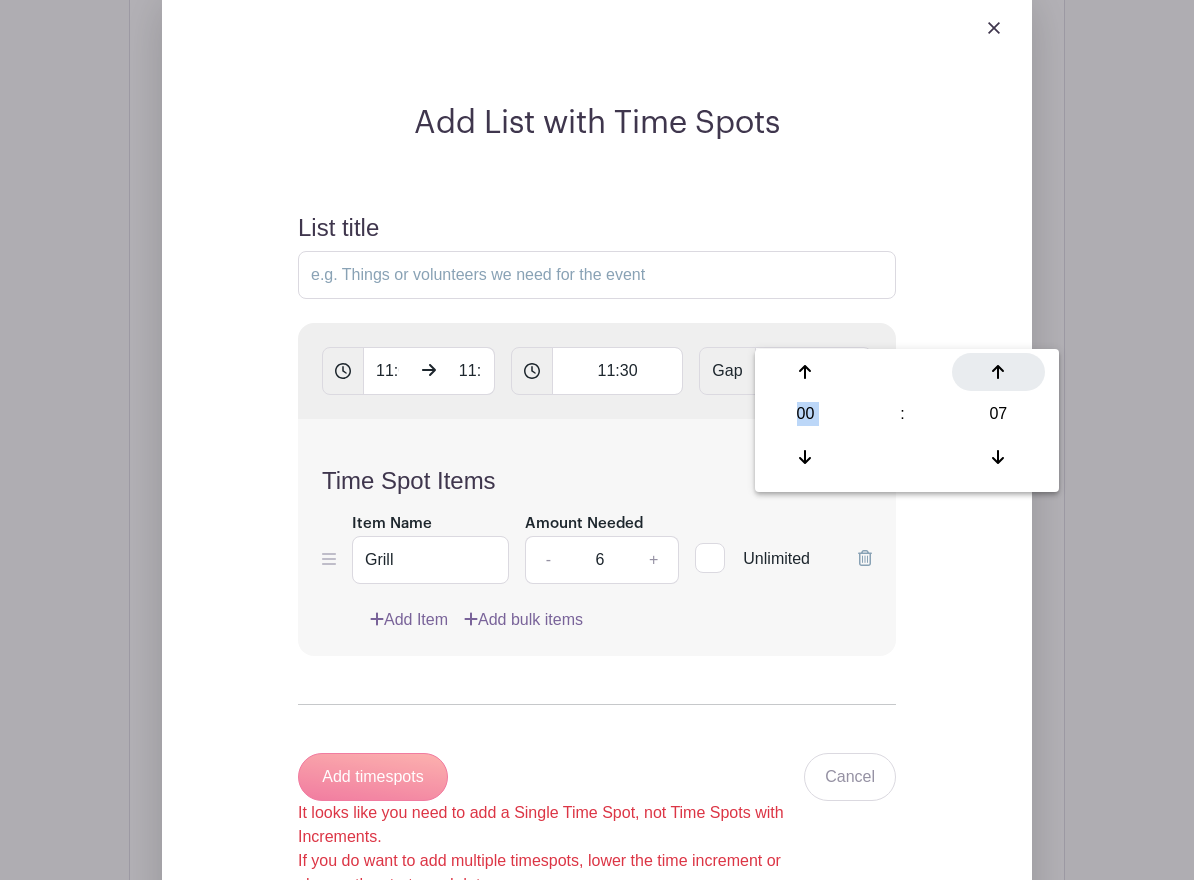 click 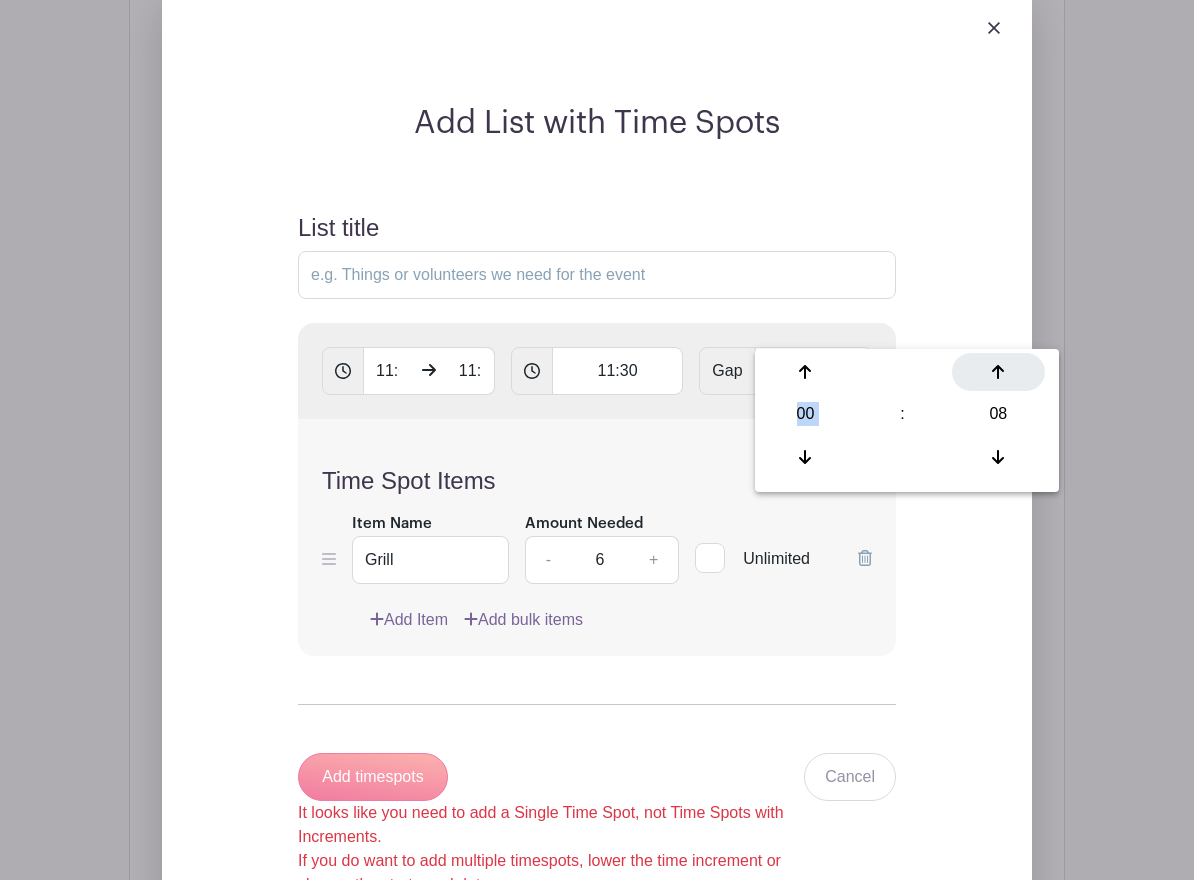 click 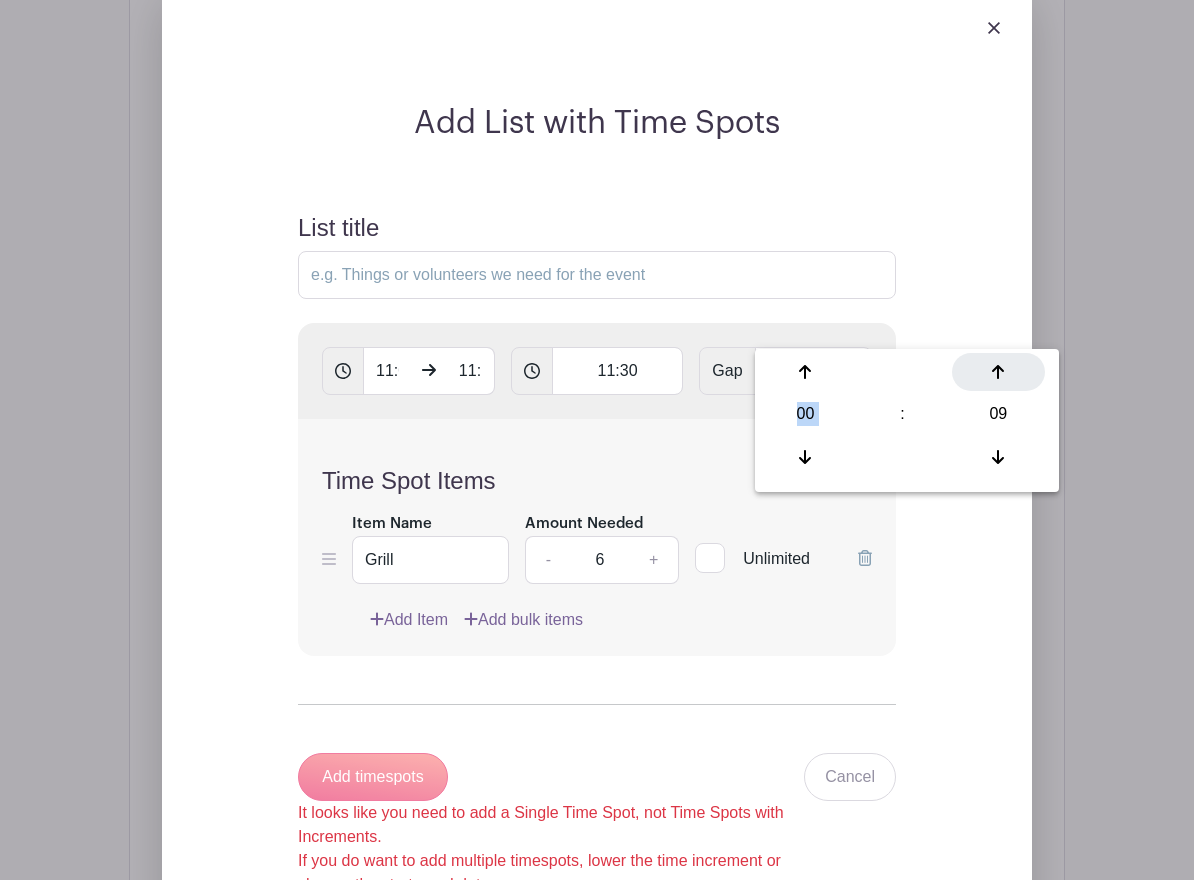click 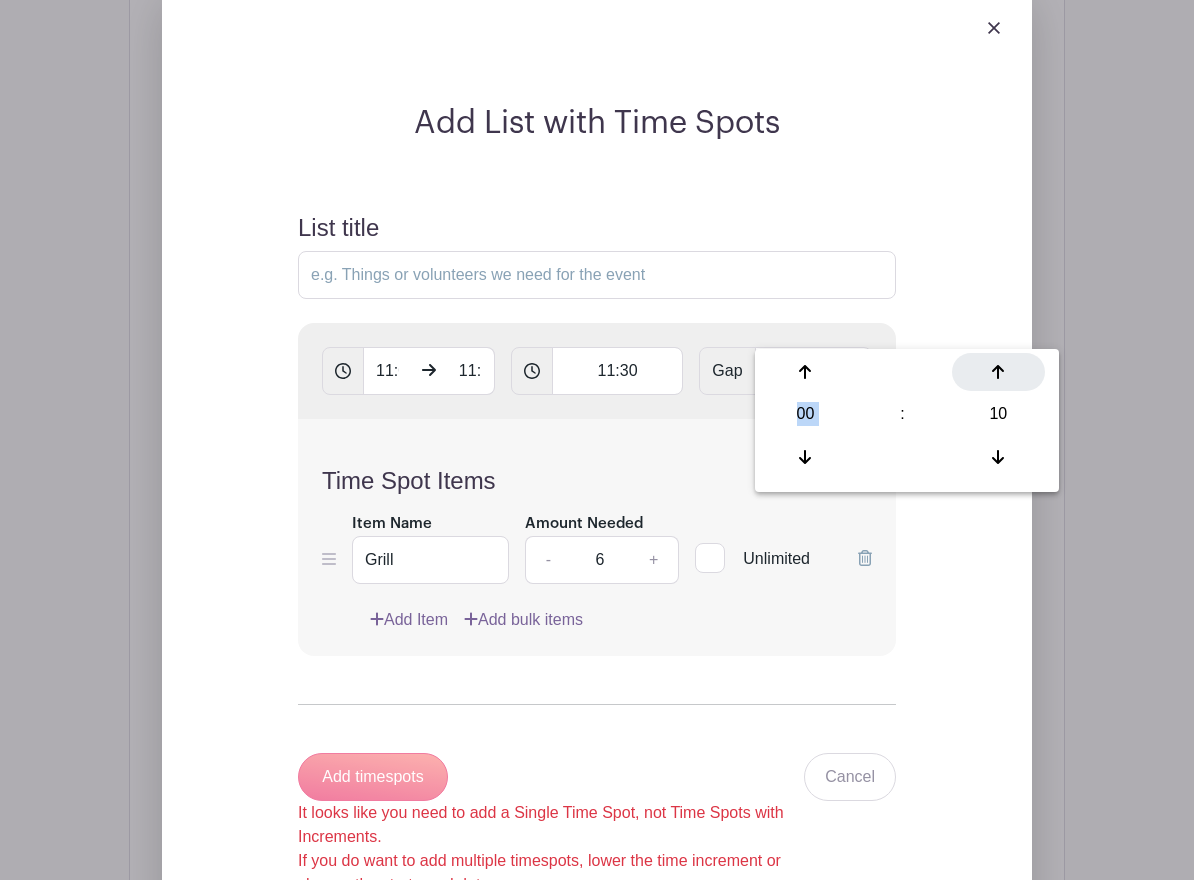 click 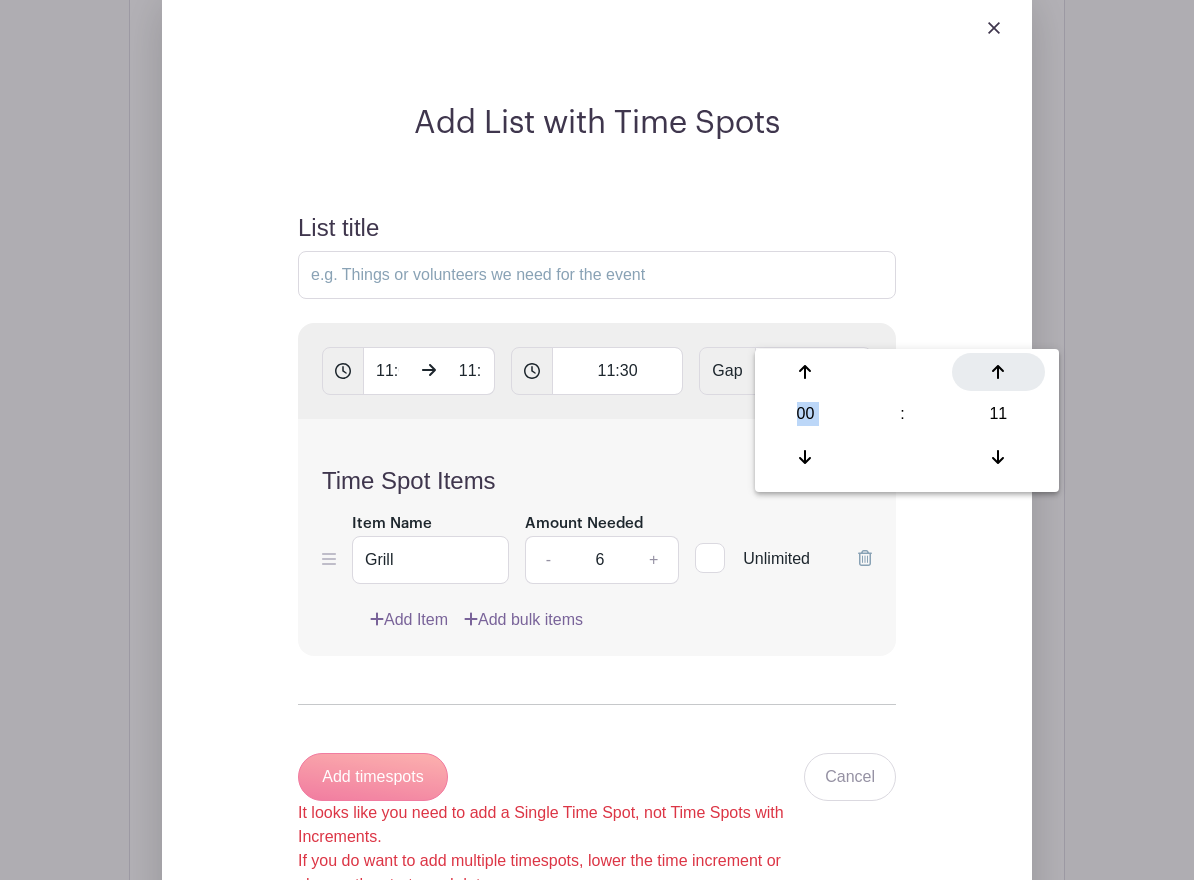 click 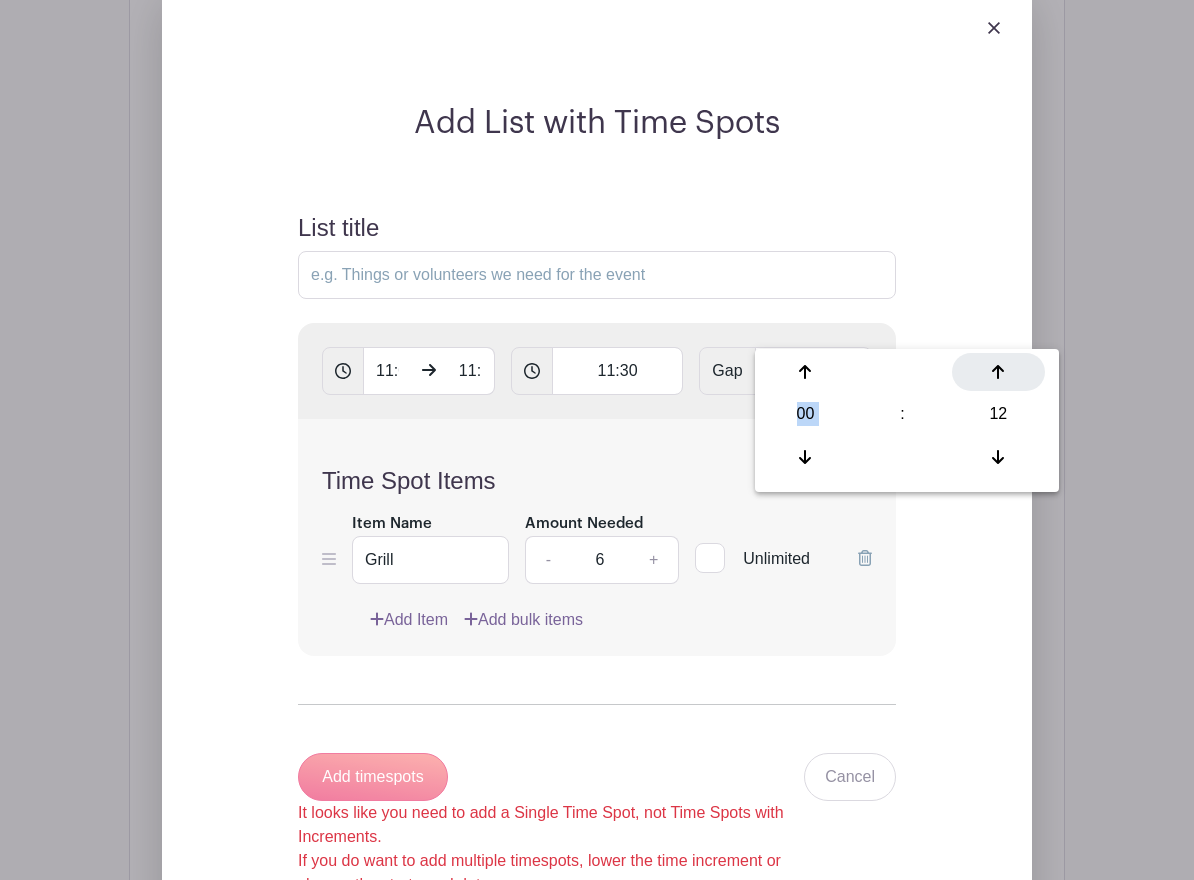 click 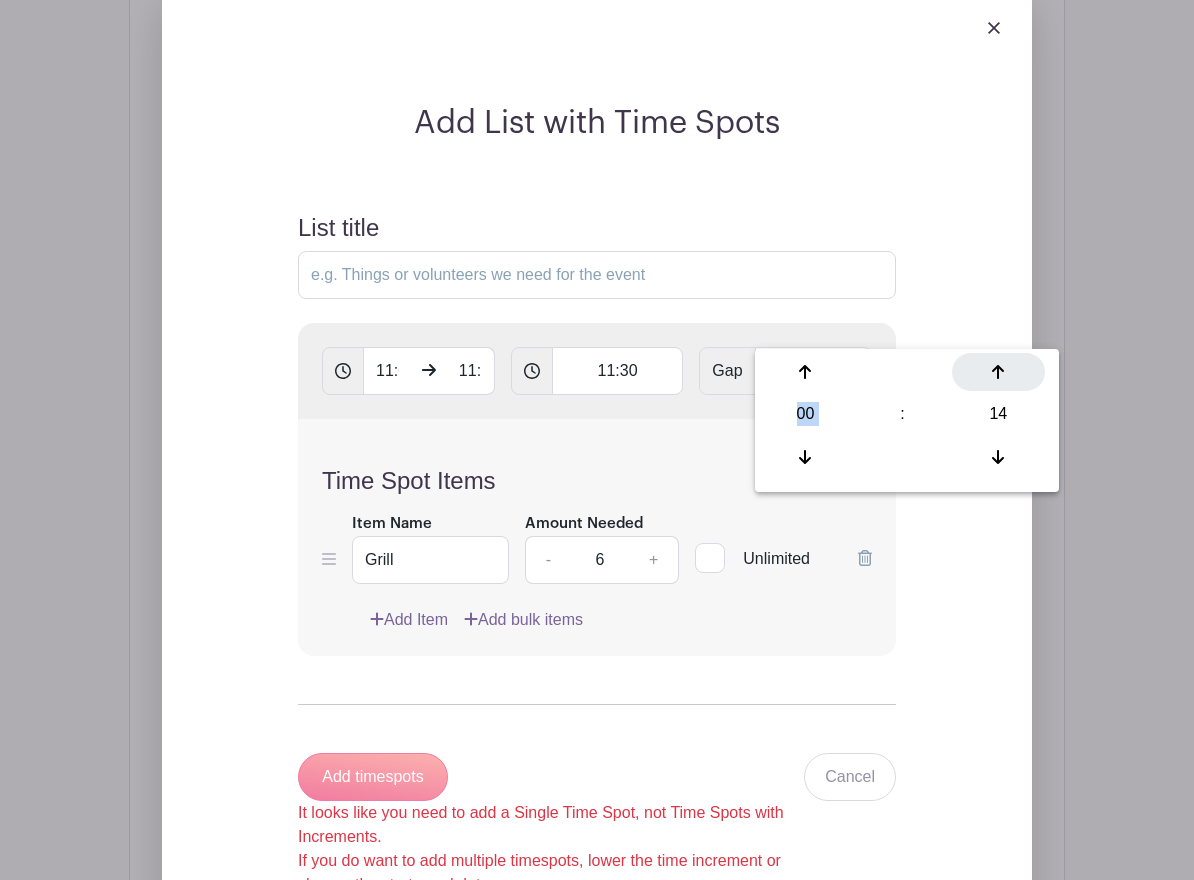 click 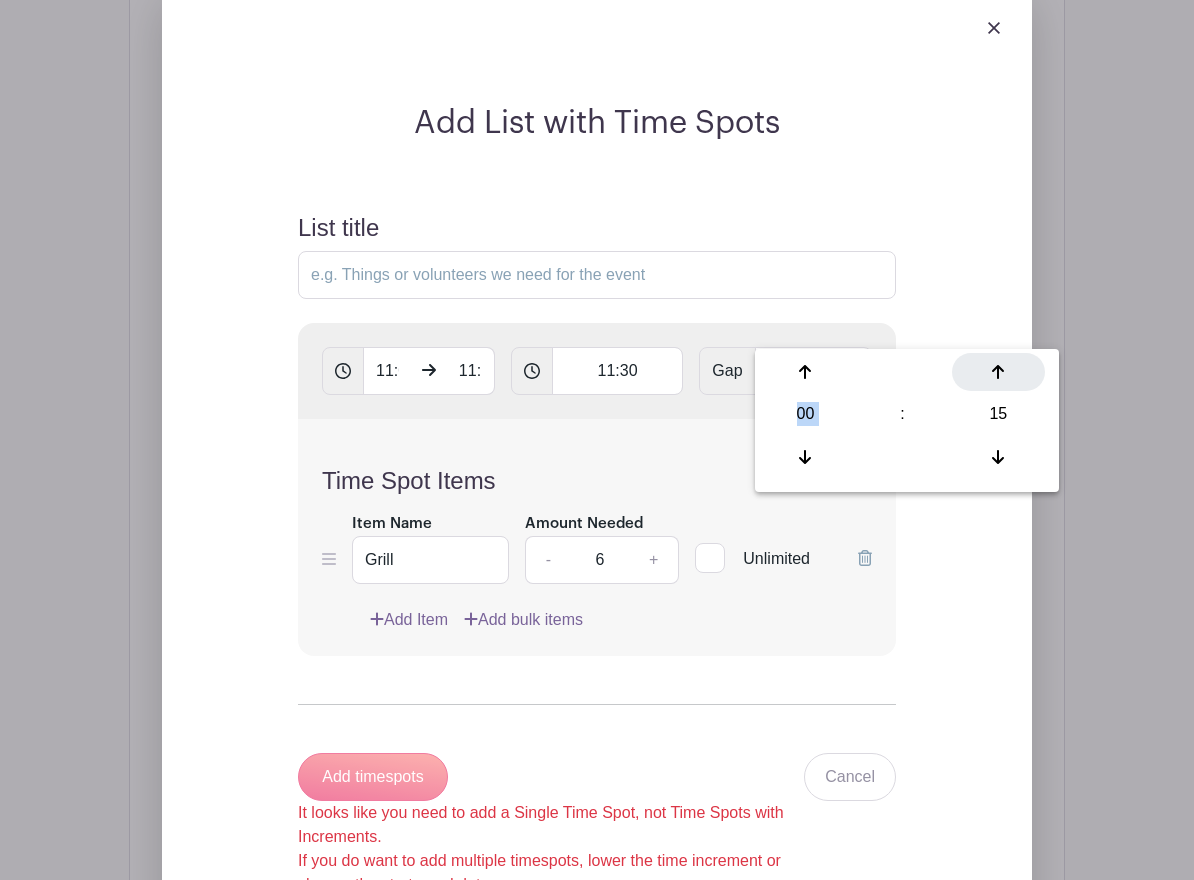 click 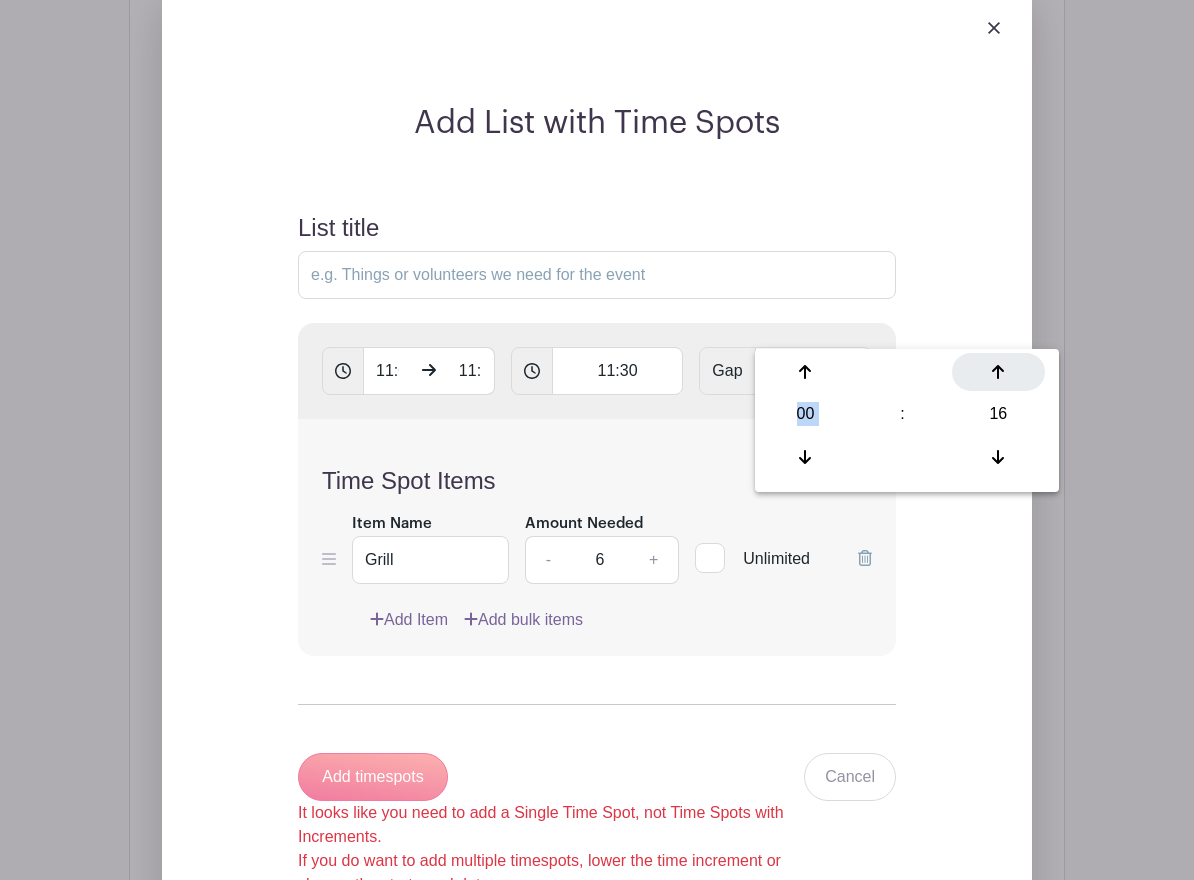 click 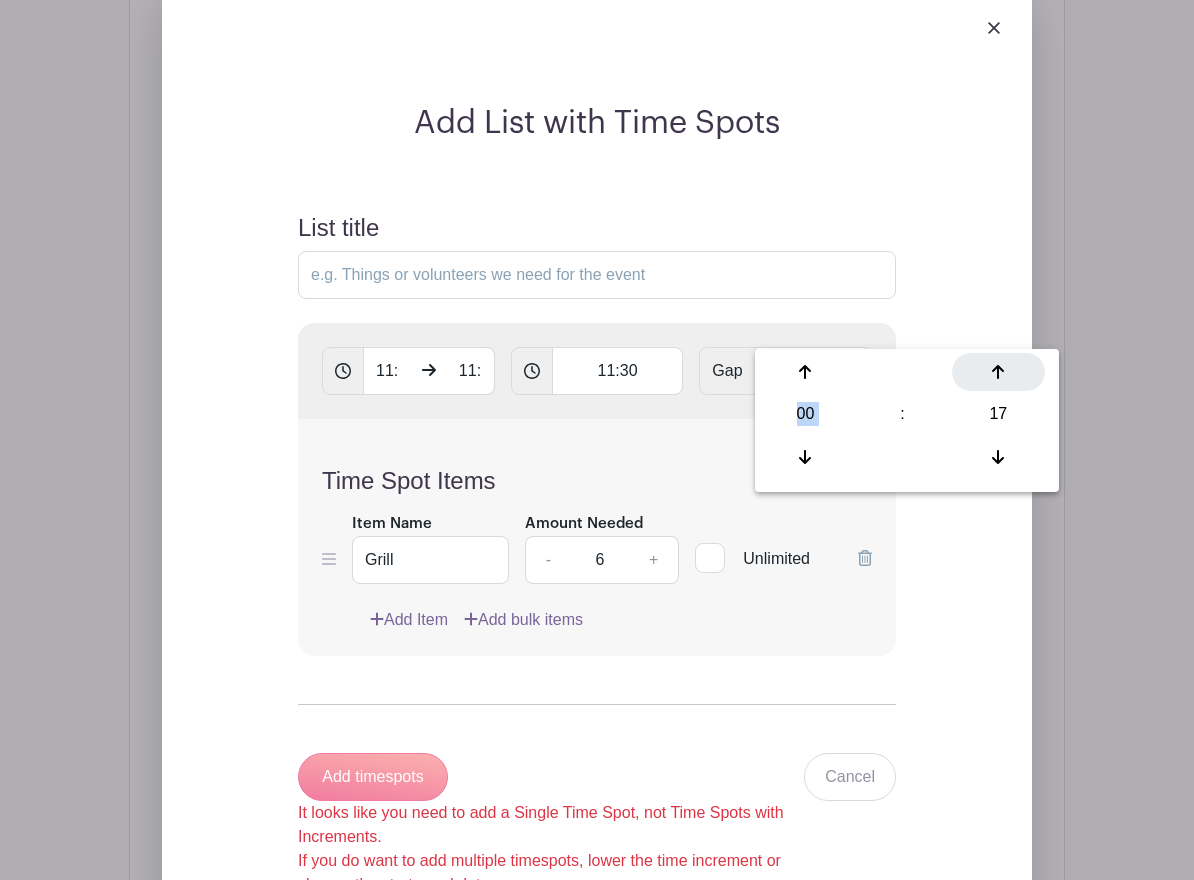 click 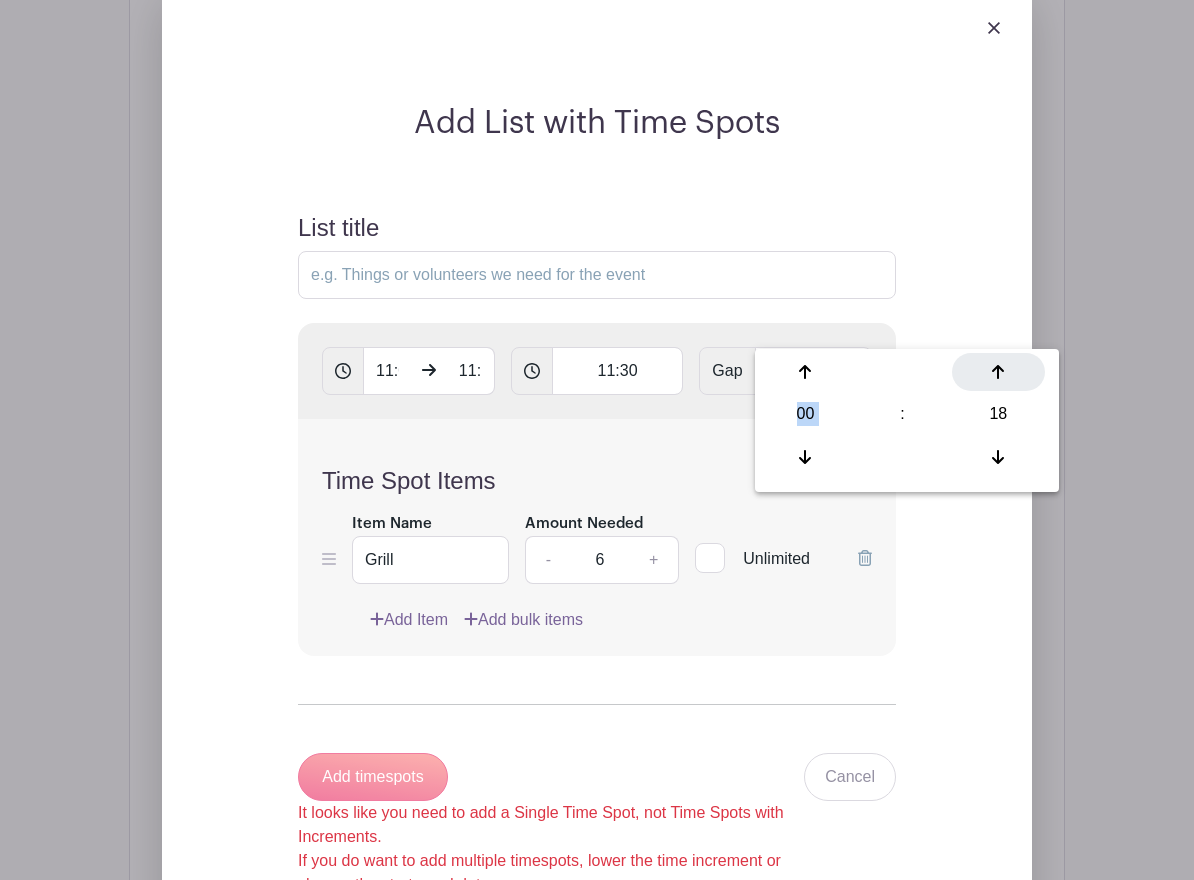 click 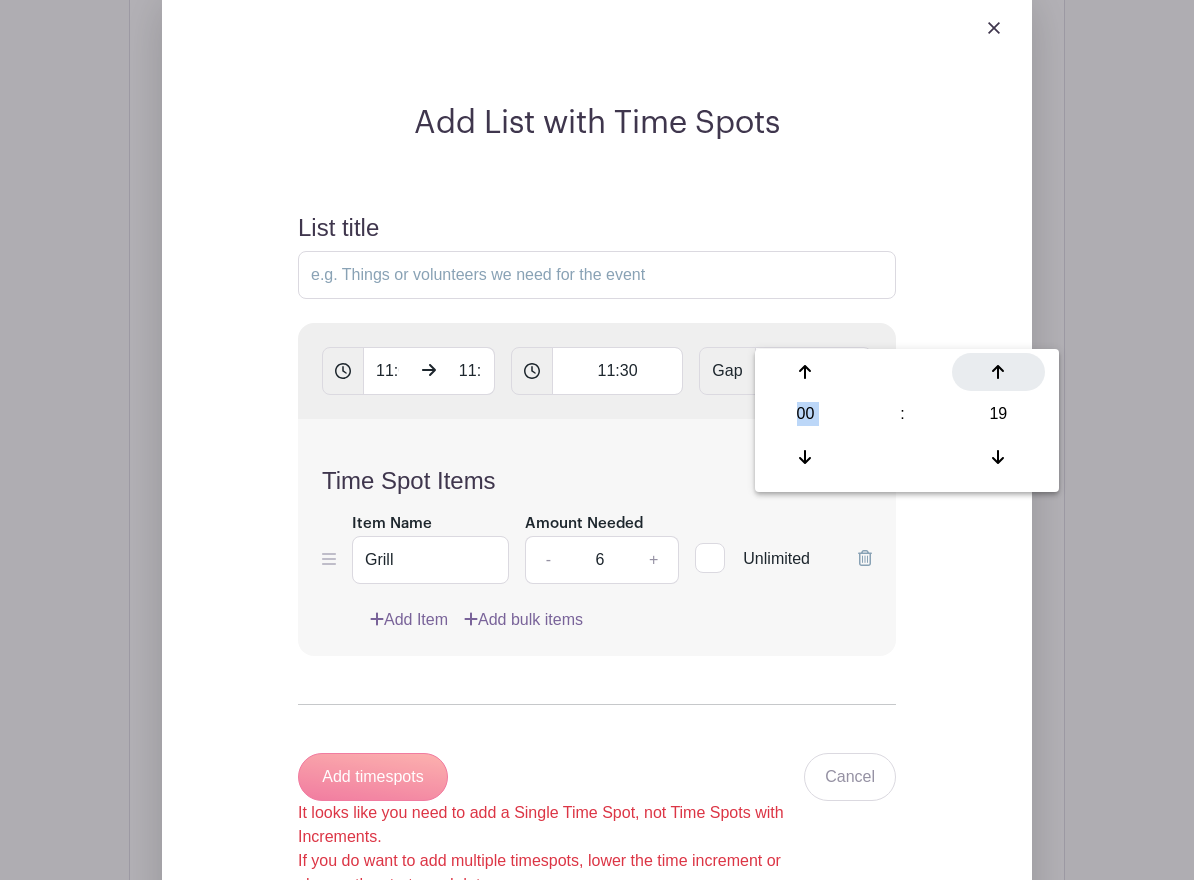 click 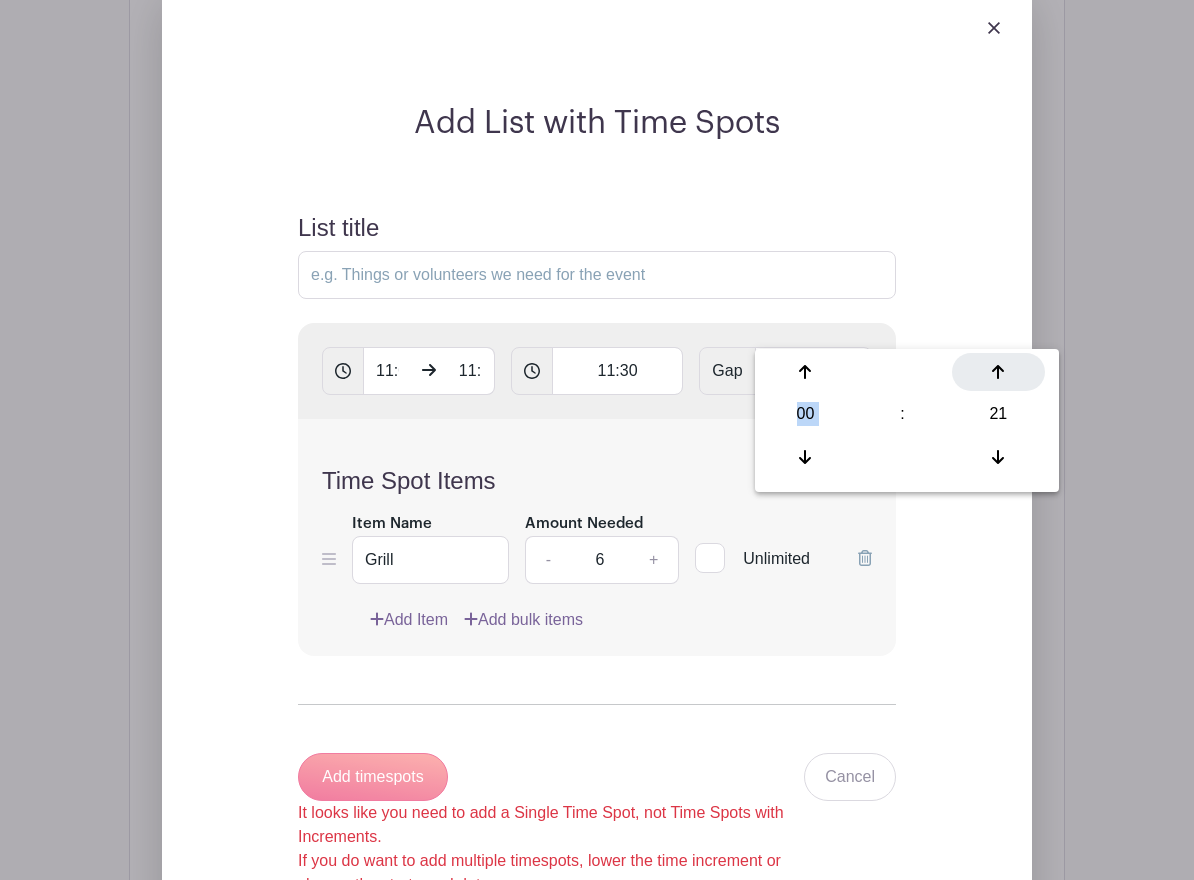 click 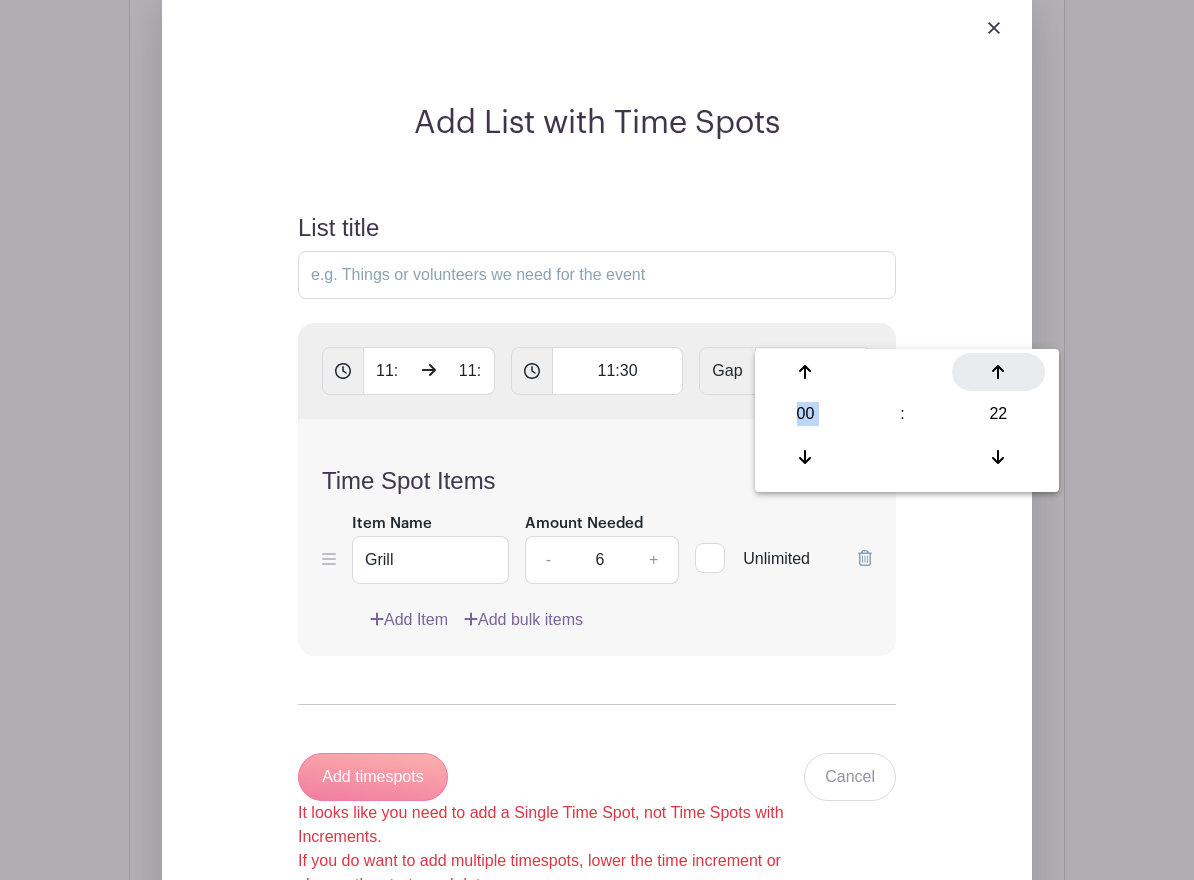 click 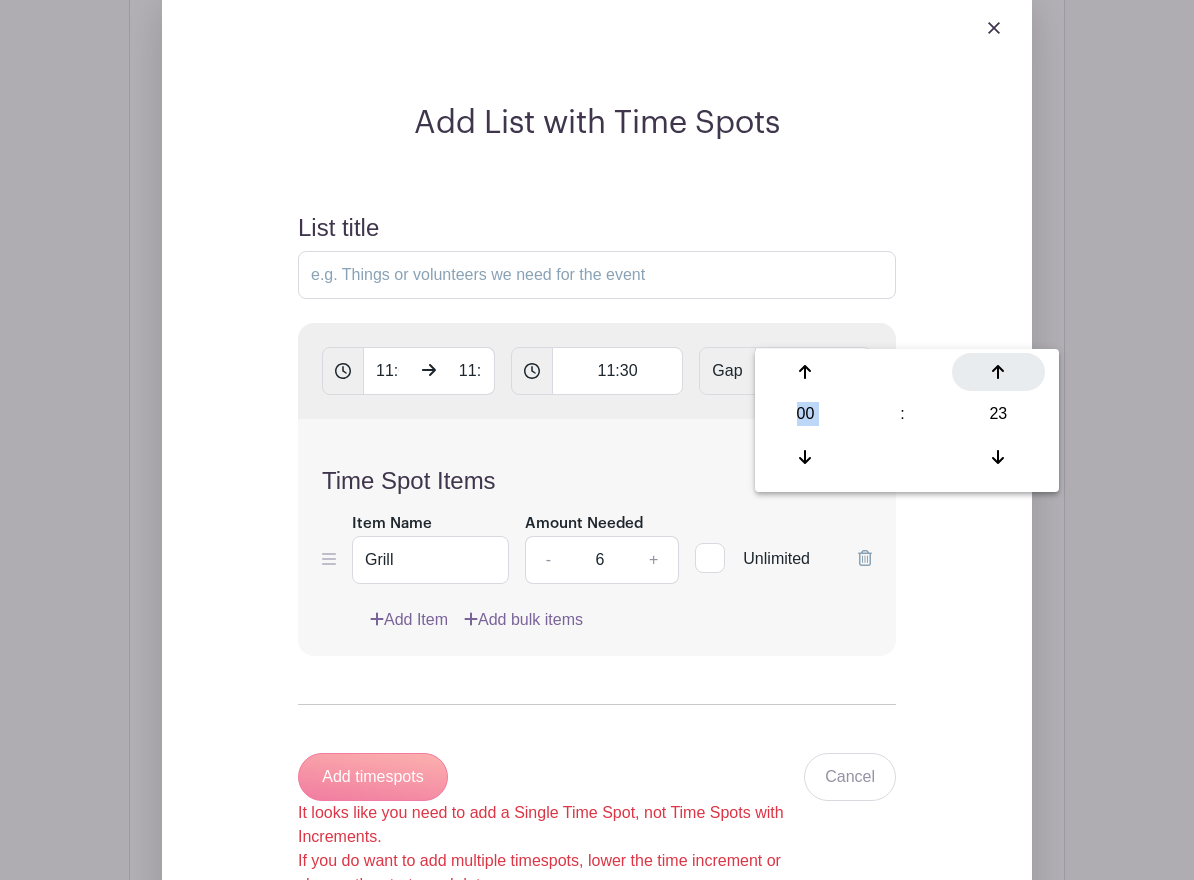 click 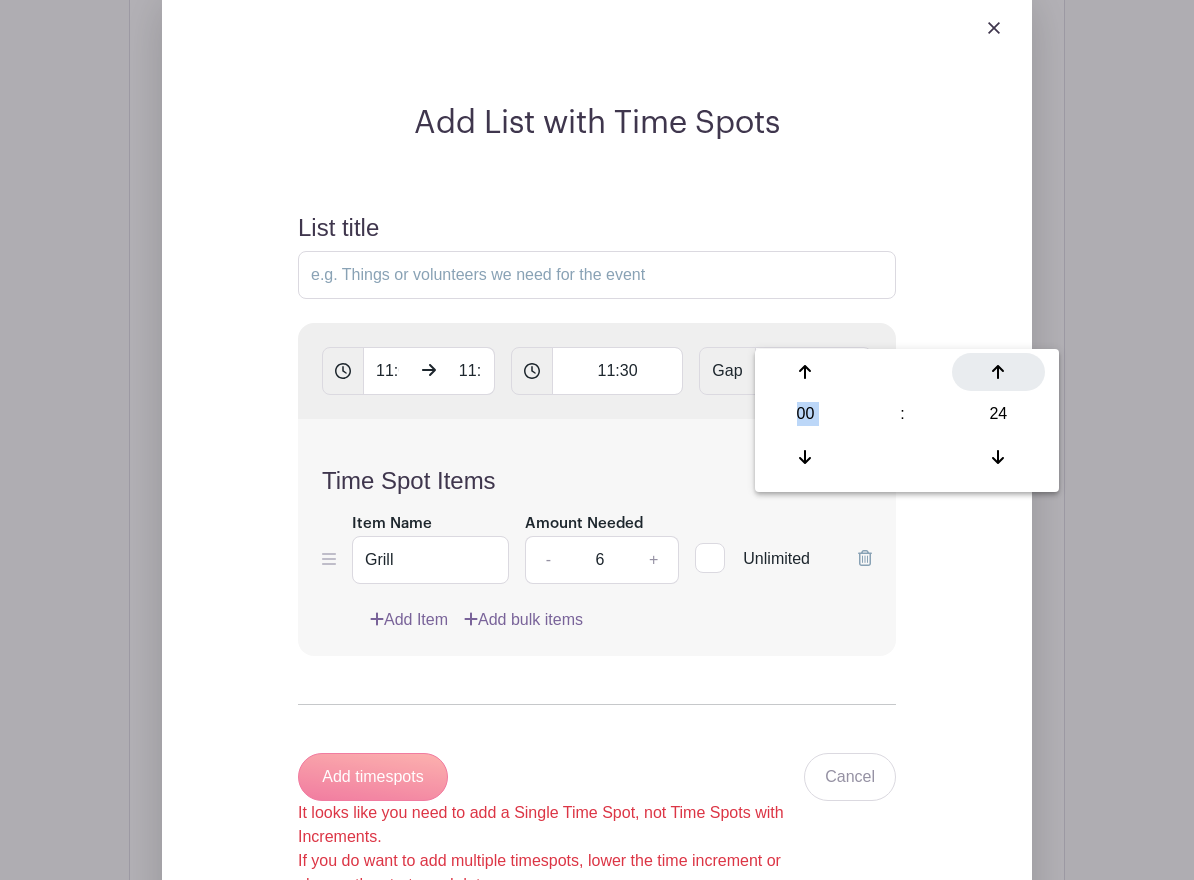 click 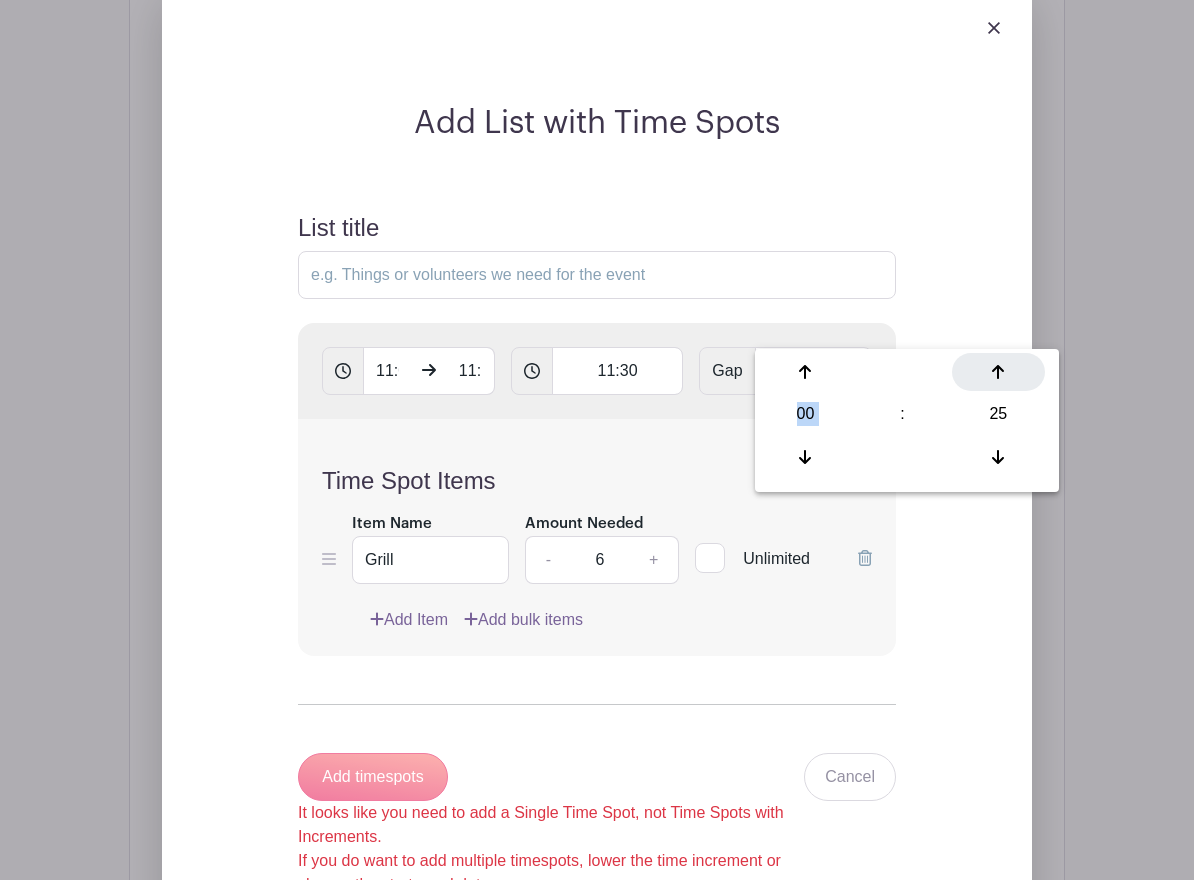 click 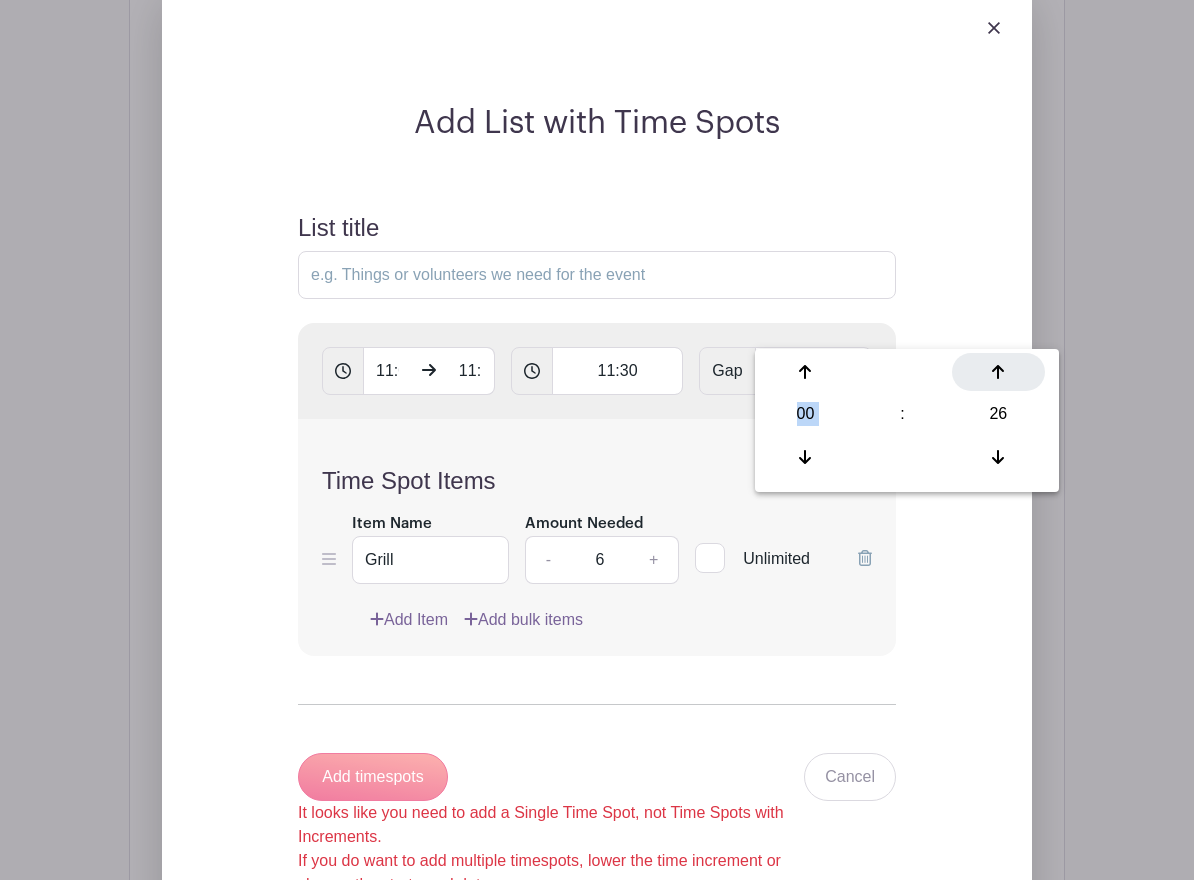 click 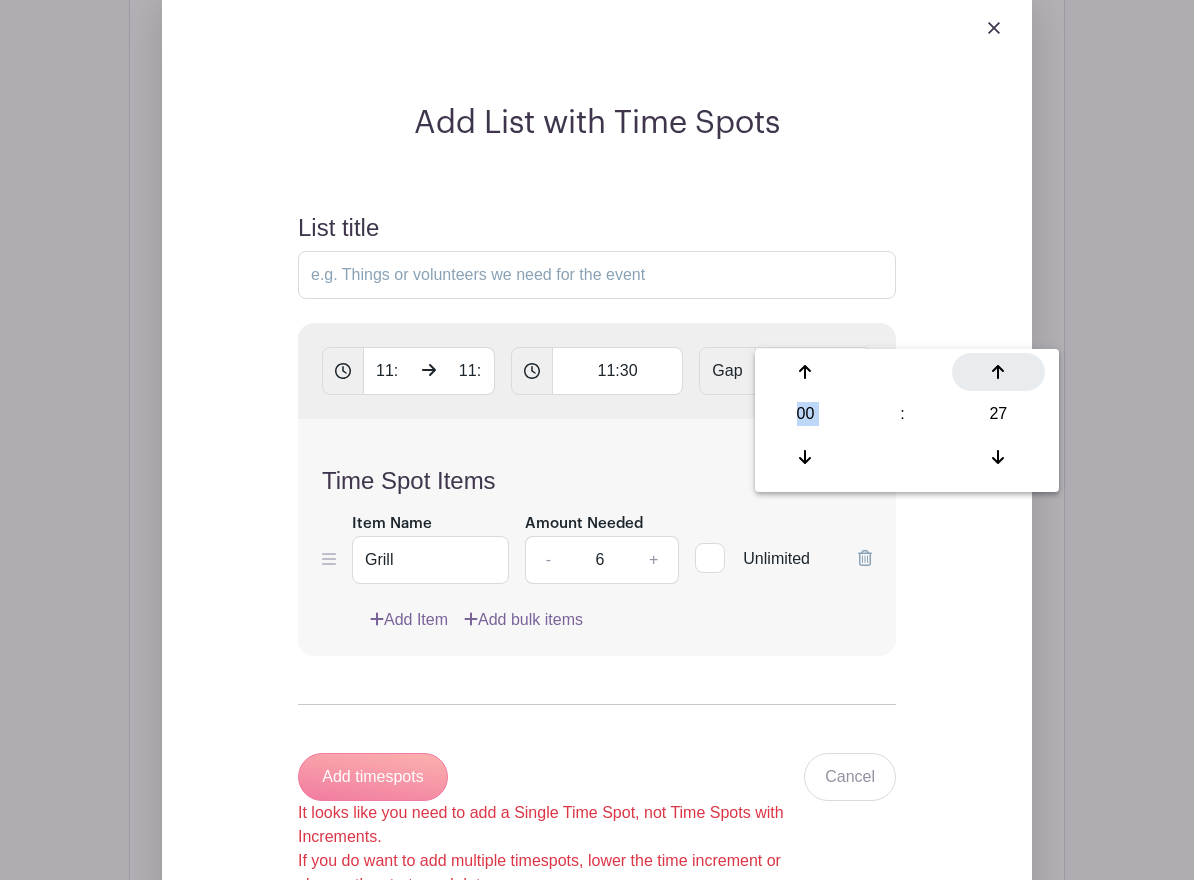 click 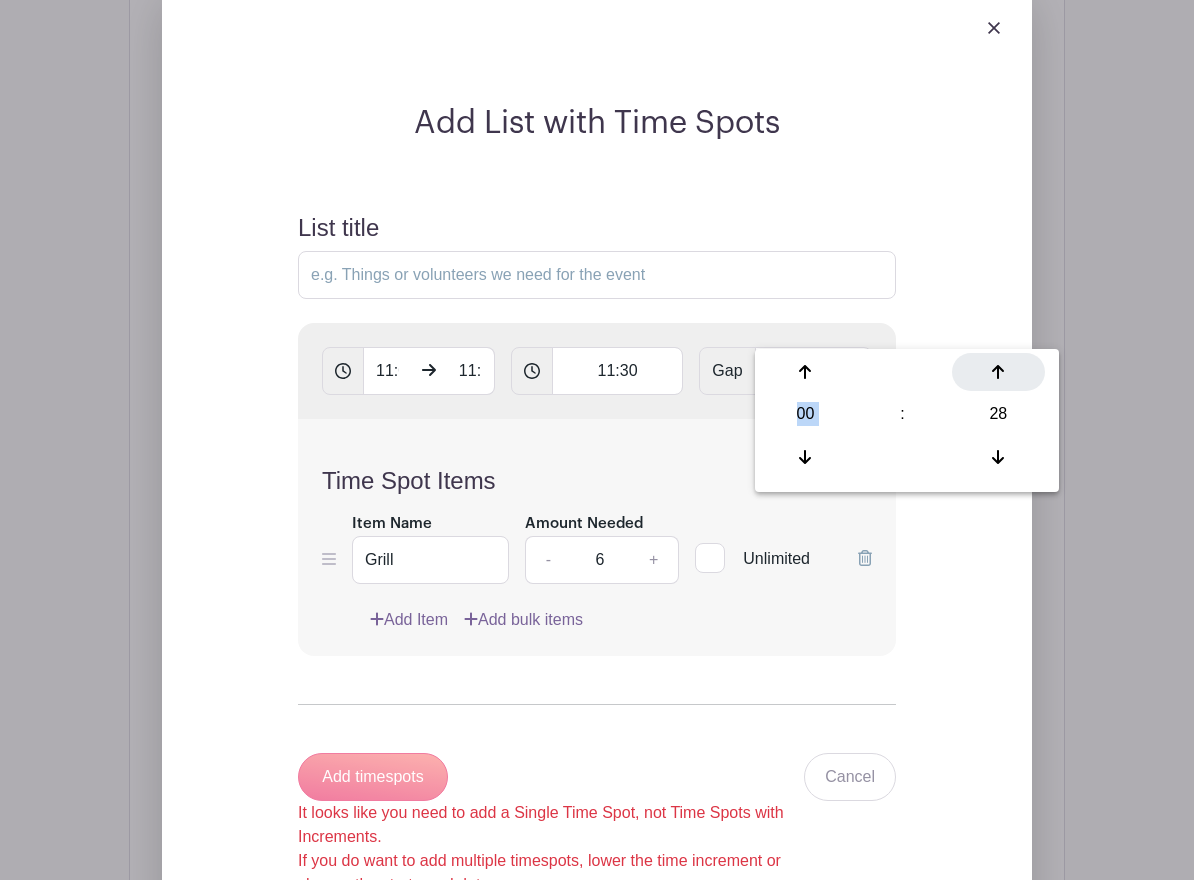 click 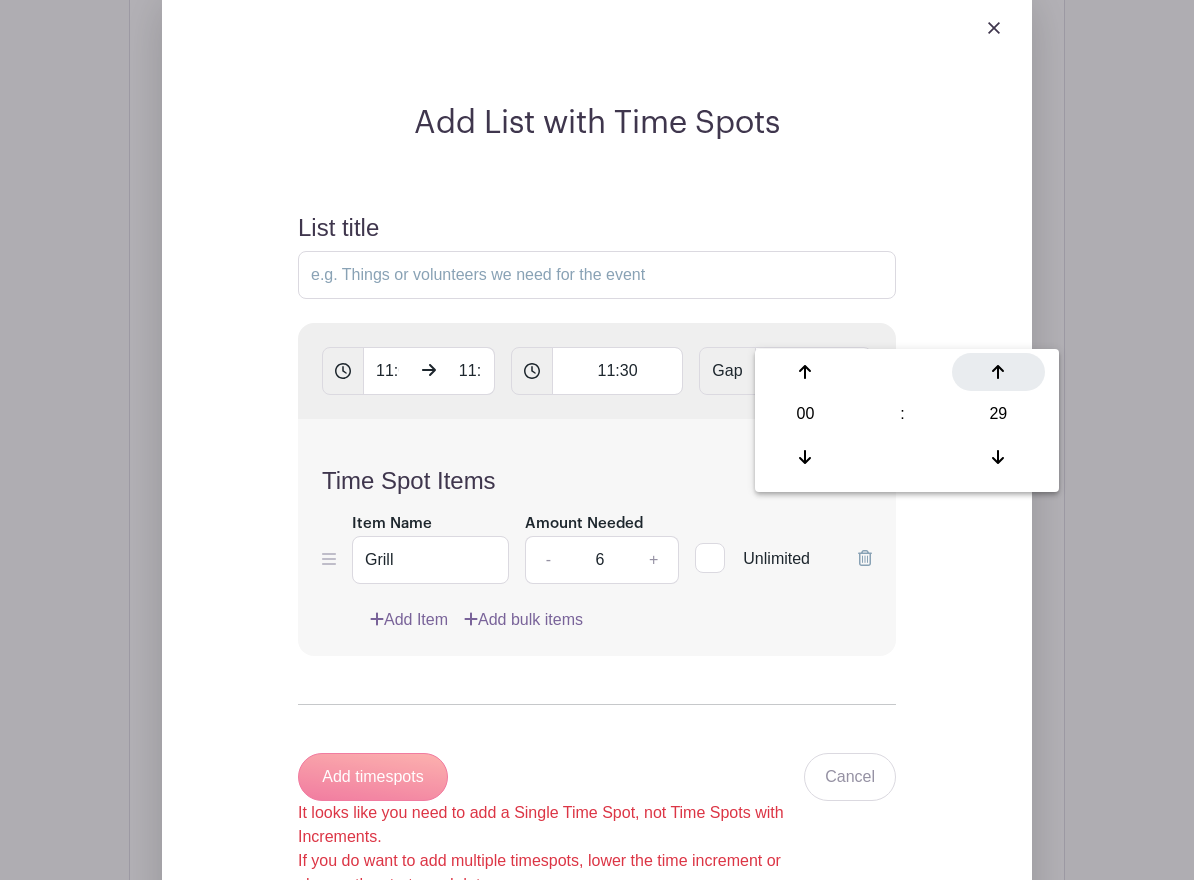click 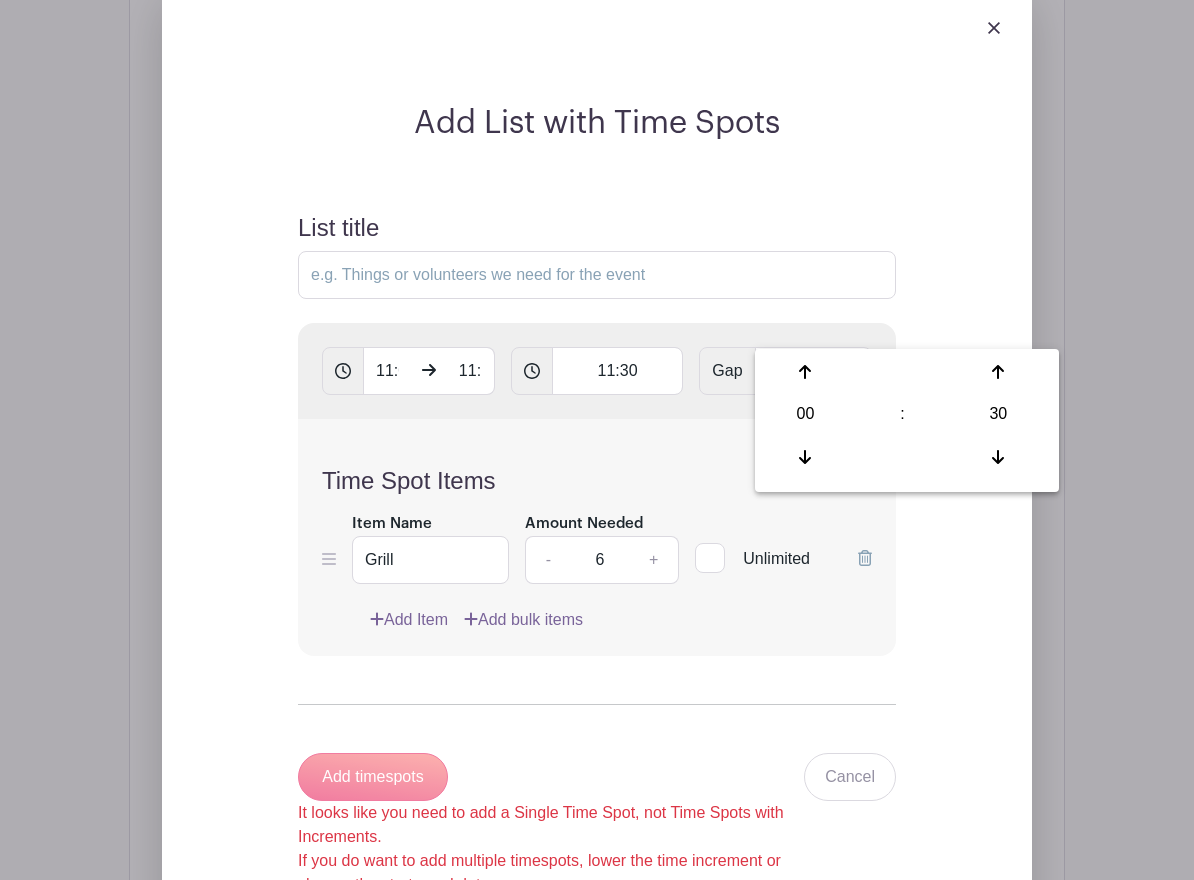 click on "Add List with Time Spots
List title
11:00 AM
11:13 AM
11:30
Gap
00:30
Time Spot Items
Item Name
Grill
Amount Needed
-
6
+
Unlimited
Add Item" at bounding box center (597, 512) 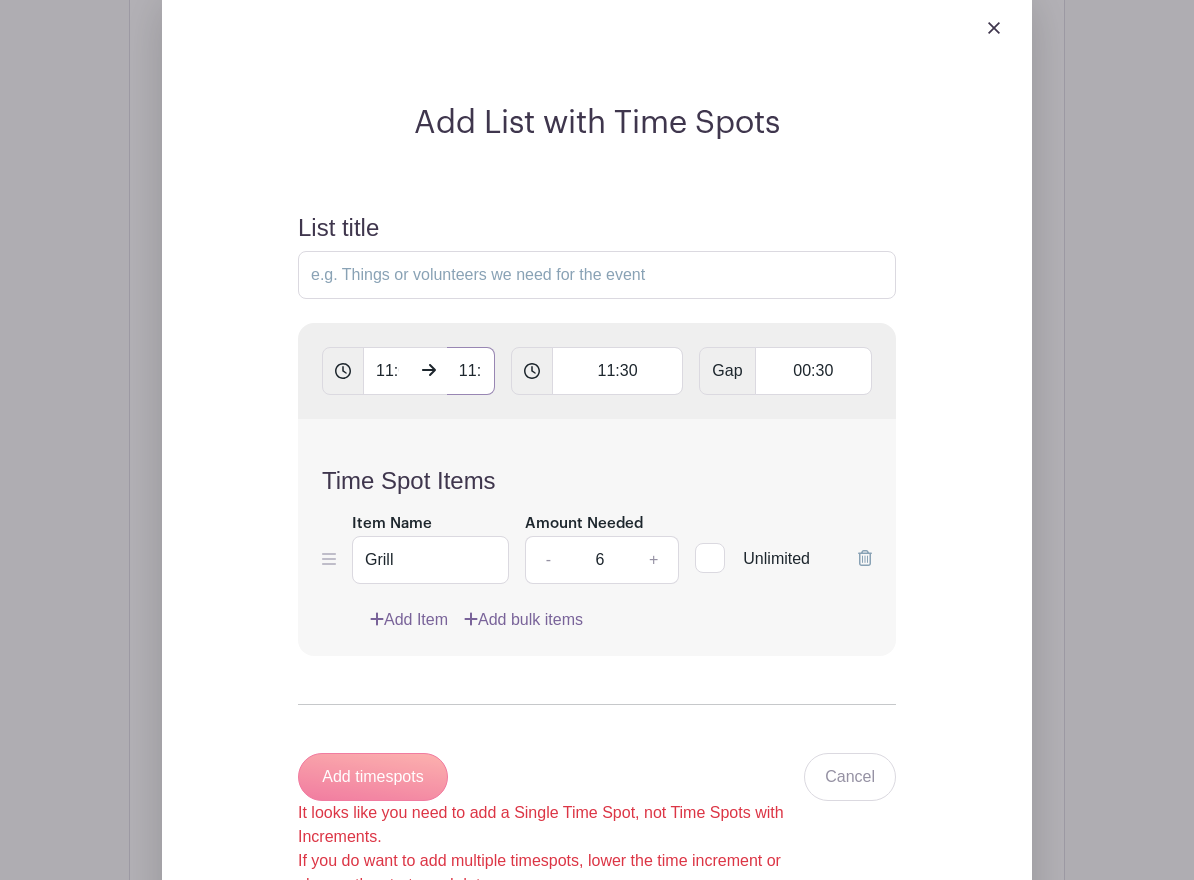 scroll, scrollTop: 0, scrollLeft: 46, axis: horizontal 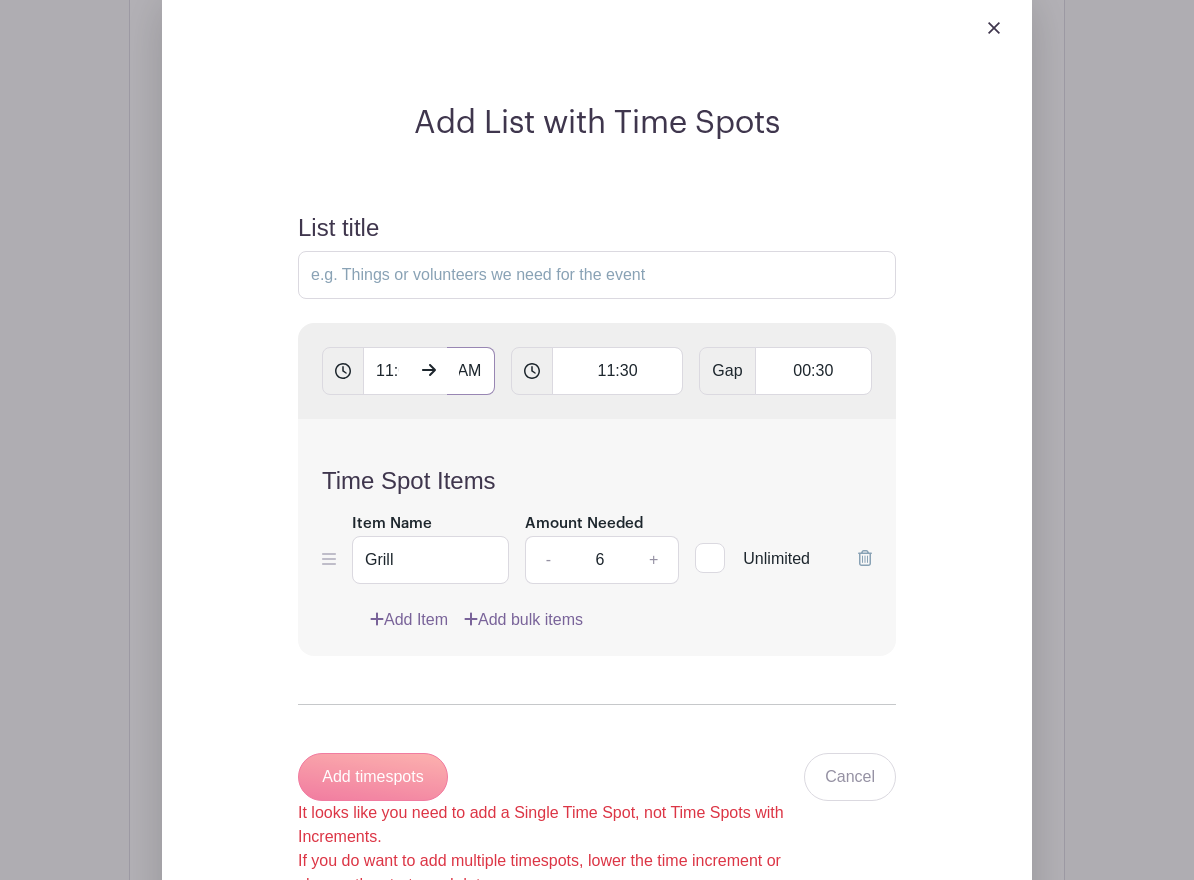drag, startPoint x: 460, startPoint y: 325, endPoint x: 482, endPoint y: 360, distance: 41.340054 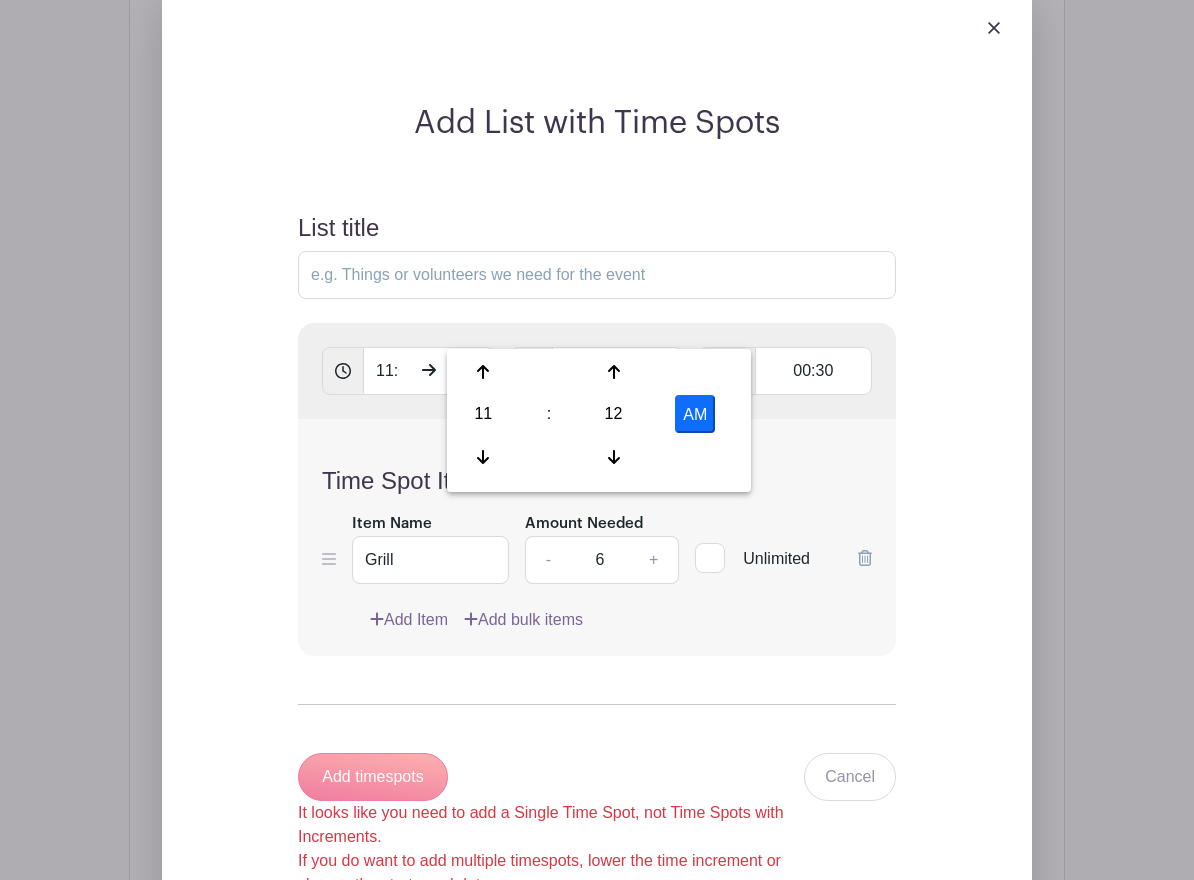 scroll, scrollTop: 0, scrollLeft: 0, axis: both 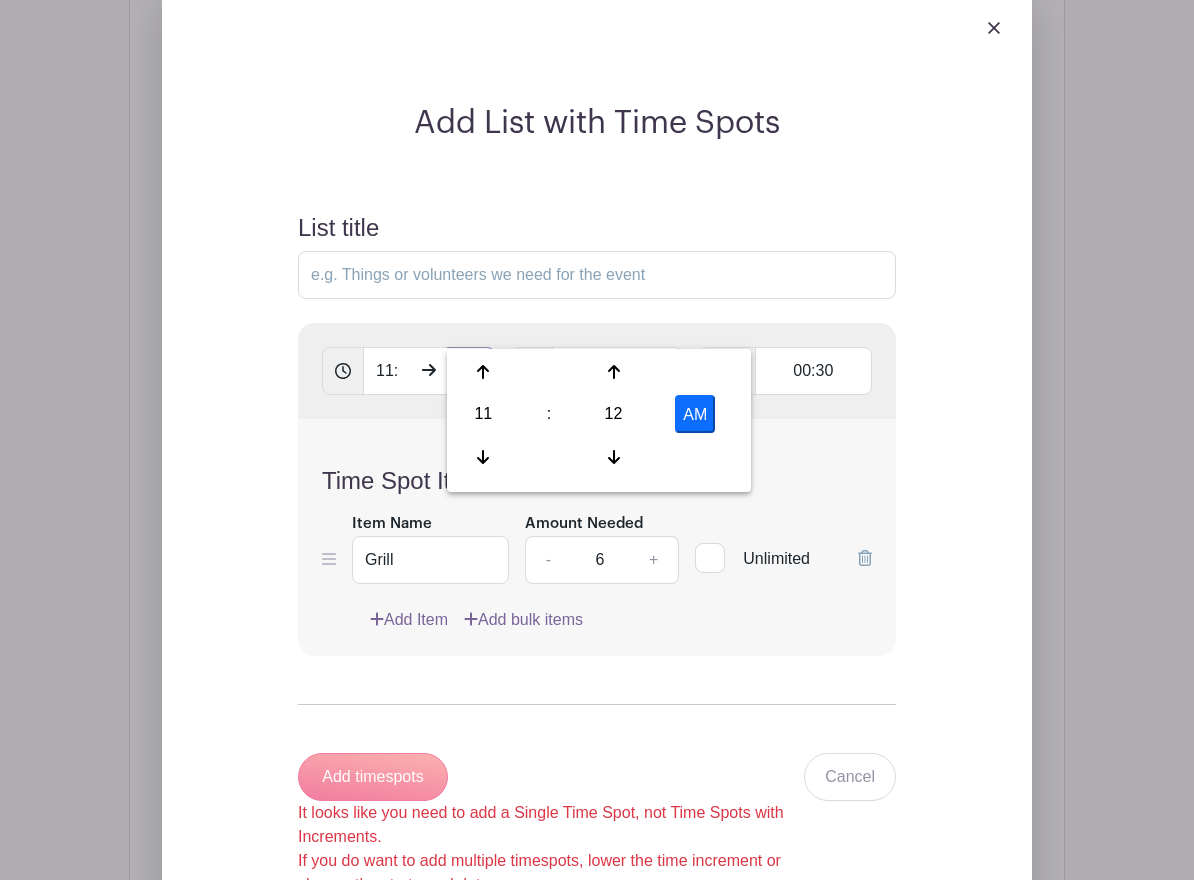 click on "11:13 AM" at bounding box center [471, 371] 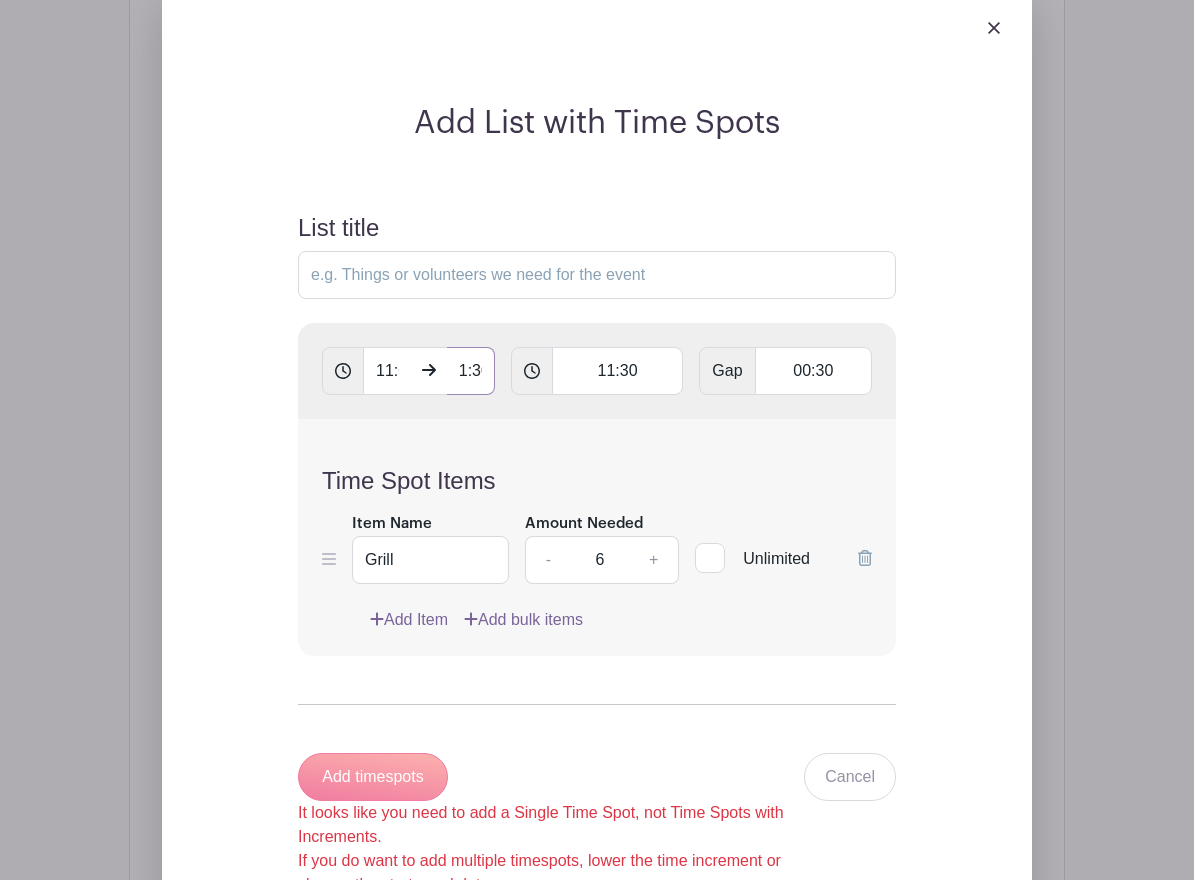 scroll, scrollTop: 0, scrollLeft: 18, axis: horizontal 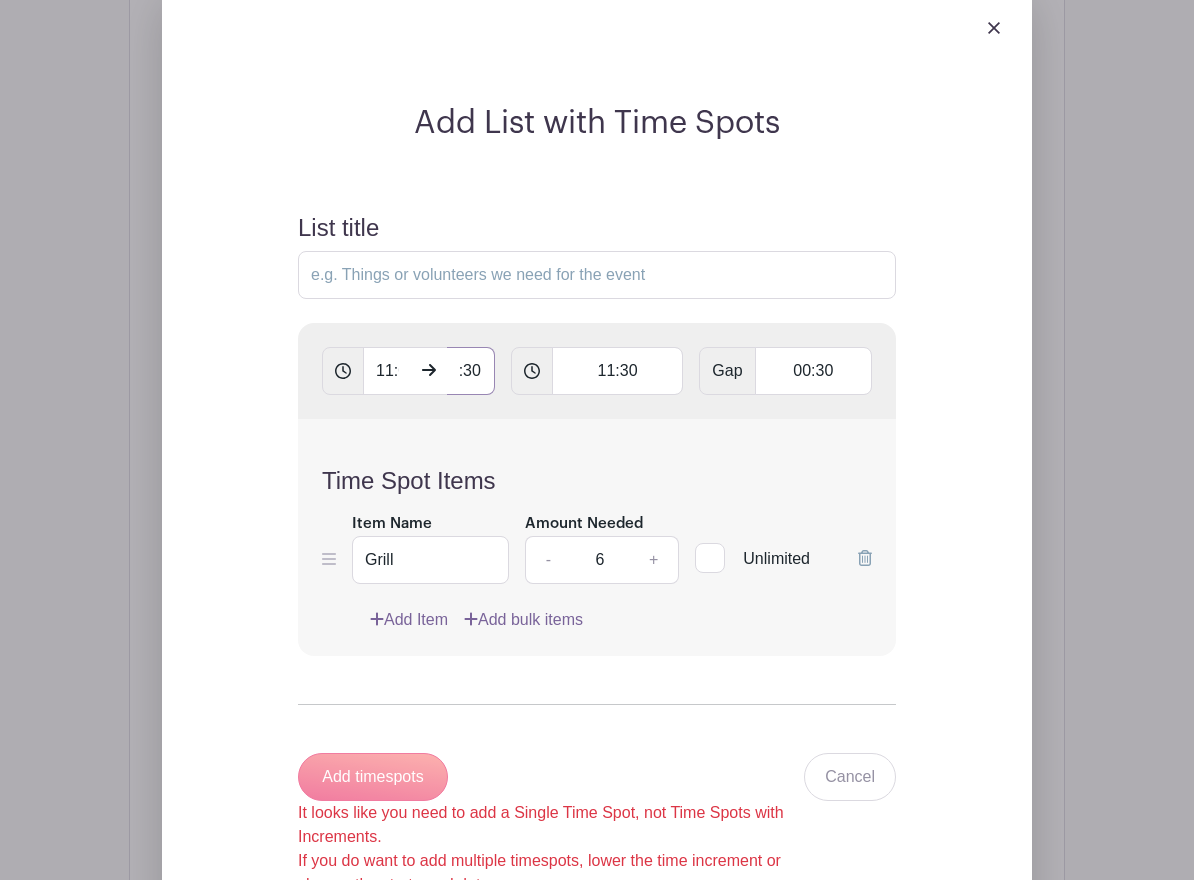 click on "11:3013 AM" at bounding box center (471, 371) 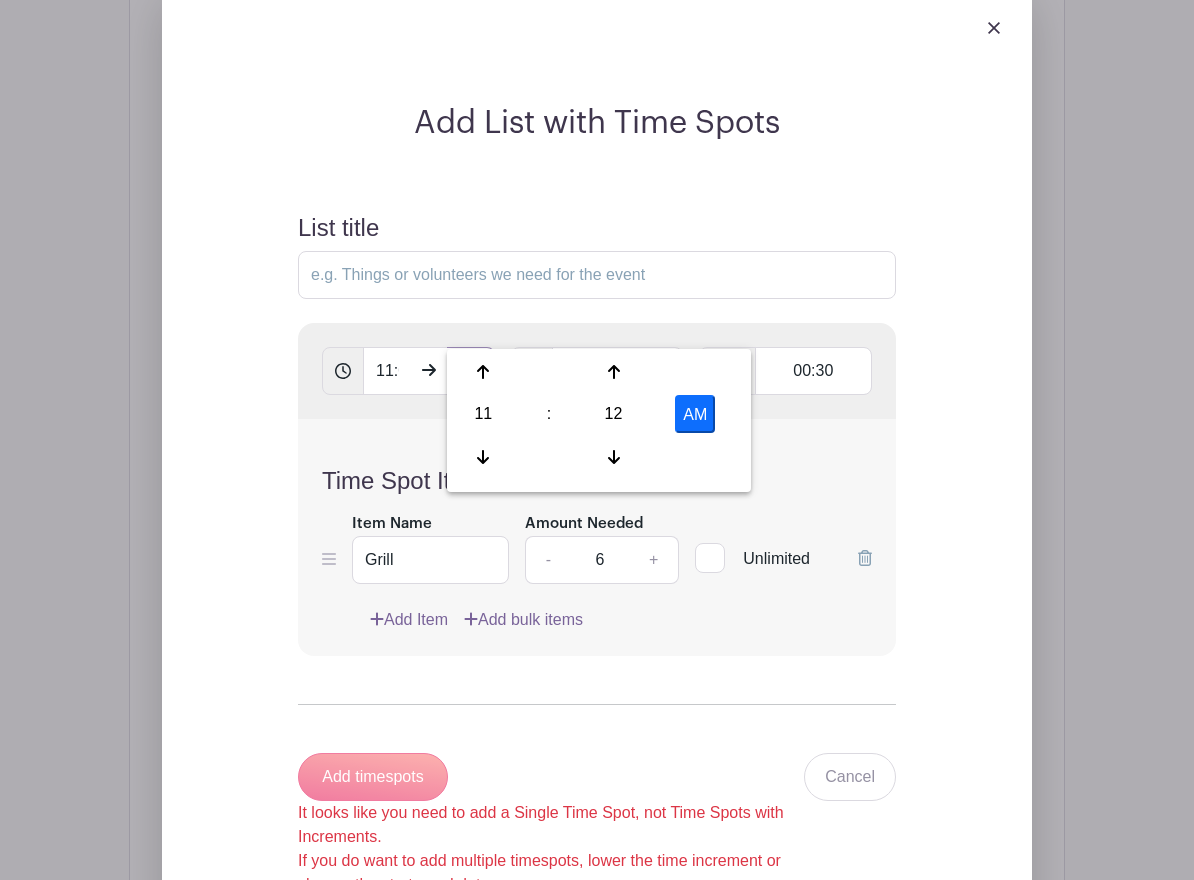 scroll, scrollTop: 0, scrollLeft: 64, axis: horizontal 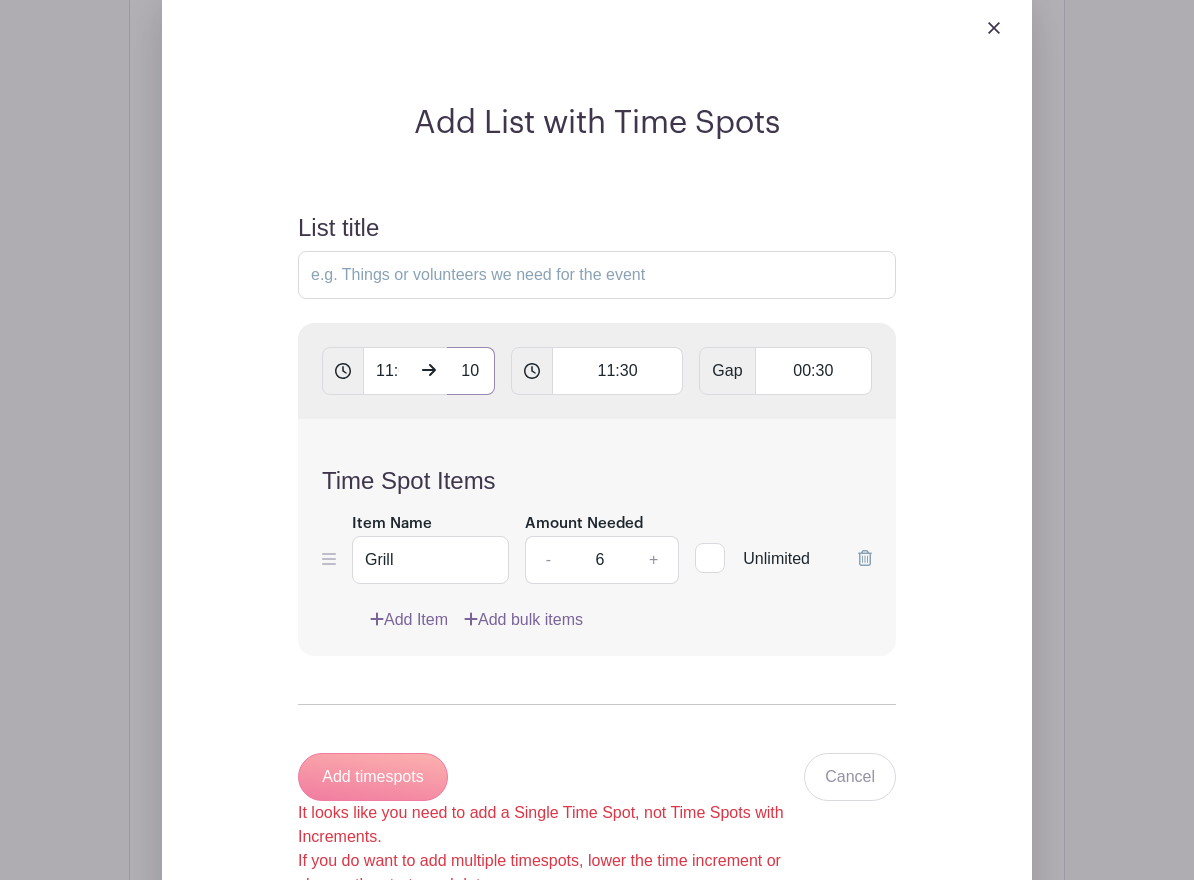 type on "1" 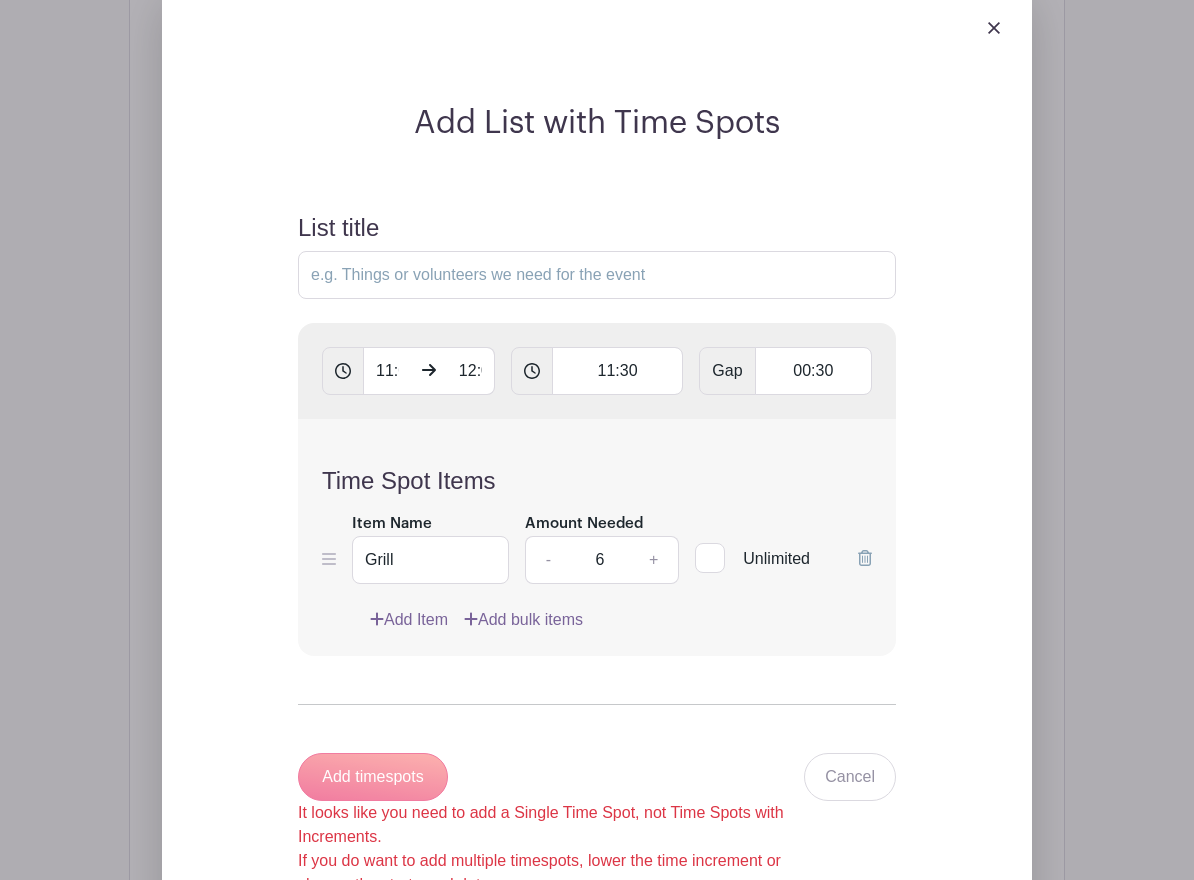 click on "Add List with Time Spots
List title
11:00 AM
12:00 AM
11:30
Gap
00:30
Time Spot Items
Item Name
Grill
Amount Needed
-
6
+
Unlimited
Add Item" at bounding box center (597, 512) 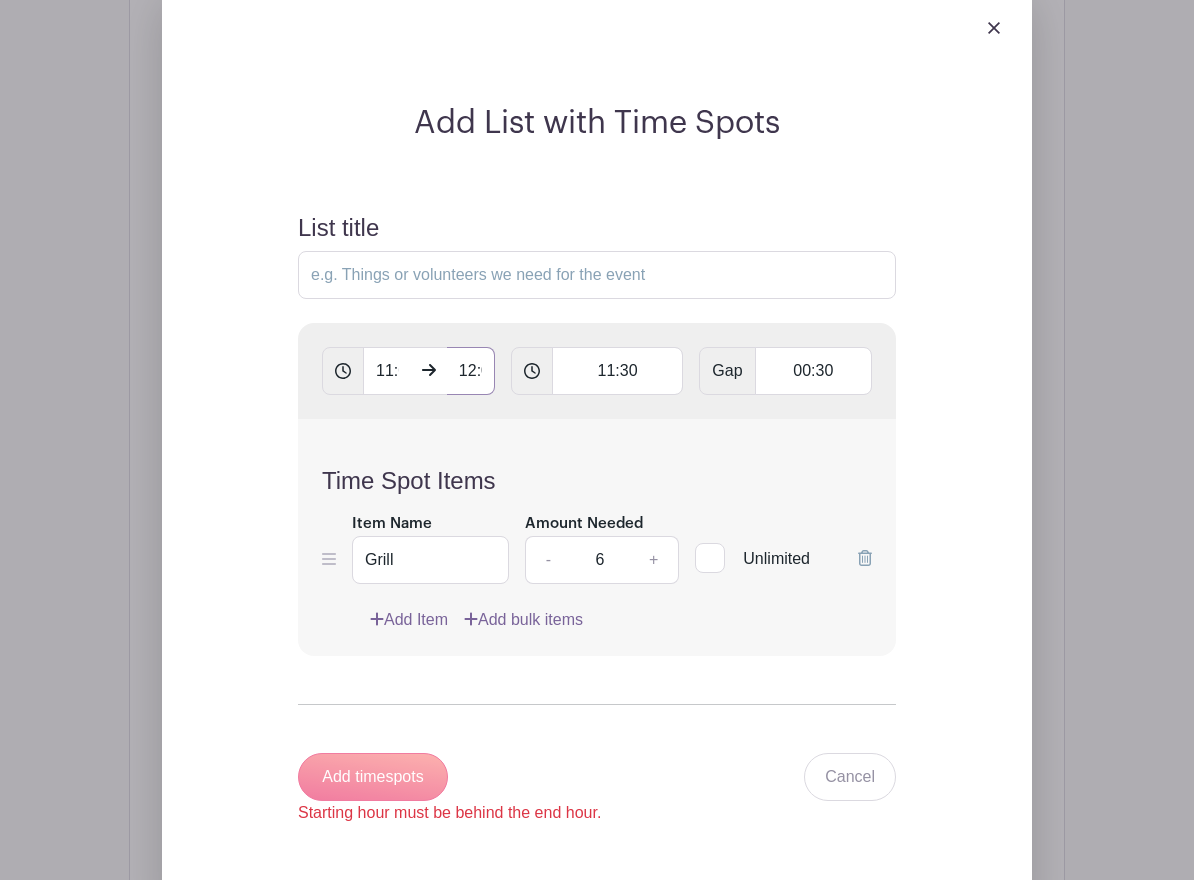click on "12:00 AM" at bounding box center [471, 371] 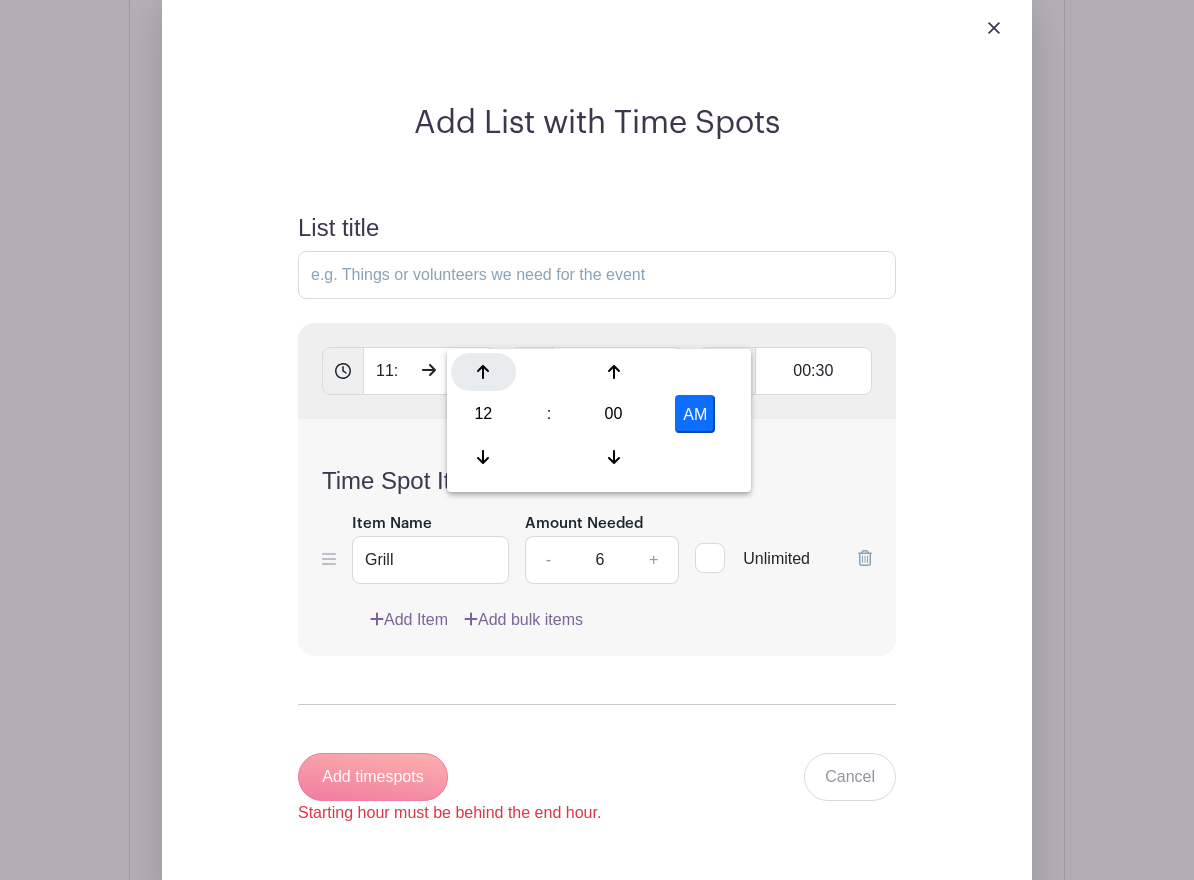 click 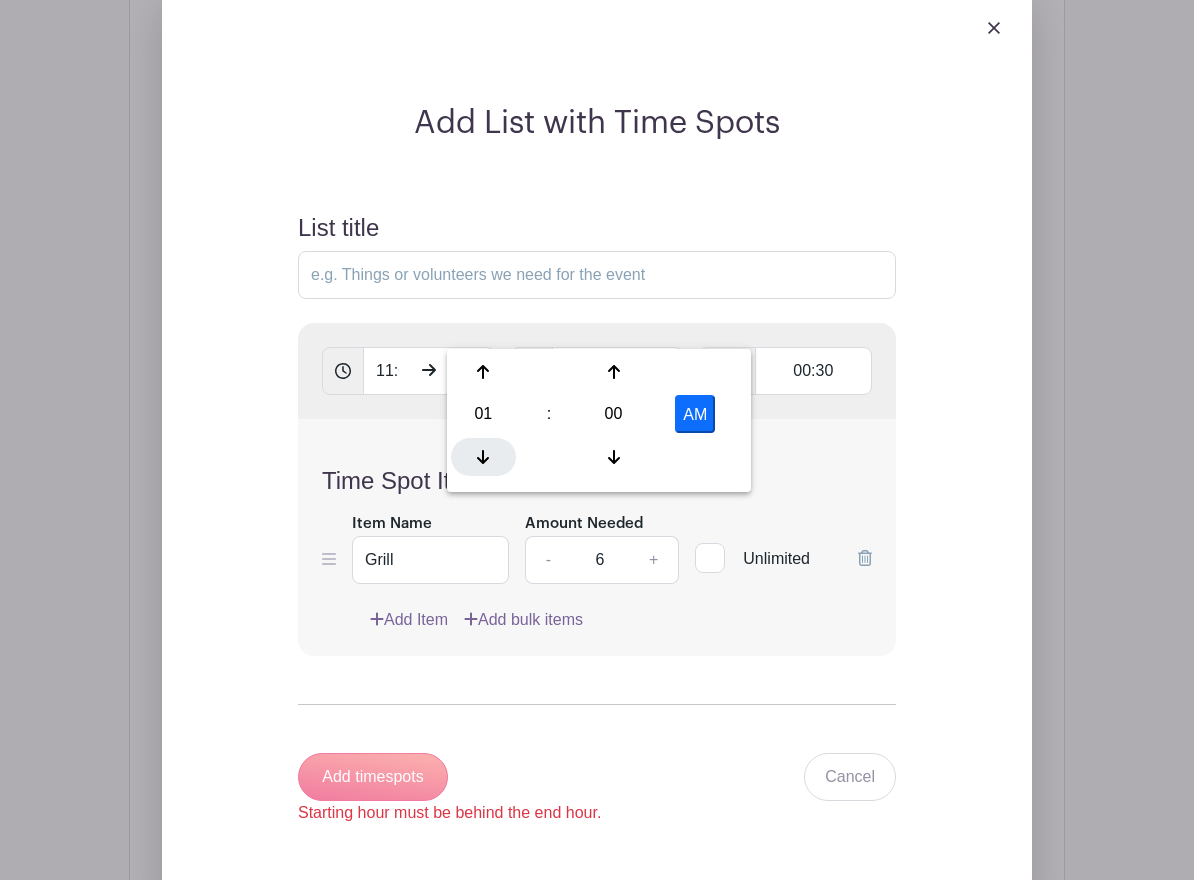 click 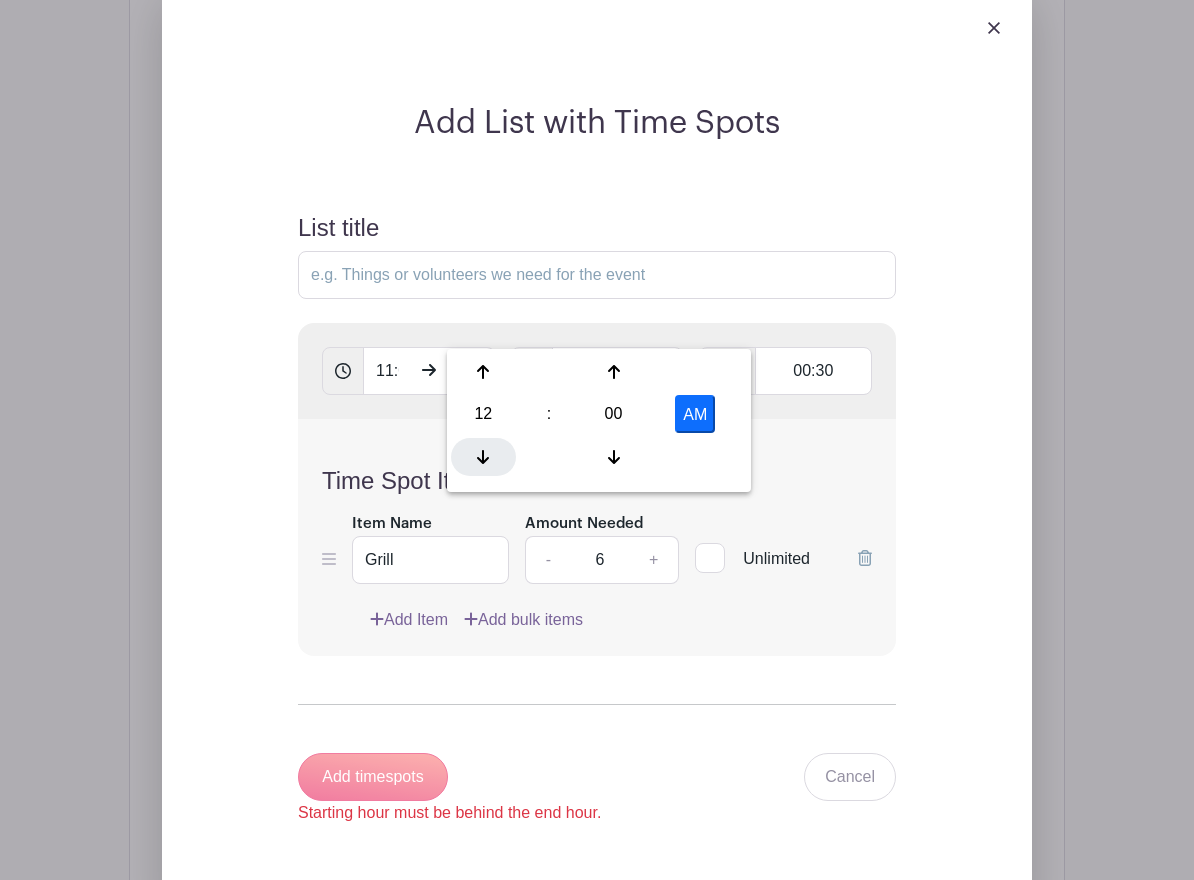 click 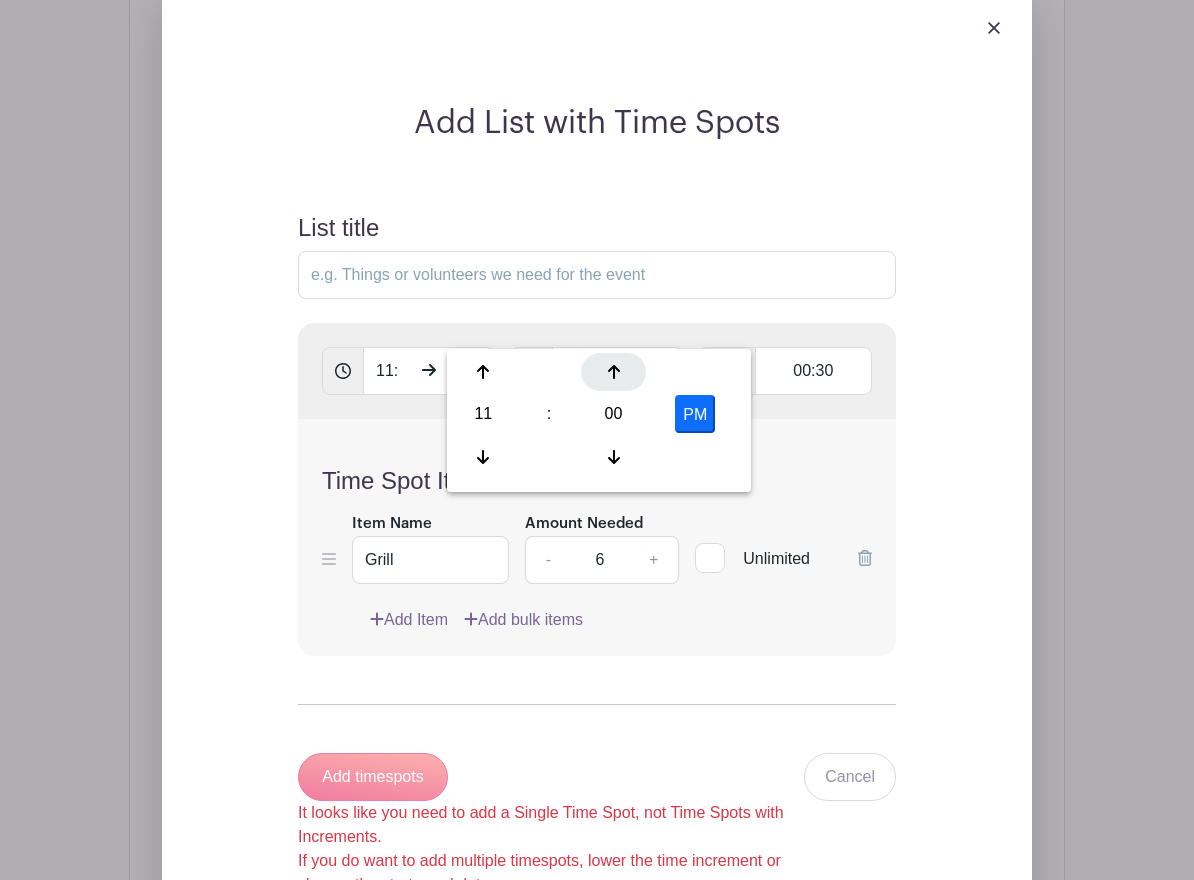 click 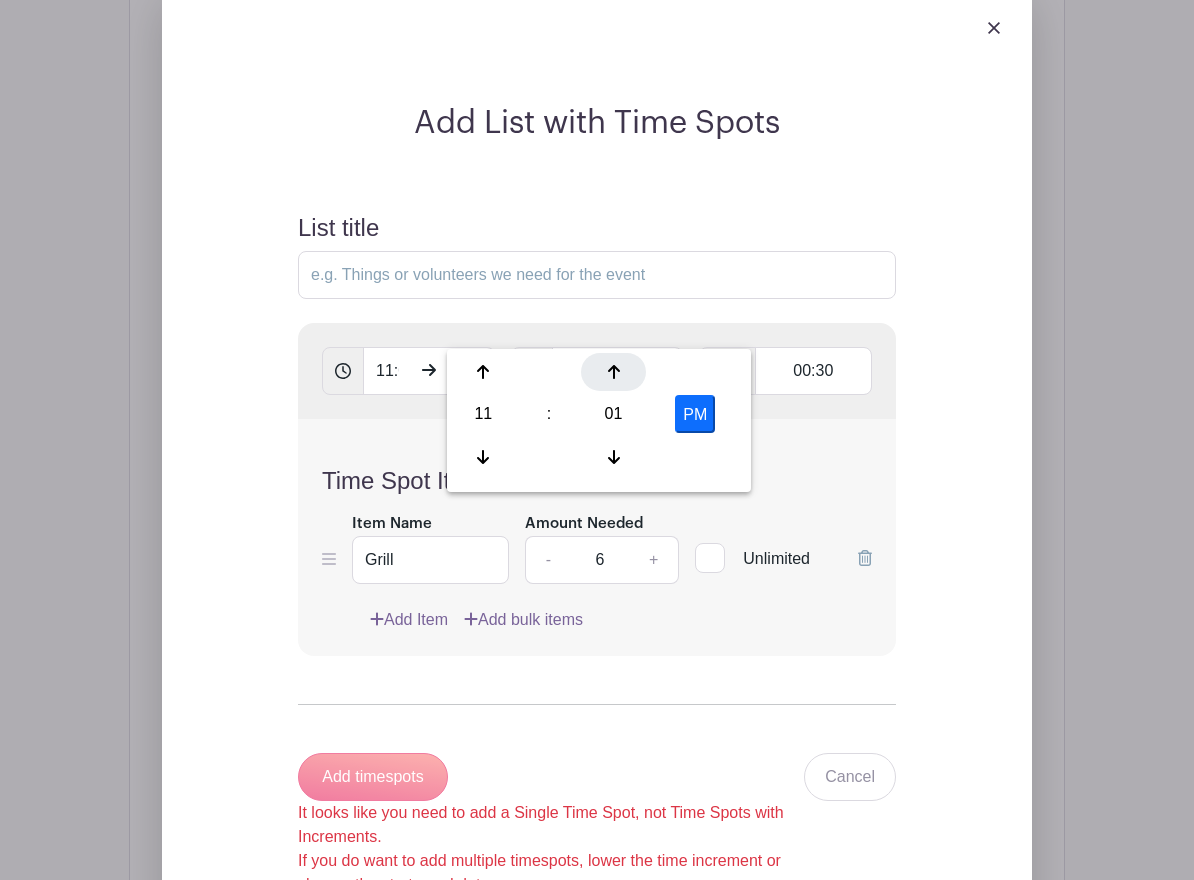 click 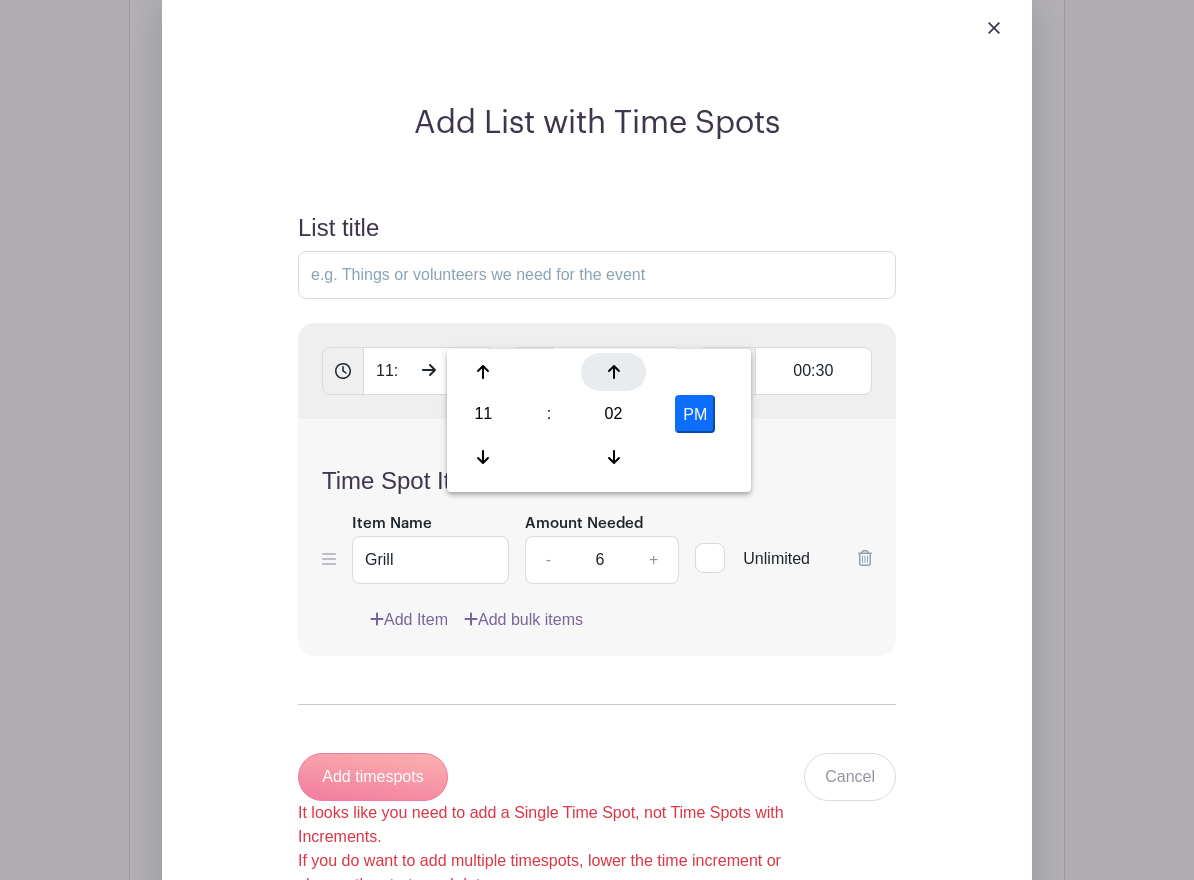 click 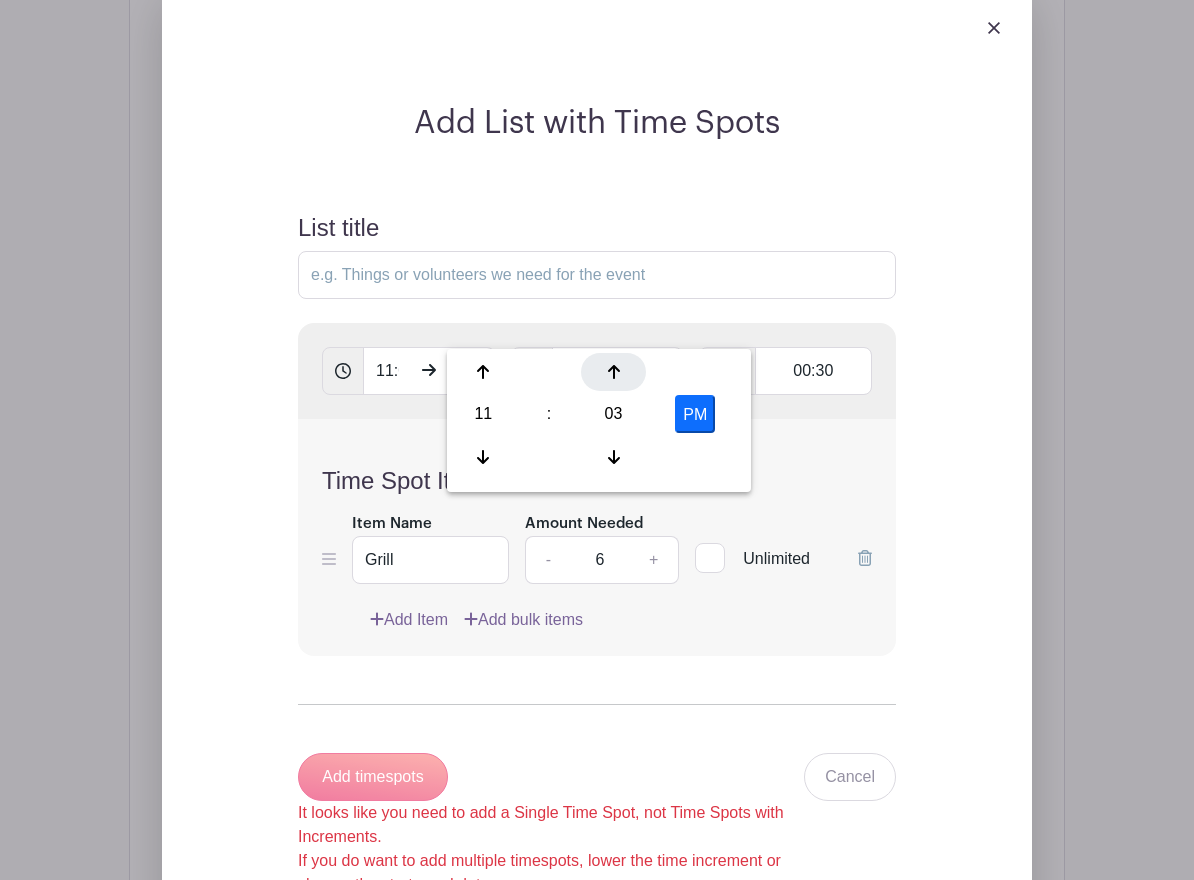 click 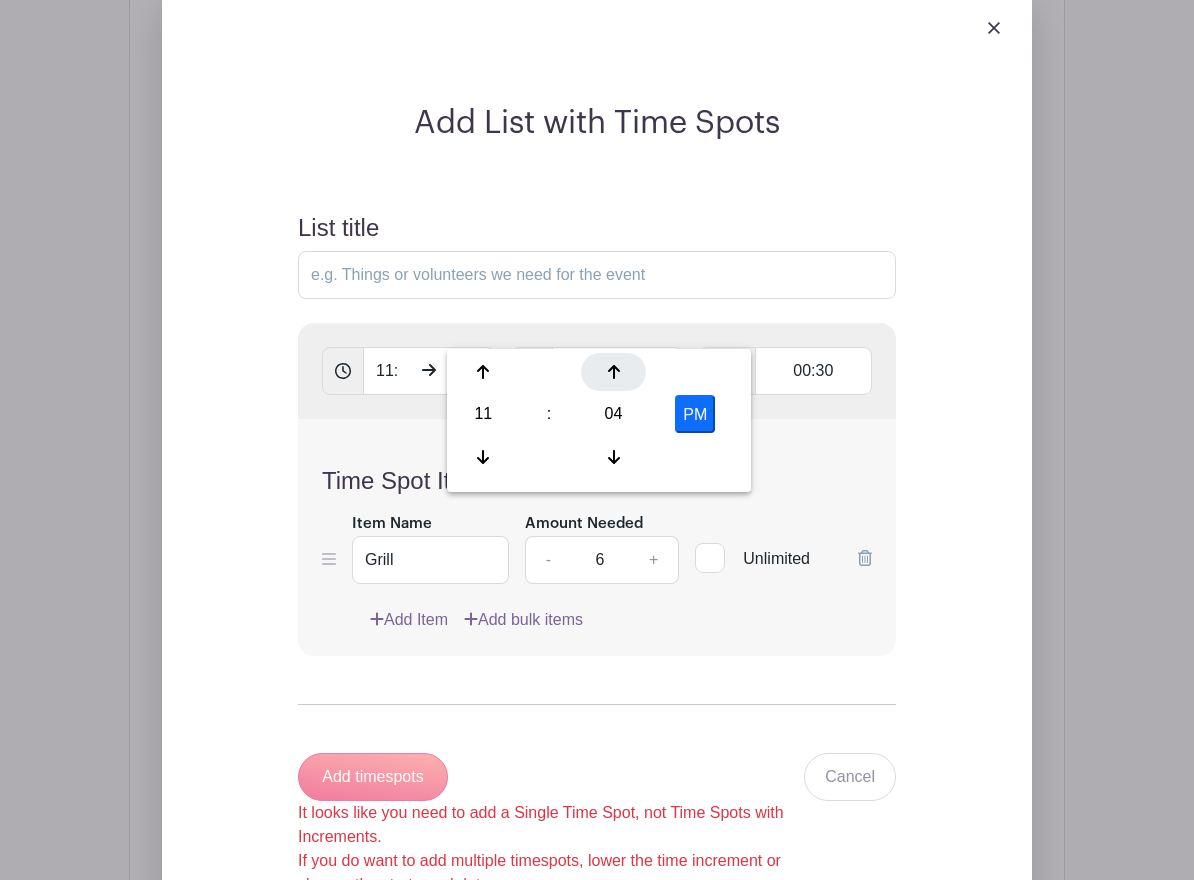 click 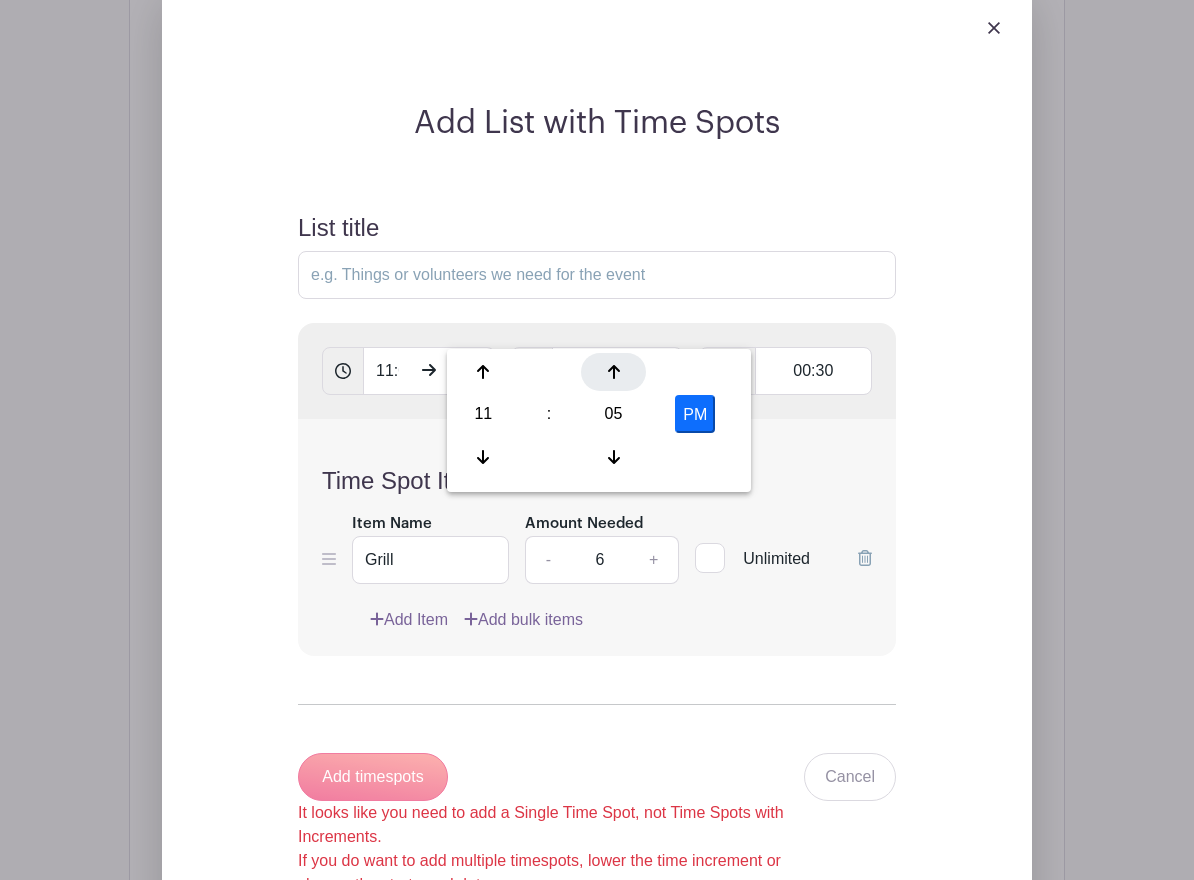 click 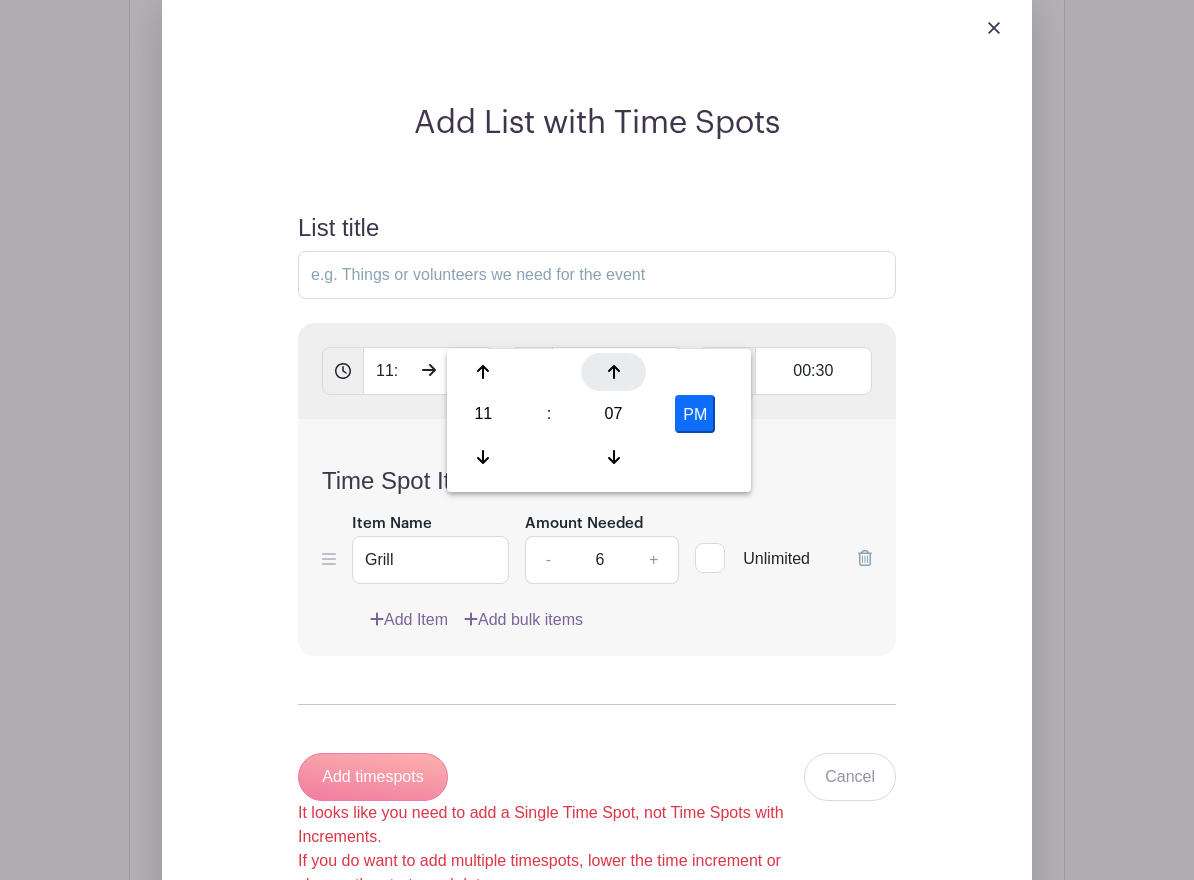 click 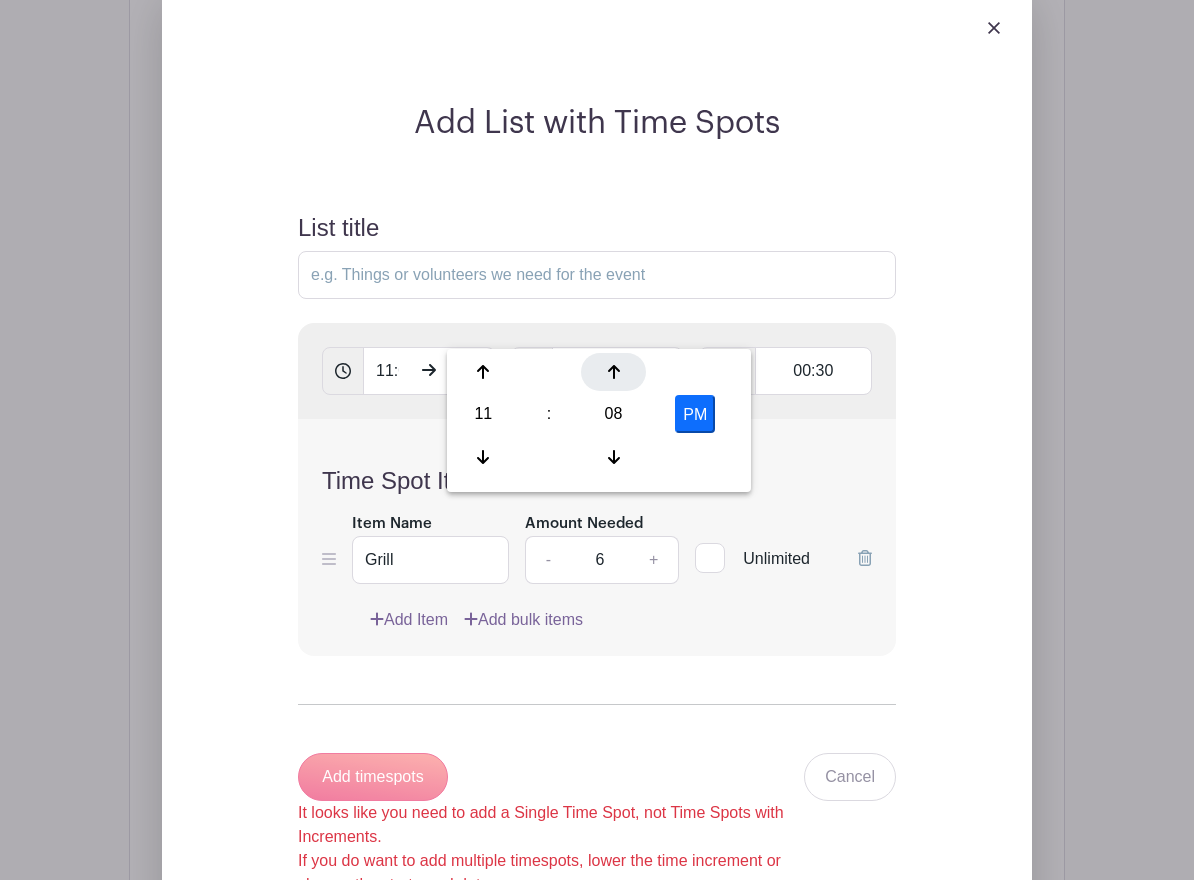click 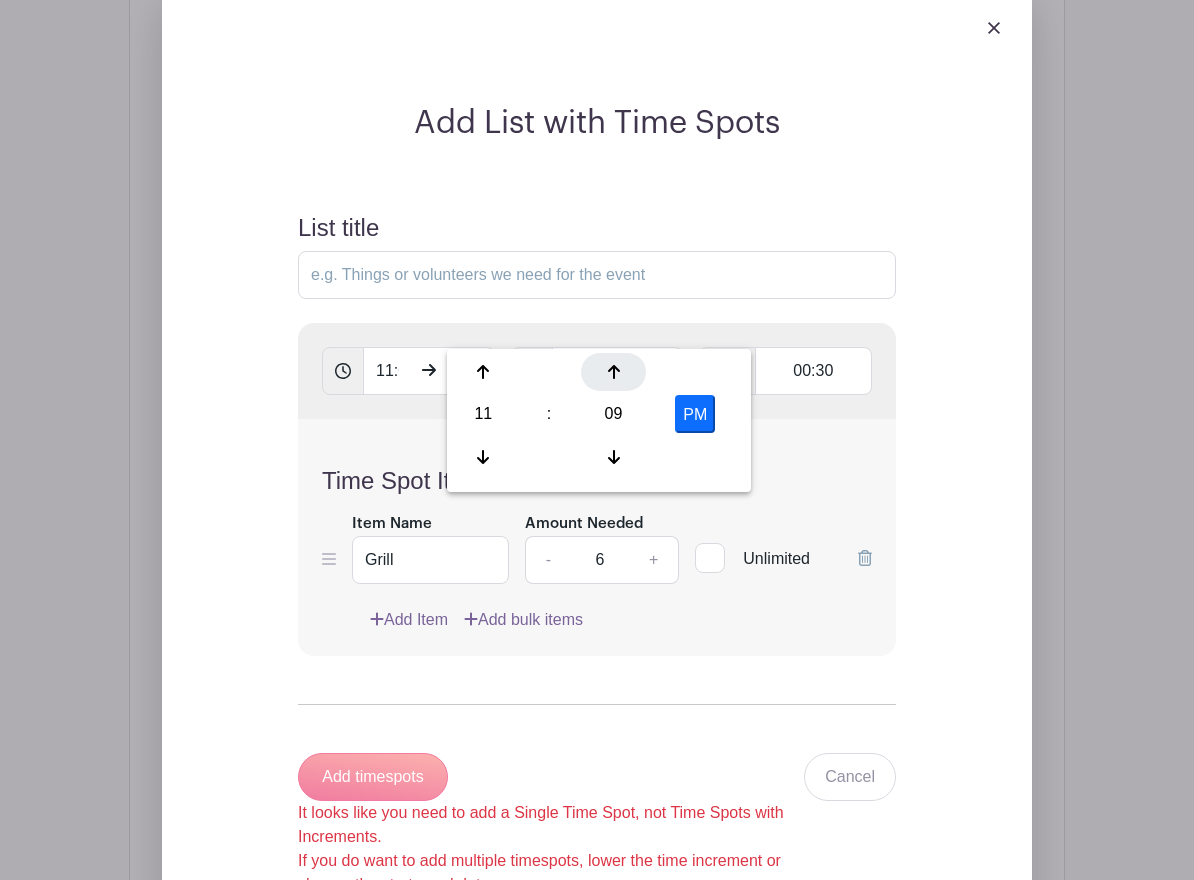 click 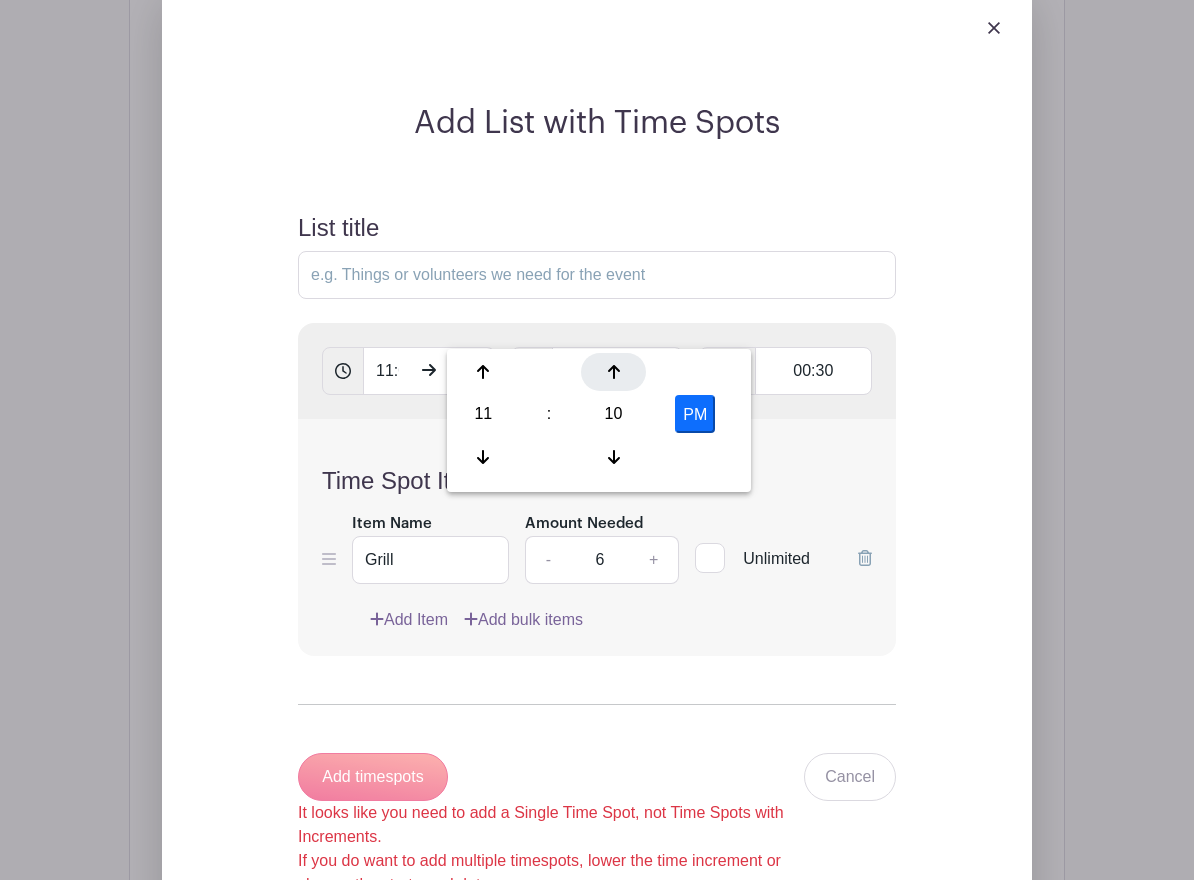 click 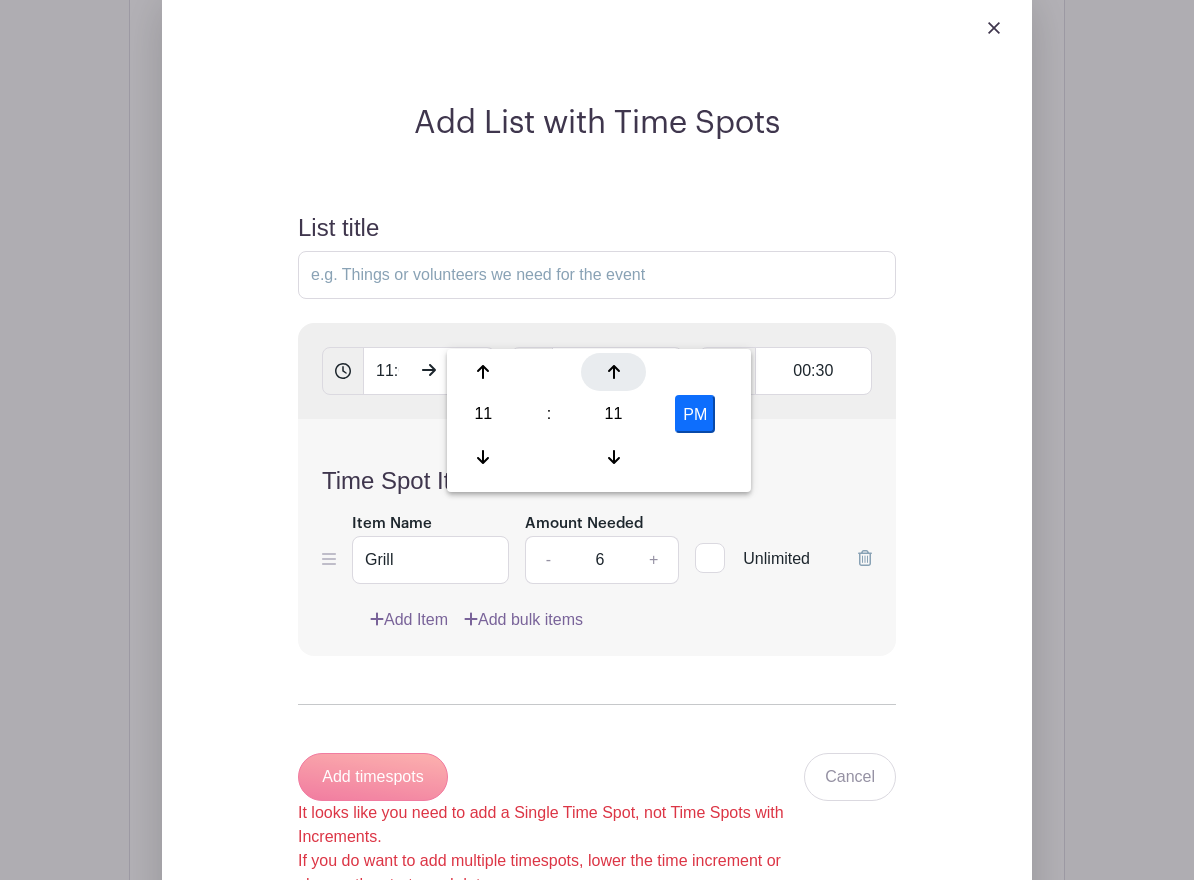 click 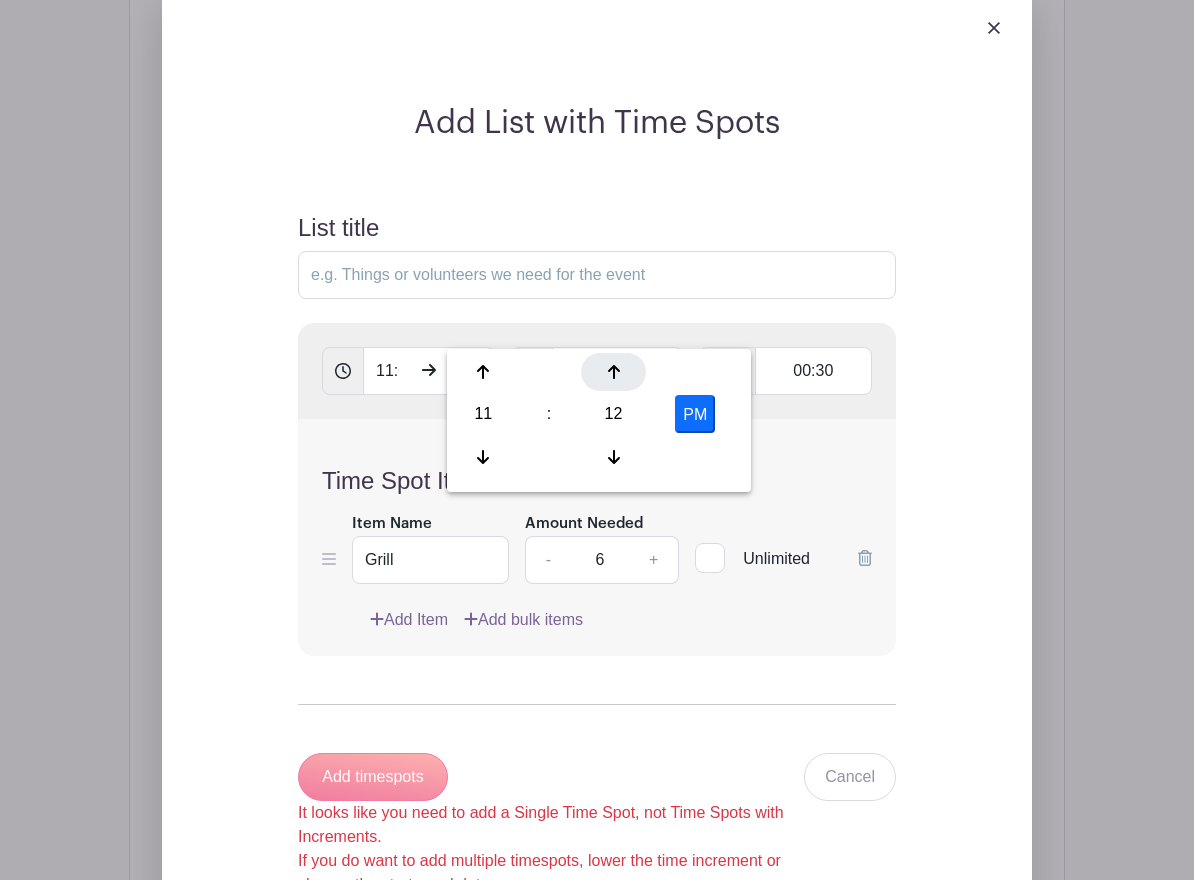 click 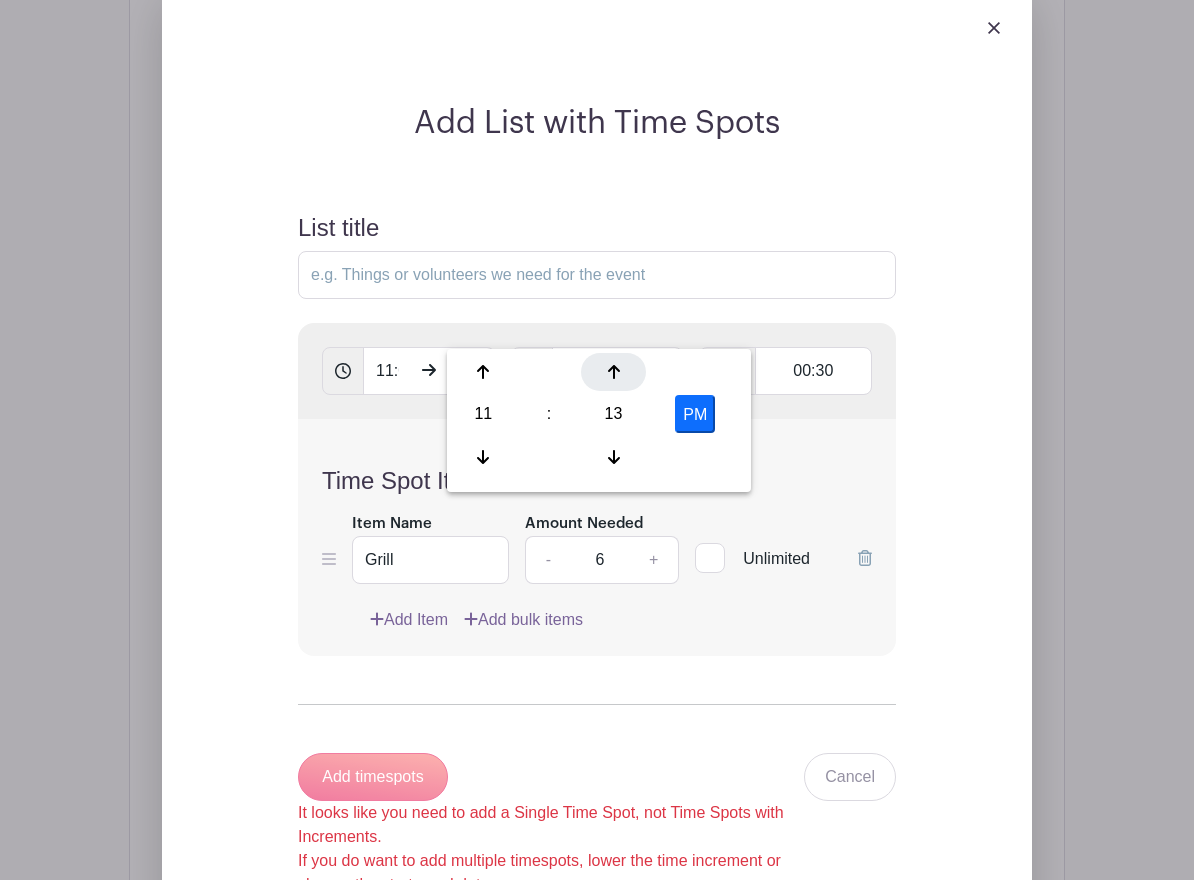 click 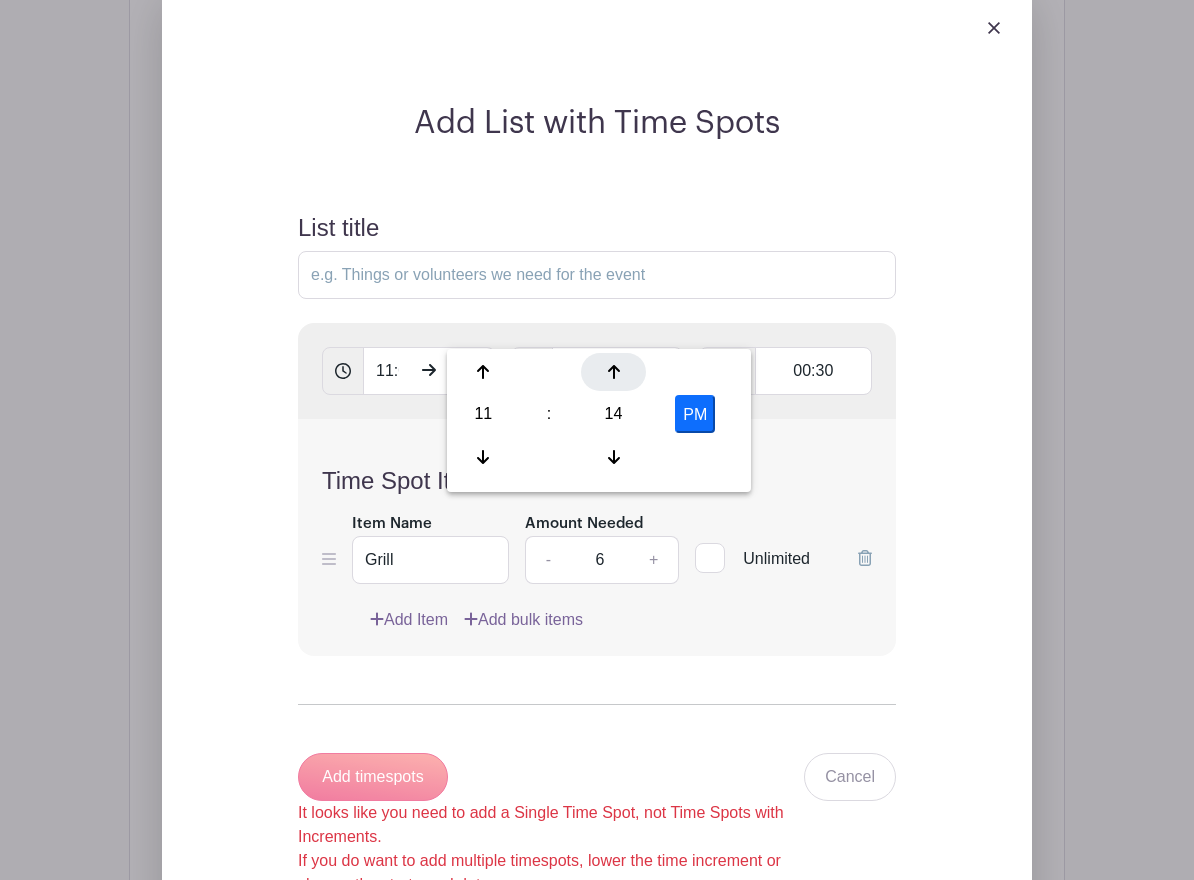 click 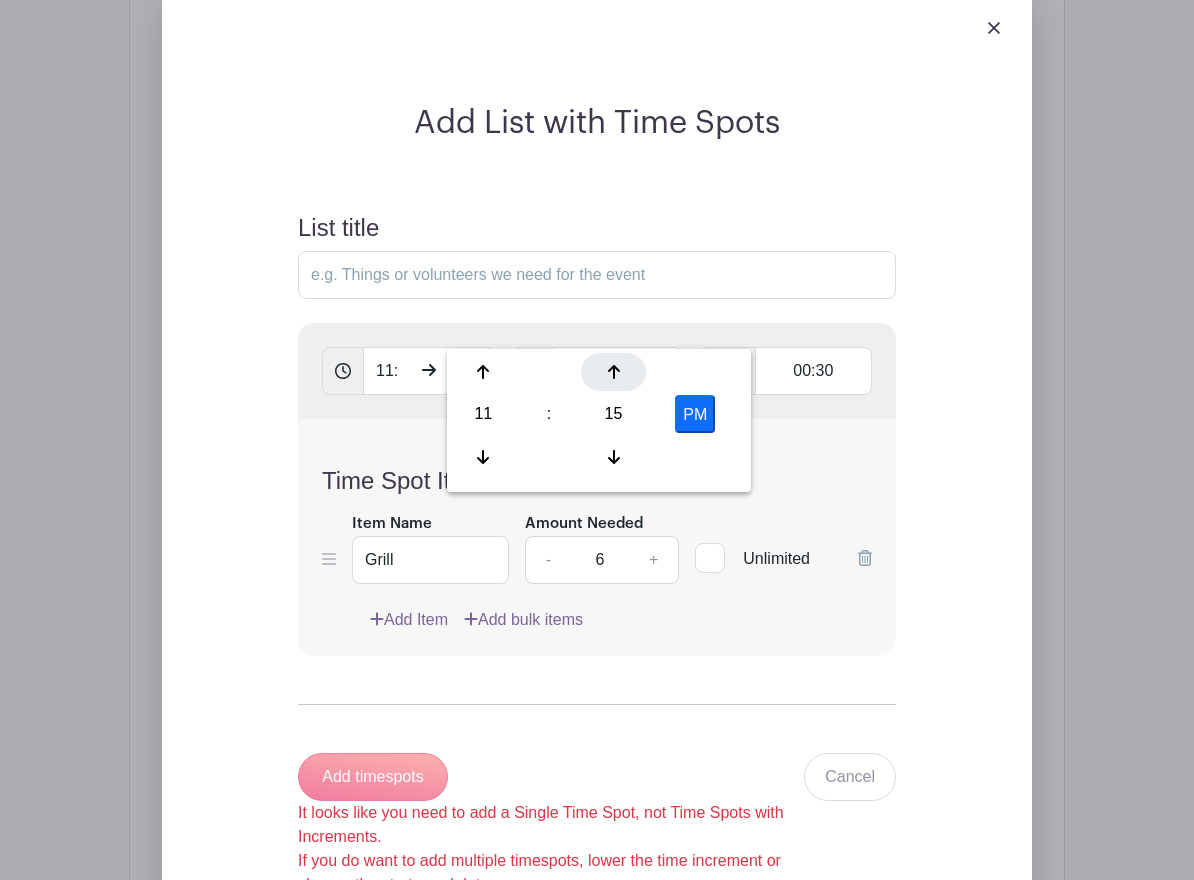 click 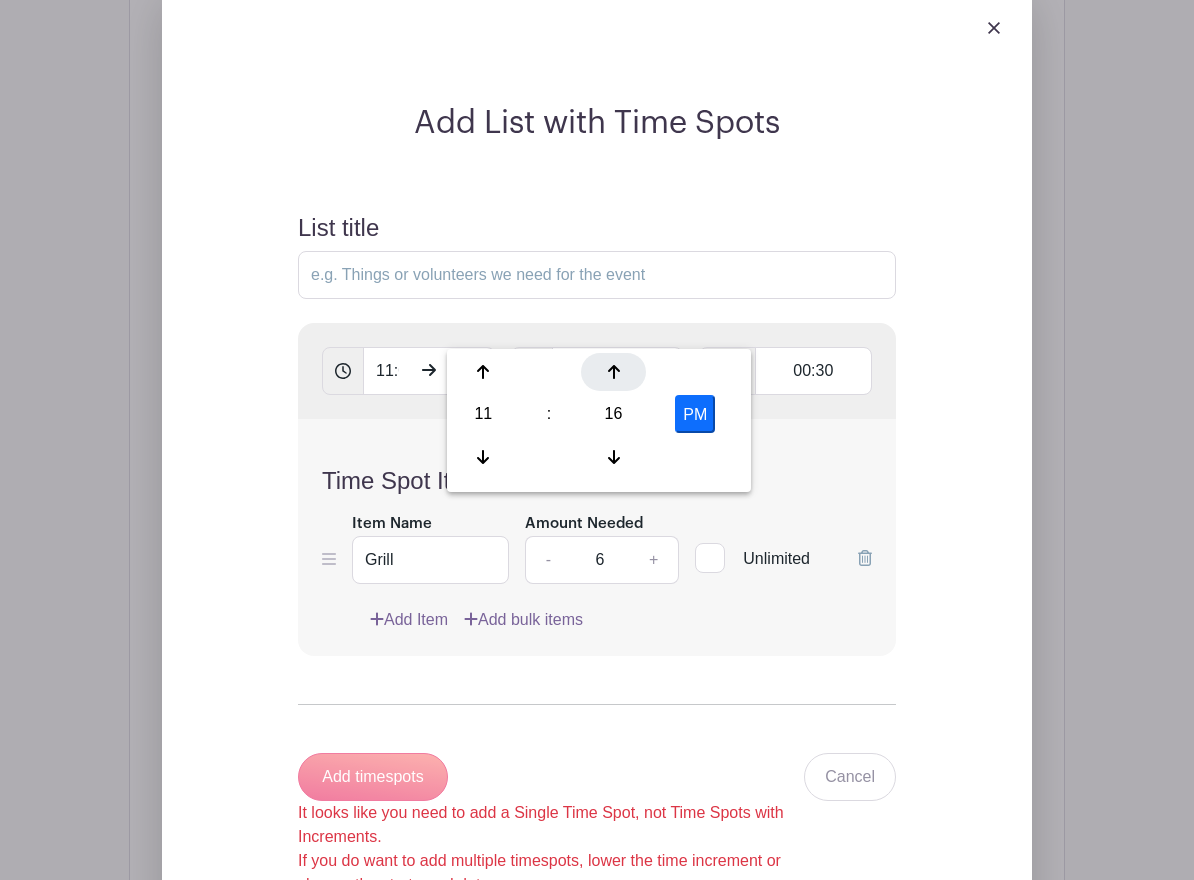 click 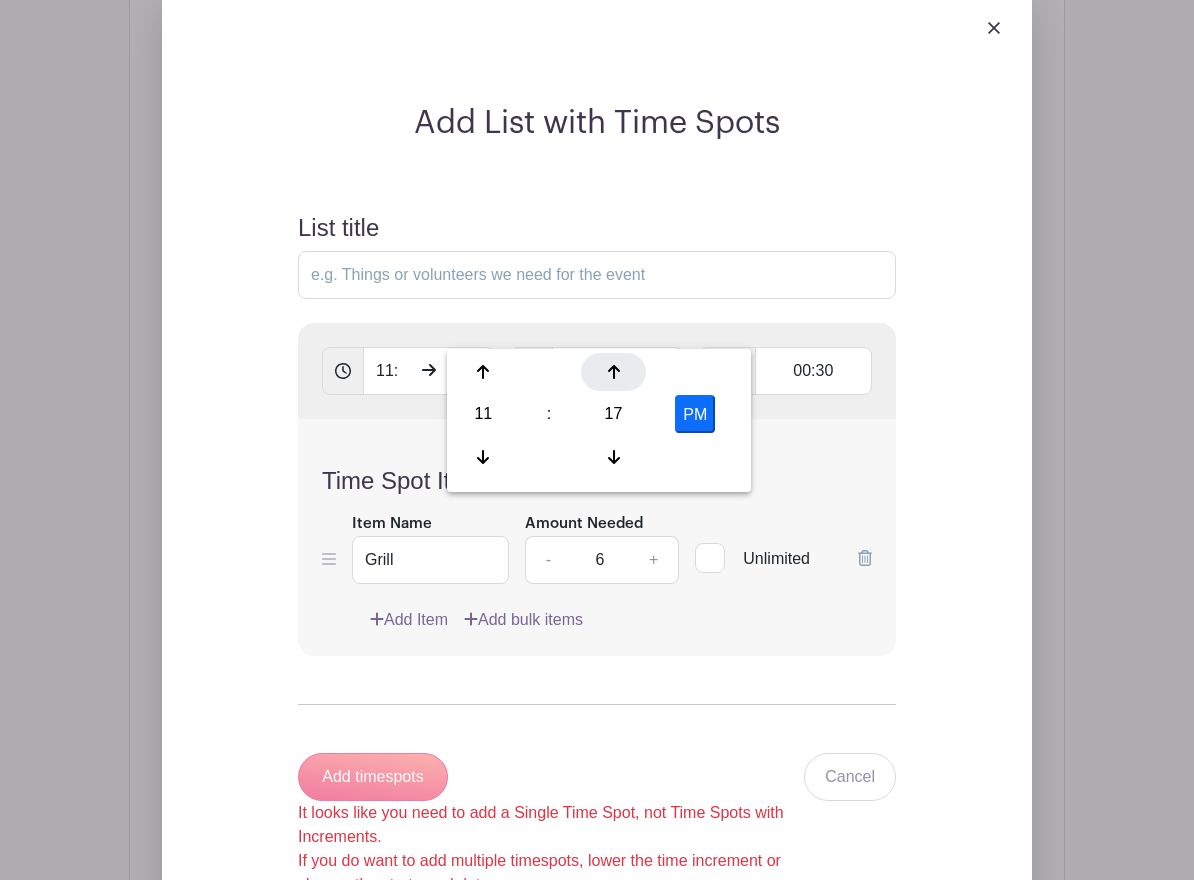 click 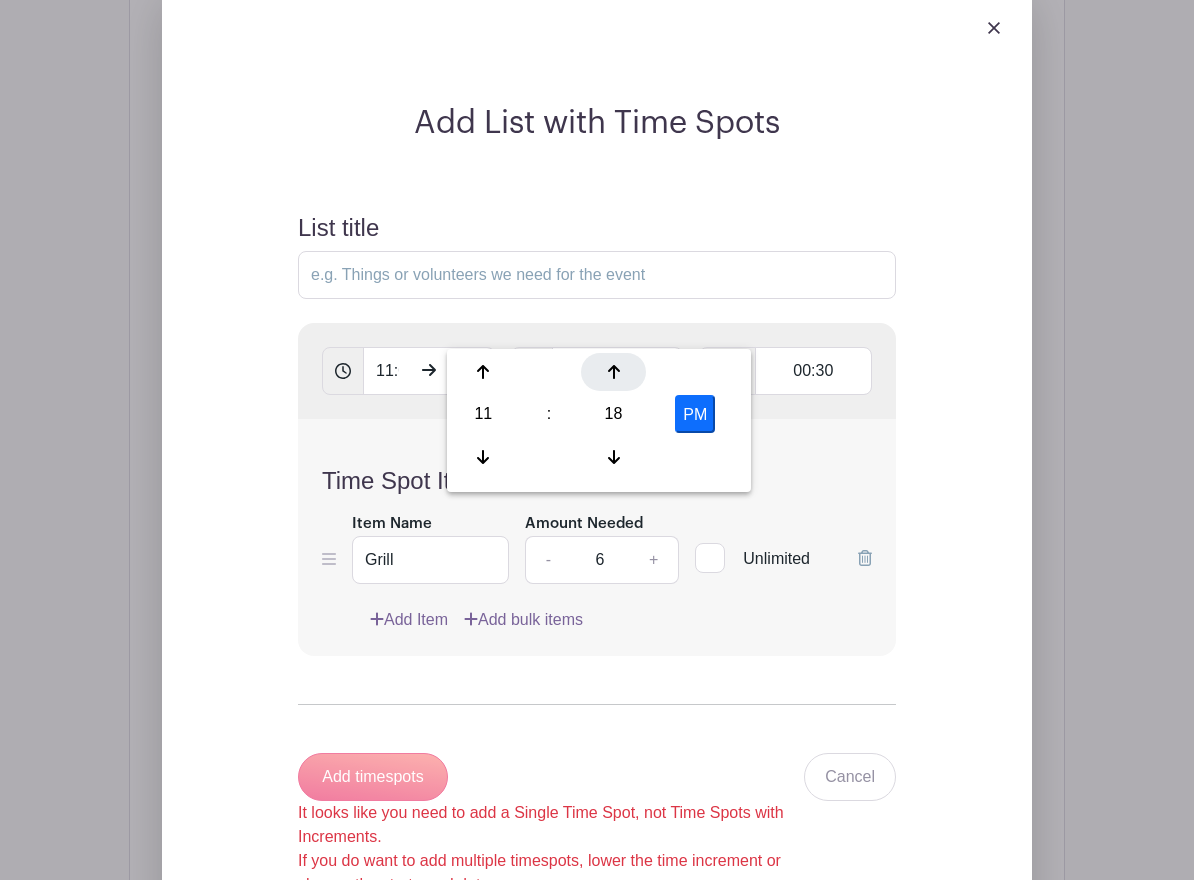 click 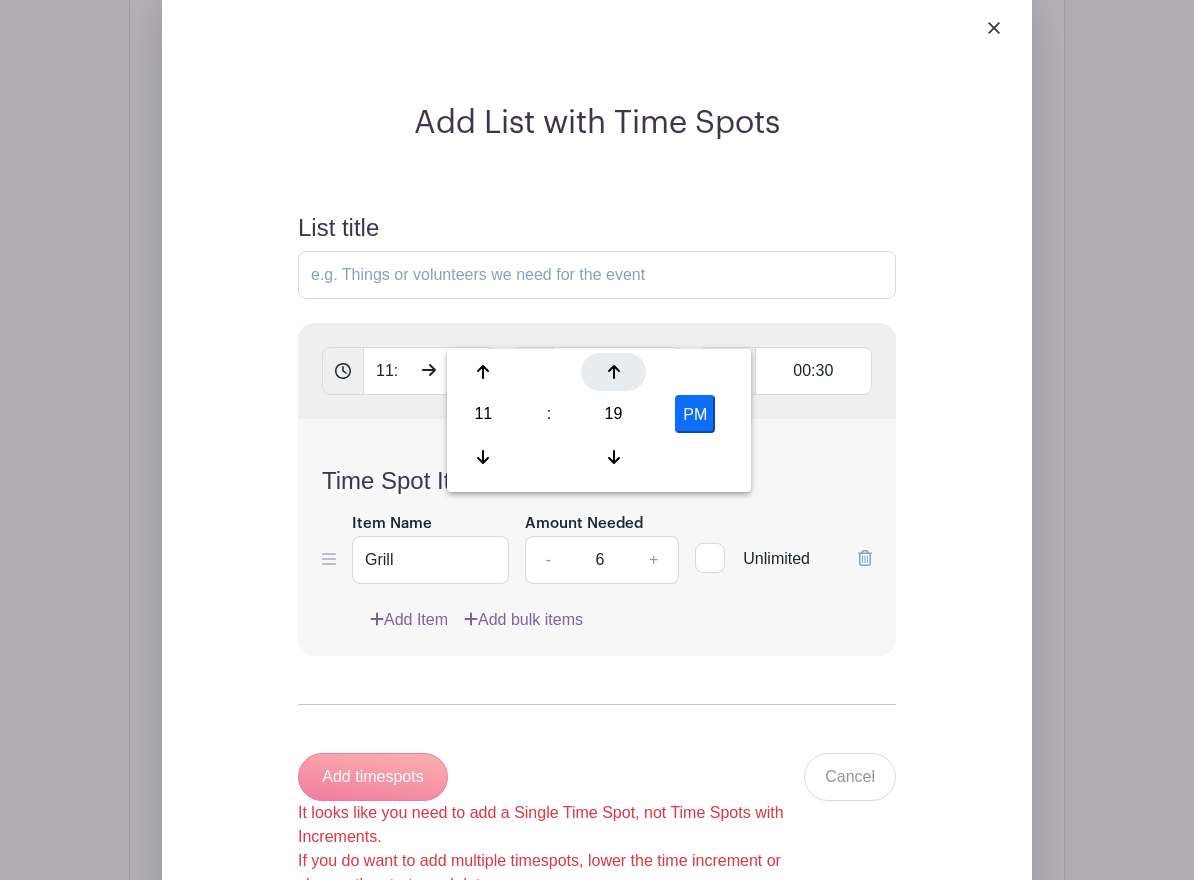 click 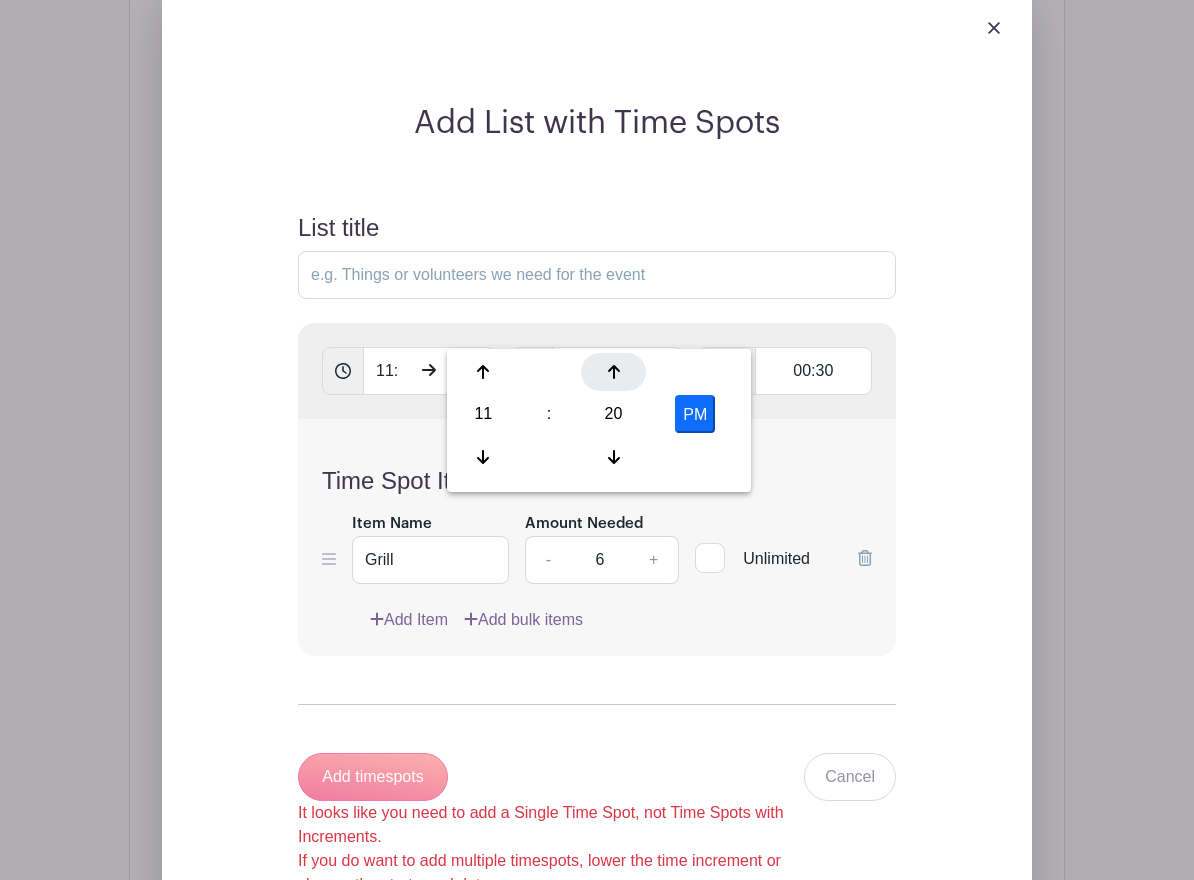 click 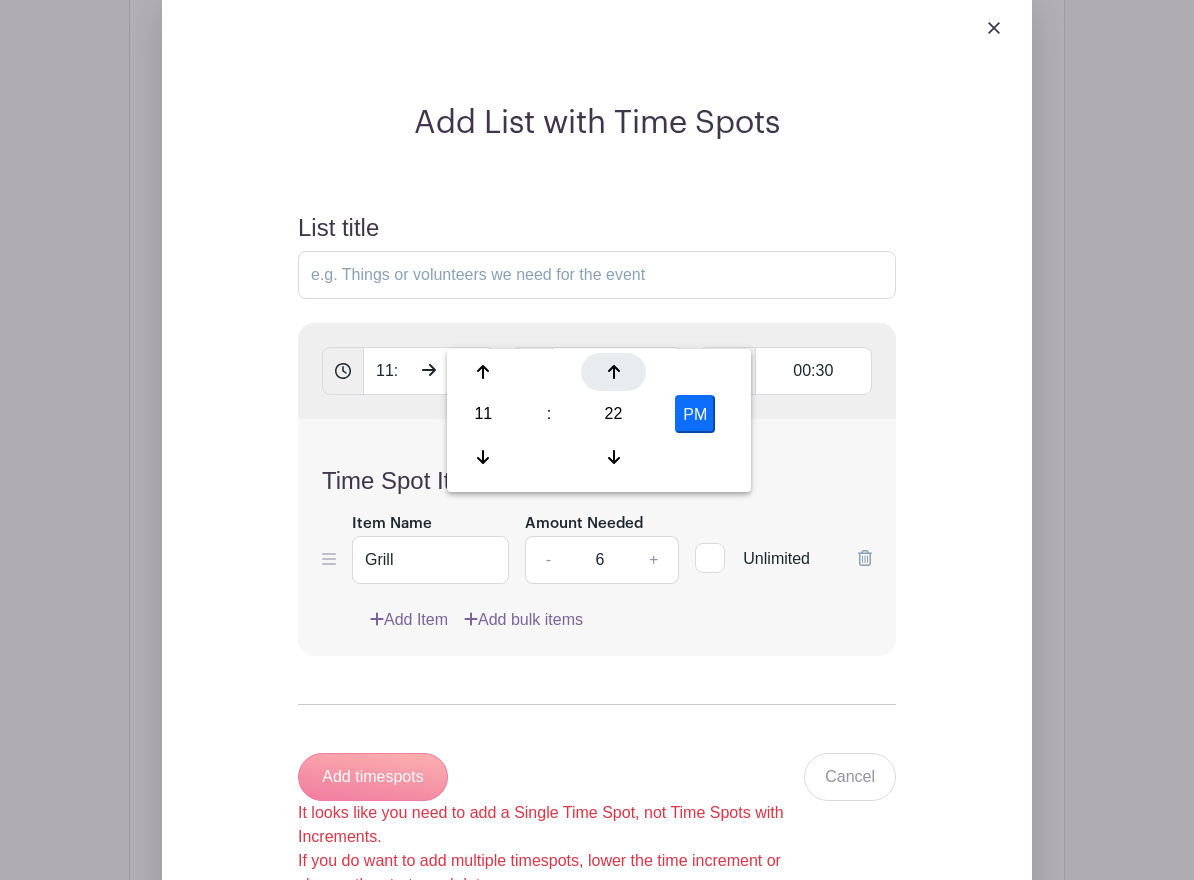 click 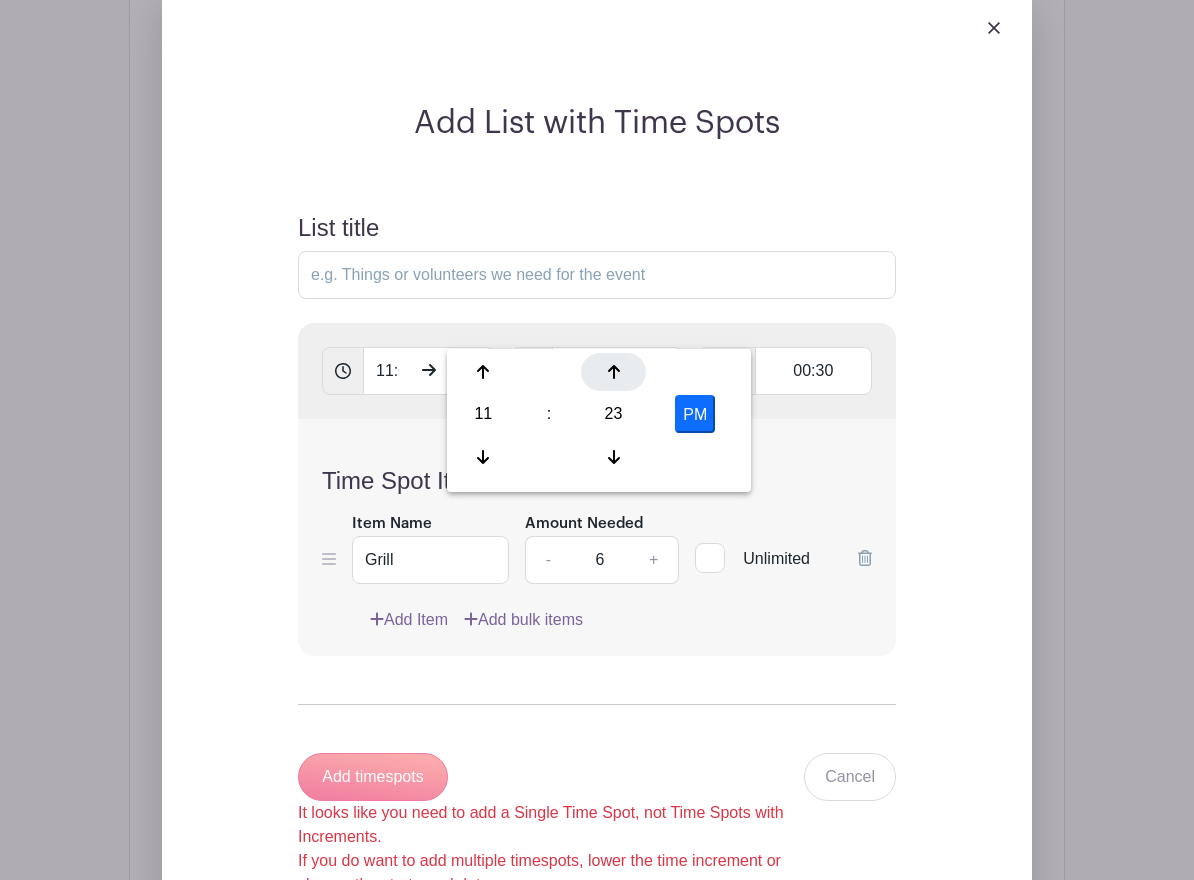 click 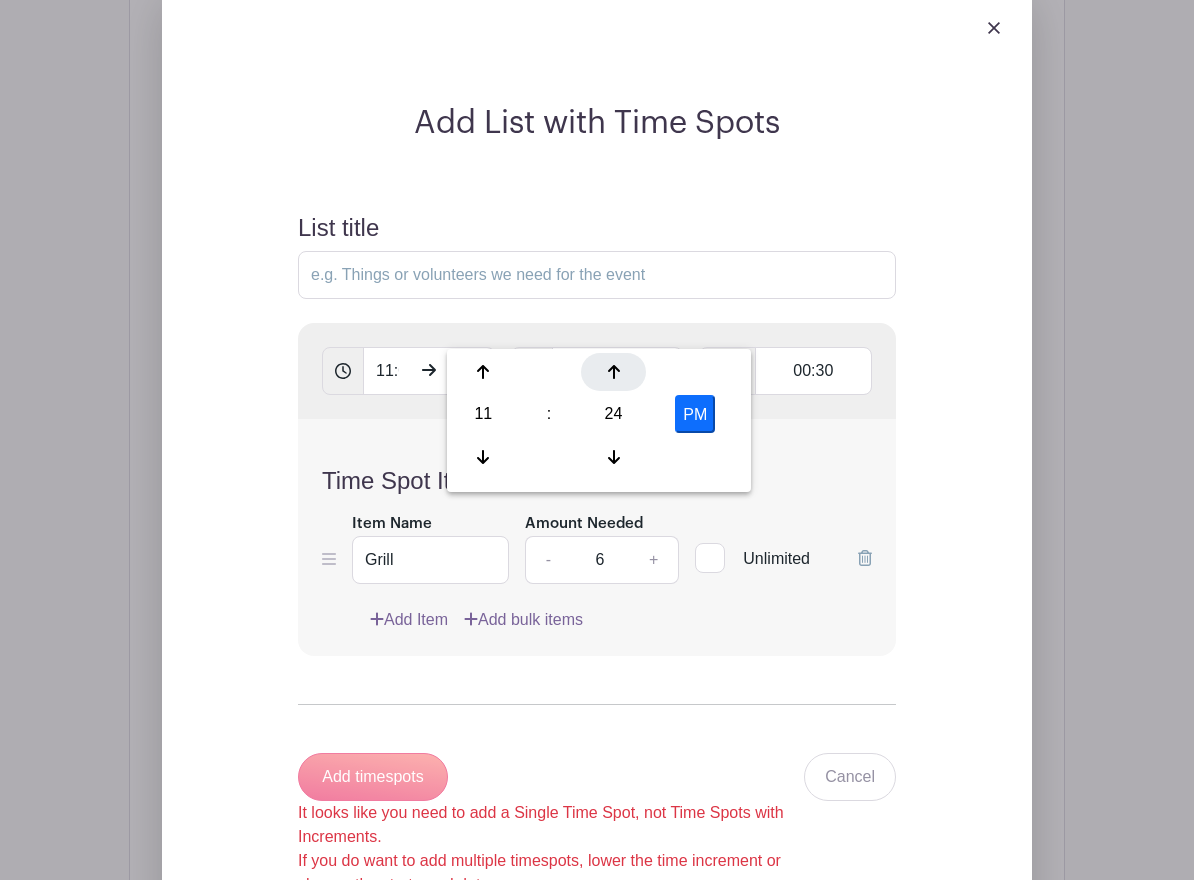 click 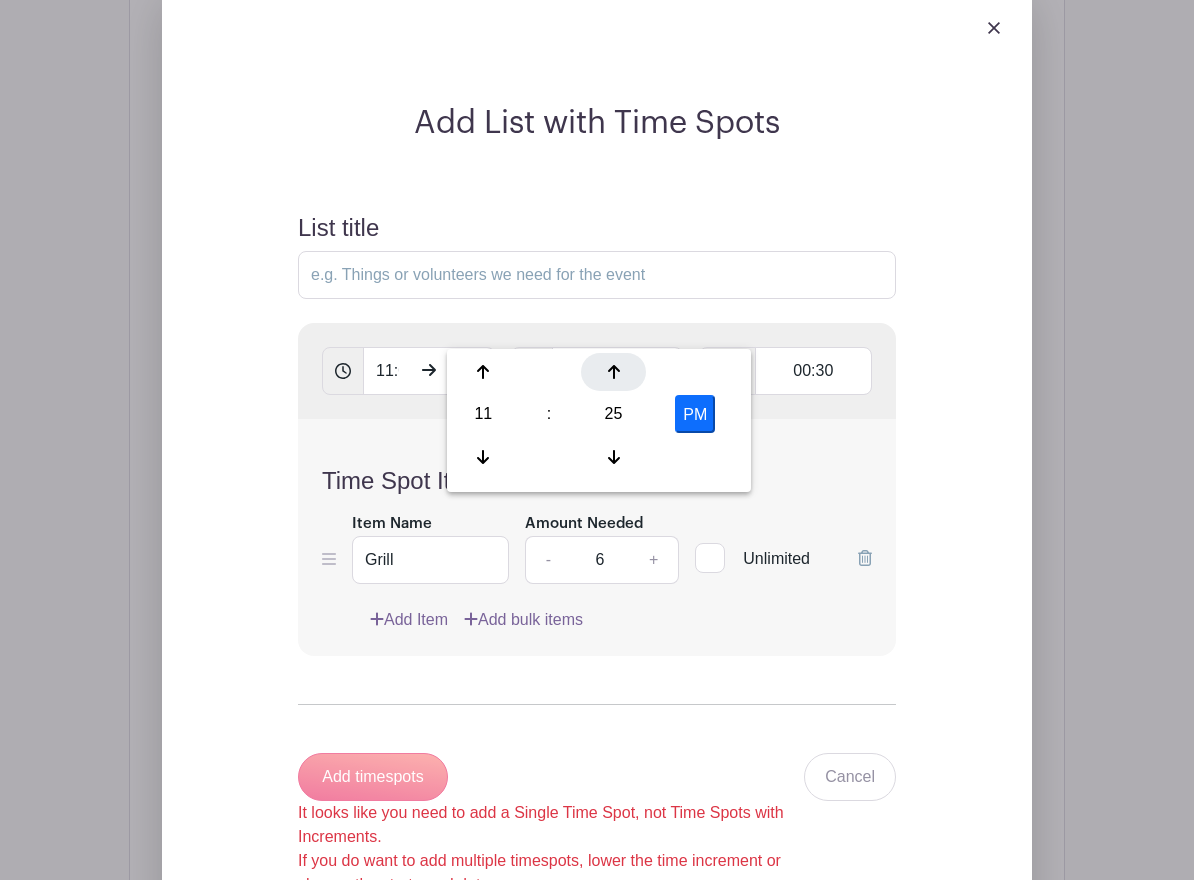 click 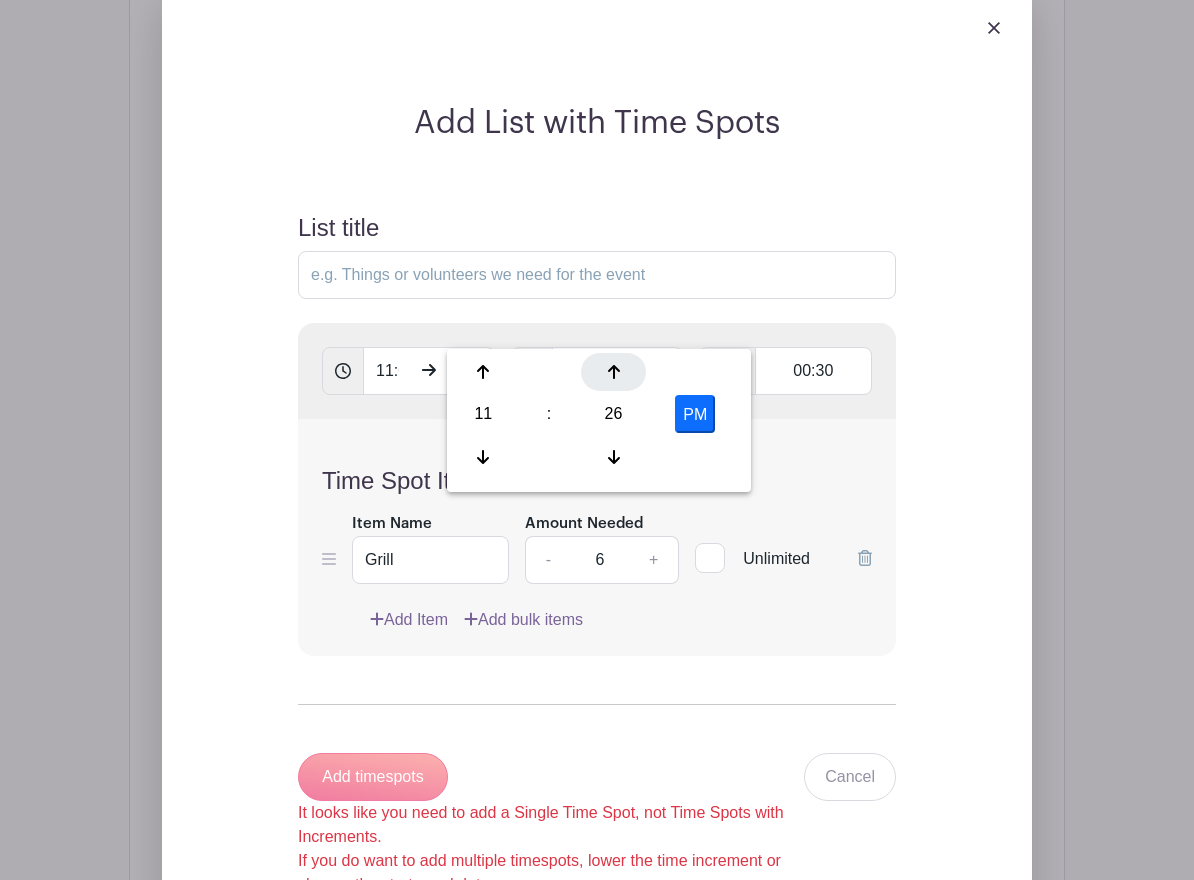 click 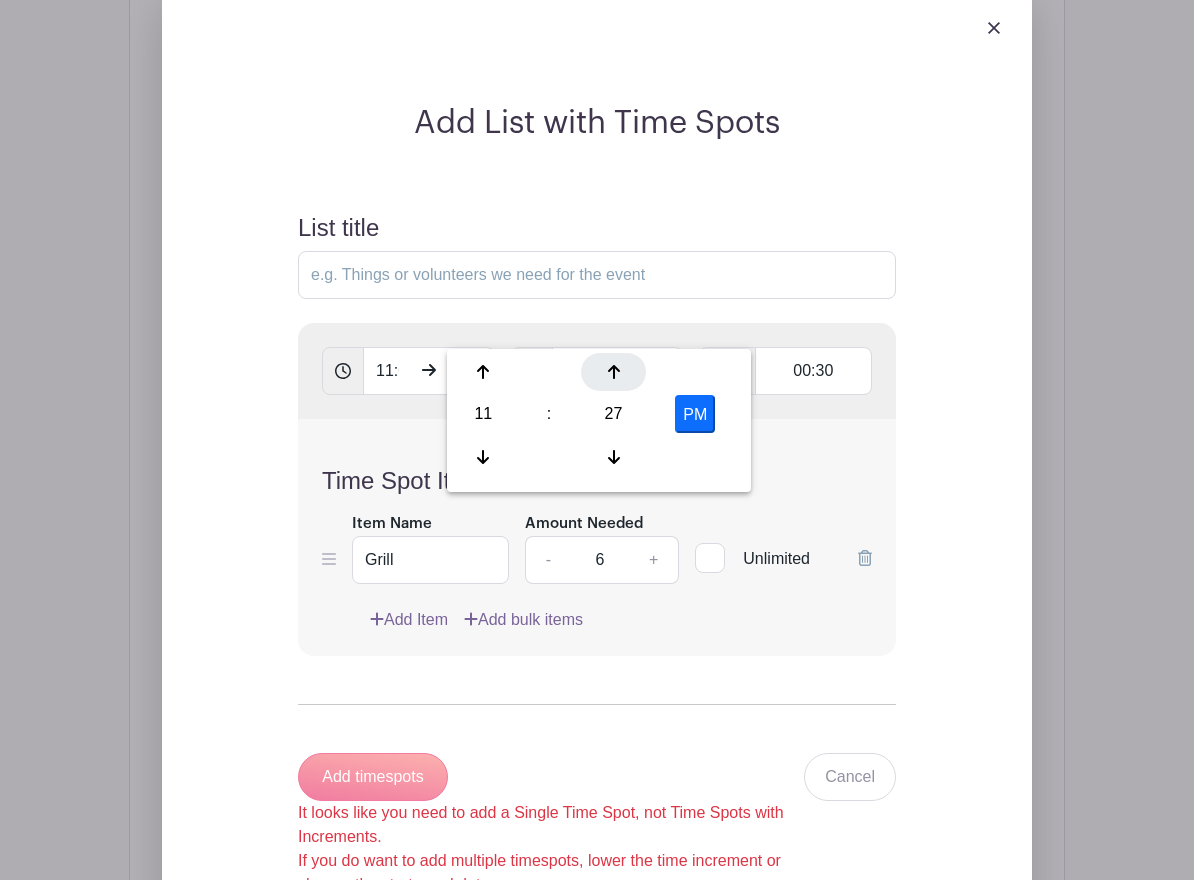click 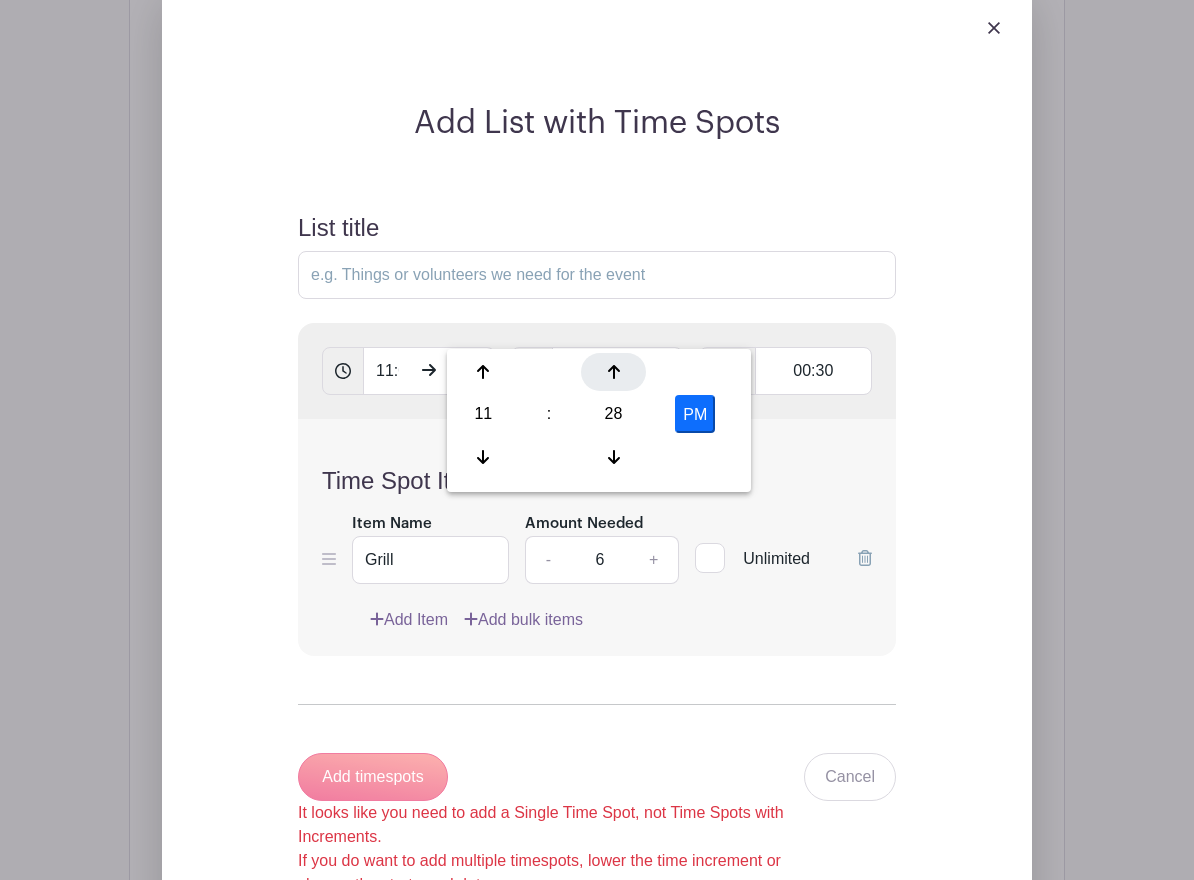 click 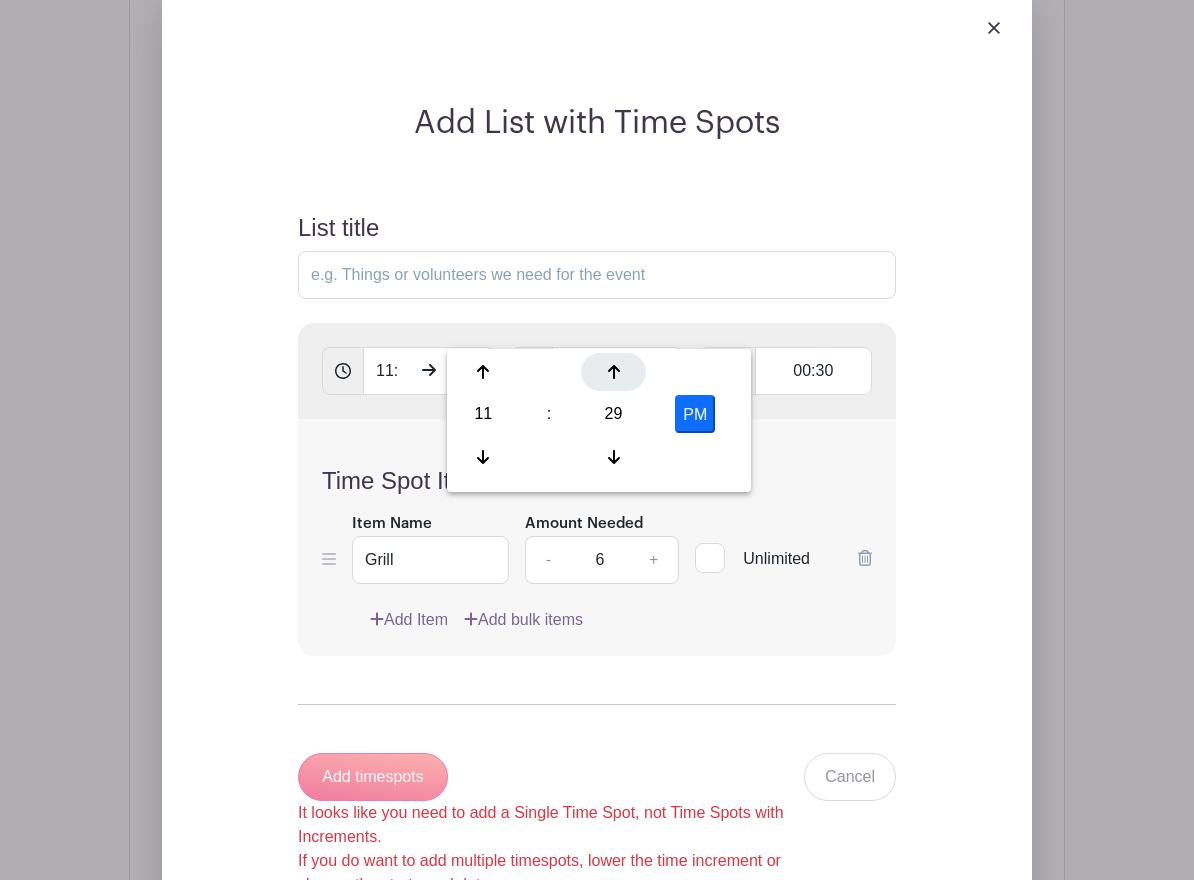 click 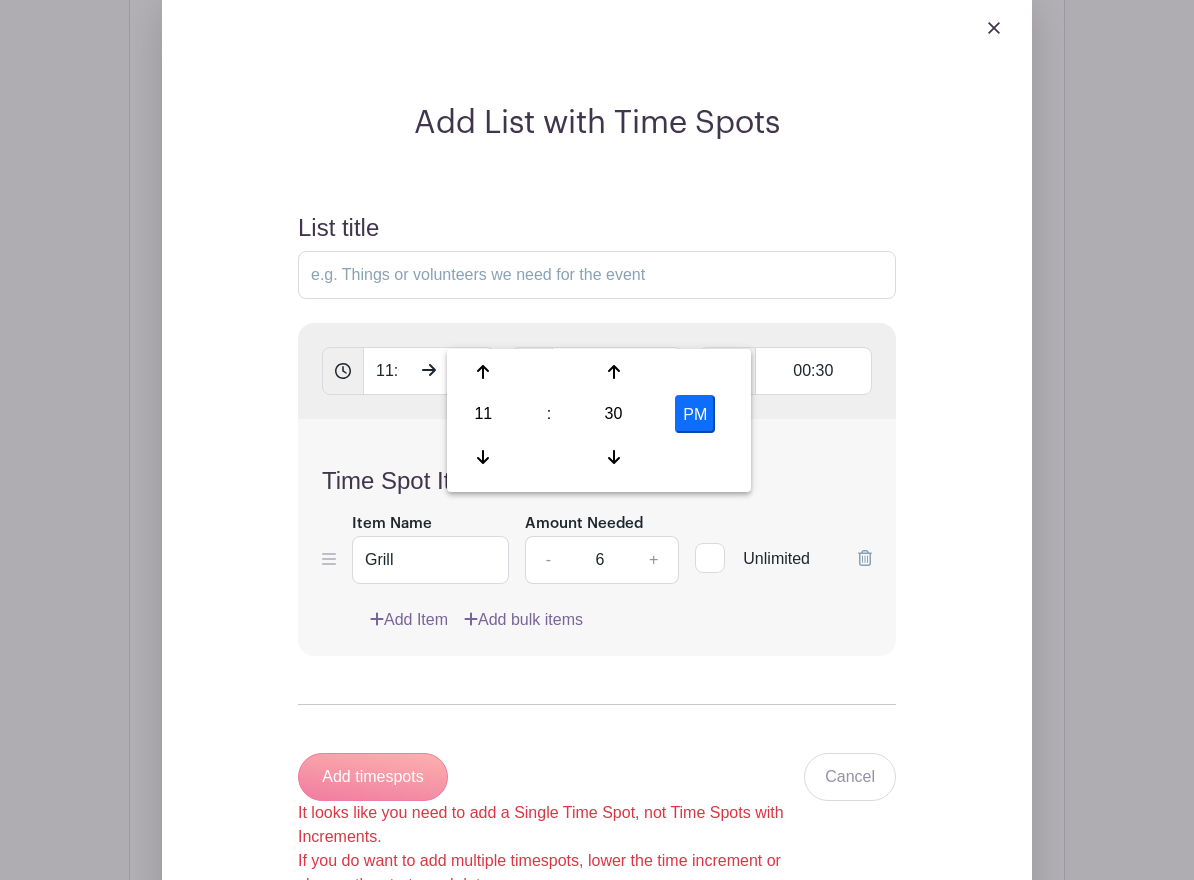 click on "PM" at bounding box center (695, 414) 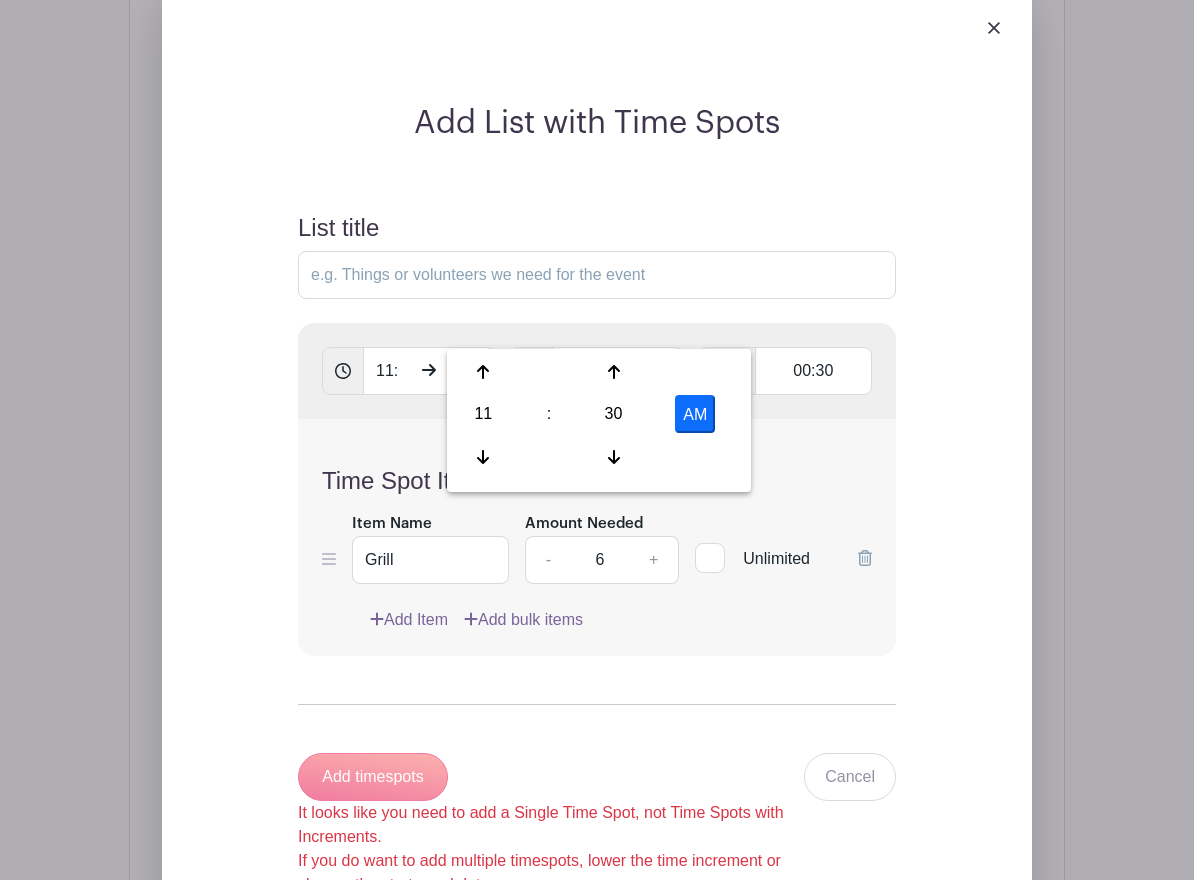 click on "Time Spot Items" at bounding box center (597, 481) 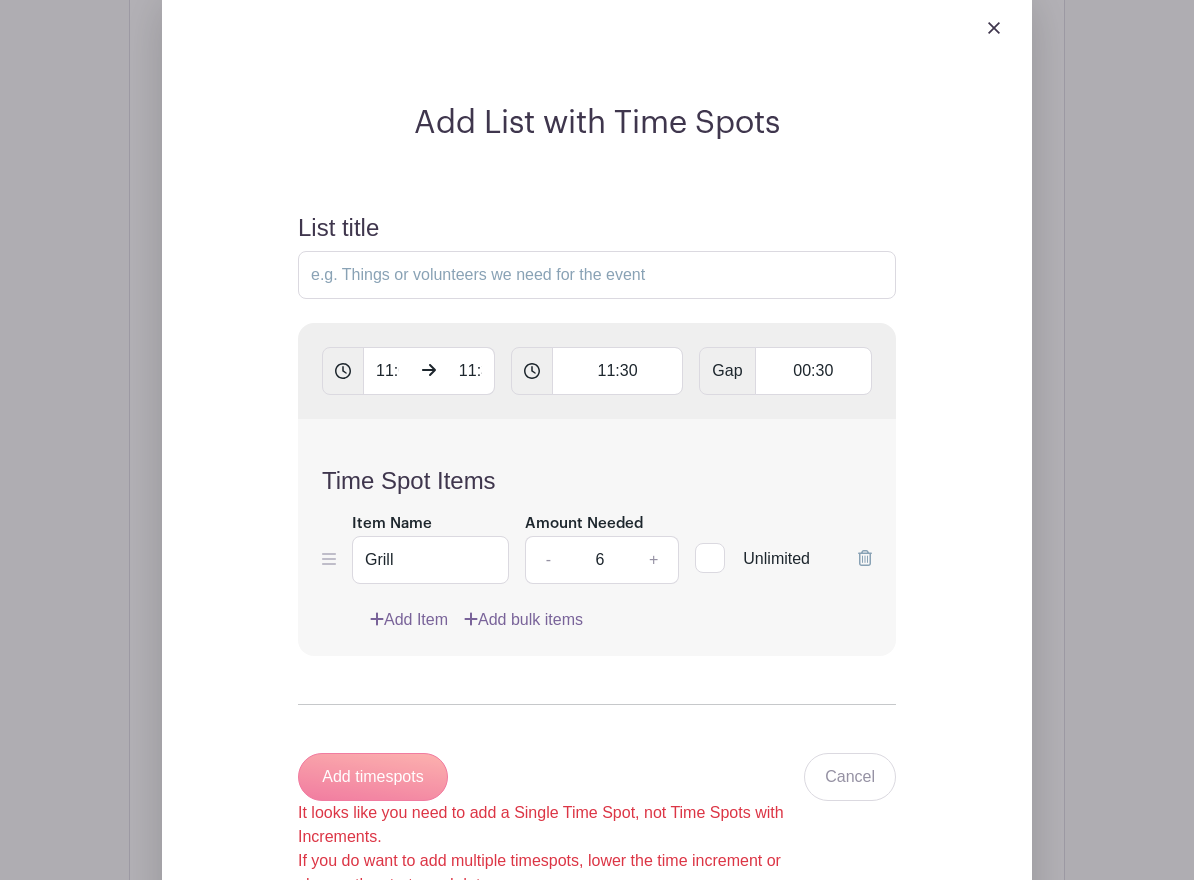 scroll, scrollTop: 2337, scrollLeft: 0, axis: vertical 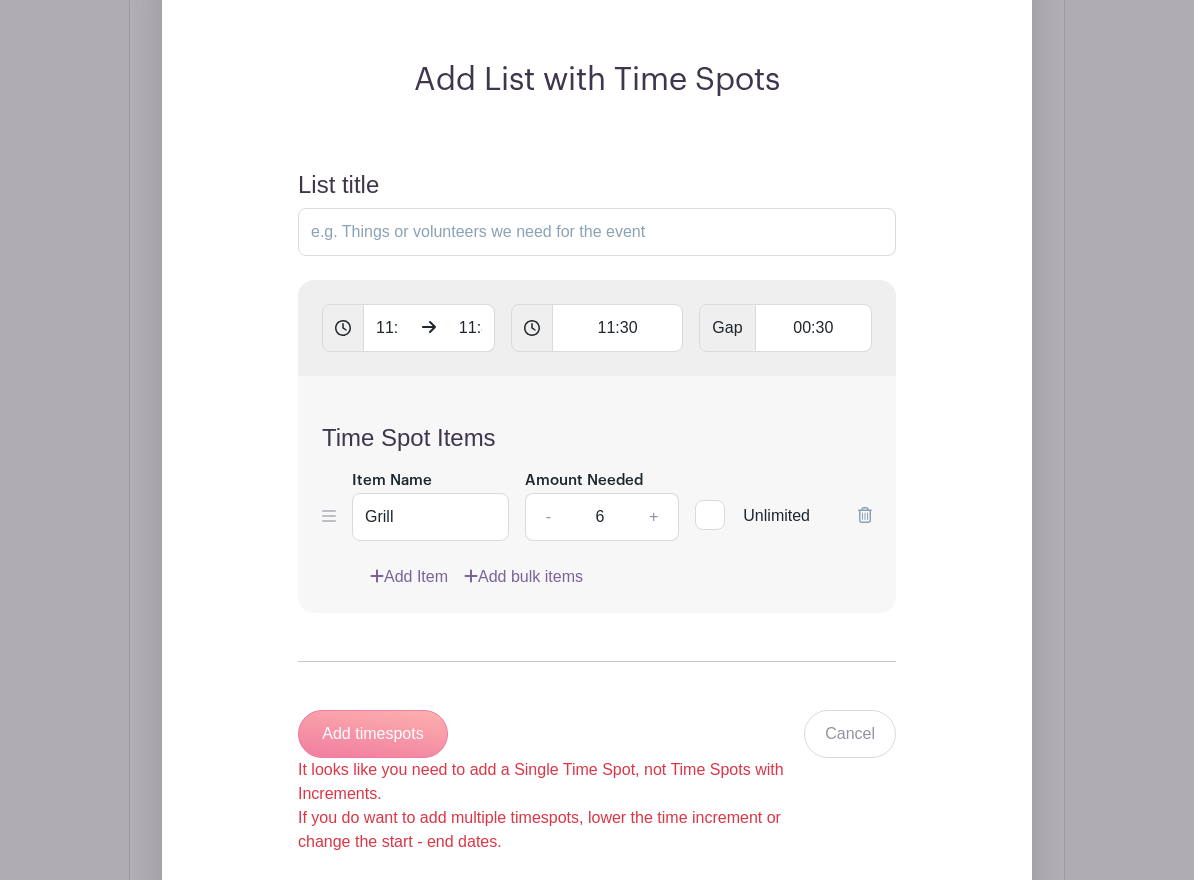 drag, startPoint x: 592, startPoint y: 472, endPoint x: 635, endPoint y: 490, distance: 46.615448 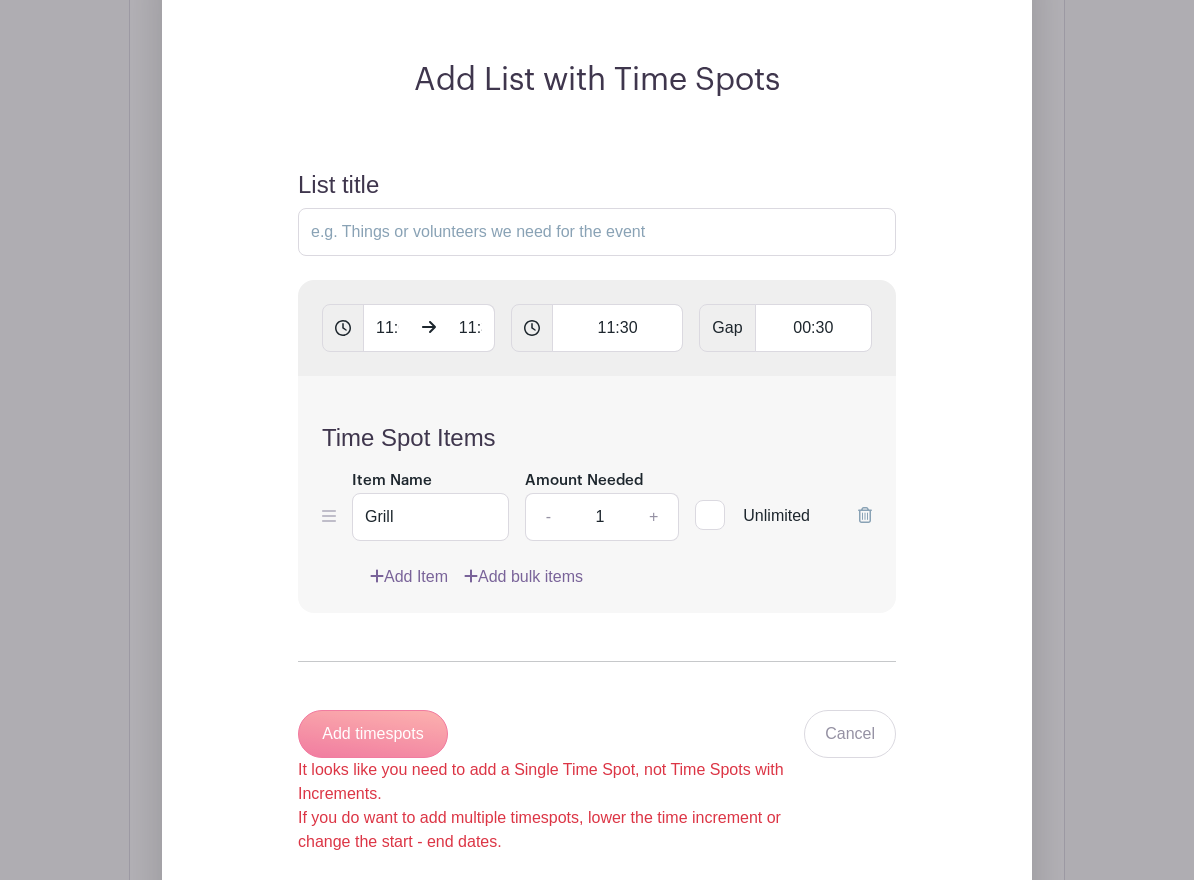 type on "1" 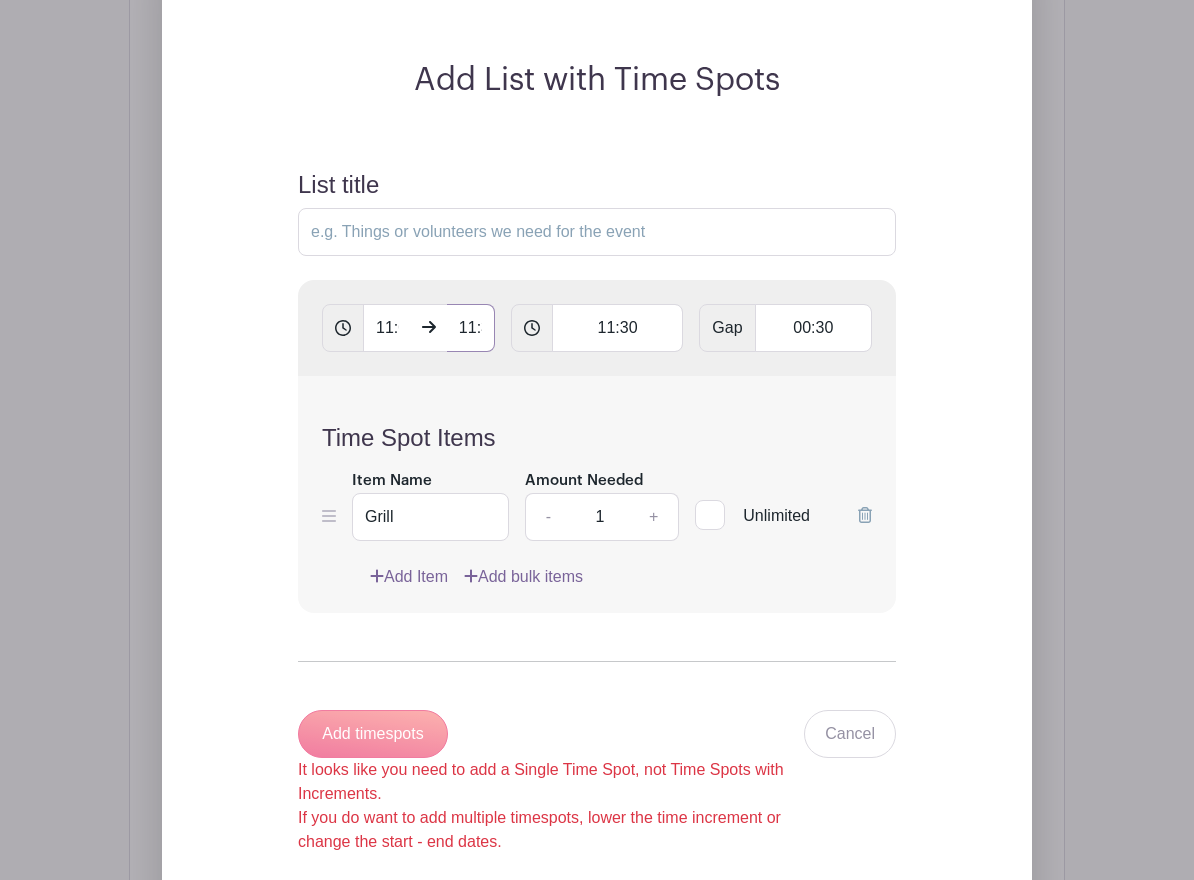 click on "11:30 AM" at bounding box center [471, 328] 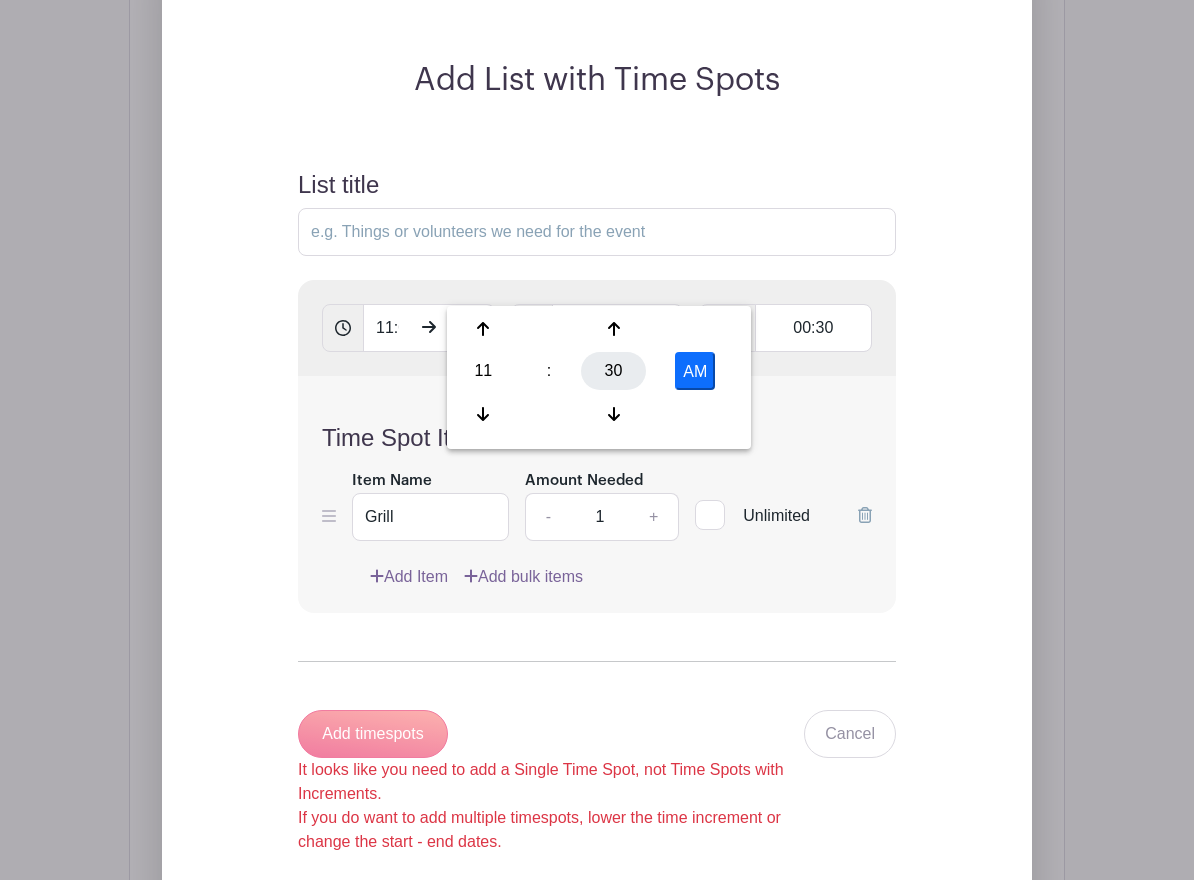 click on "30" at bounding box center [613, 371] 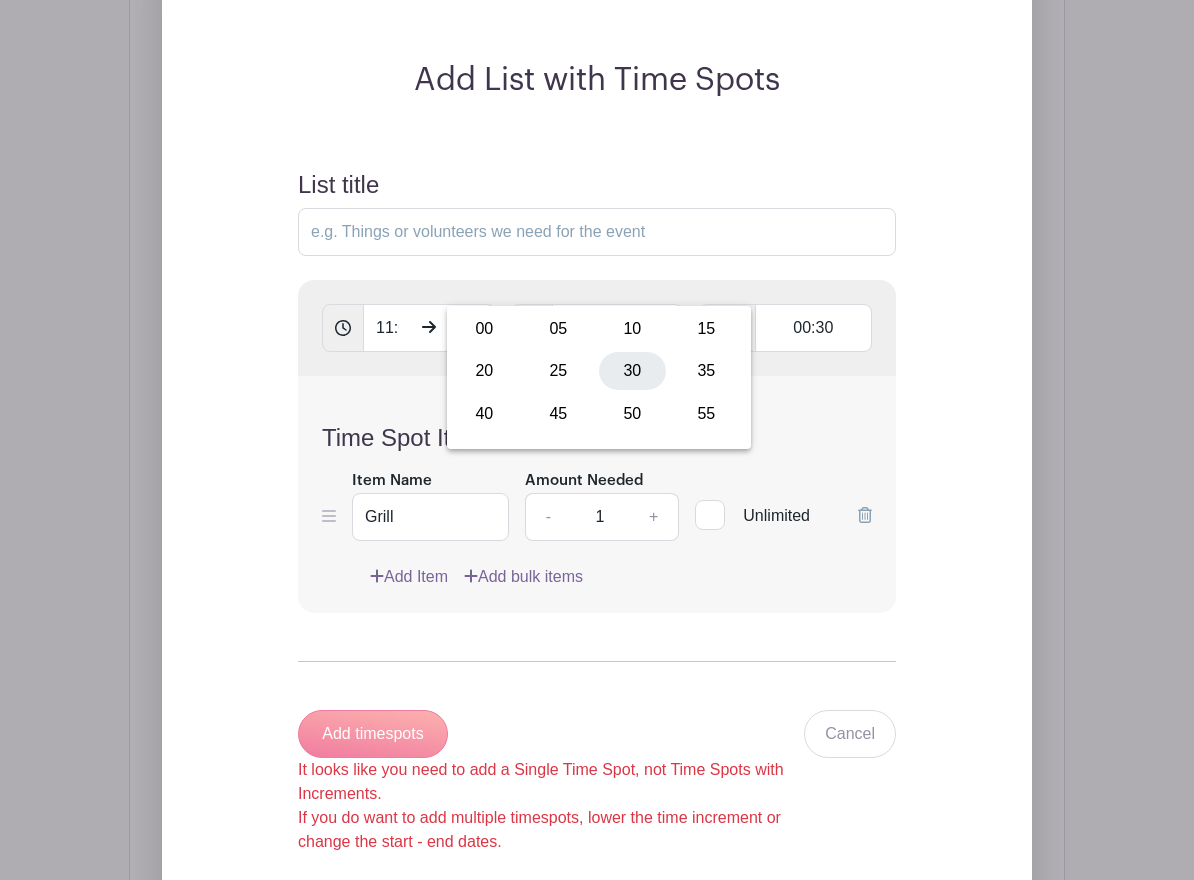 click on "30" at bounding box center (632, 371) 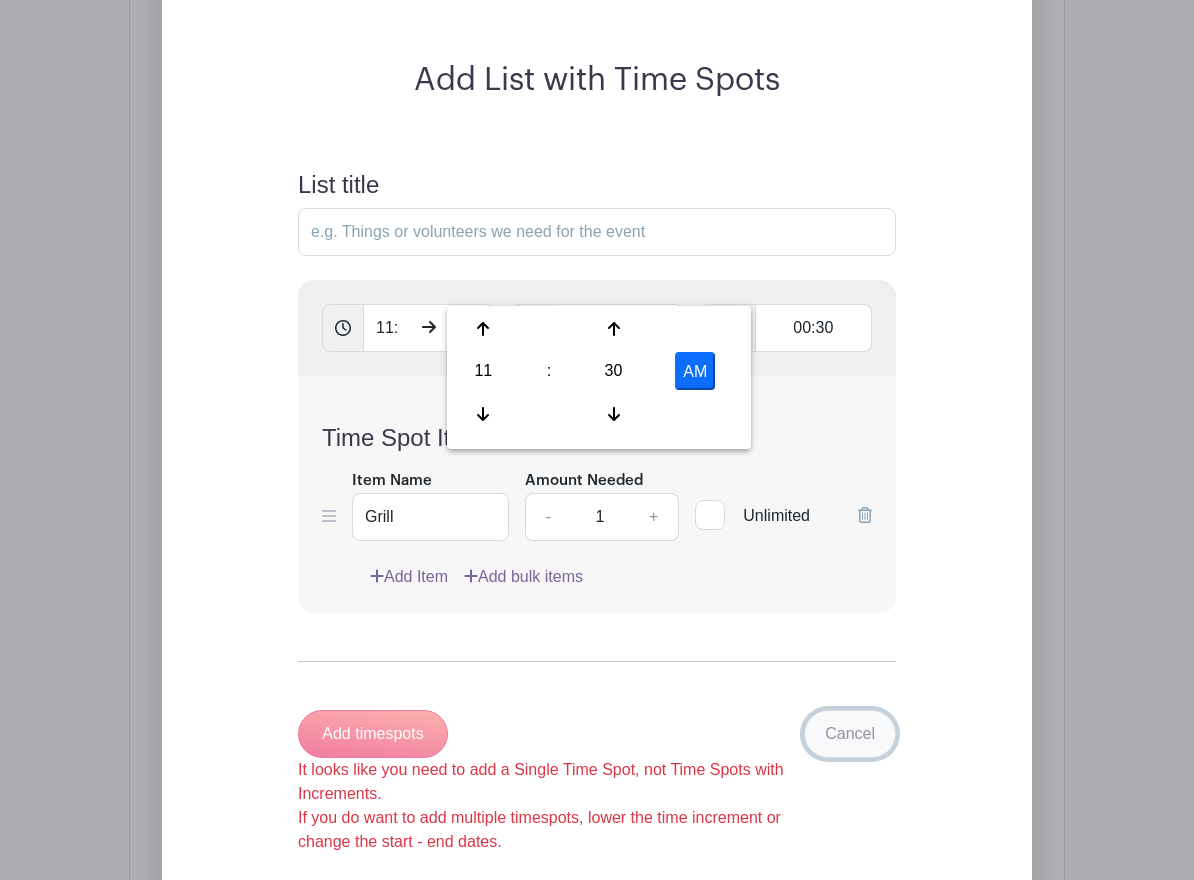 click on "Cancel" at bounding box center (850, 734) 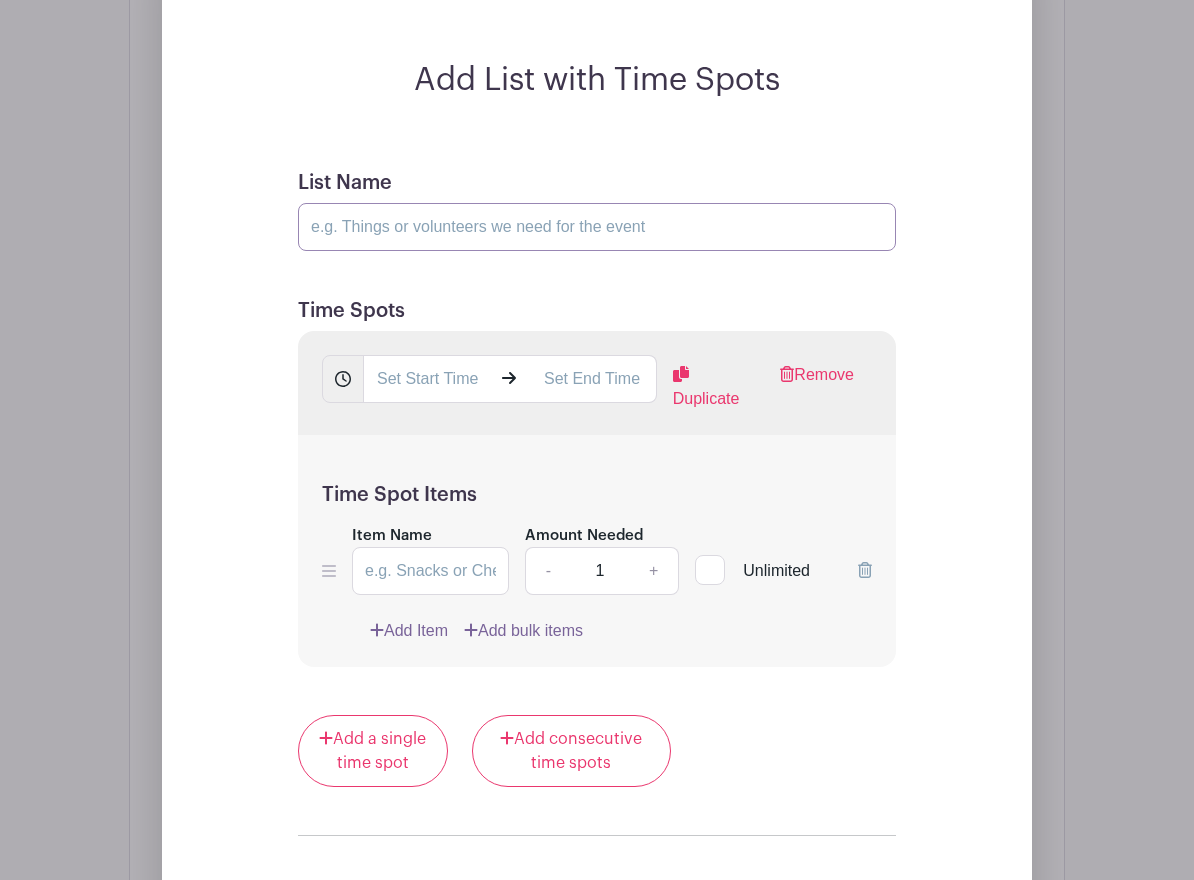 click on "List Name" at bounding box center [597, 227] 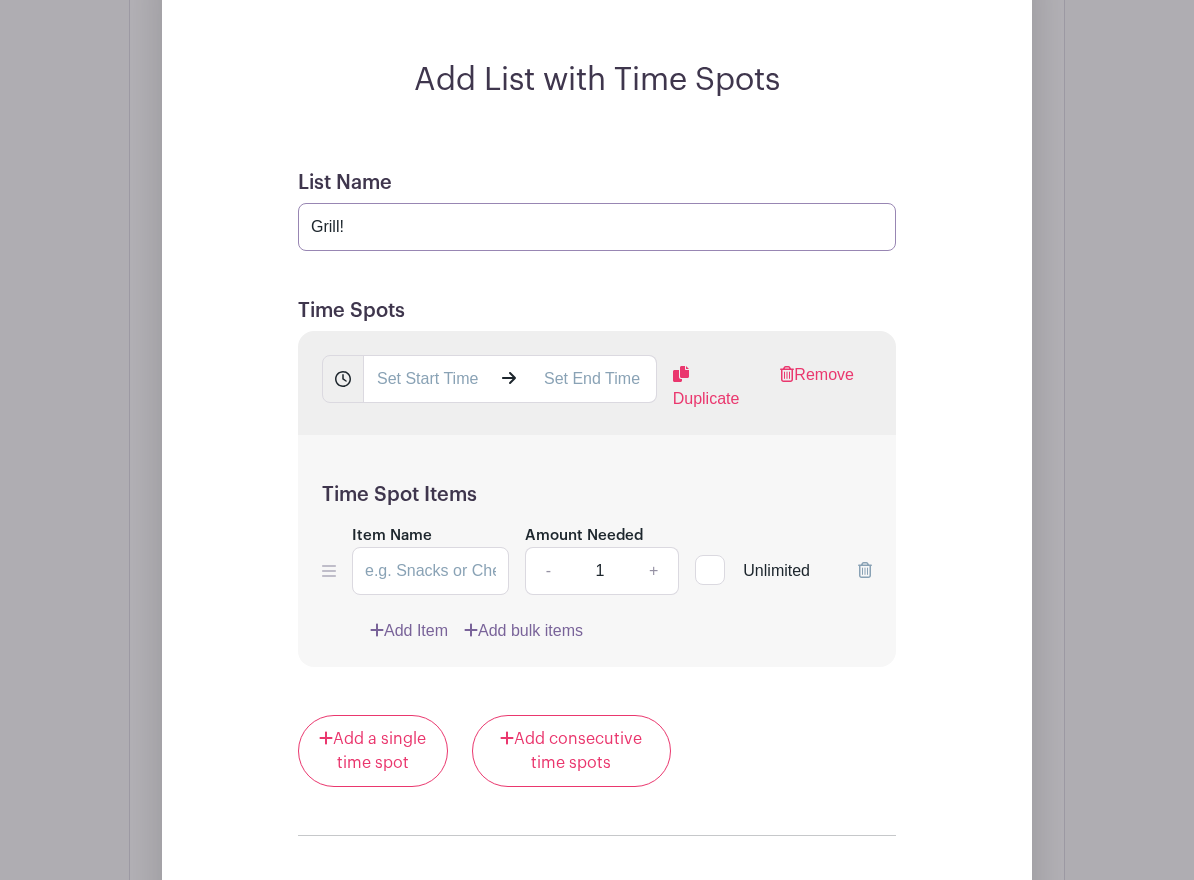 type on "Grill!" 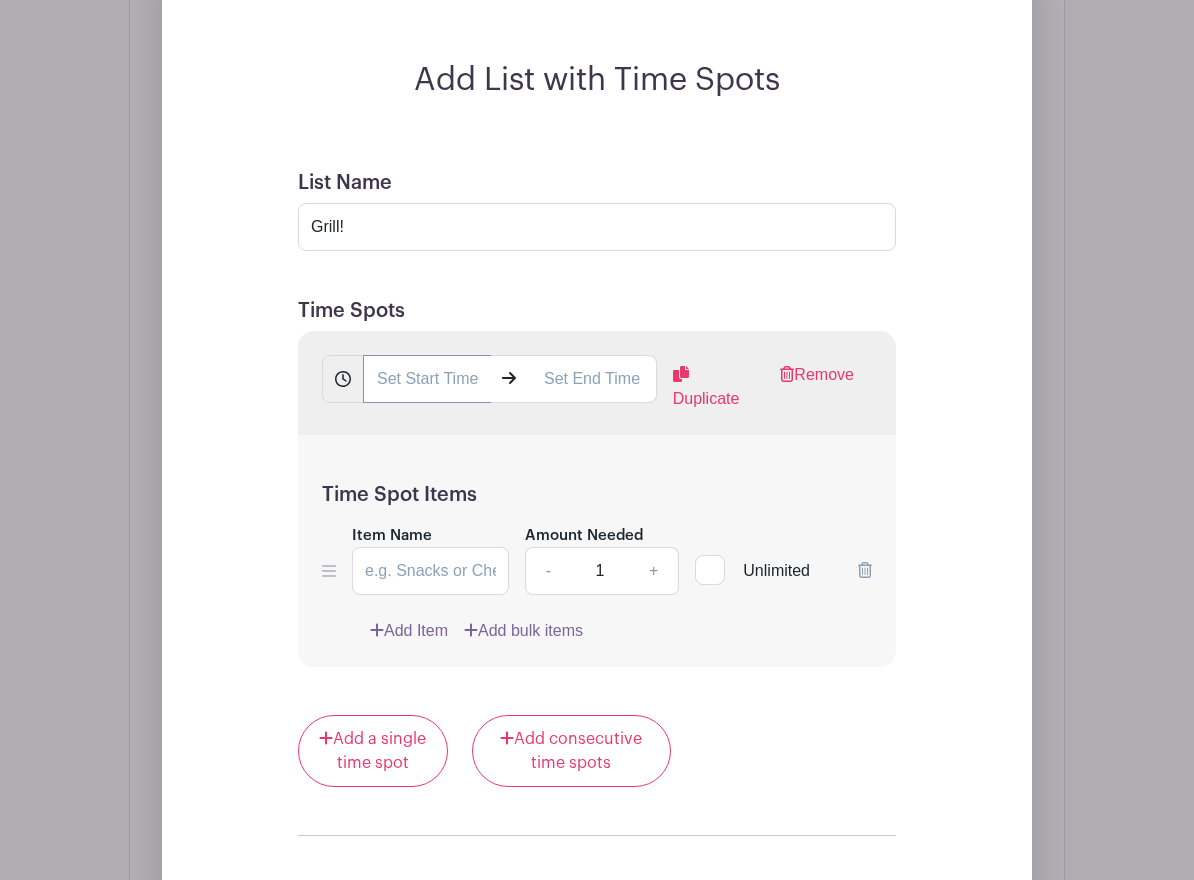 click at bounding box center [427, 379] 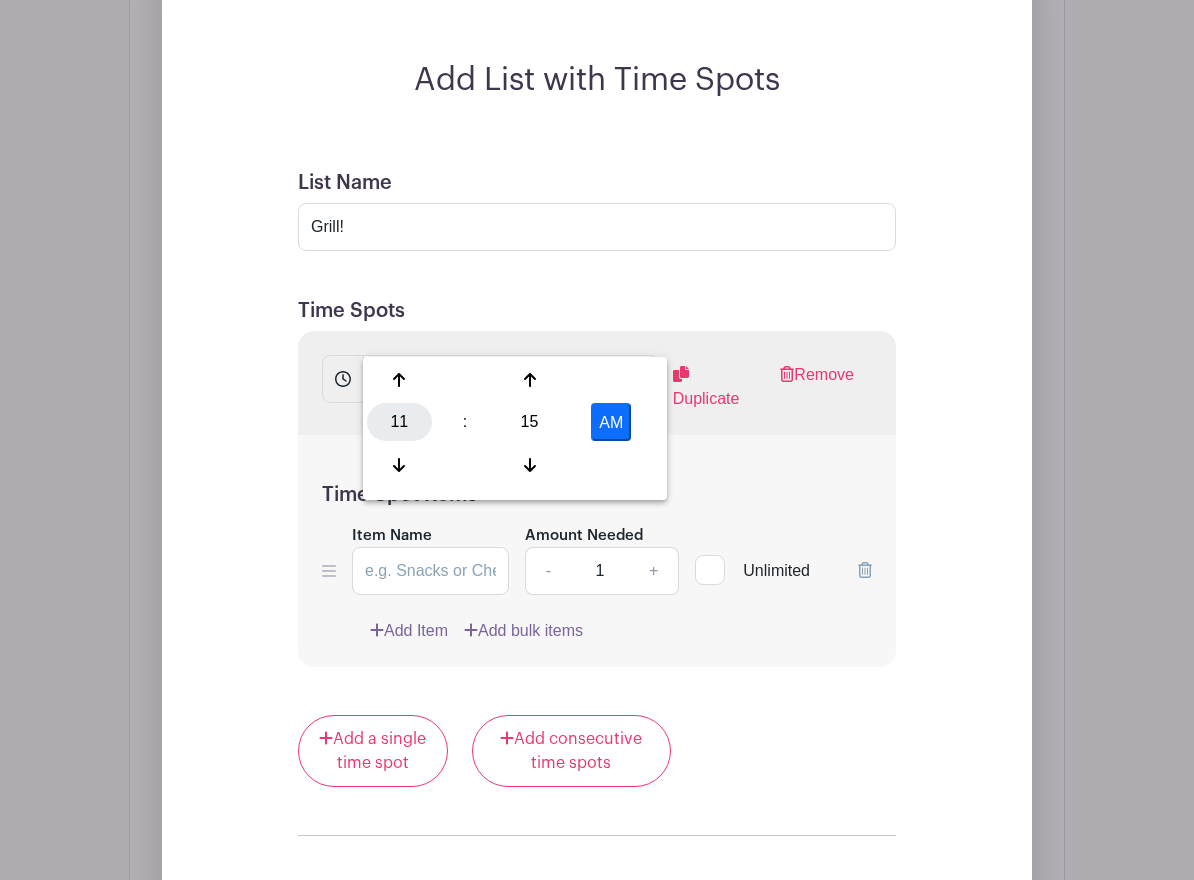 click on "11" at bounding box center (399, 422) 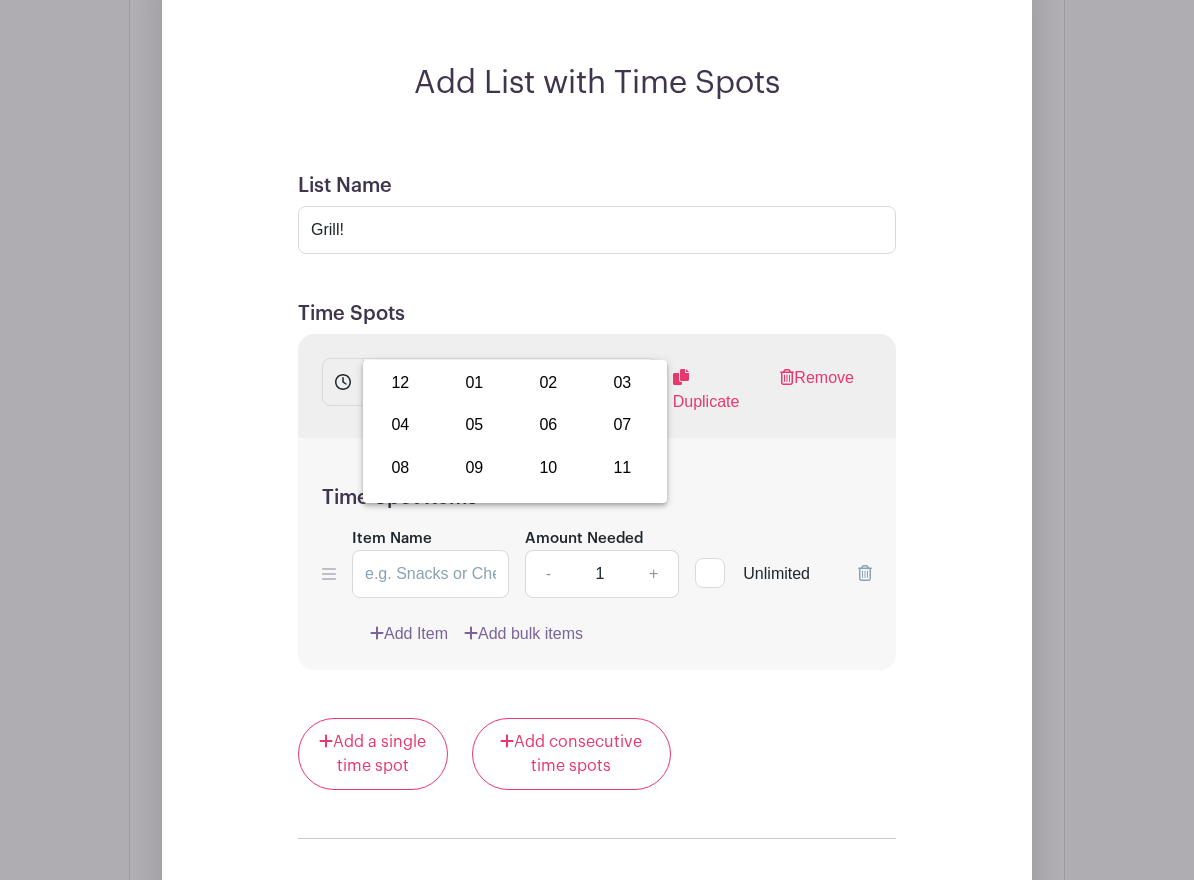scroll, scrollTop: 2324, scrollLeft: 0, axis: vertical 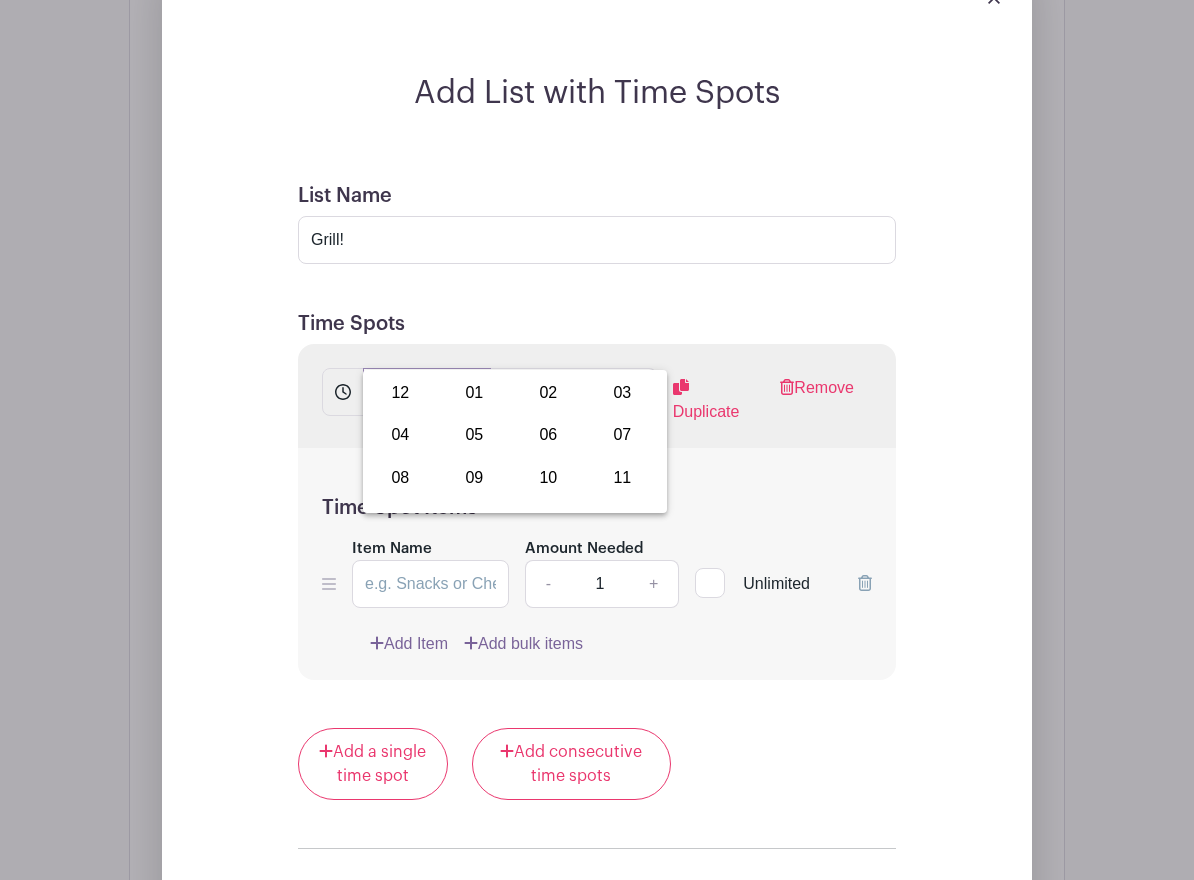 click on "11:15 AM" at bounding box center (427, 392) 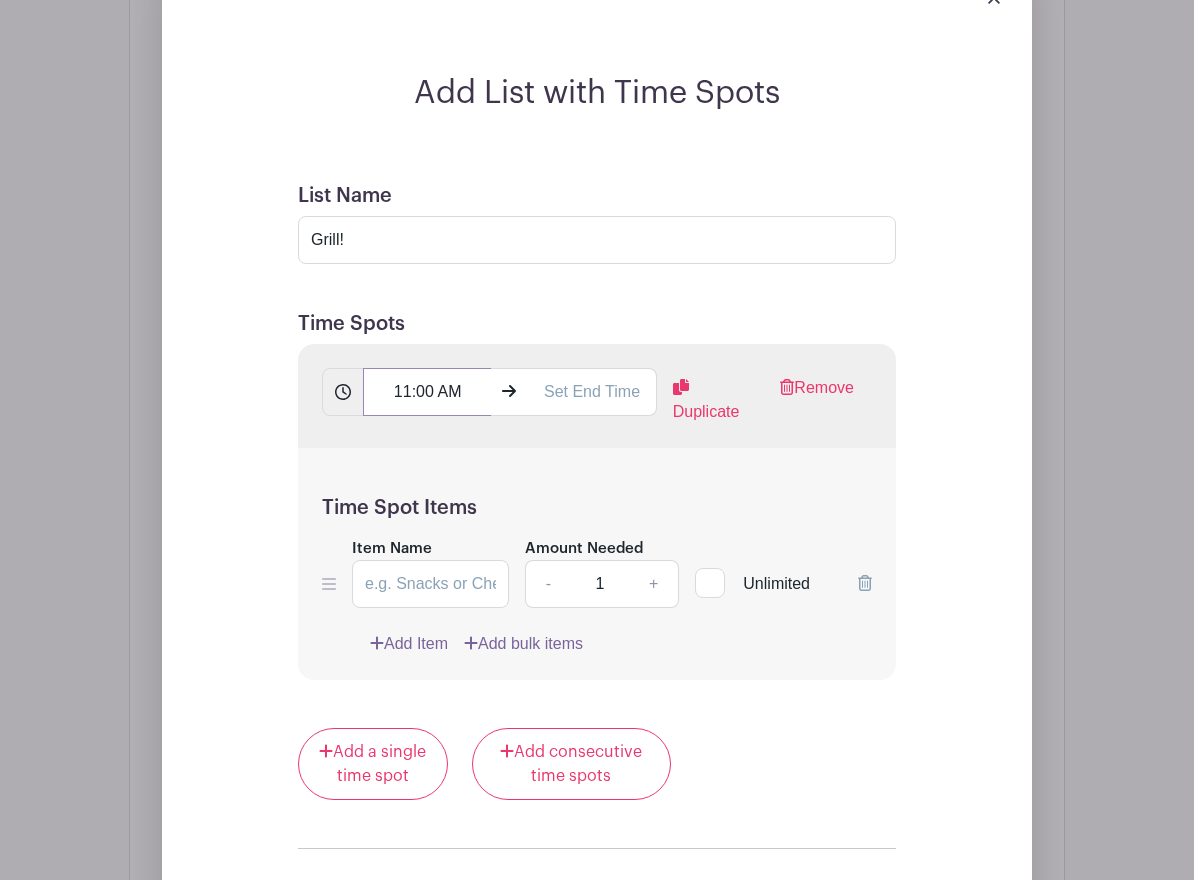 type on "11:00 AM" 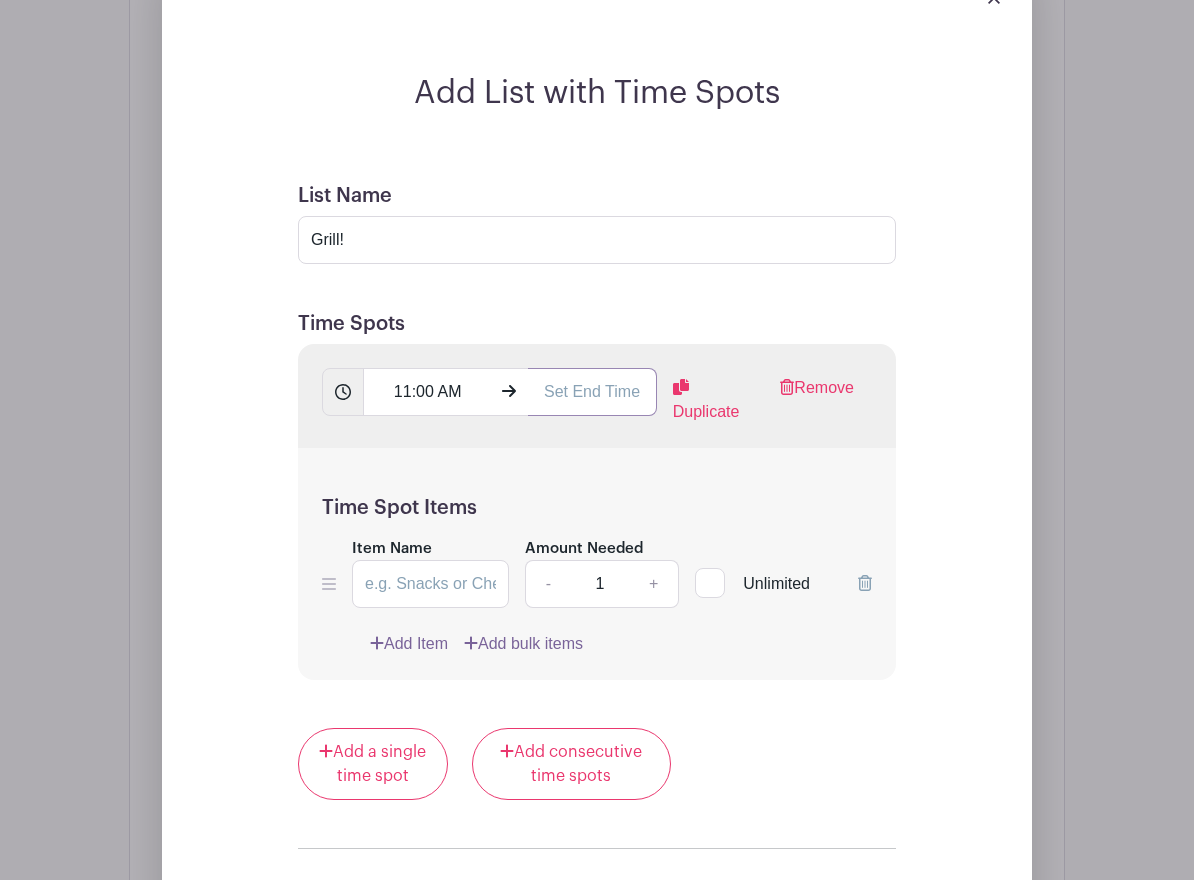 scroll, scrollTop: 2321, scrollLeft: 0, axis: vertical 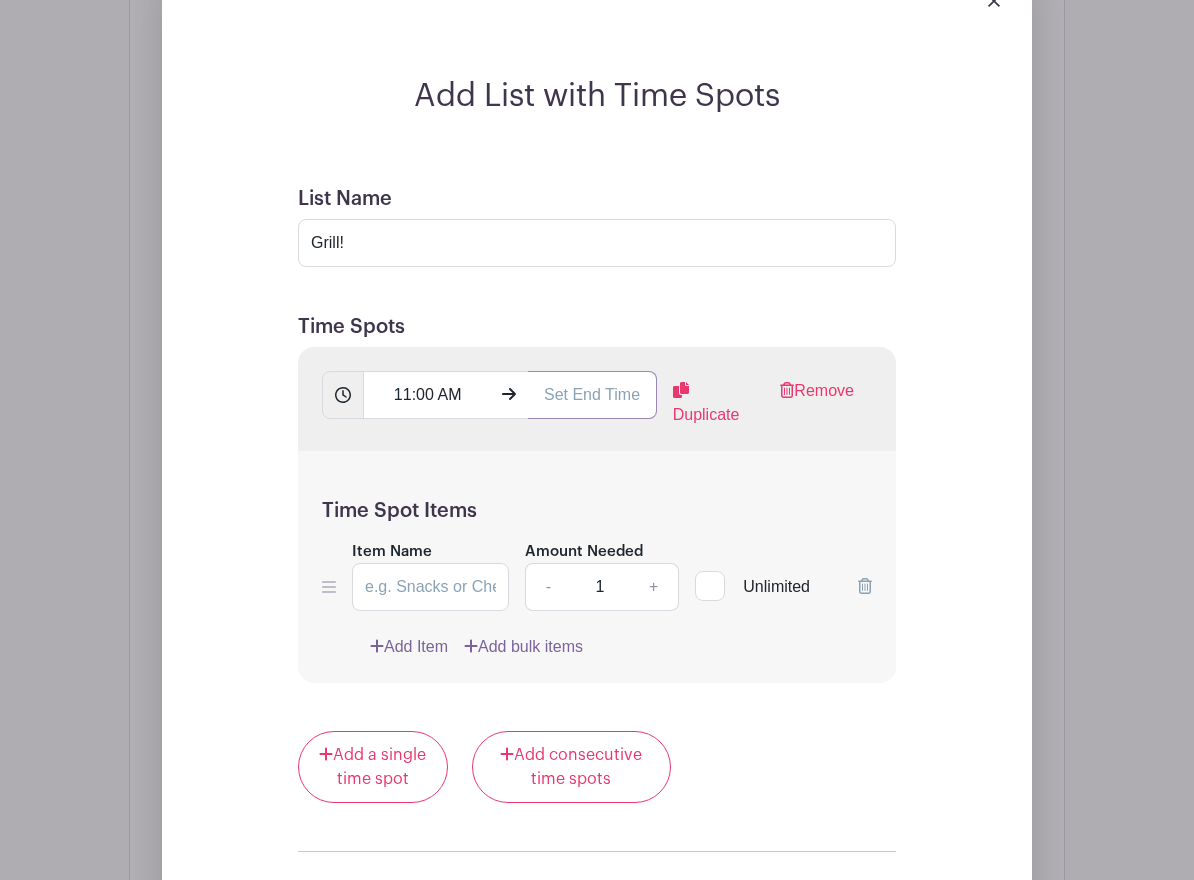 click at bounding box center [592, 395] 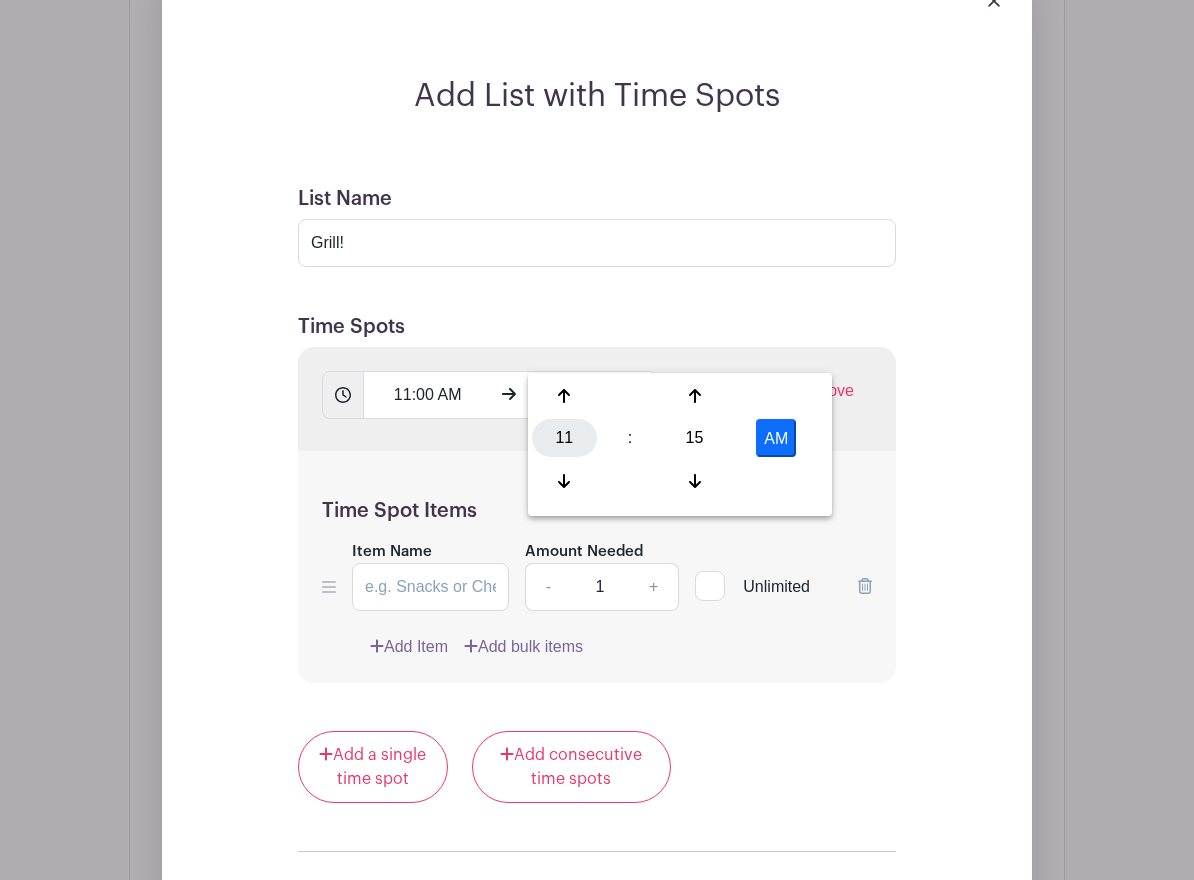 scroll, scrollTop: 2321, scrollLeft: 0, axis: vertical 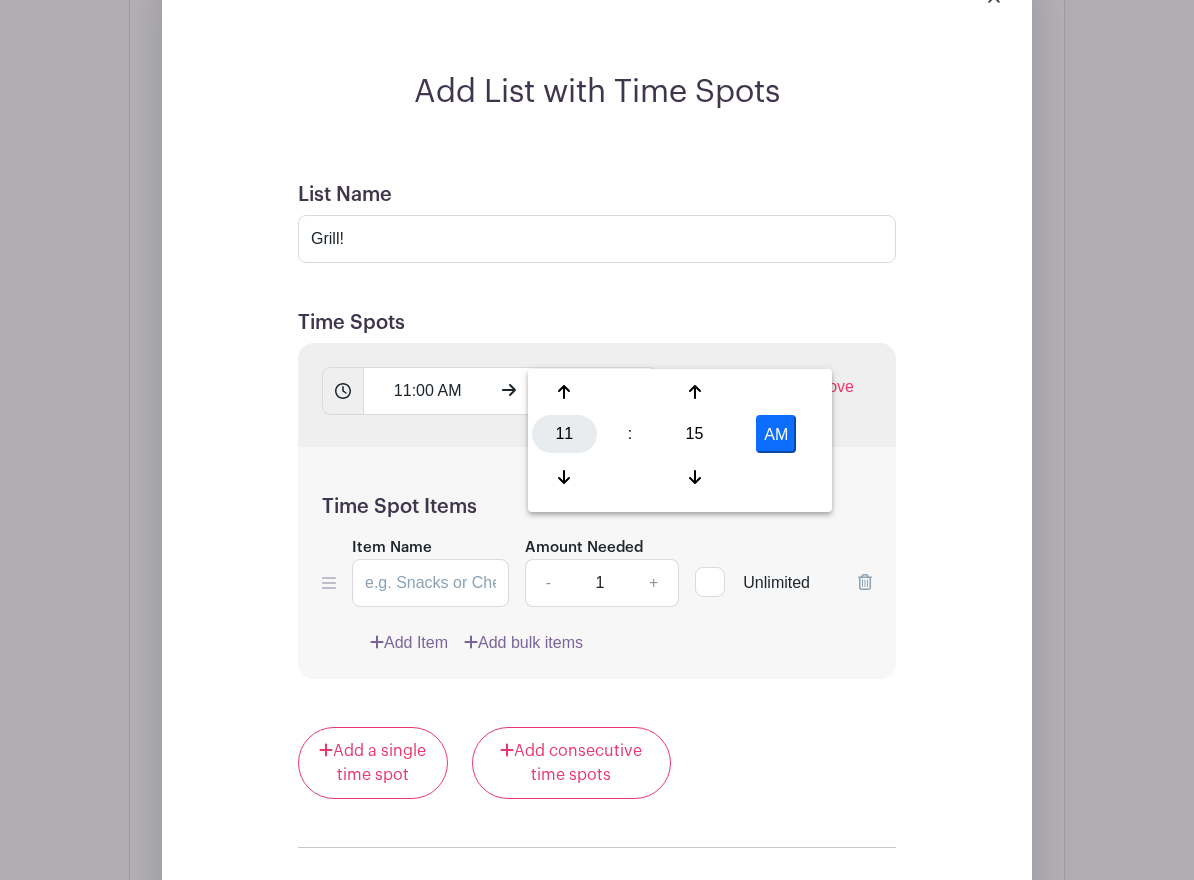 click on "11" at bounding box center [564, 434] 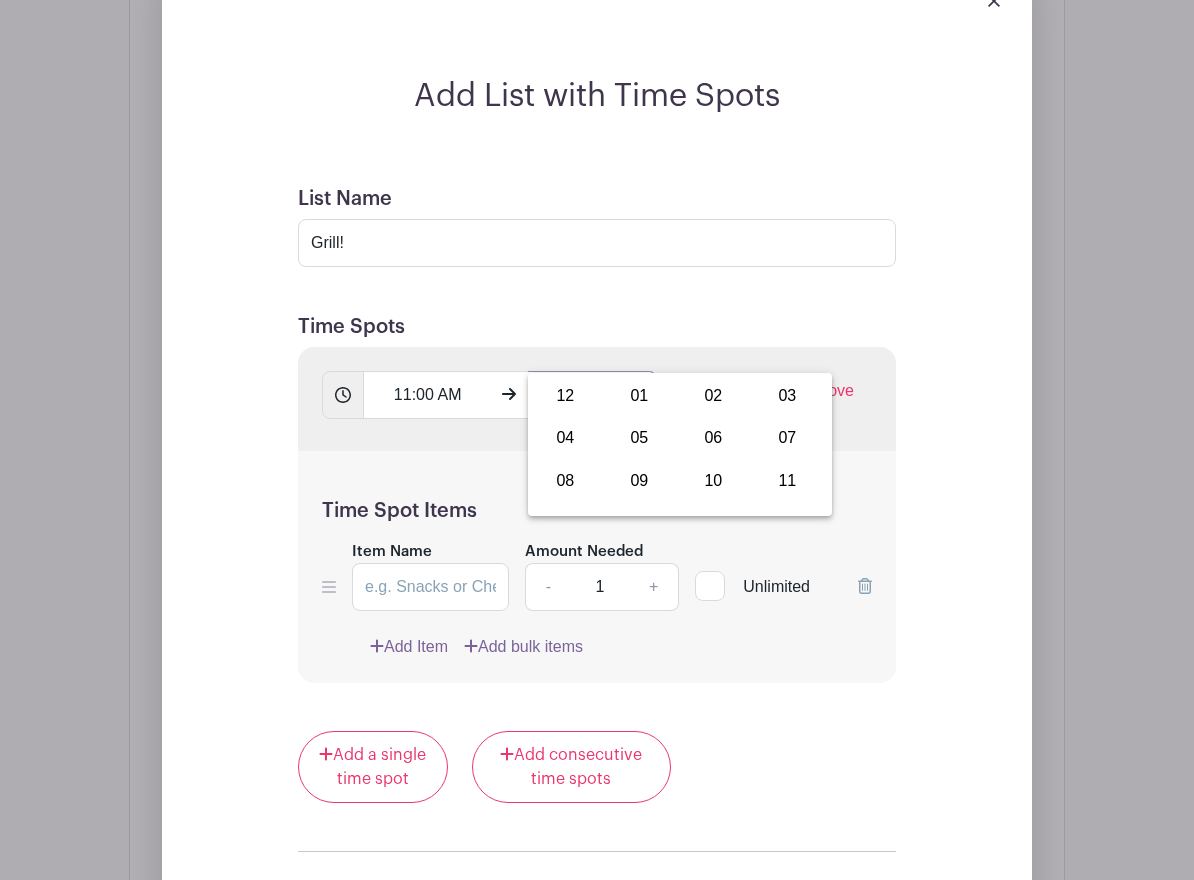 drag, startPoint x: 583, startPoint y: 354, endPoint x: 599, endPoint y: 353, distance: 16.03122 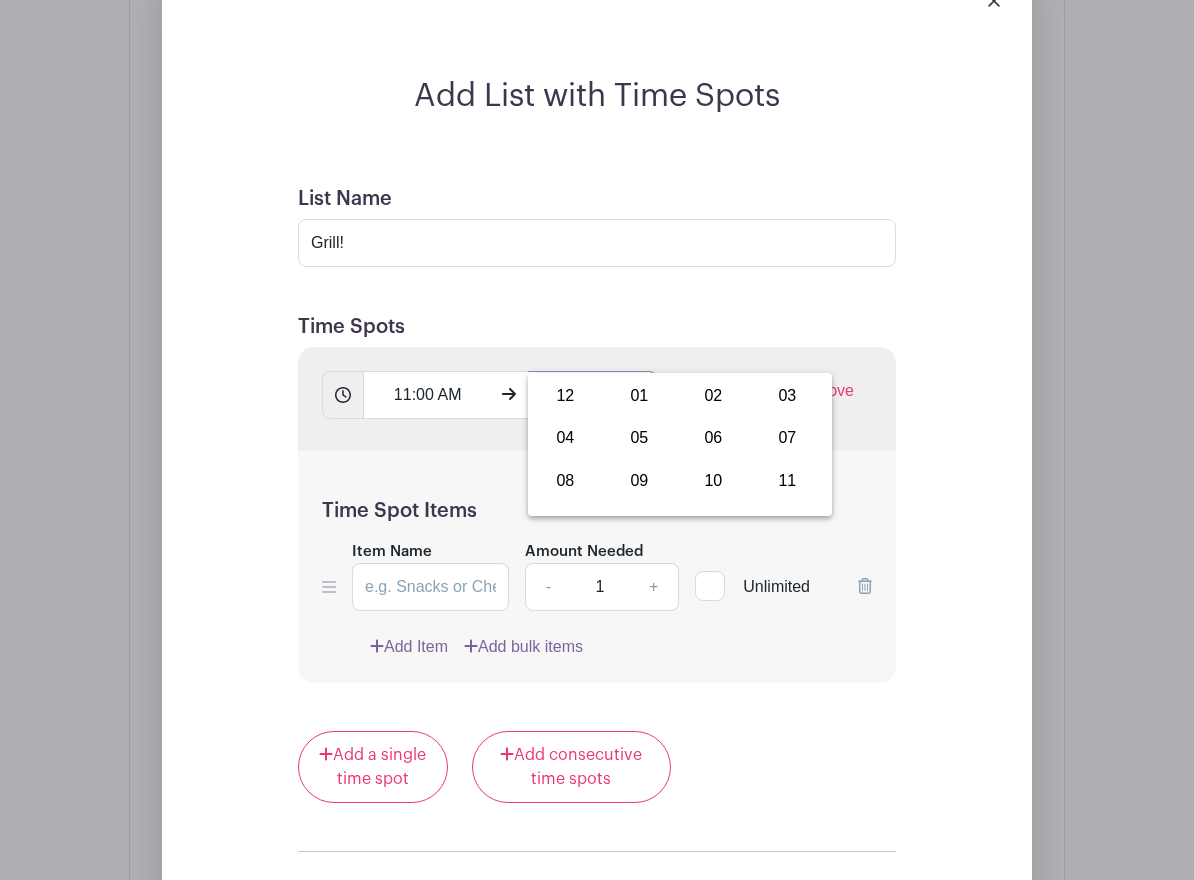 click on "11:15 AM" at bounding box center [592, 395] 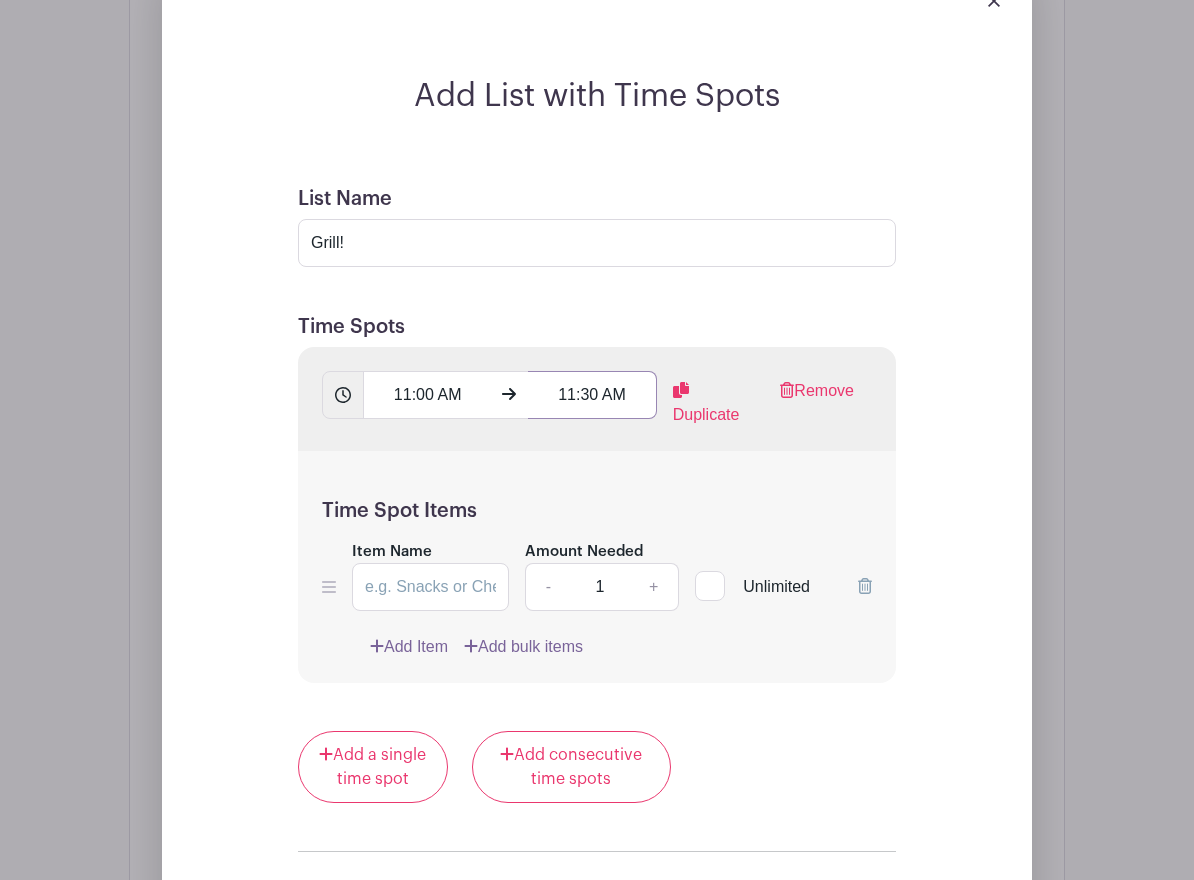 type on "11:30 AM" 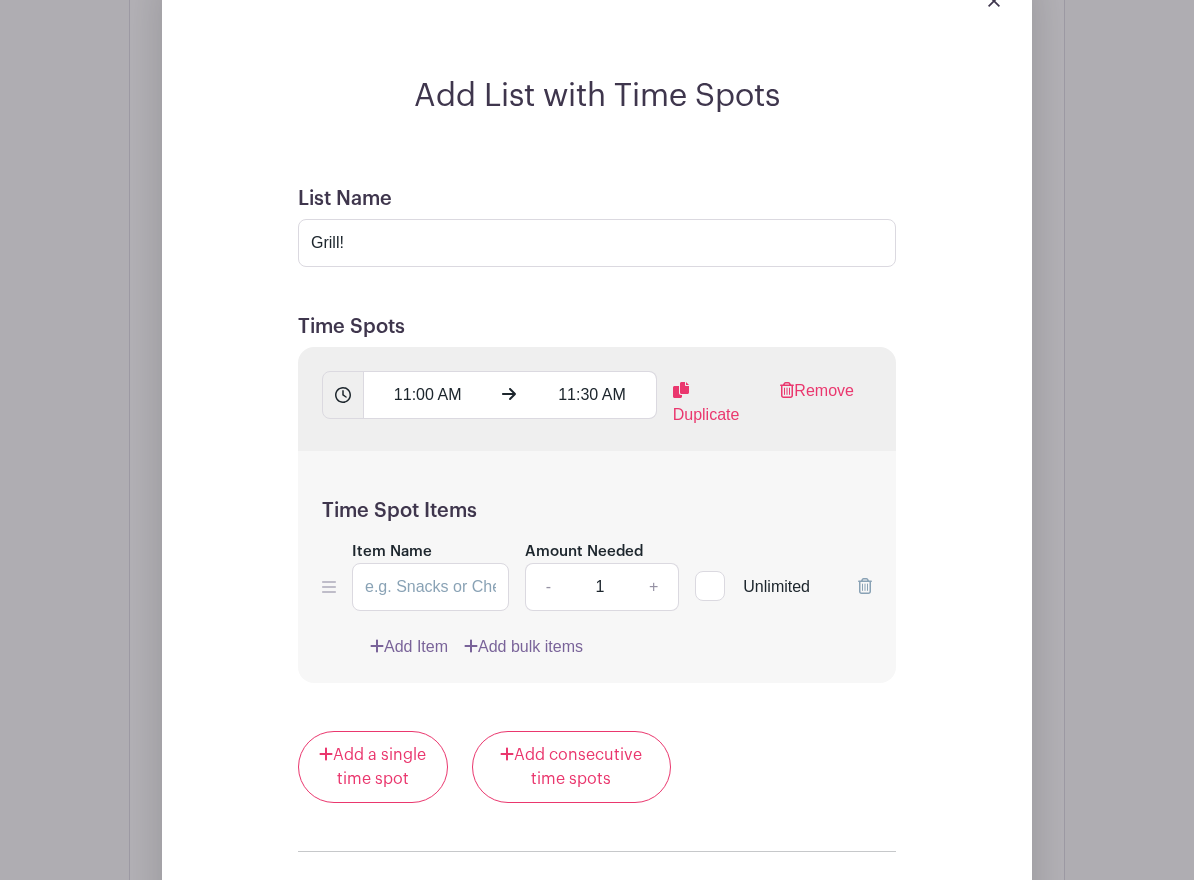 click on "Time Spot Items
Item Name
Amount Needed
-
1
+
Unlimited
Add Item
Add bulk items" at bounding box center (597, 567) 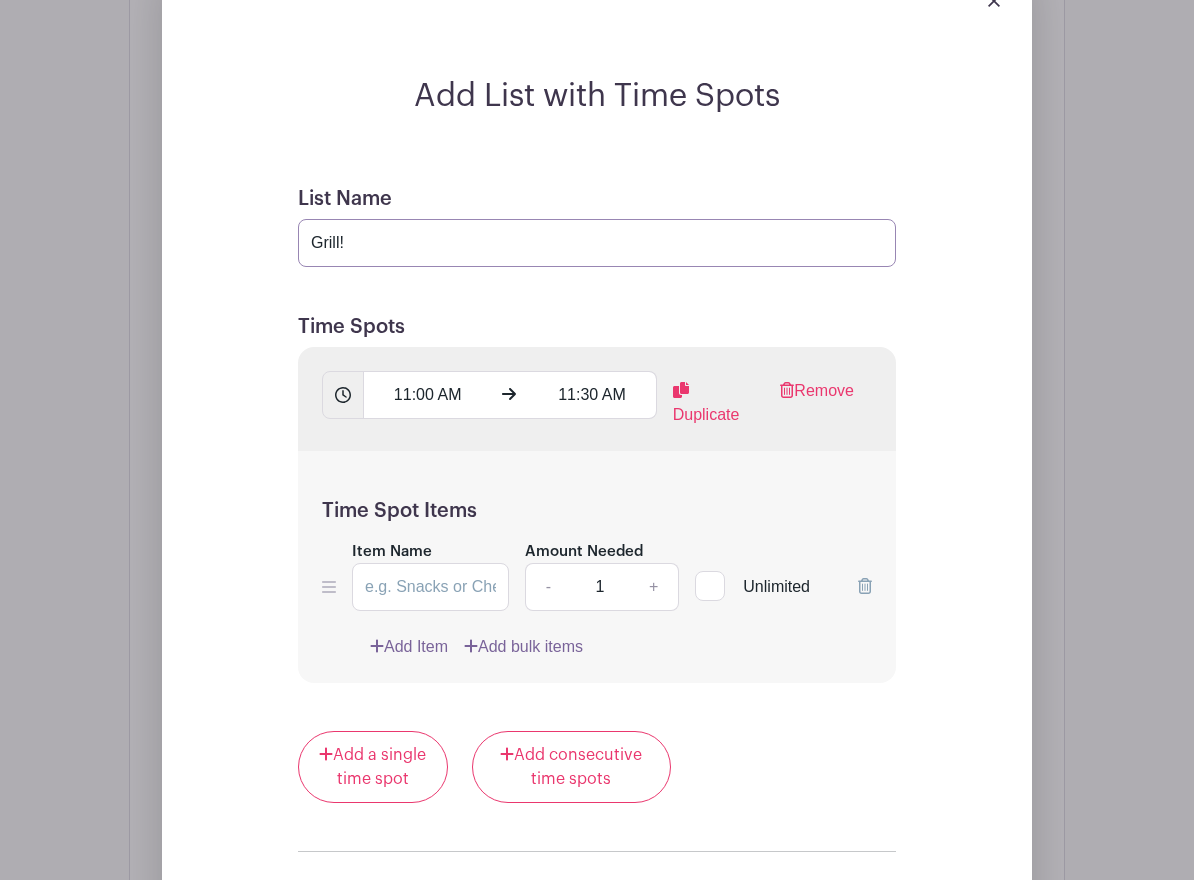 drag, startPoint x: 311, startPoint y: 197, endPoint x: 360, endPoint y: 198, distance: 49.010204 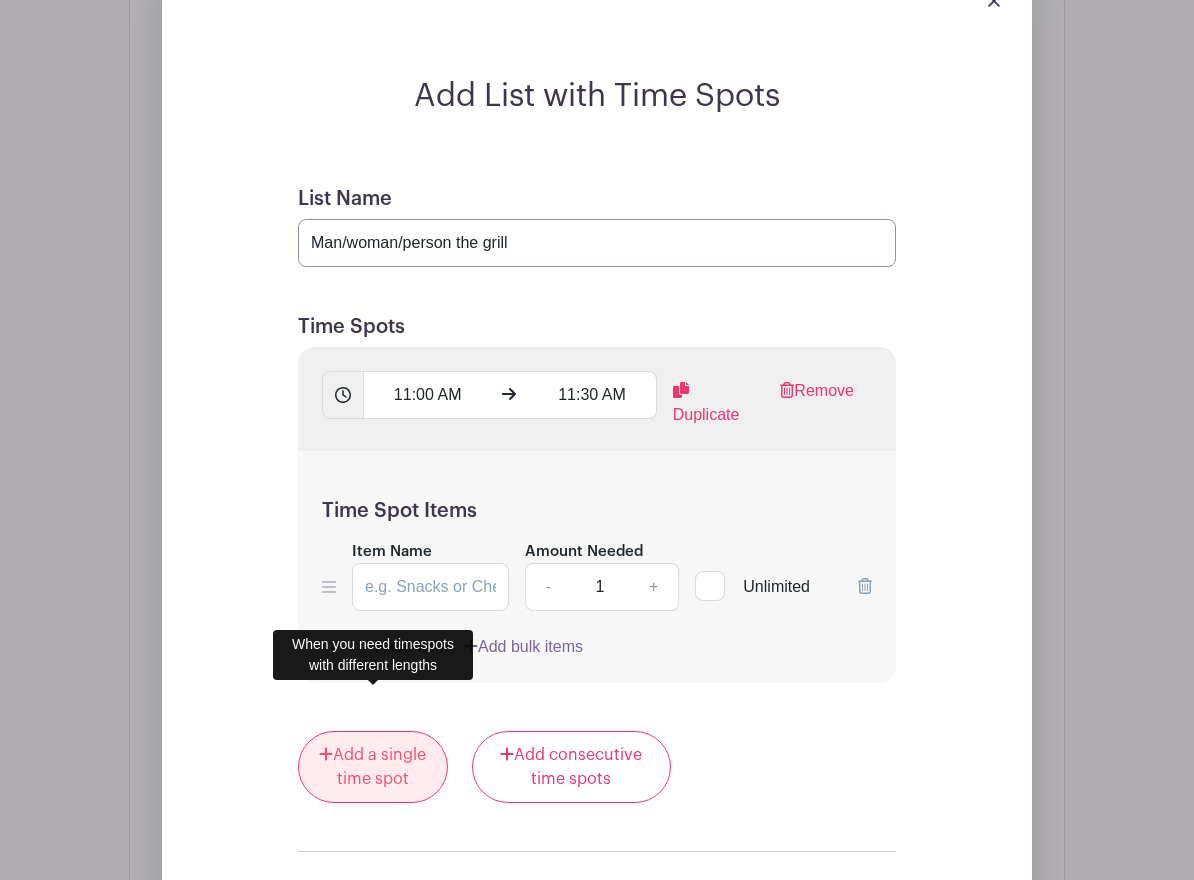 type on "Man/woman/person the grill" 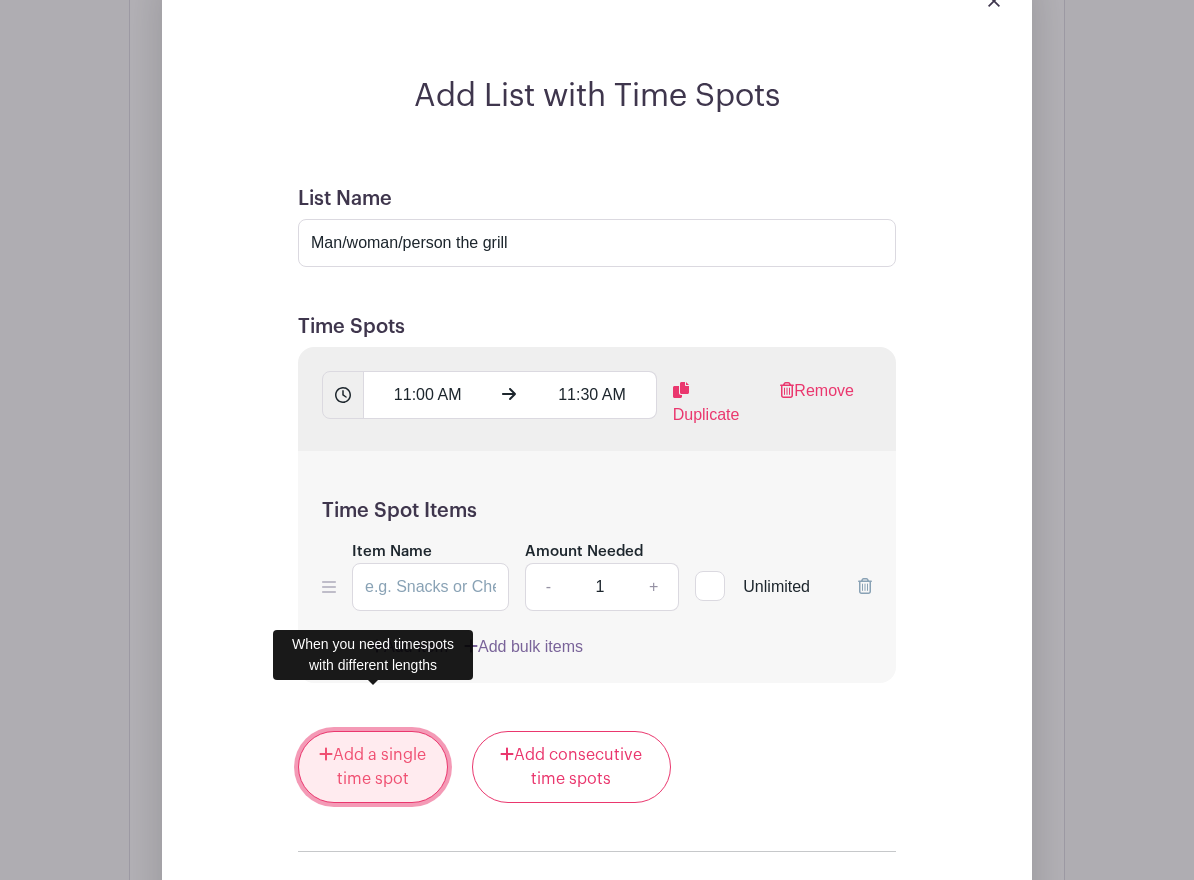 click on "Add a single time spot" at bounding box center (373, 767) 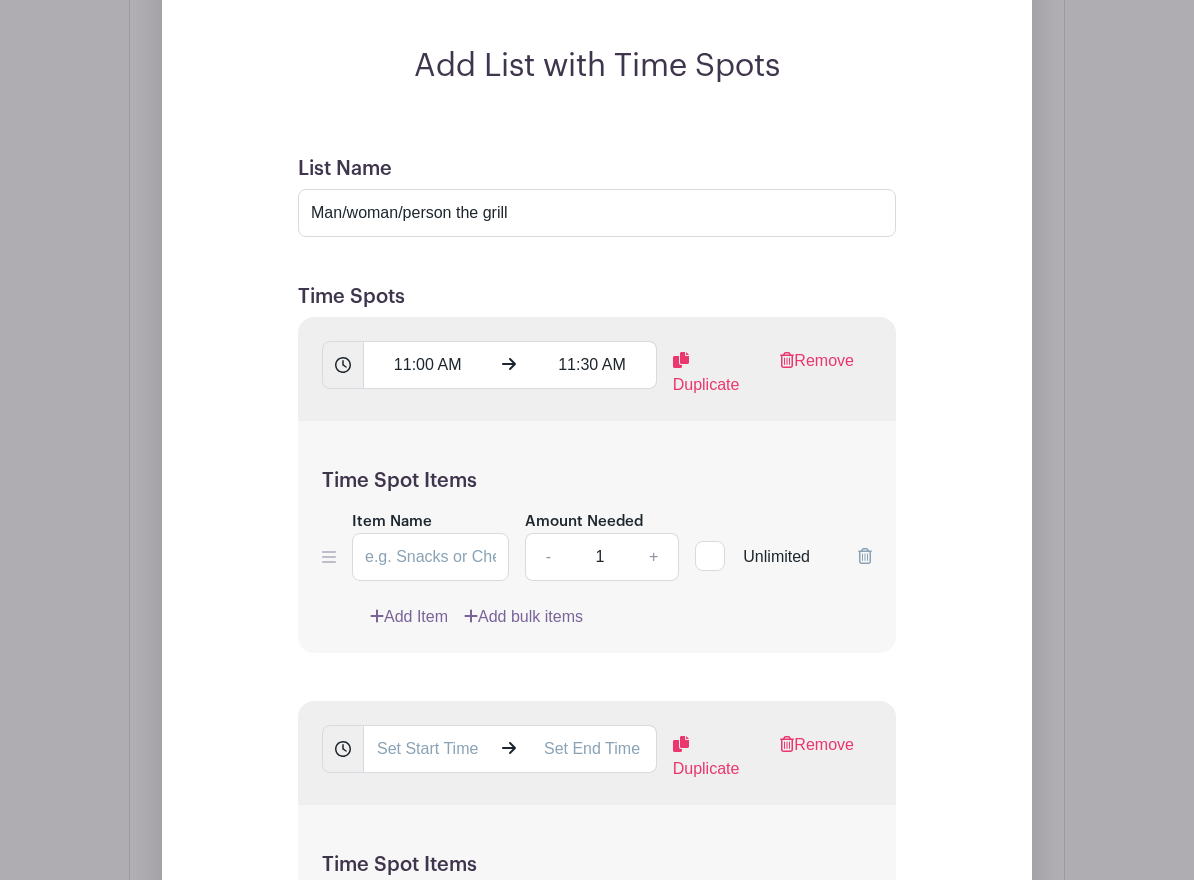 scroll, scrollTop: 2190, scrollLeft: 0, axis: vertical 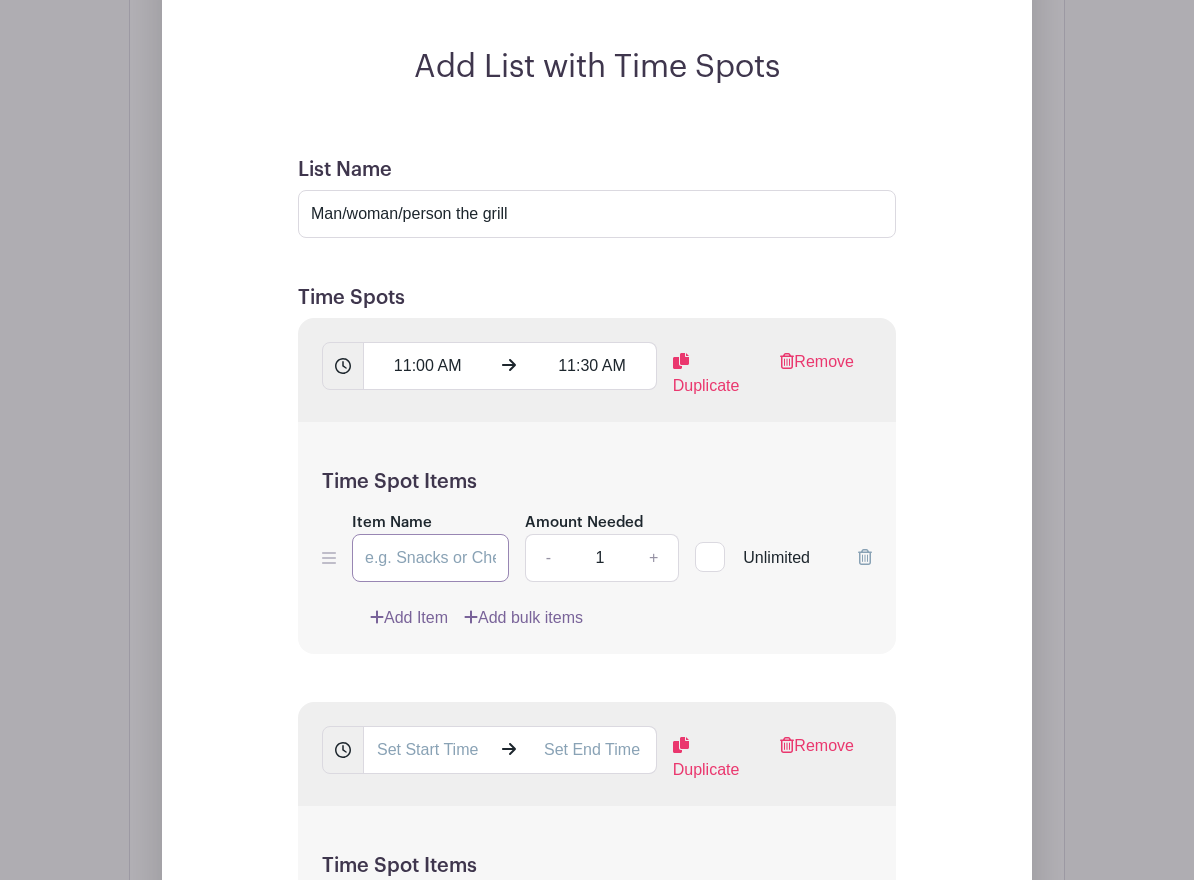 click on "Item Name" at bounding box center (430, 558) 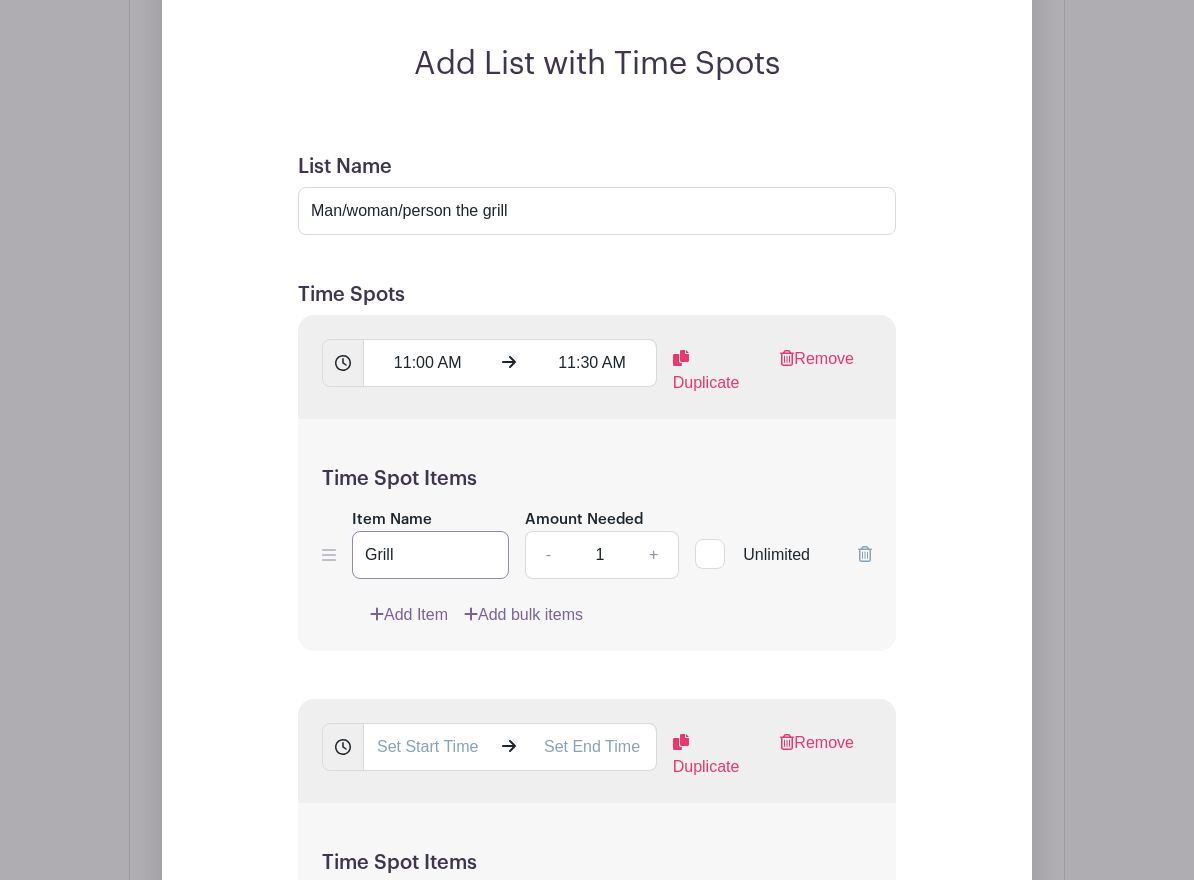 type on "Grill" 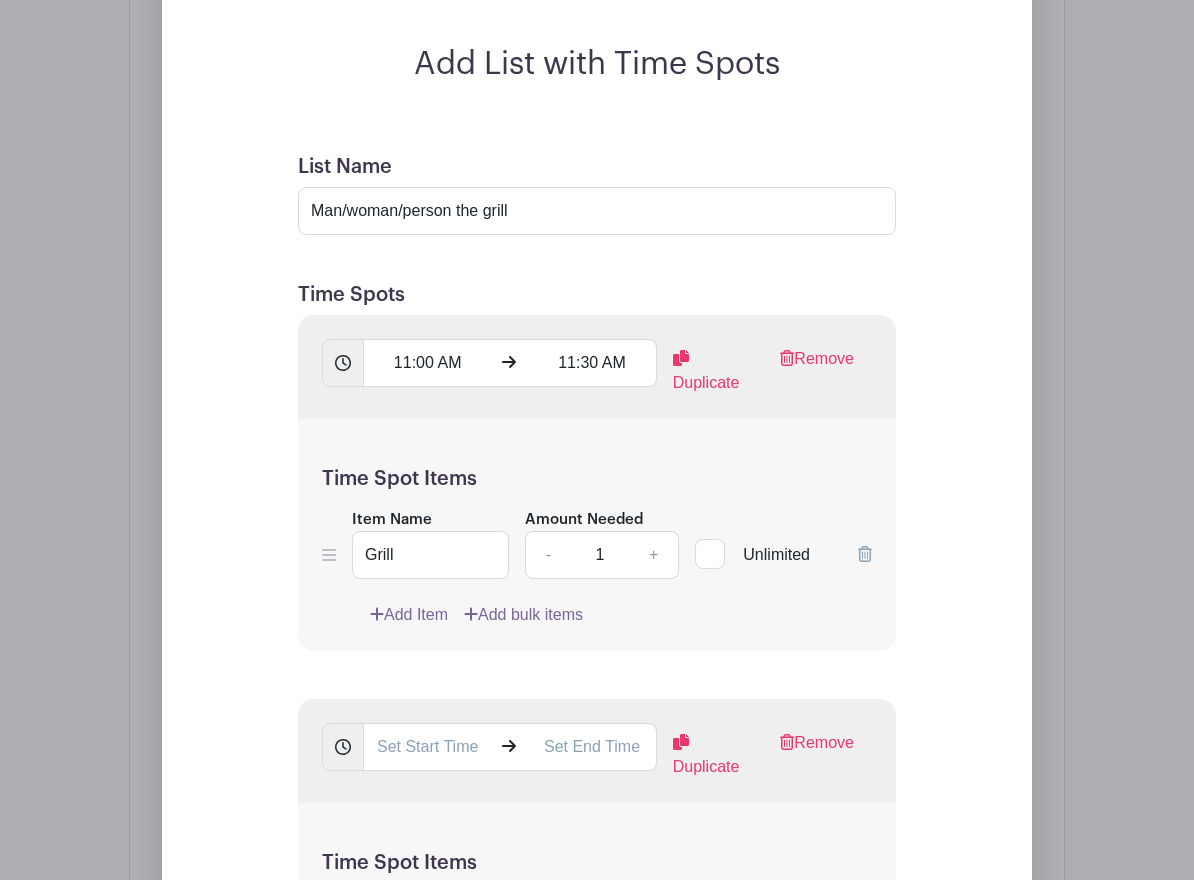 click on "Add List with Time Spots
List Name
Man/woman/person the grill
Time Spots
11:00 AM
11:30 AM
Duplicate
Remove
Time Spot Items
Item Name
Grill
Amount Needed
-
1
+
Unlimited" at bounding box center [597, 757] 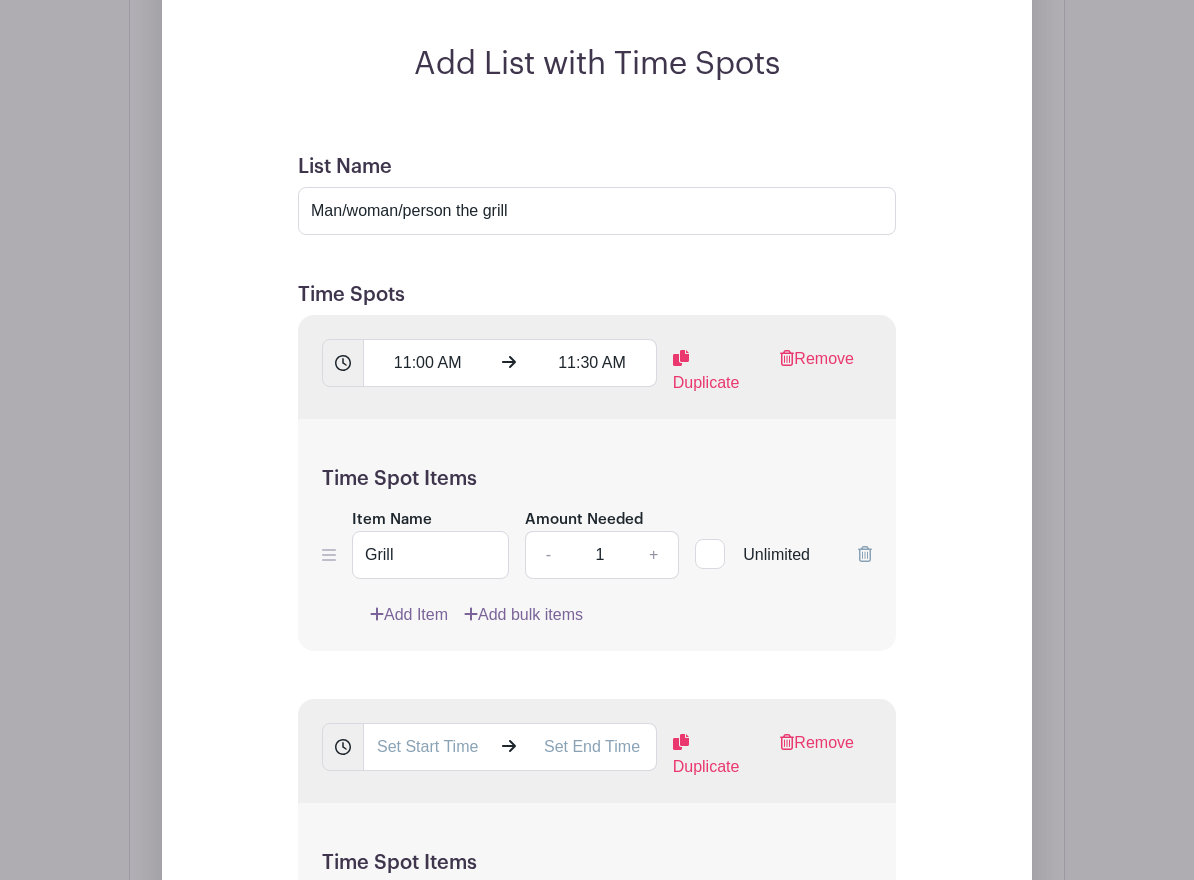 click on "Add Item" at bounding box center (409, 615) 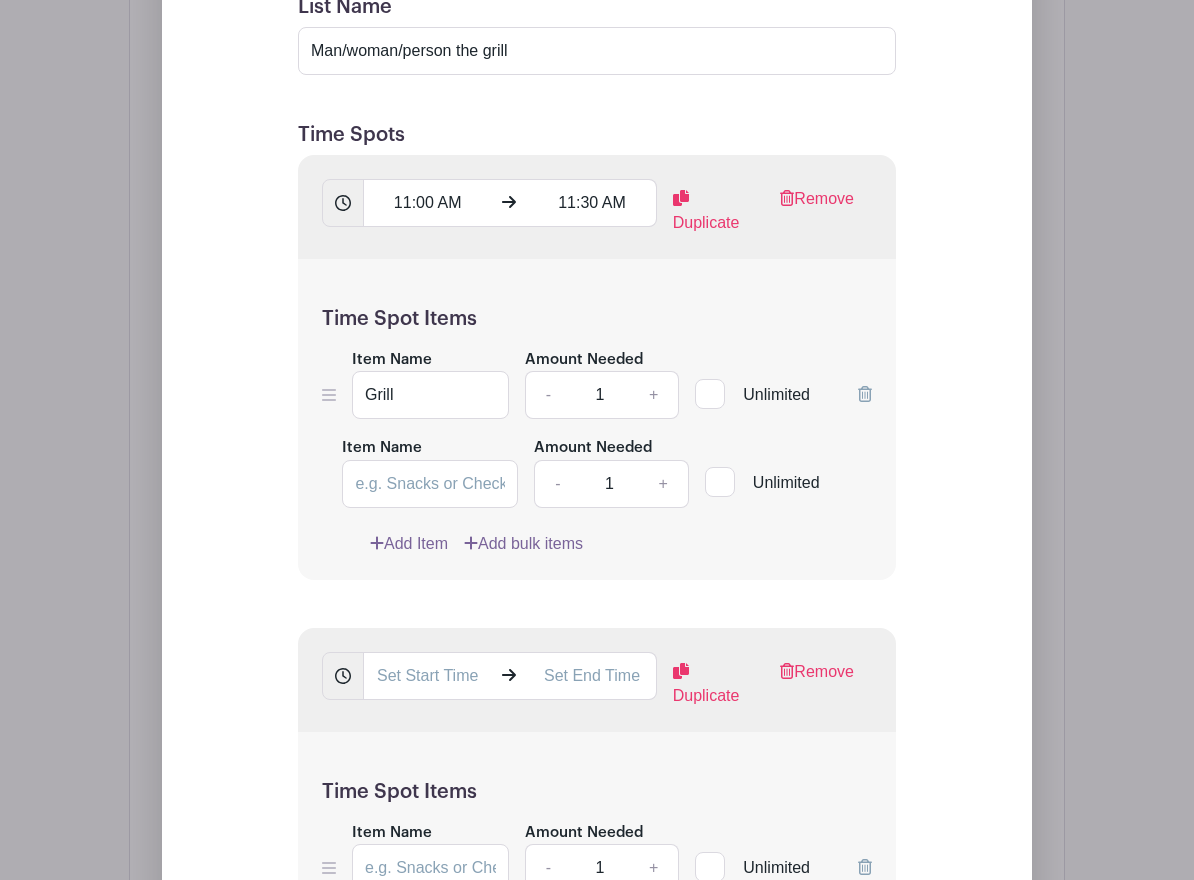 scroll, scrollTop: 2193, scrollLeft: 0, axis: vertical 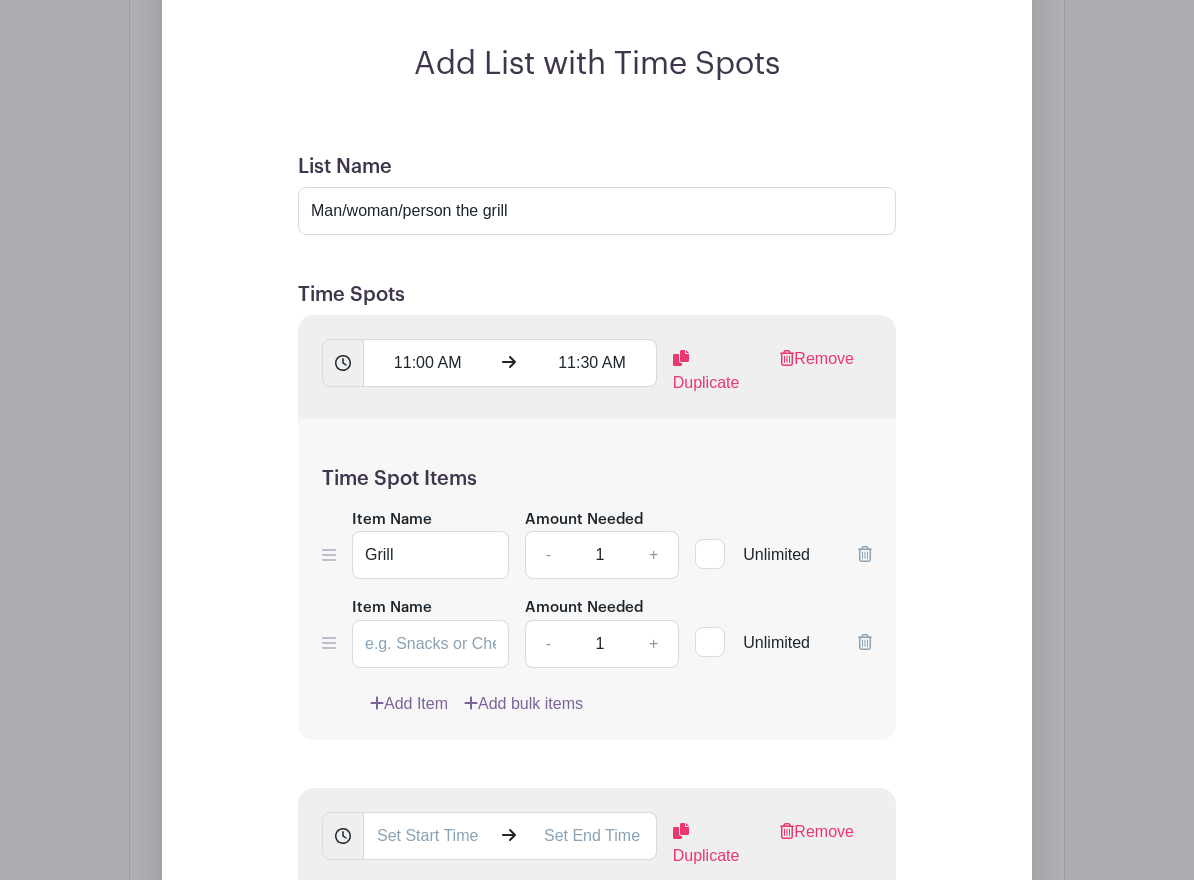 click 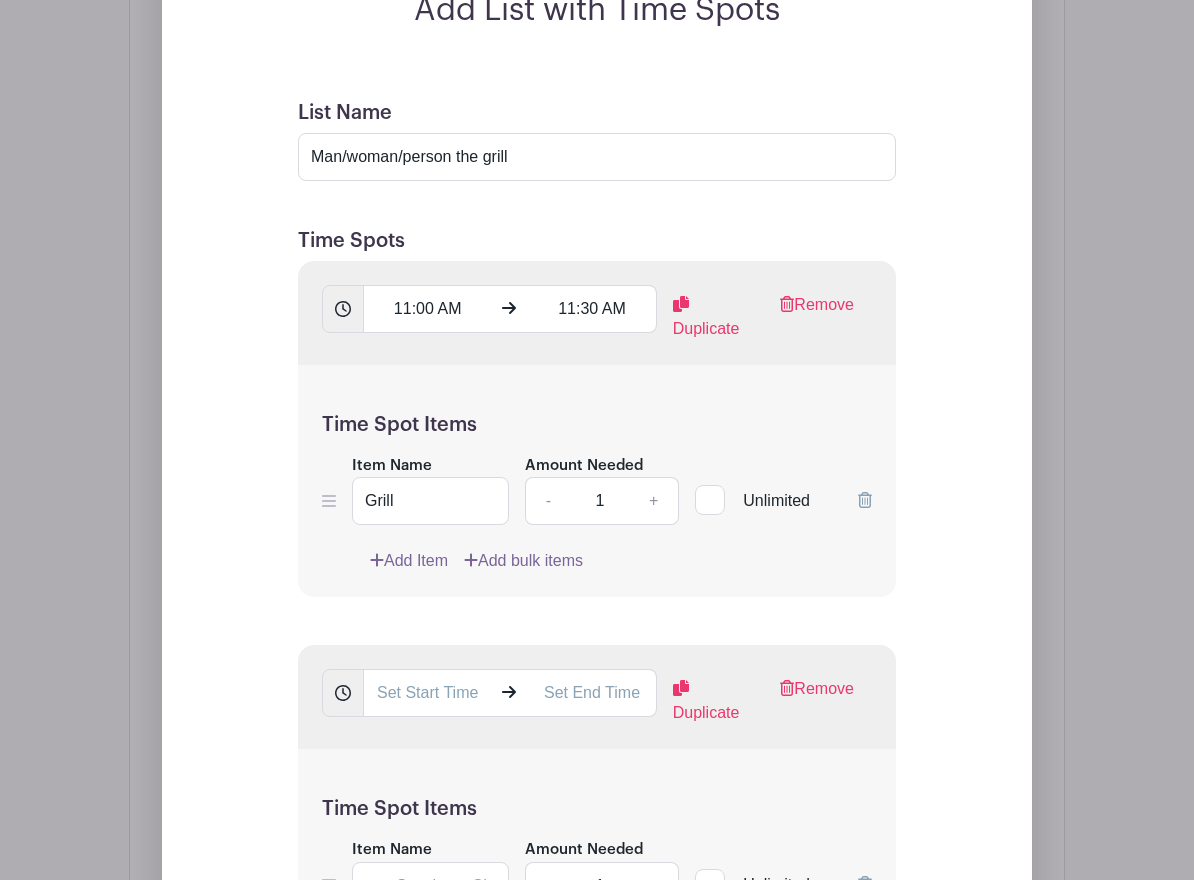 scroll, scrollTop: 2285, scrollLeft: 0, axis: vertical 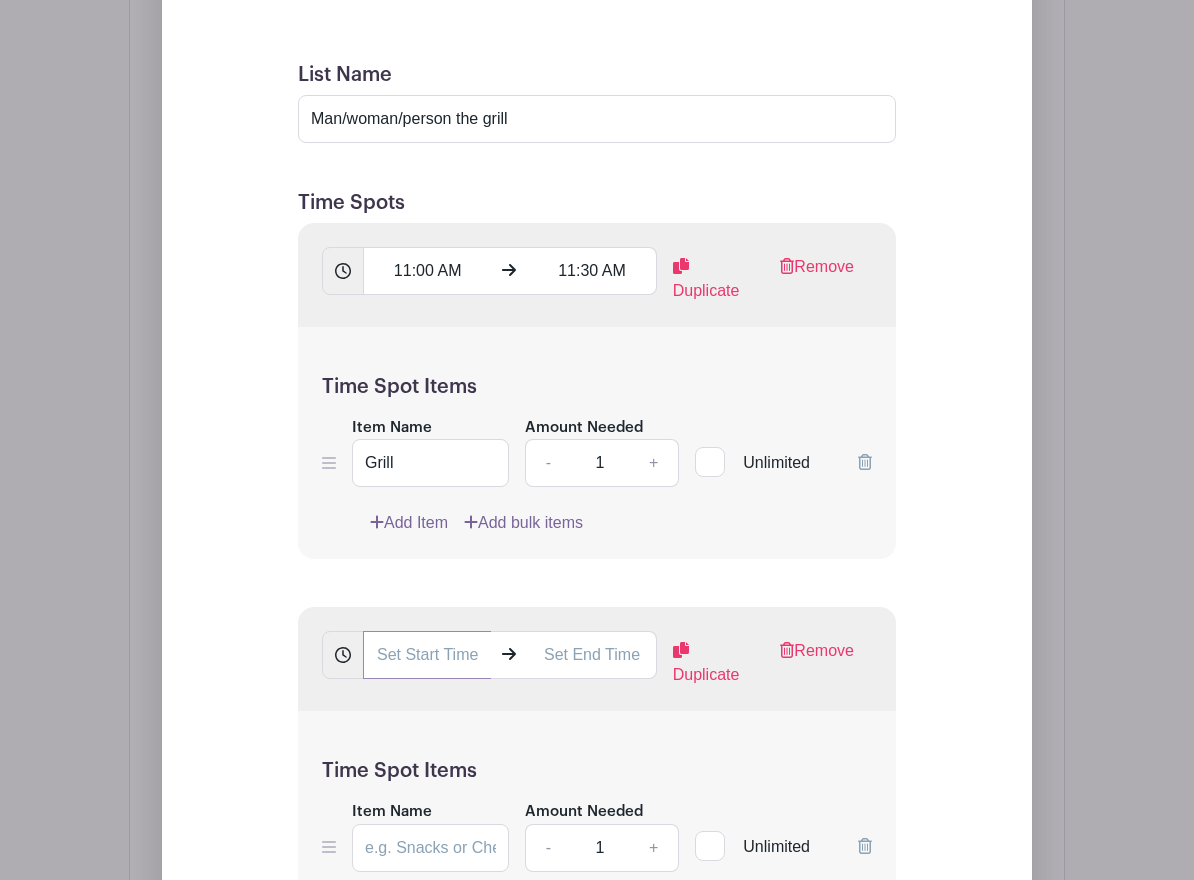 click at bounding box center (427, 655) 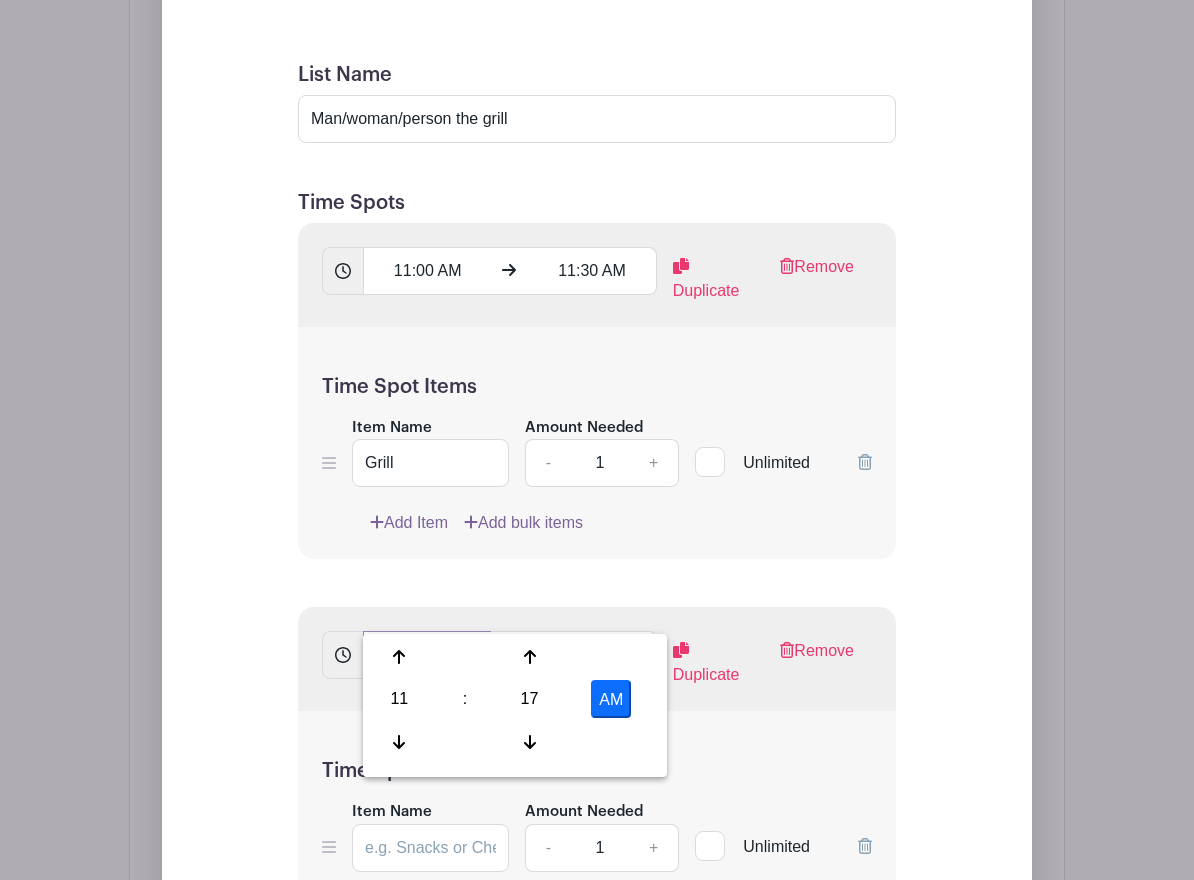 drag, startPoint x: 418, startPoint y: 612, endPoint x: 435, endPoint y: 613, distance: 17.029387 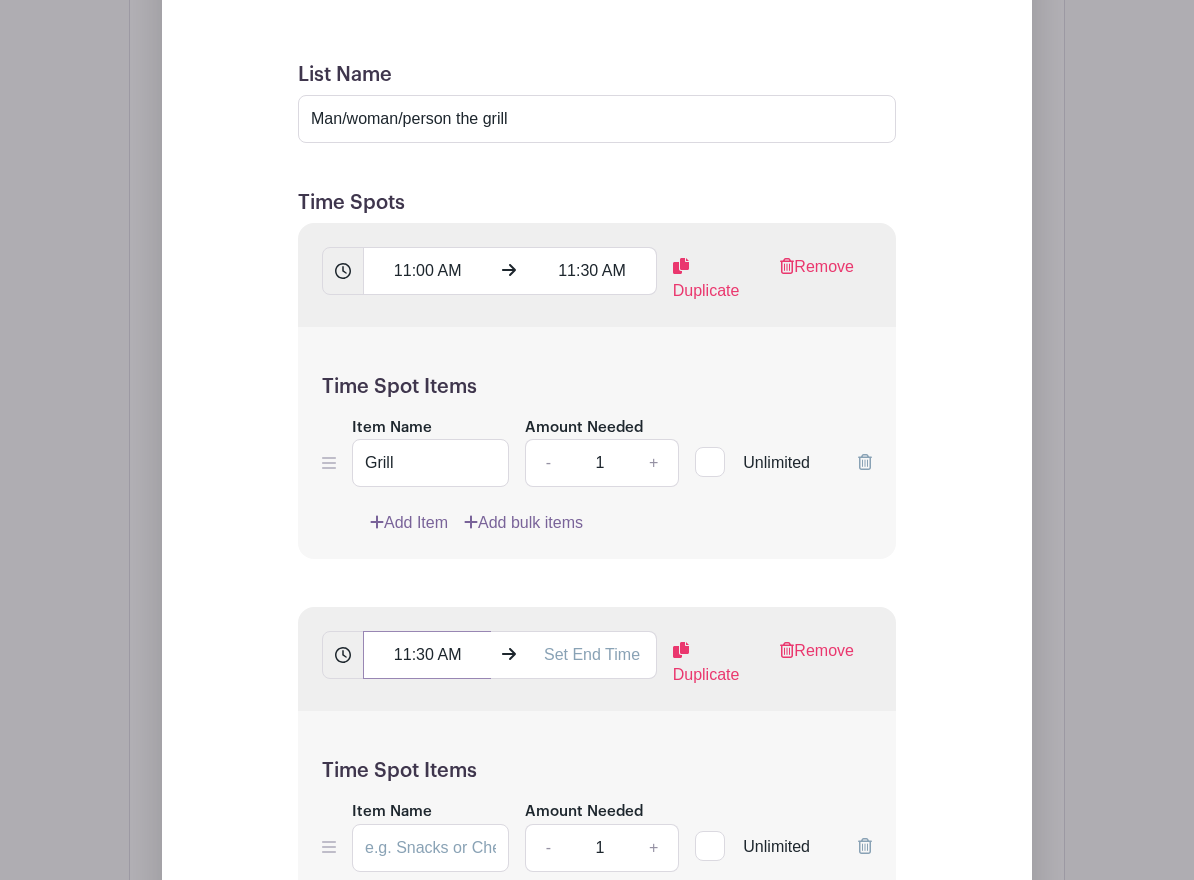type on "11:30 AM" 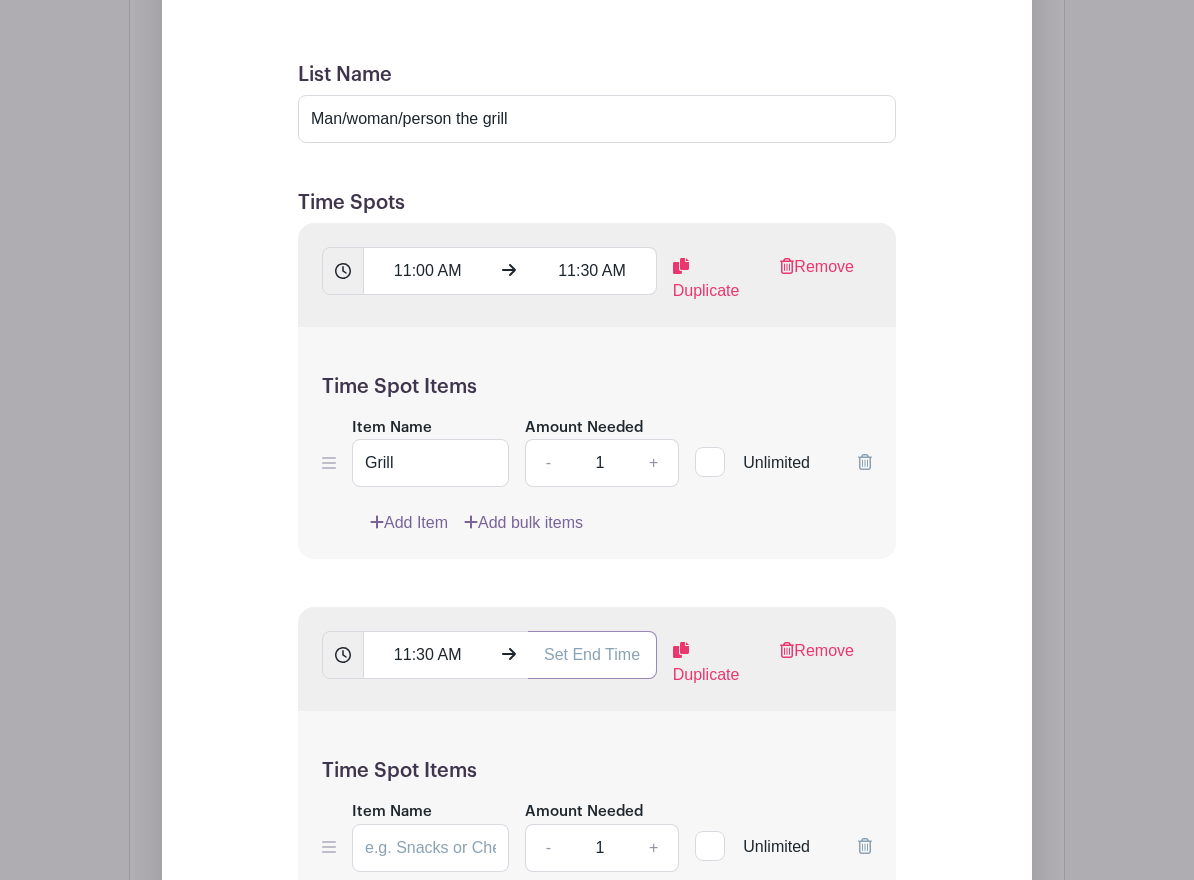 click at bounding box center [592, 655] 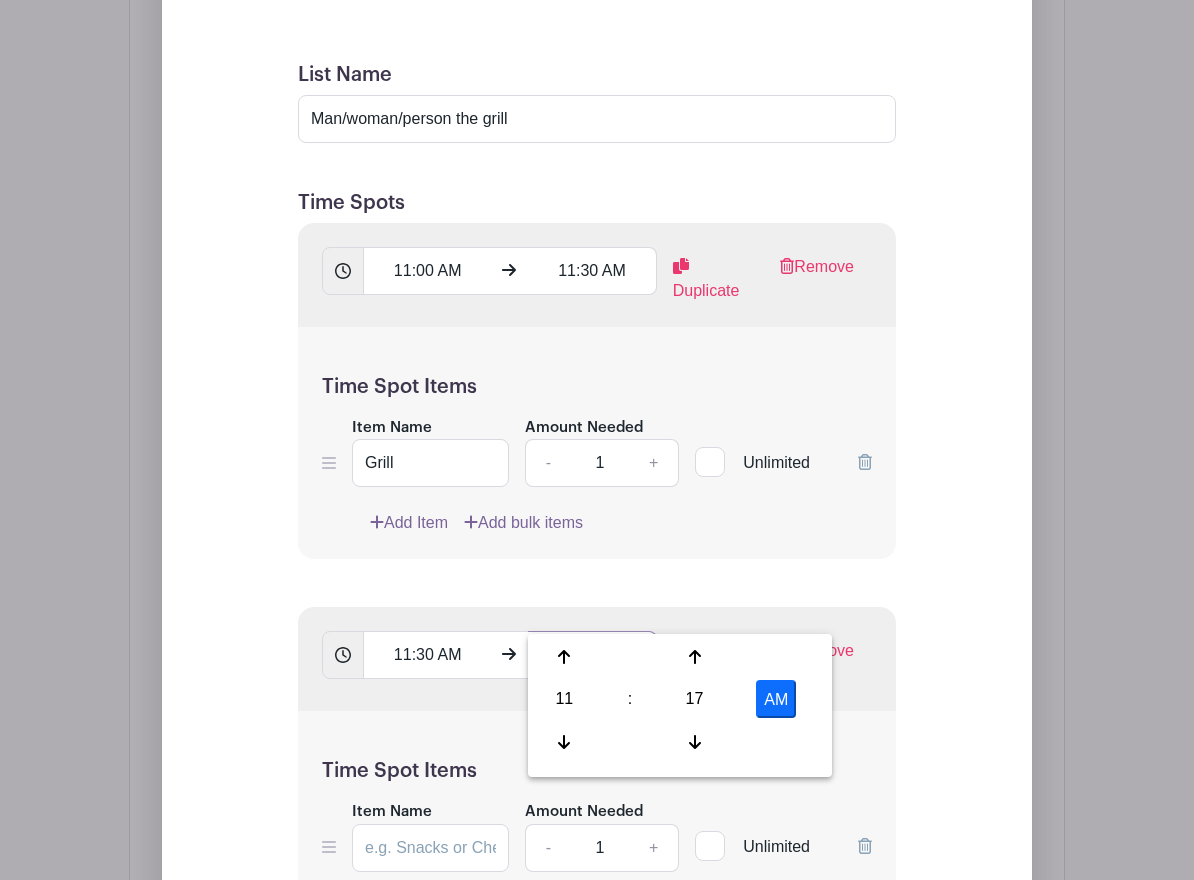drag, startPoint x: 555, startPoint y: 614, endPoint x: 574, endPoint y: 614, distance: 19 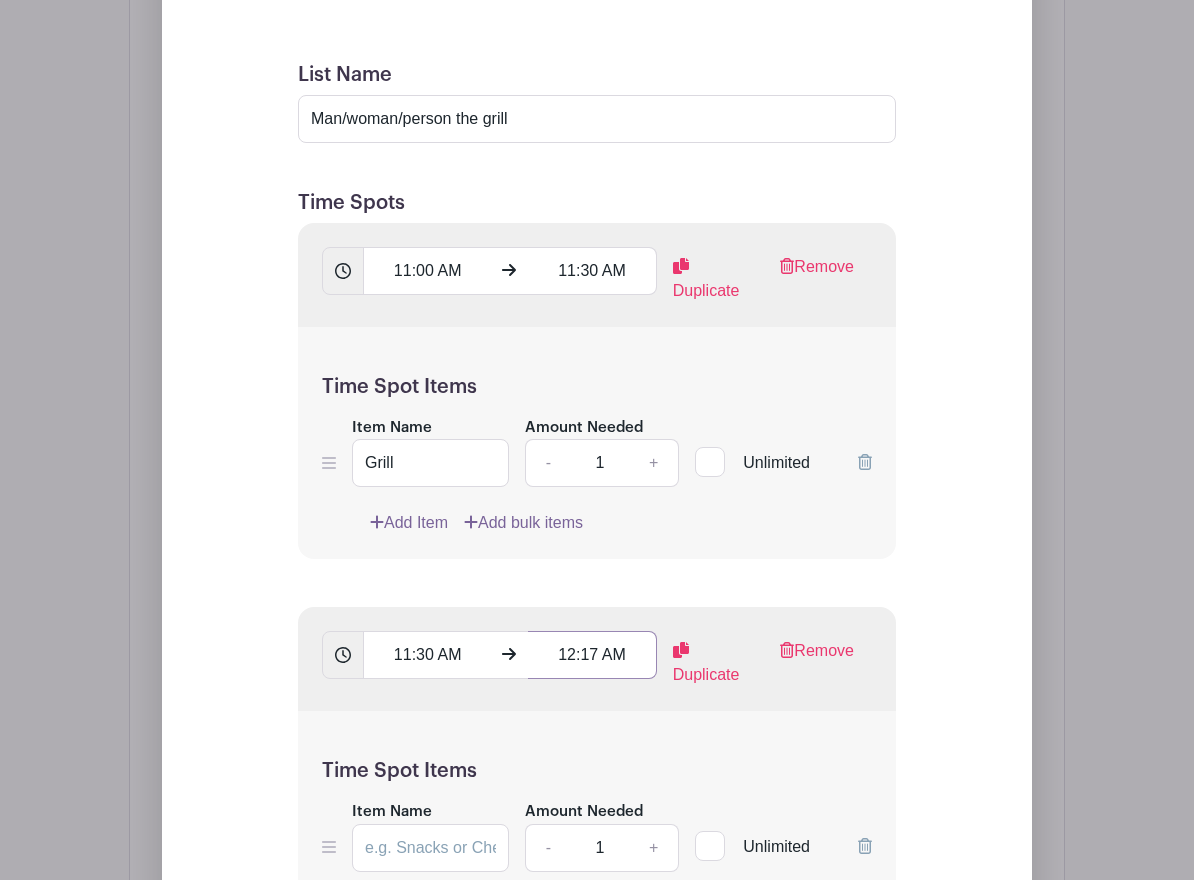drag, startPoint x: 581, startPoint y: 613, endPoint x: 594, endPoint y: 612, distance: 13.038404 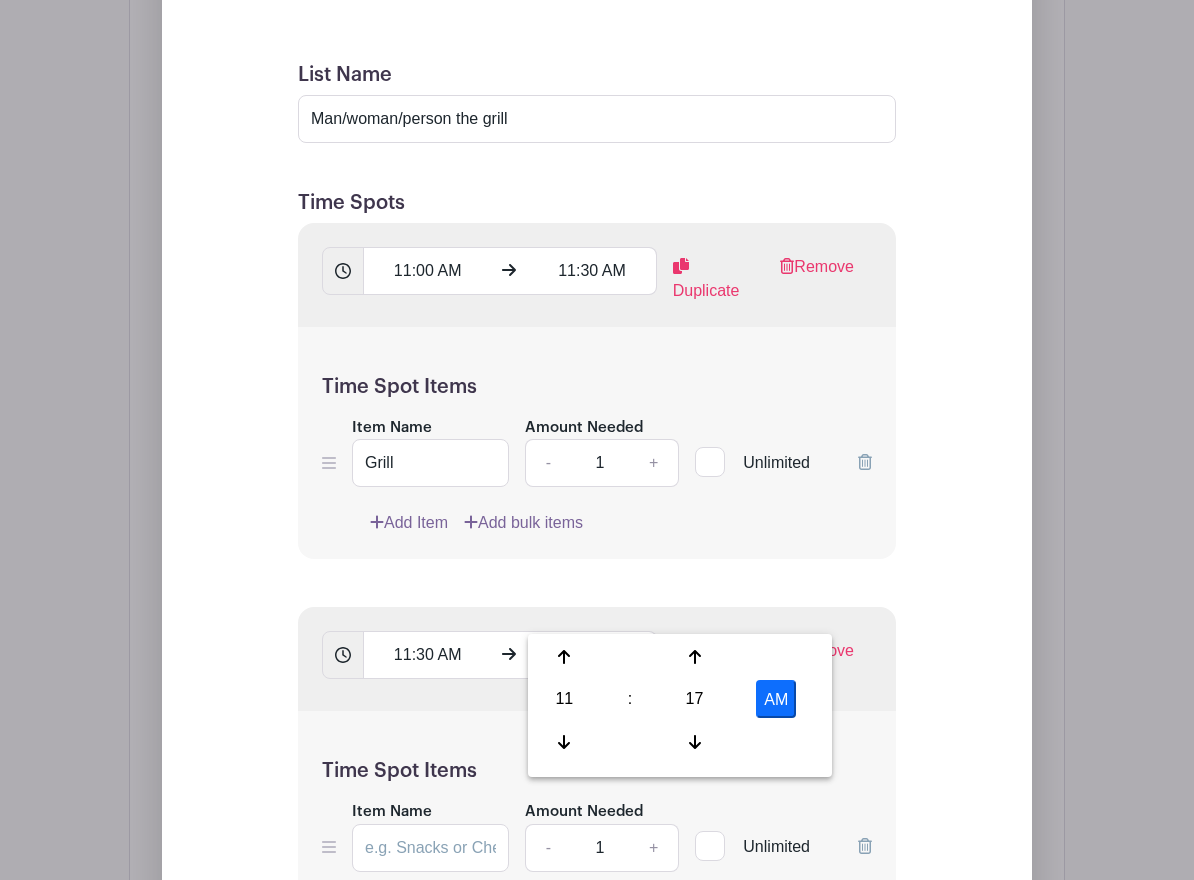 click on "AM" at bounding box center [776, 699] 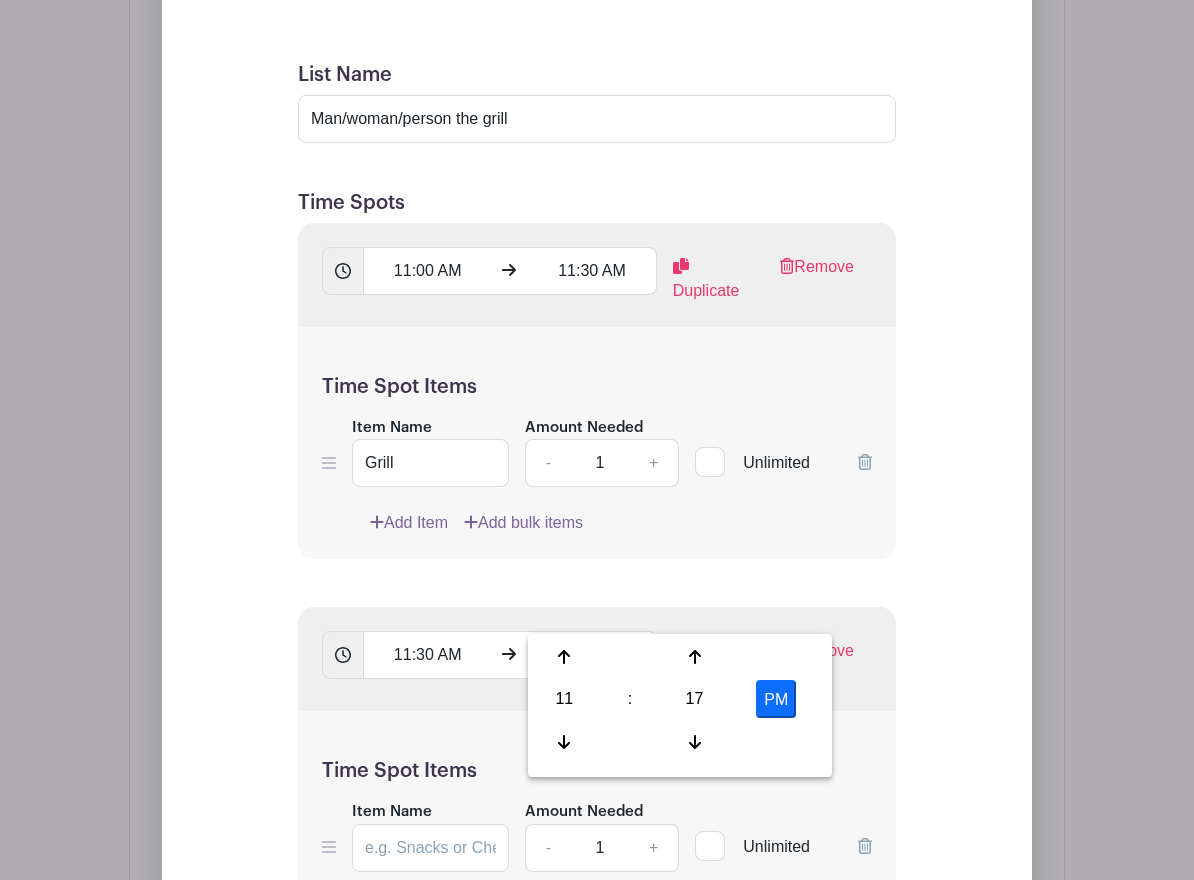 click on "List Name
Man/woman/person the grill
Time Spots
11:00 AM
11:30 AM
Duplicate
Remove
Time Spot Items
Item Name
Grill
Amount Needed
-
1
+
Unlimited
Add Item
Add bulk items" at bounding box center (597, 708) 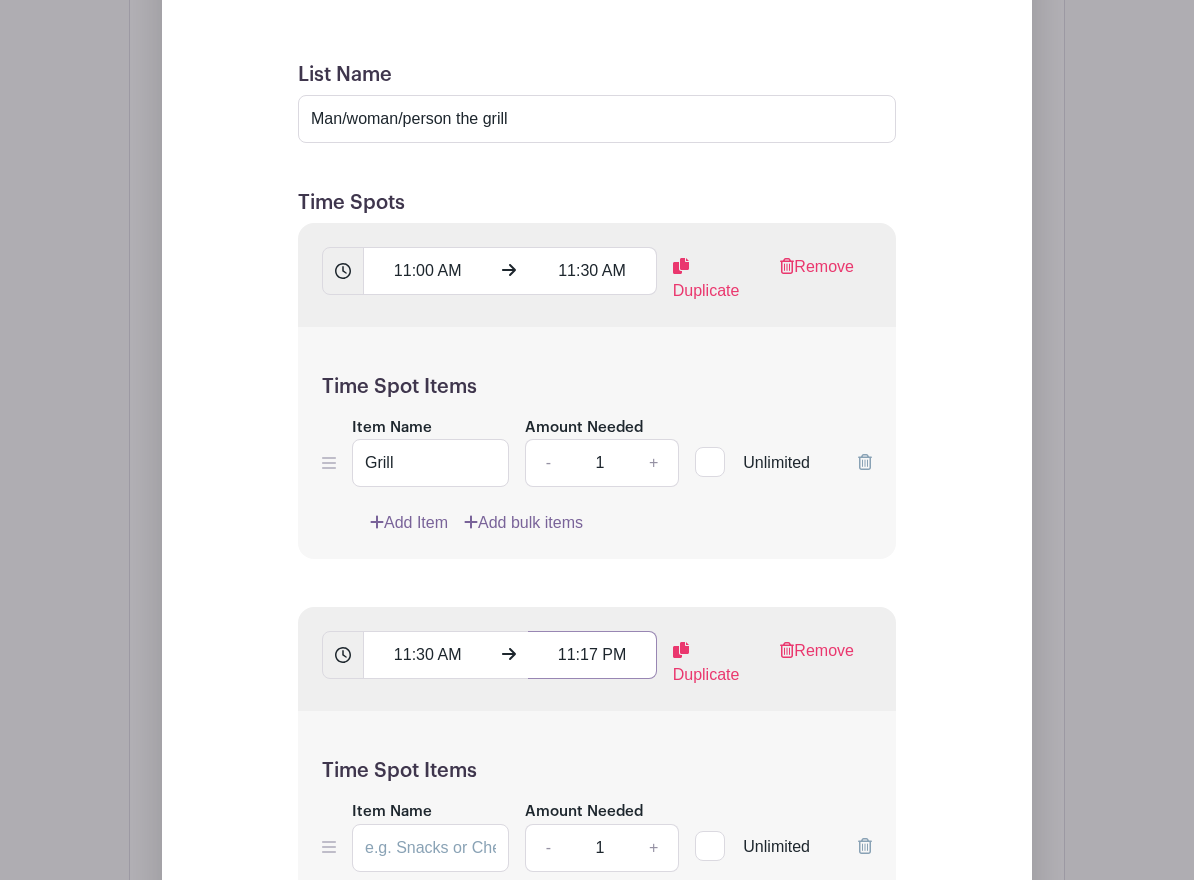 click on "11:17 PM" at bounding box center (592, 655) 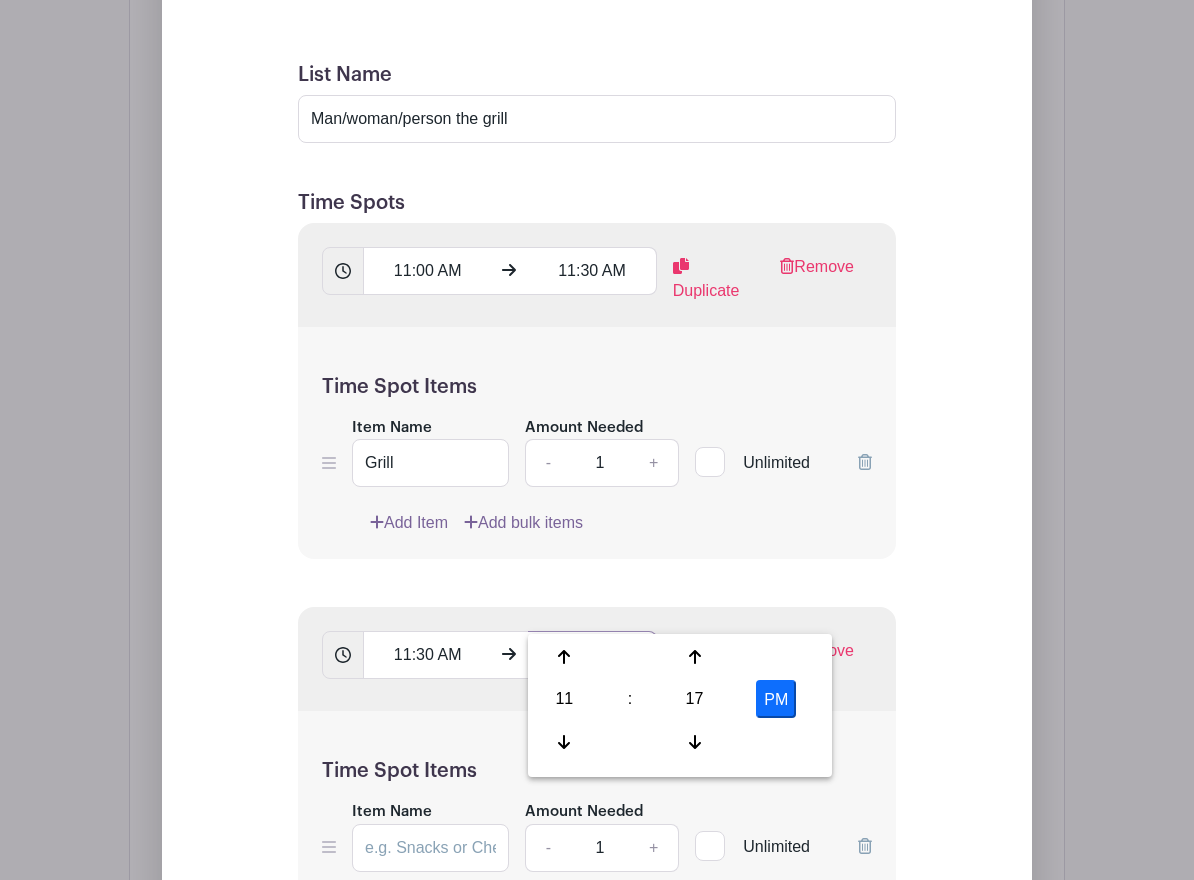 type on "12:00 PM" 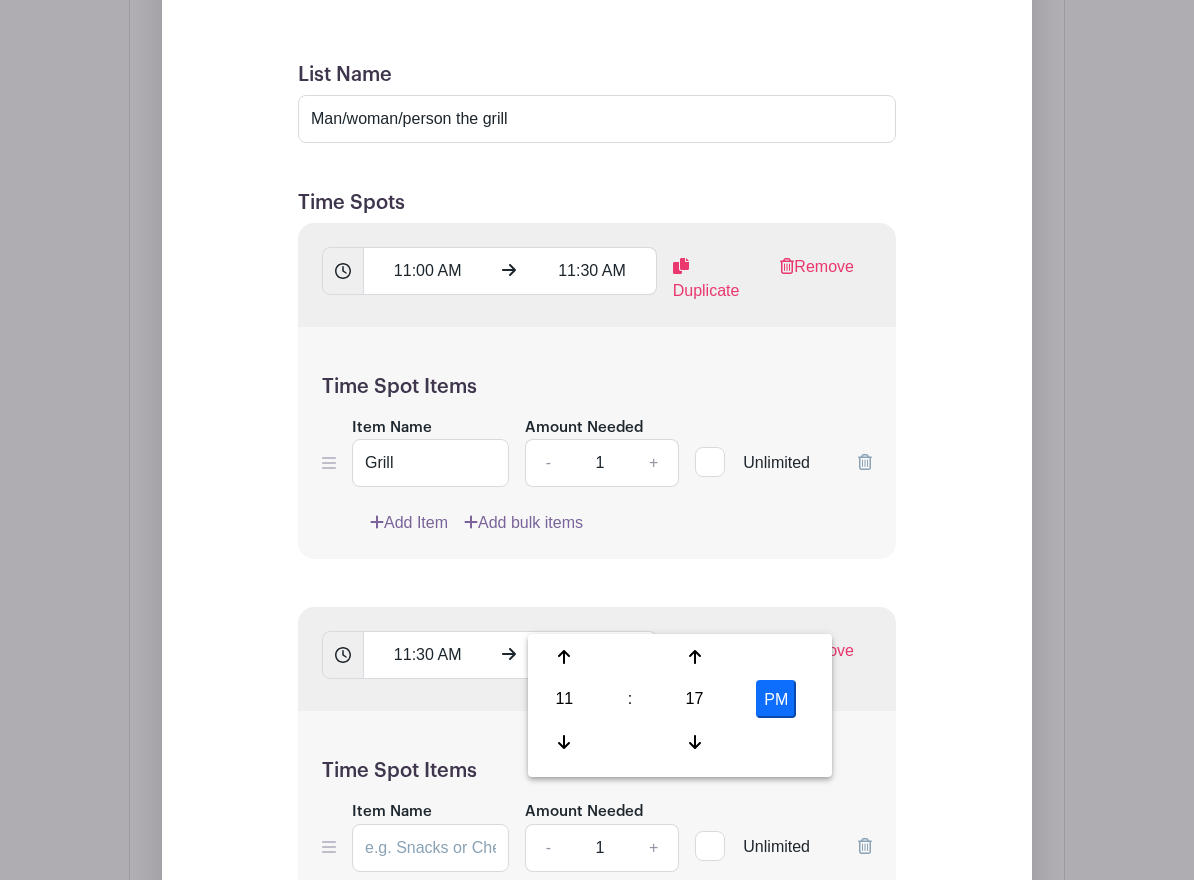 click on "Time Spot Items
Item Name
Amount Needed
-
1
+
Unlimited
Add Item
Add bulk items" at bounding box center (597, 827) 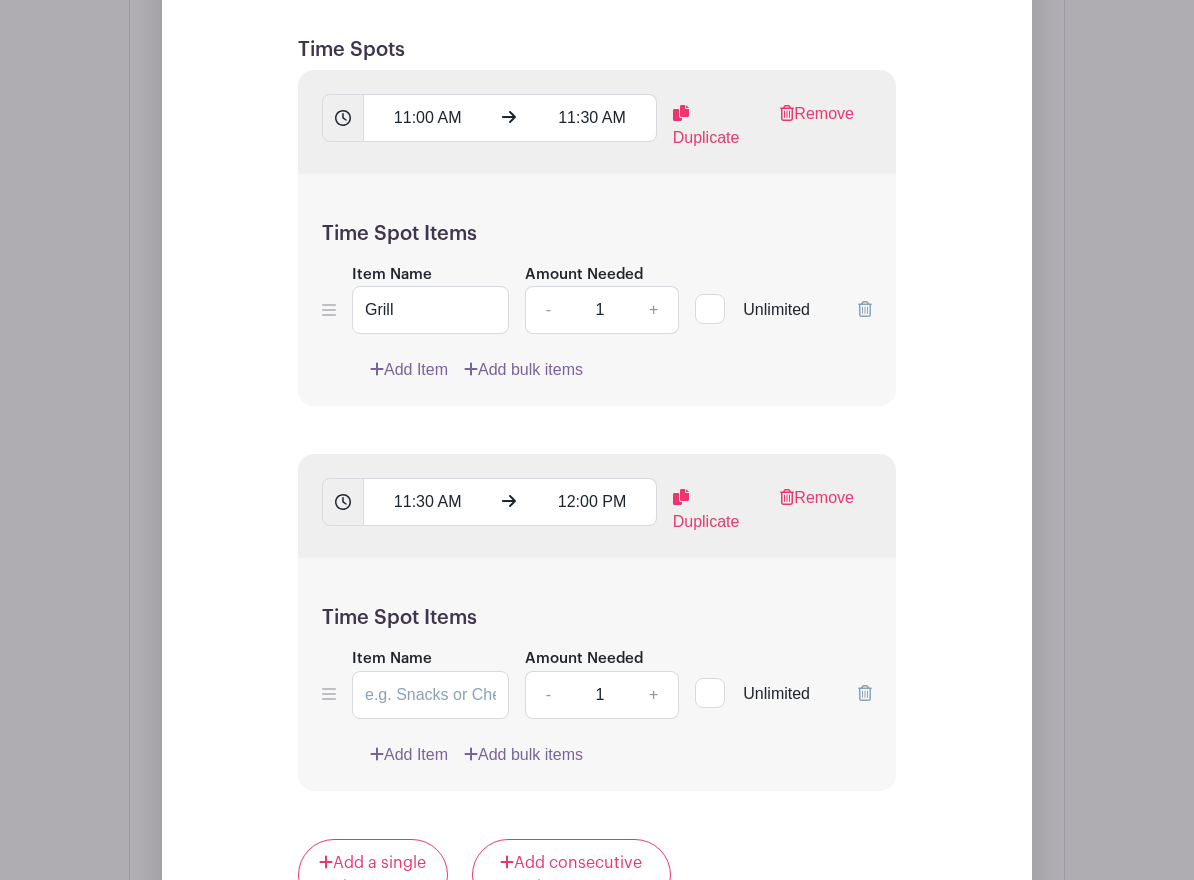 scroll, scrollTop: 2441, scrollLeft: 0, axis: vertical 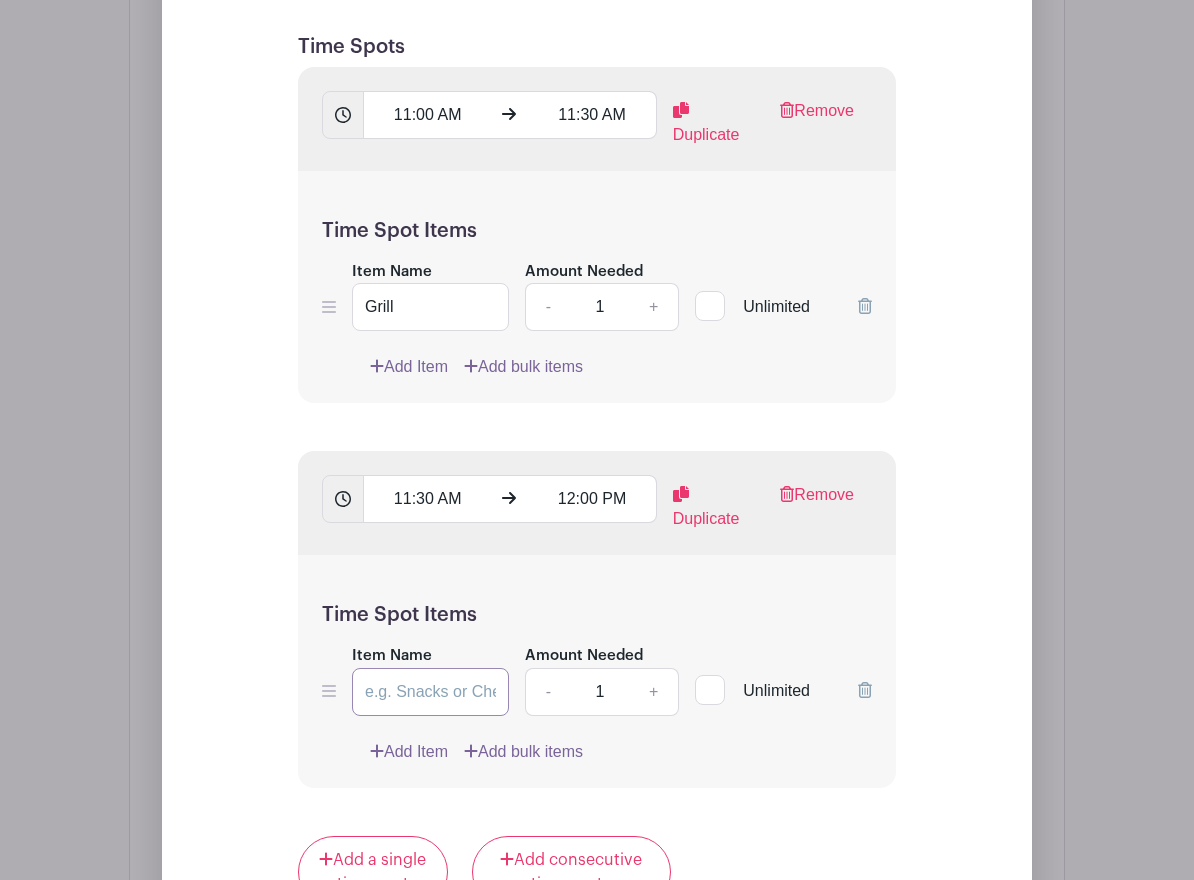 click on "Item Name" at bounding box center (430, 692) 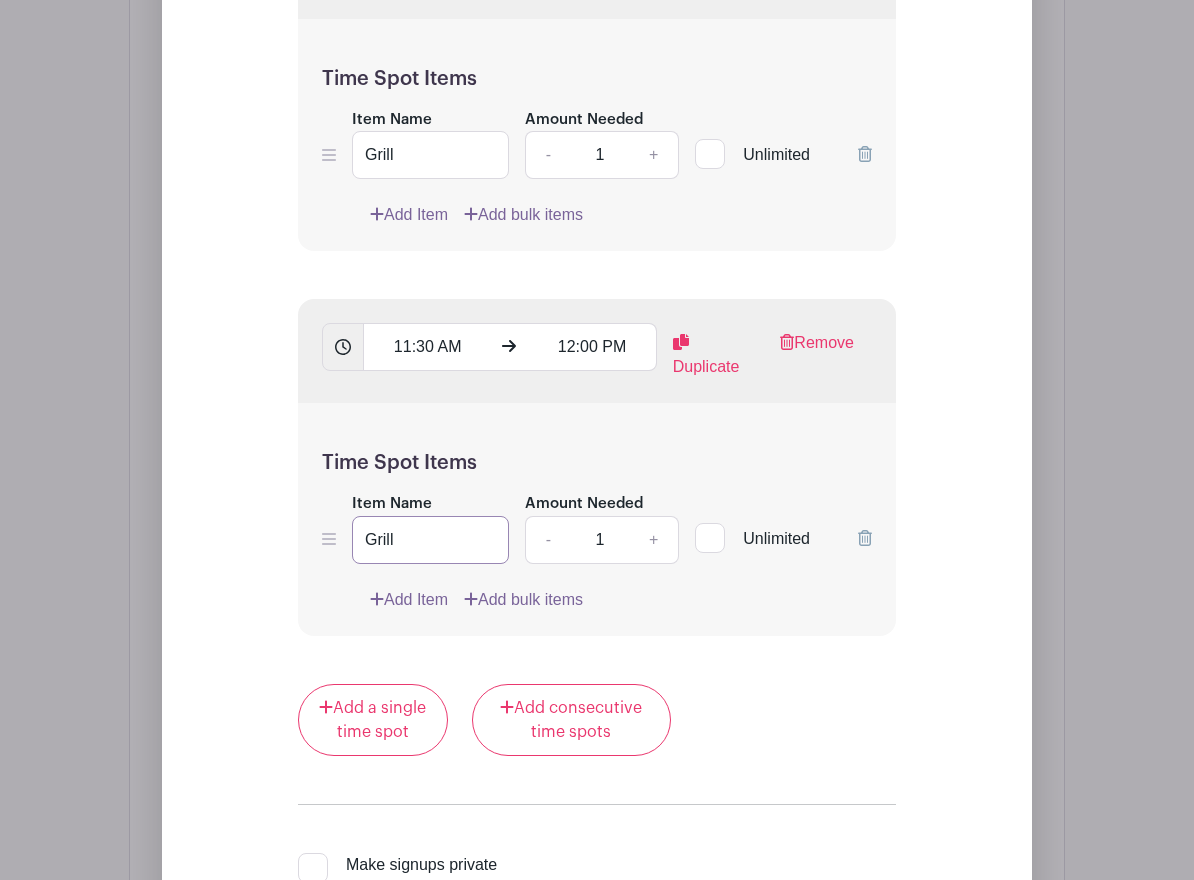scroll, scrollTop: 2603, scrollLeft: 0, axis: vertical 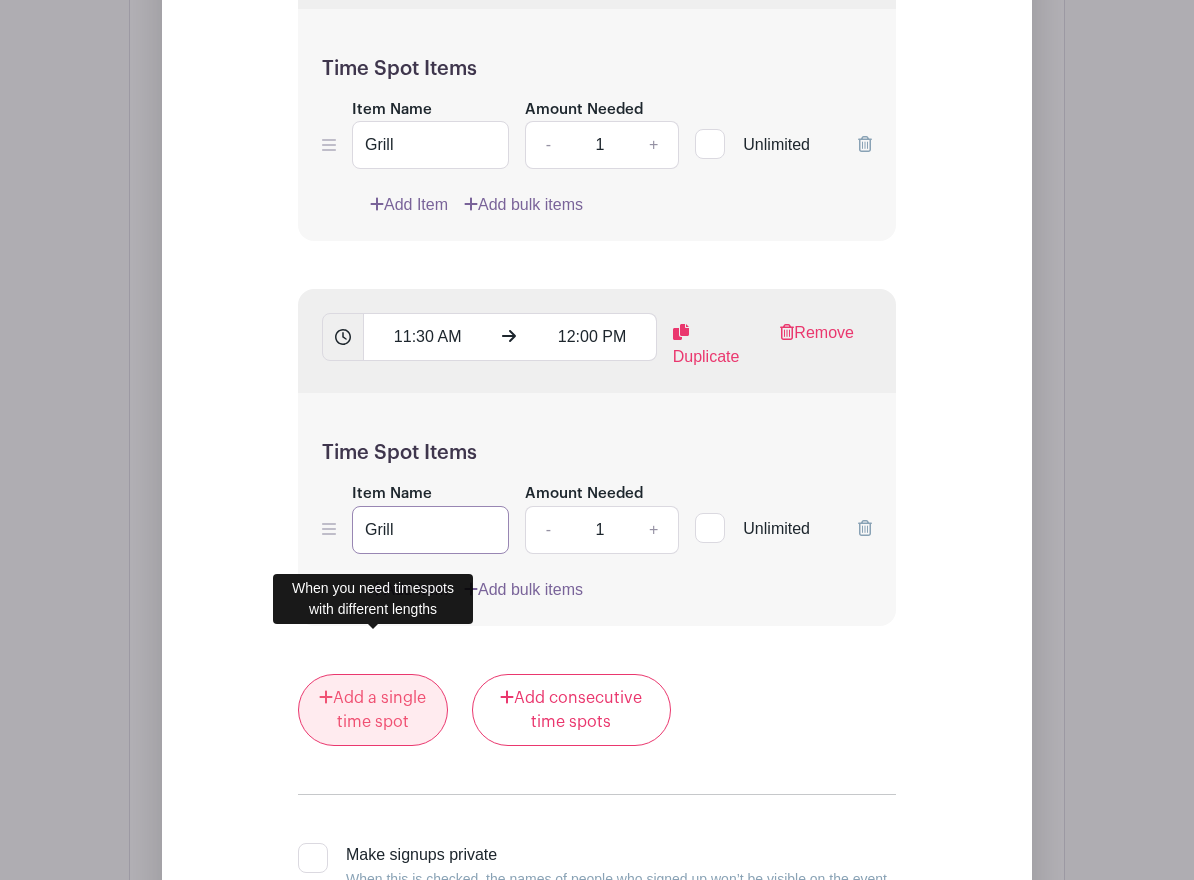 type on "Grill" 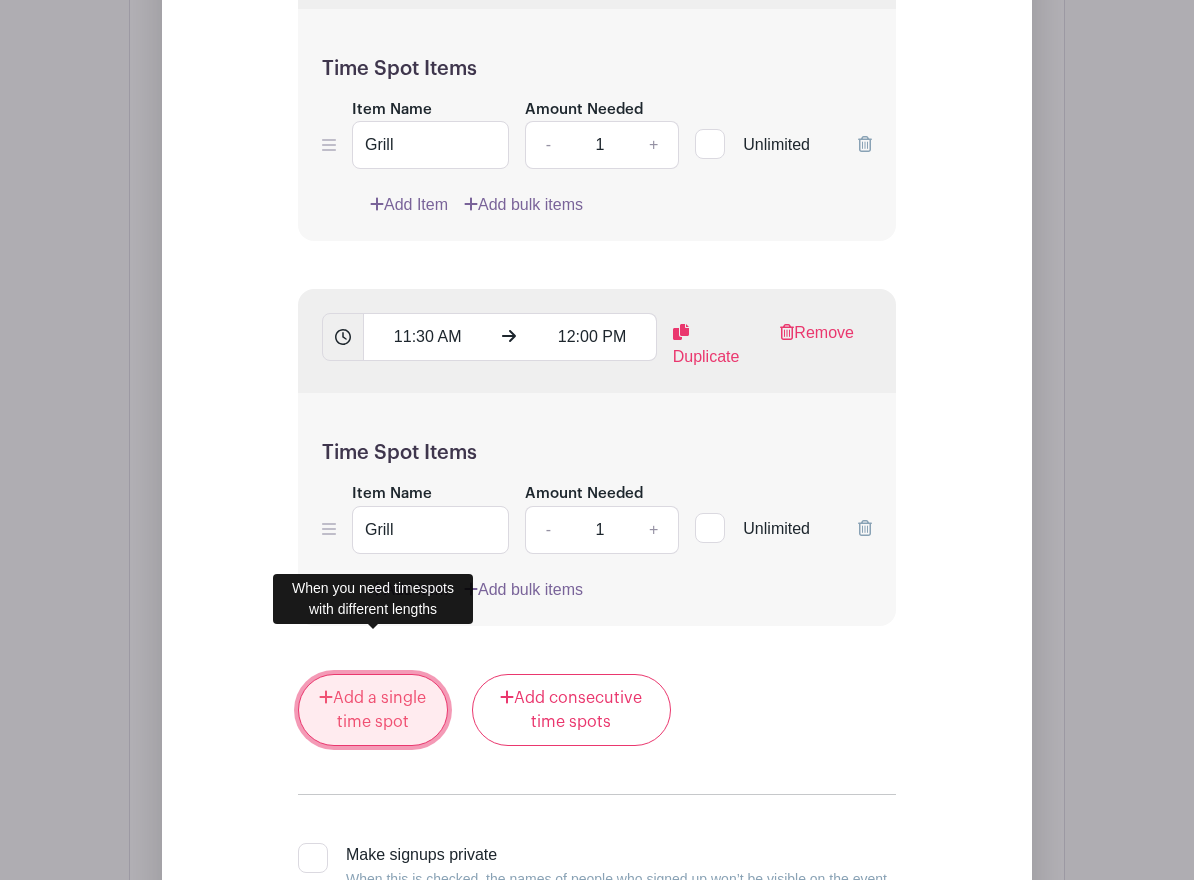 click on "Add a single time spot" at bounding box center [373, 710] 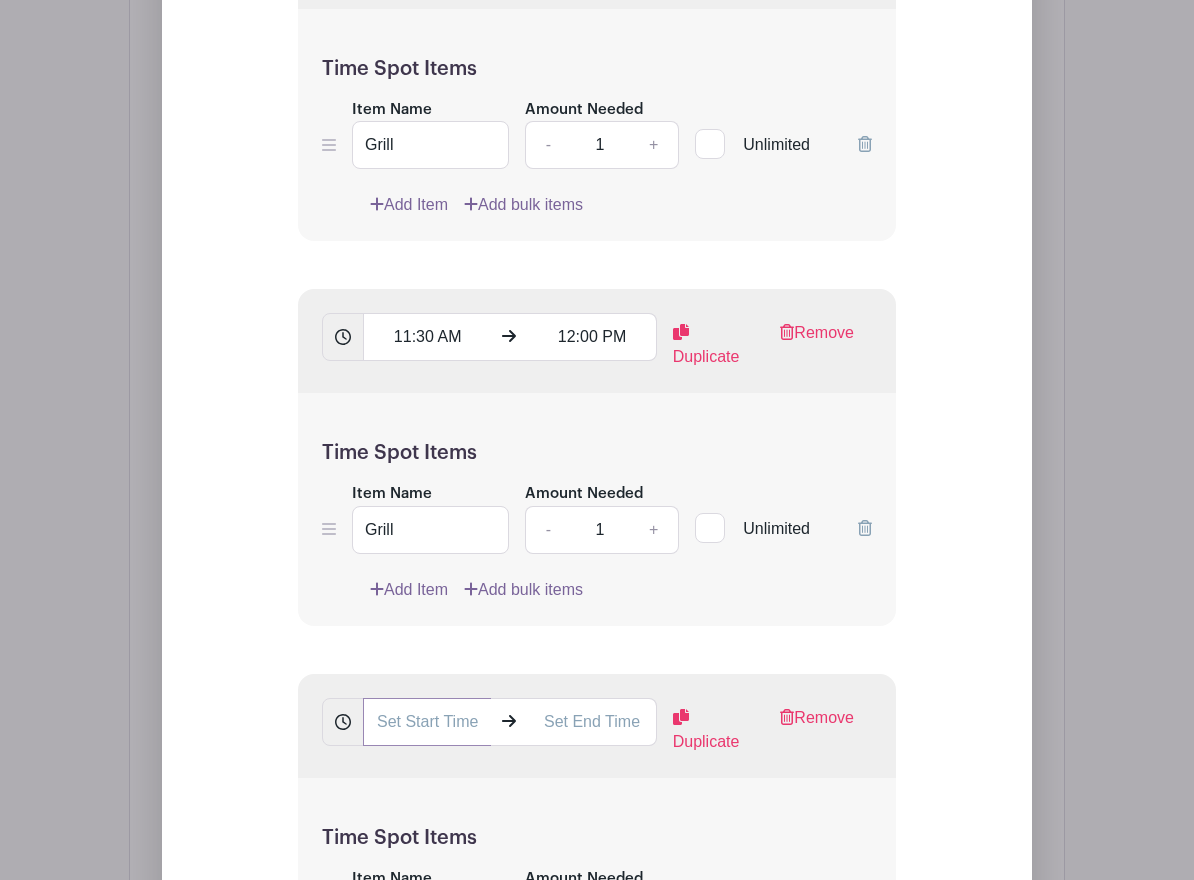 click at bounding box center (427, 722) 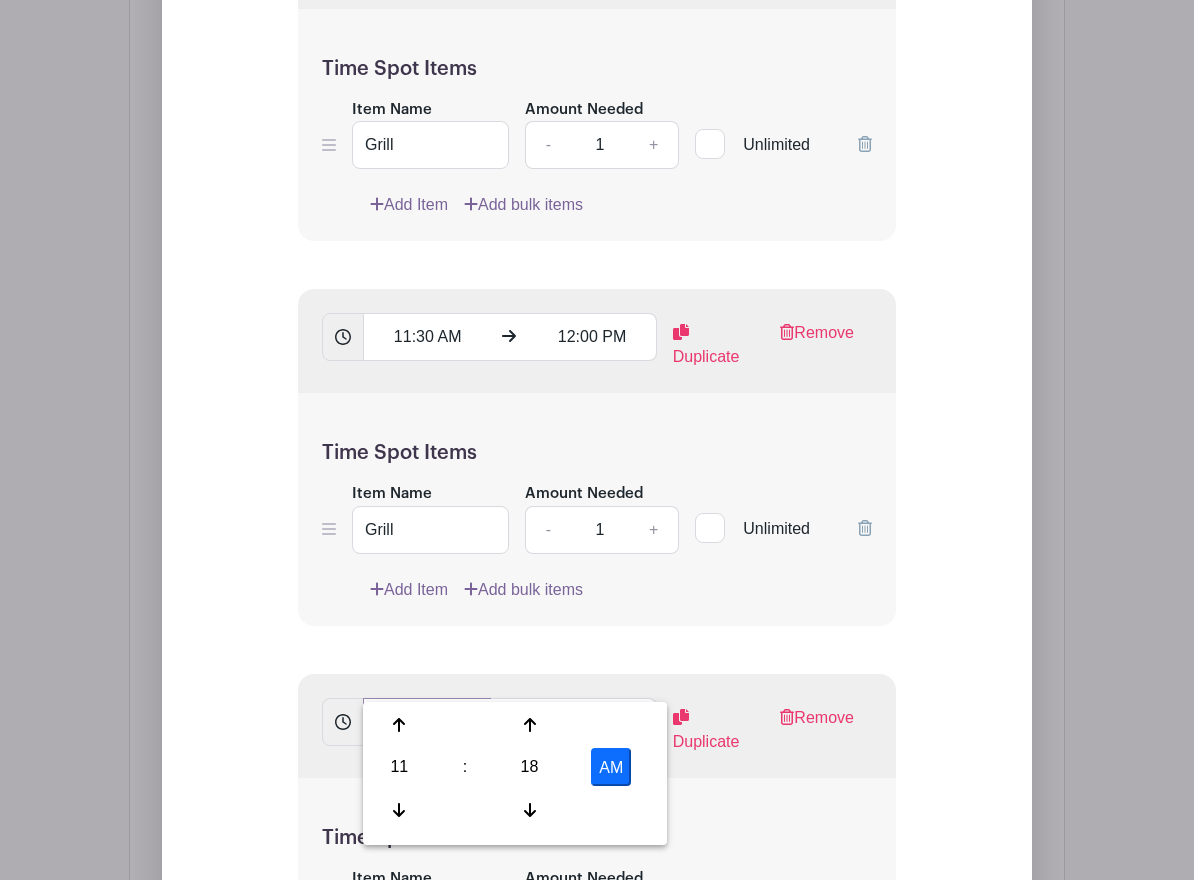 drag, startPoint x: 463, startPoint y: 681, endPoint x: 390, endPoint y: 678, distance: 73.061615 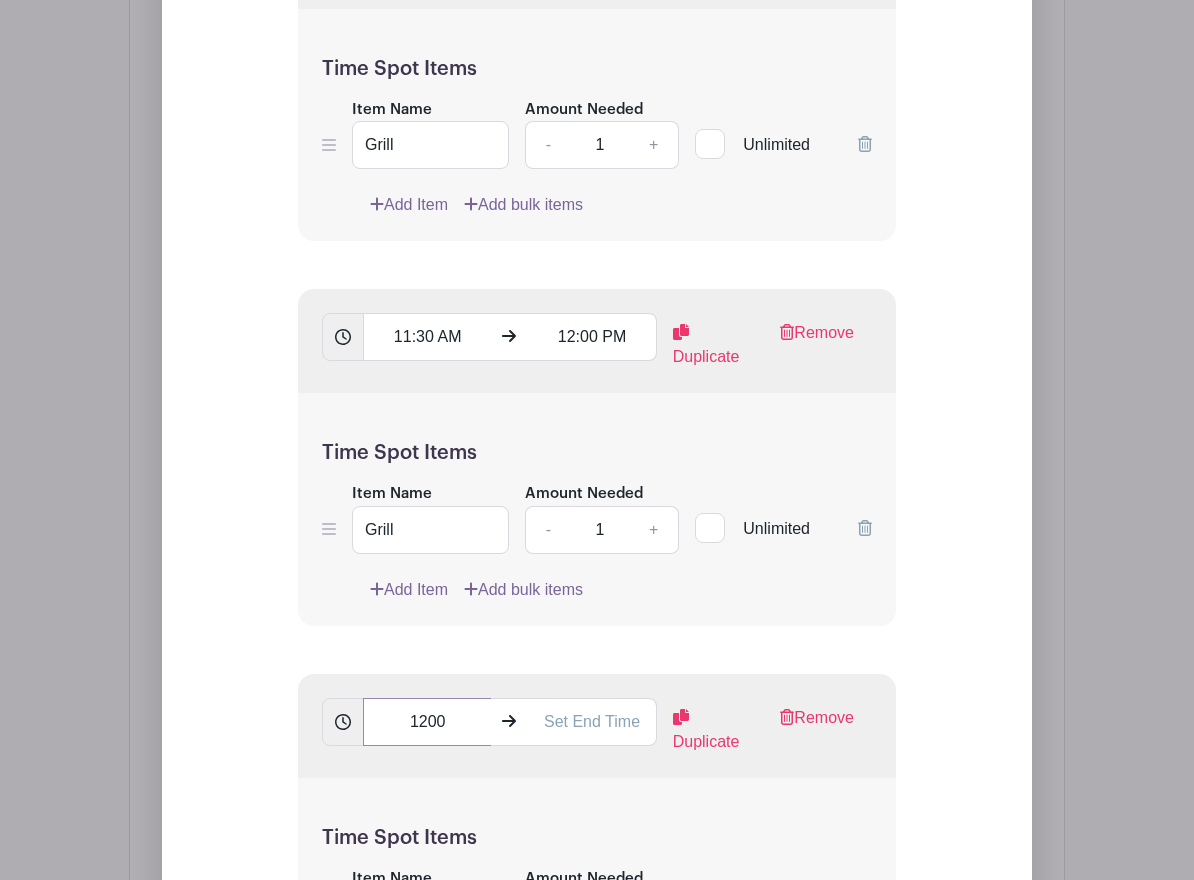click on "1200" at bounding box center (427, 722) 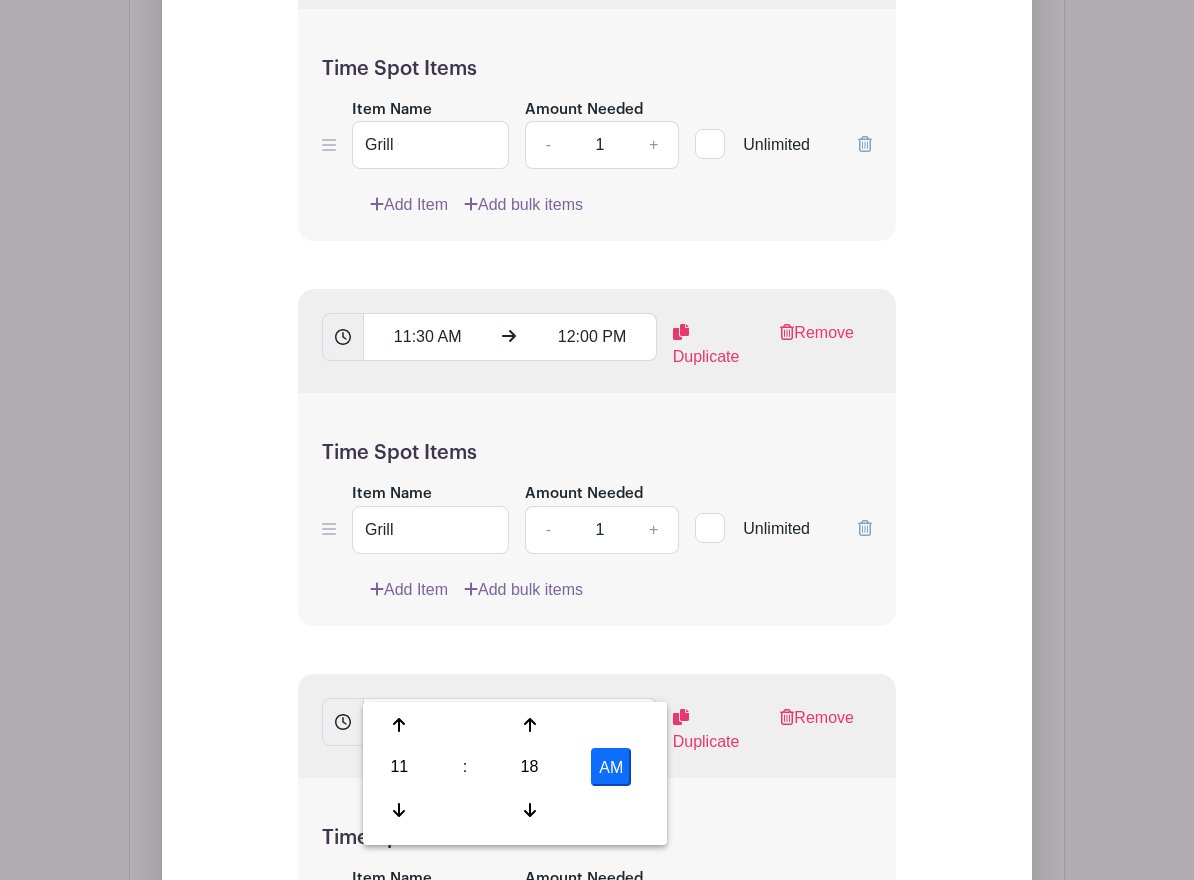 click on "AM" at bounding box center [611, 767] 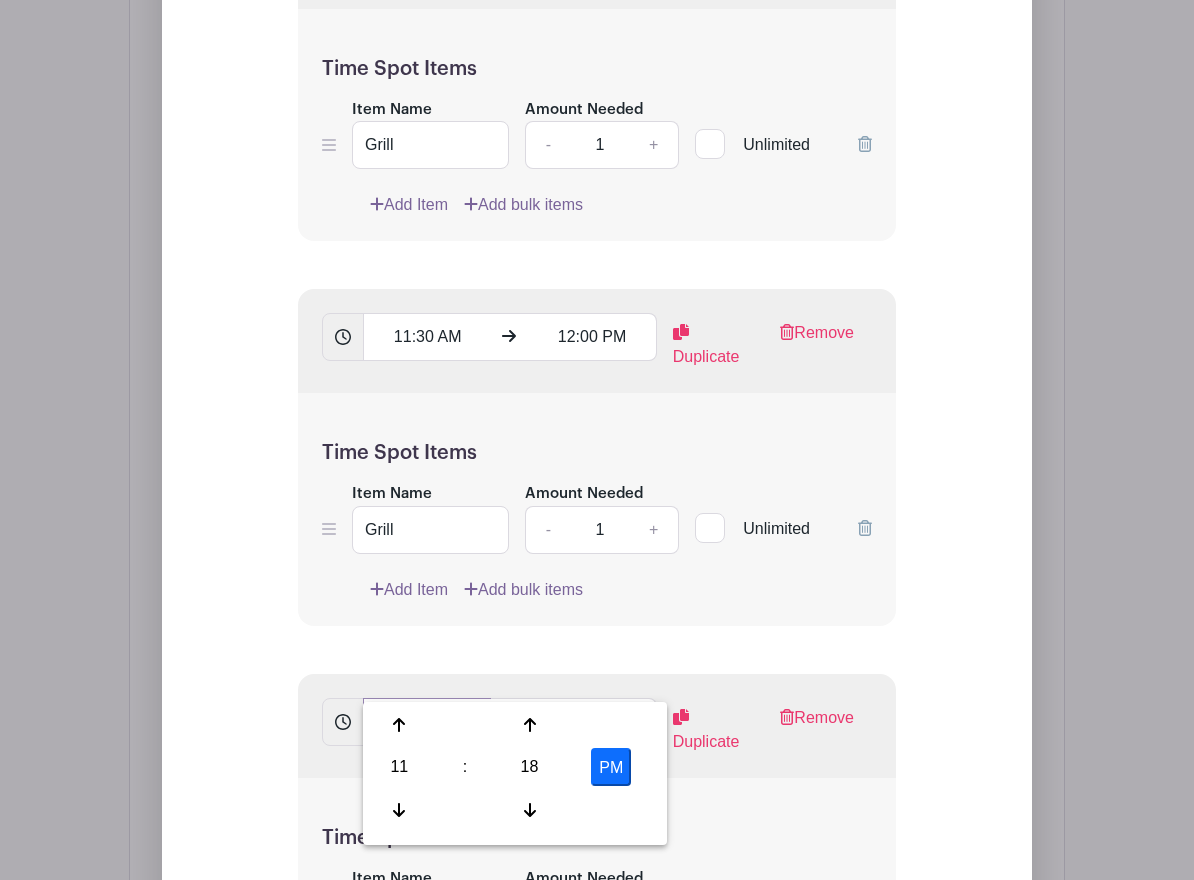 drag, startPoint x: 392, startPoint y: 681, endPoint x: 438, endPoint y: 682, distance: 46.010868 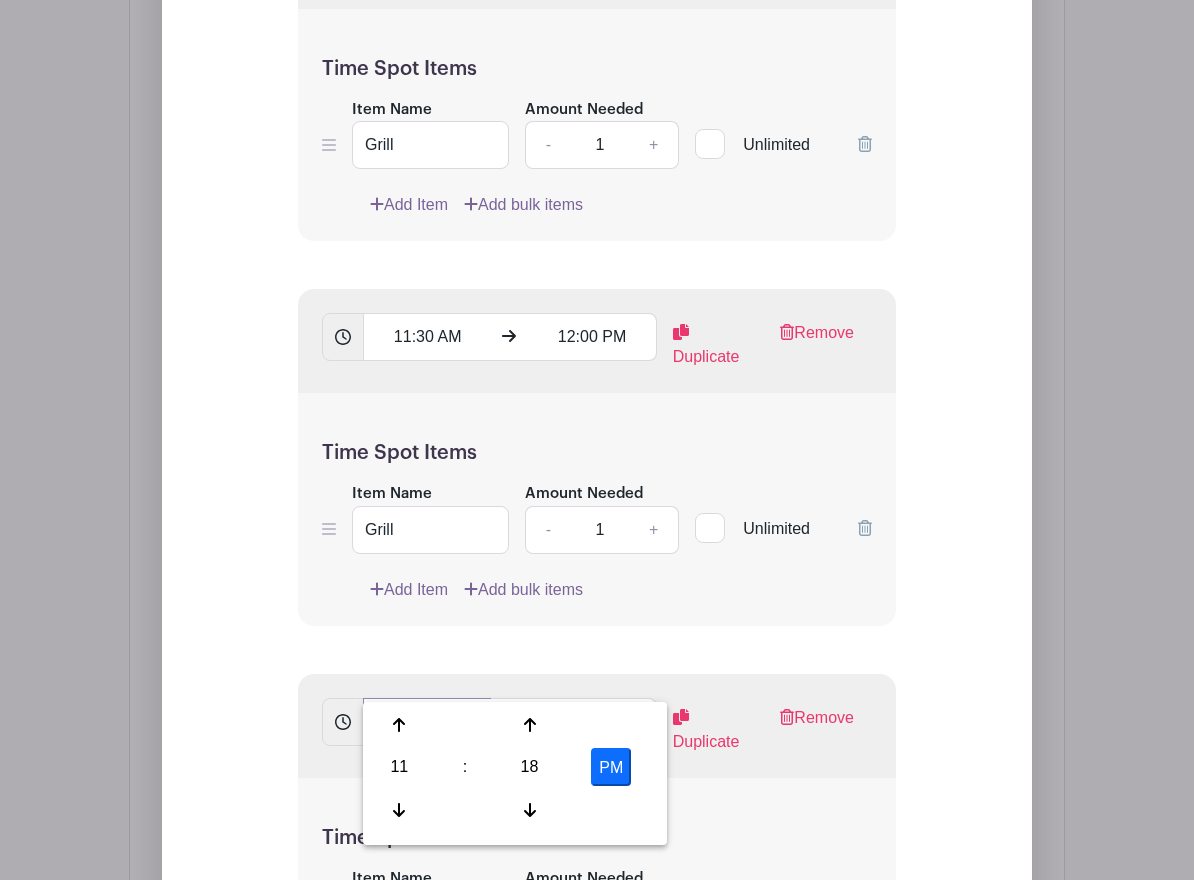 click on "11:18 PM" at bounding box center [427, 722] 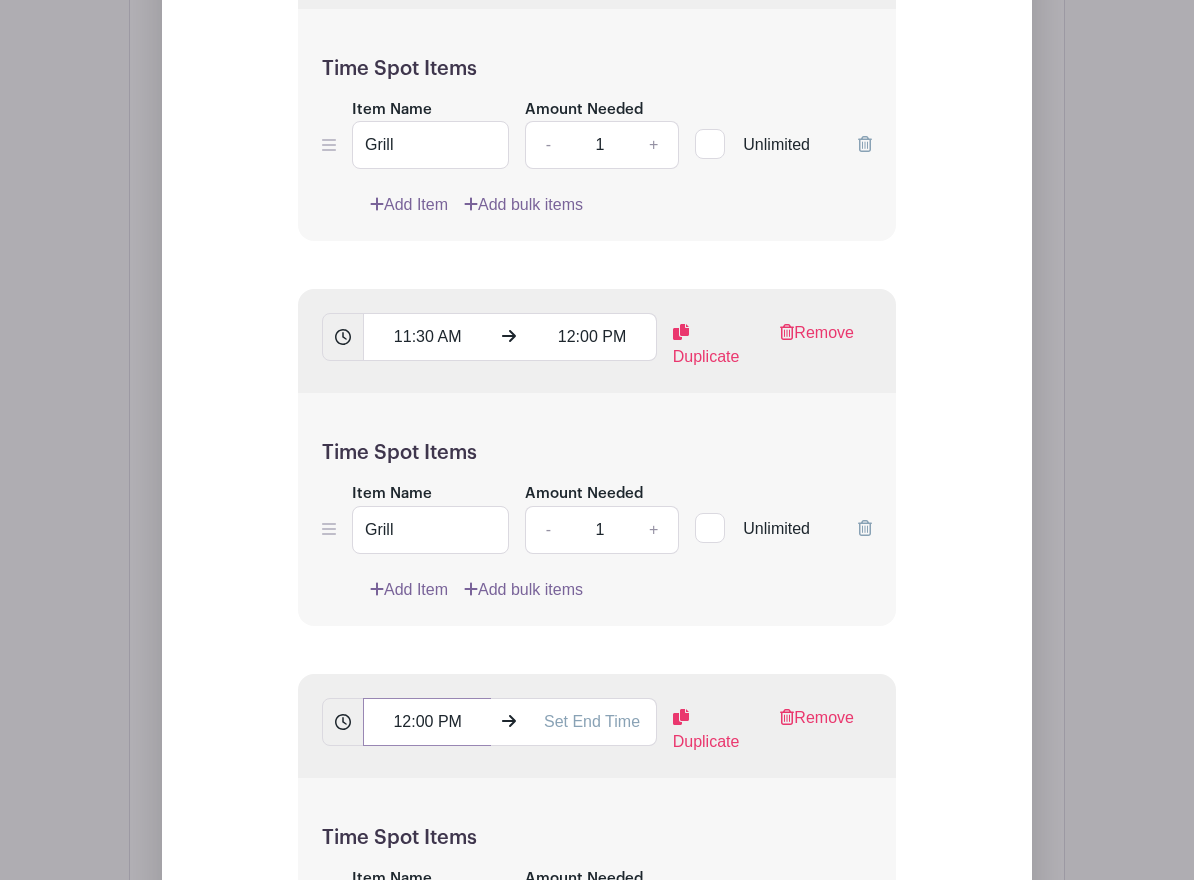 type on "12:00 PM" 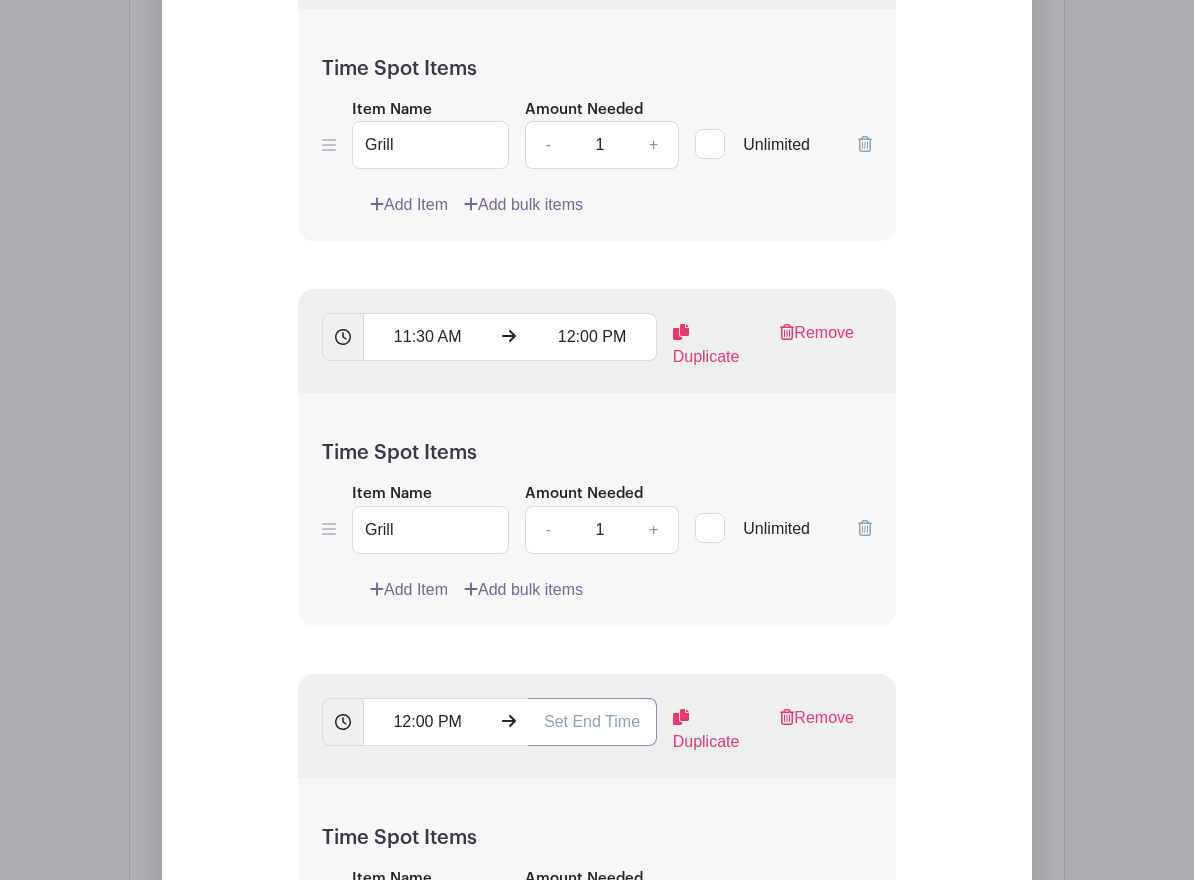 click at bounding box center (592, 722) 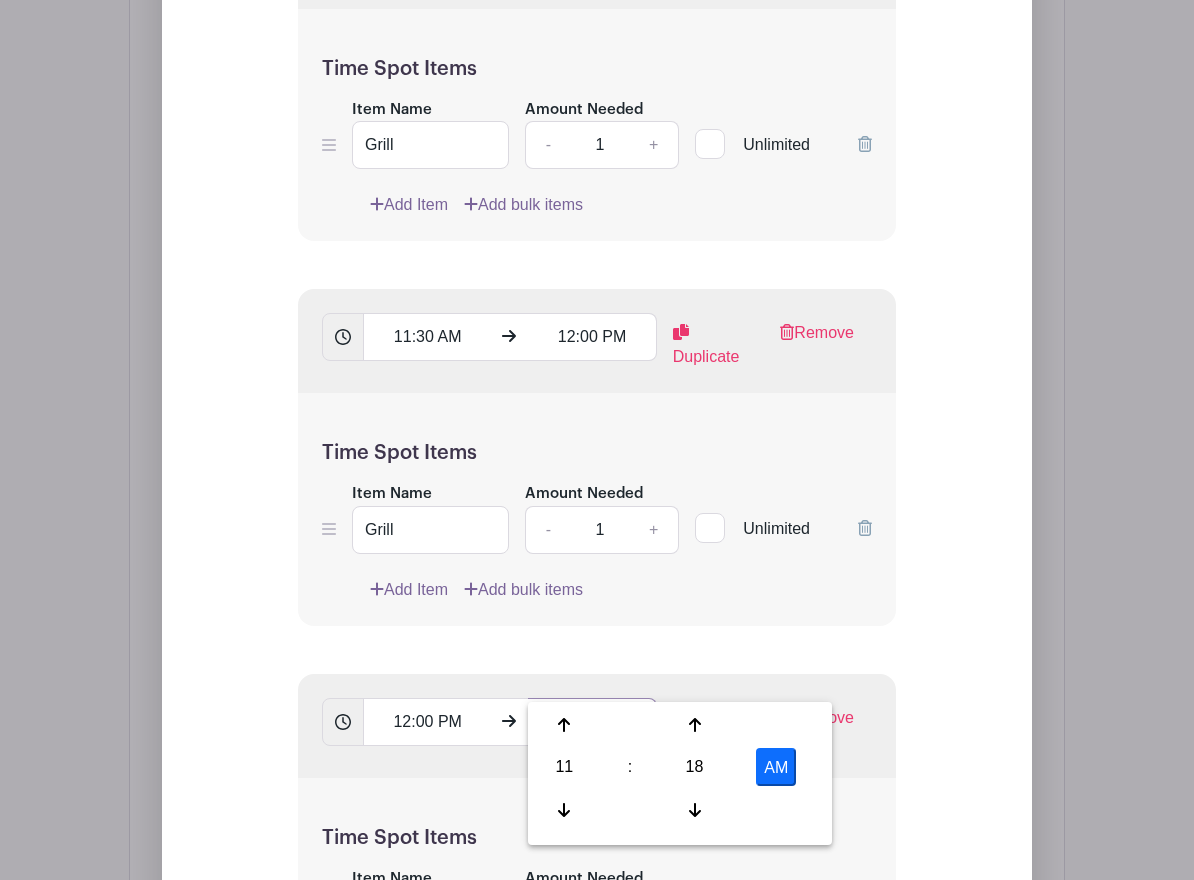 click on "12:" at bounding box center [592, 722] 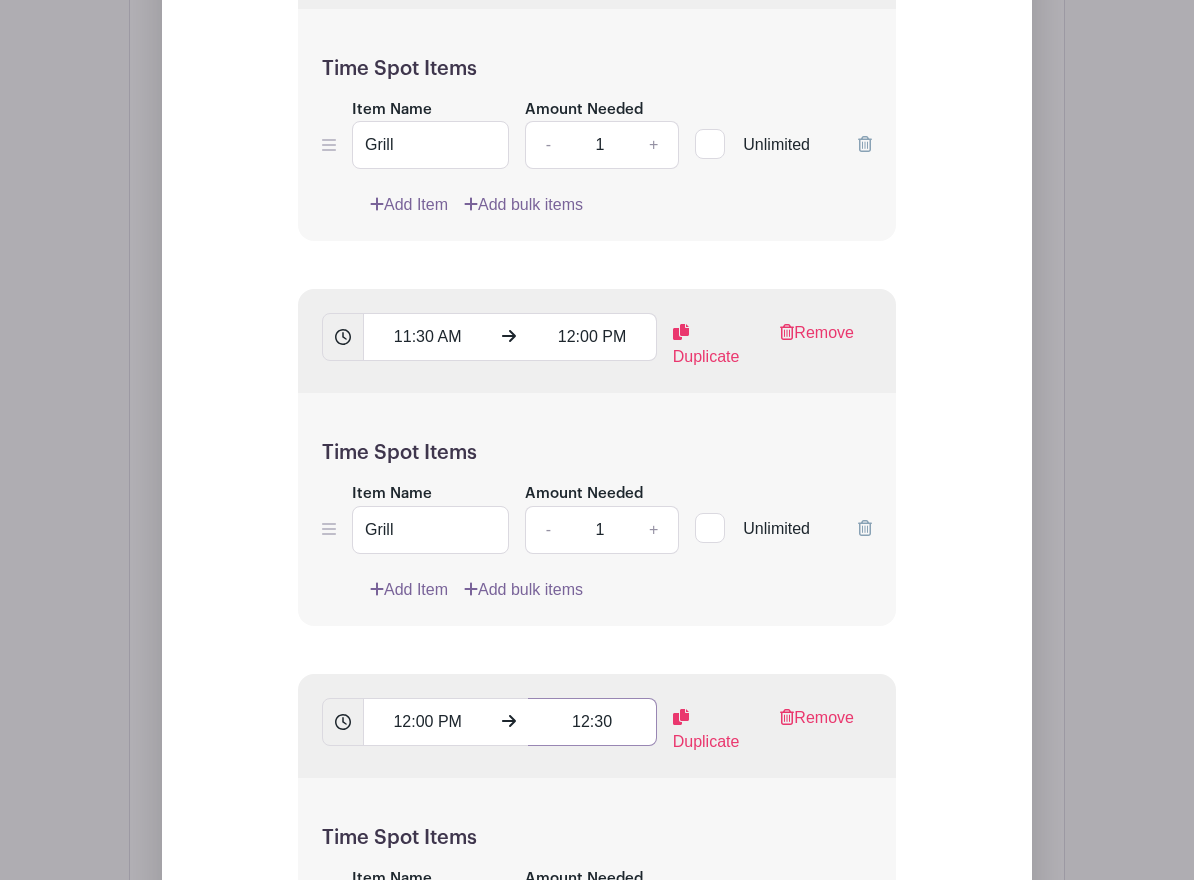 type on "12:30" 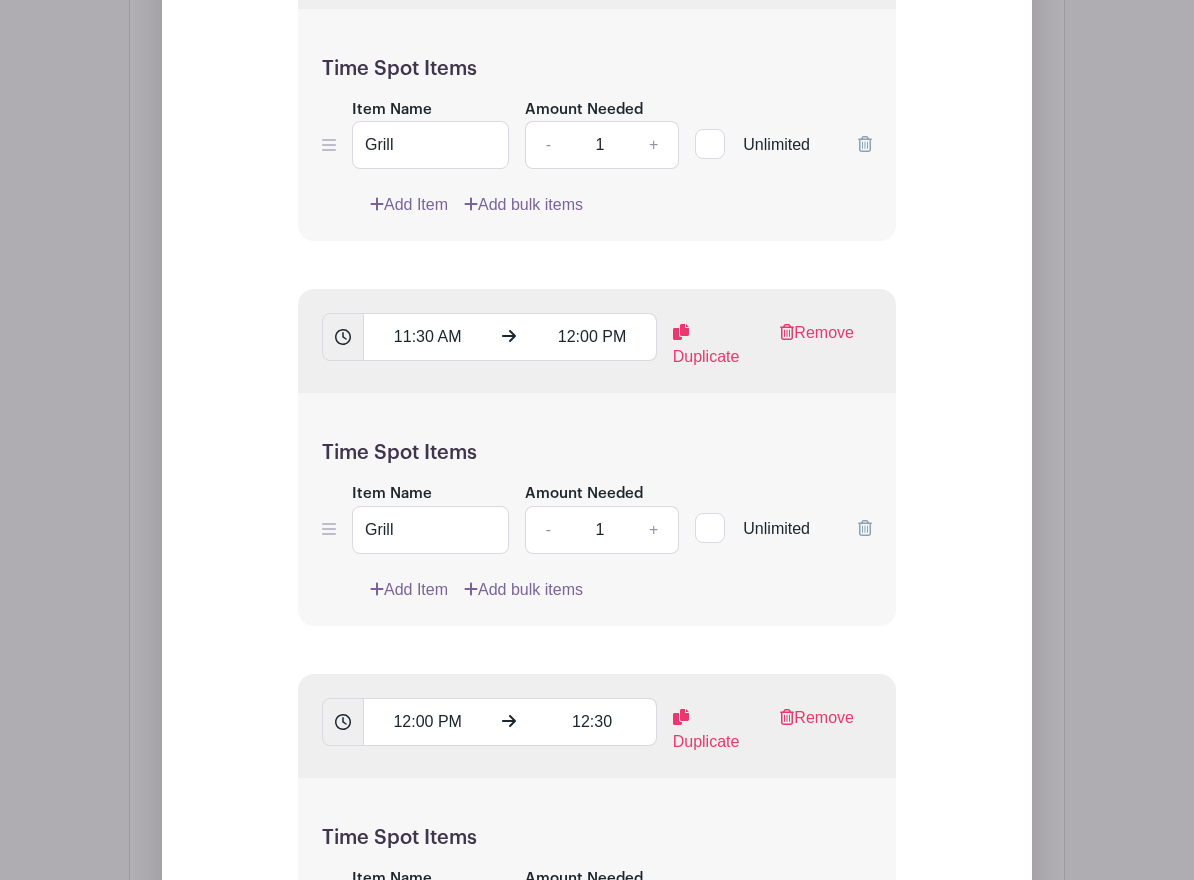 click on "Time Spot Items
Item Name
Amount Needed
-
1
+
Unlimited
Add Item
Add bulk items" at bounding box center [597, 894] 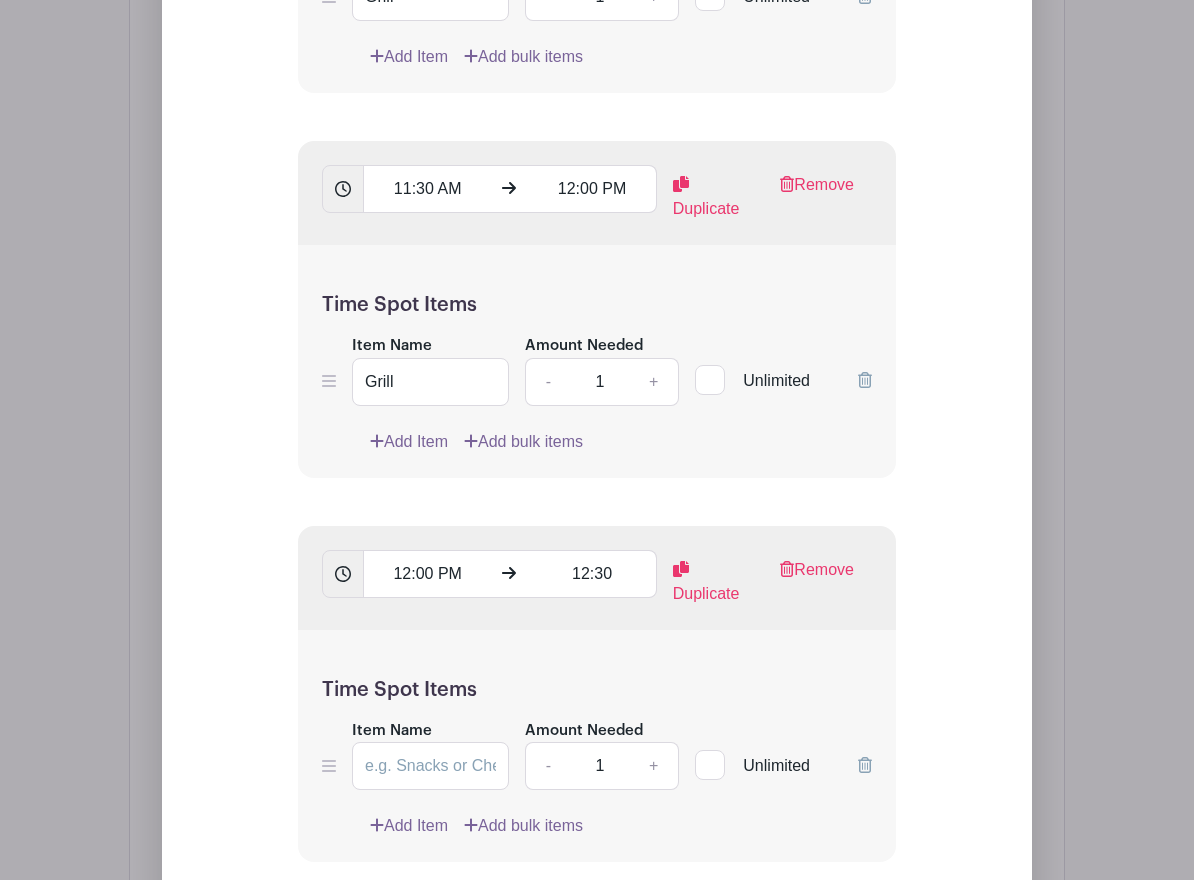 scroll, scrollTop: 2783, scrollLeft: 0, axis: vertical 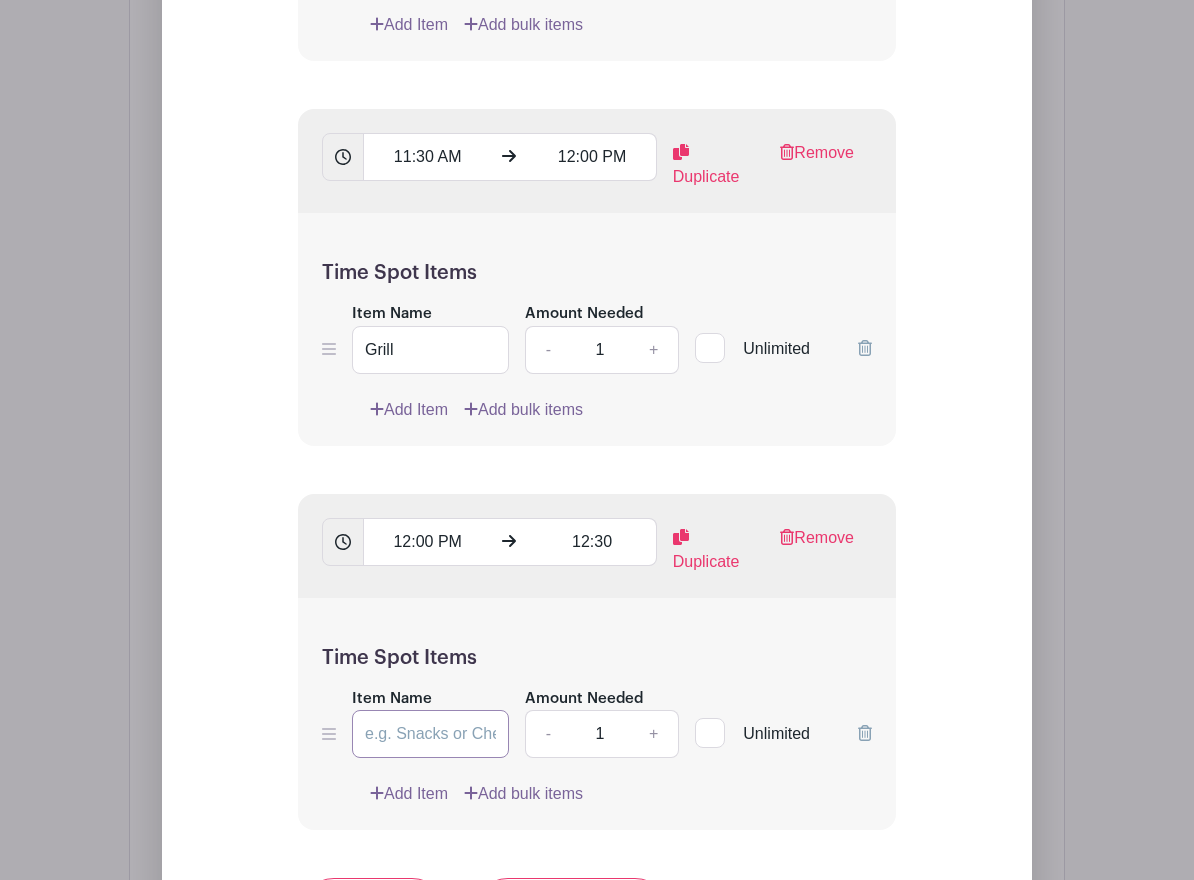 click on "Item Name" at bounding box center (430, 734) 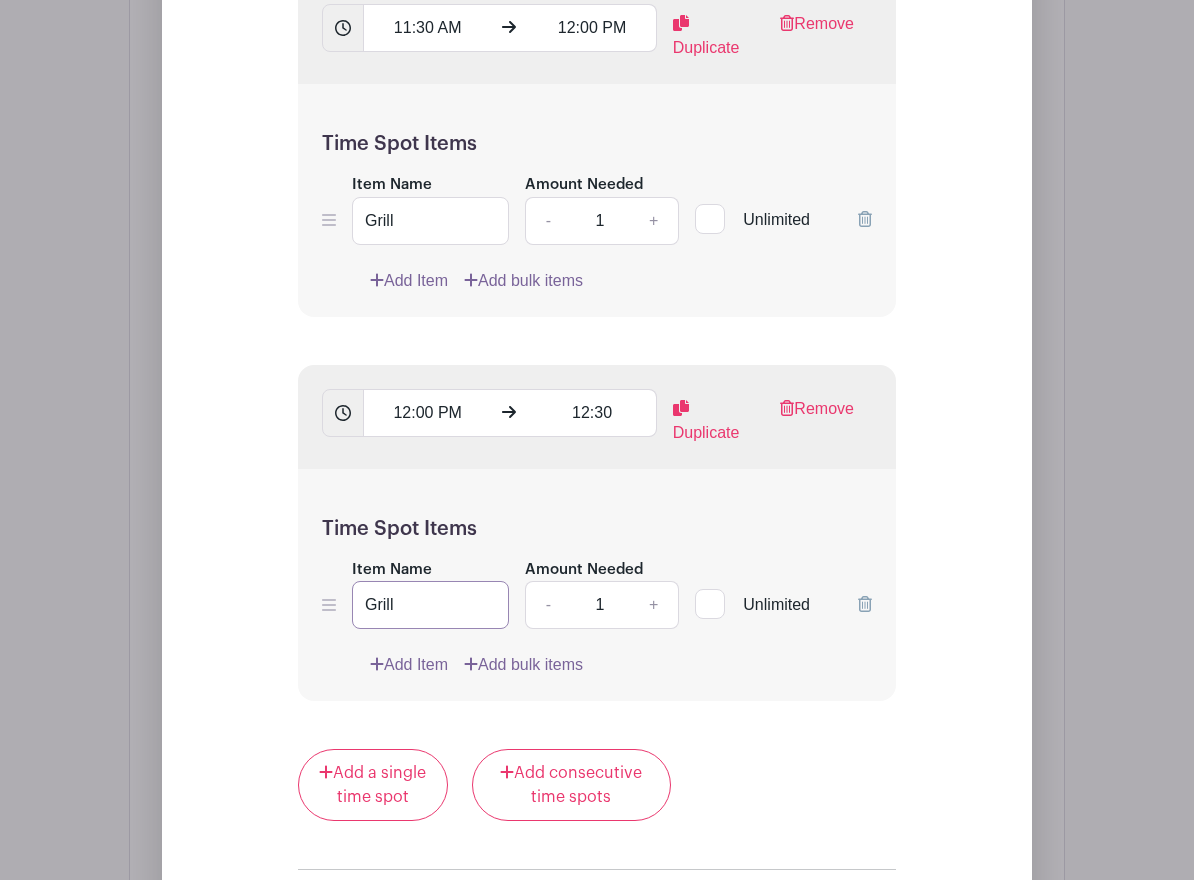scroll, scrollTop: 2931, scrollLeft: 0, axis: vertical 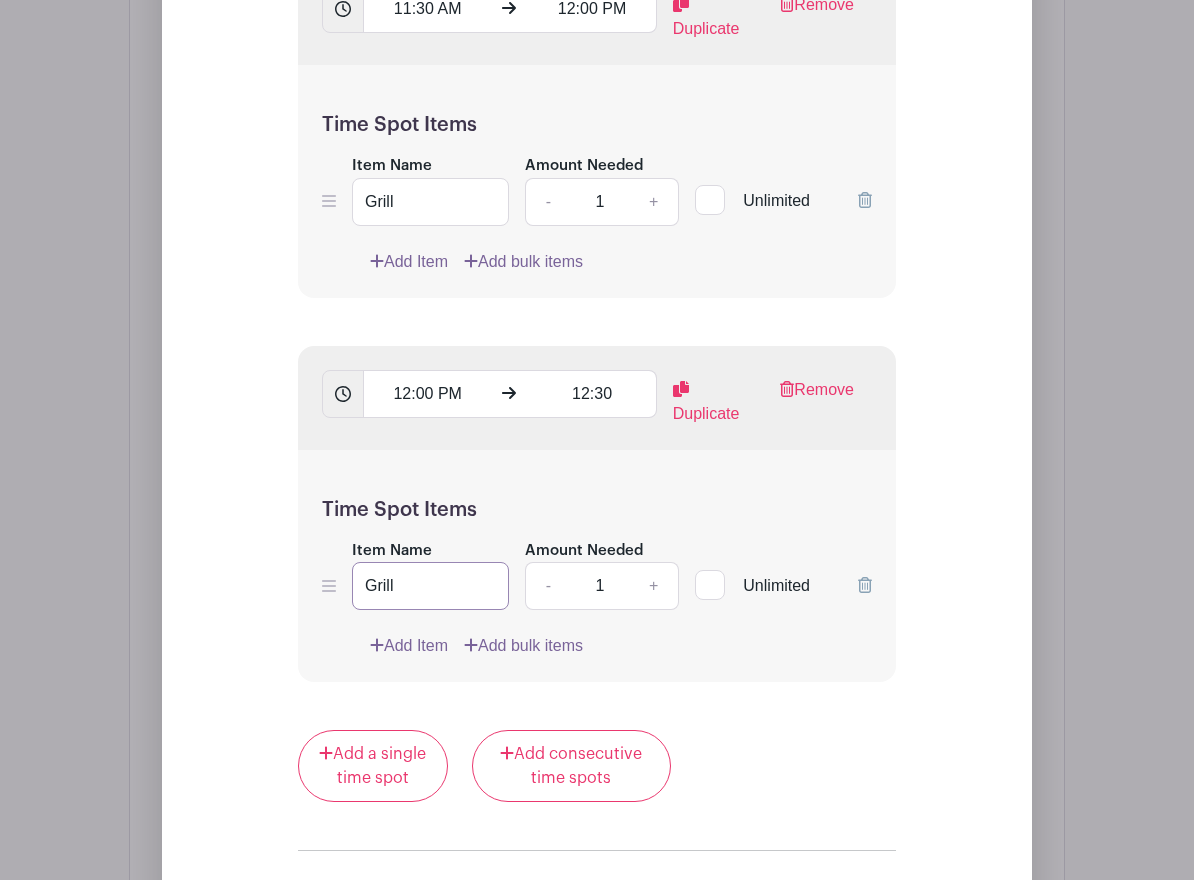 type on "Grill" 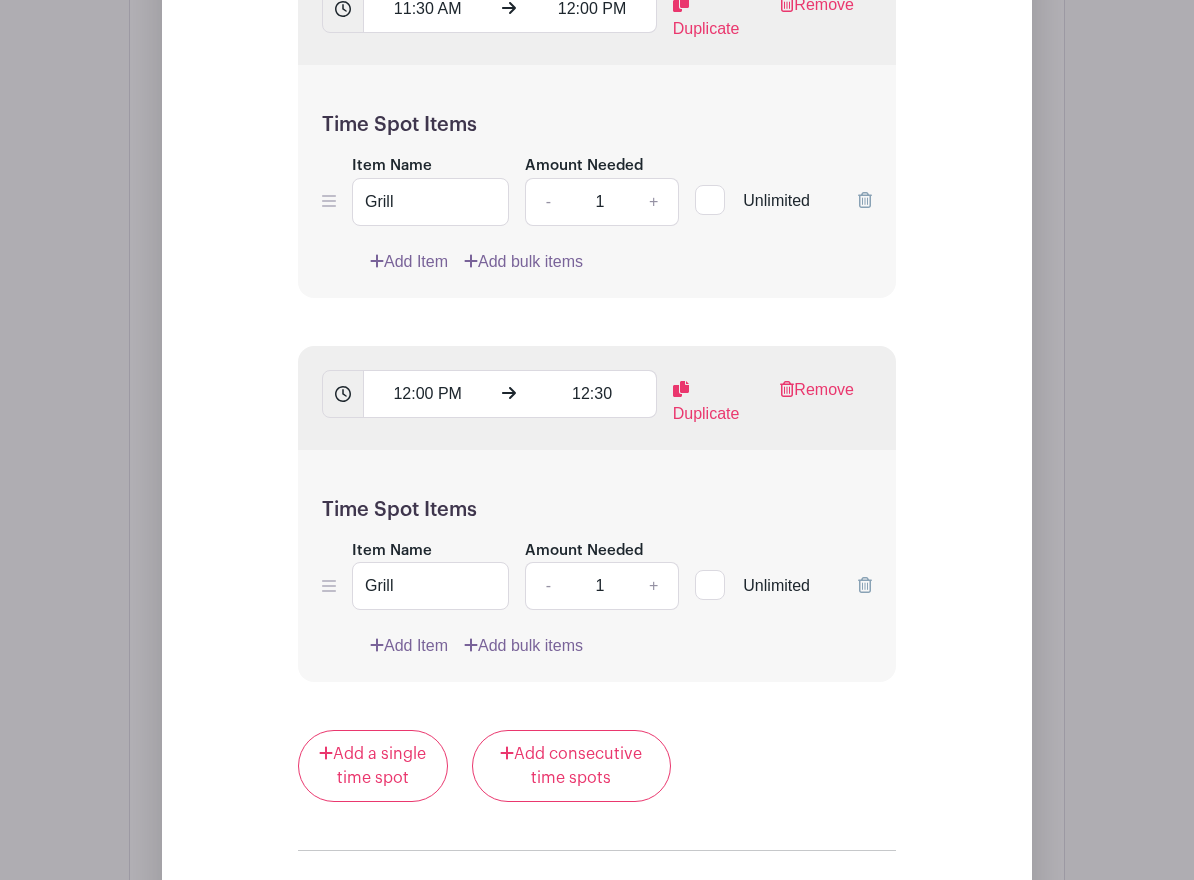 click on "Add Item" at bounding box center (409, 646) 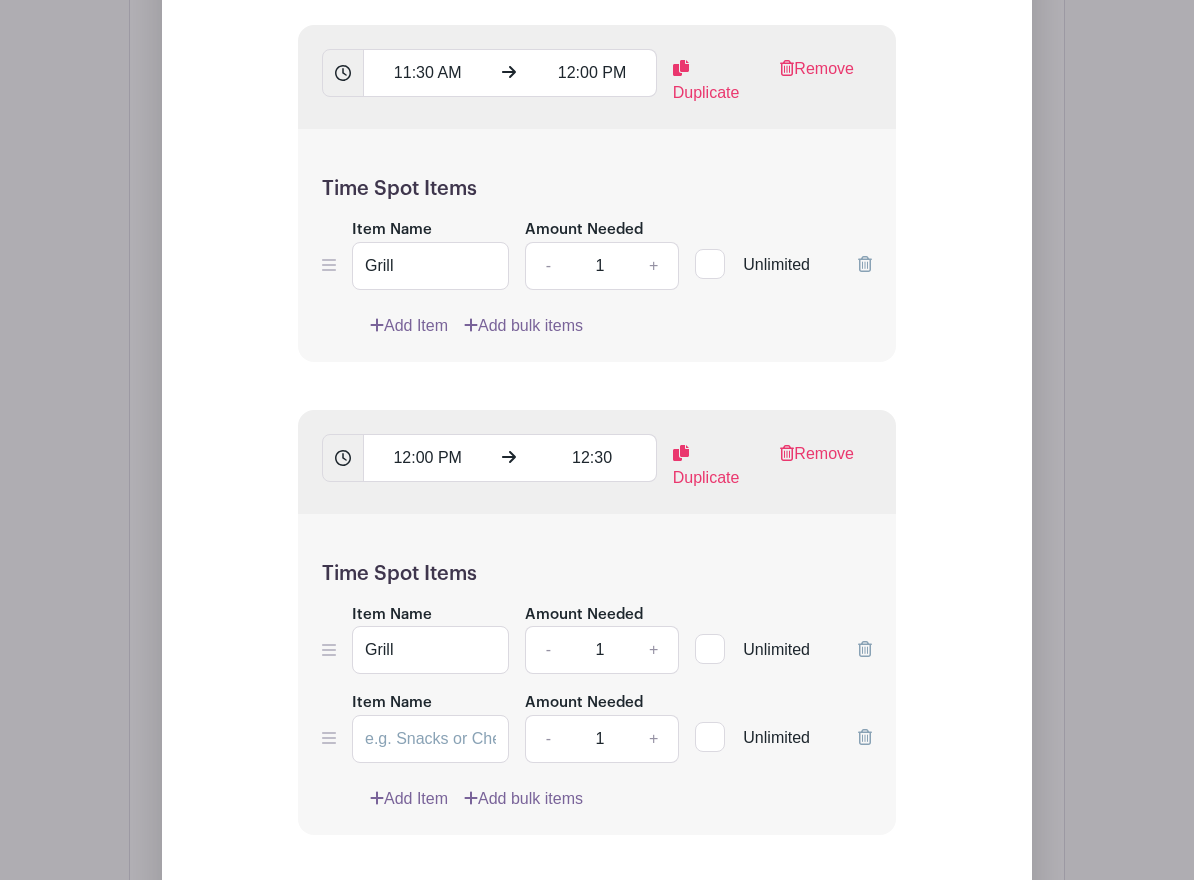 scroll, scrollTop: 2887, scrollLeft: 0, axis: vertical 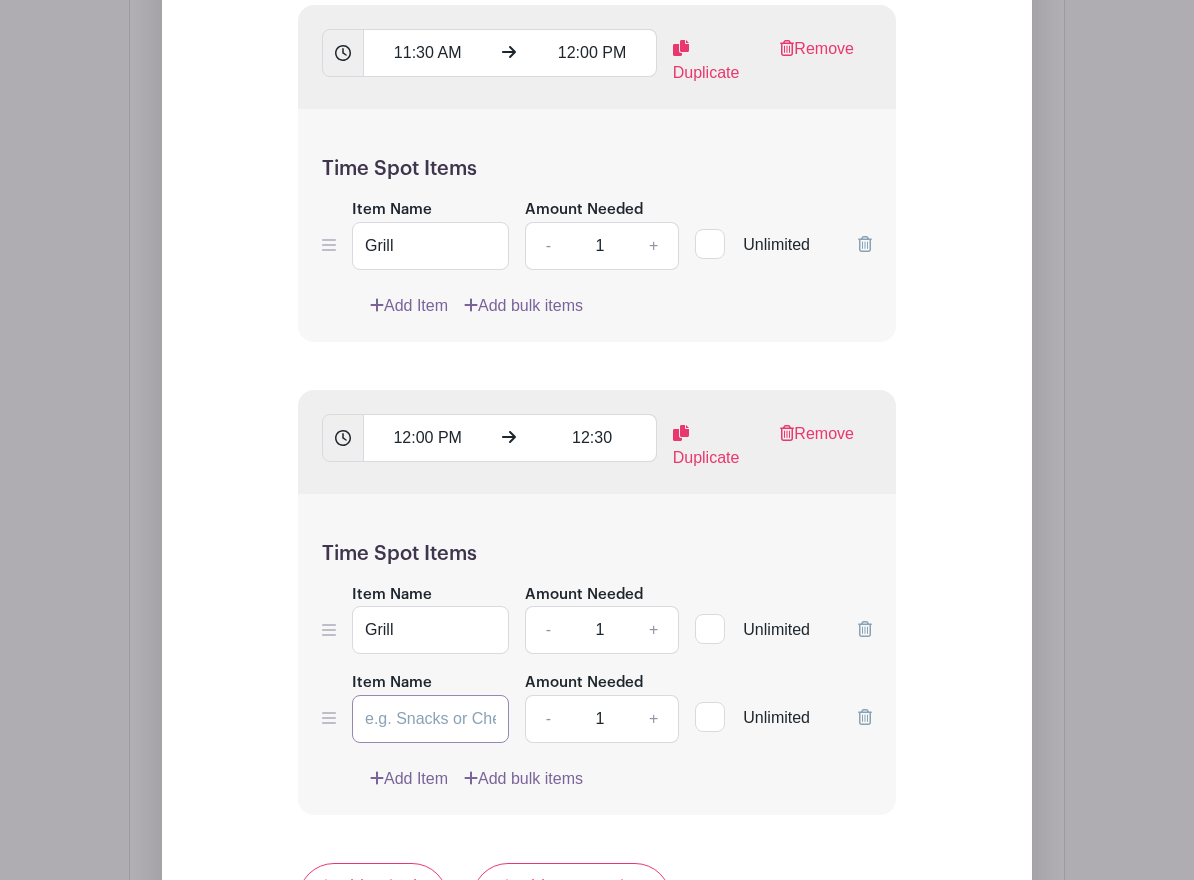 click on "Item Name" at bounding box center (430, 719) 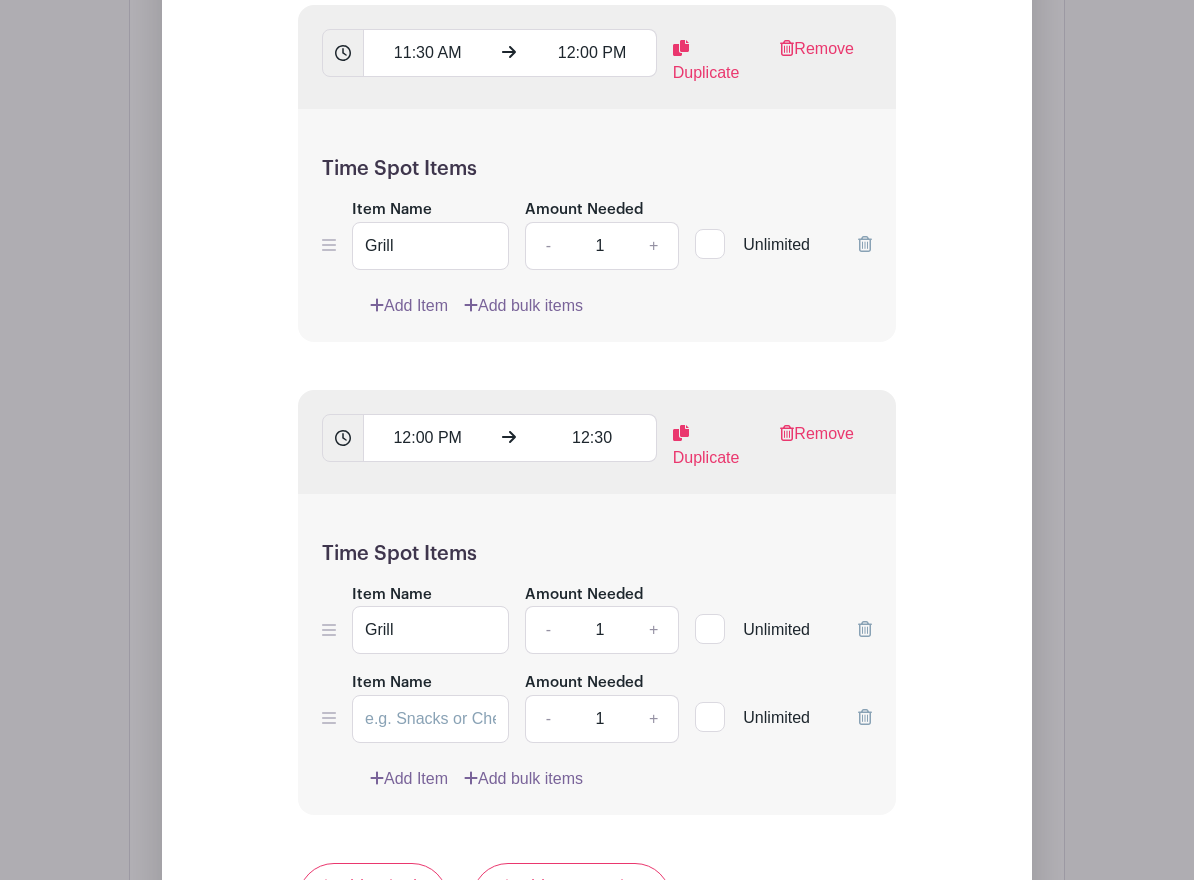click 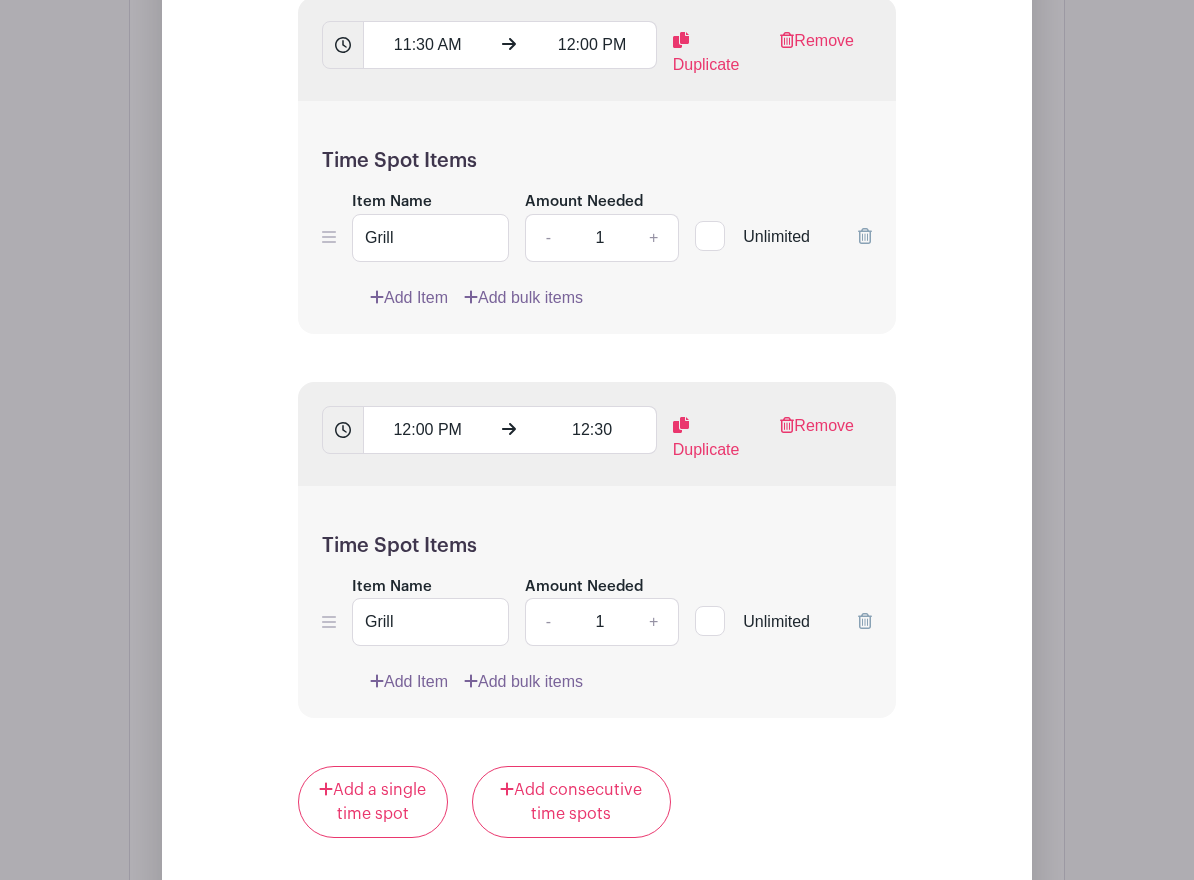 scroll, scrollTop: 2896, scrollLeft: 0, axis: vertical 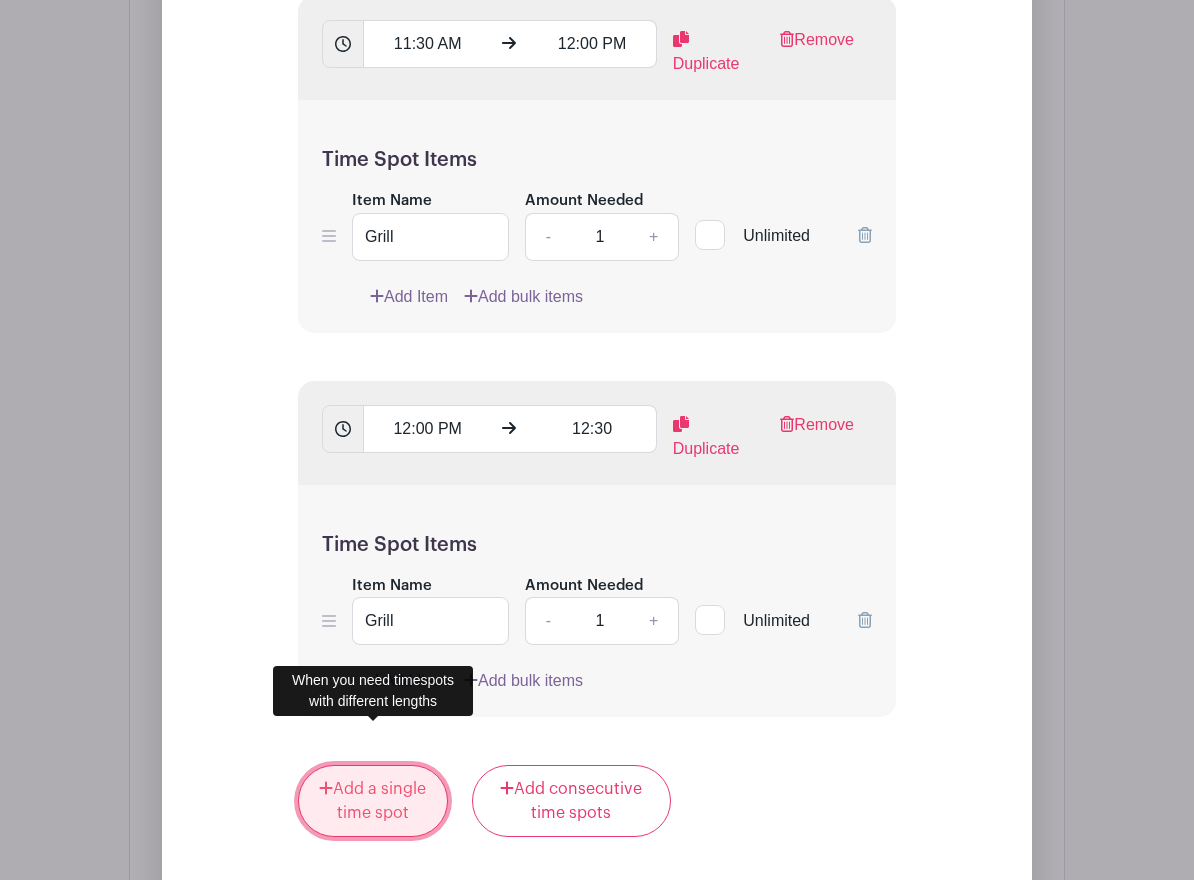 click on "Add a single time spot" at bounding box center [373, 801] 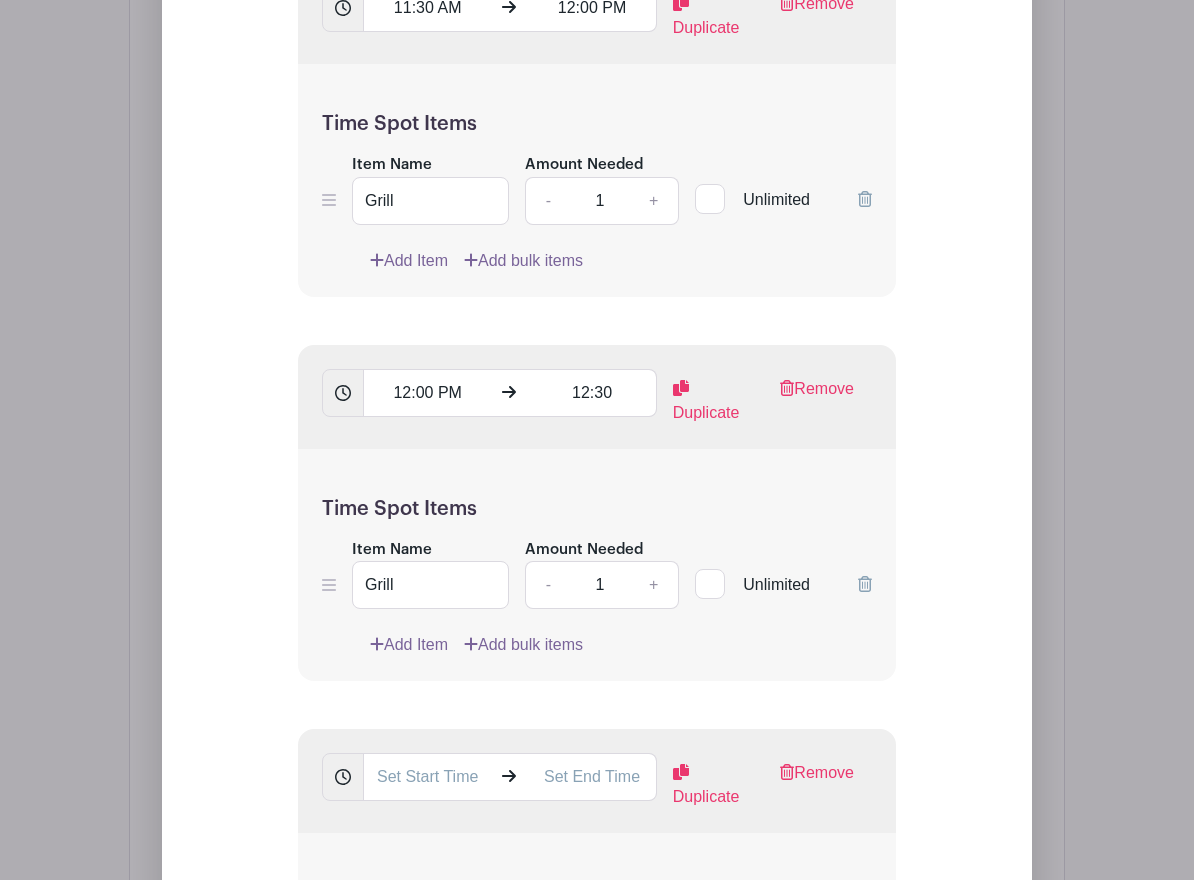 scroll, scrollTop: 2917, scrollLeft: 0, axis: vertical 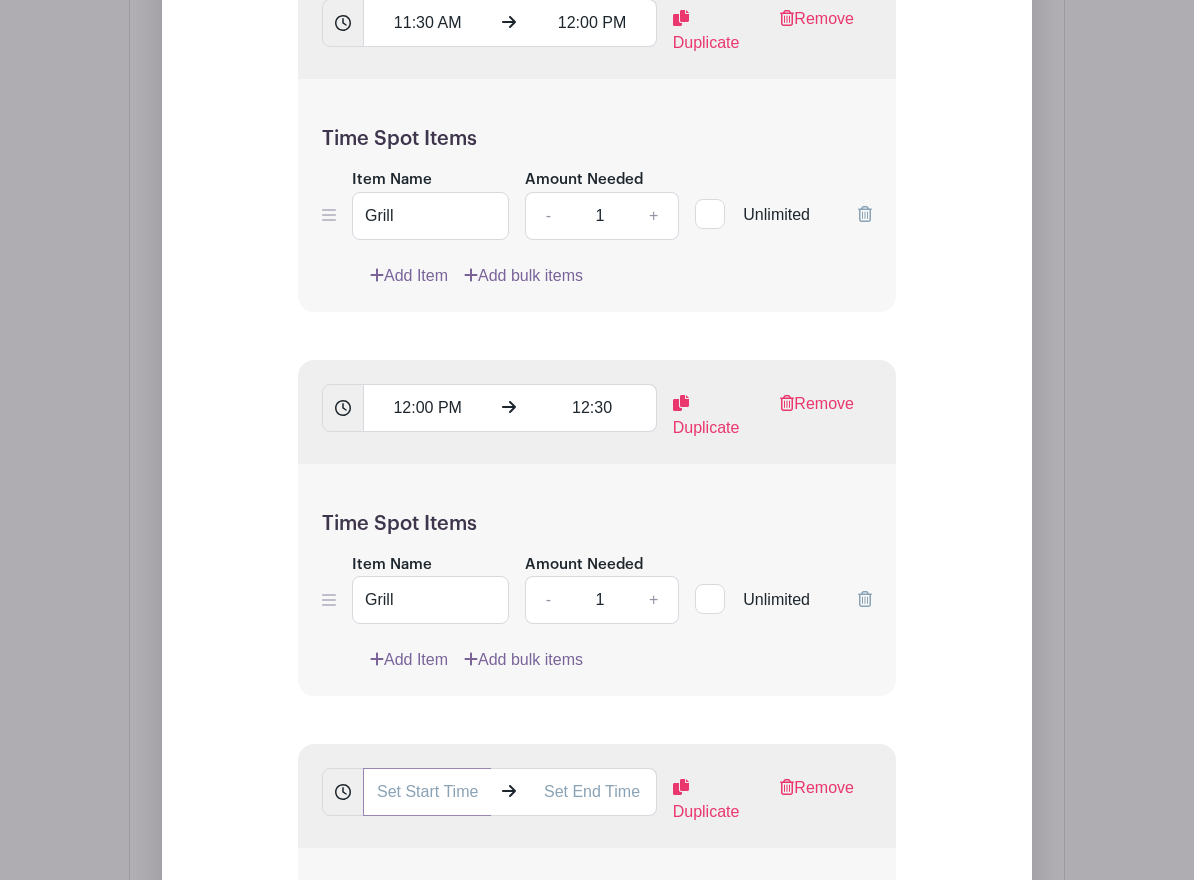 click at bounding box center [427, 792] 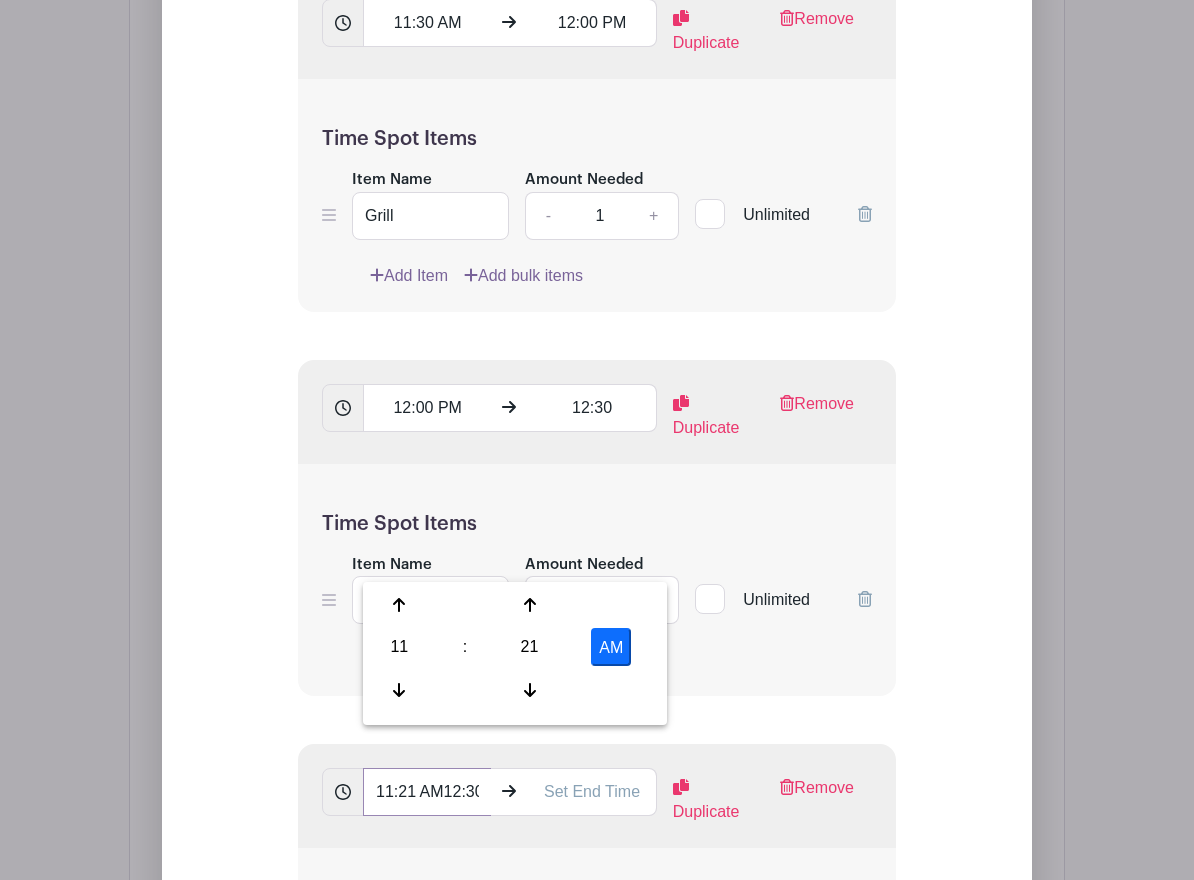 scroll, scrollTop: 0, scrollLeft: 5, axis: horizontal 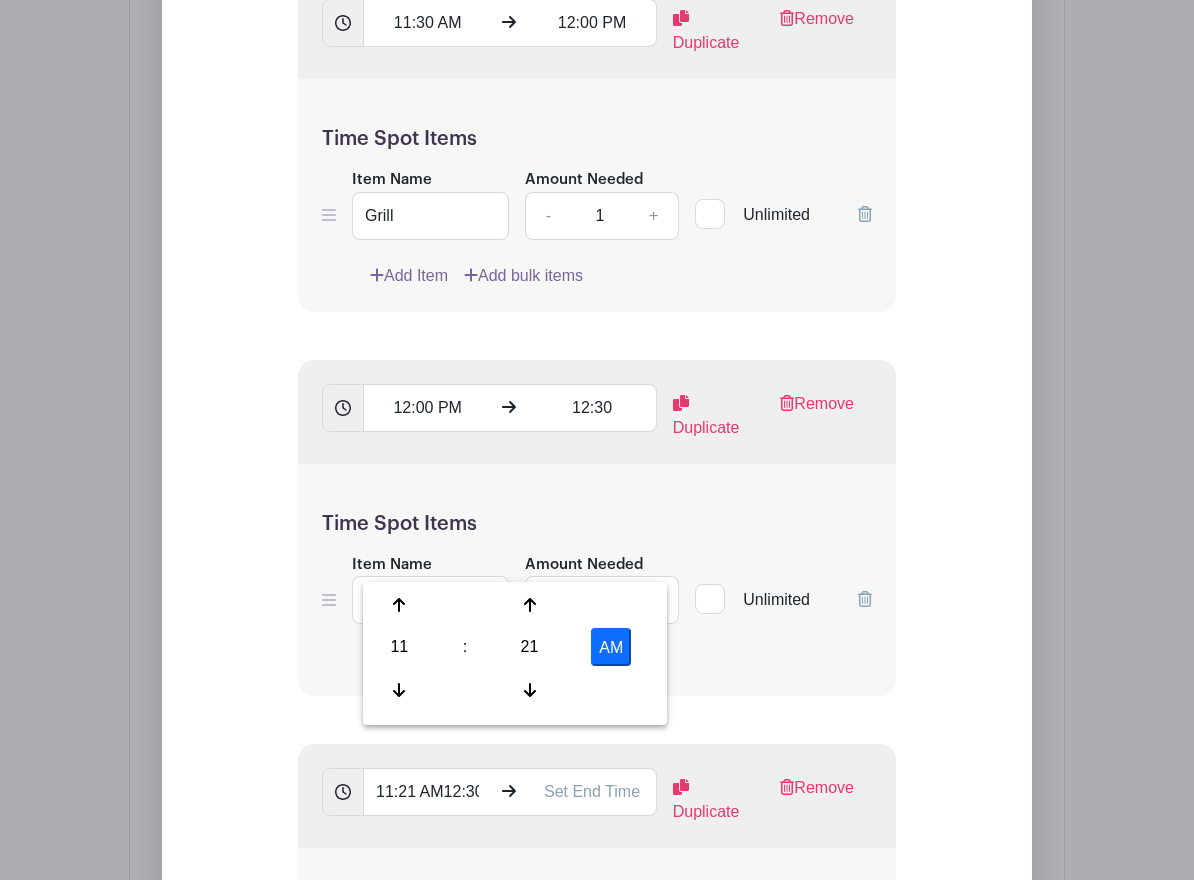 click on "AM" at bounding box center (611, 647) 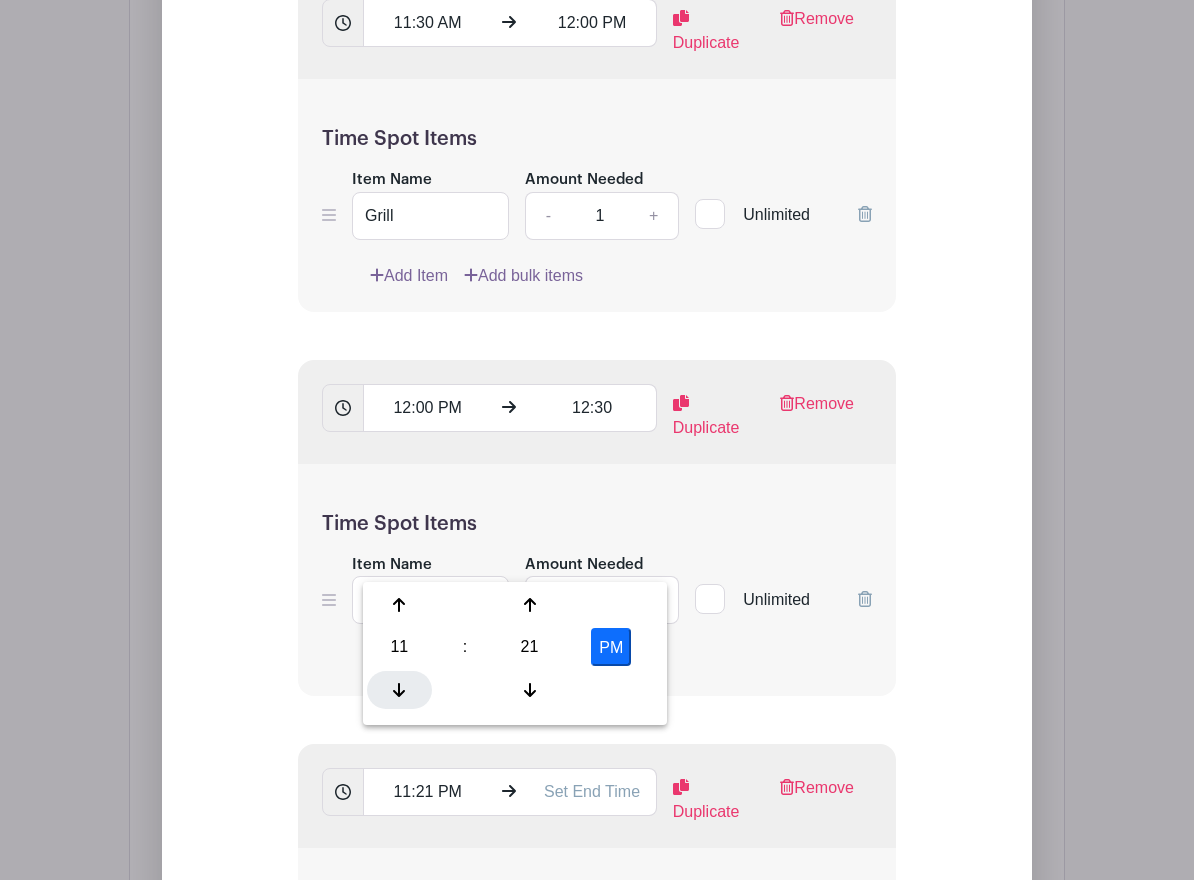 click at bounding box center [399, 690] 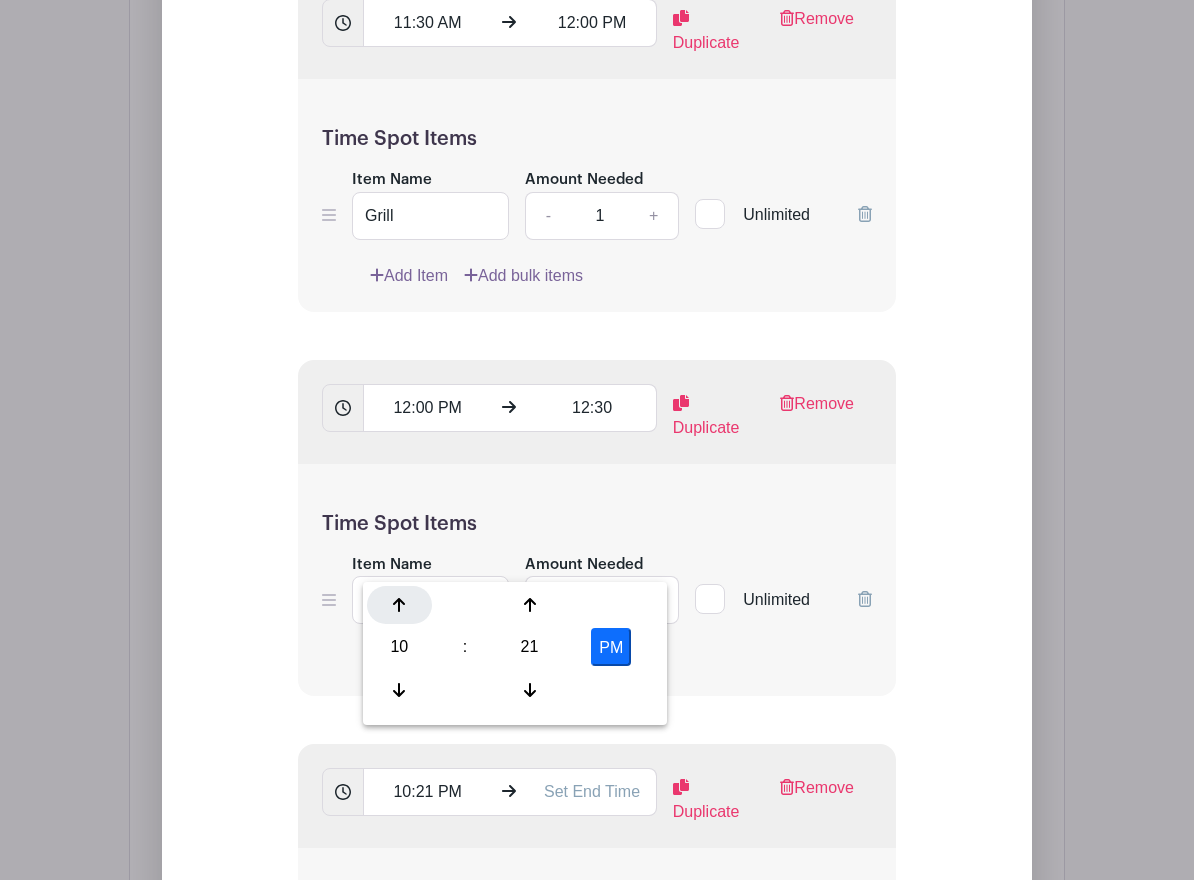 click 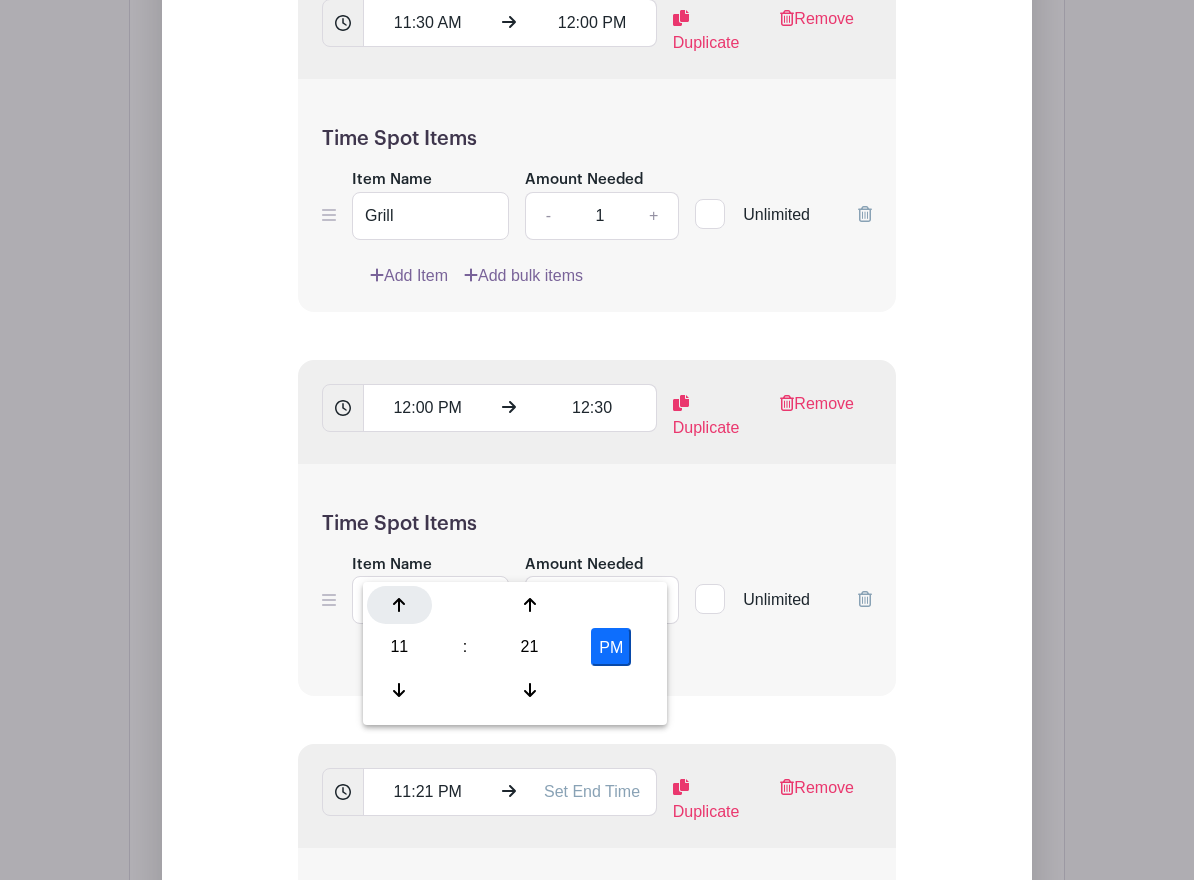 click 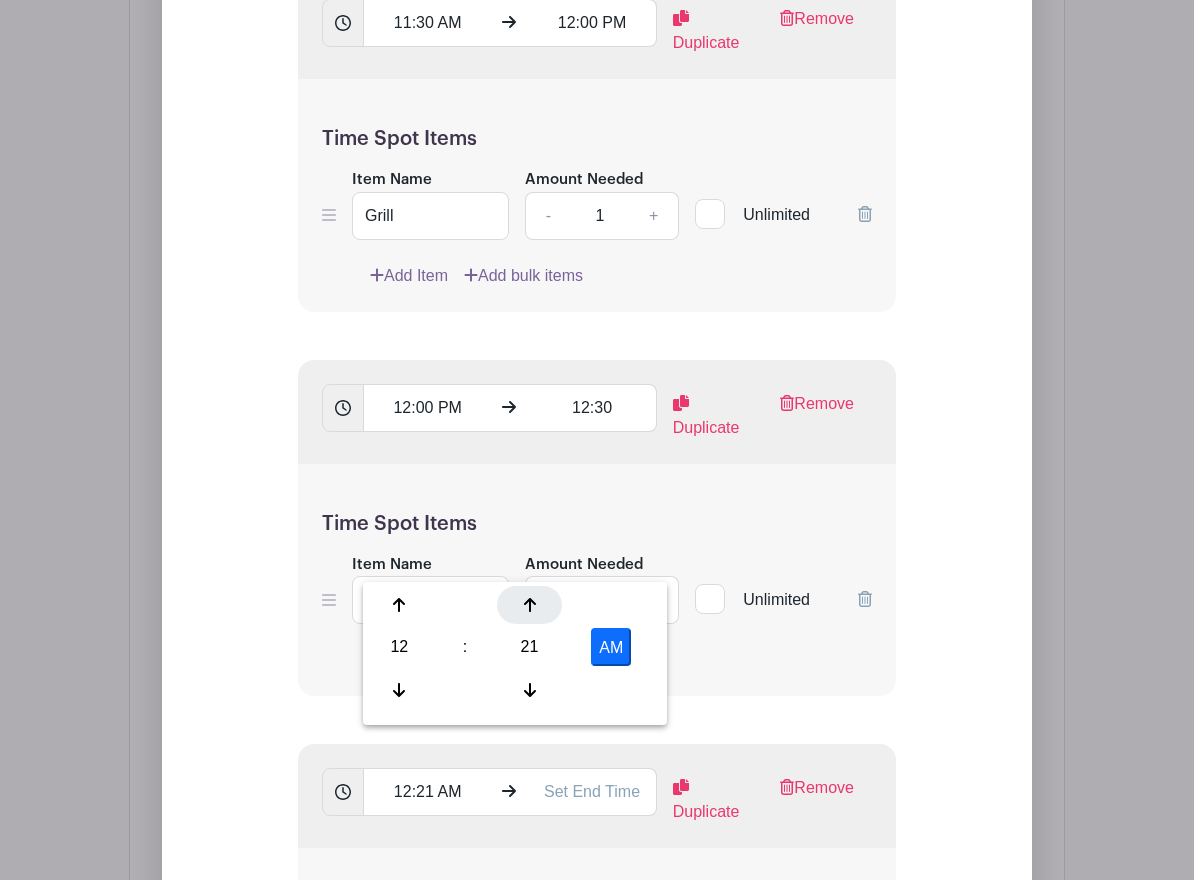 click 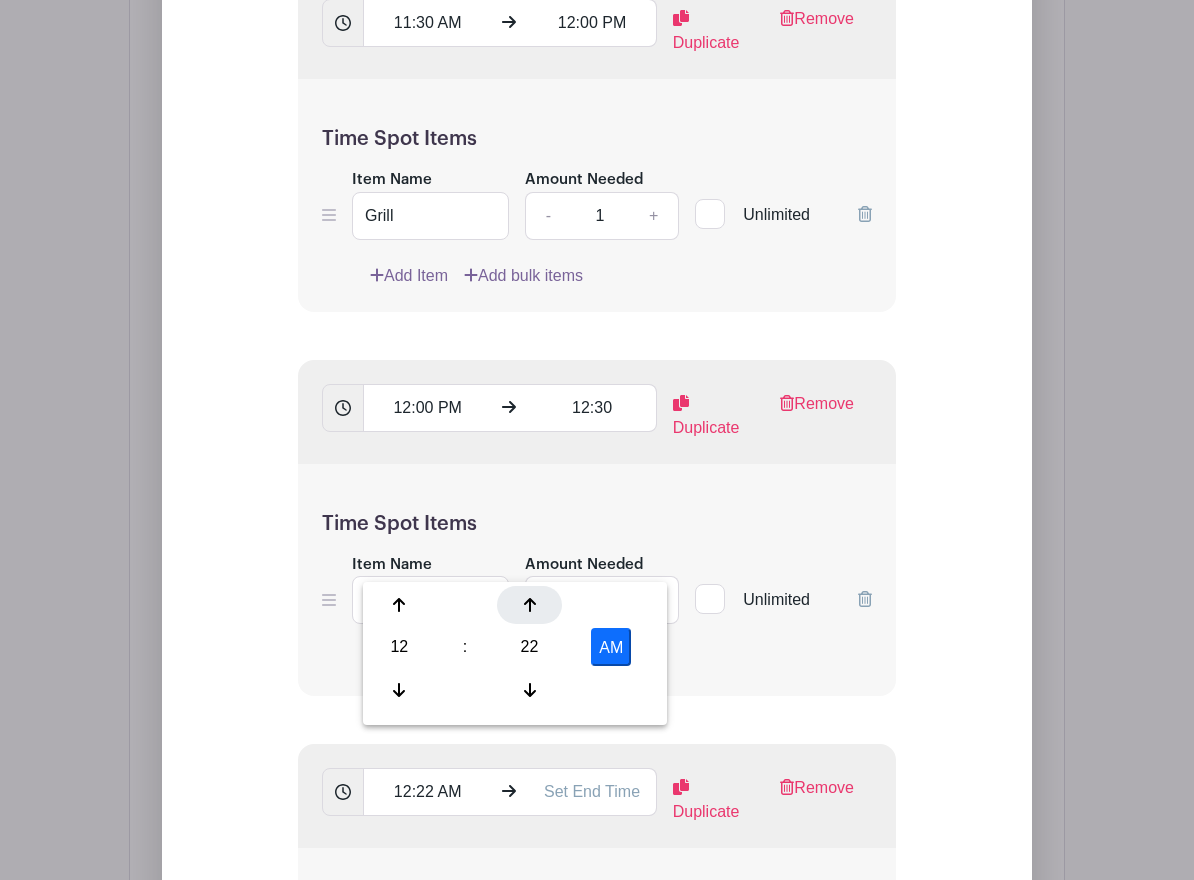 click 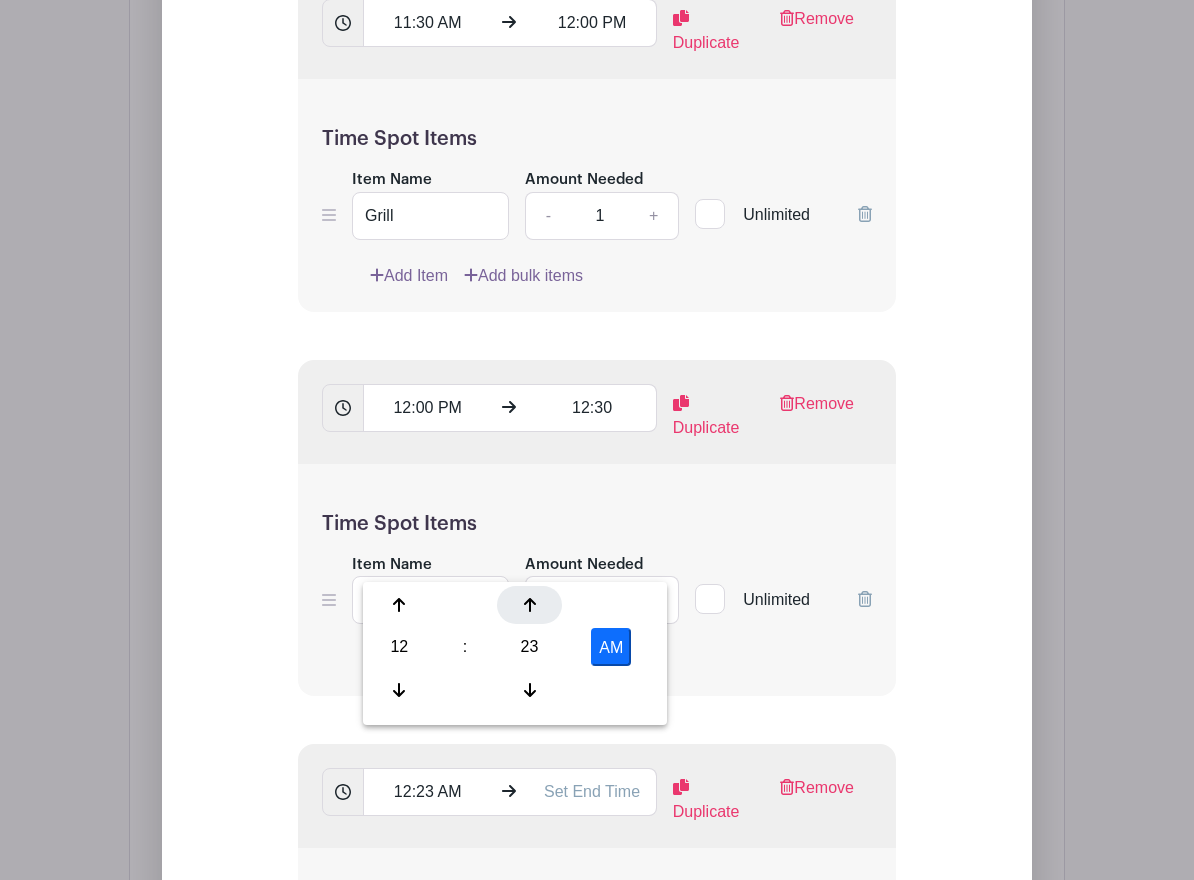 click 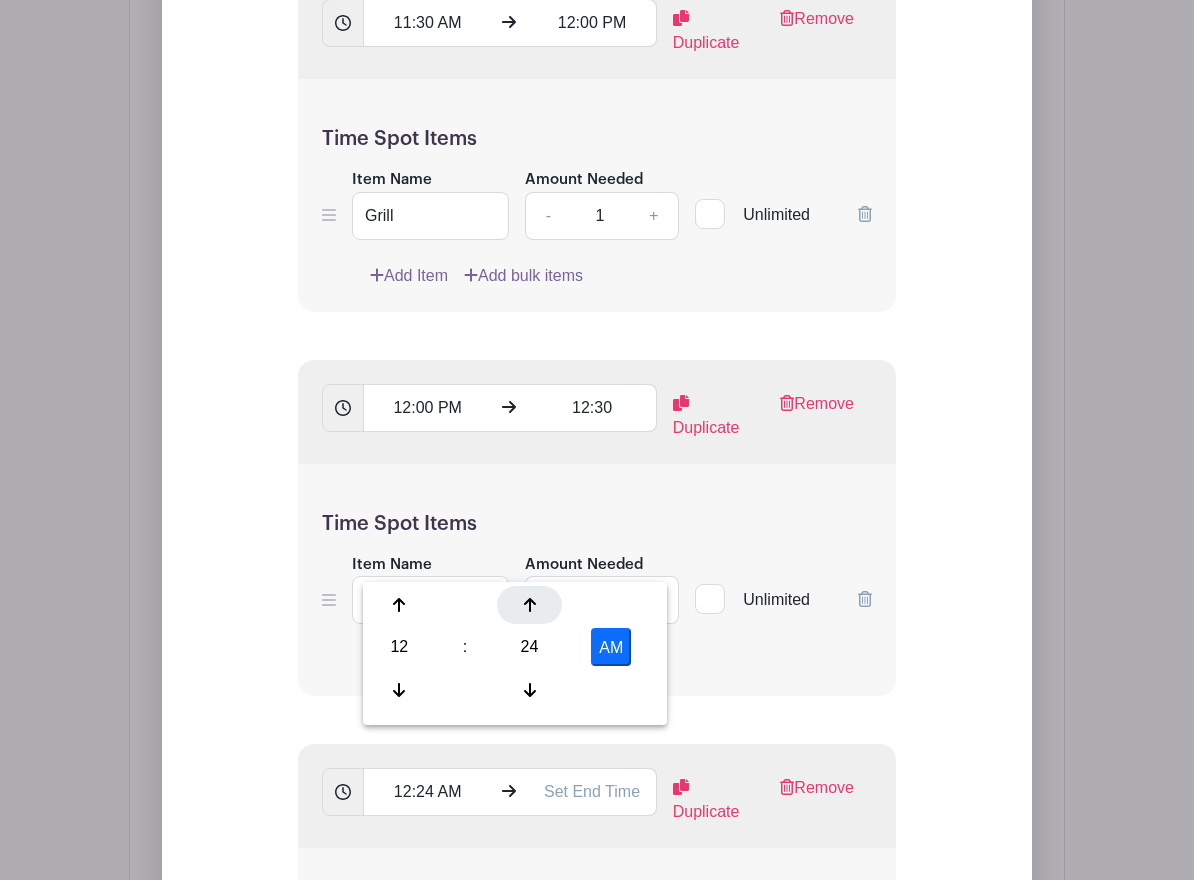 click 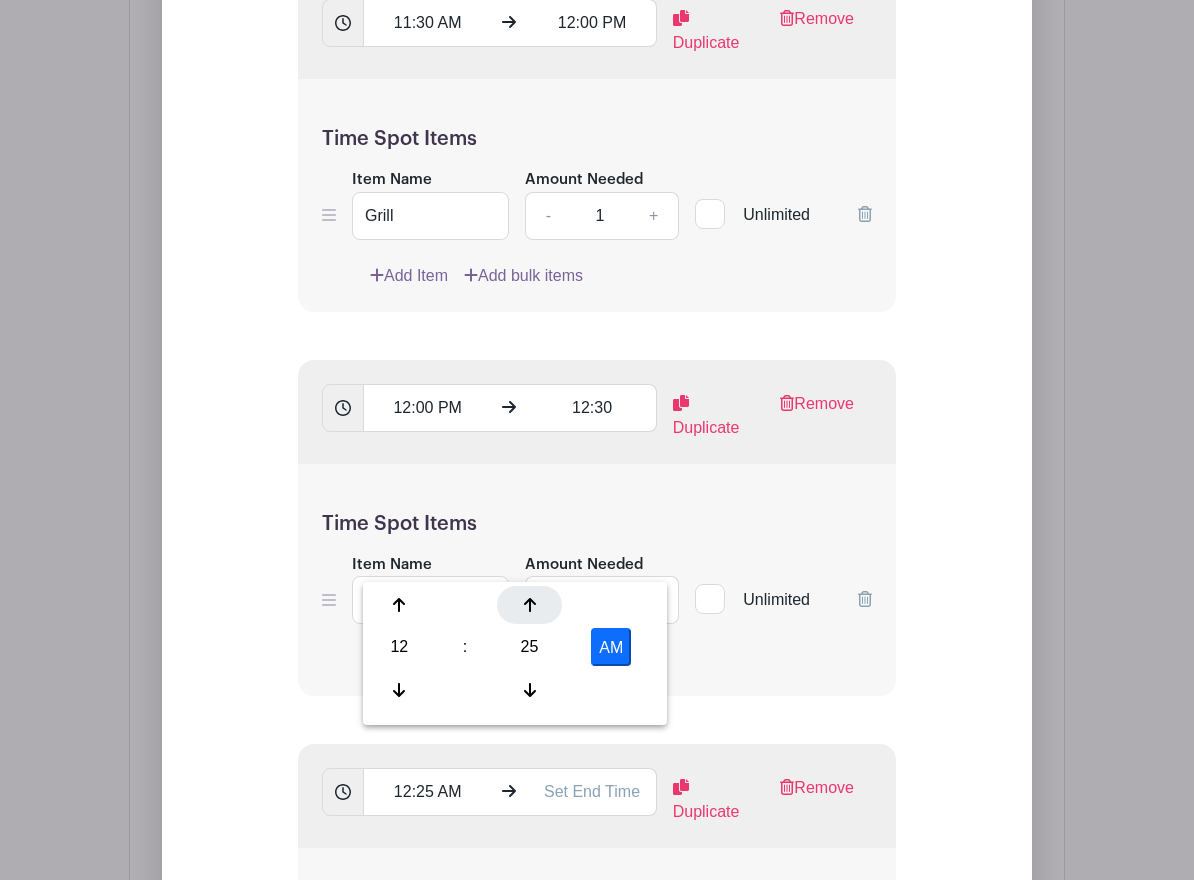 click 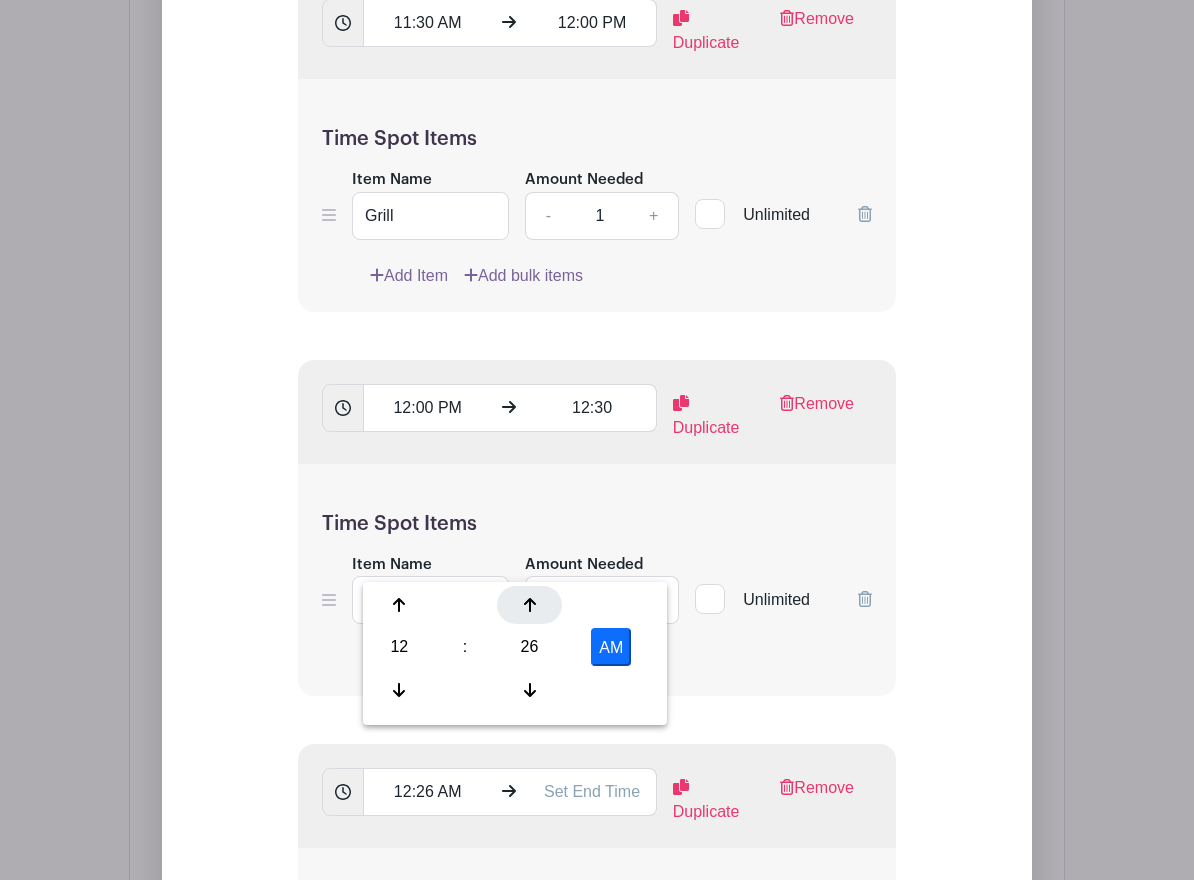 click 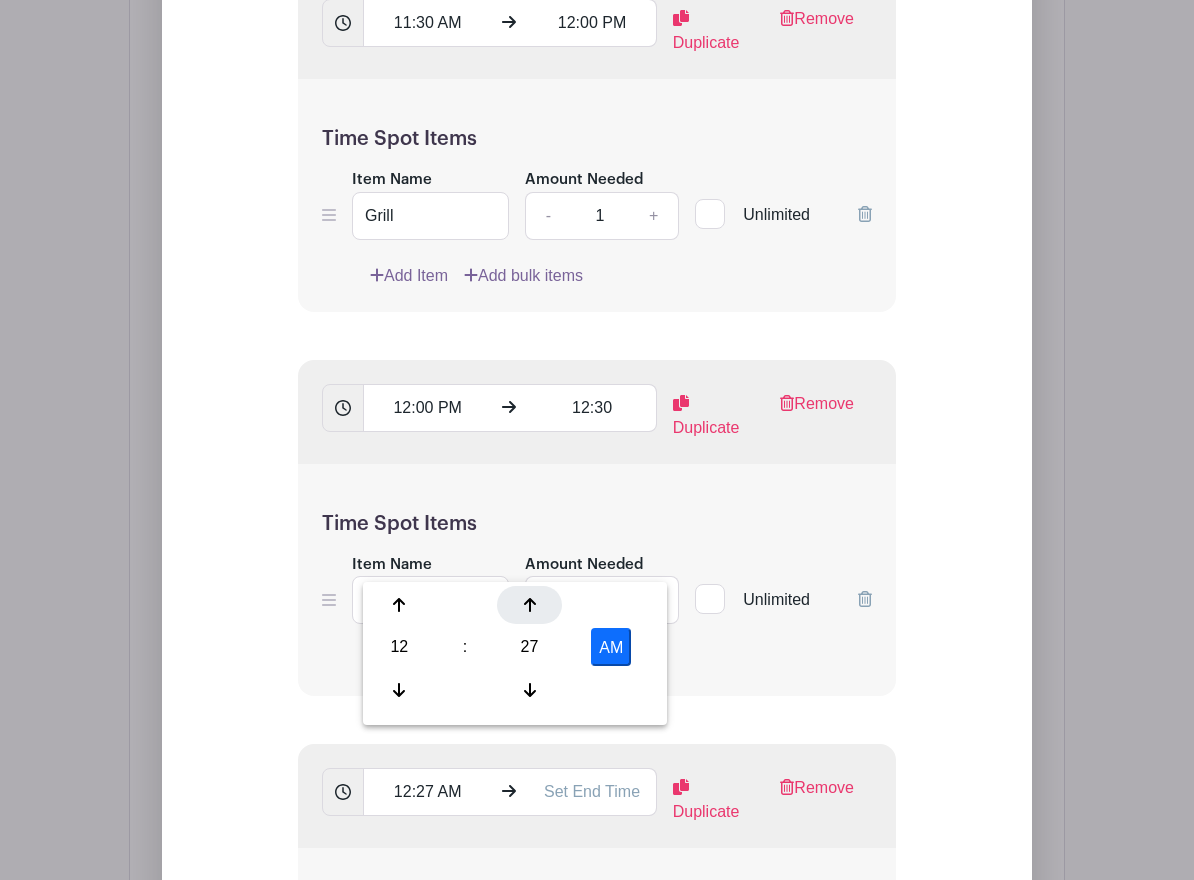 click 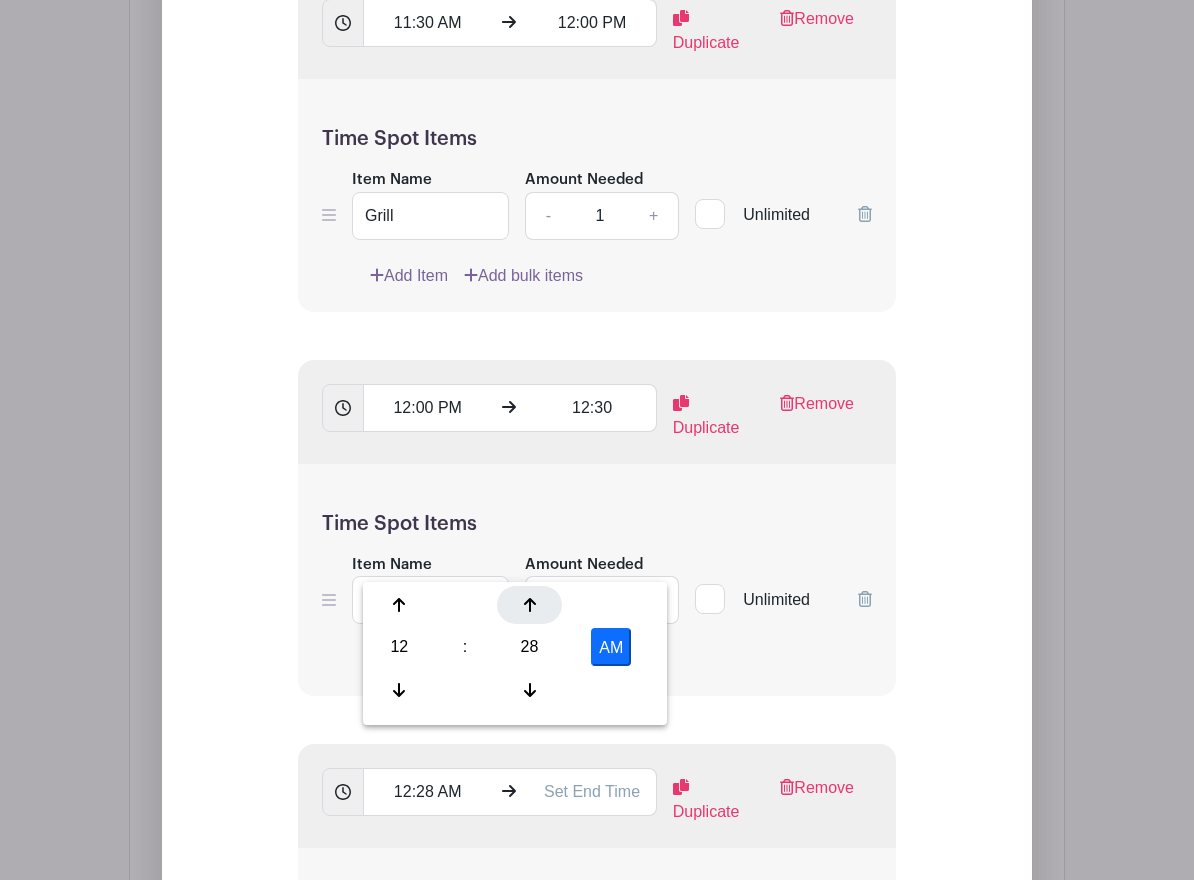 click 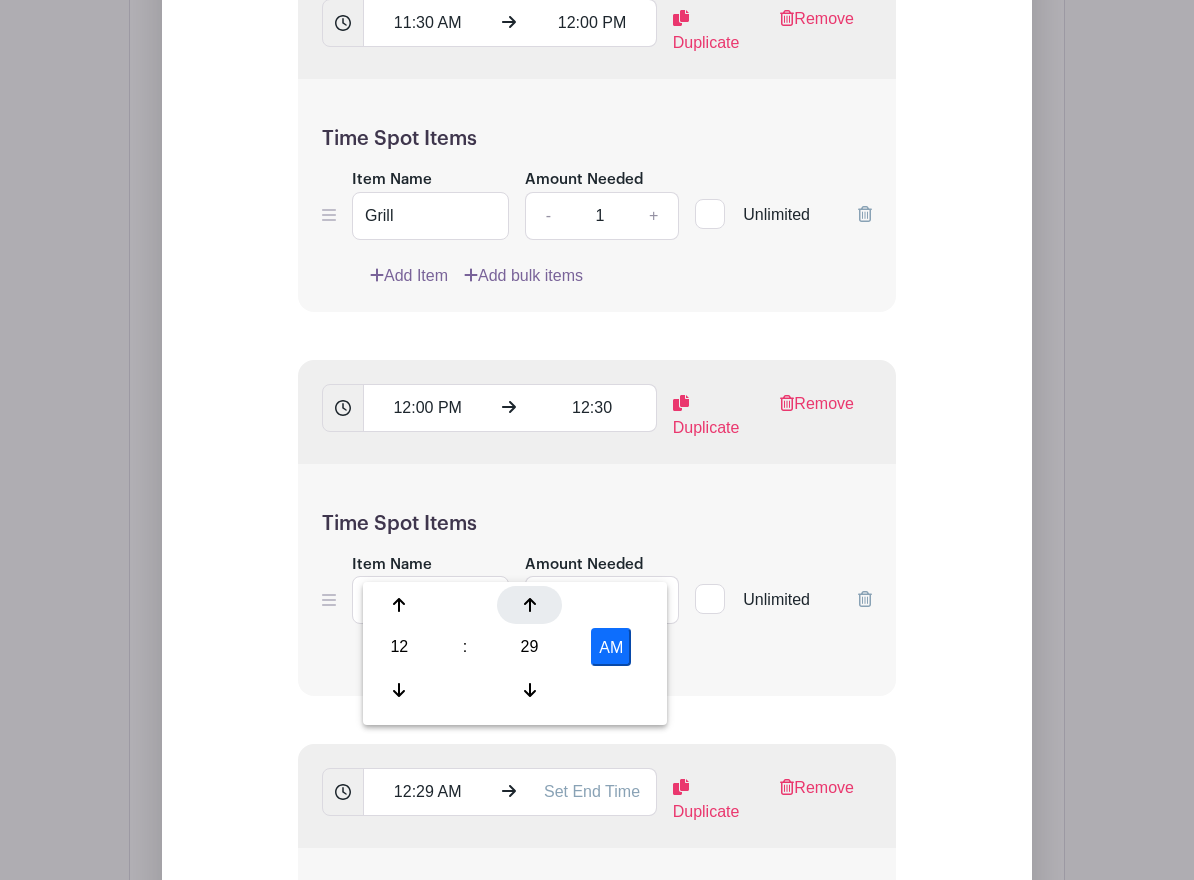 click 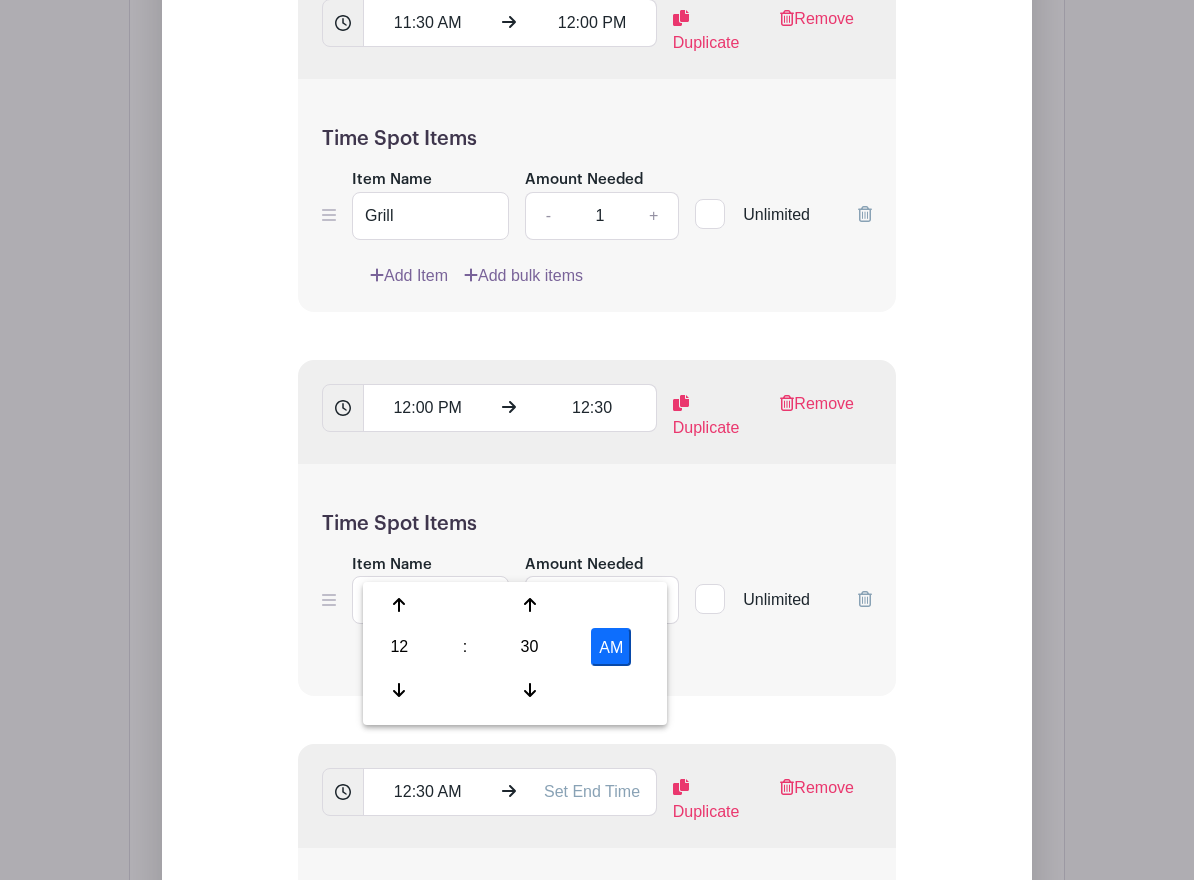 drag, startPoint x: 613, startPoint y: 645, endPoint x: 606, endPoint y: 661, distance: 17.464249 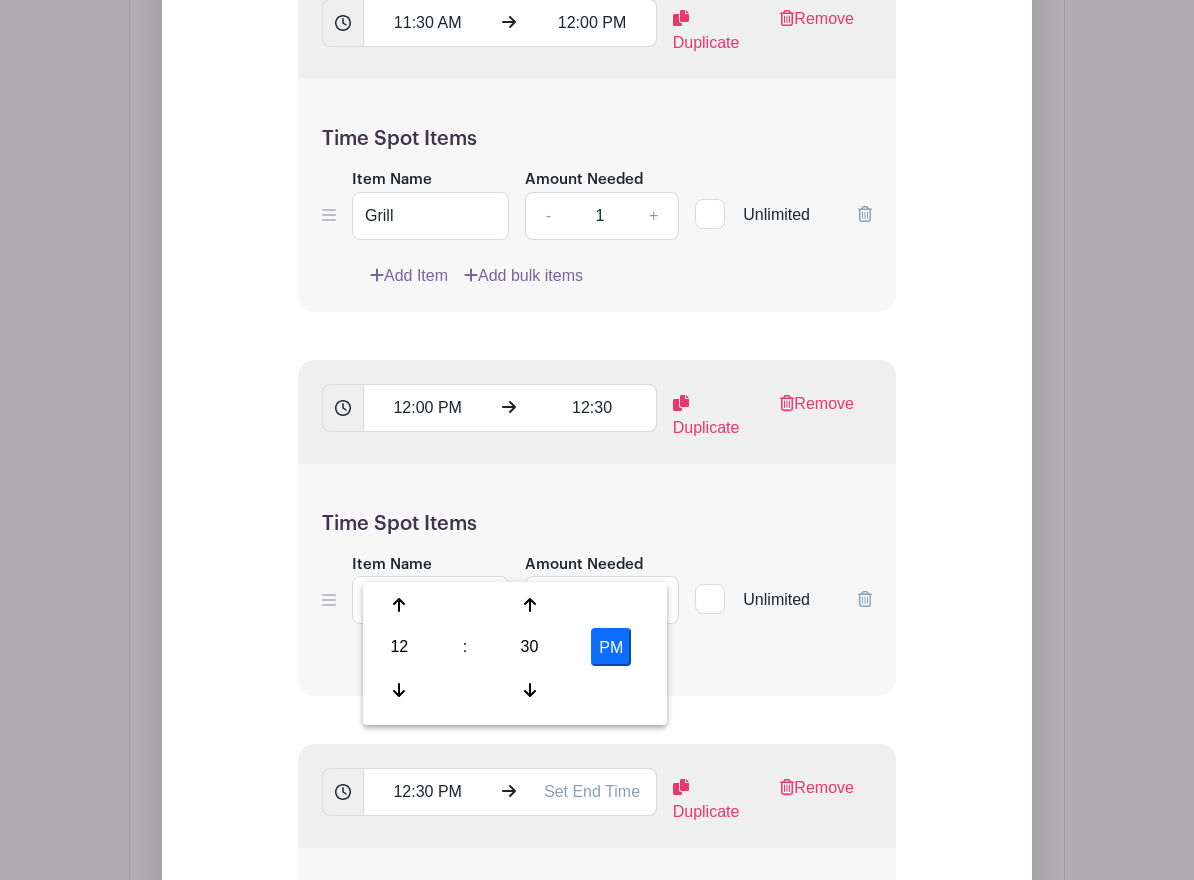 click on "List Name
Man/woman/person the grill
Time Spots
11:00 AM
11:30 AM
Duplicate
Remove
Time Spot Items
Item Name
Grill
Amount Needed
-
1
+
Unlimited
Add Item
Add bulk items" at bounding box center (597, 477) 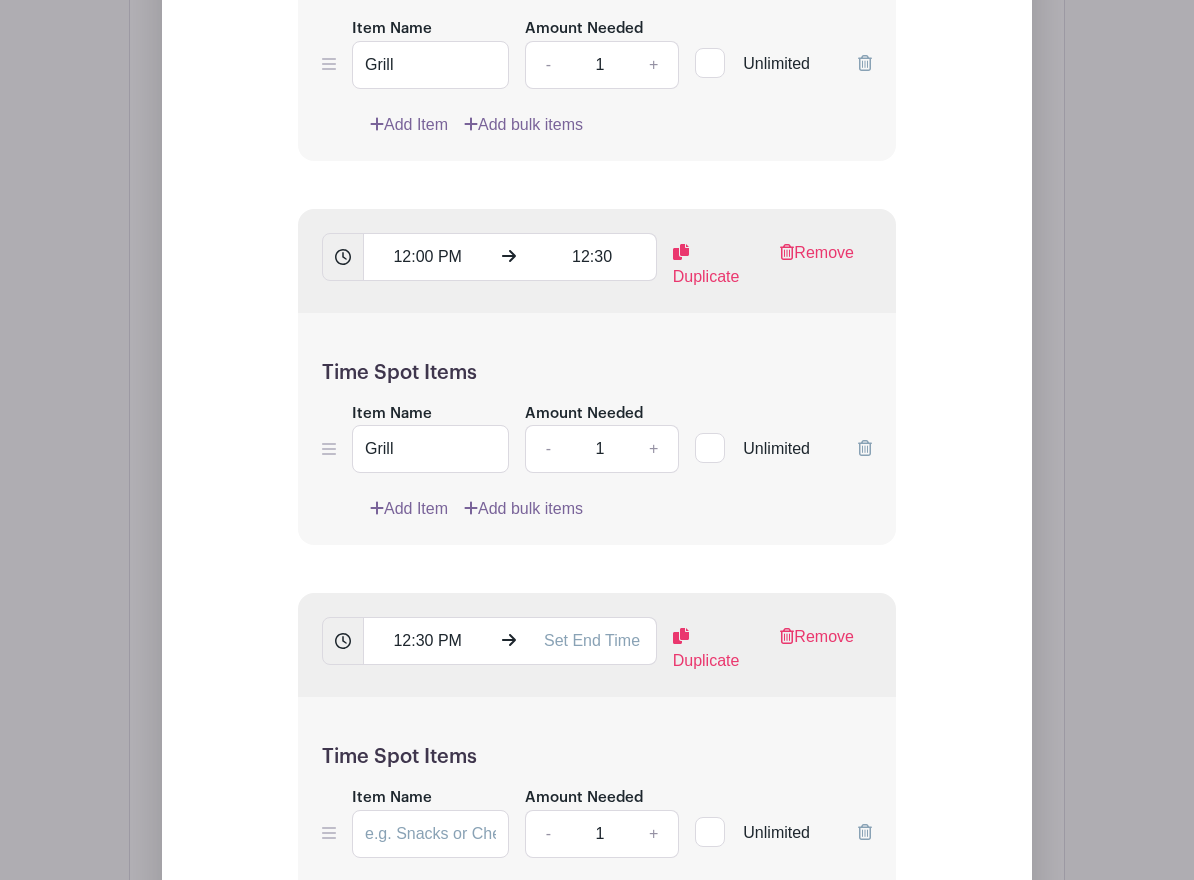 scroll, scrollTop: 3072, scrollLeft: 0, axis: vertical 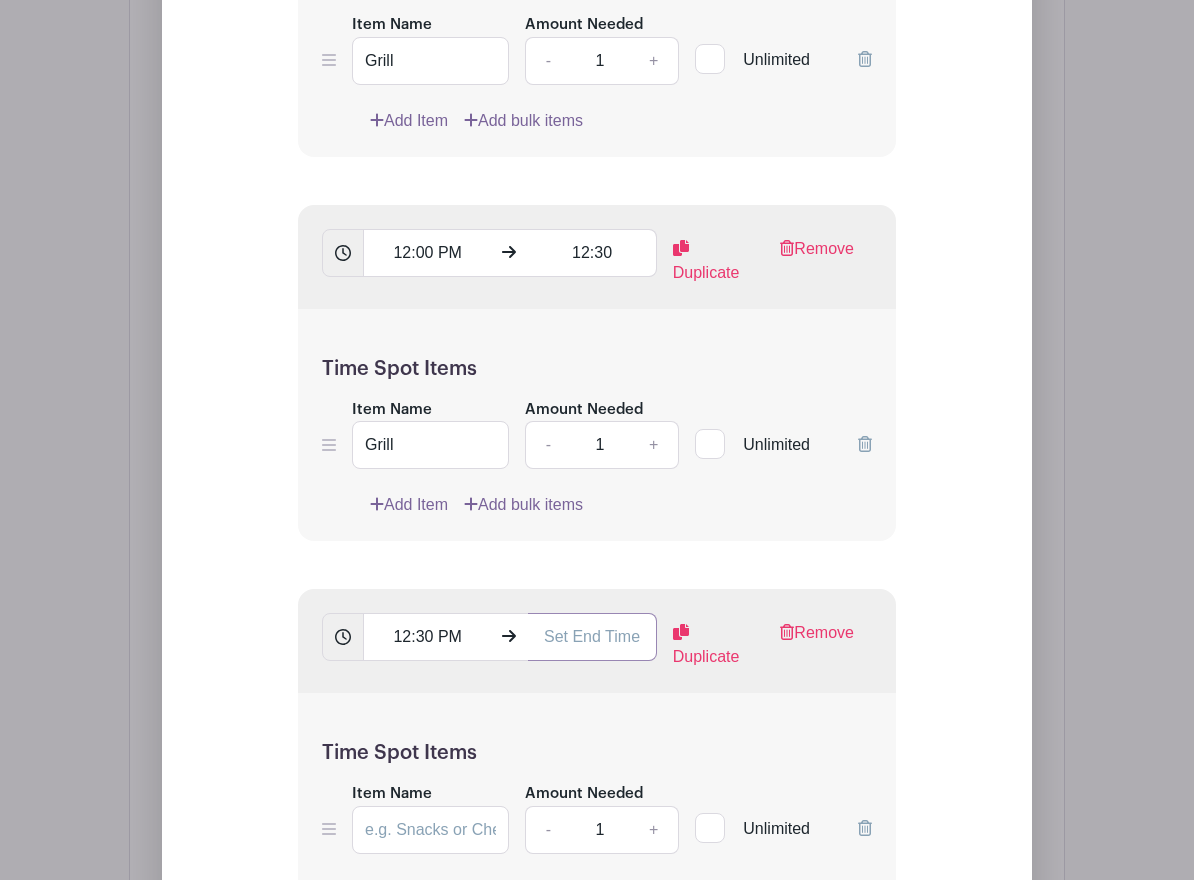 click at bounding box center (592, 637) 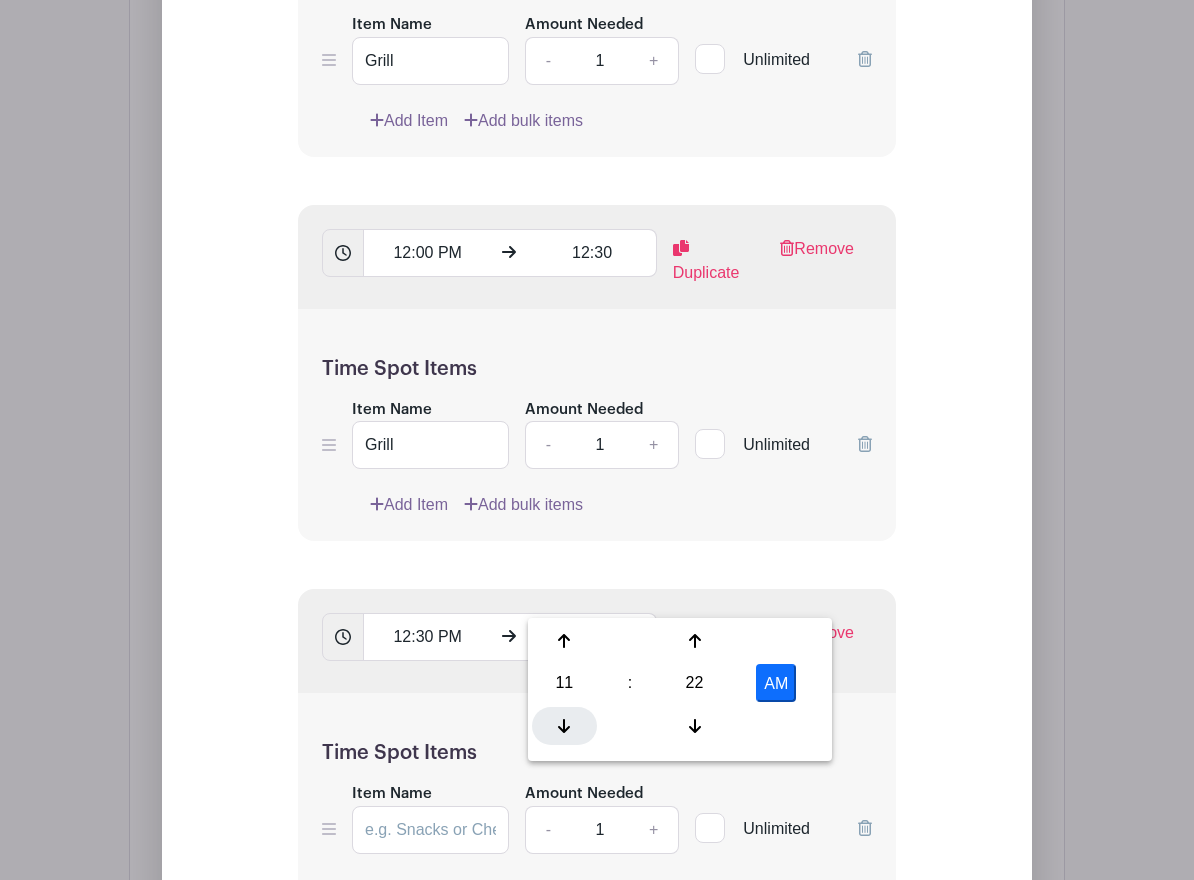 click at bounding box center (564, 726) 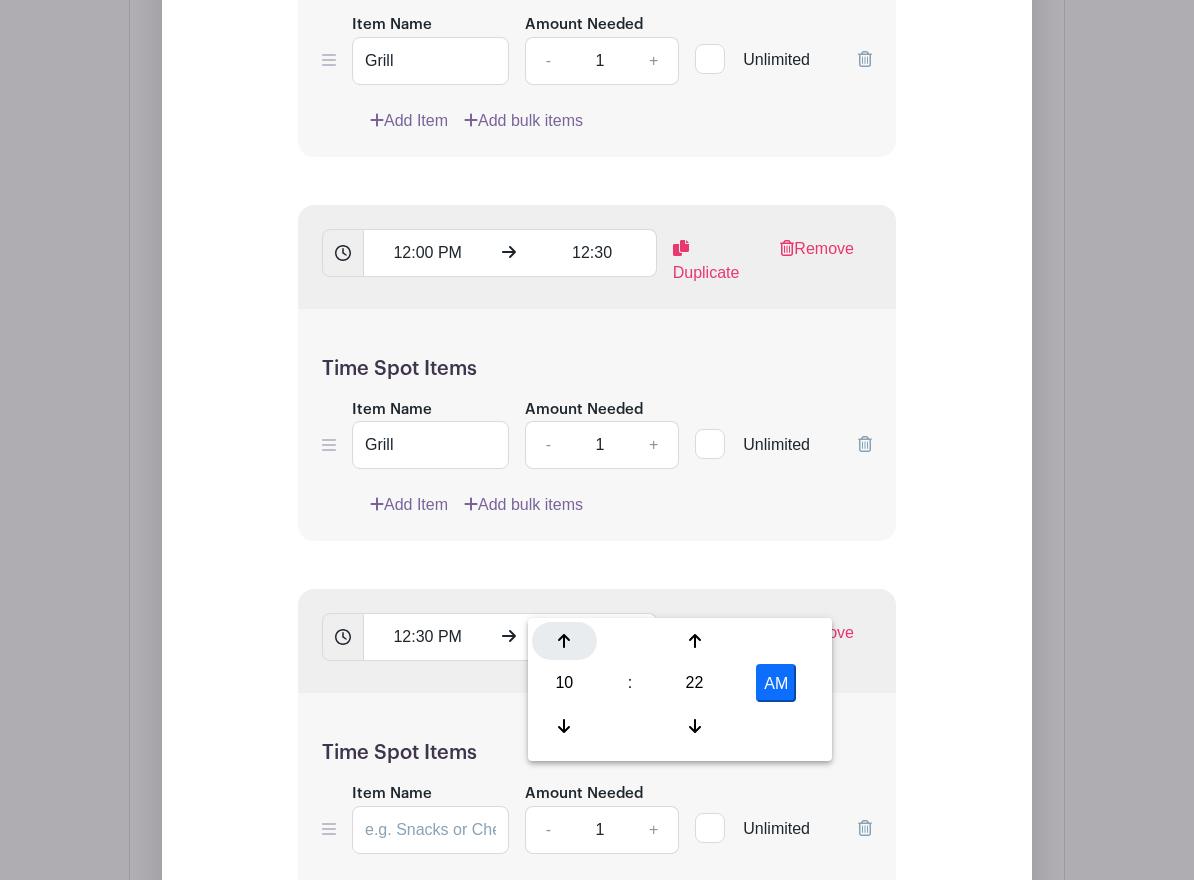 click 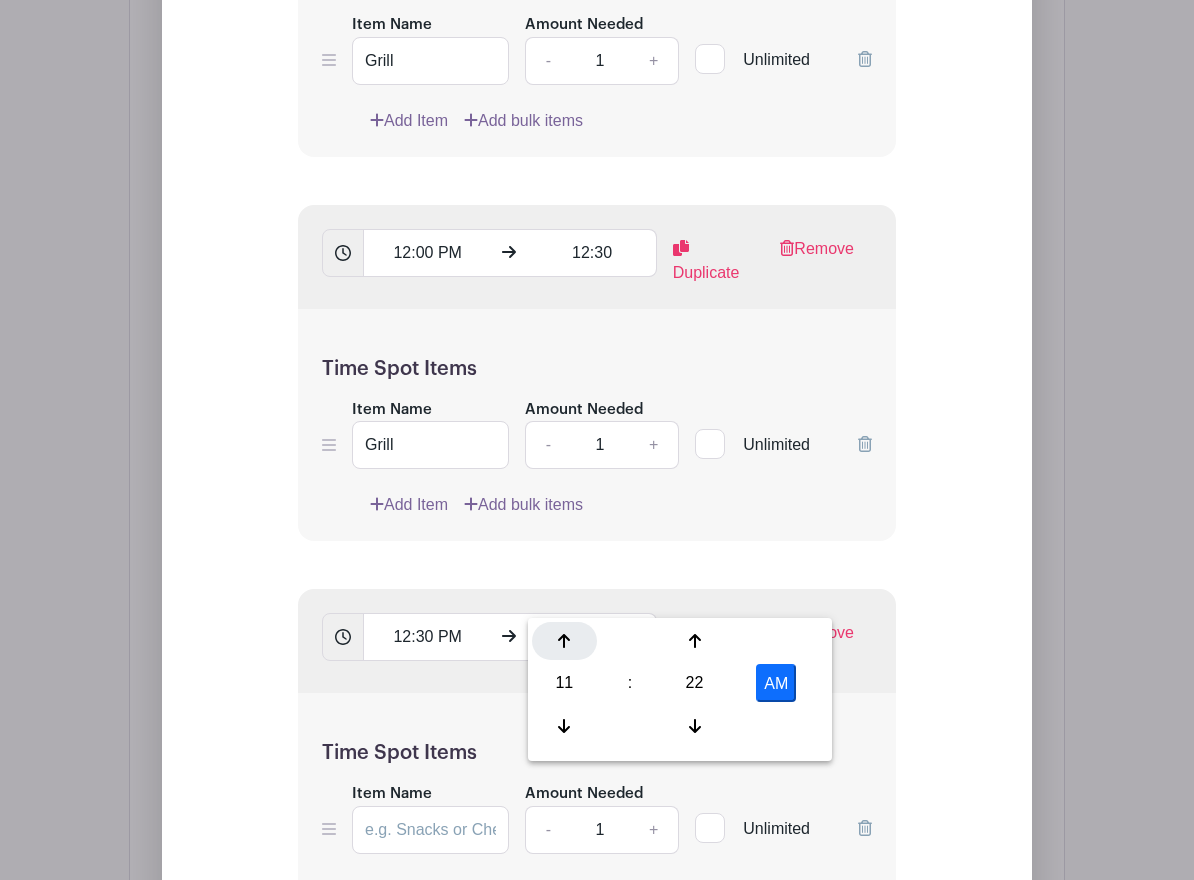 click 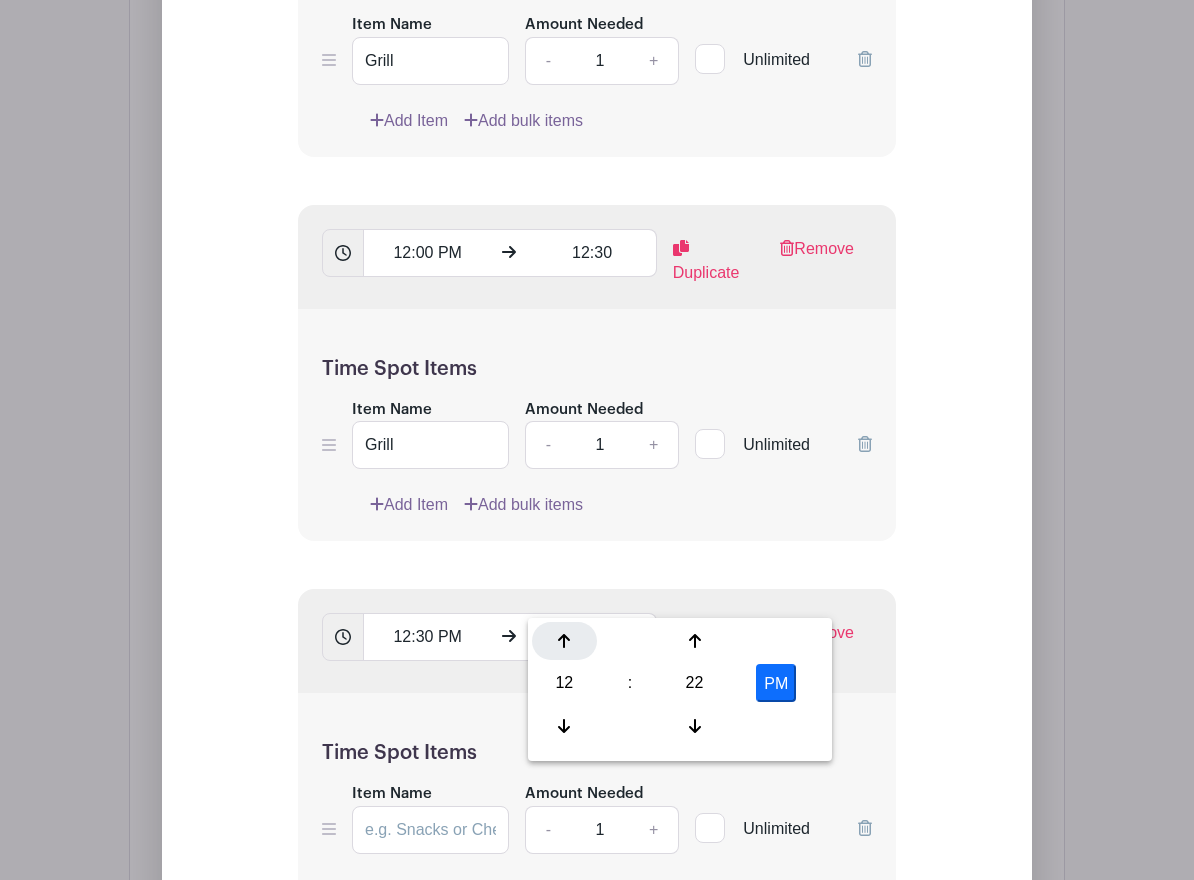 click 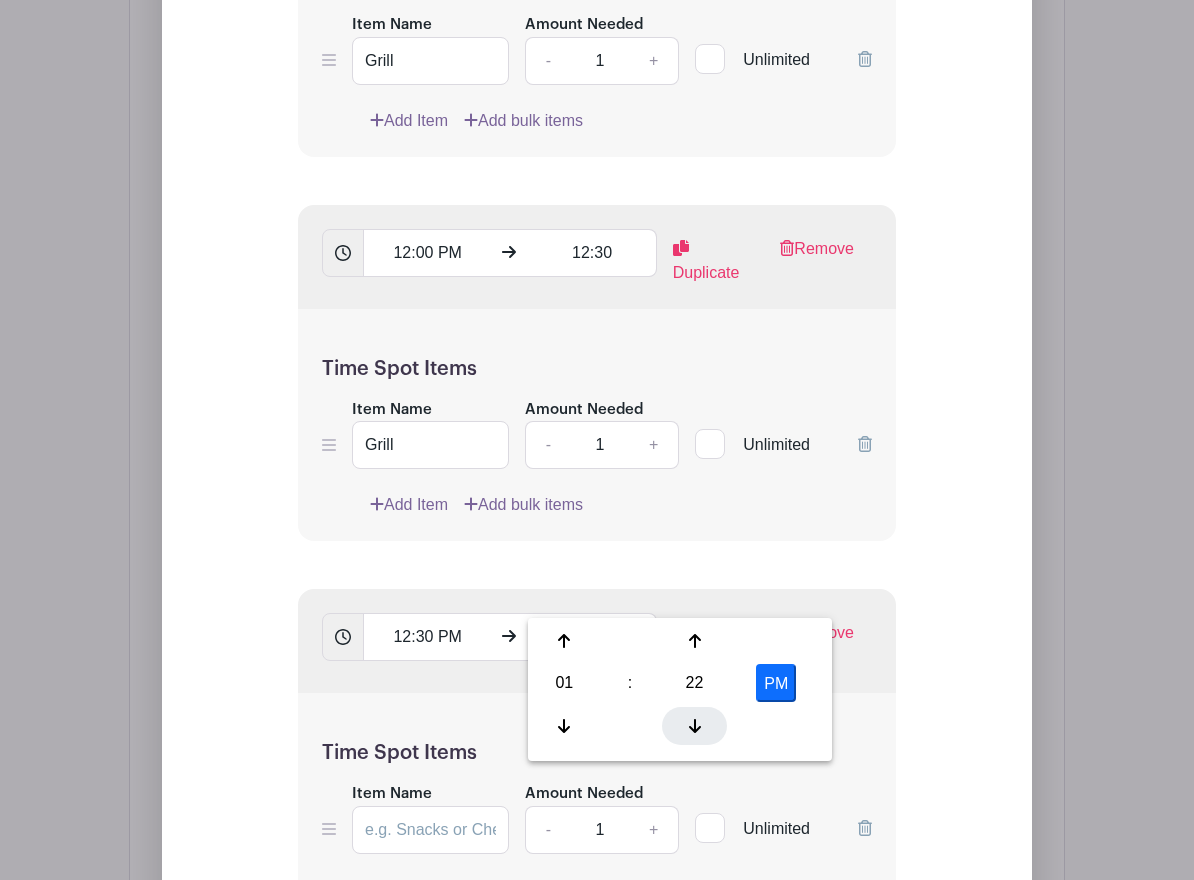 click 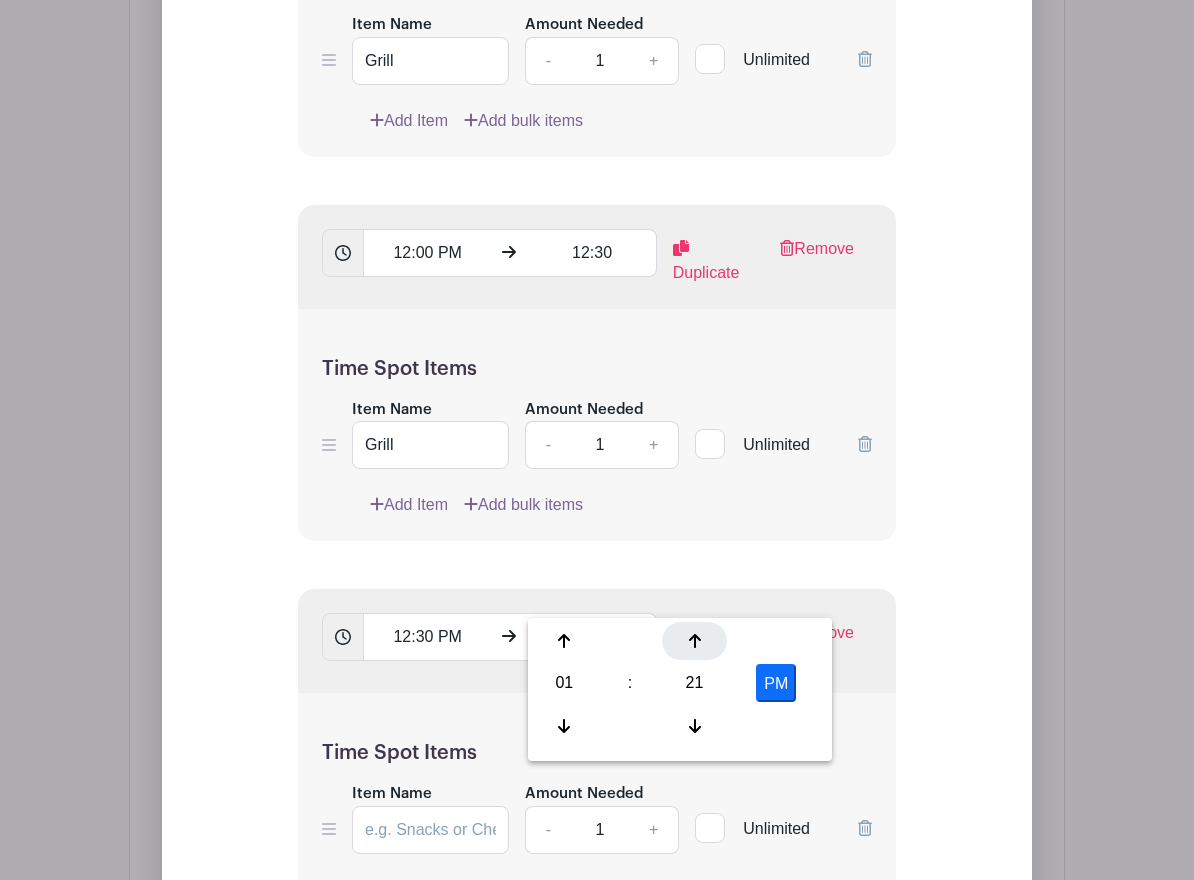 click 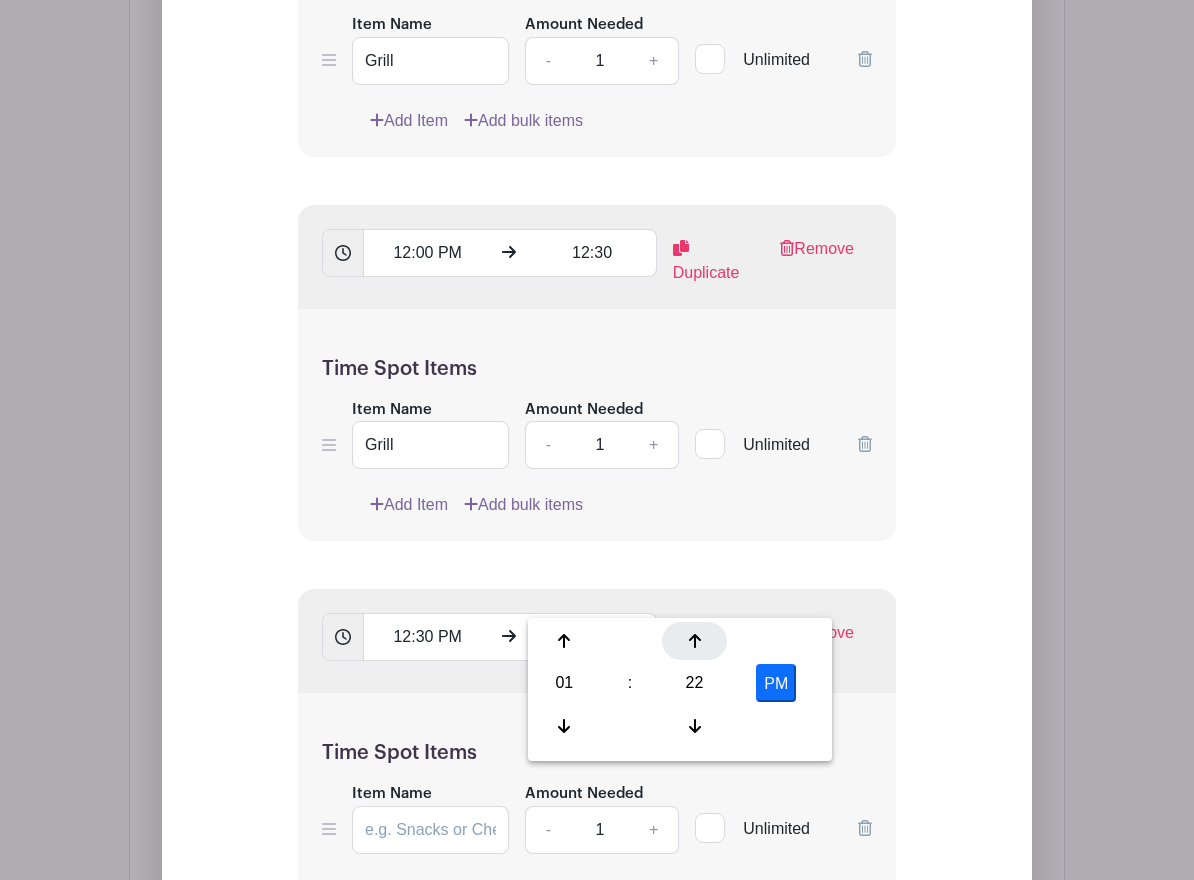 click 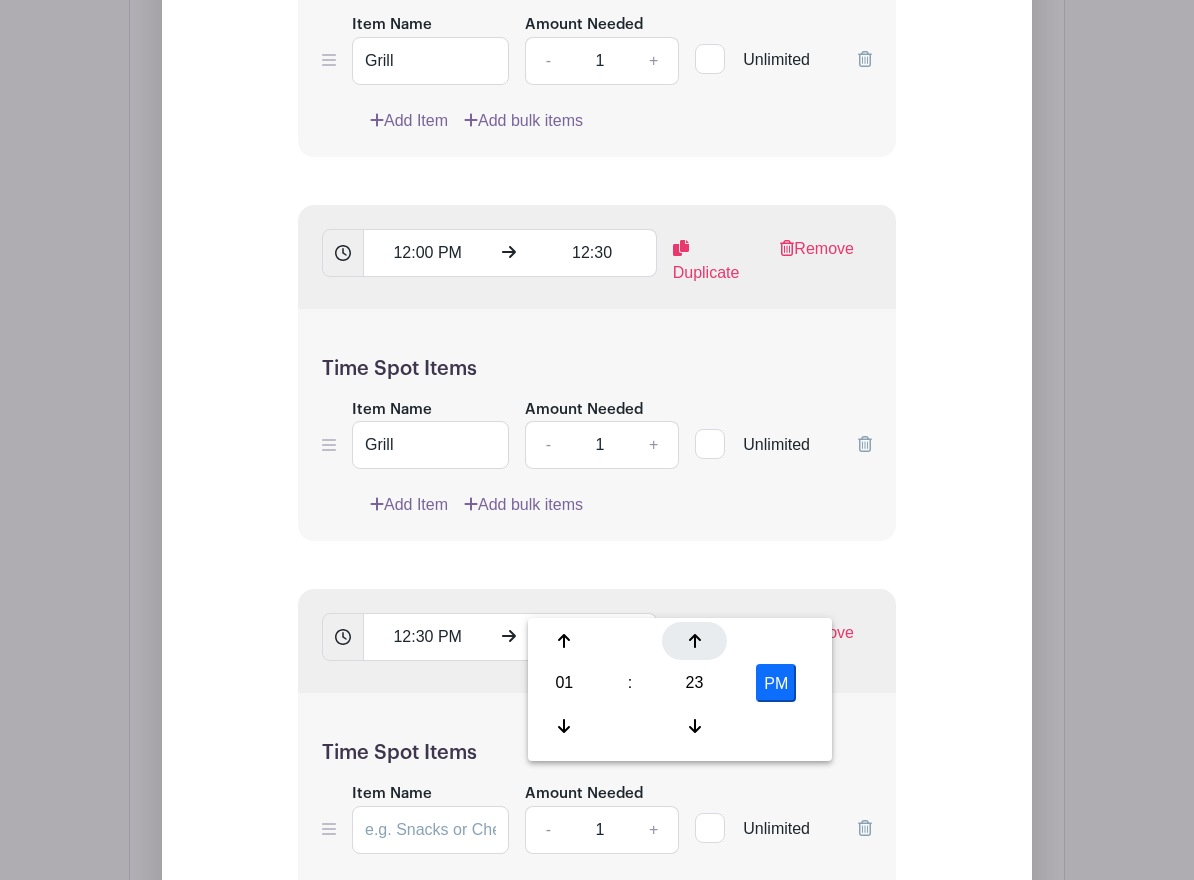 click 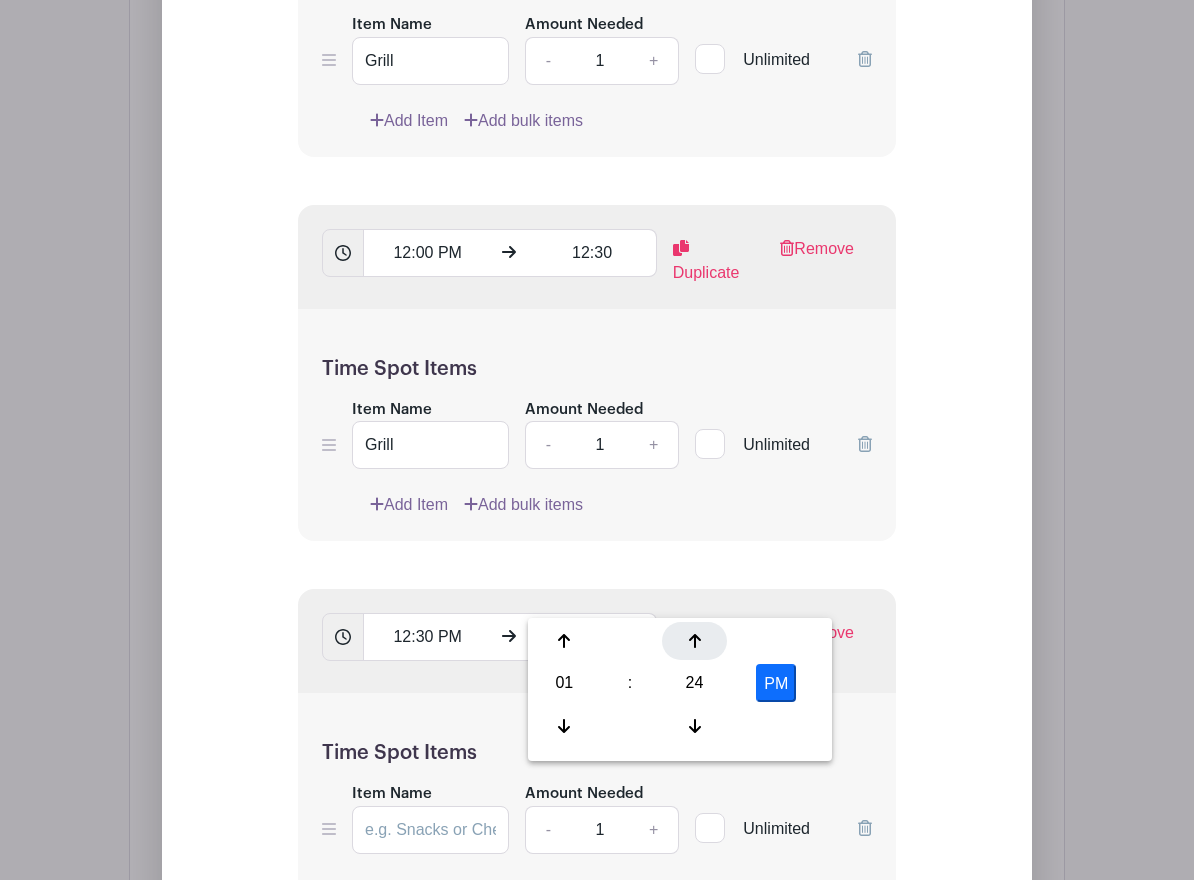 click 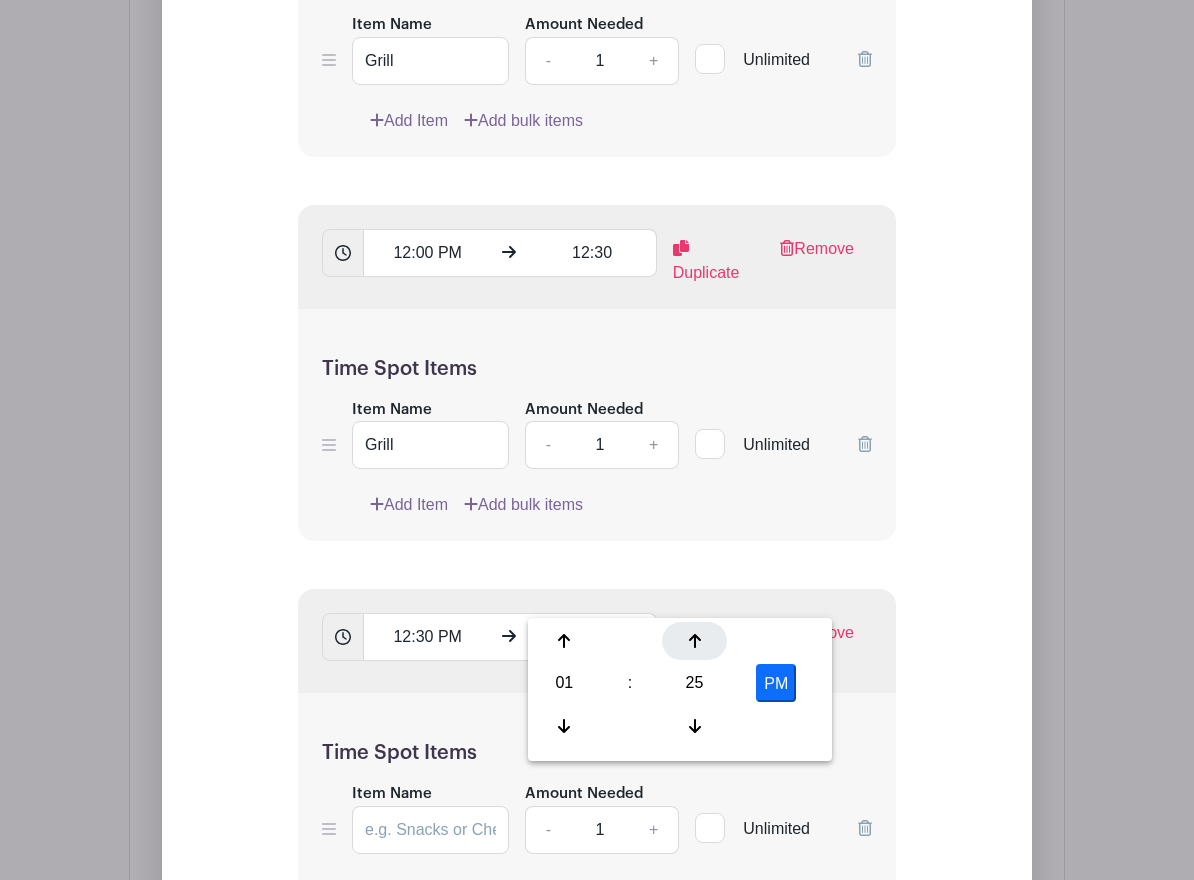 click 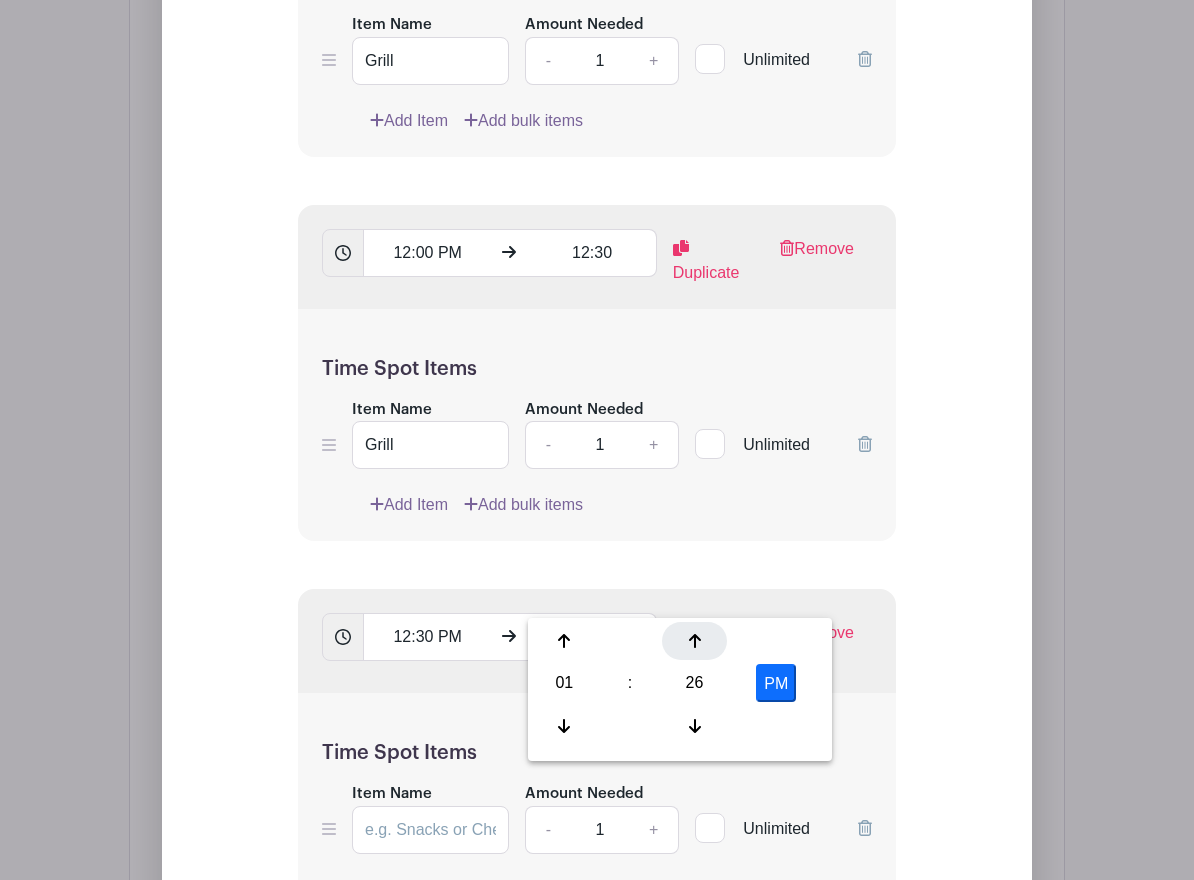 click 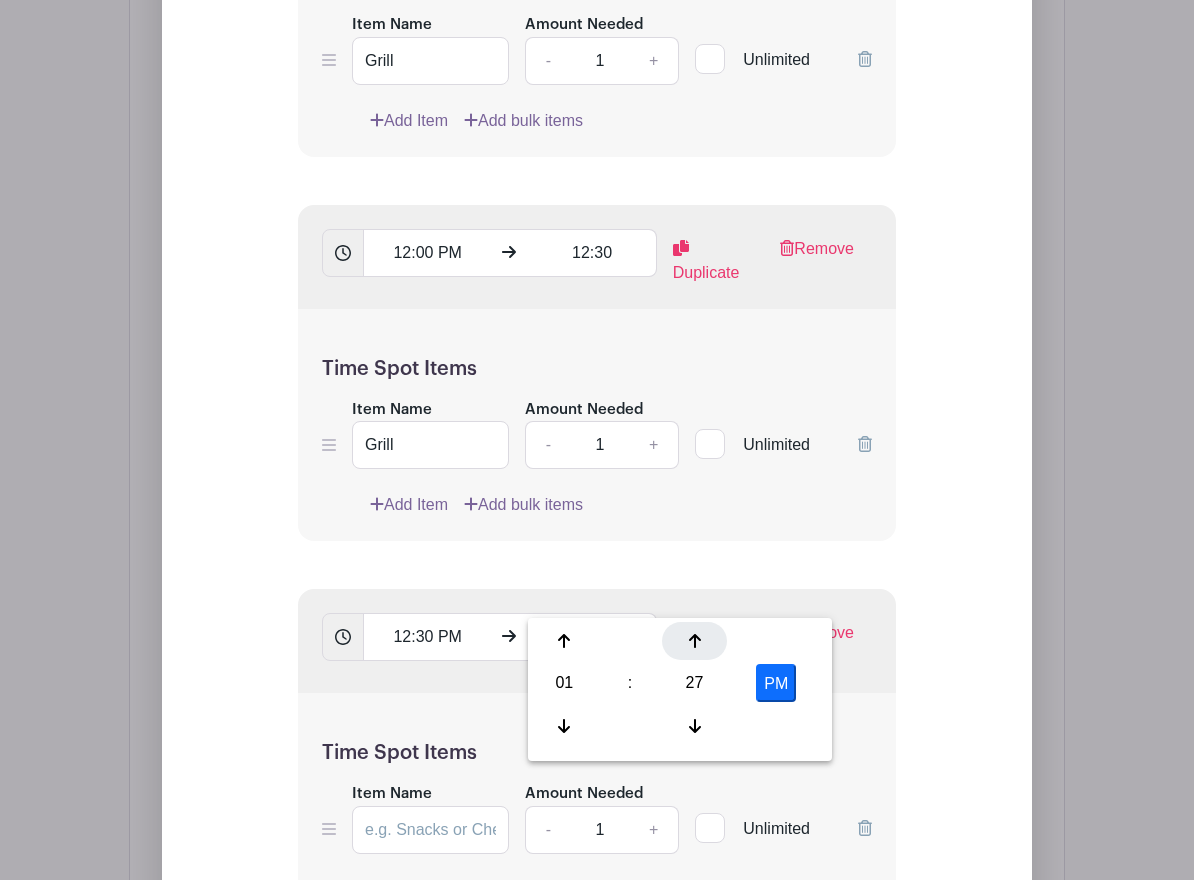 click 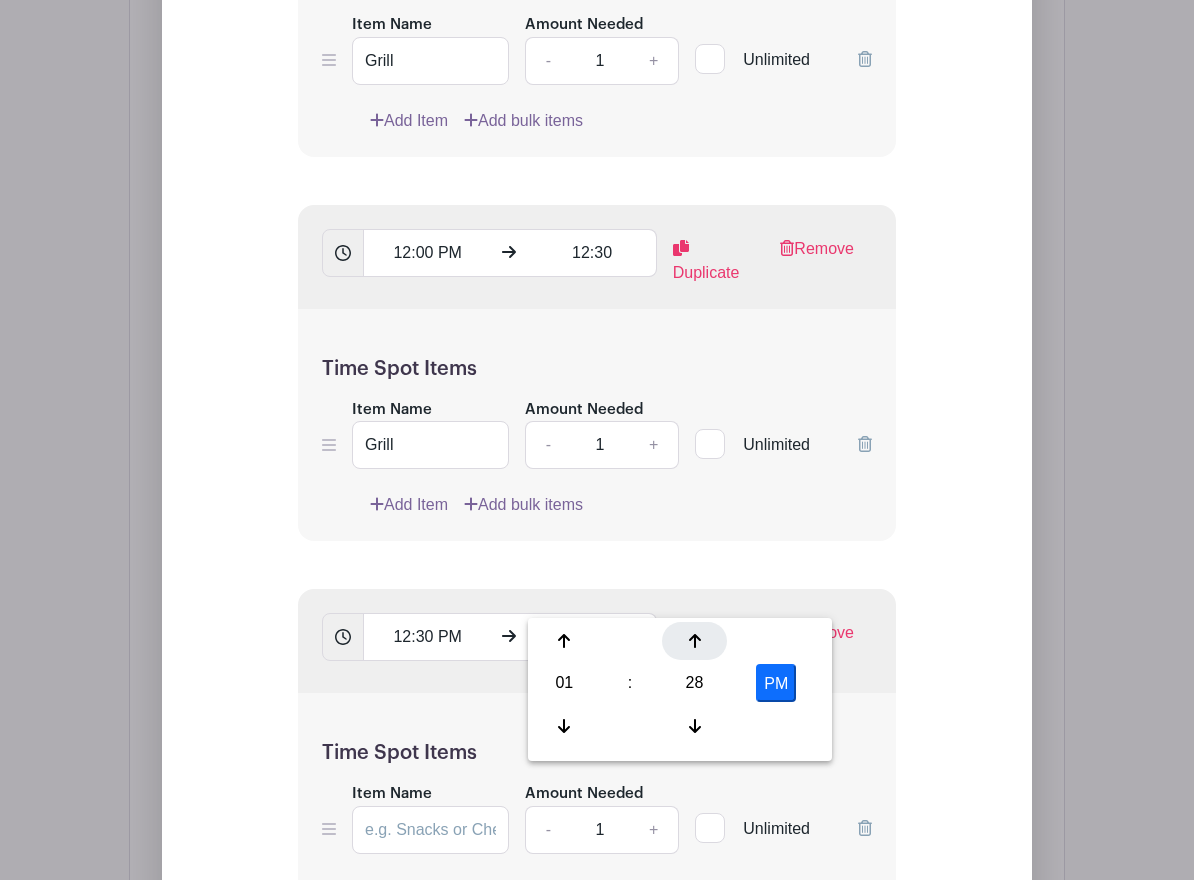 click 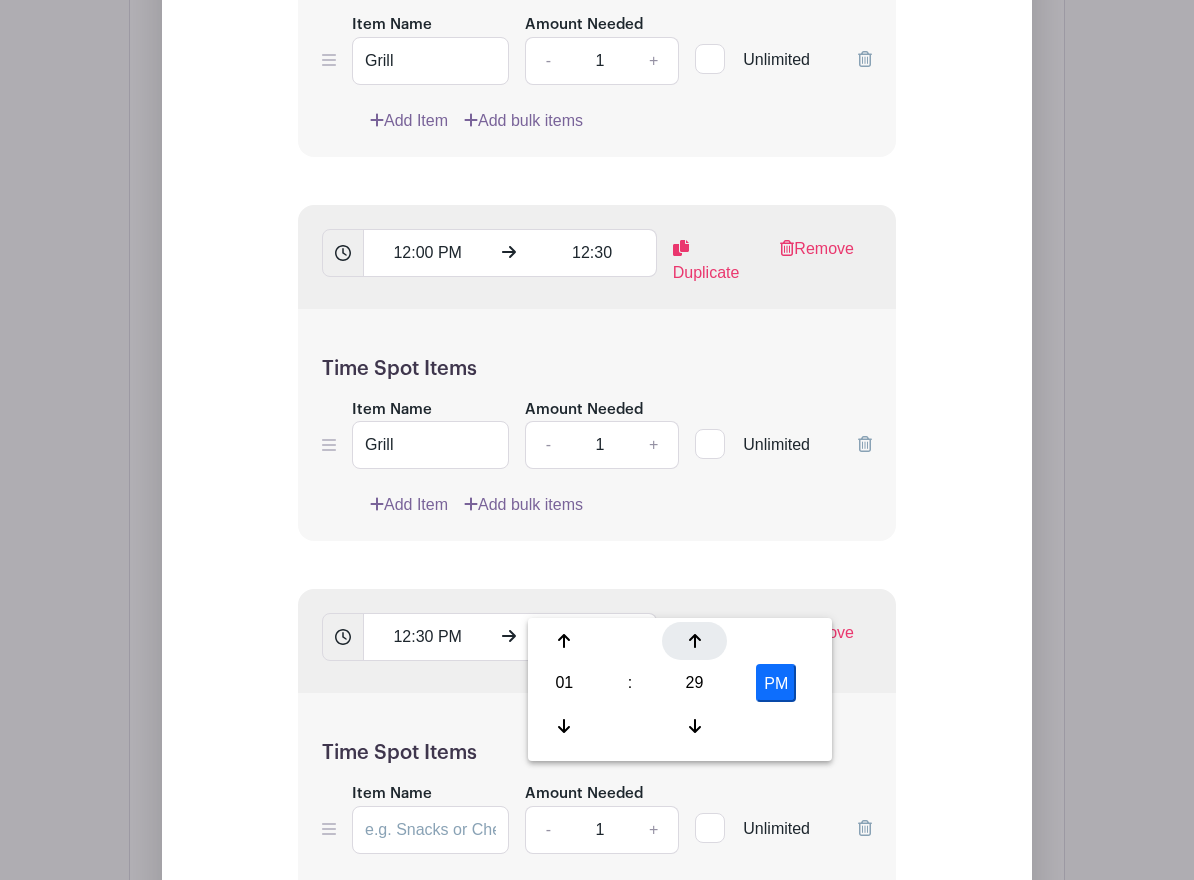 click 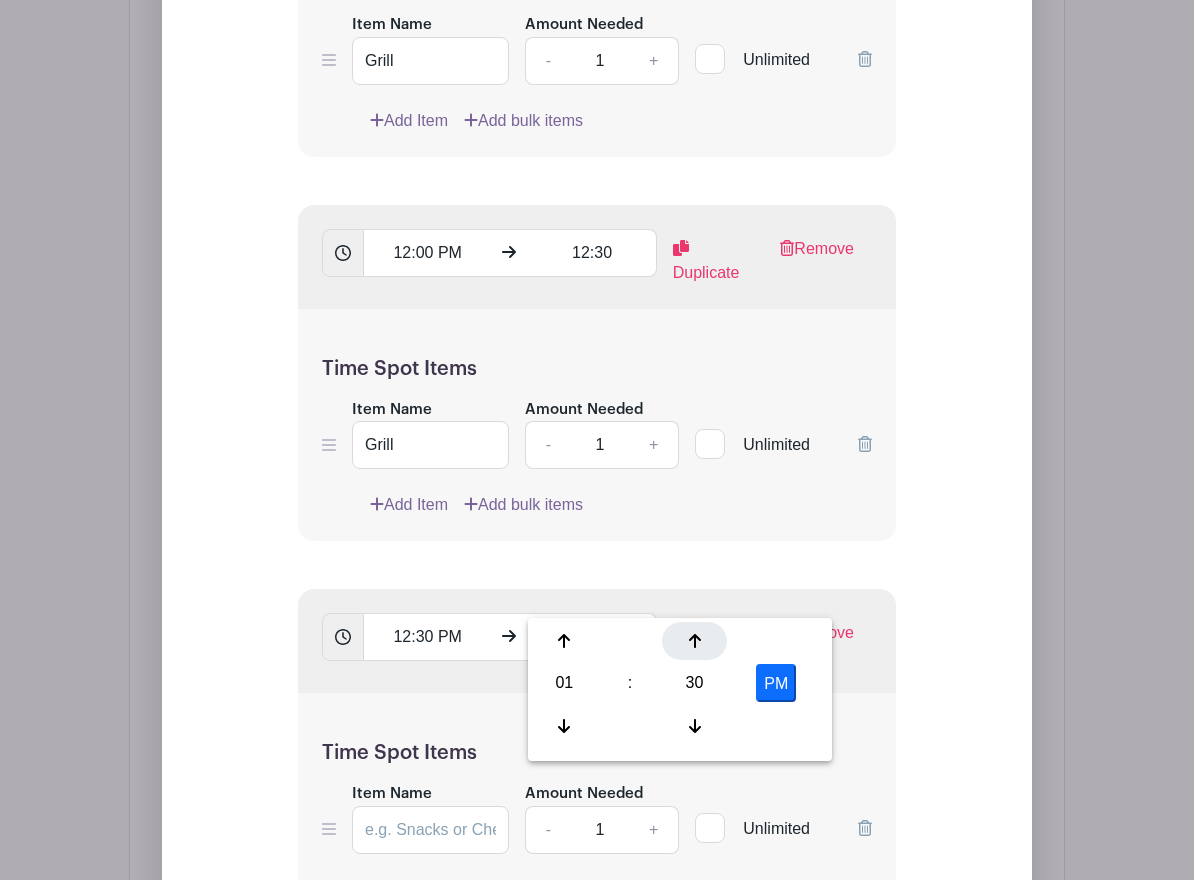scroll, scrollTop: 3027, scrollLeft: 0, axis: vertical 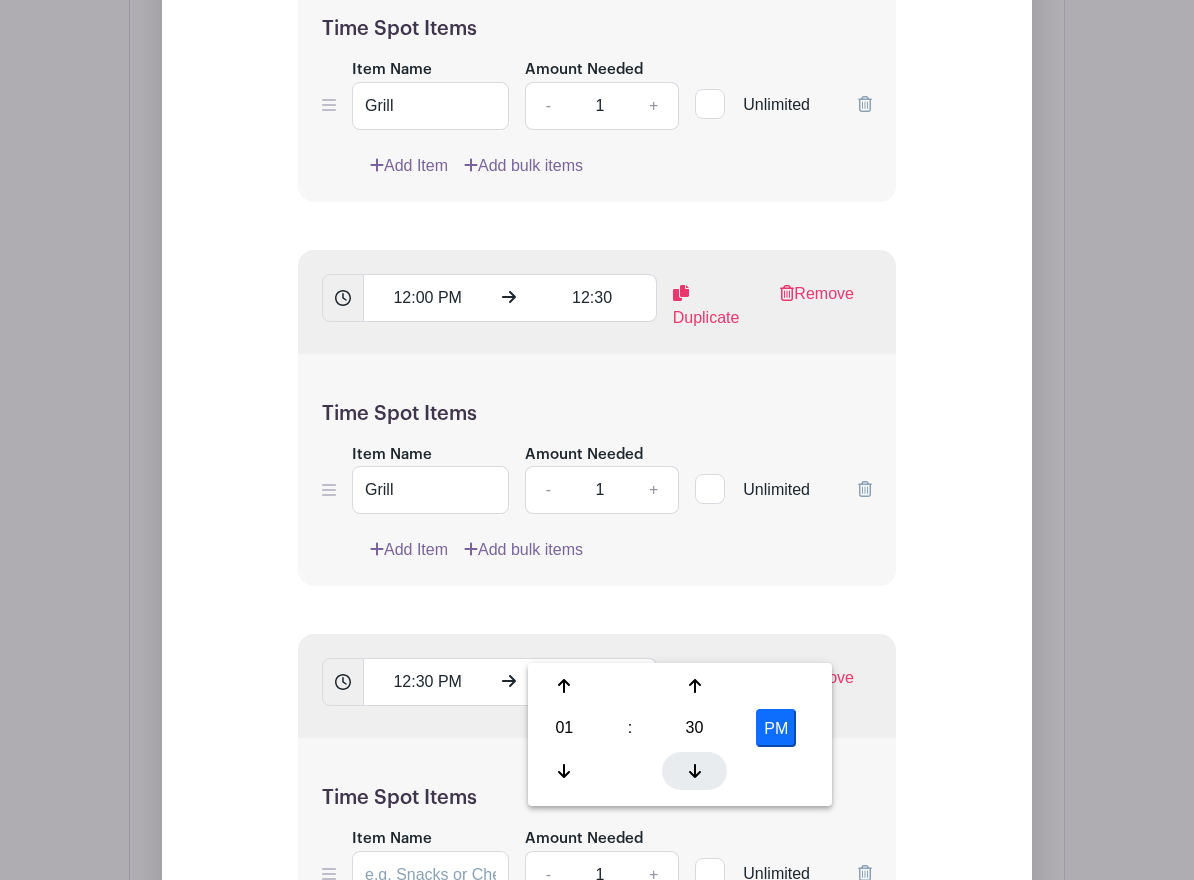 click 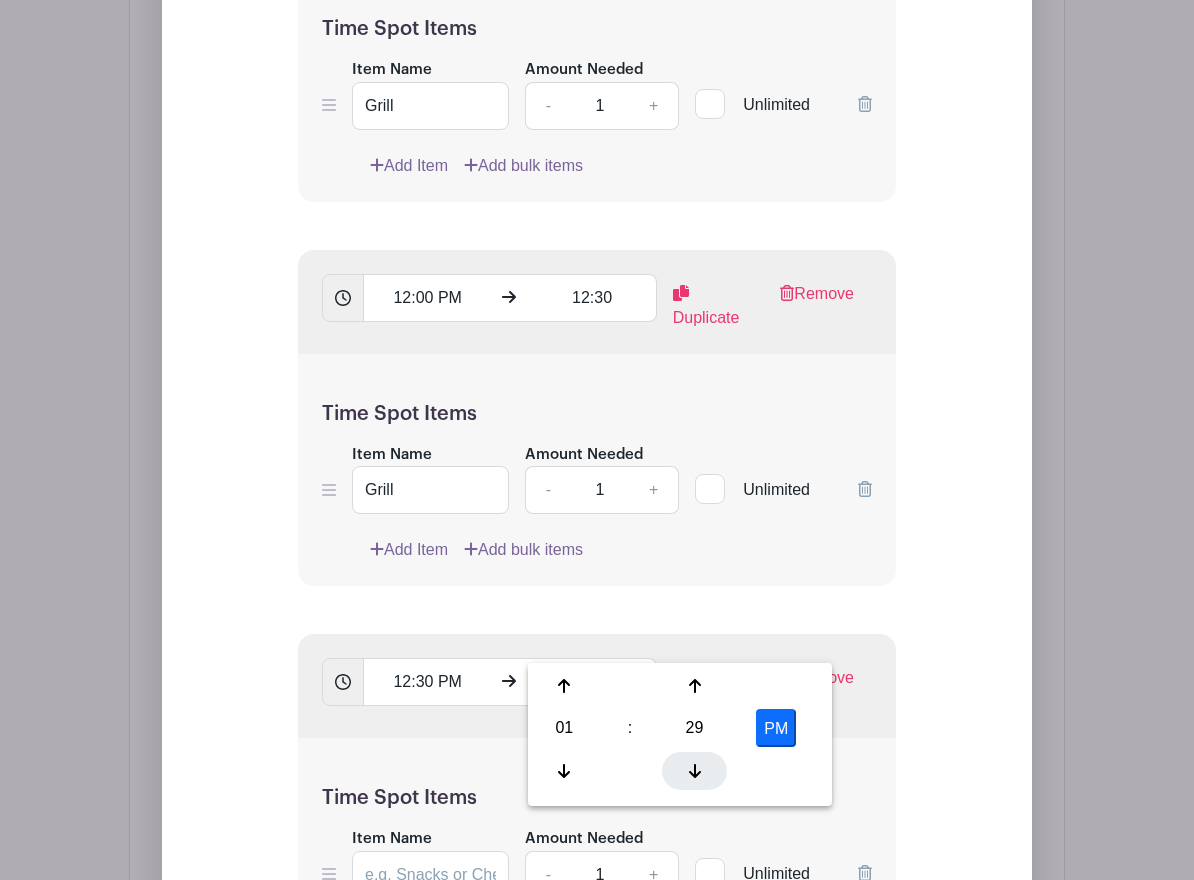 click 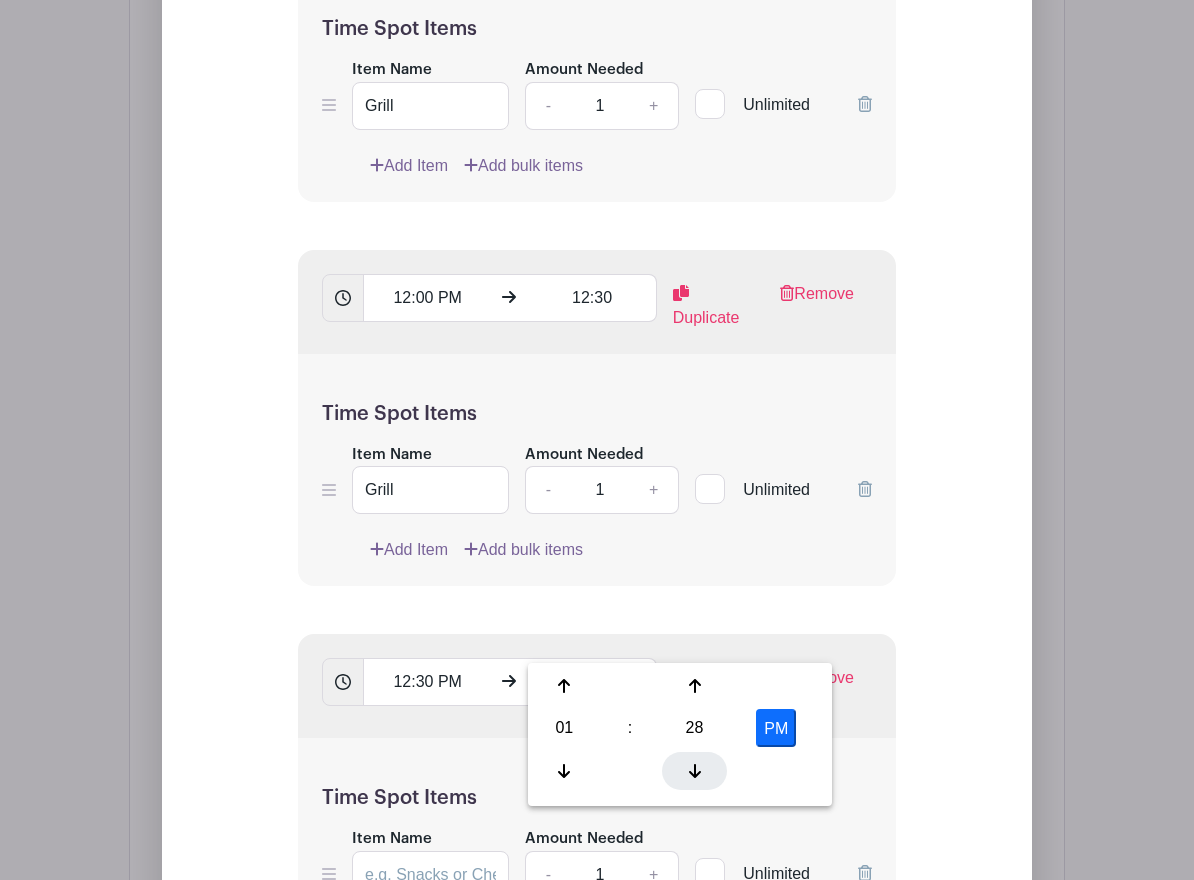 click 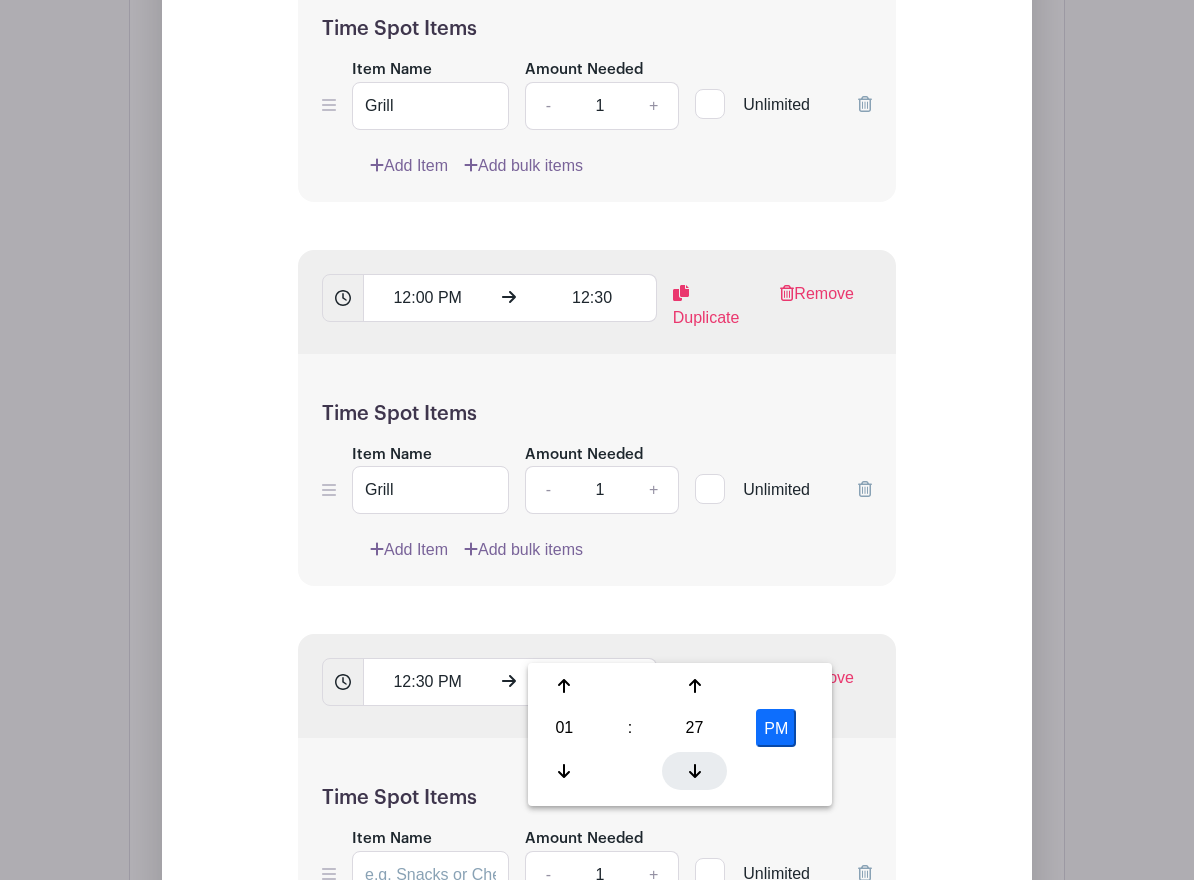 click 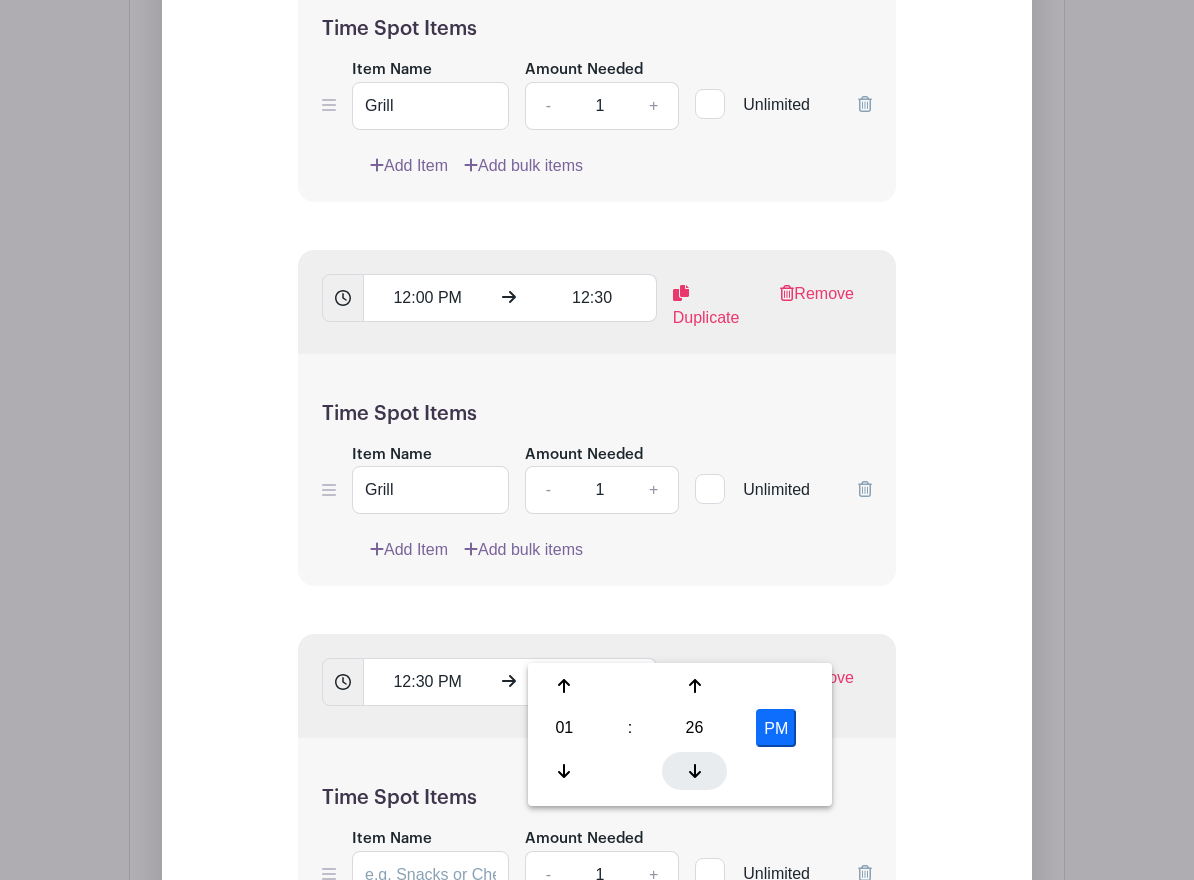 click 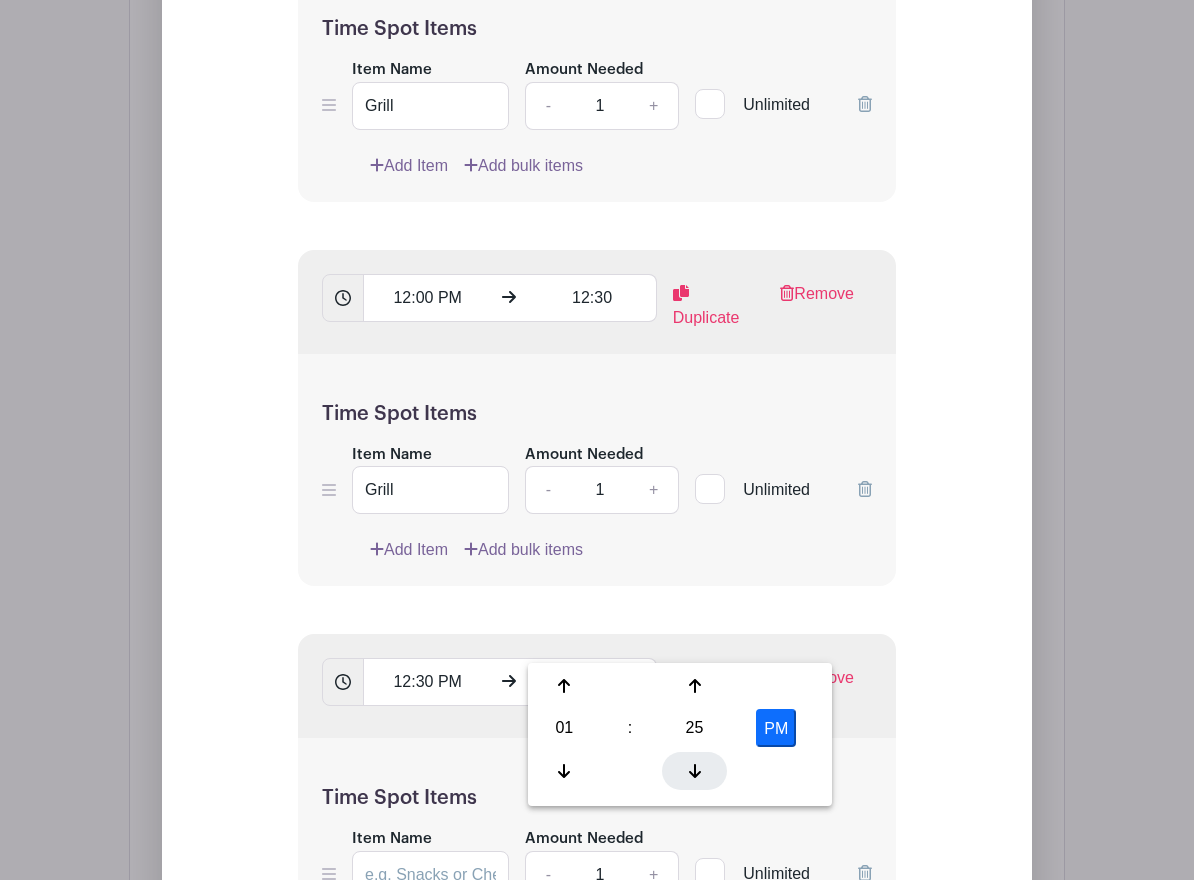 click 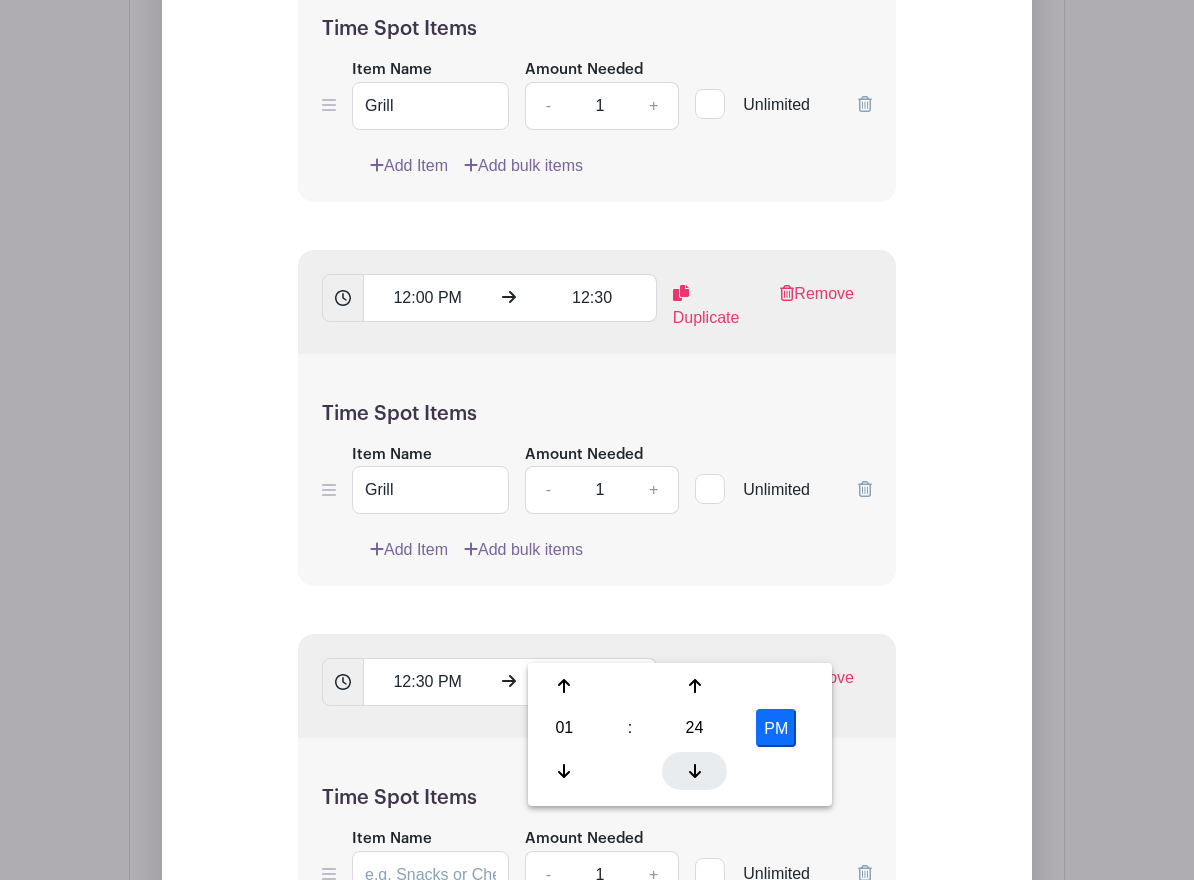 click 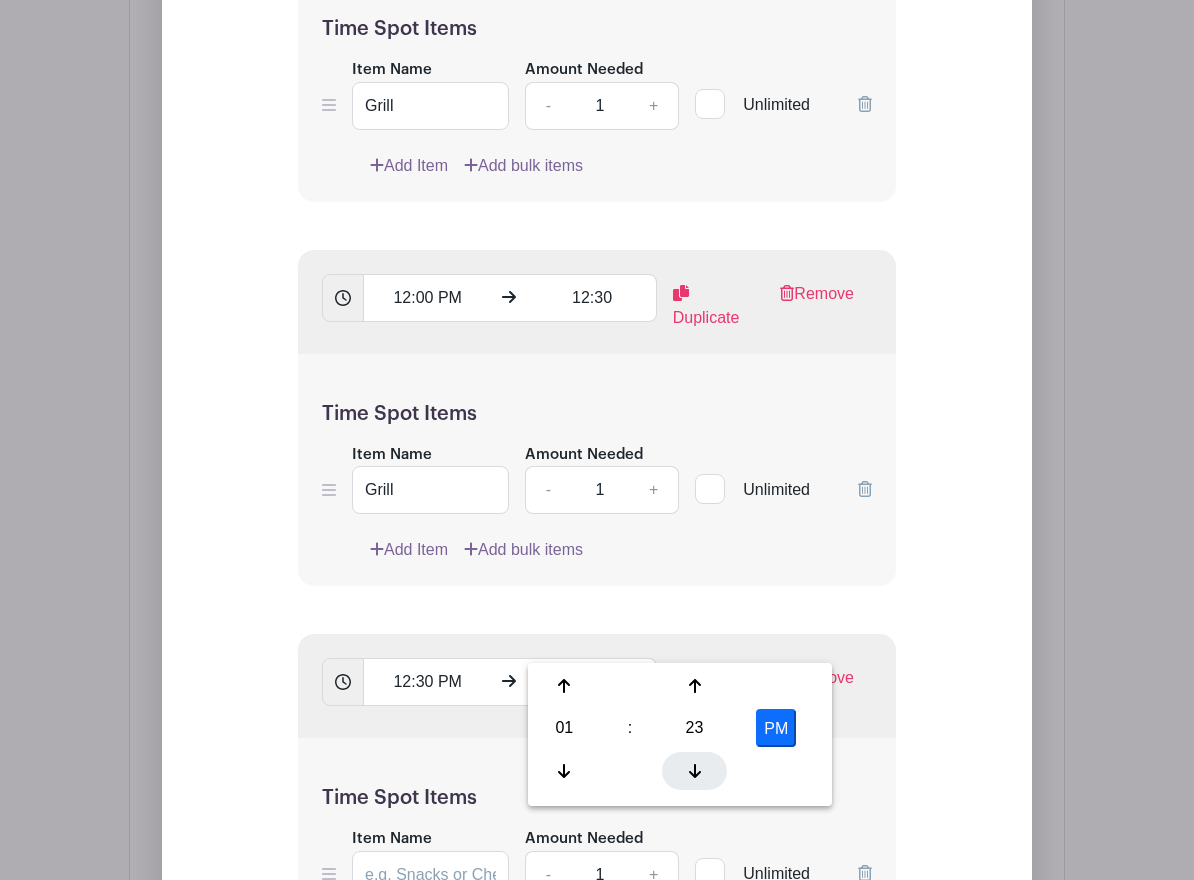 scroll, scrollTop: 3026, scrollLeft: 0, axis: vertical 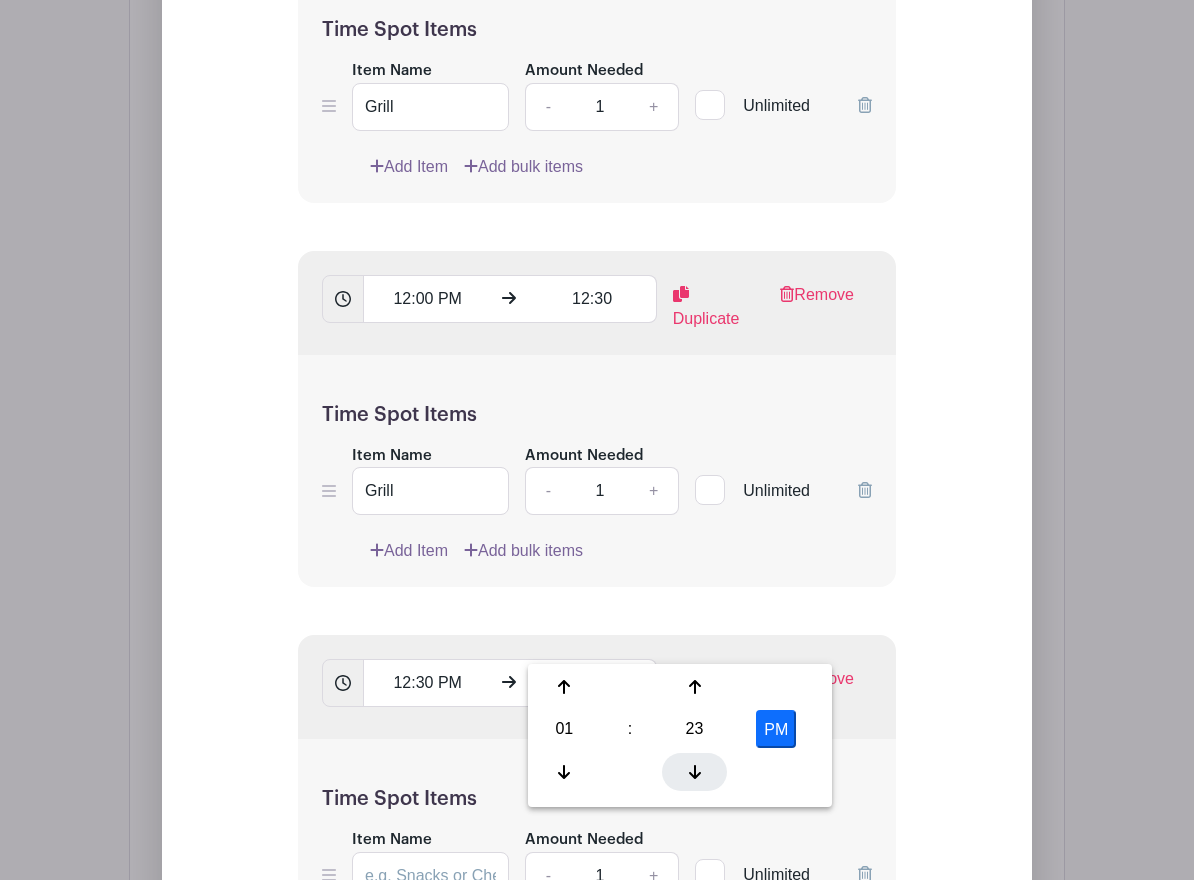 click 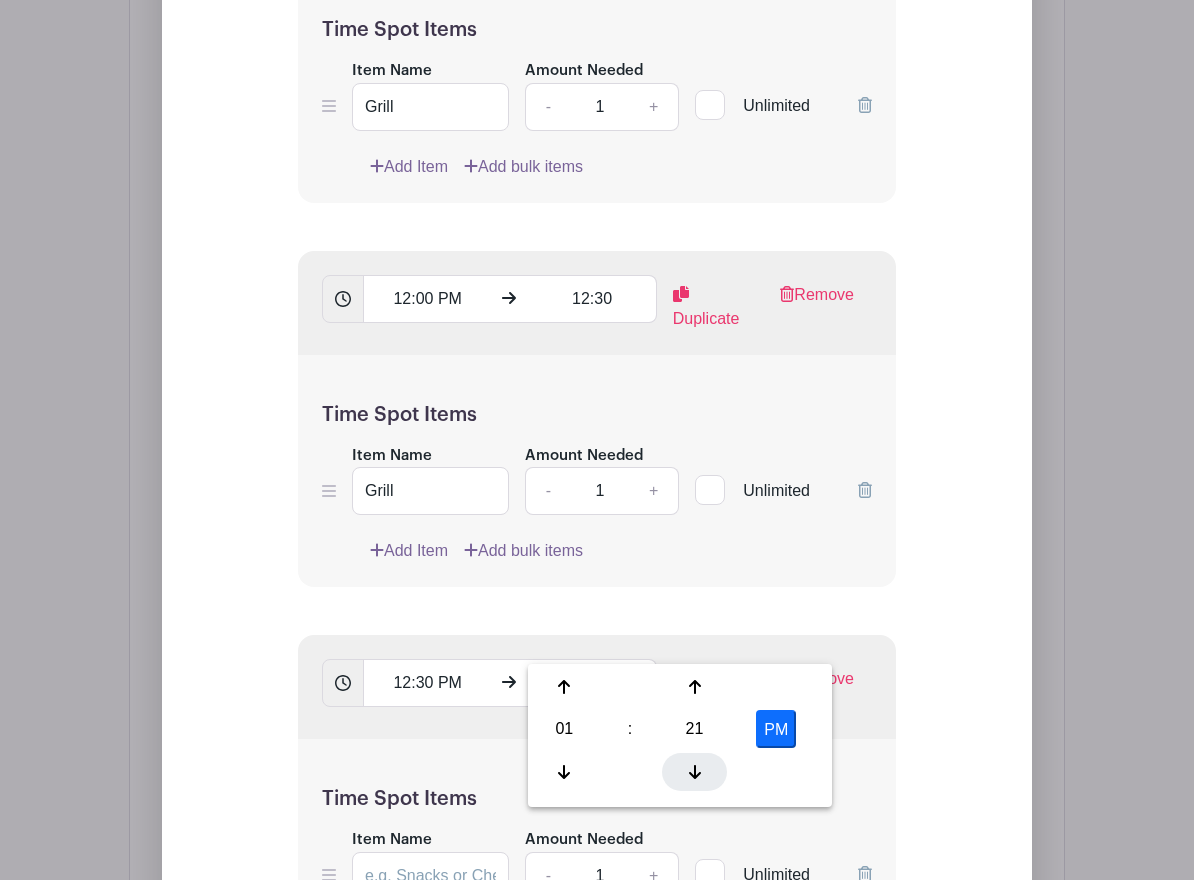 click 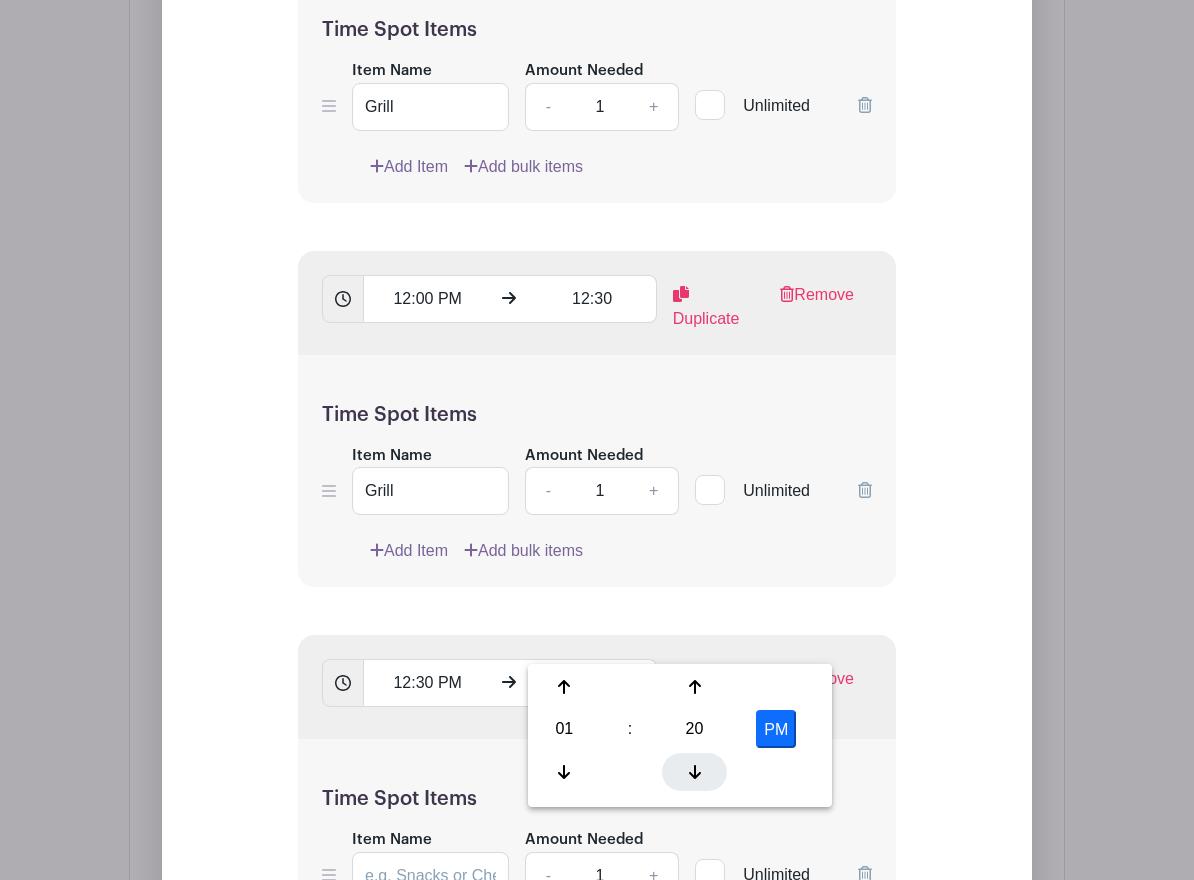 click 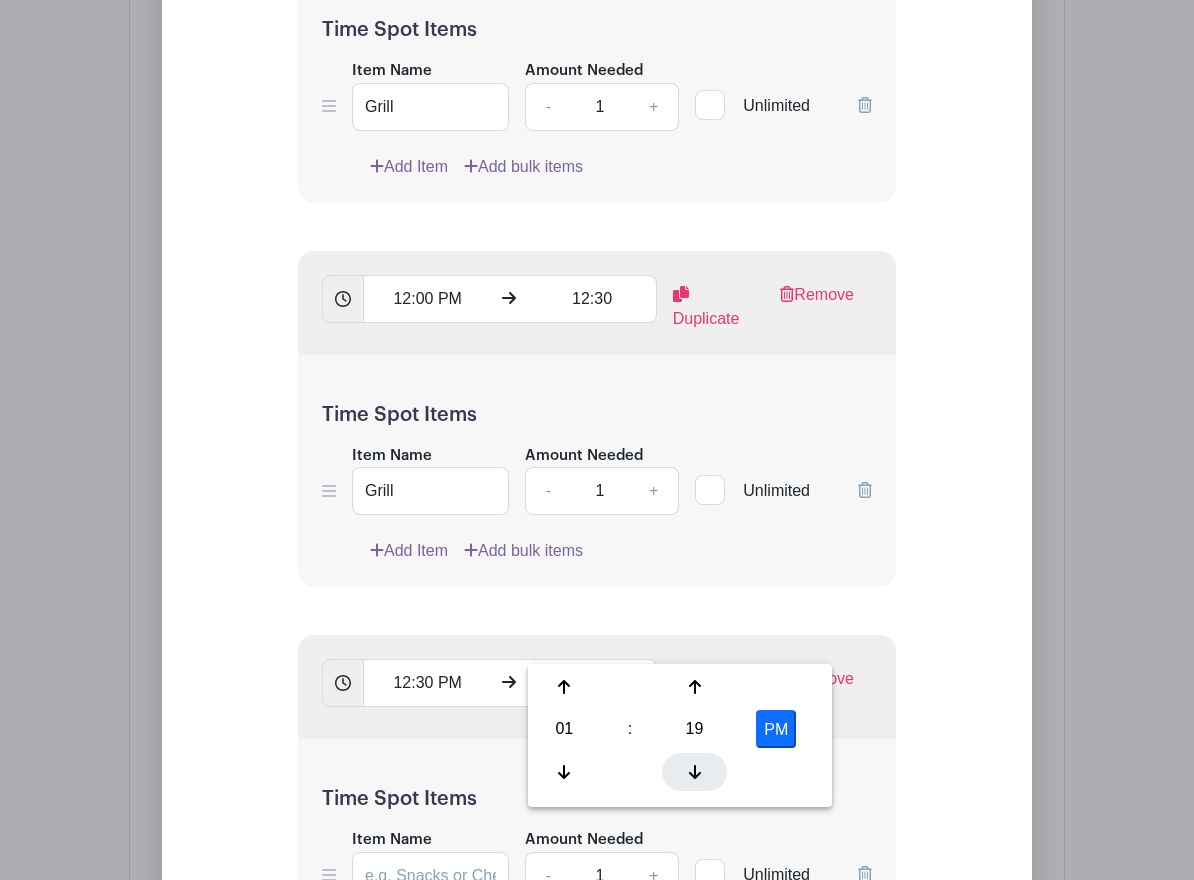 click 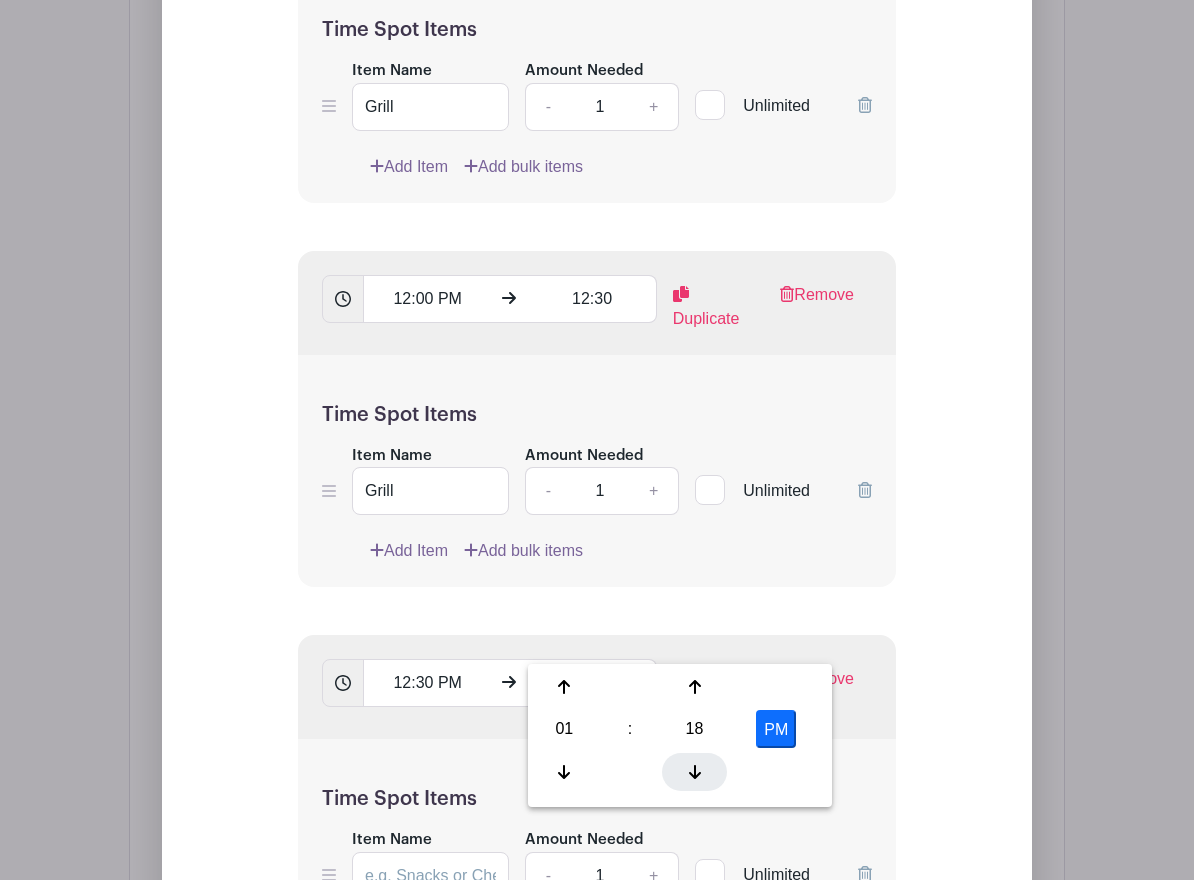 click 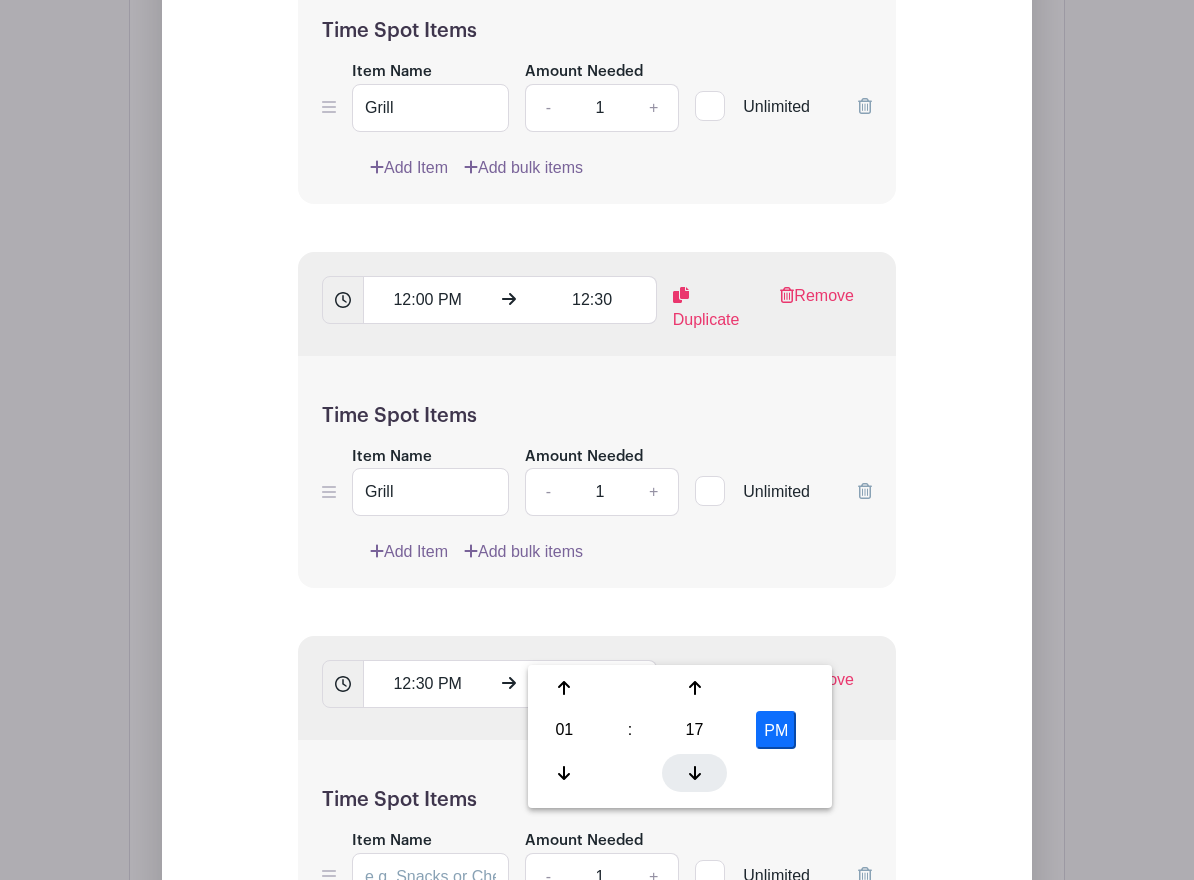click 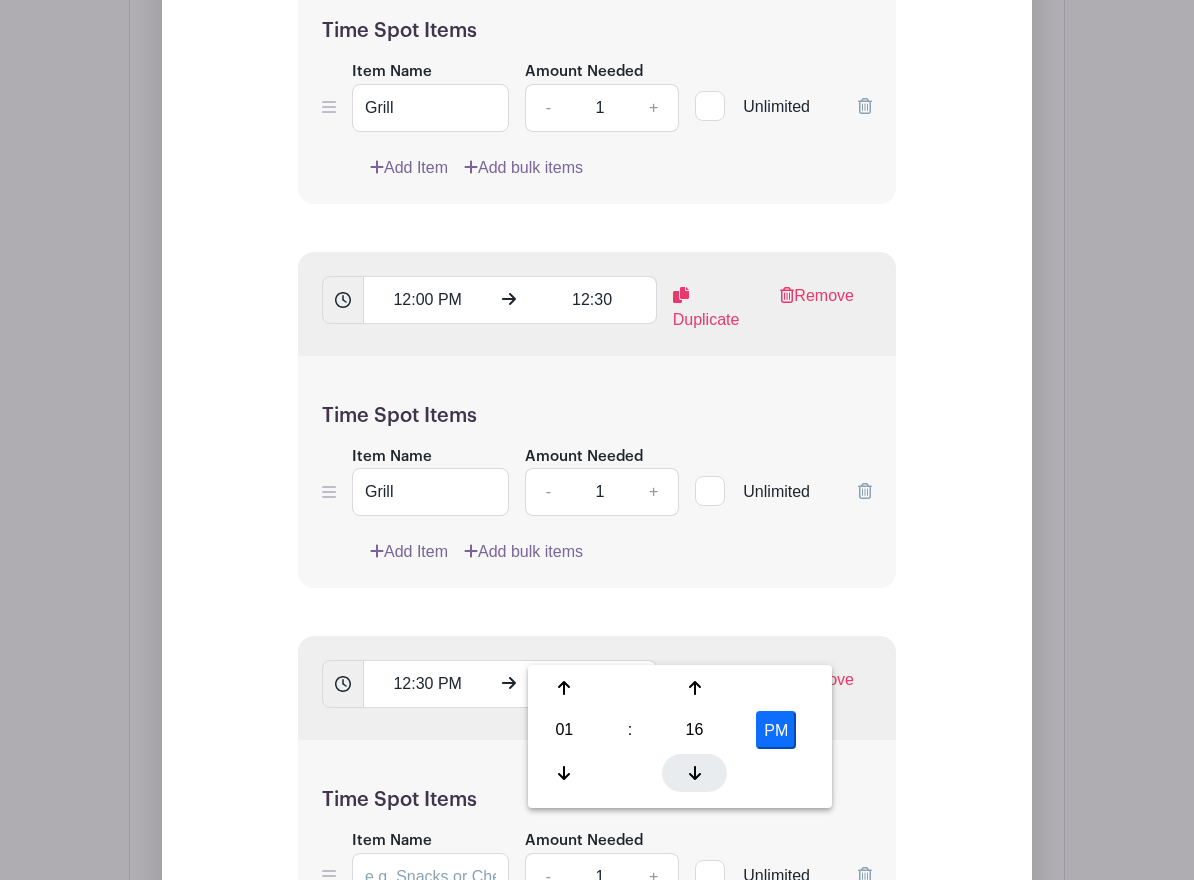 click 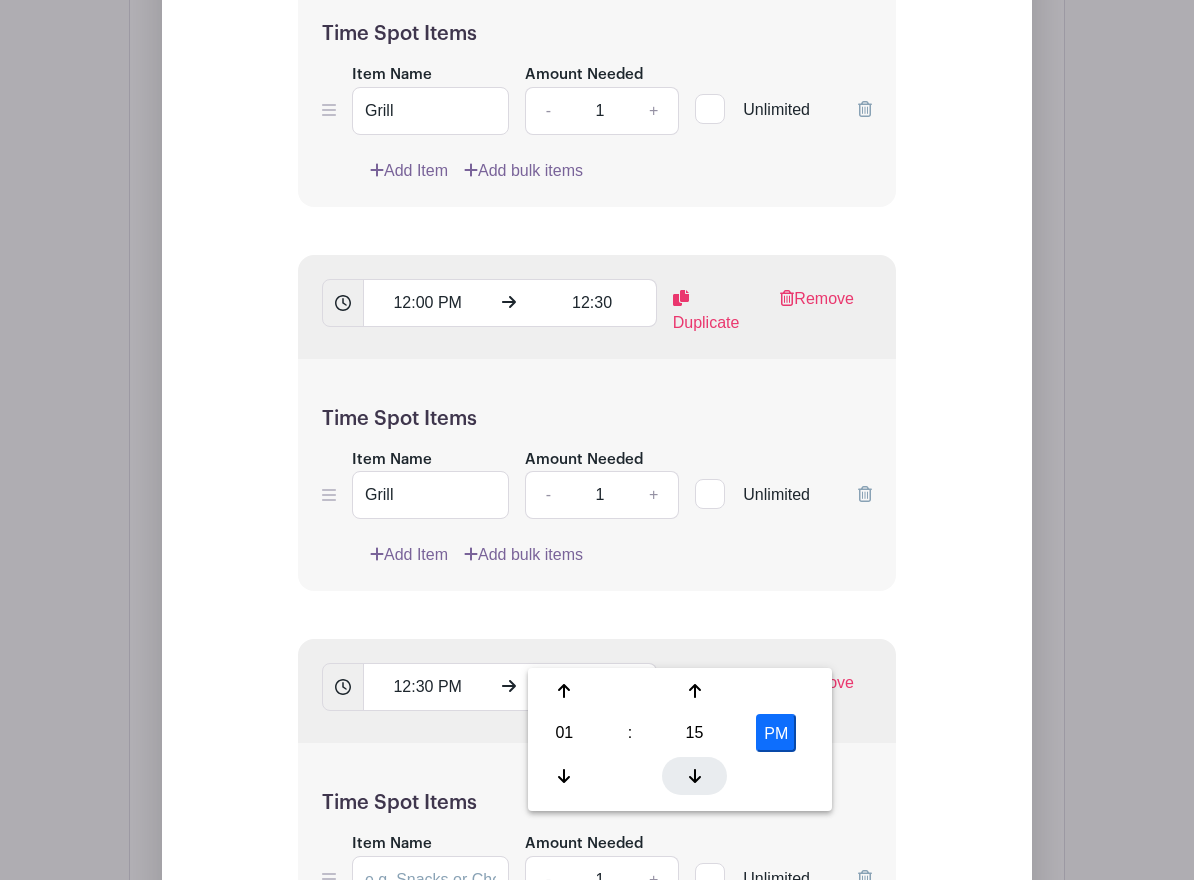 click at bounding box center [694, 776] 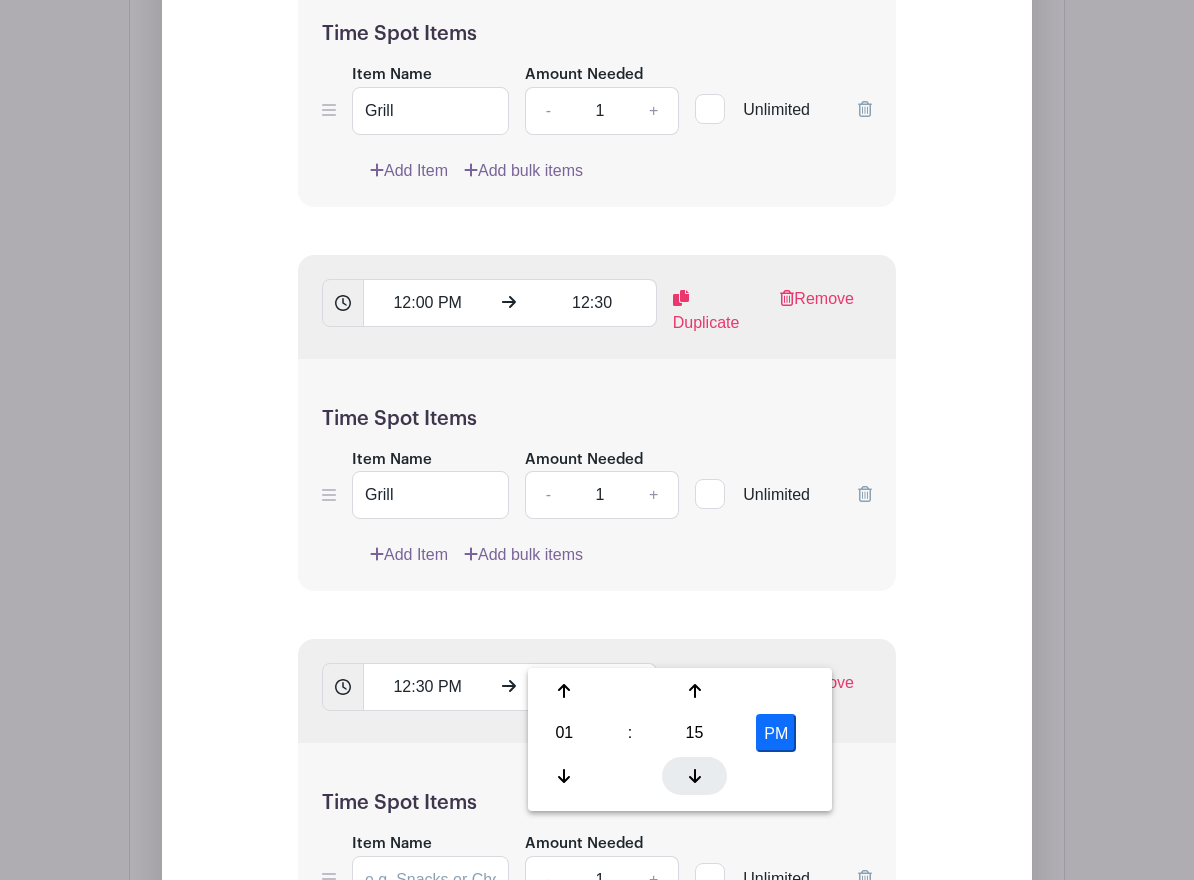 scroll, scrollTop: 3021, scrollLeft: 0, axis: vertical 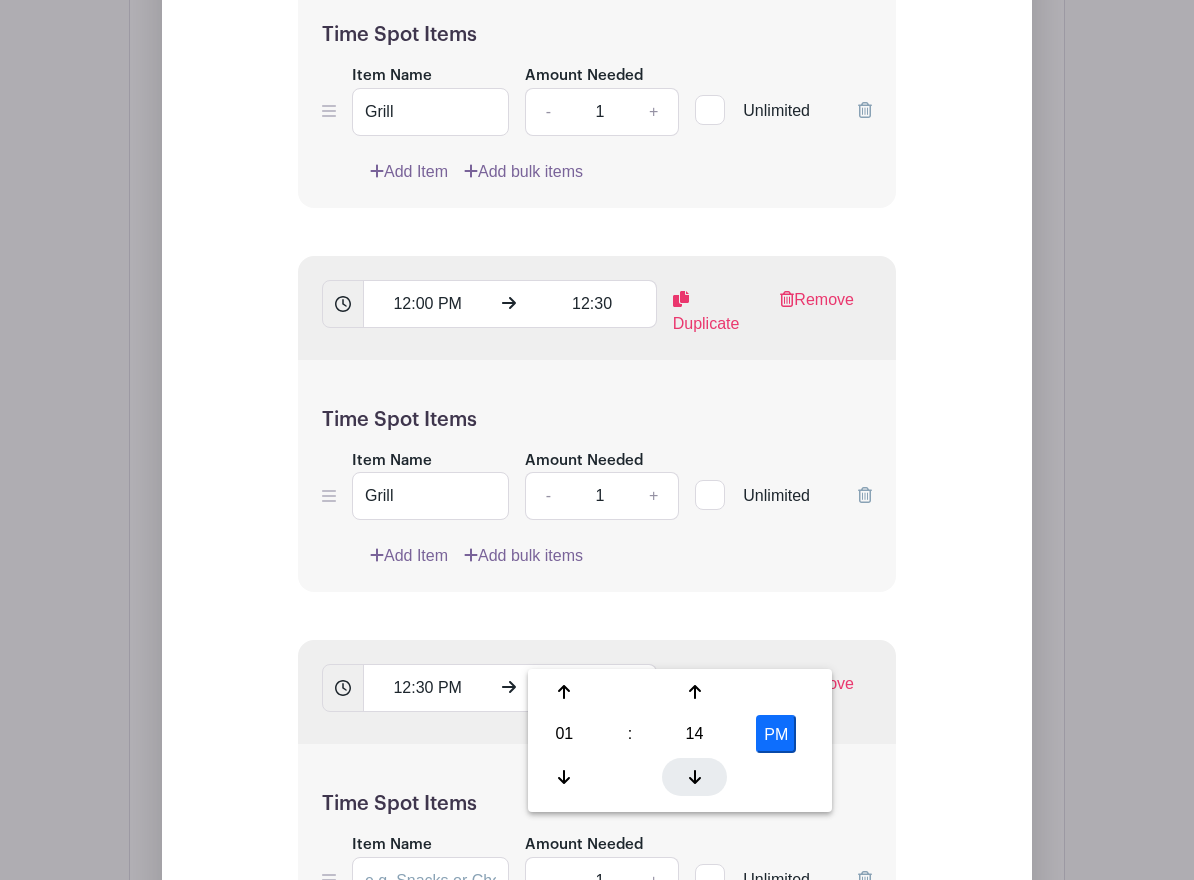 click at bounding box center [694, 777] 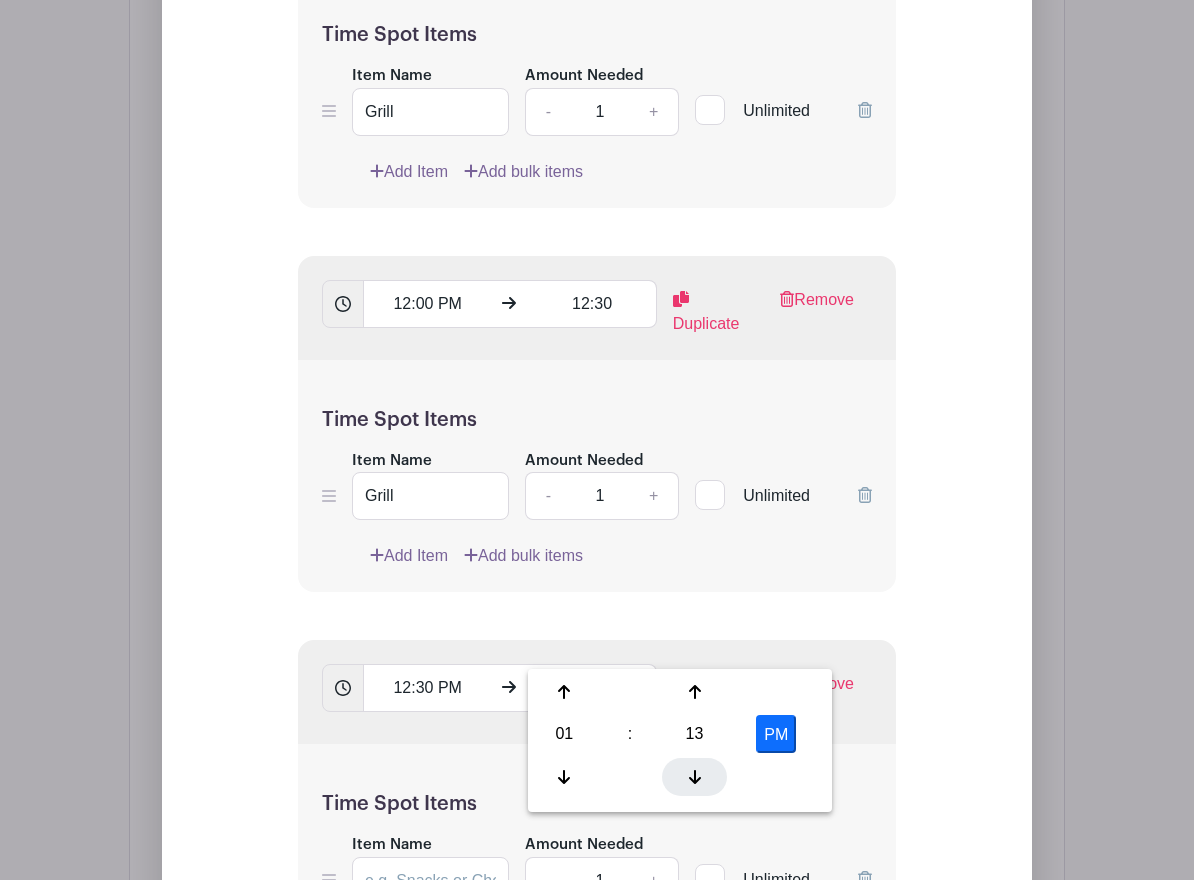 click at bounding box center (694, 777) 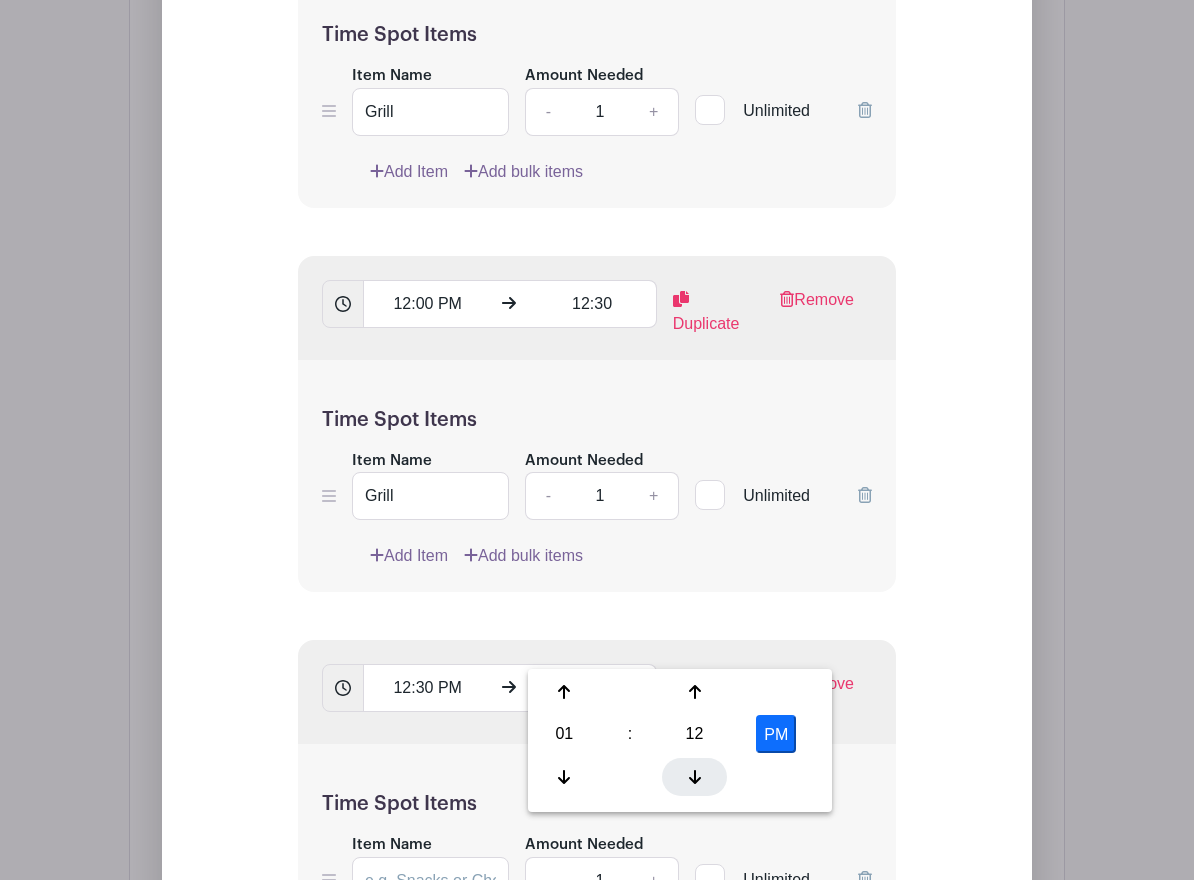 click at bounding box center (694, 777) 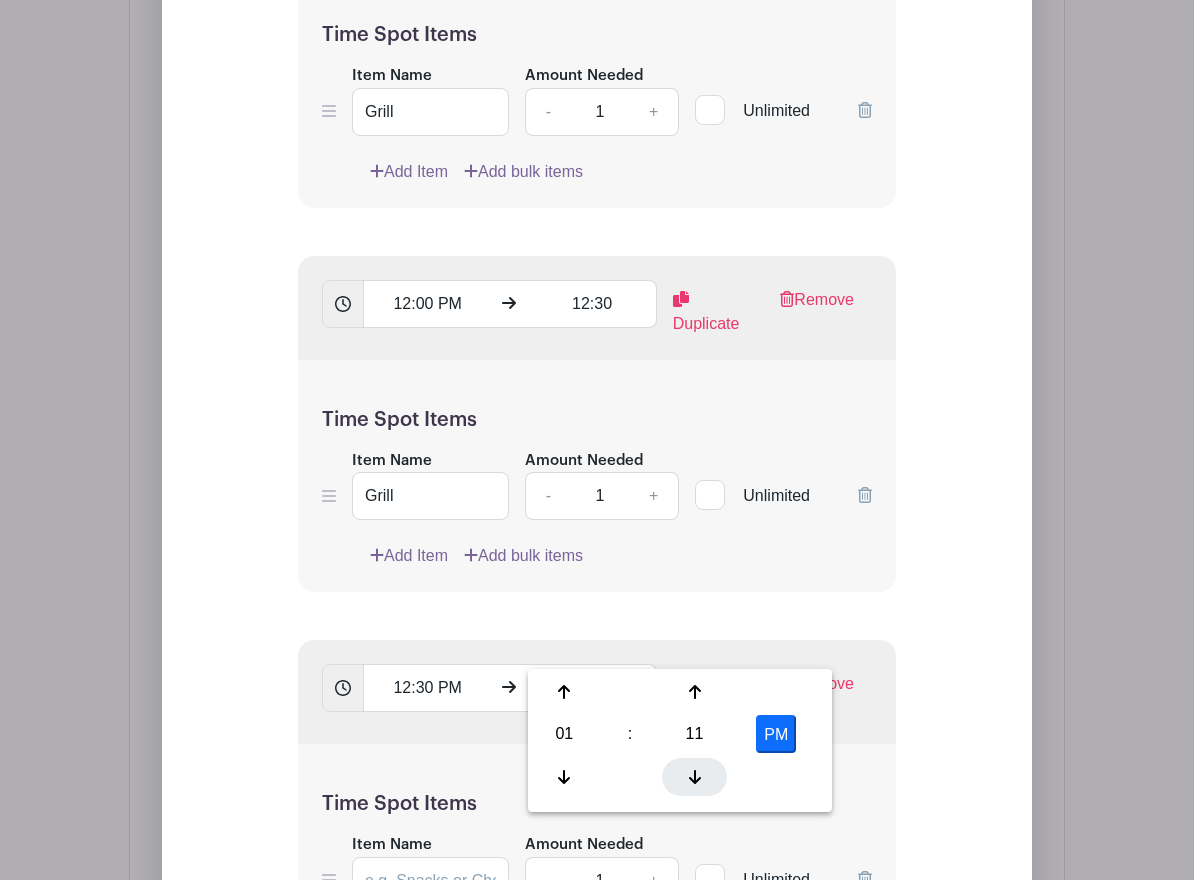 click at bounding box center (694, 777) 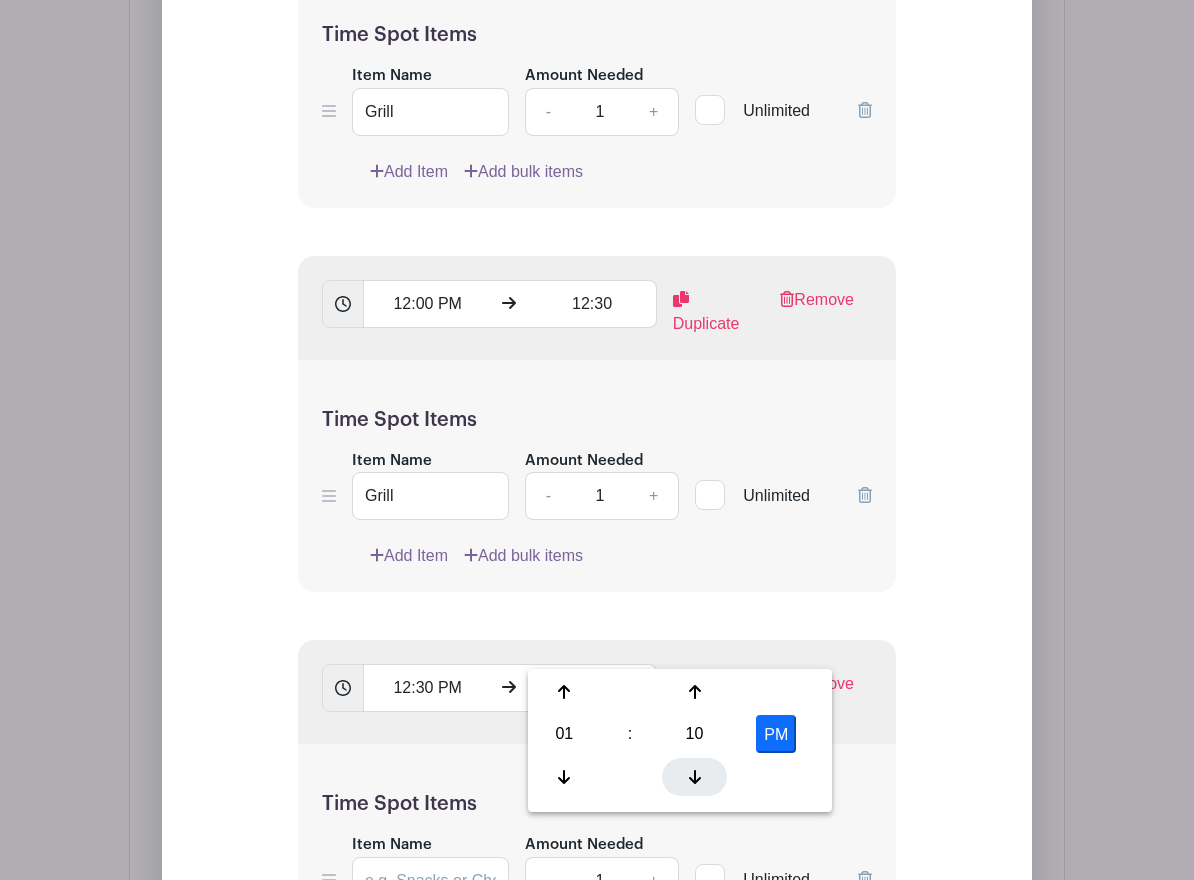 click at bounding box center (694, 777) 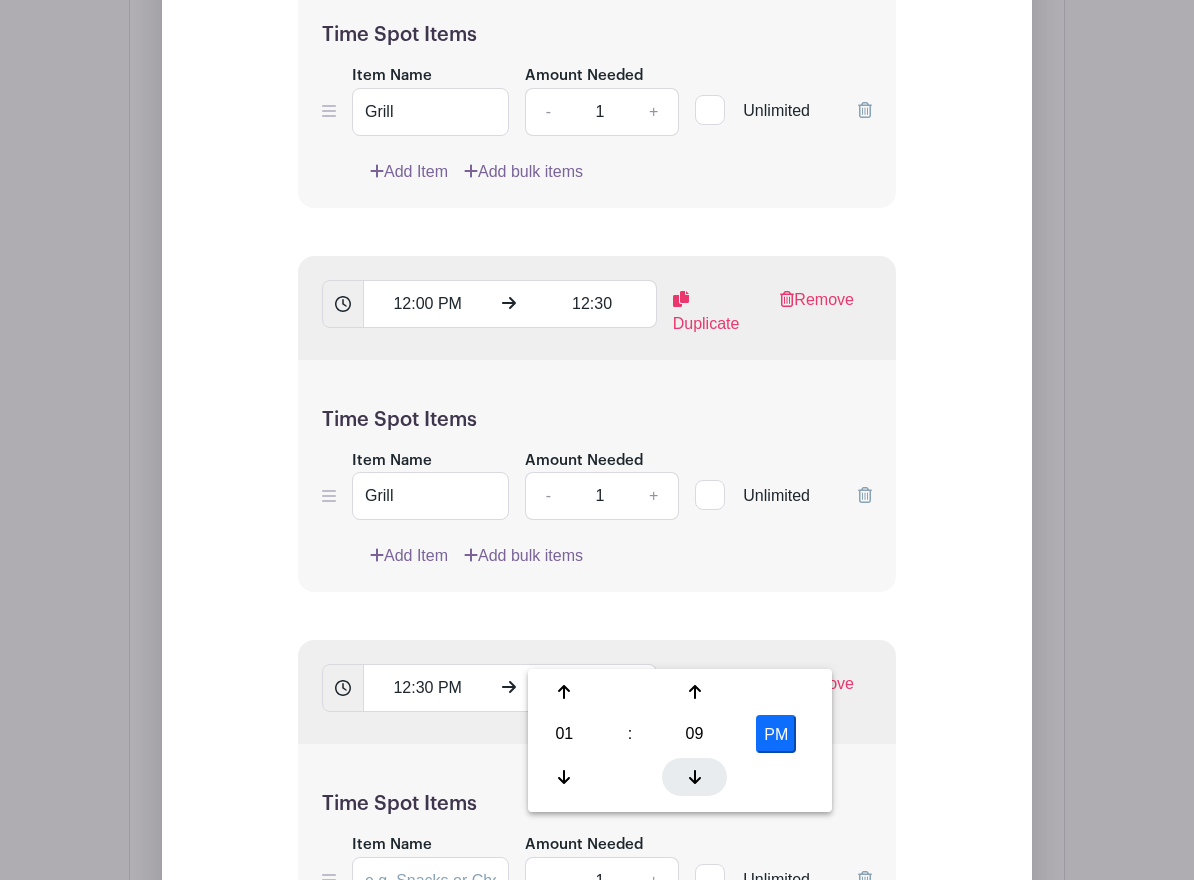 click at bounding box center [694, 777] 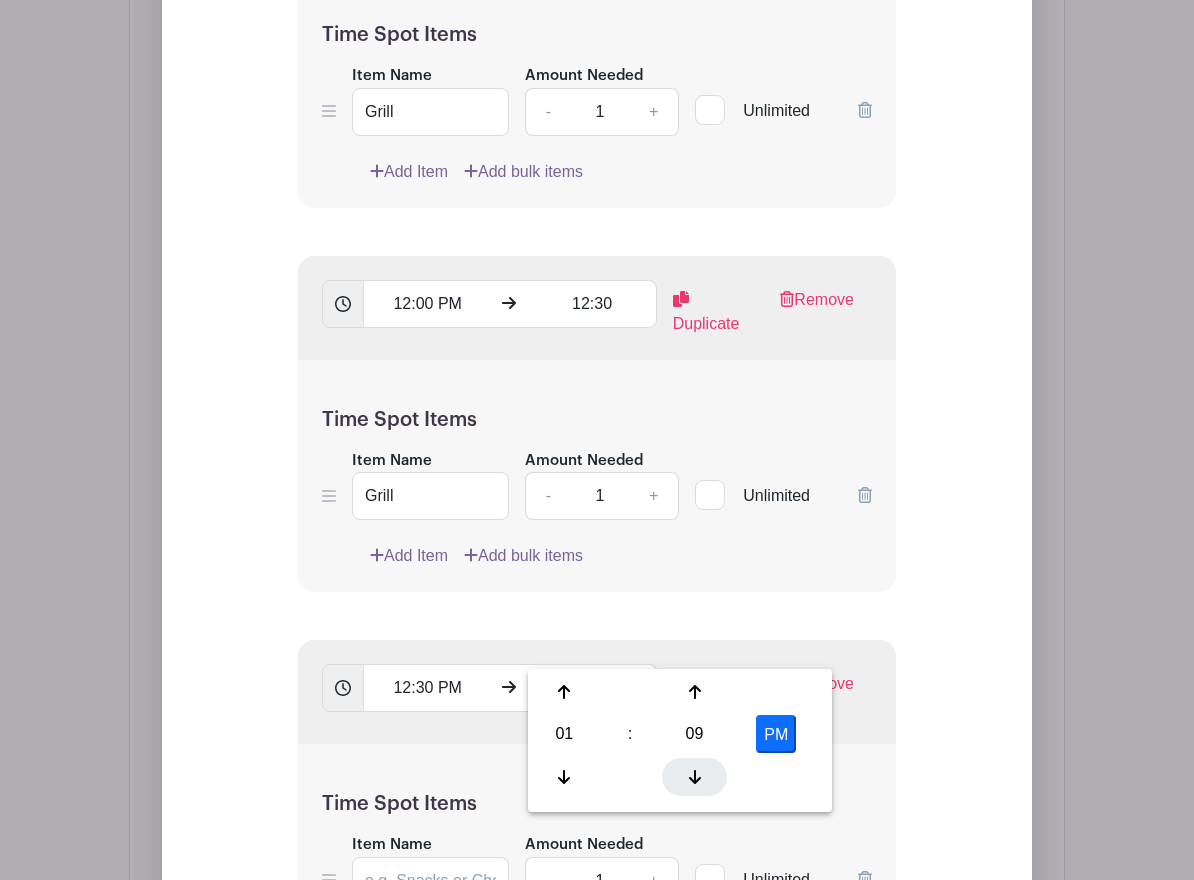 click at bounding box center (694, 777) 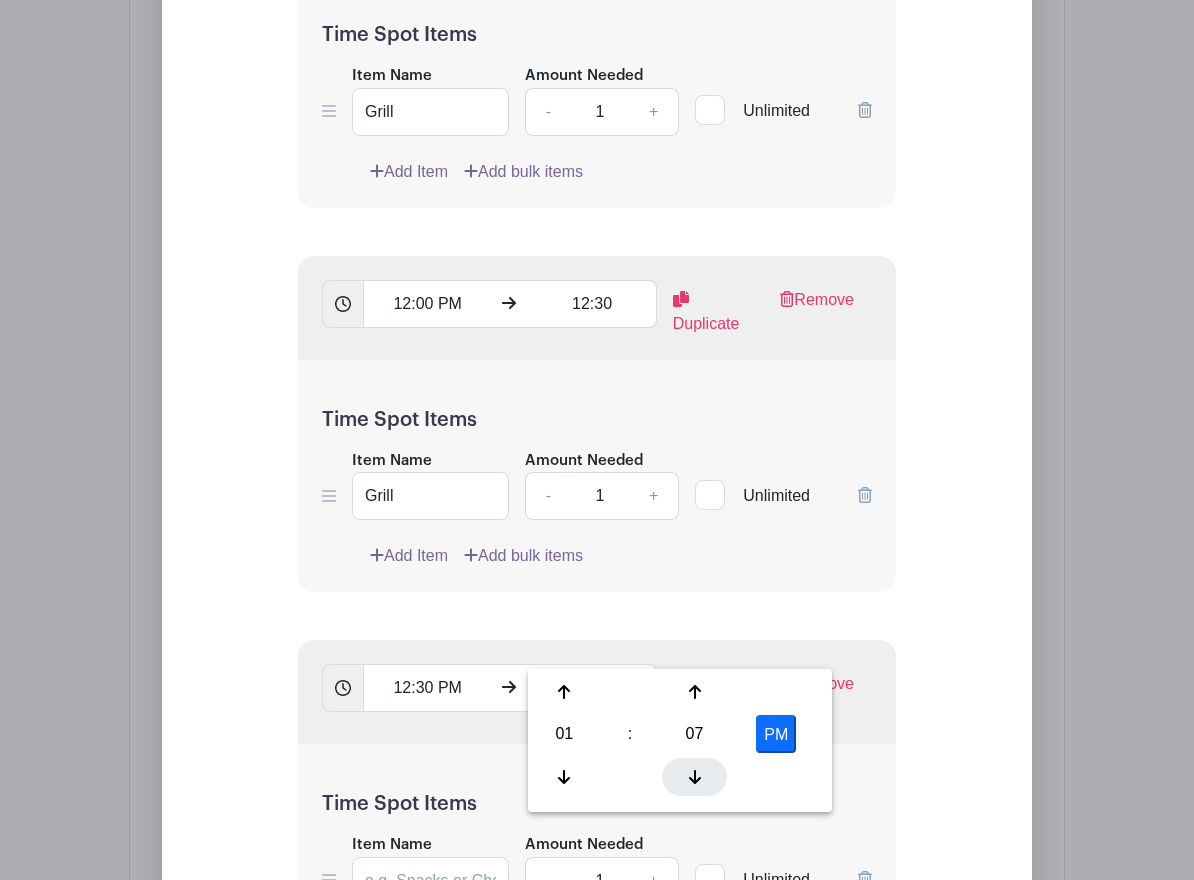 click at bounding box center [694, 777] 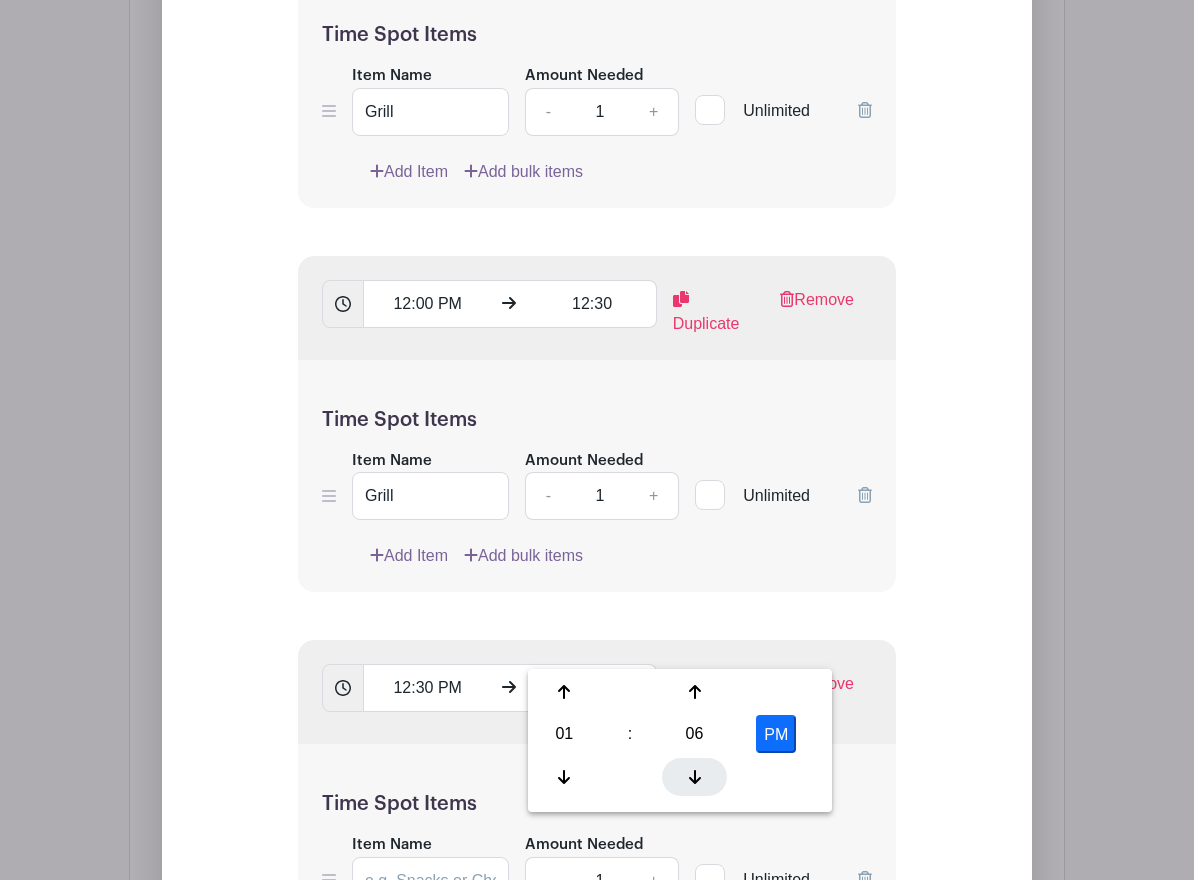 click at bounding box center (694, 777) 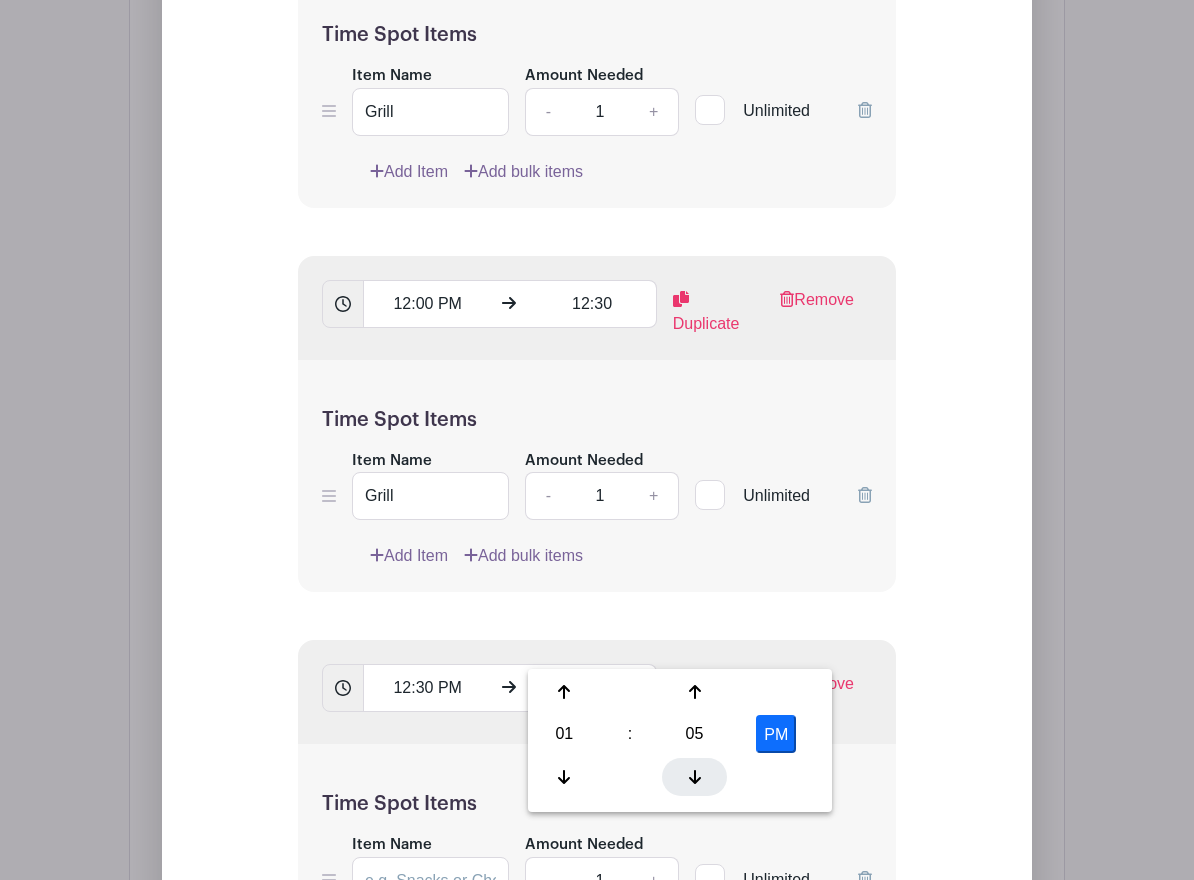 click at bounding box center (694, 777) 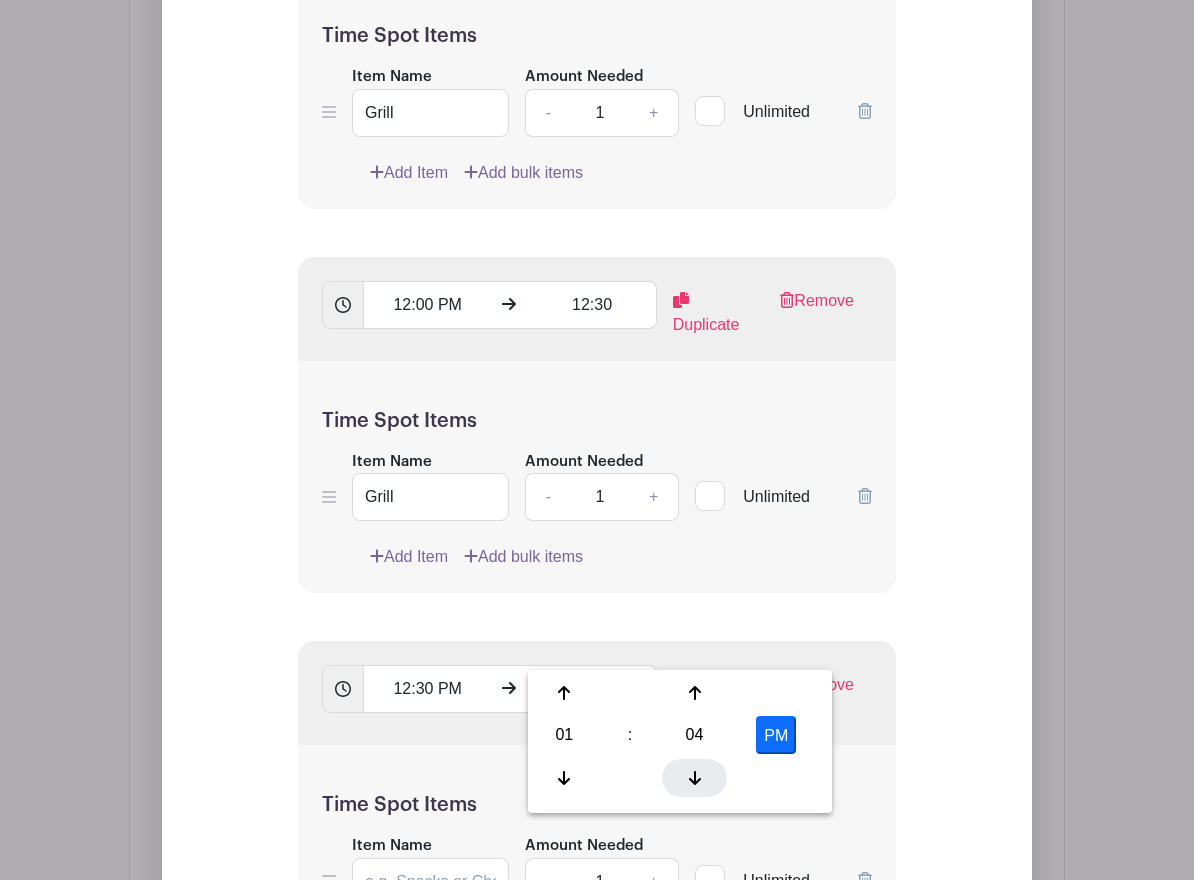 click at bounding box center [694, 778] 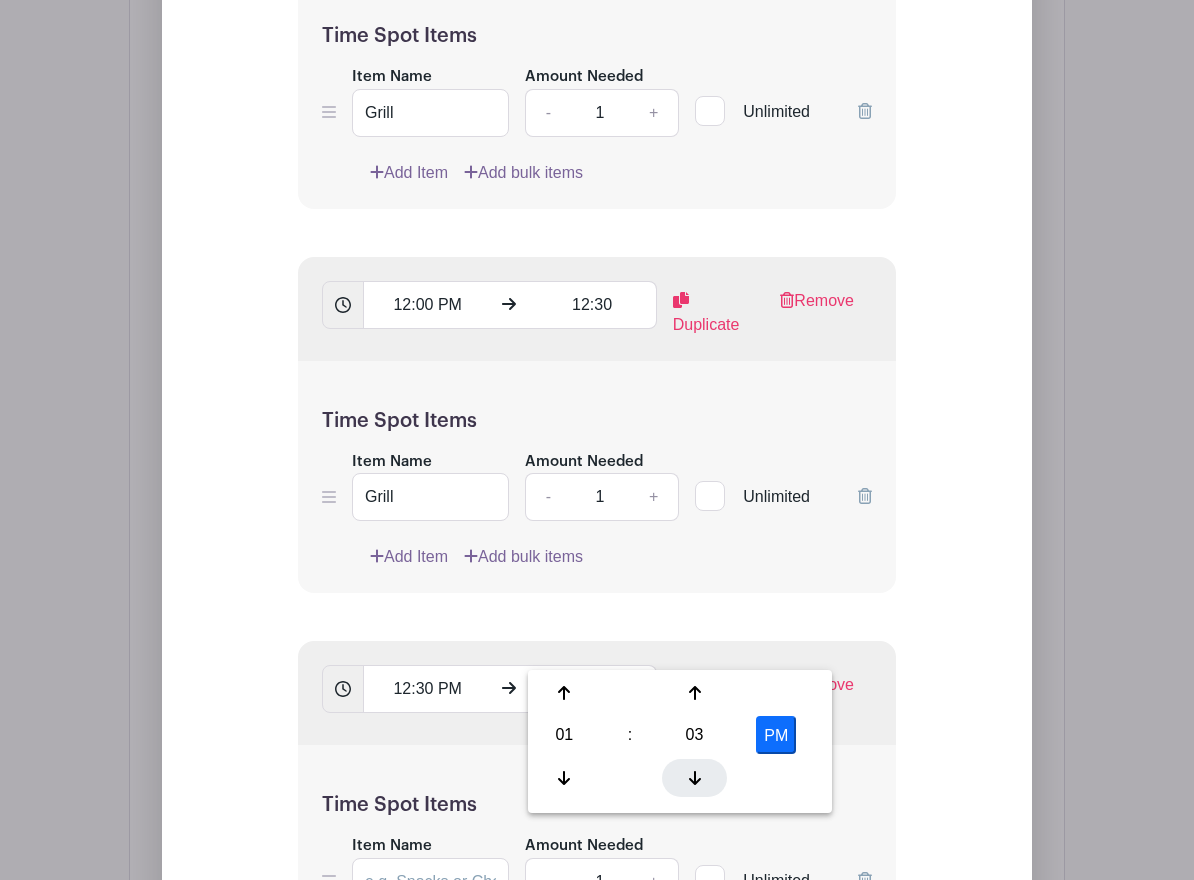 click at bounding box center (694, 778) 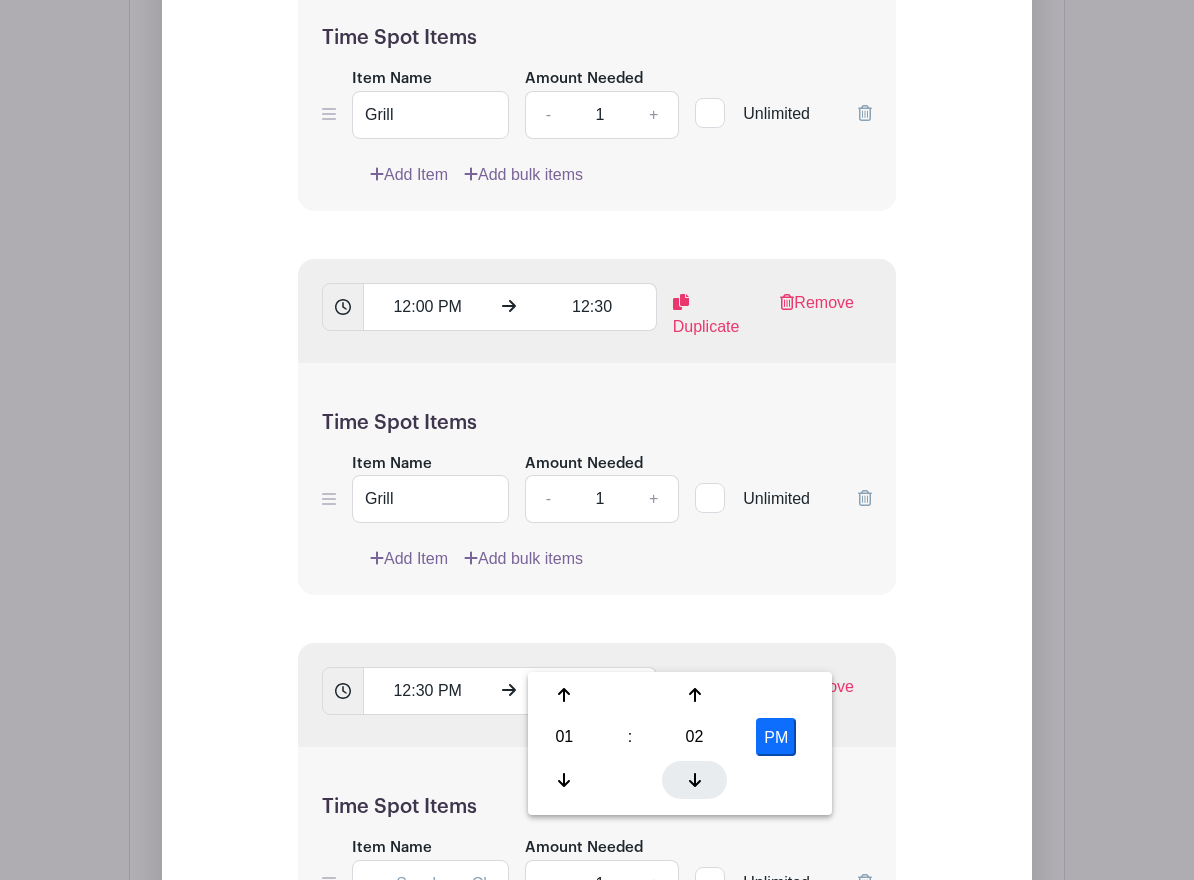 click at bounding box center [694, 780] 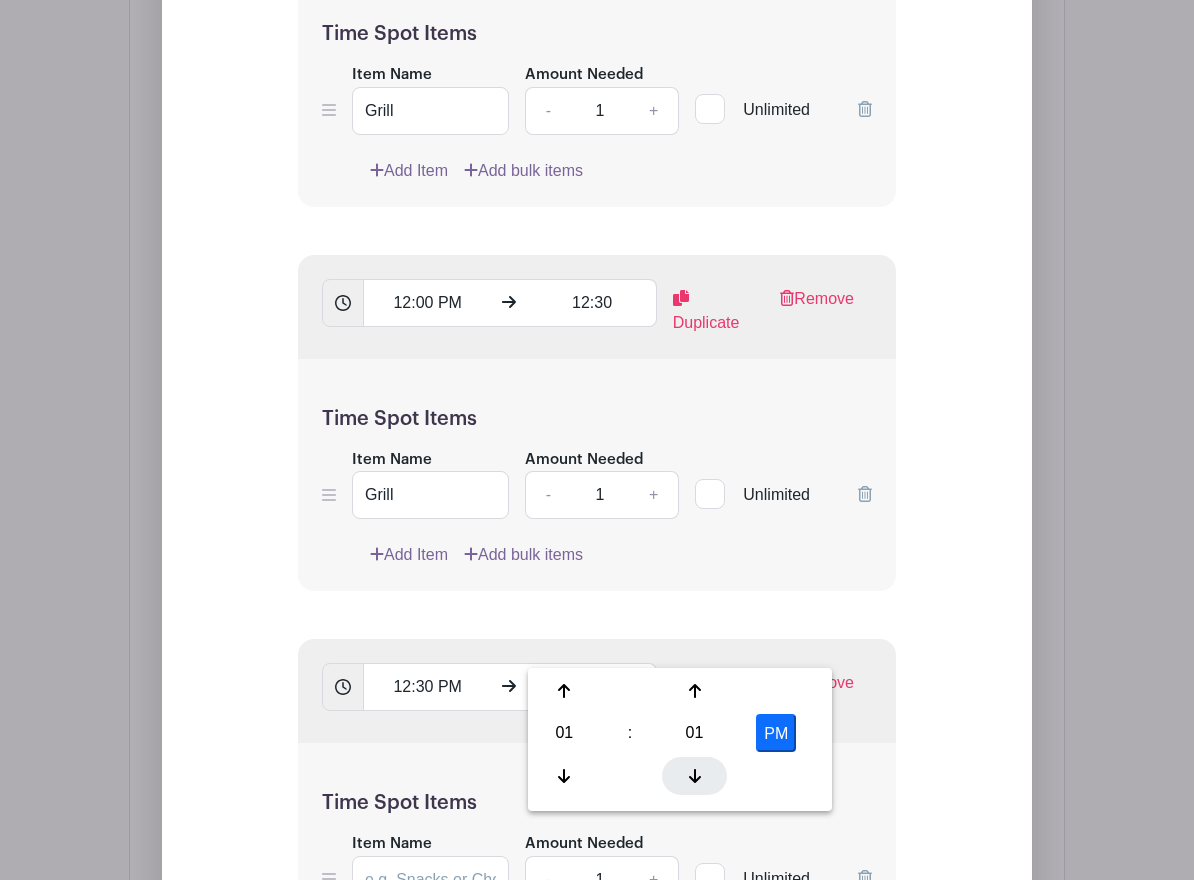 click at bounding box center (694, 776) 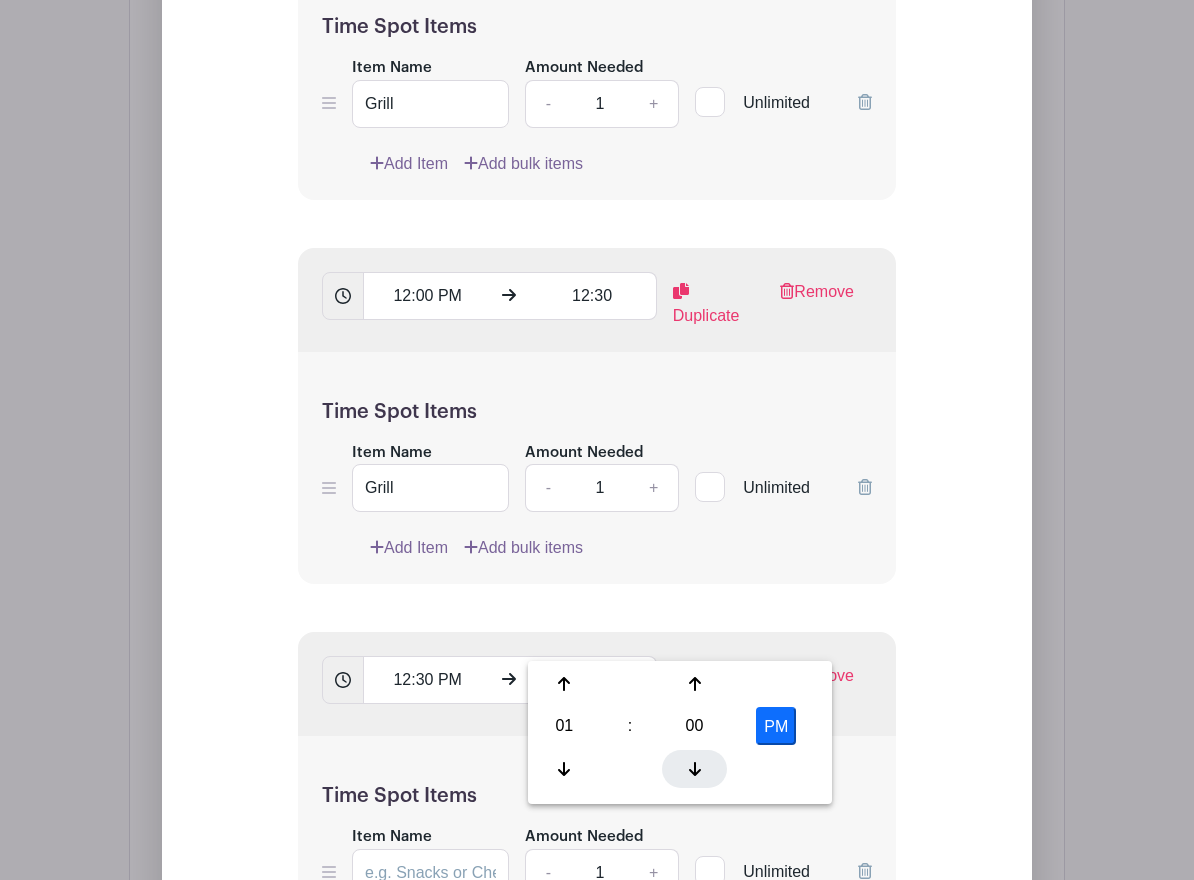scroll, scrollTop: 3030, scrollLeft: 0, axis: vertical 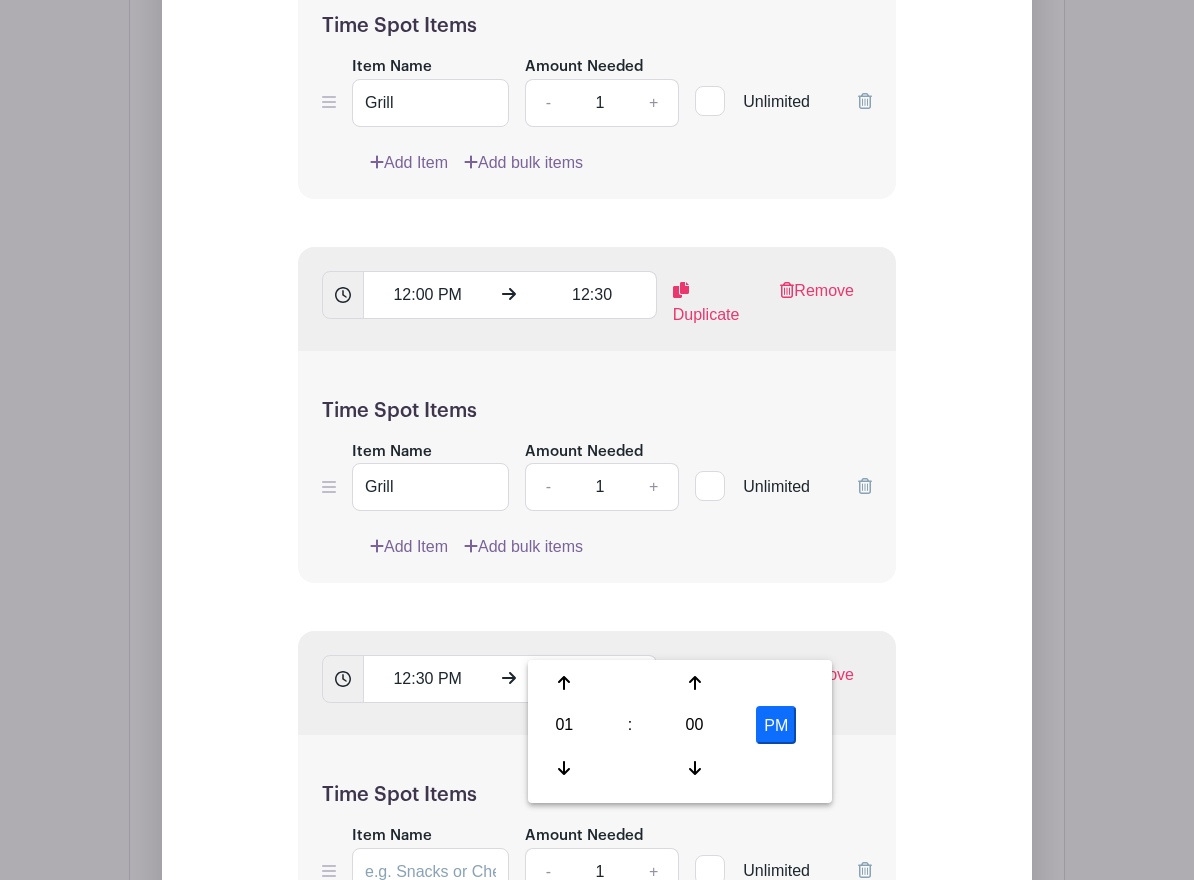 click on "PM" at bounding box center [776, 725] 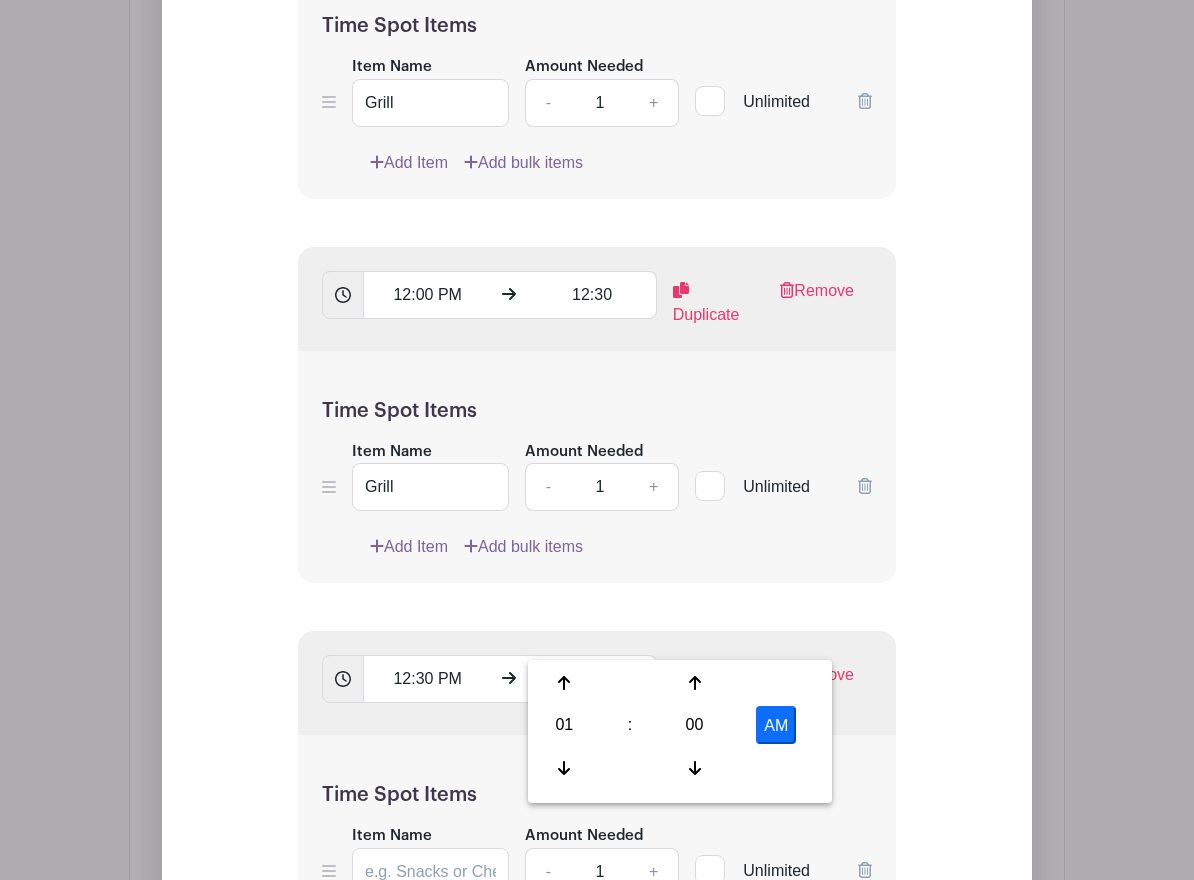 click on "AM" at bounding box center (776, 725) 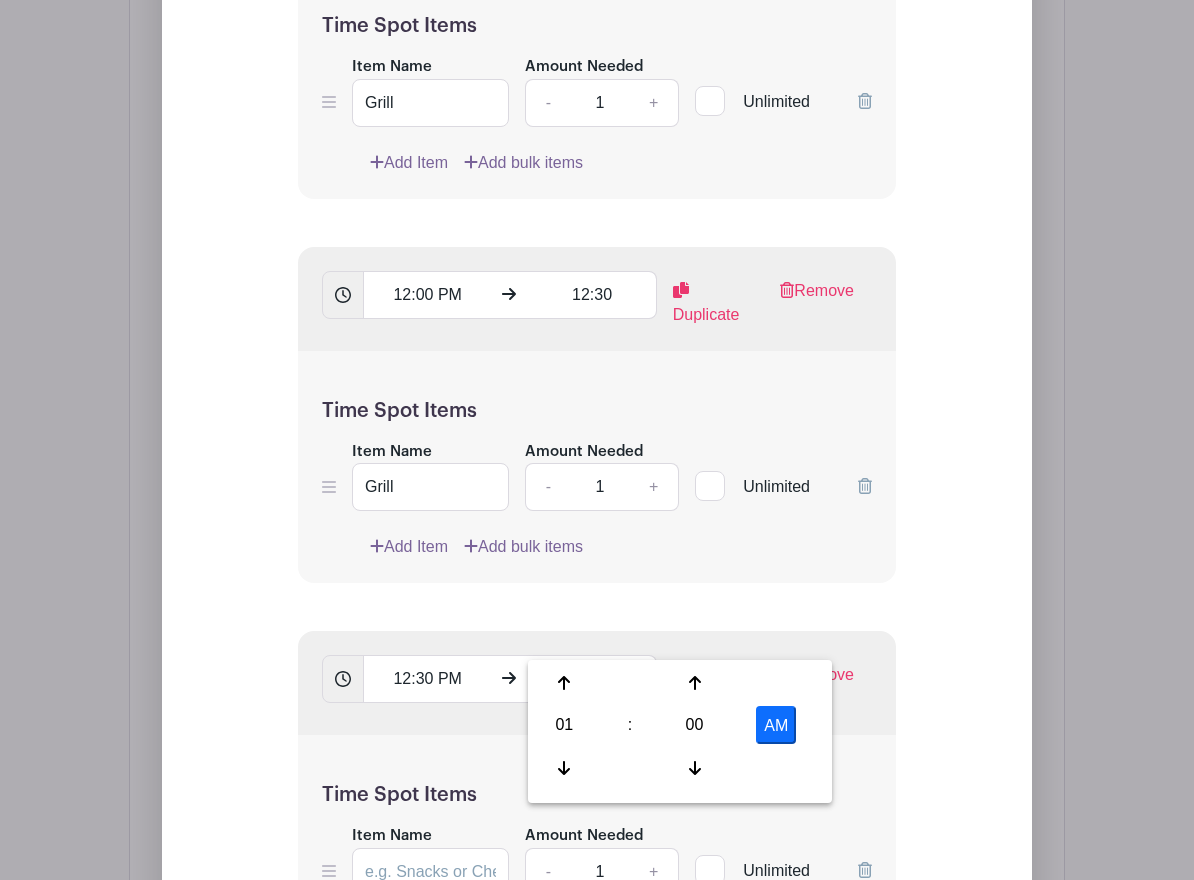 type on "1:00 PM" 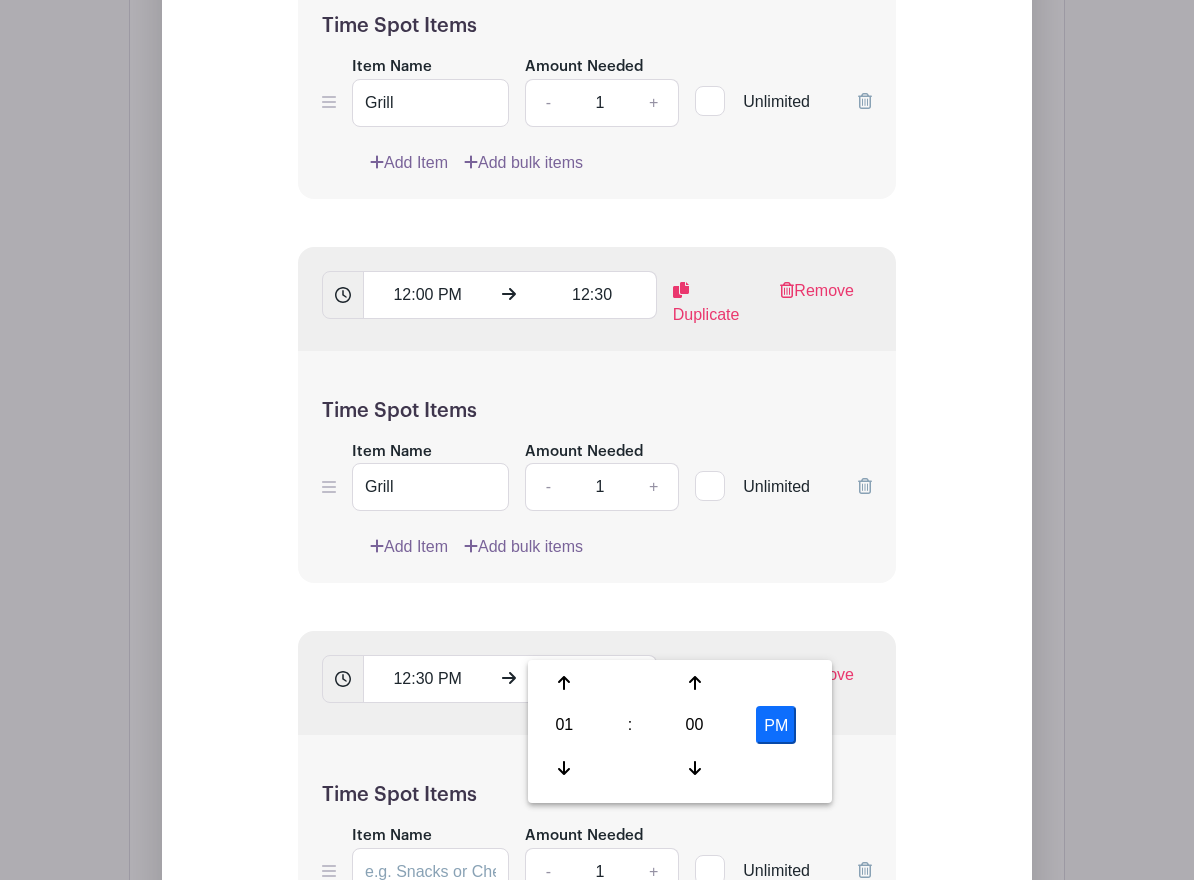 click on "Add List with Time Spots
List Name
Man/woman/person the grill
Time Spots
11:00 AM
11:30 AM
Duplicate
Remove
Time Spot Items
Item Name
Grill
Amount Needed
-
1
+
Unlimited" at bounding box center (597, 321) 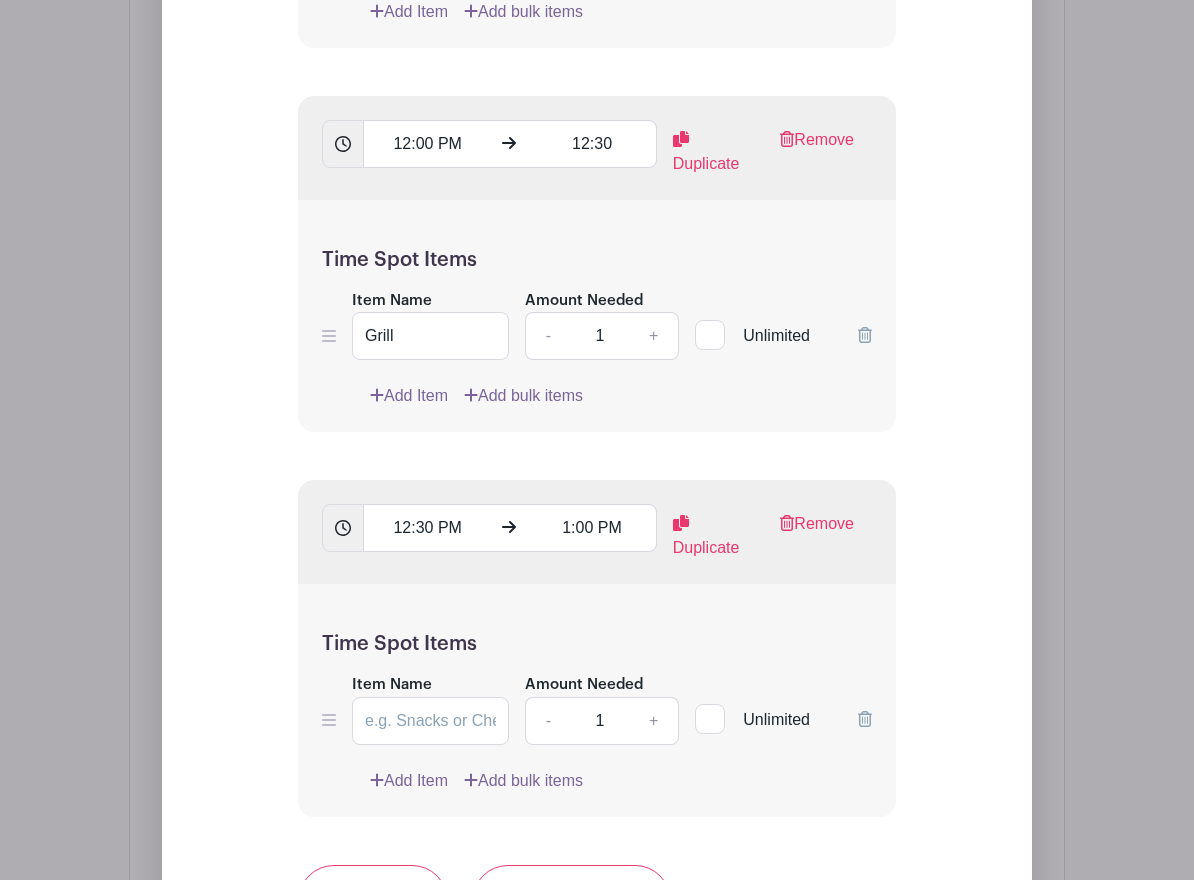 scroll, scrollTop: 3202, scrollLeft: 0, axis: vertical 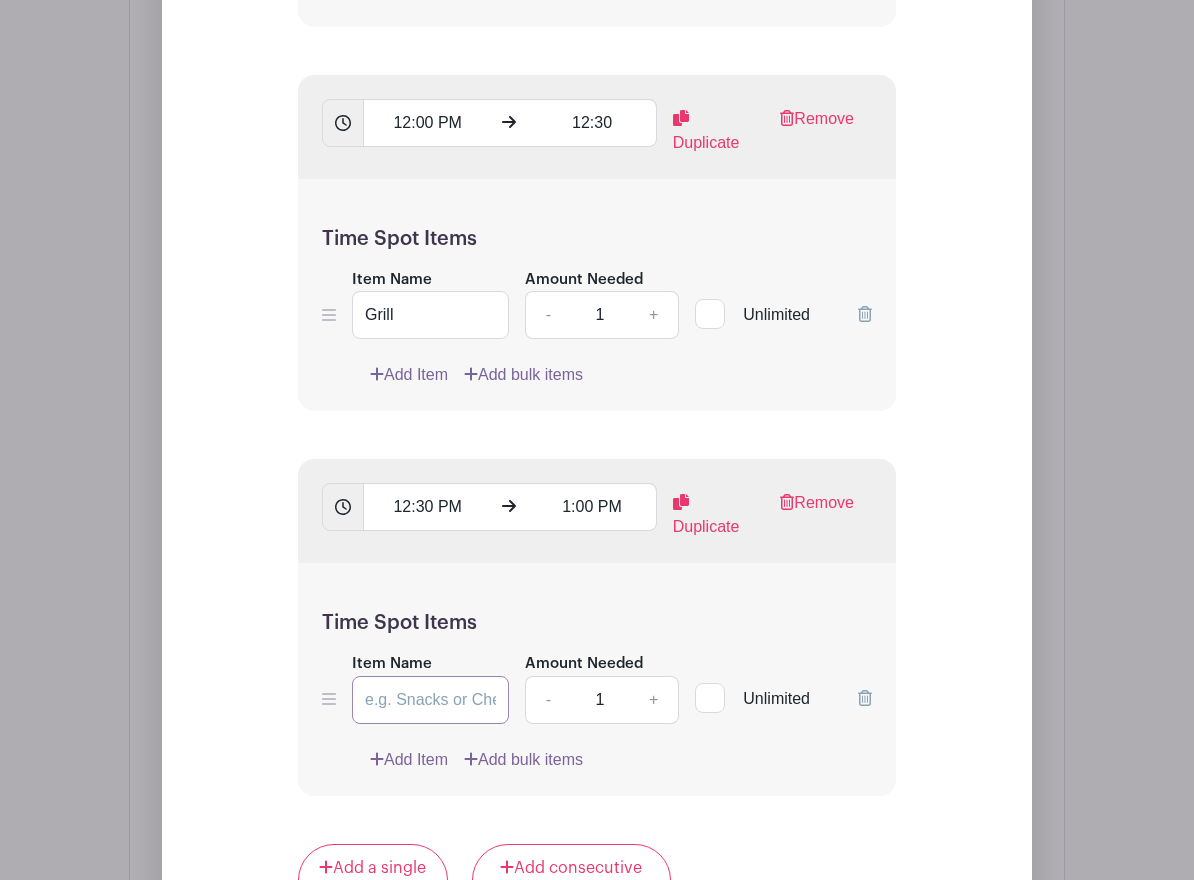 click on "Item Name" at bounding box center [430, 700] 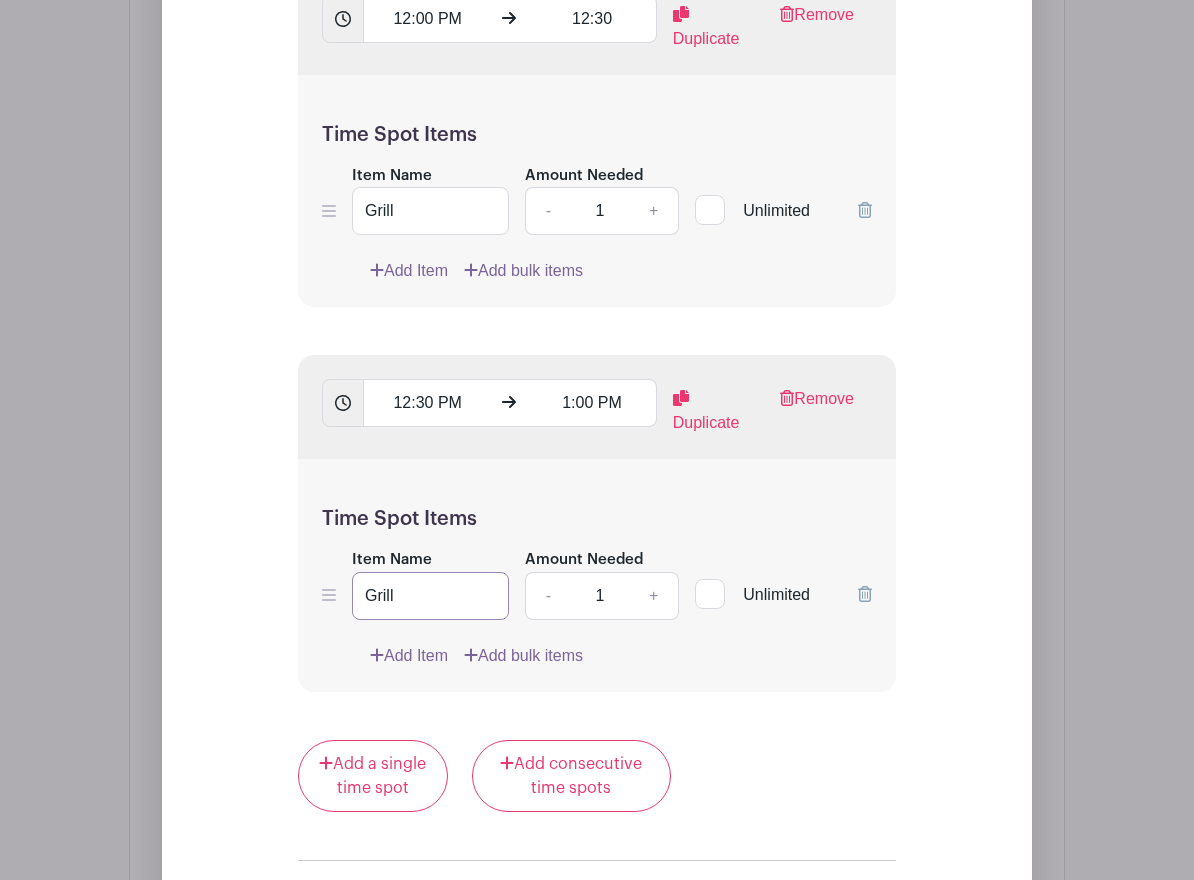 scroll, scrollTop: 3315, scrollLeft: 0, axis: vertical 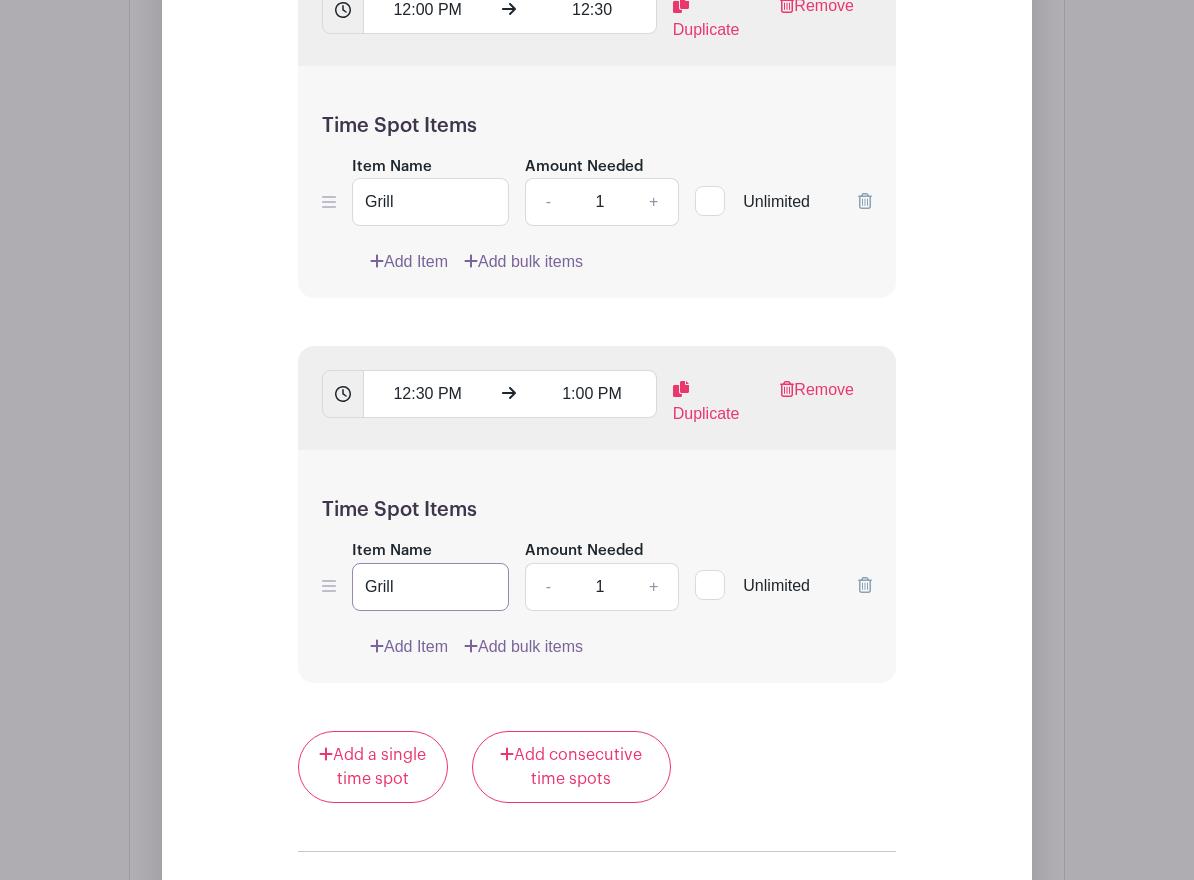 type on "Grill" 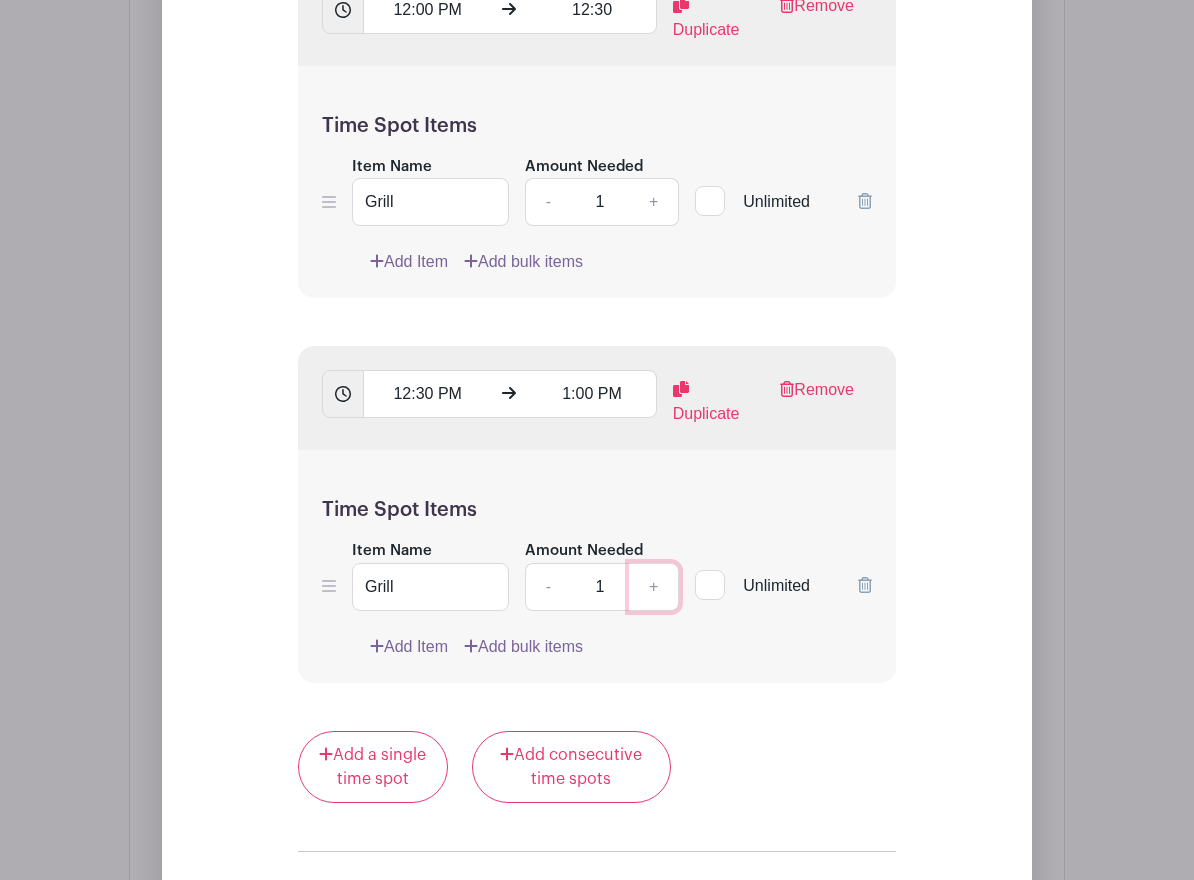 click on "+" at bounding box center (654, 587) 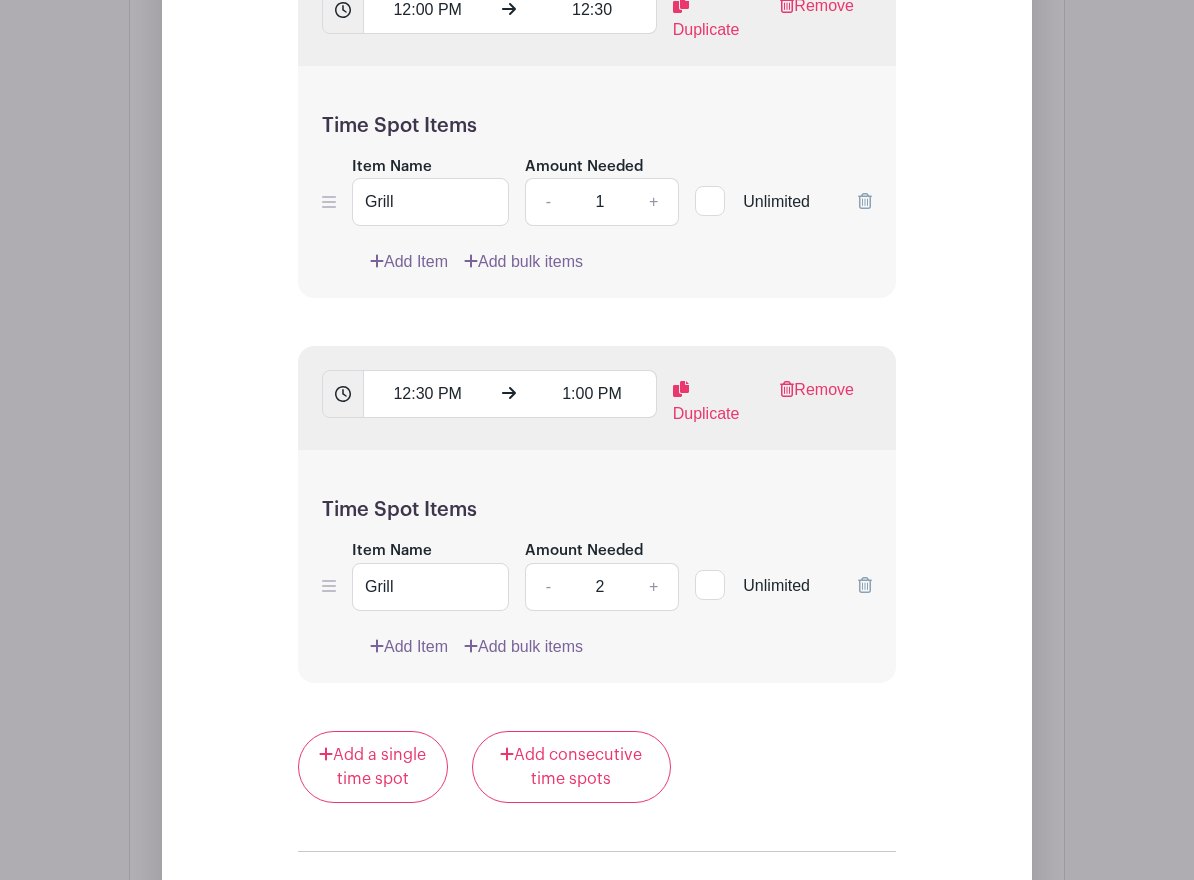 click on "2" at bounding box center [600, 587] 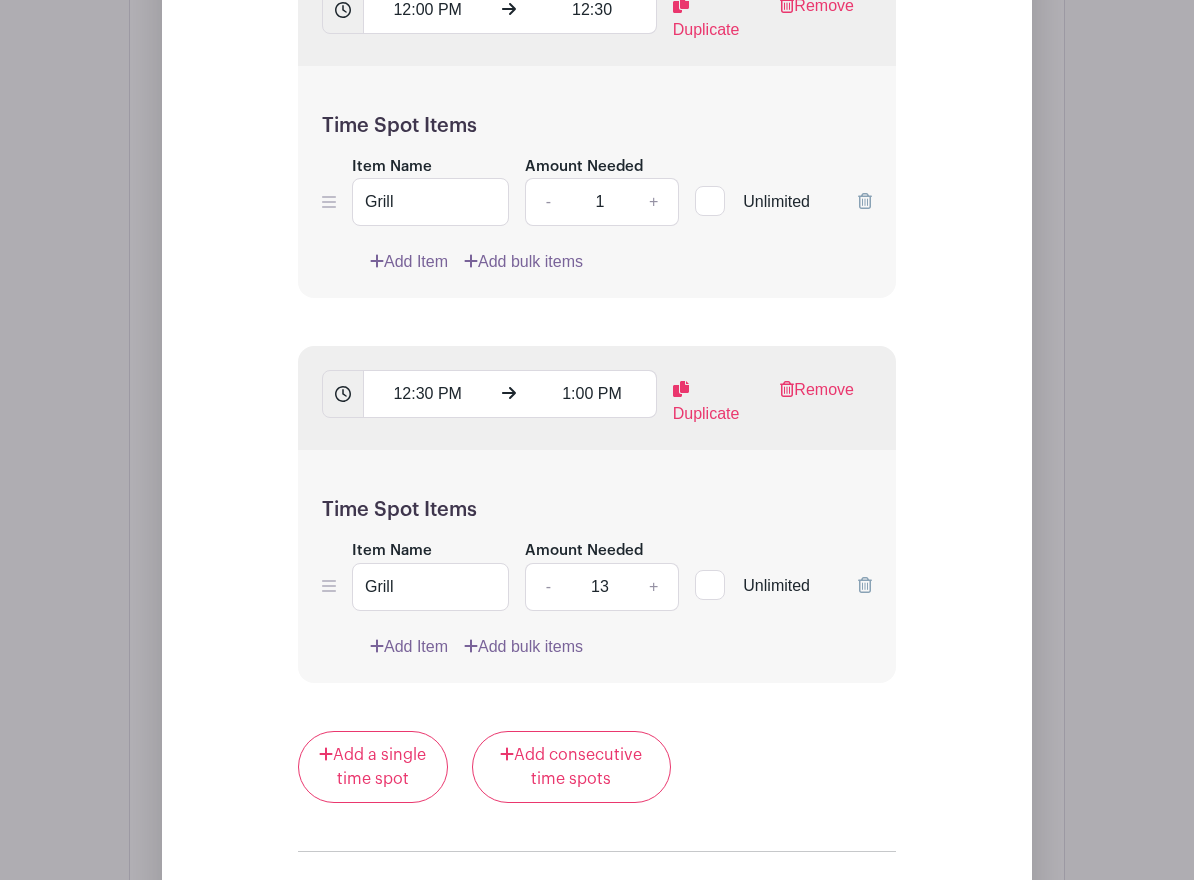 type on "1" 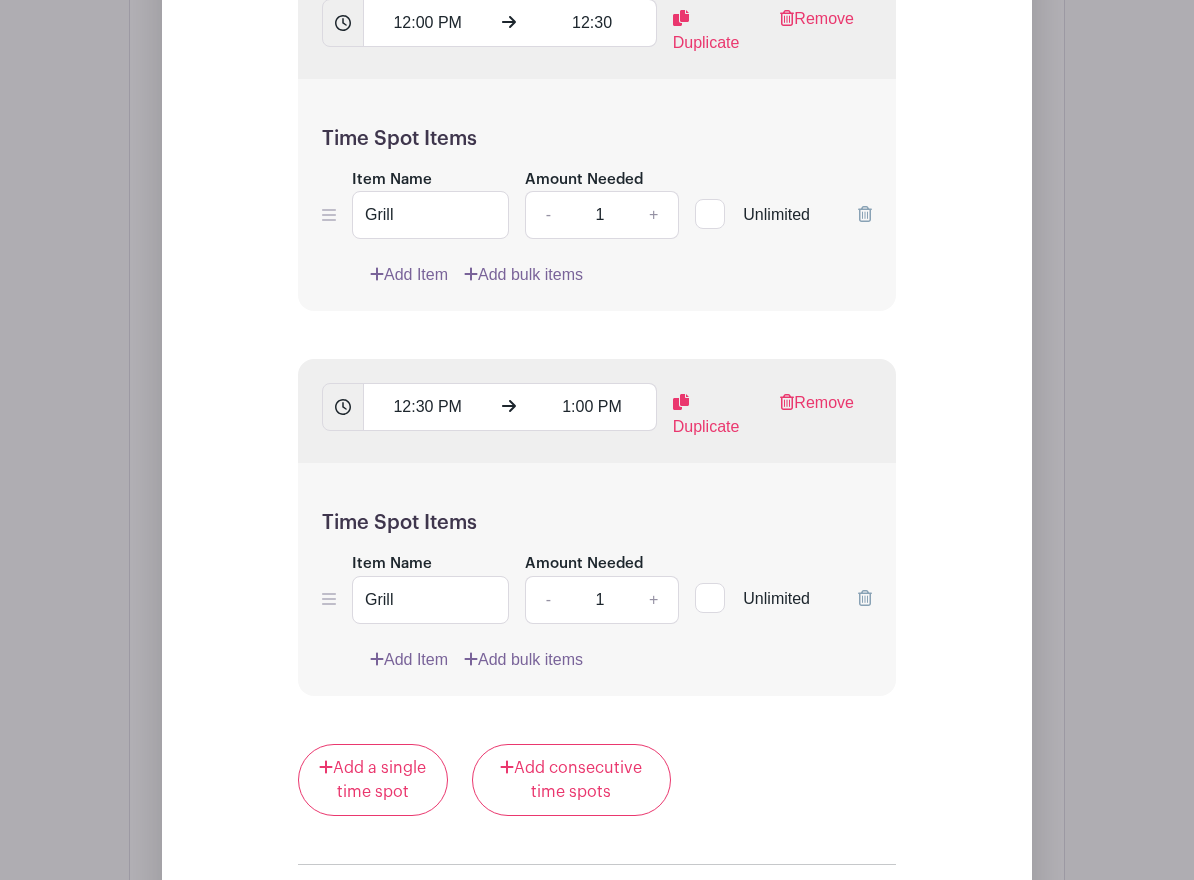 scroll, scrollTop: 3303, scrollLeft: 0, axis: vertical 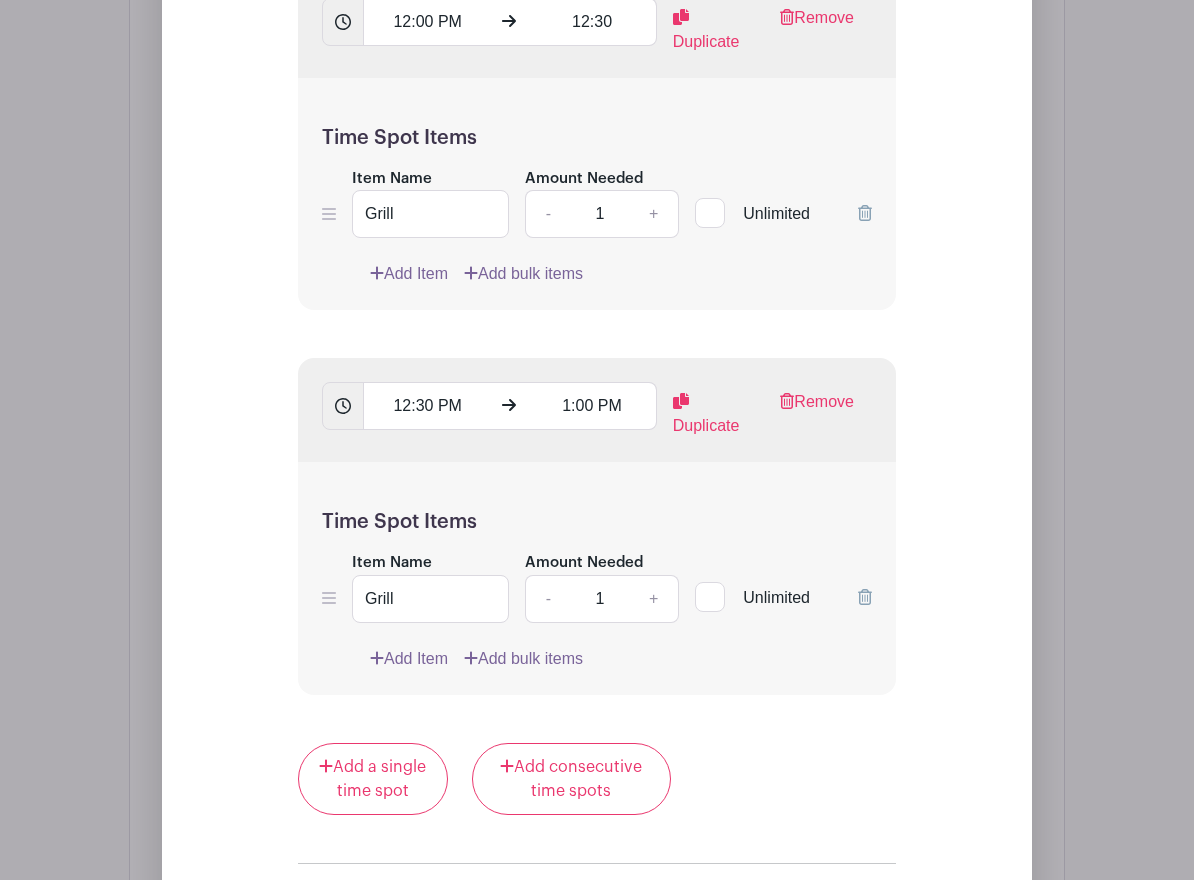 type on "1" 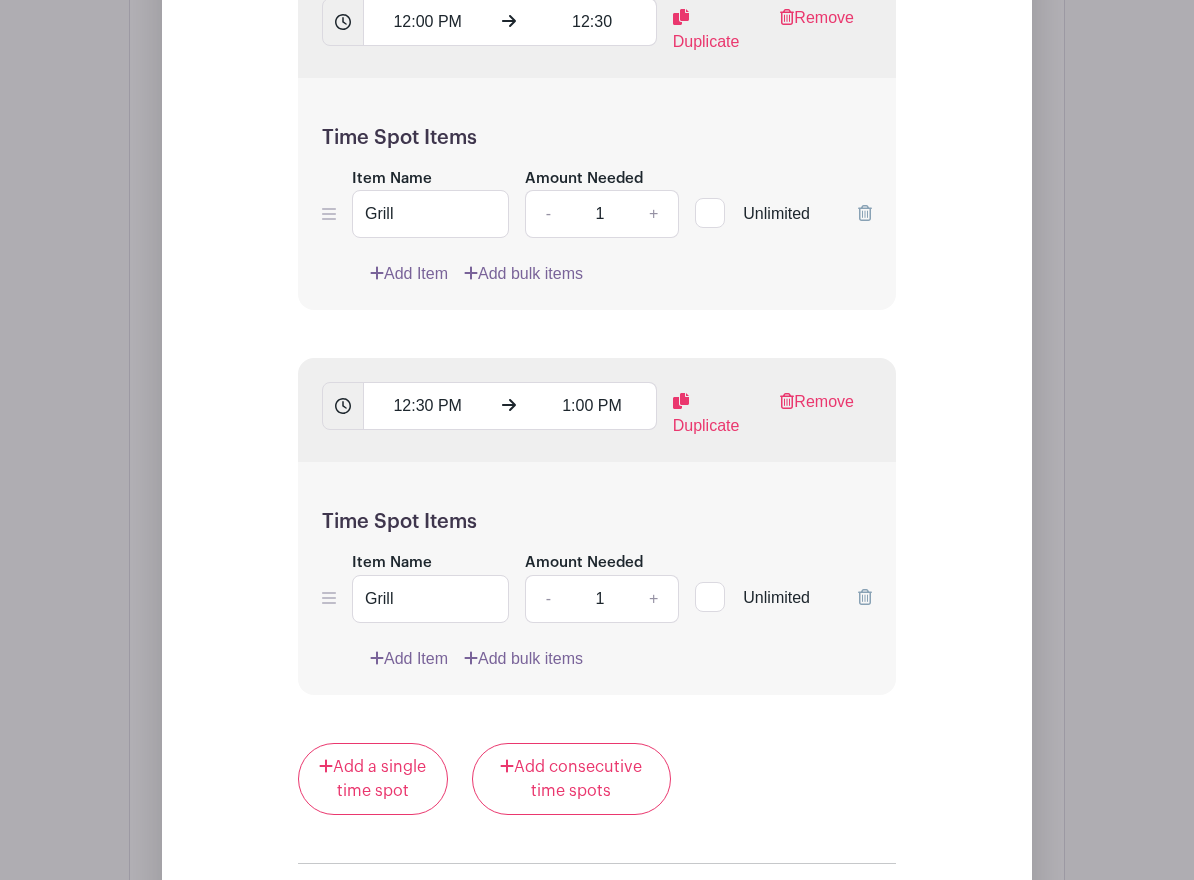 click 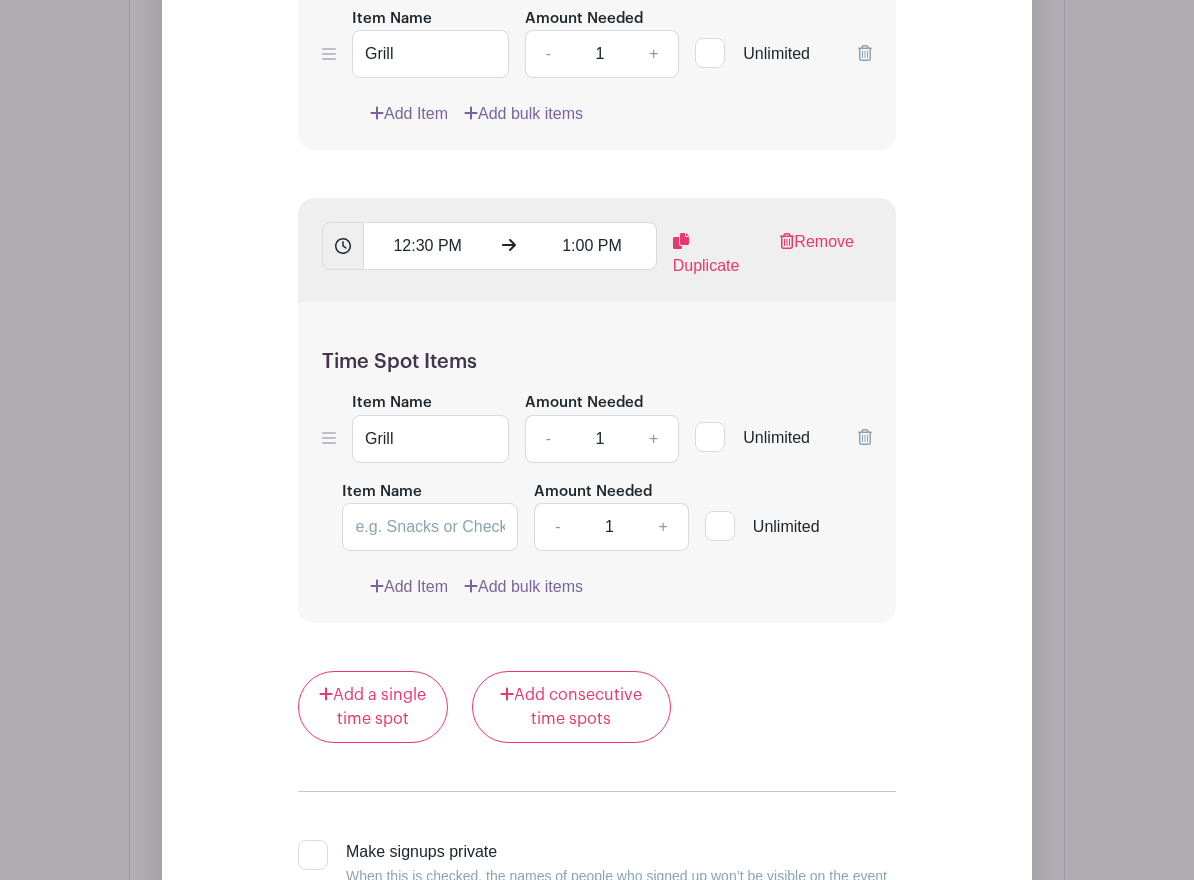 scroll, scrollTop: 3303, scrollLeft: 0, axis: vertical 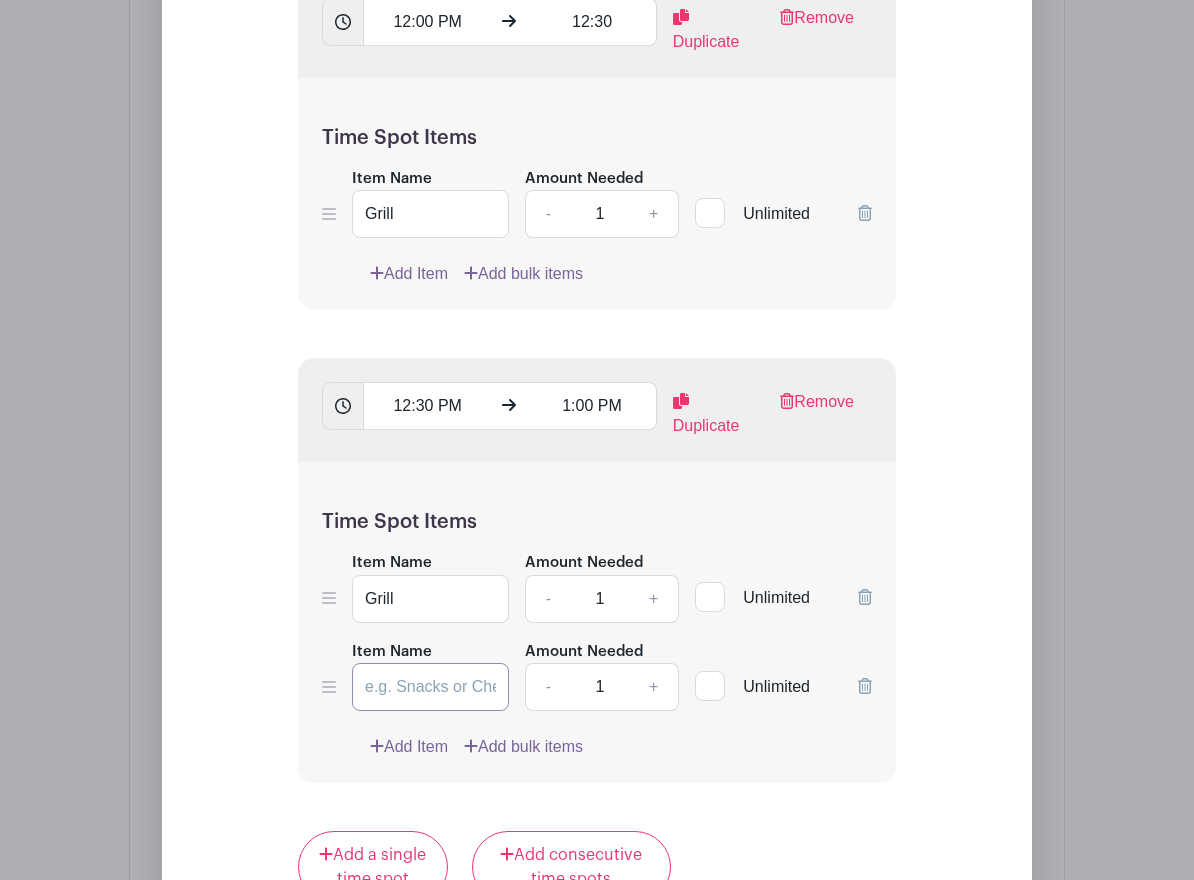 click on "Item Name" at bounding box center (430, 687) 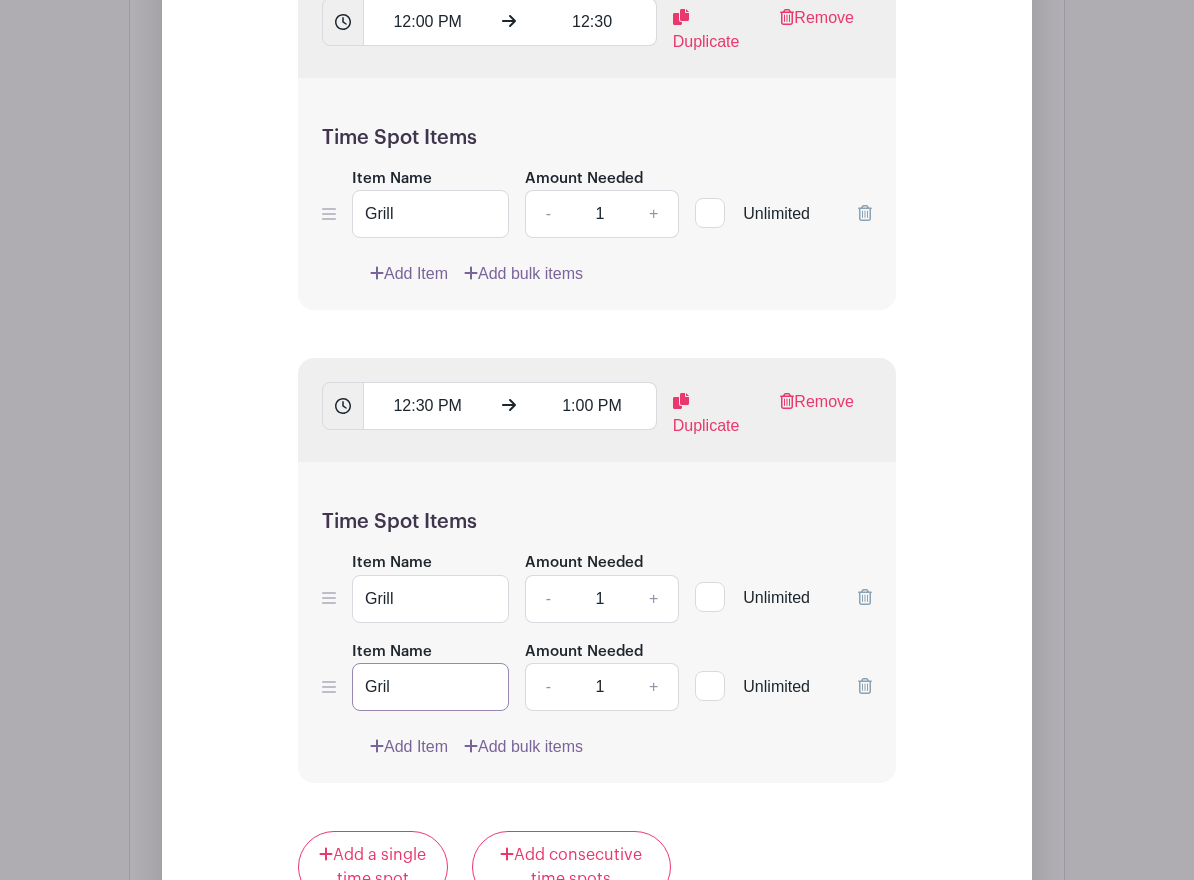 type on "Grill" 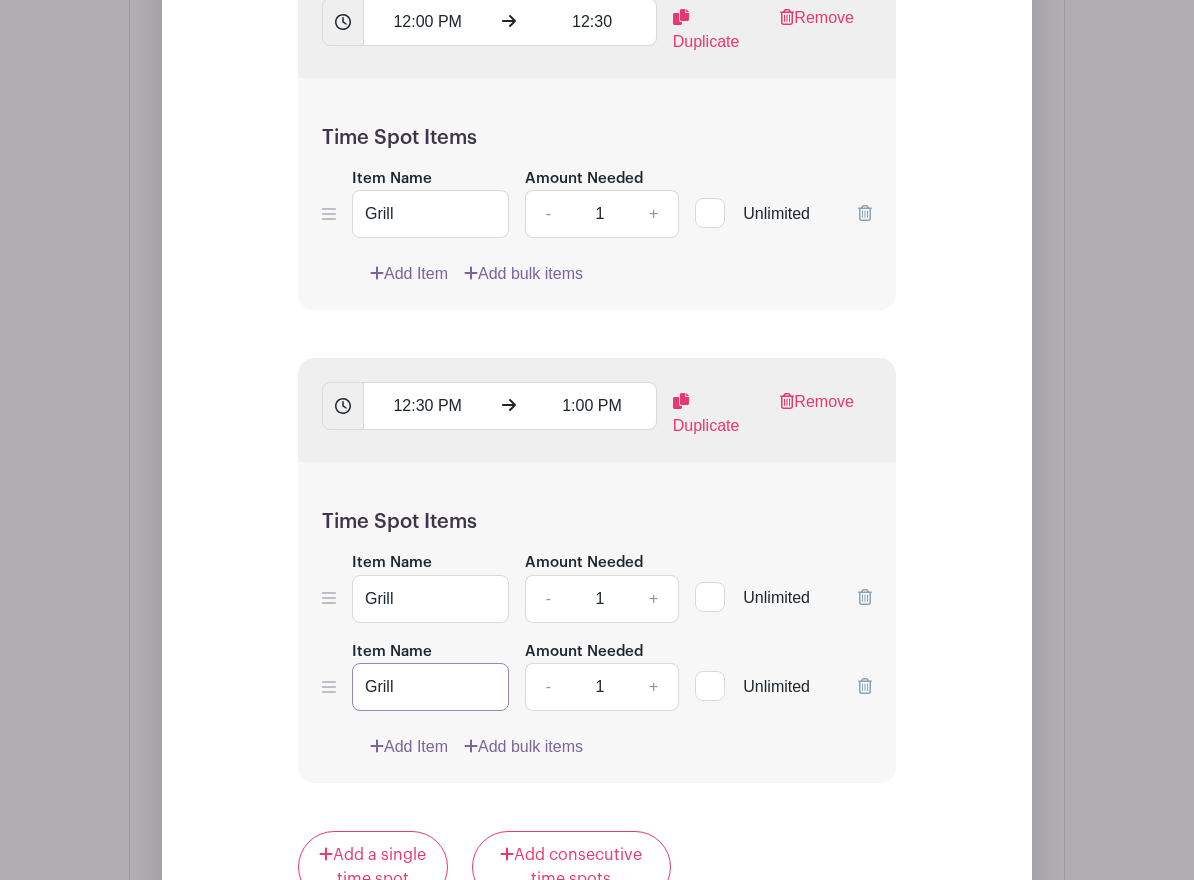 drag, startPoint x: 401, startPoint y: 649, endPoint x: 359, endPoint y: 648, distance: 42.0119 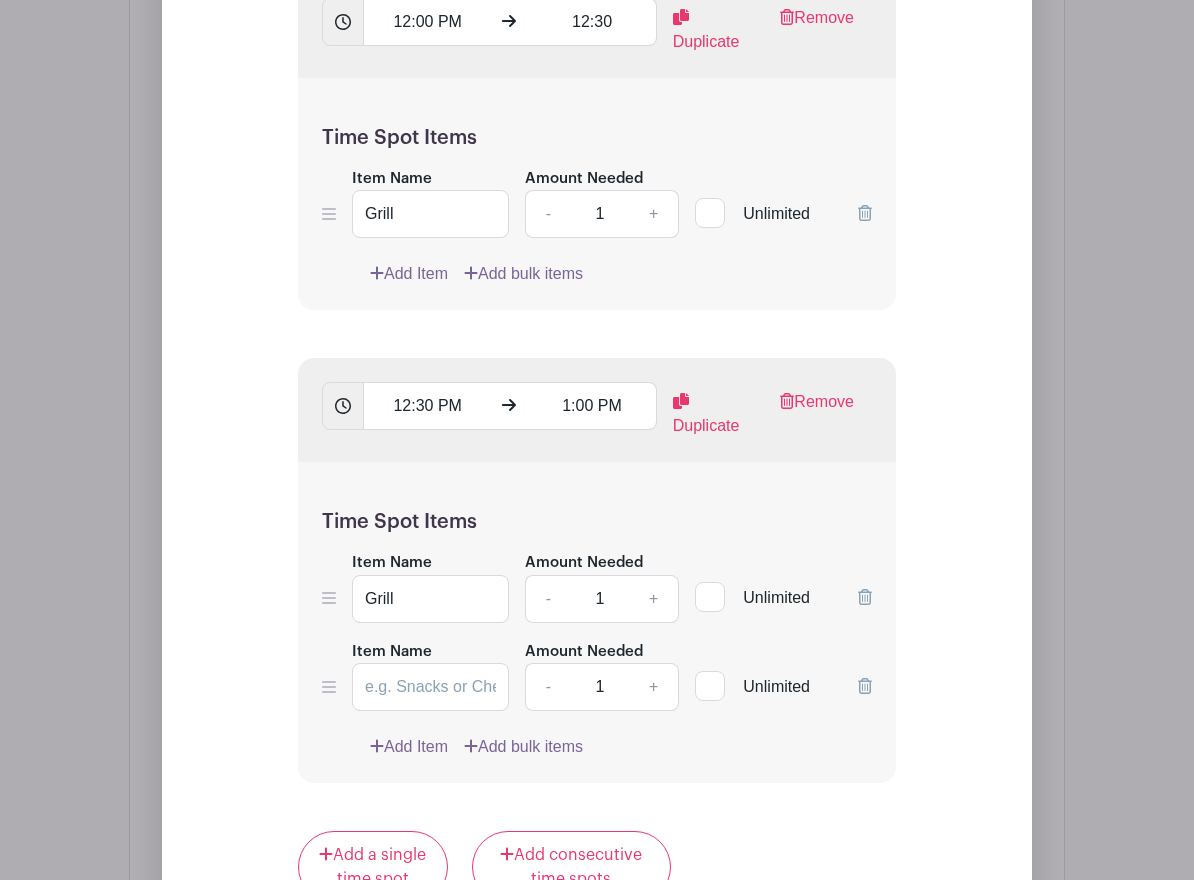 click on "Add Item" at bounding box center [409, 747] 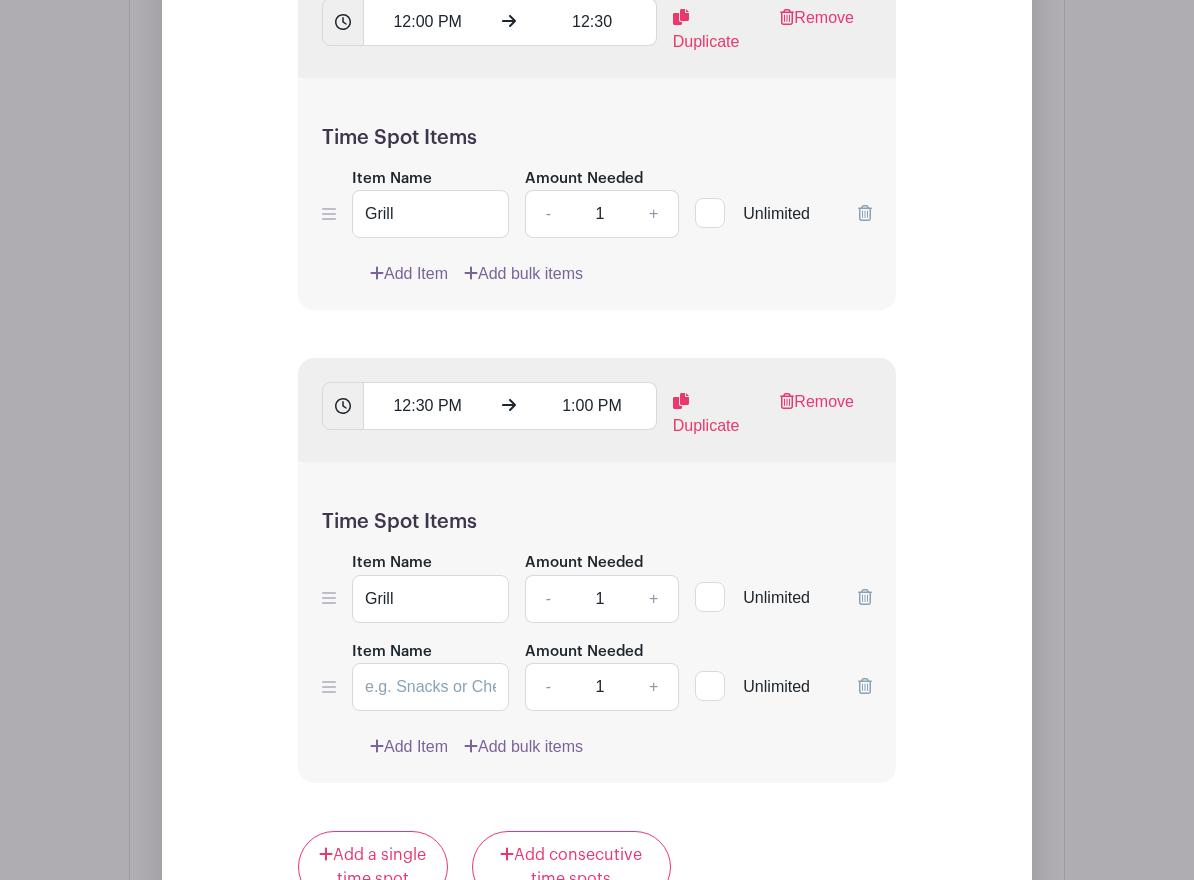 scroll, scrollTop: 3303, scrollLeft: 0, axis: vertical 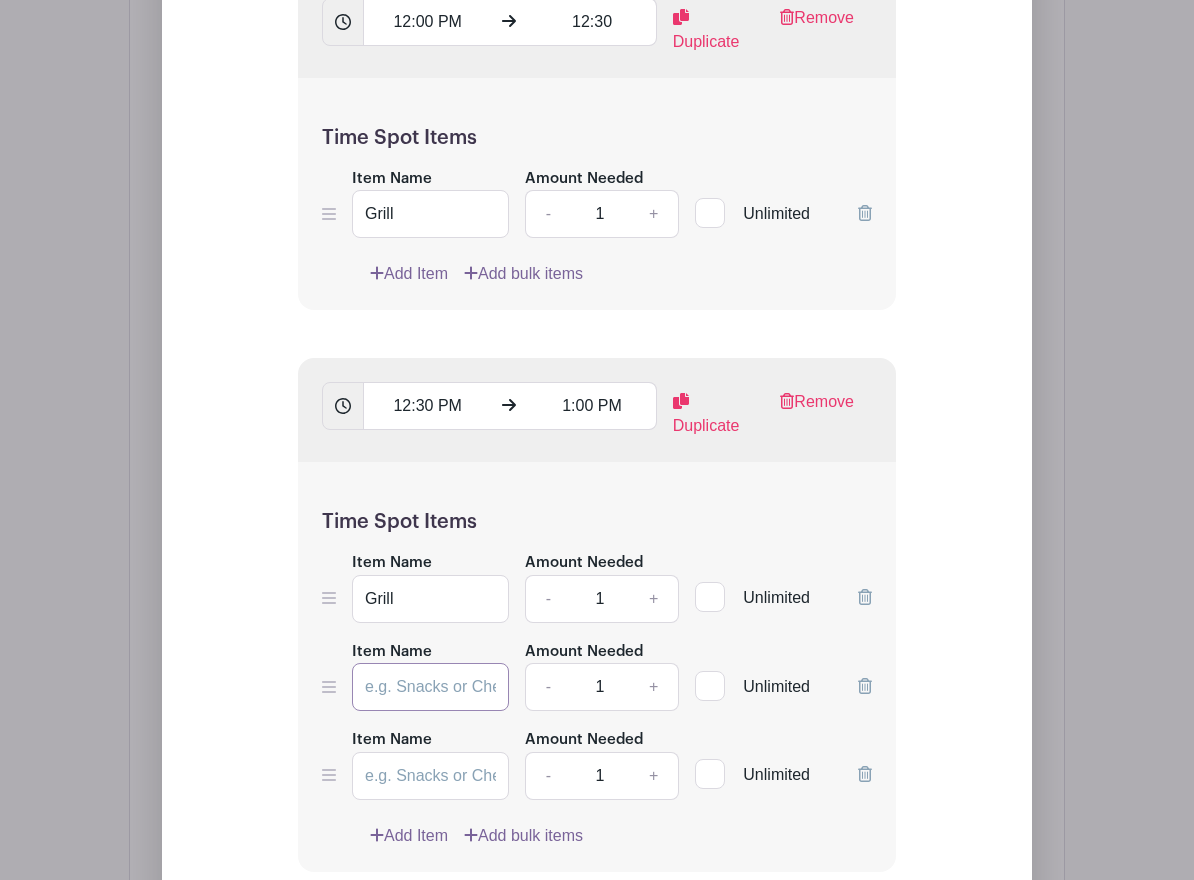 click on "Item Name" at bounding box center [430, 687] 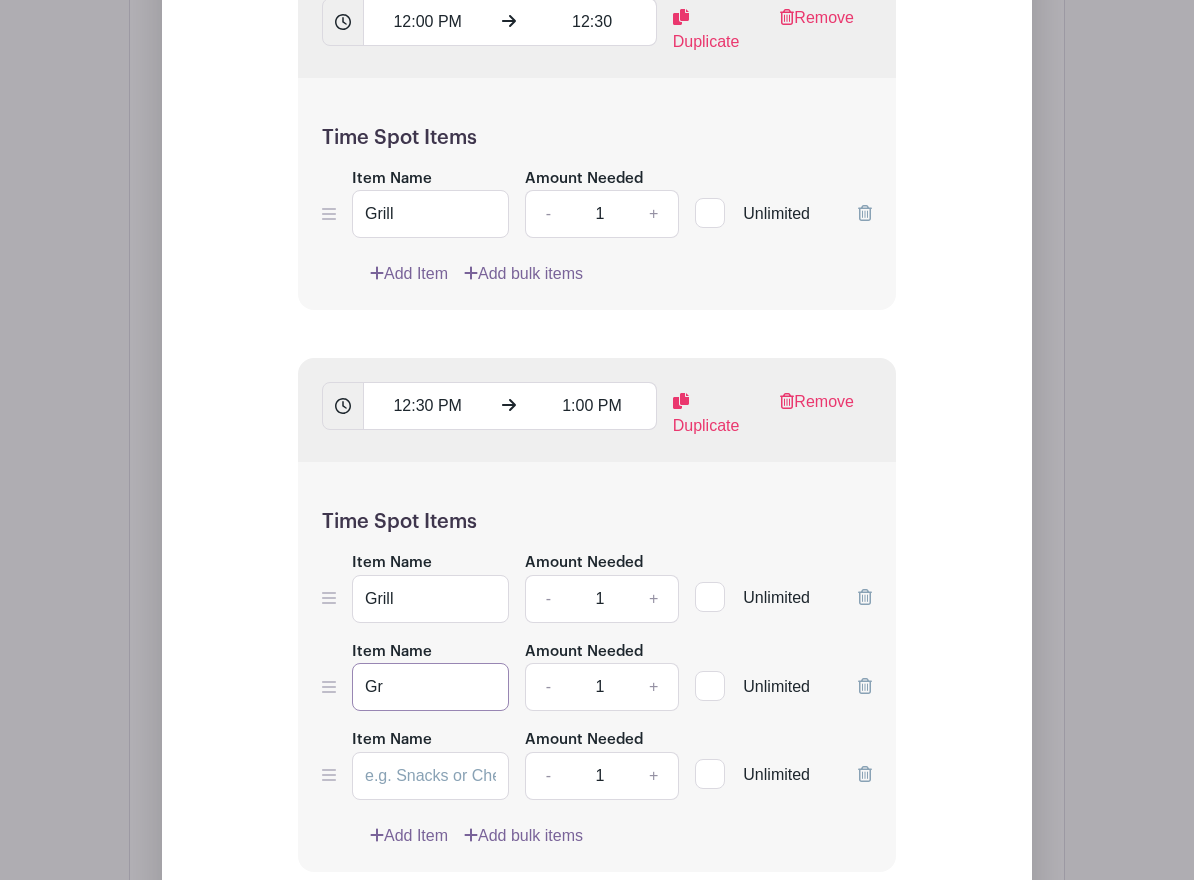 type on "G" 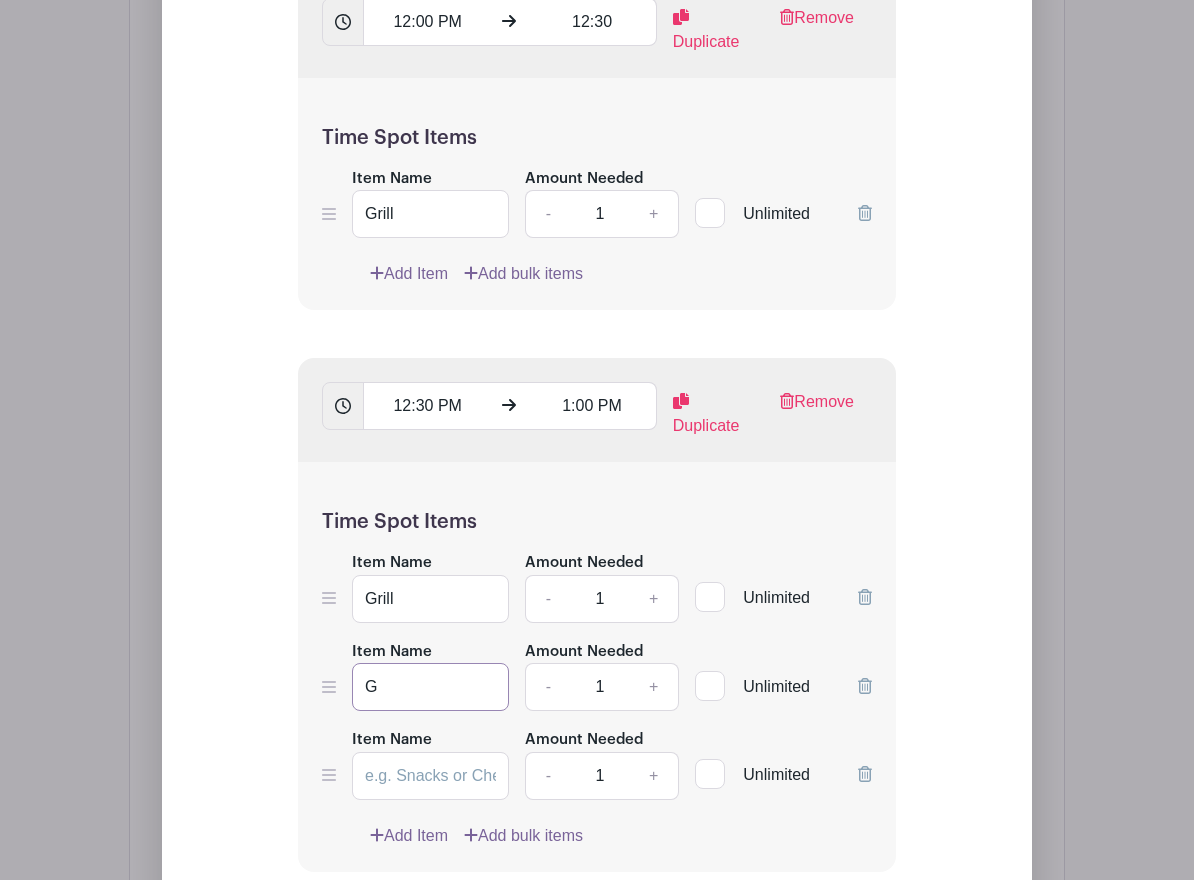 type 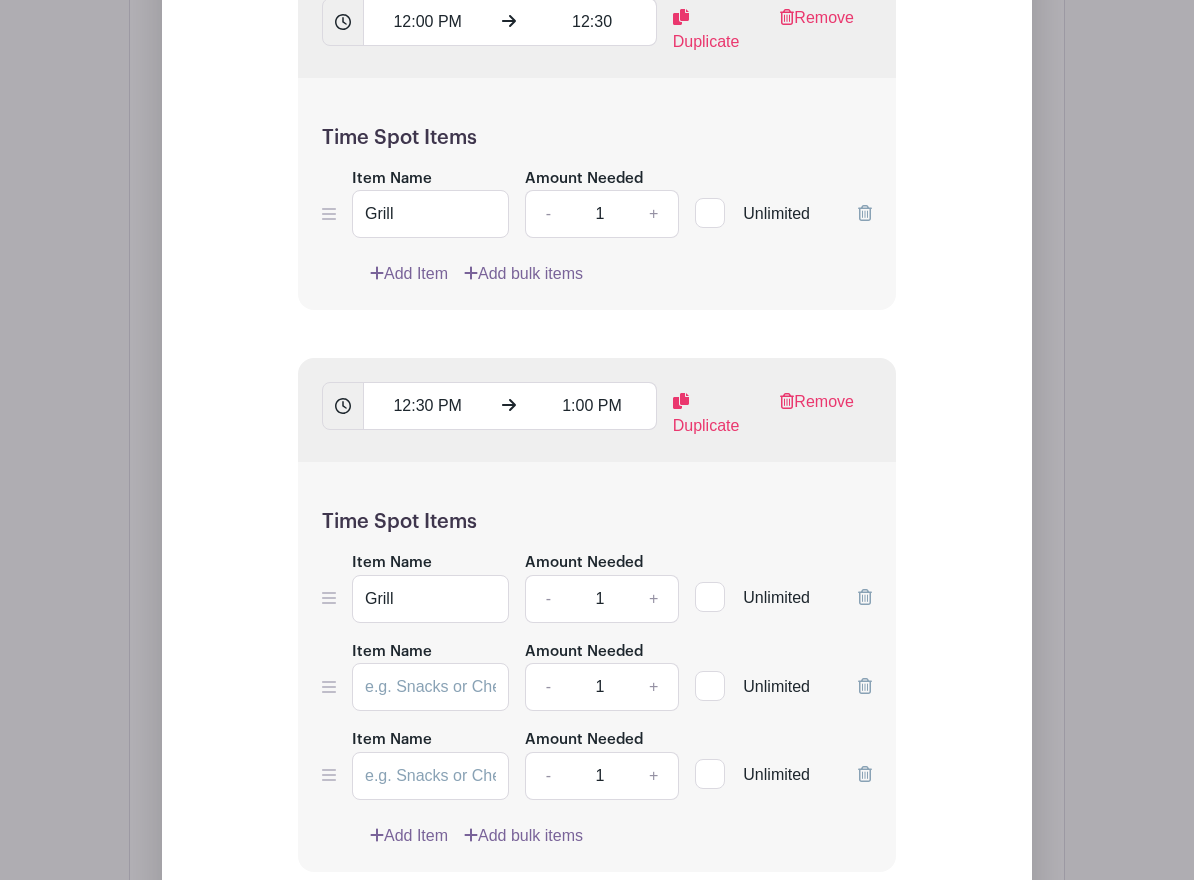 click 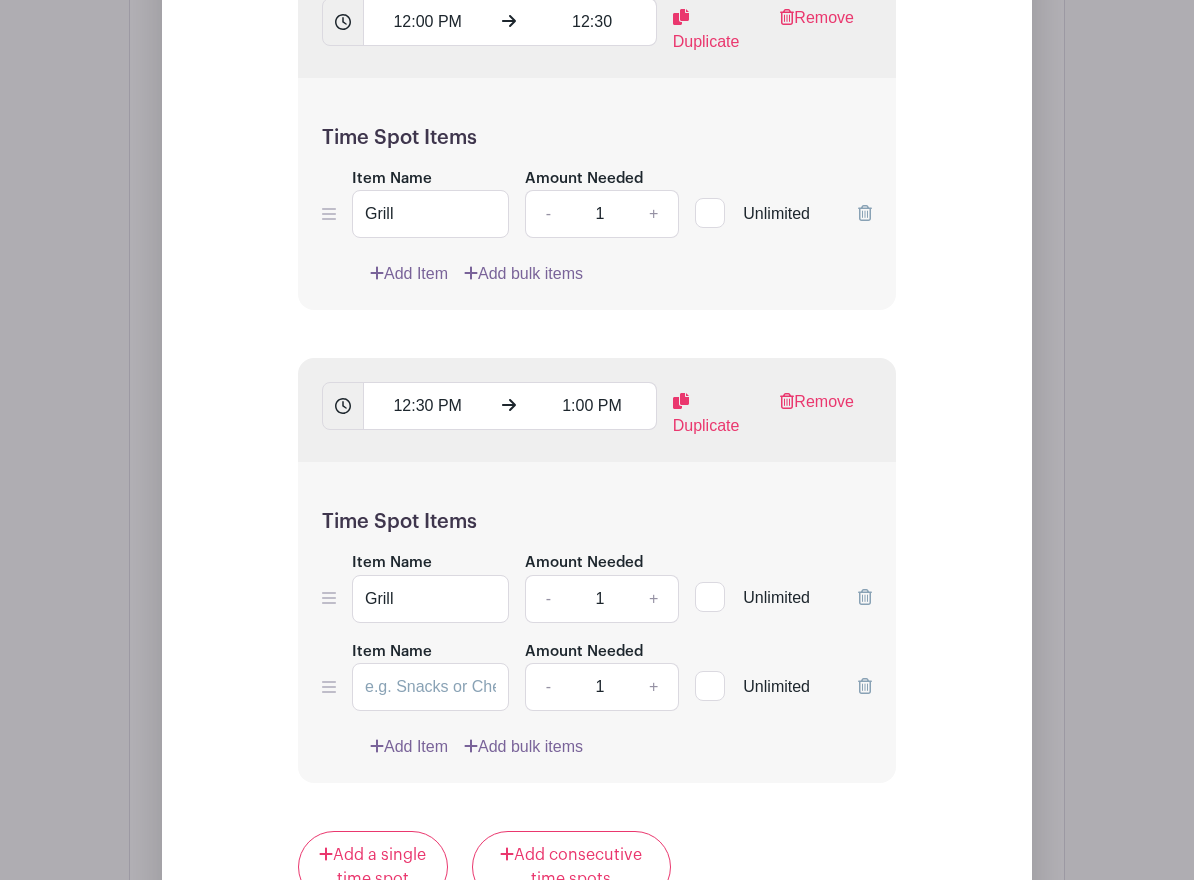 click 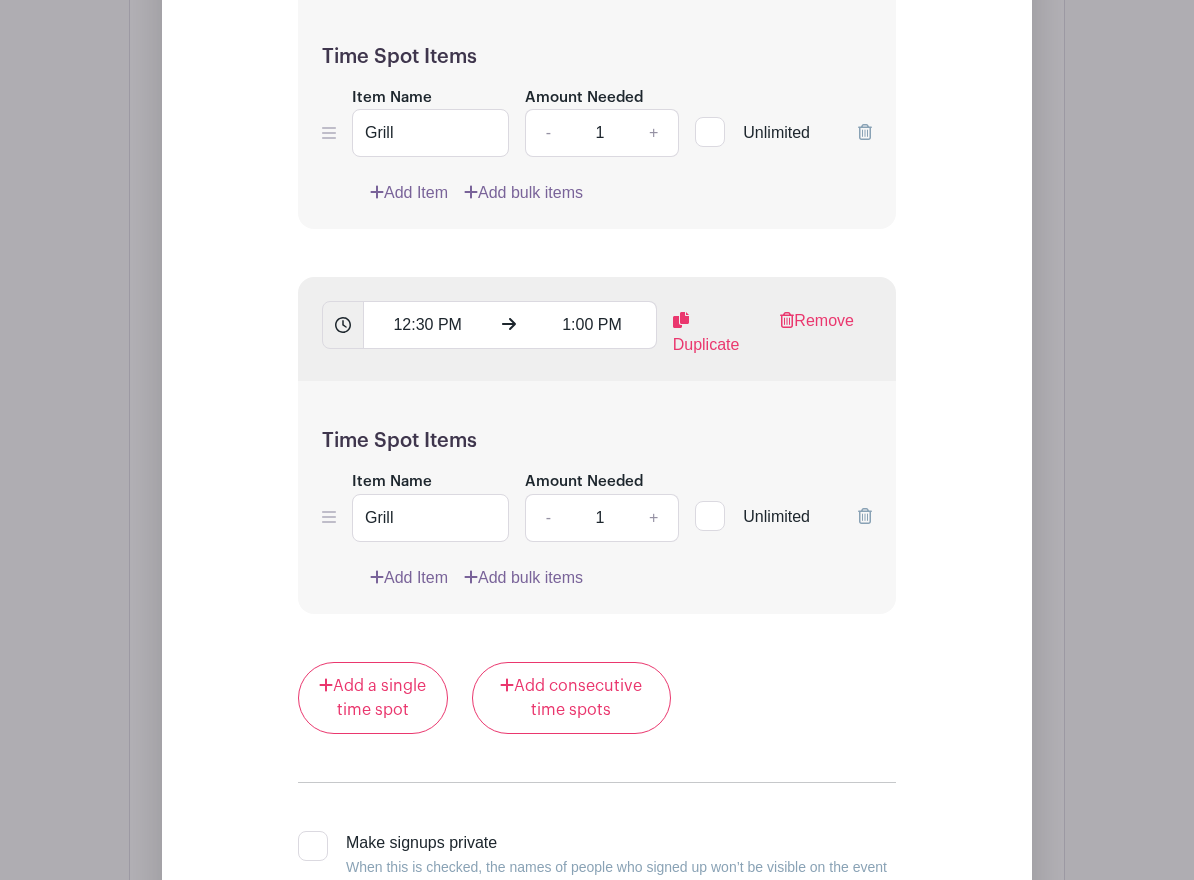 scroll, scrollTop: 3428, scrollLeft: 0, axis: vertical 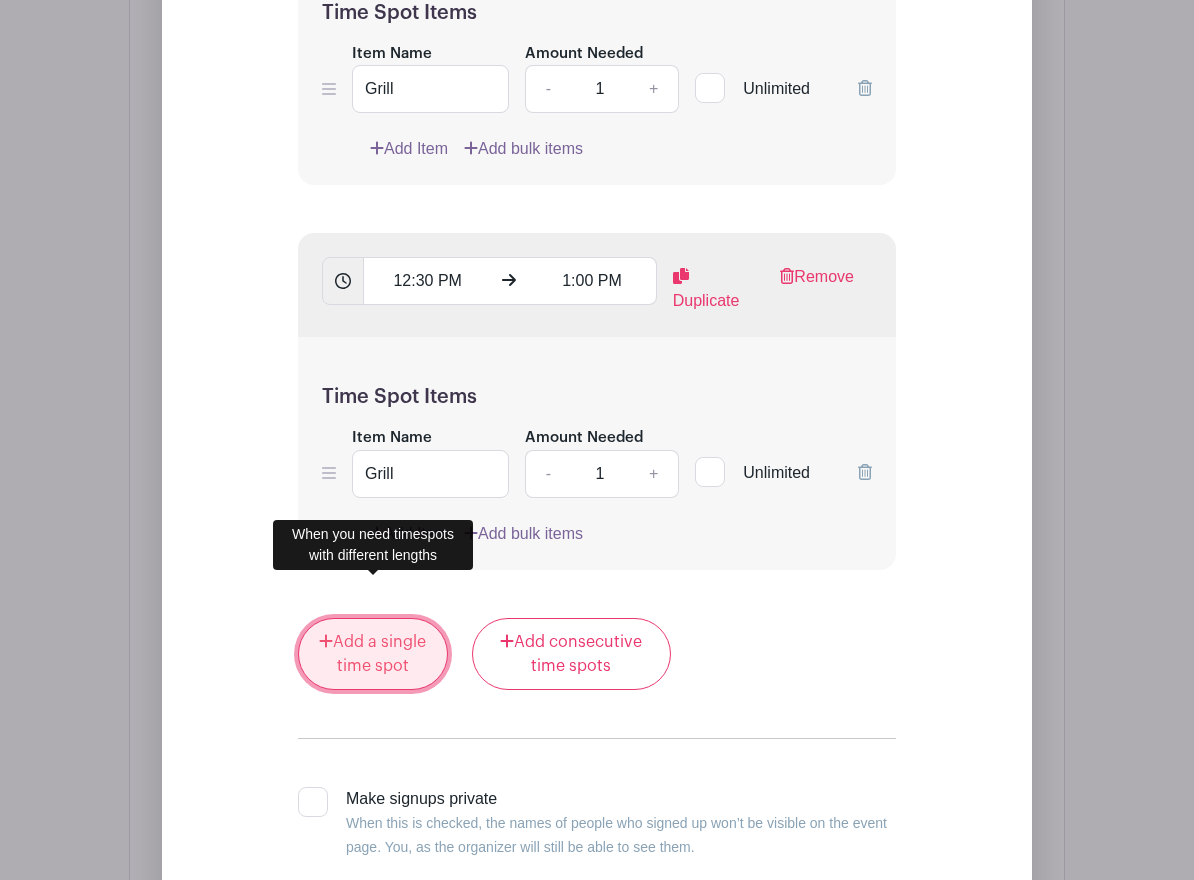 click on "Add a single time spot" at bounding box center [373, 654] 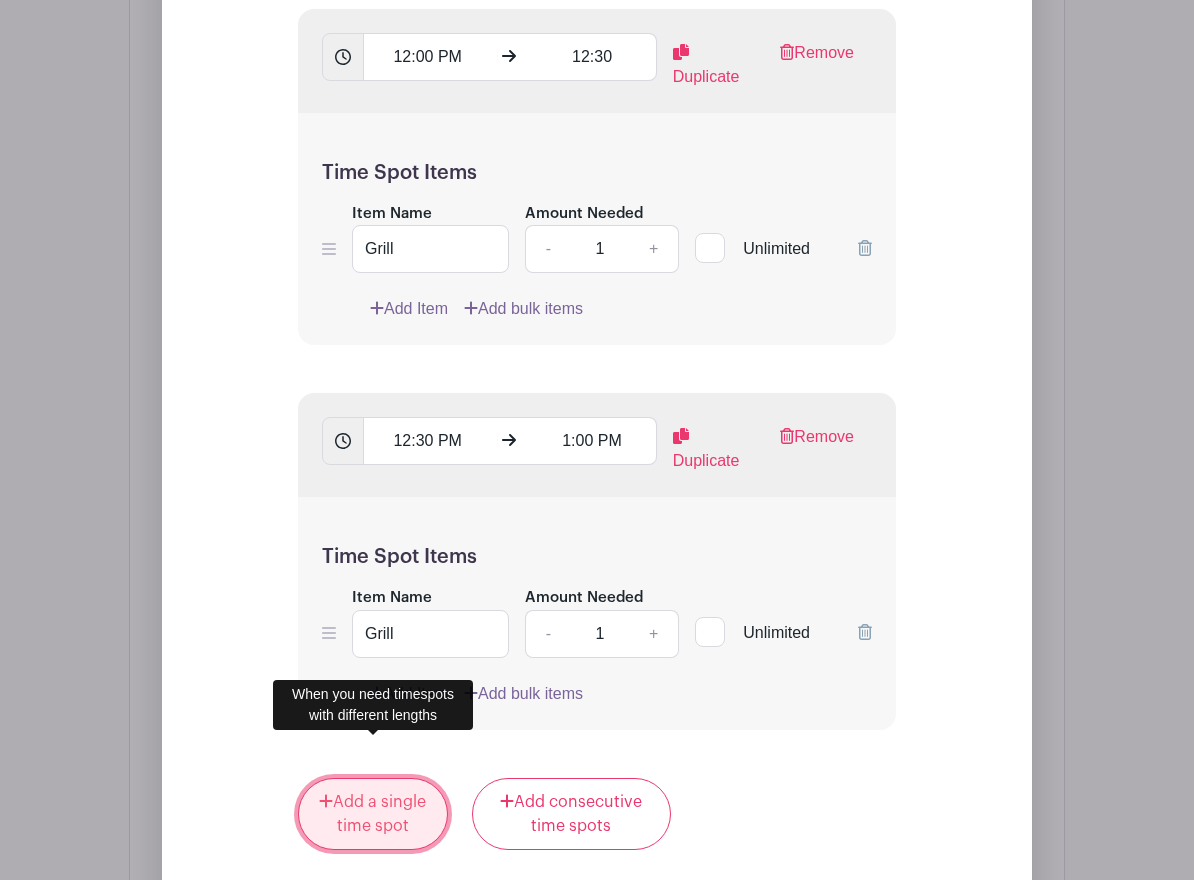 scroll, scrollTop: 3428, scrollLeft: 0, axis: vertical 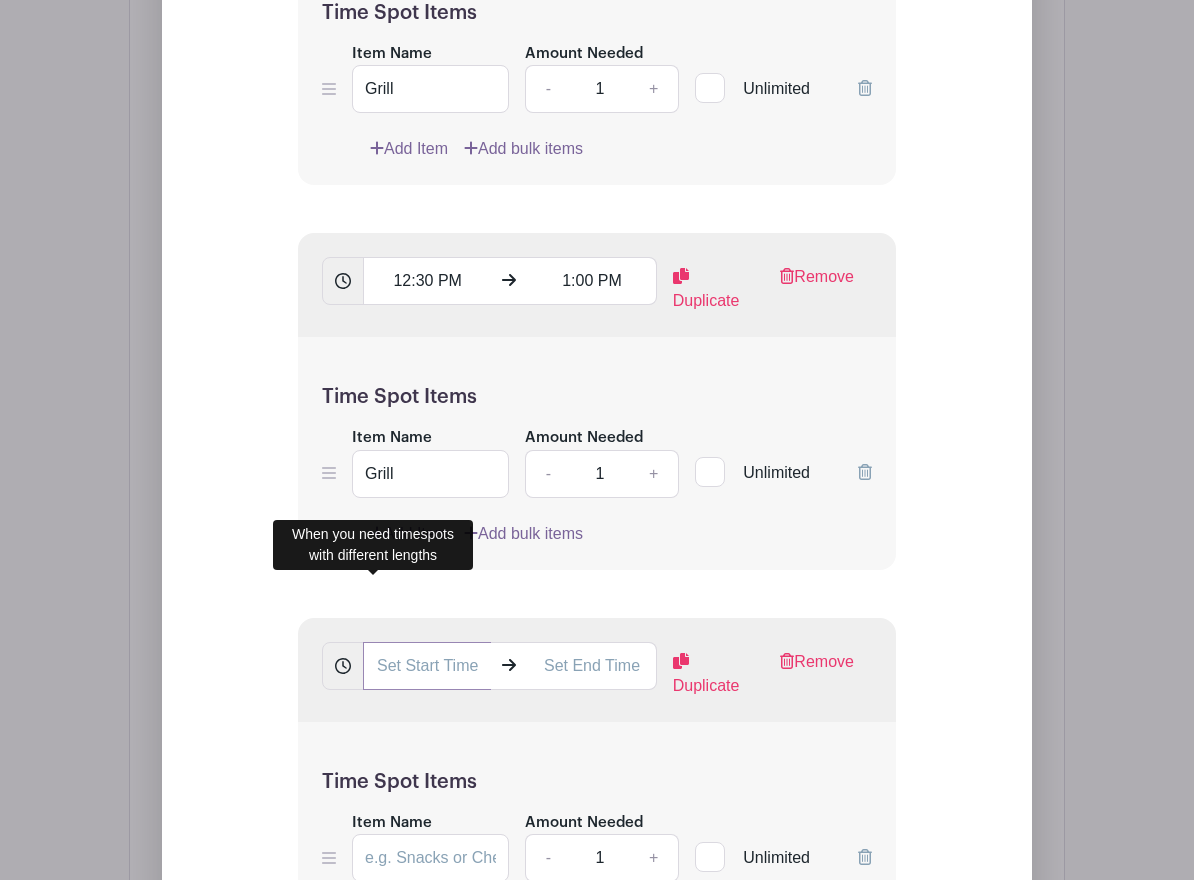 click at bounding box center (427, 666) 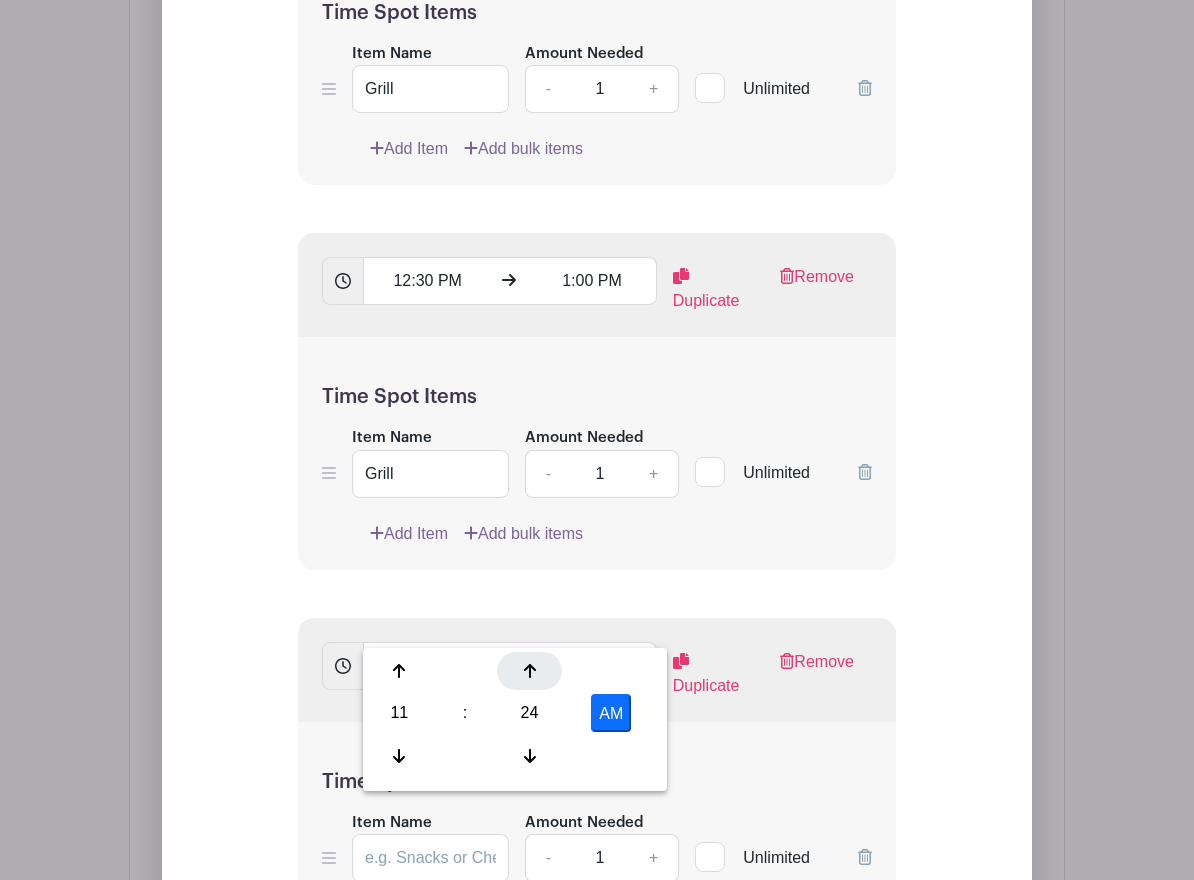 click 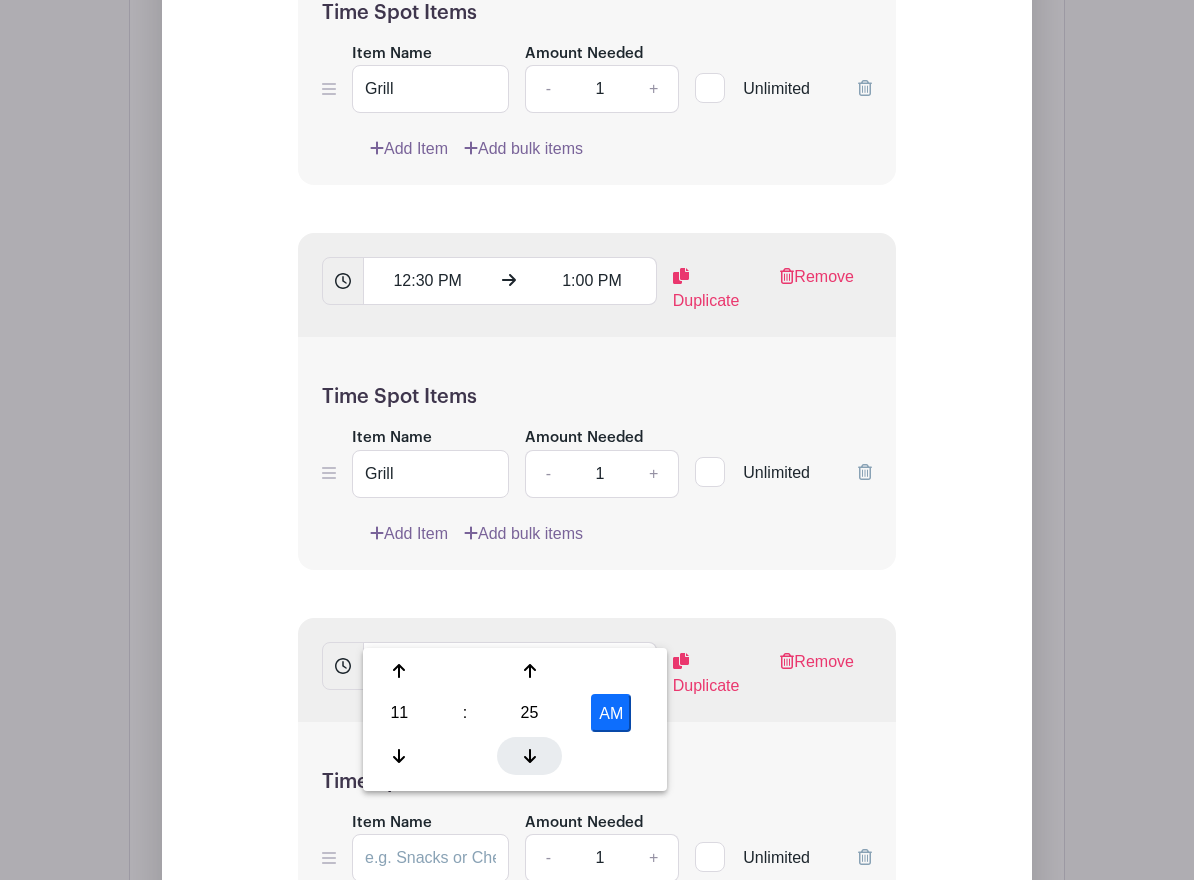 click at bounding box center (529, 756) 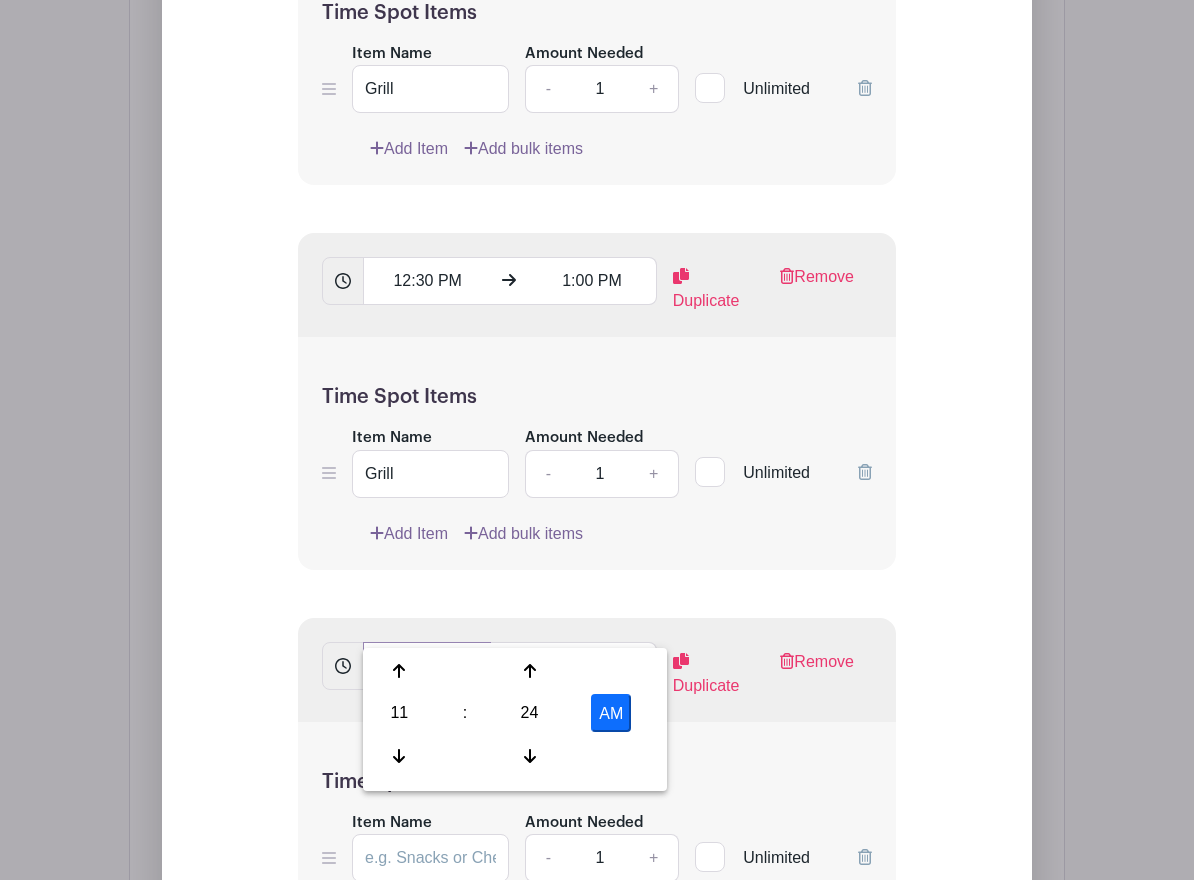click on "11:24 AM" at bounding box center (427, 666) 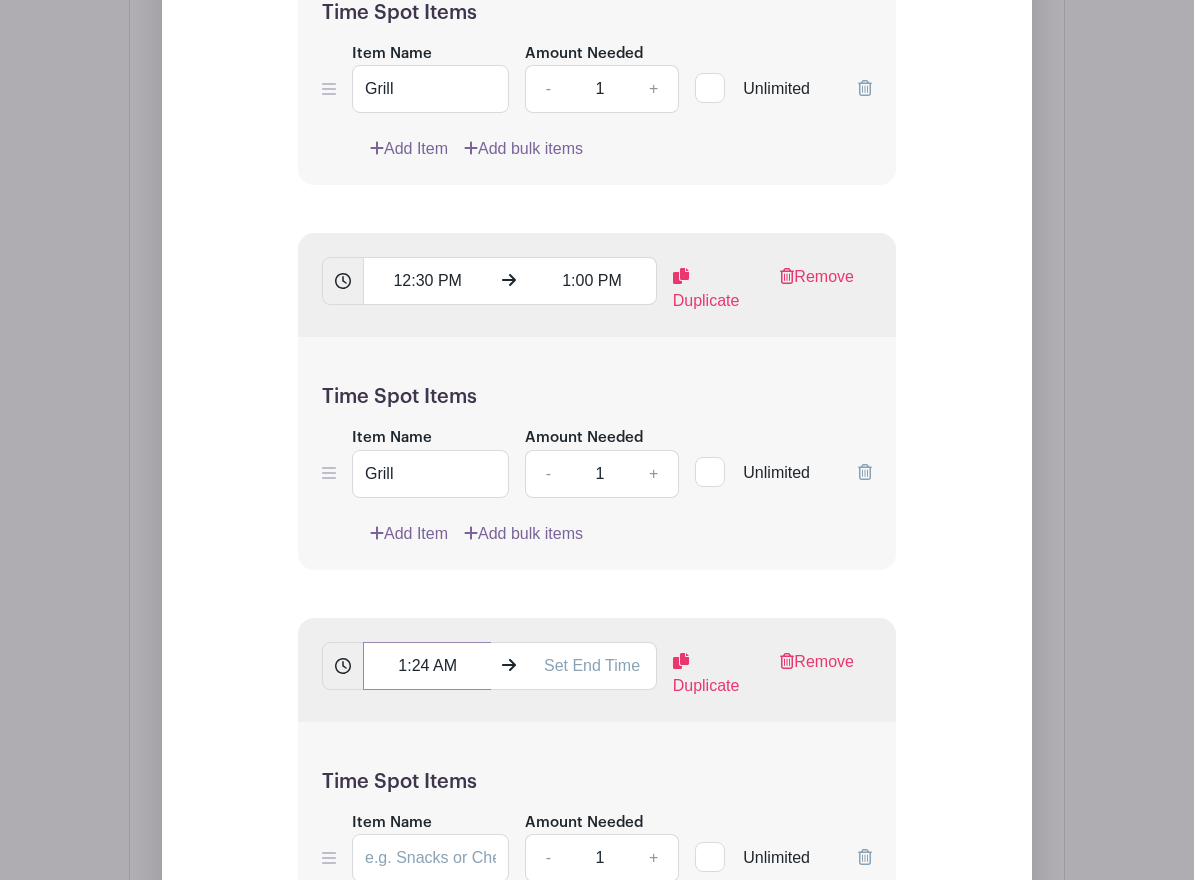 drag, startPoint x: 414, startPoint y: 629, endPoint x: 437, endPoint y: 629, distance: 23 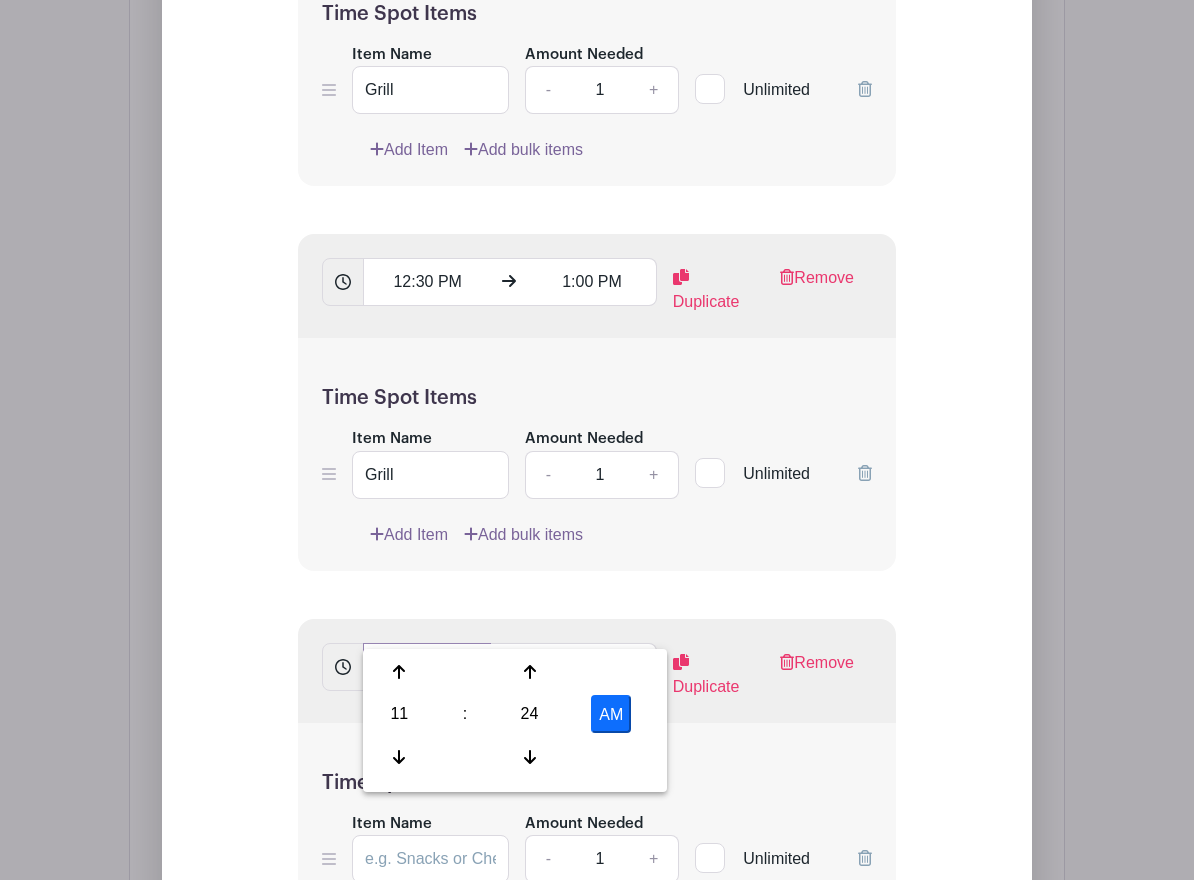 scroll, scrollTop: 3430, scrollLeft: 0, axis: vertical 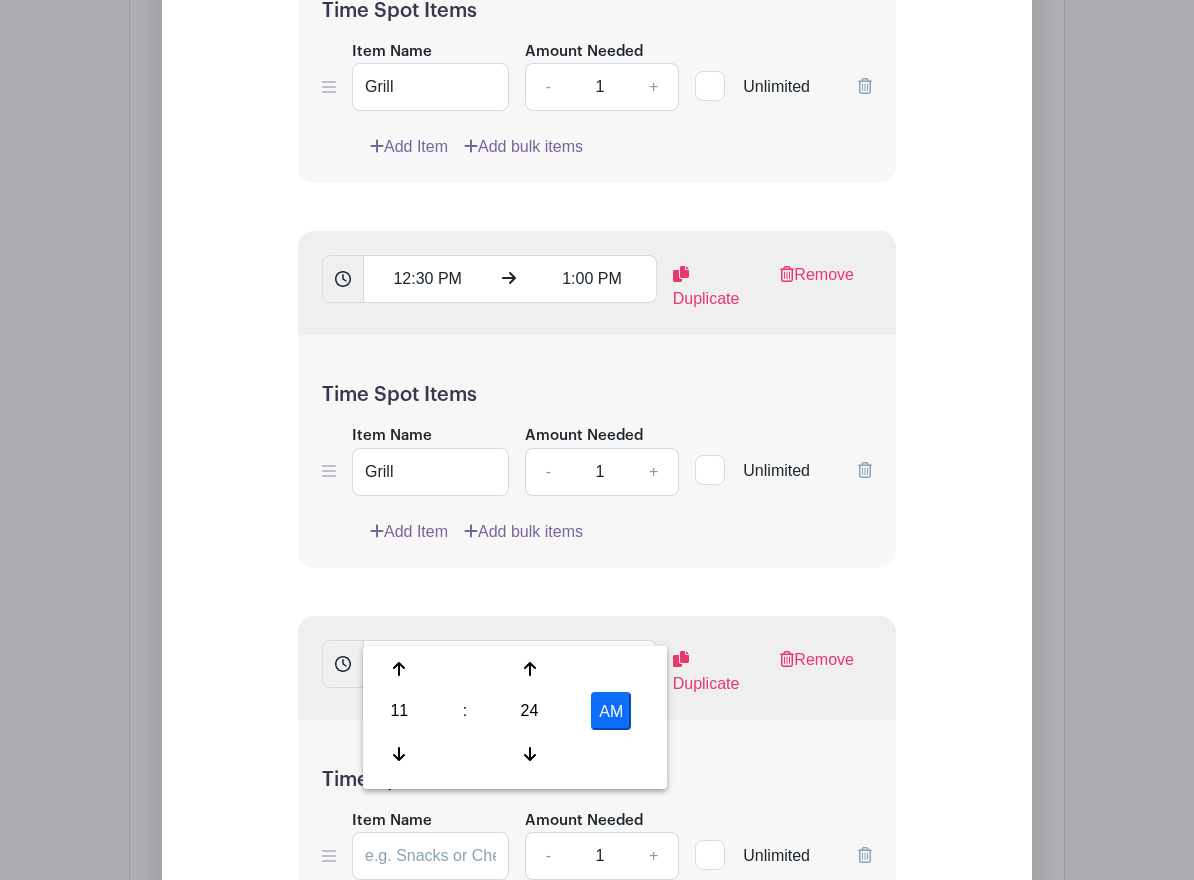 click on "AM" at bounding box center [611, 711] 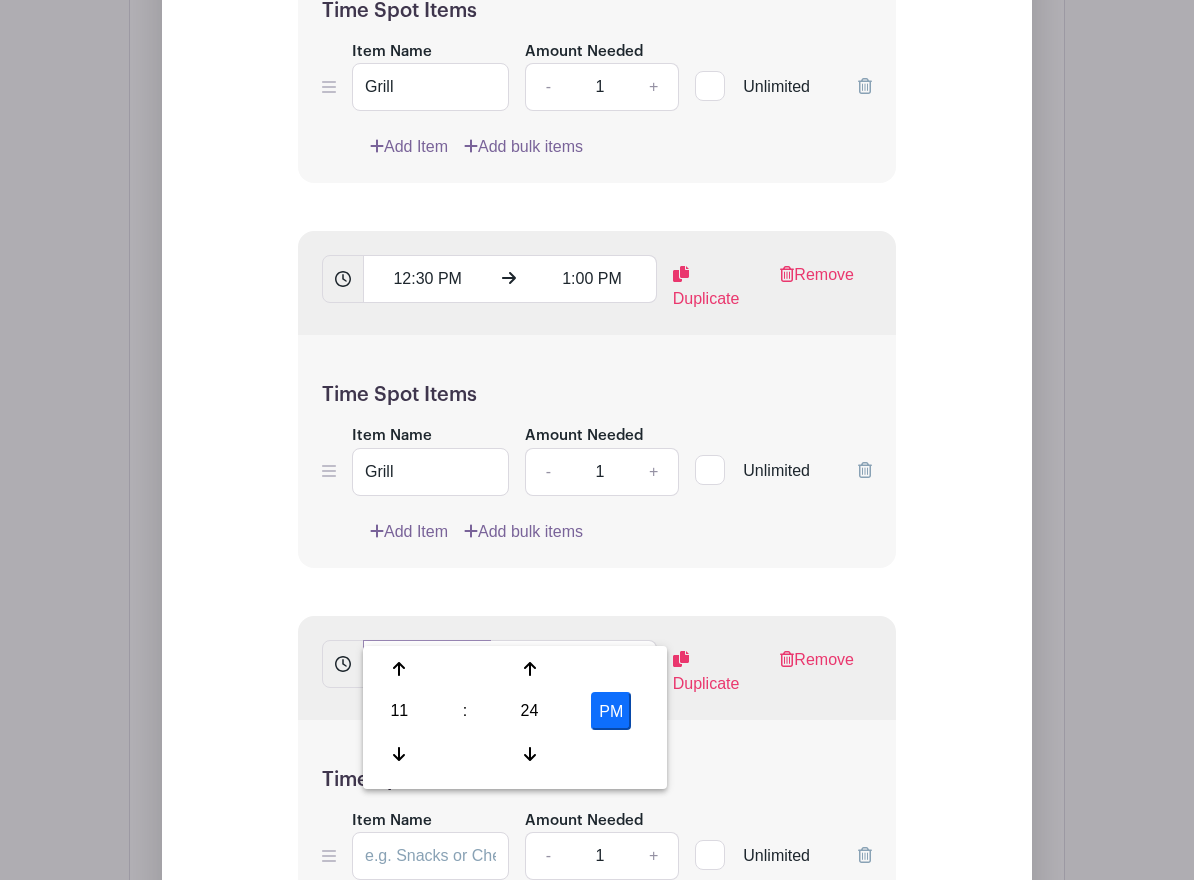 drag, startPoint x: 395, startPoint y: 624, endPoint x: 432, endPoint y: 626, distance: 37.054016 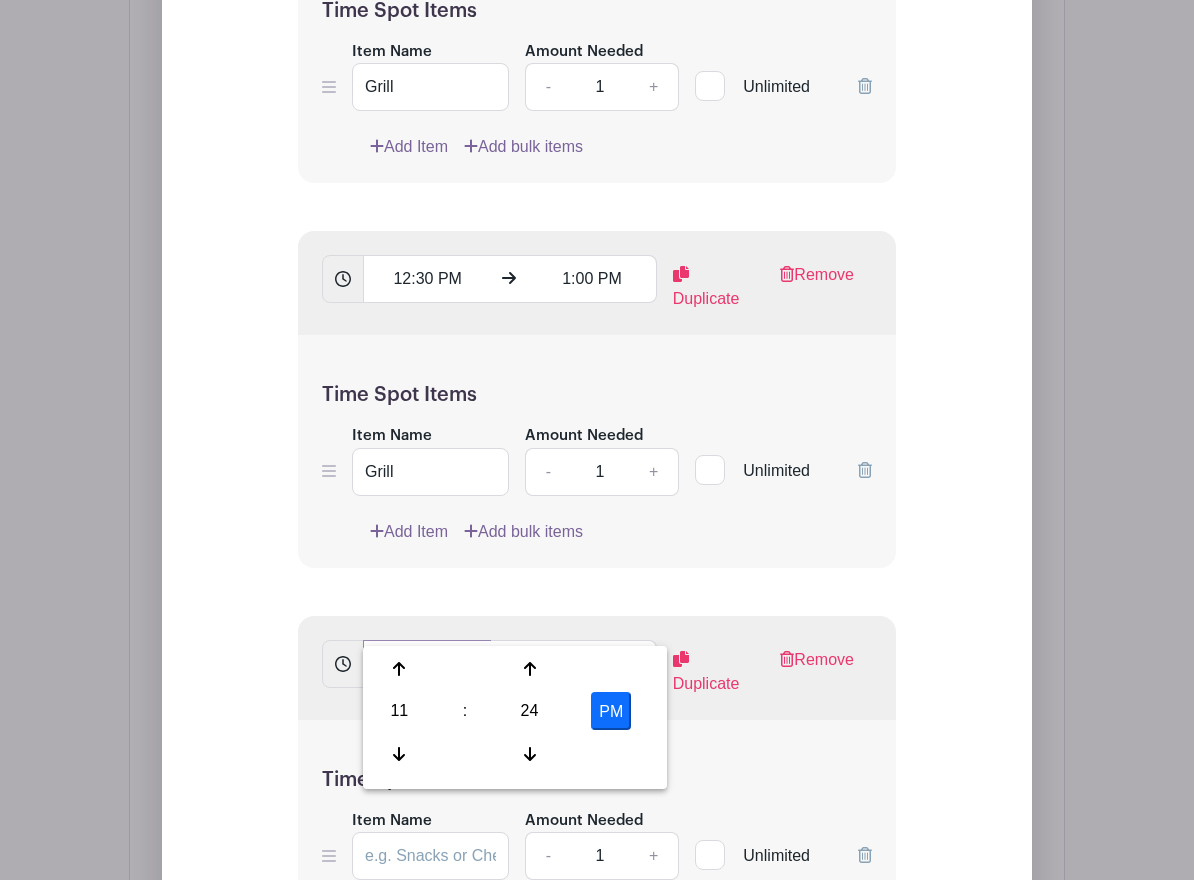 click on "11:24 PM" at bounding box center [427, 664] 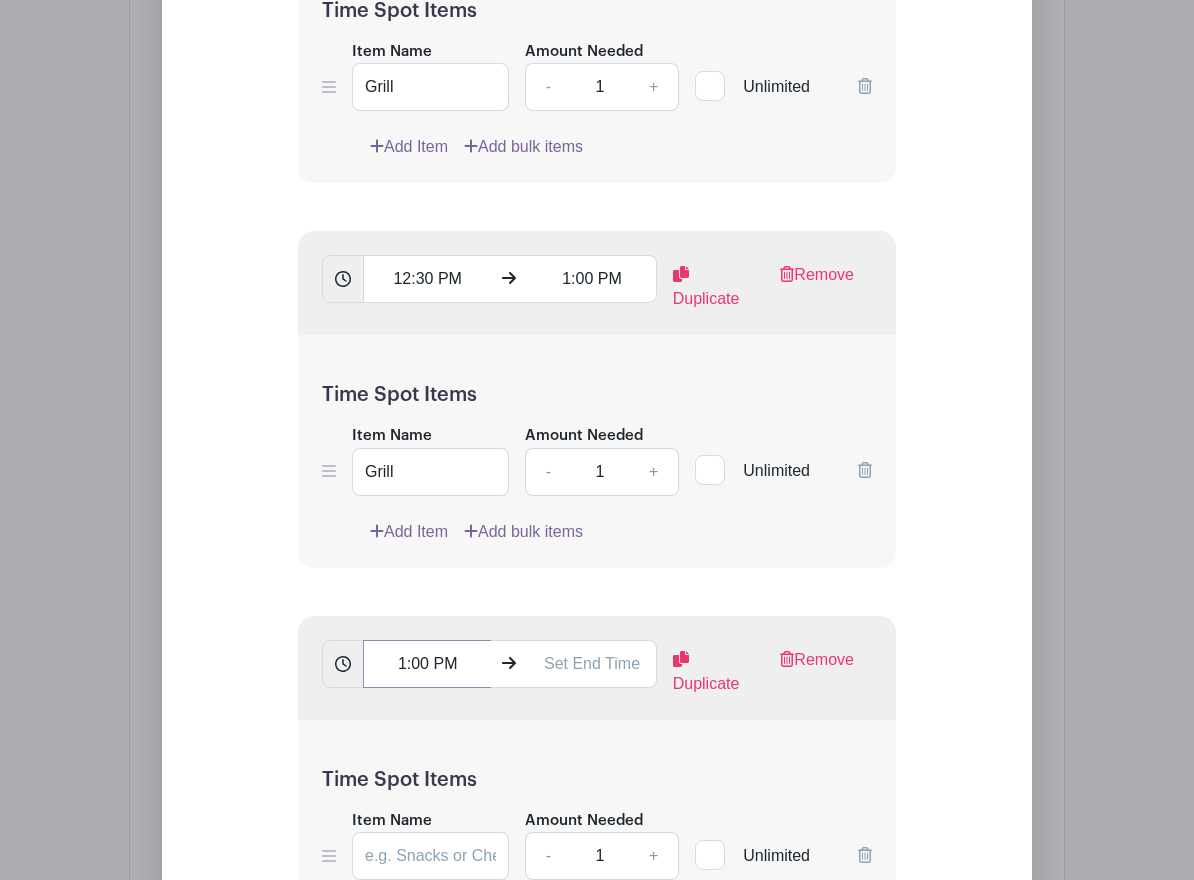 type on "1:00 PM" 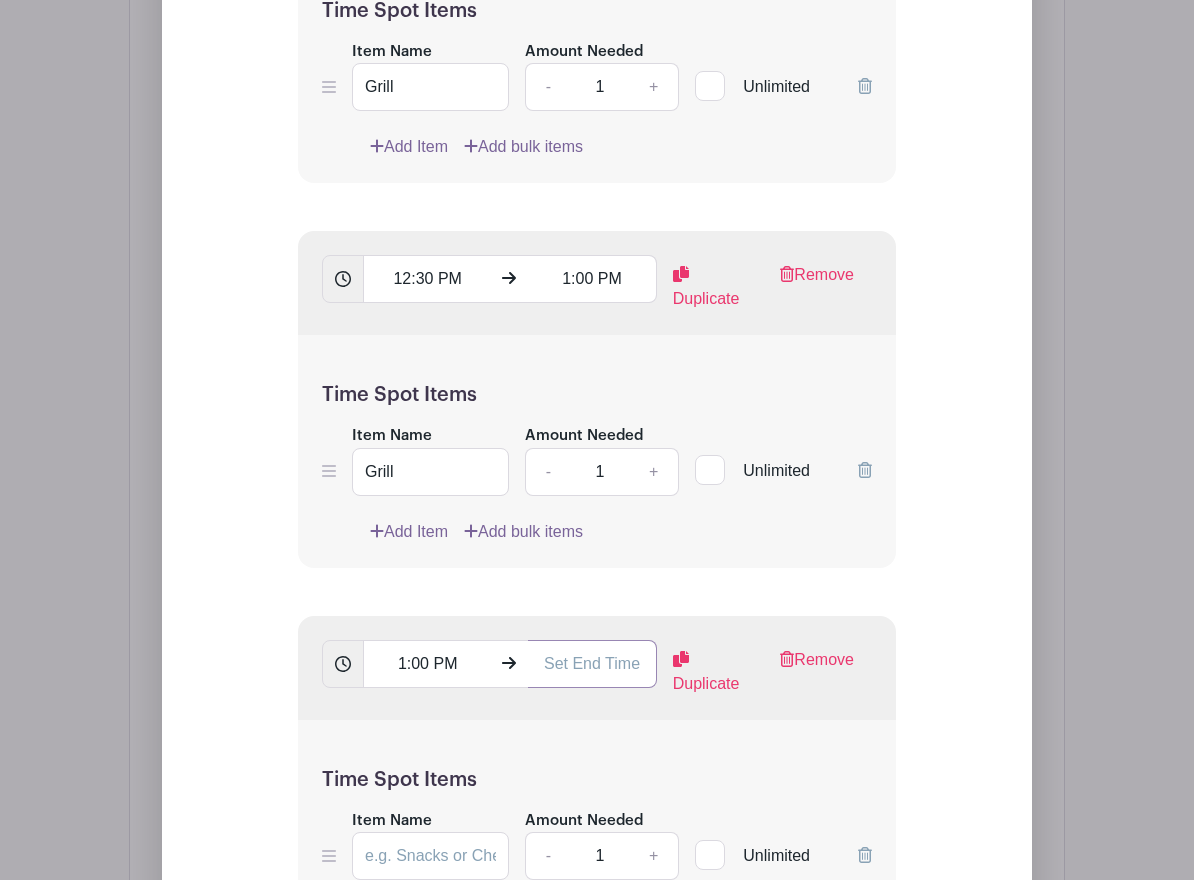 click at bounding box center [592, 664] 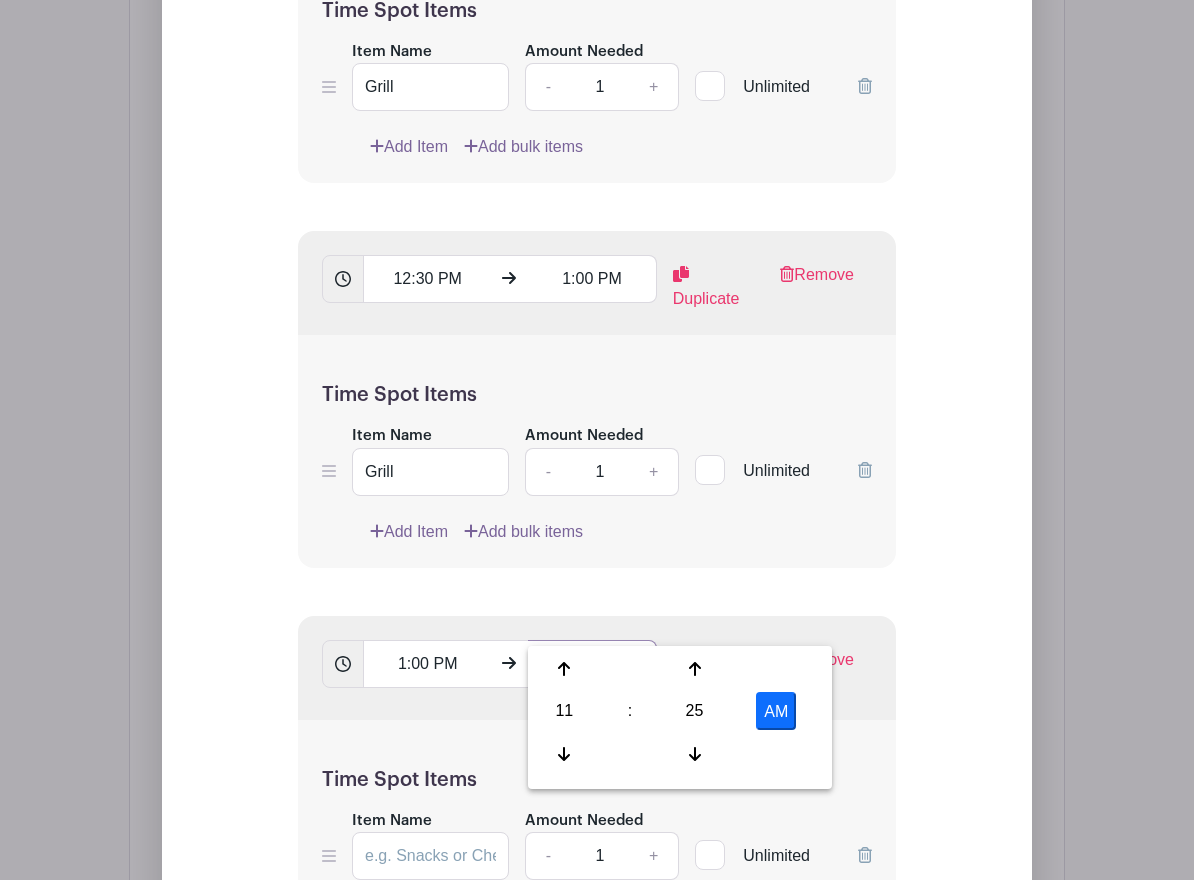 click on "11:25 AM1:30" at bounding box center [592, 664] 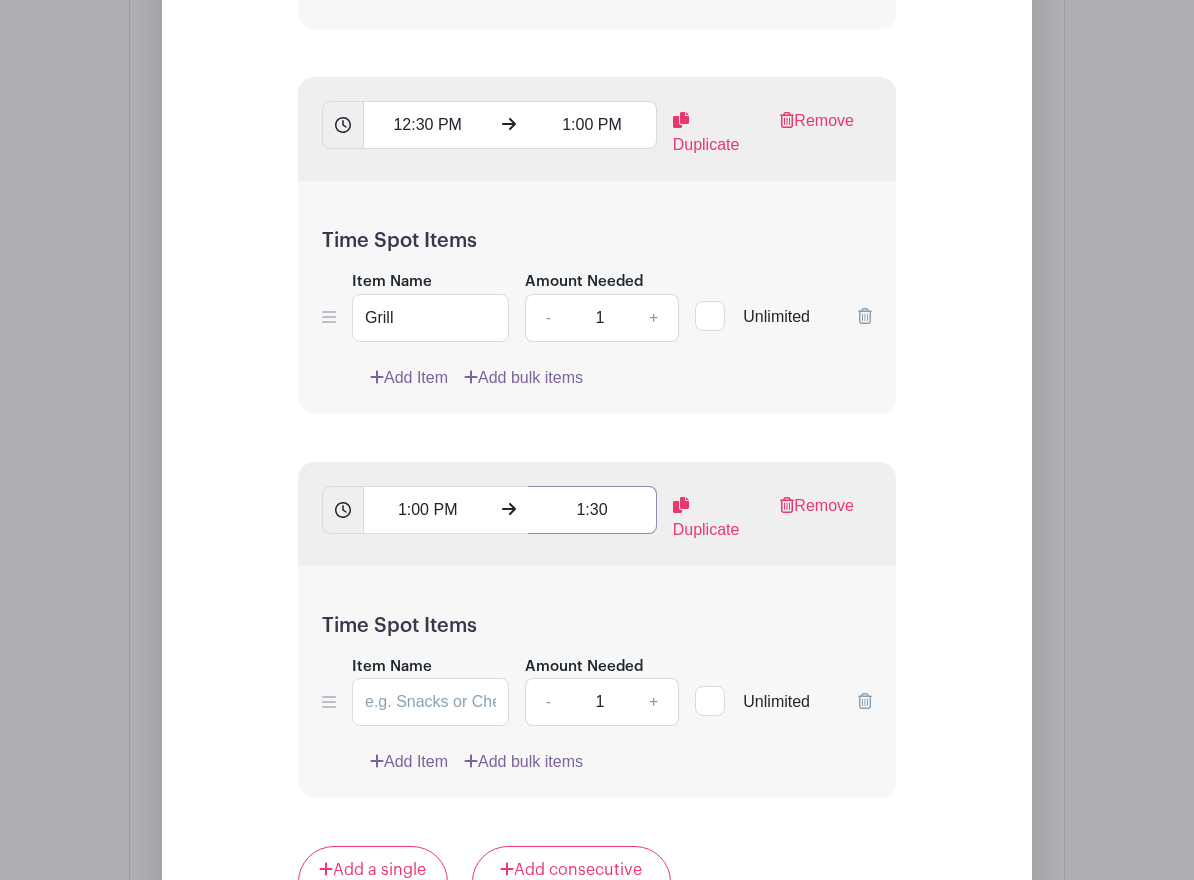 scroll, scrollTop: 3597, scrollLeft: 0, axis: vertical 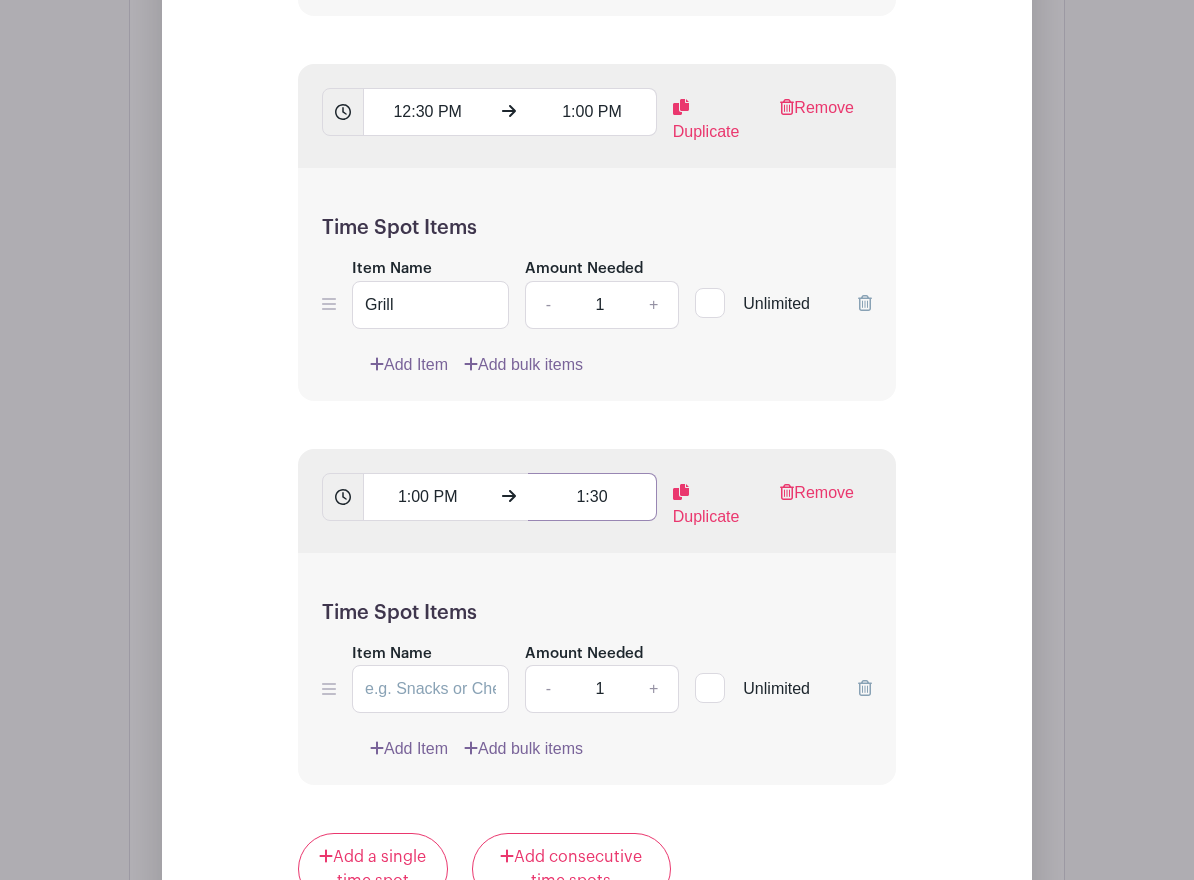 type on "1:30" 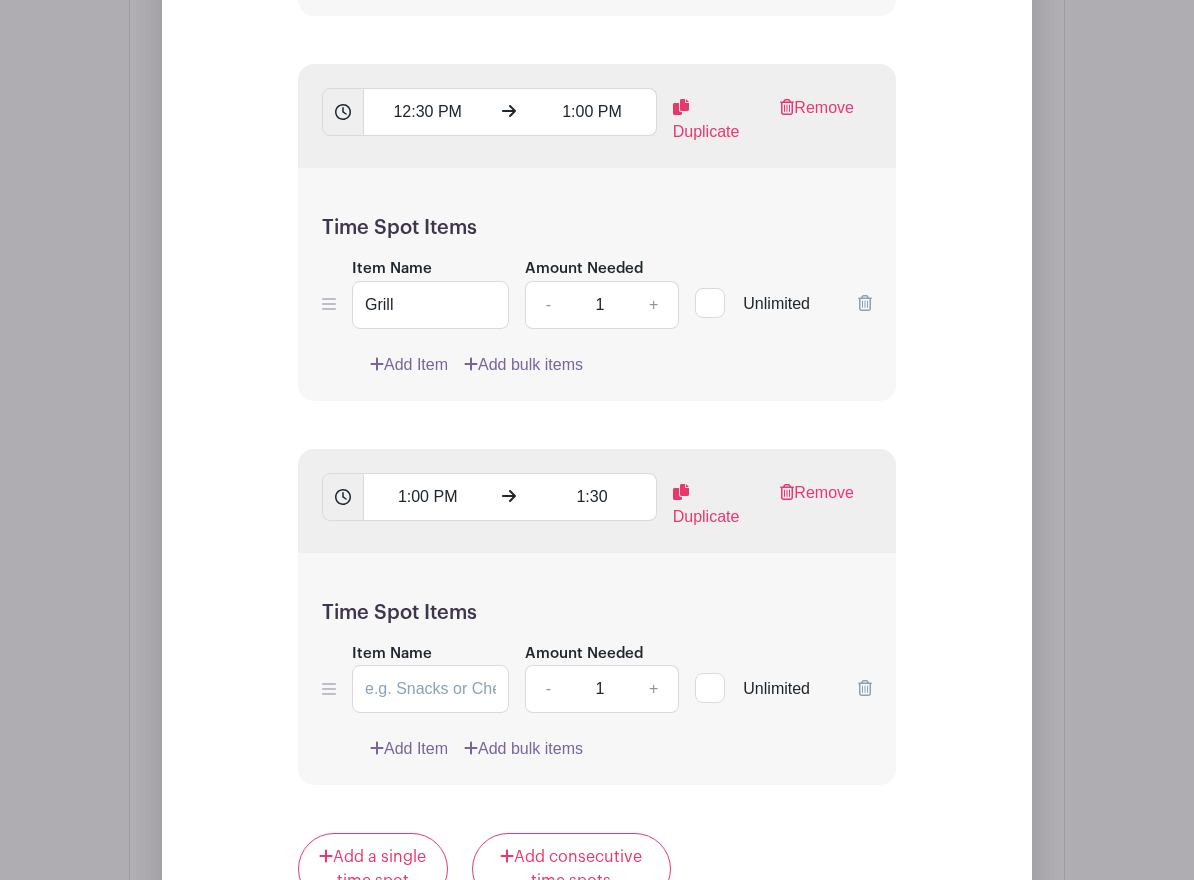 click on "Add Item" at bounding box center (409, 749) 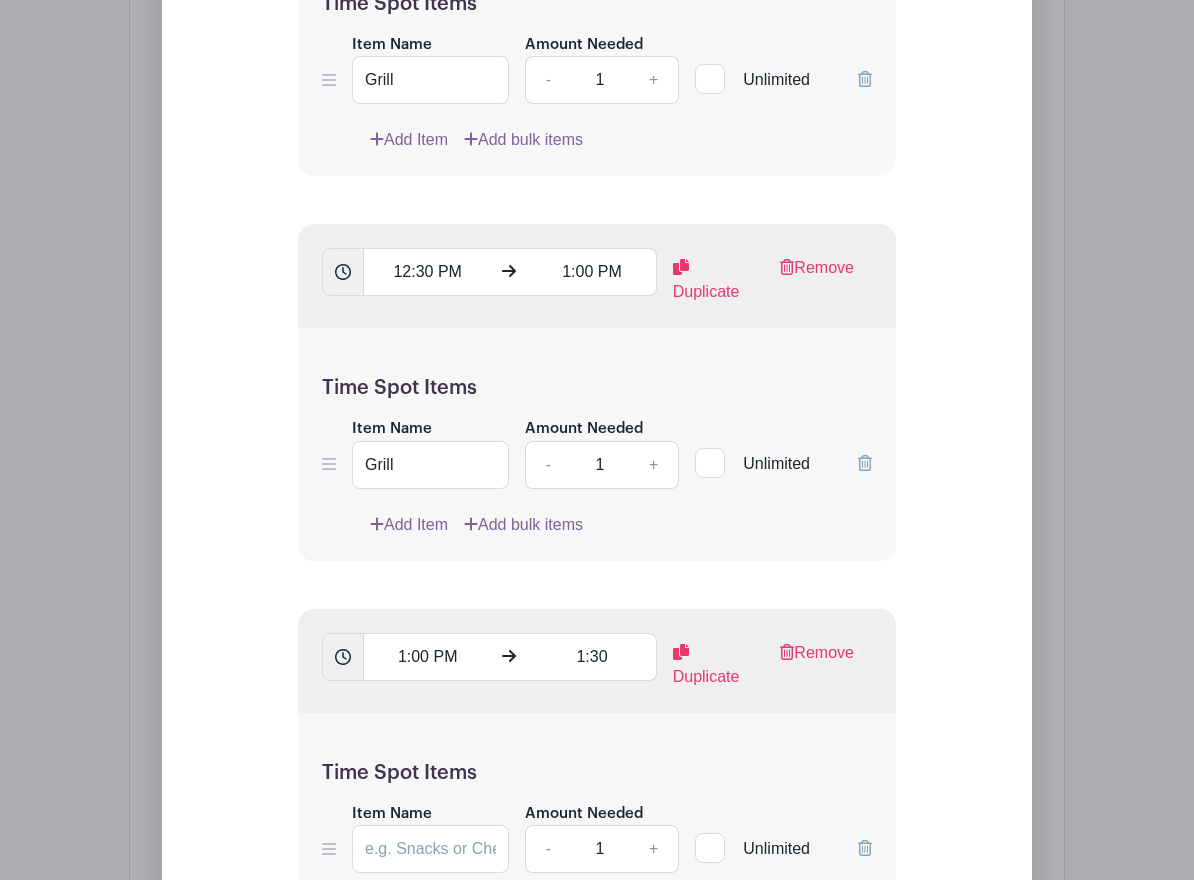 scroll, scrollTop: 3597, scrollLeft: 0, axis: vertical 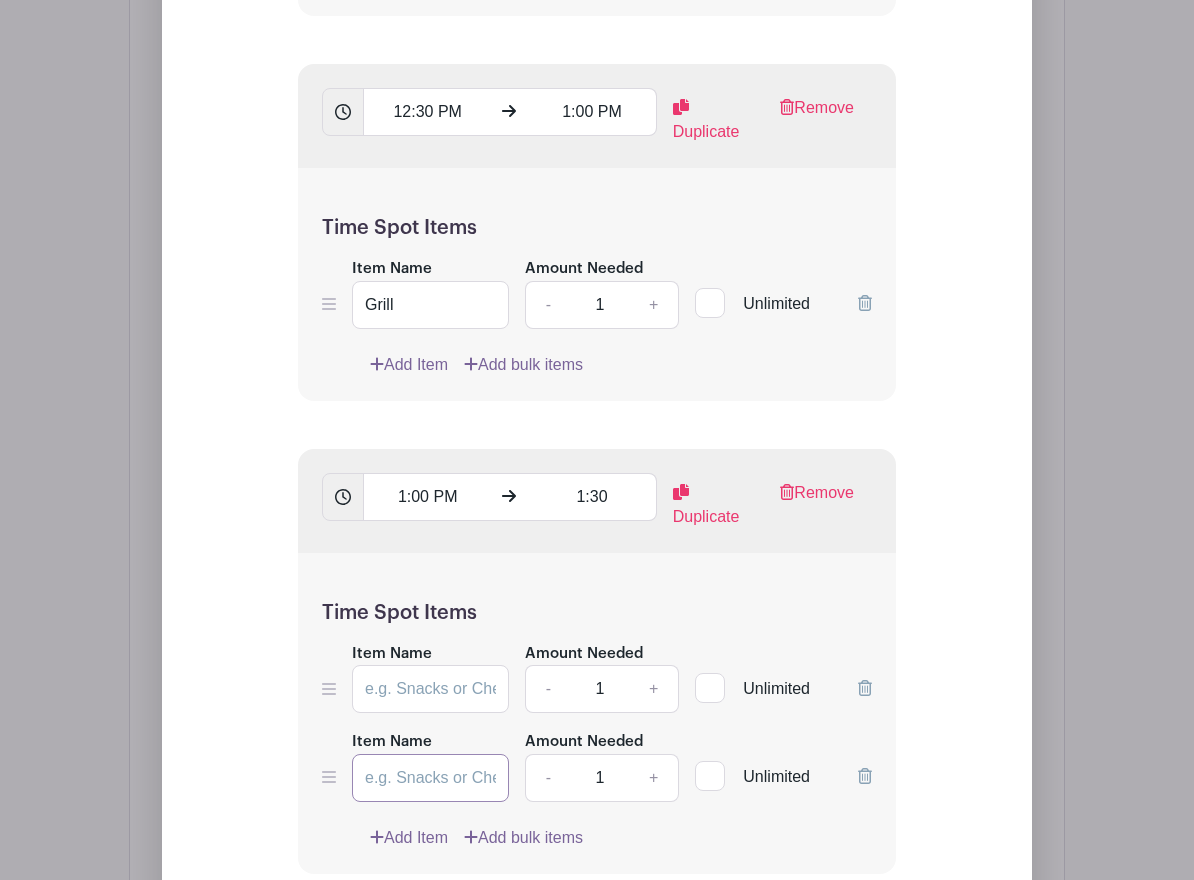 click on "Item Name" at bounding box center (430, 778) 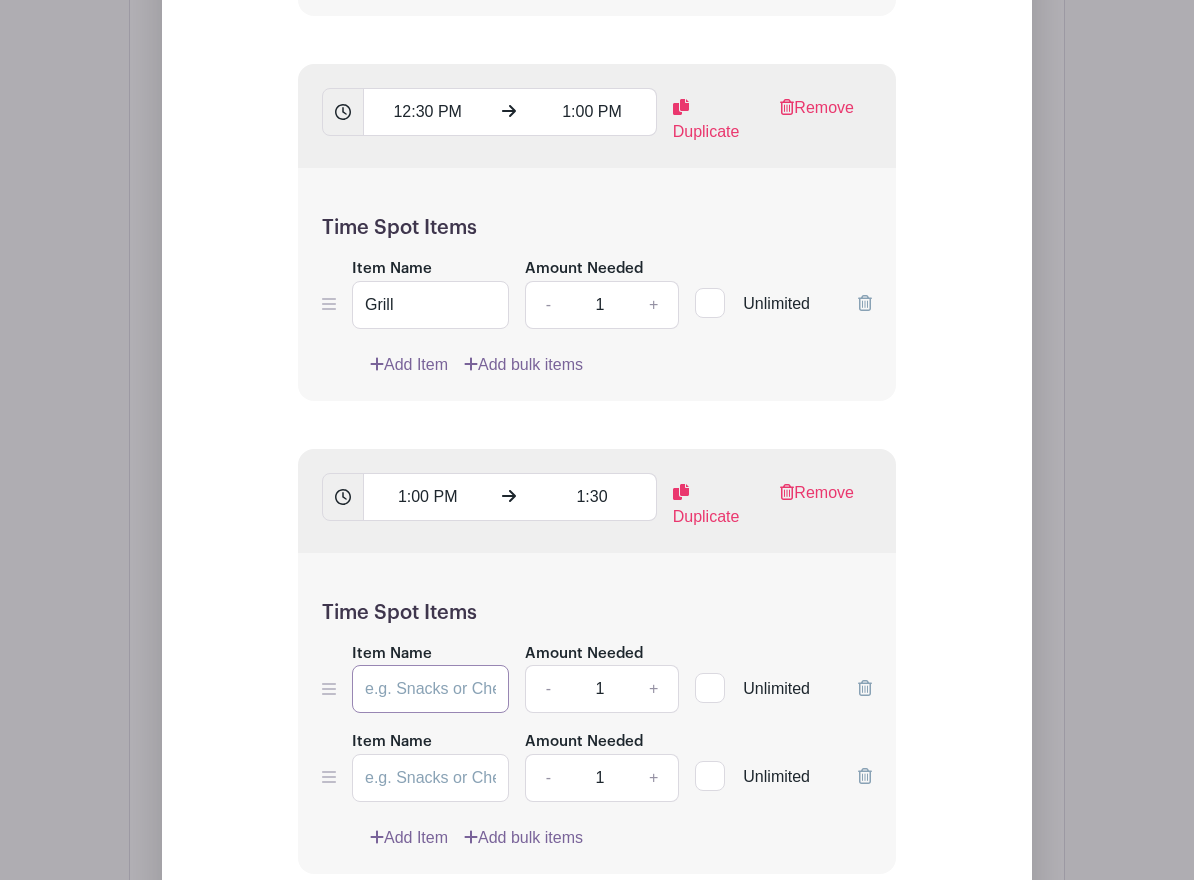 click on "Item Name" at bounding box center [430, 689] 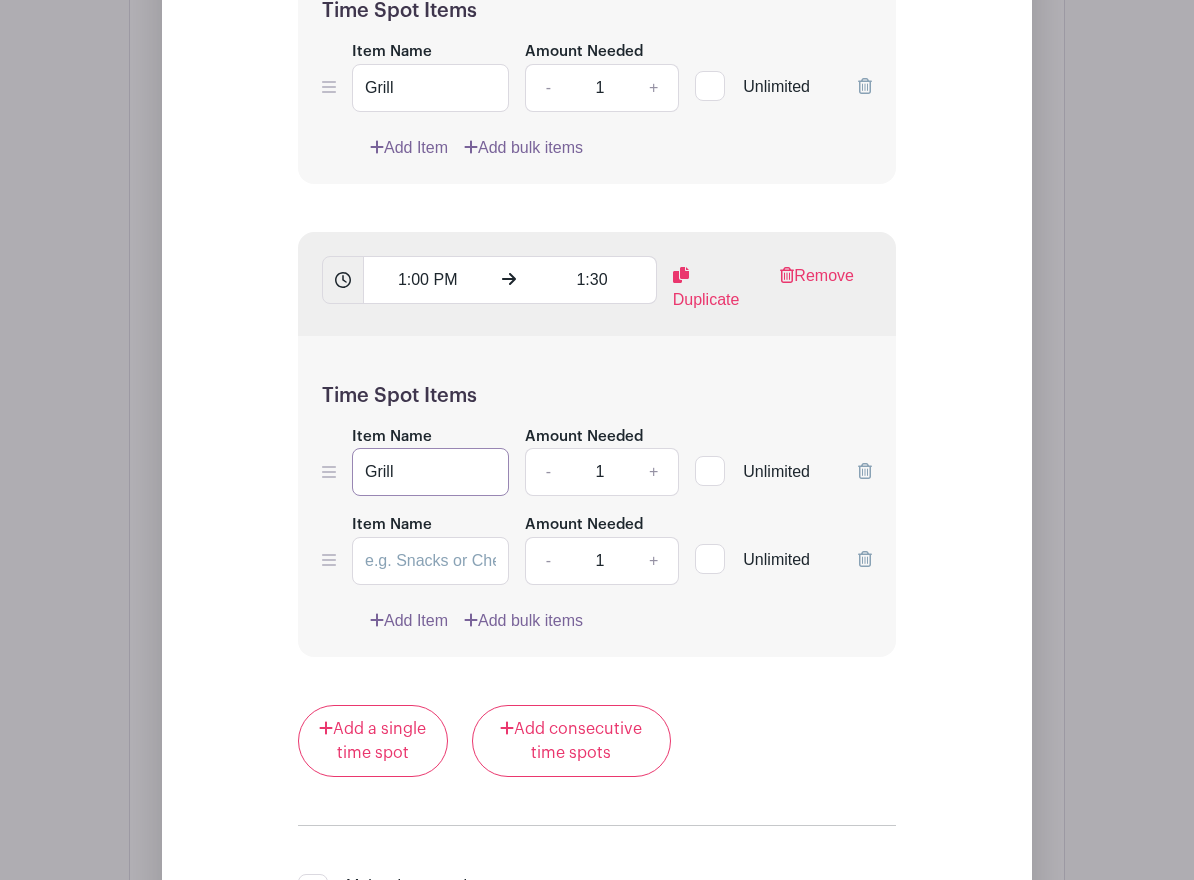 scroll, scrollTop: 3816, scrollLeft: 0, axis: vertical 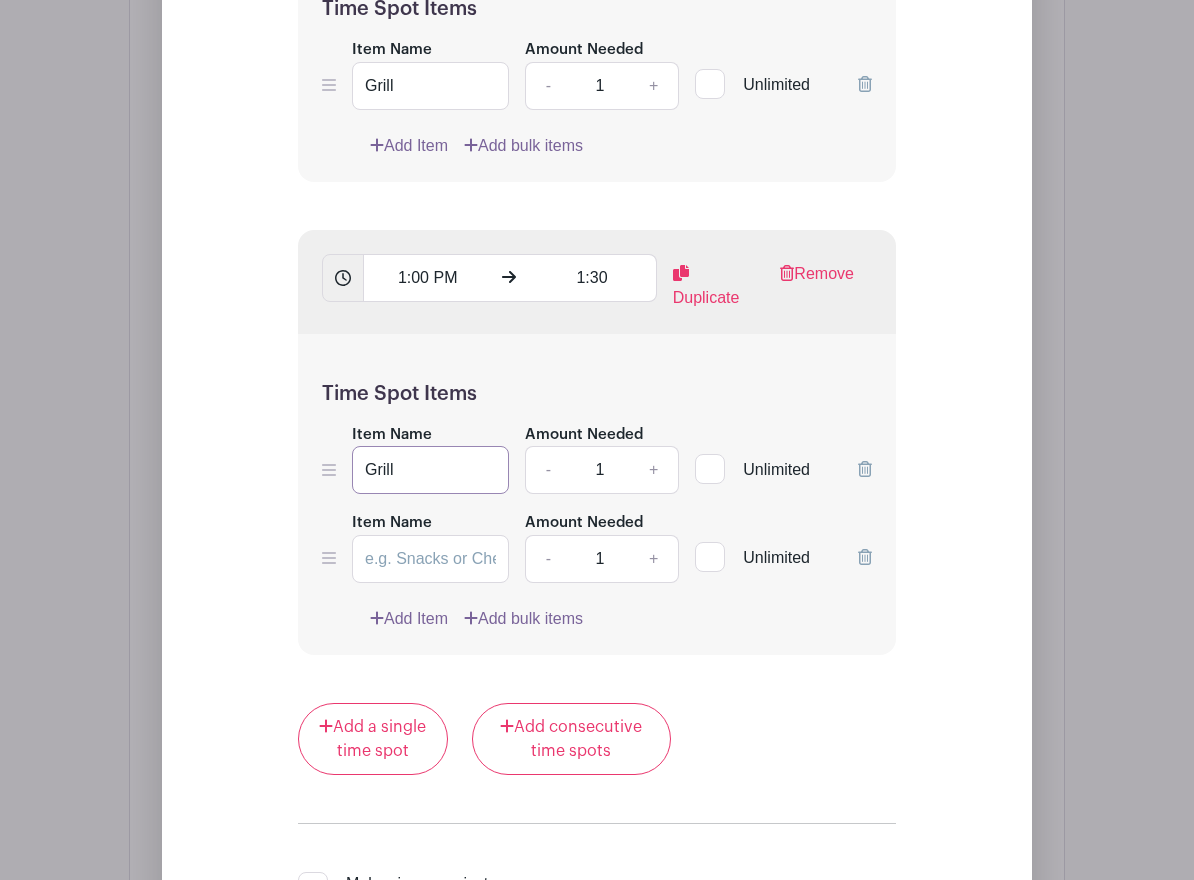 type on "Grill" 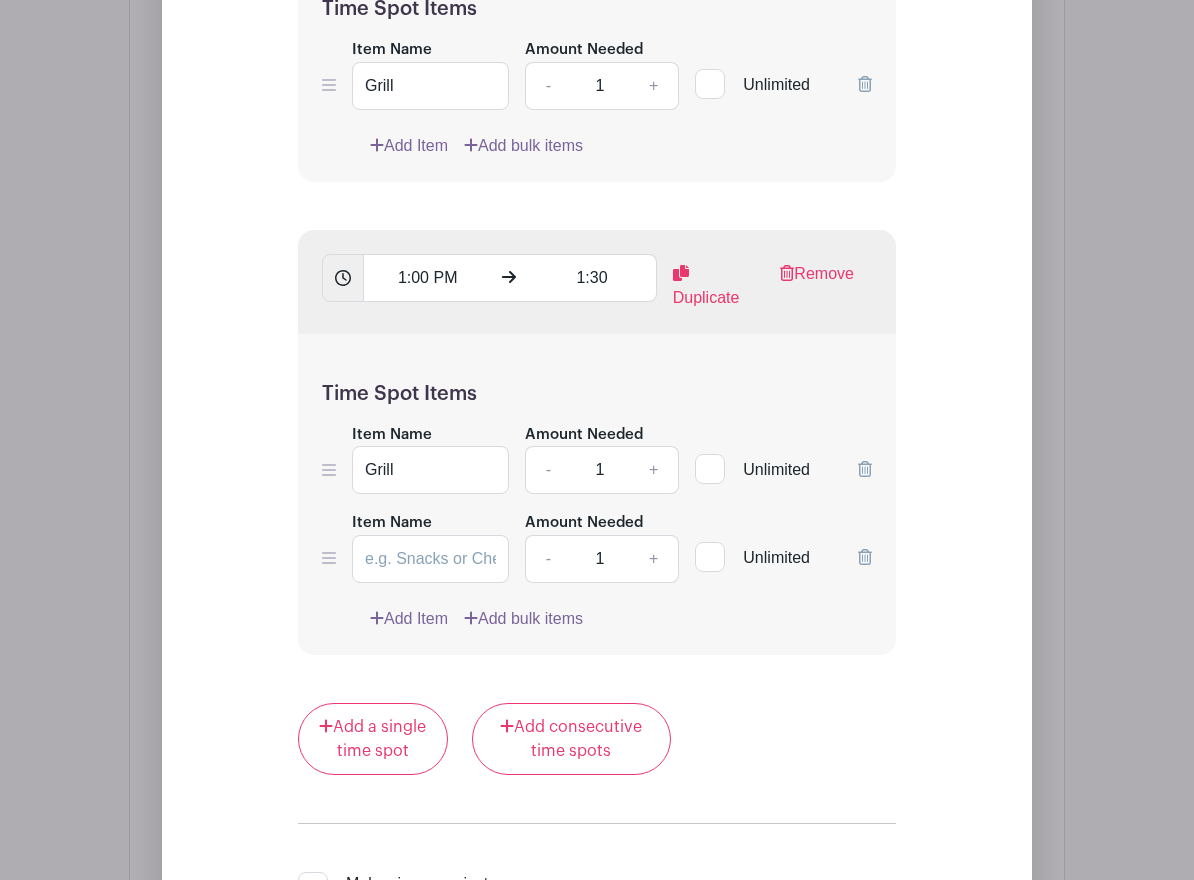 click 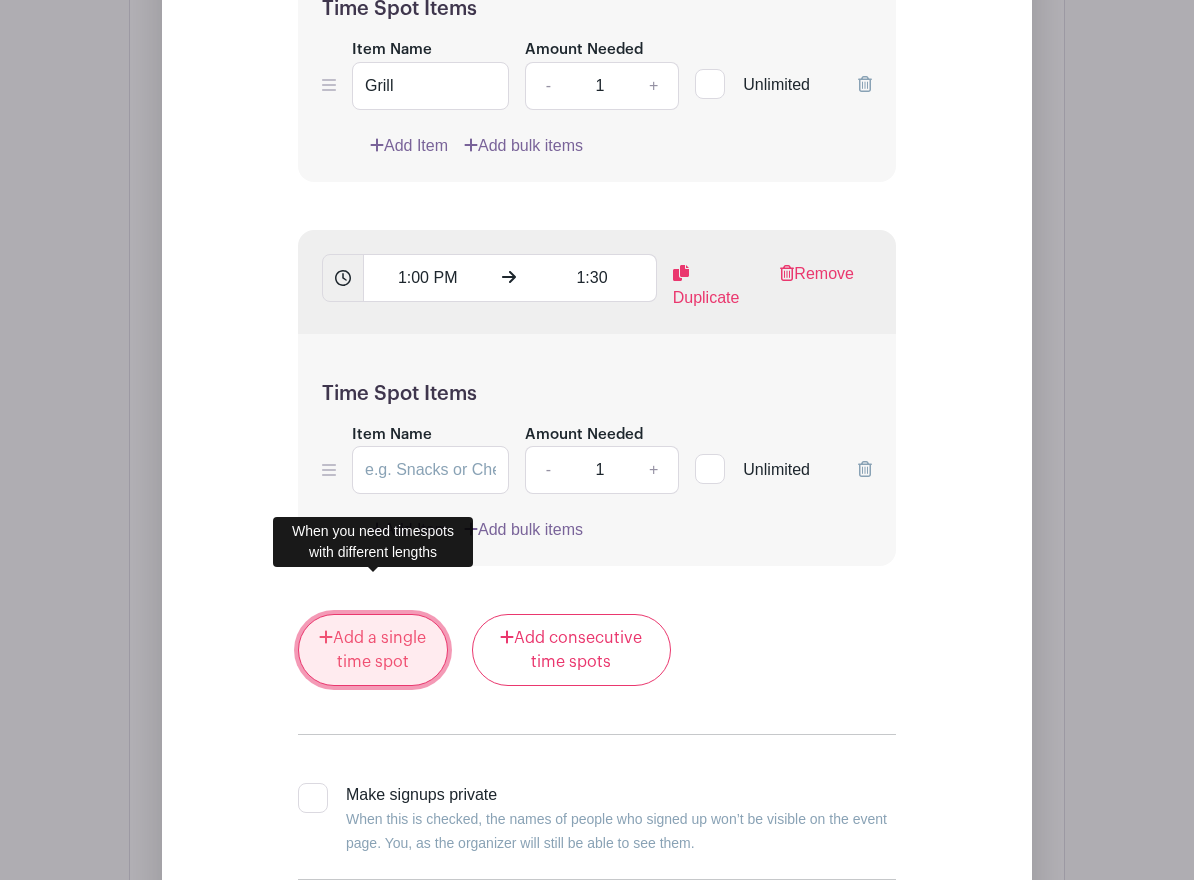 click on "Add a single time spot" at bounding box center (373, 650) 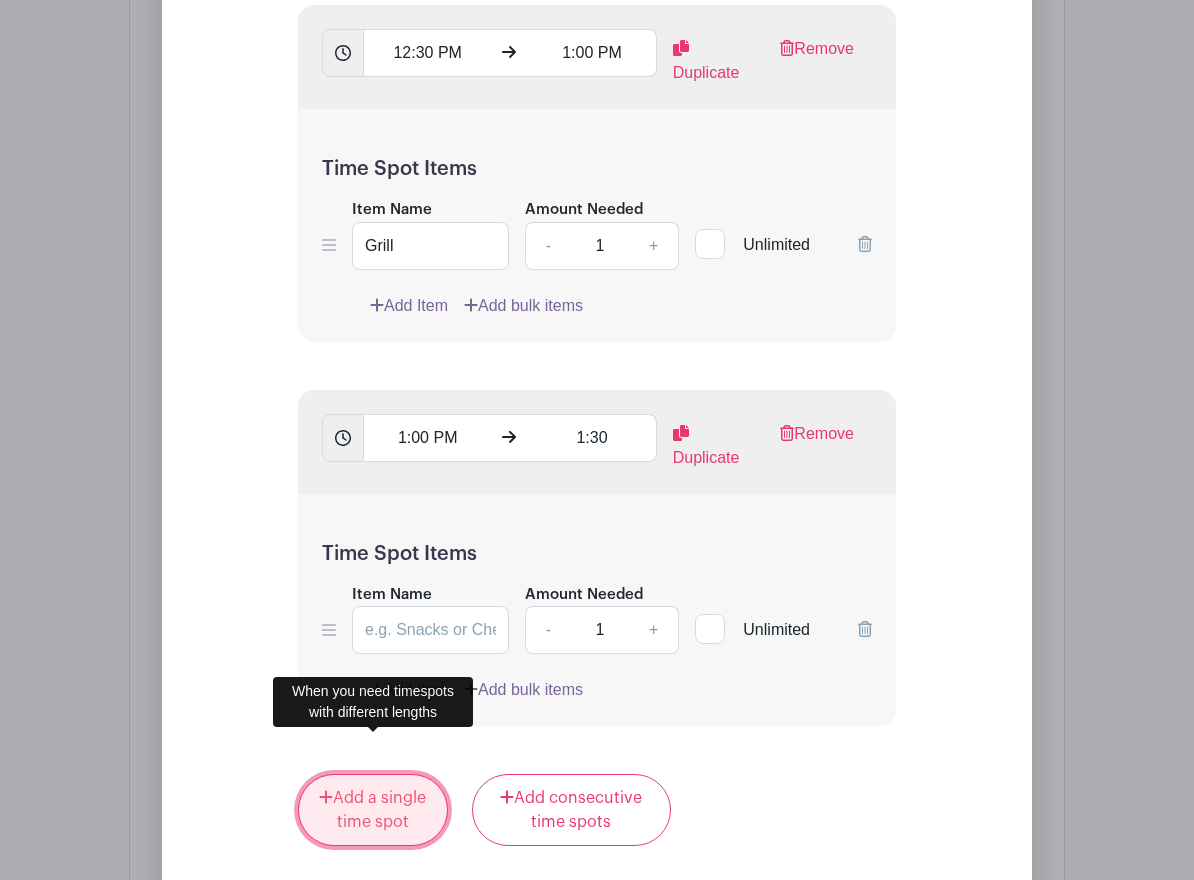 scroll, scrollTop: 3816, scrollLeft: 0, axis: vertical 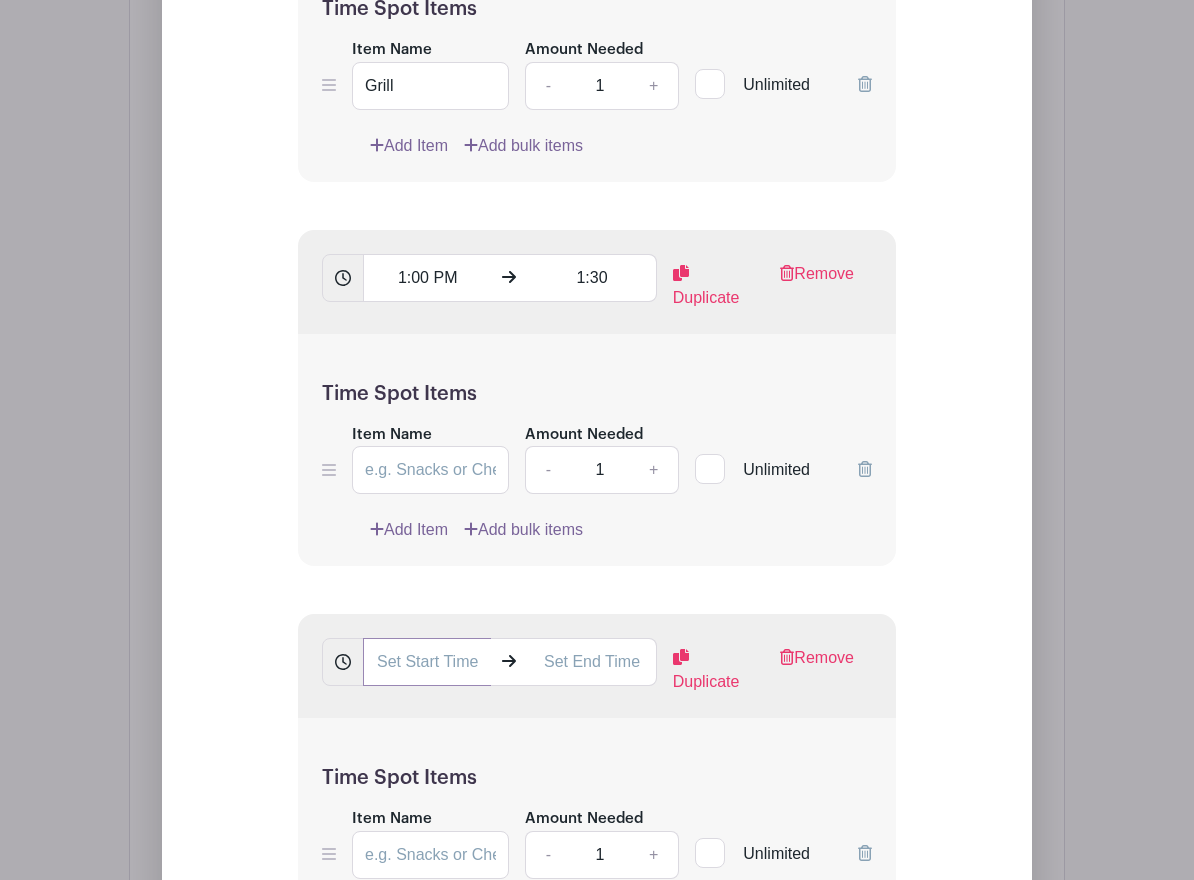 click at bounding box center [427, 662] 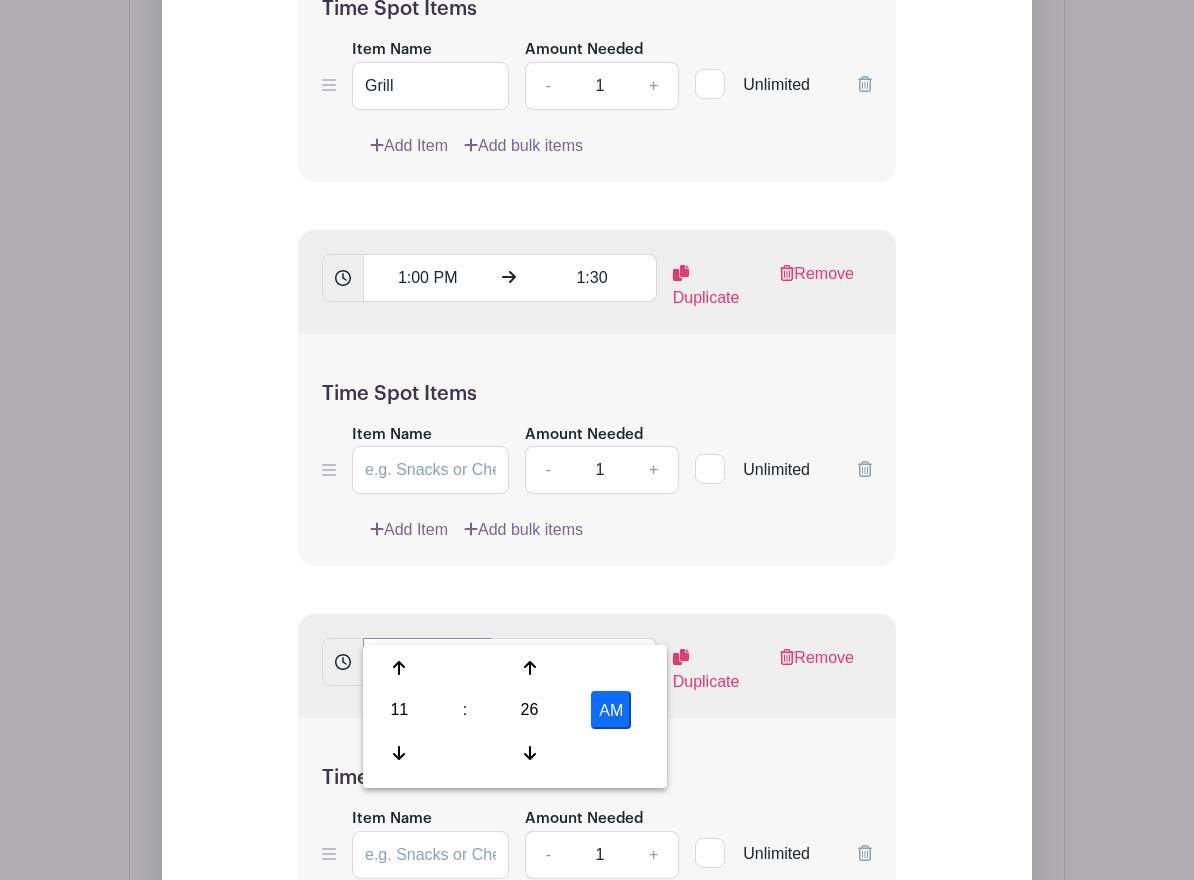 type on "1:30" 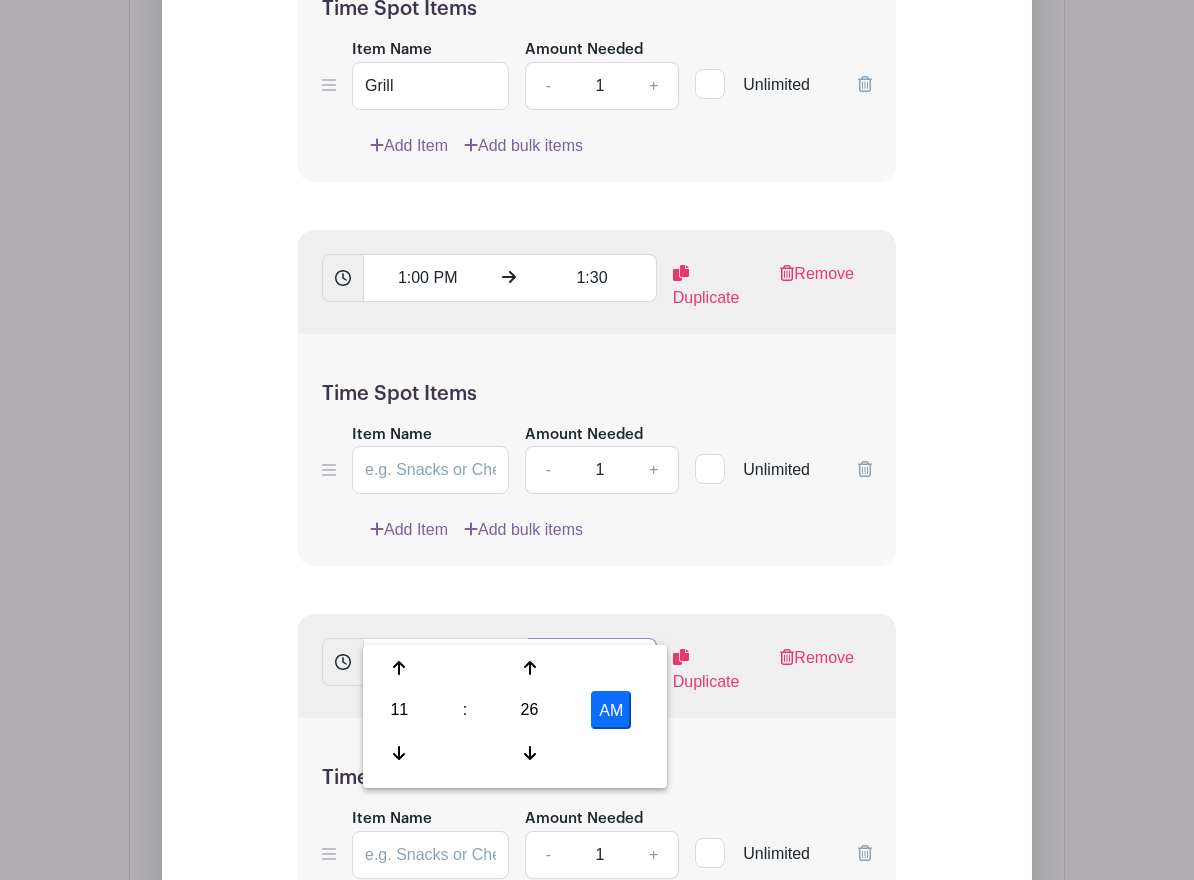 click at bounding box center [592, 662] 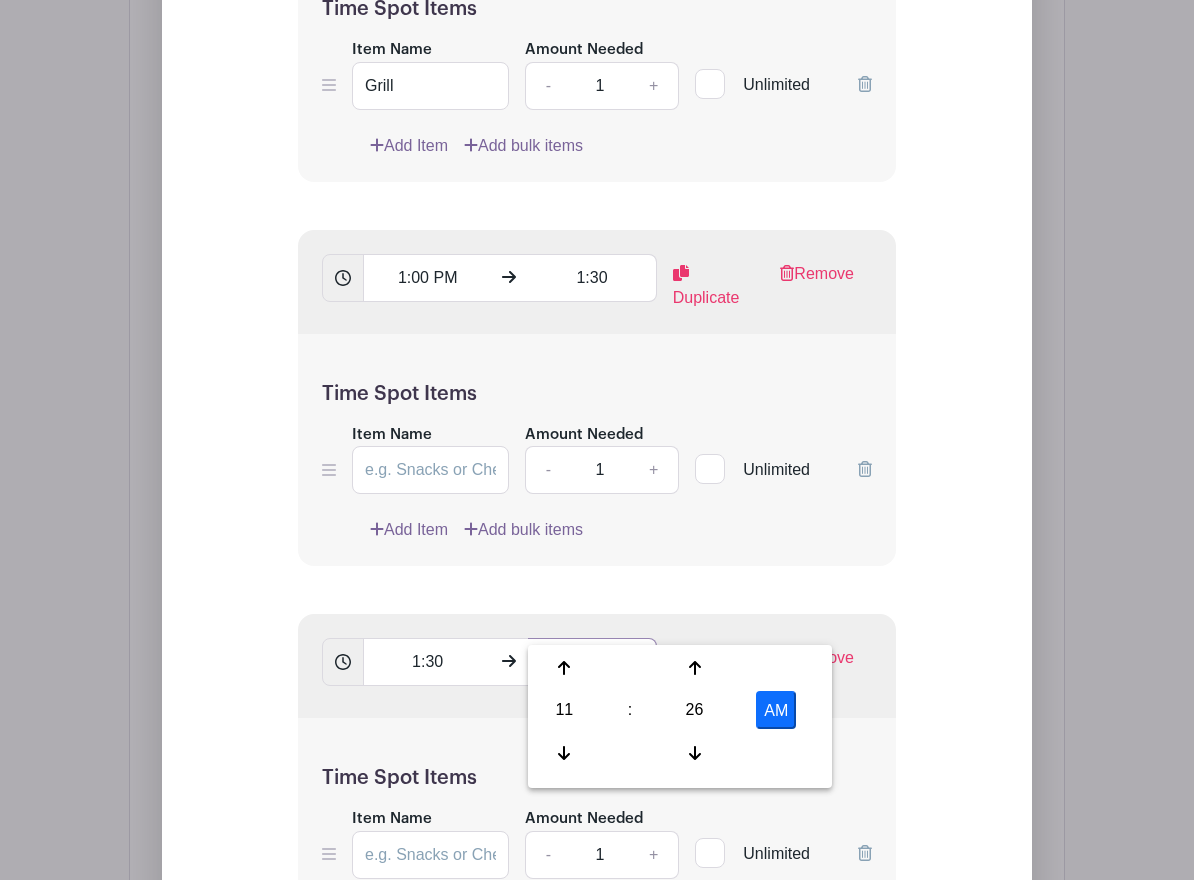 click on "11:26 AM2" at bounding box center (592, 662) 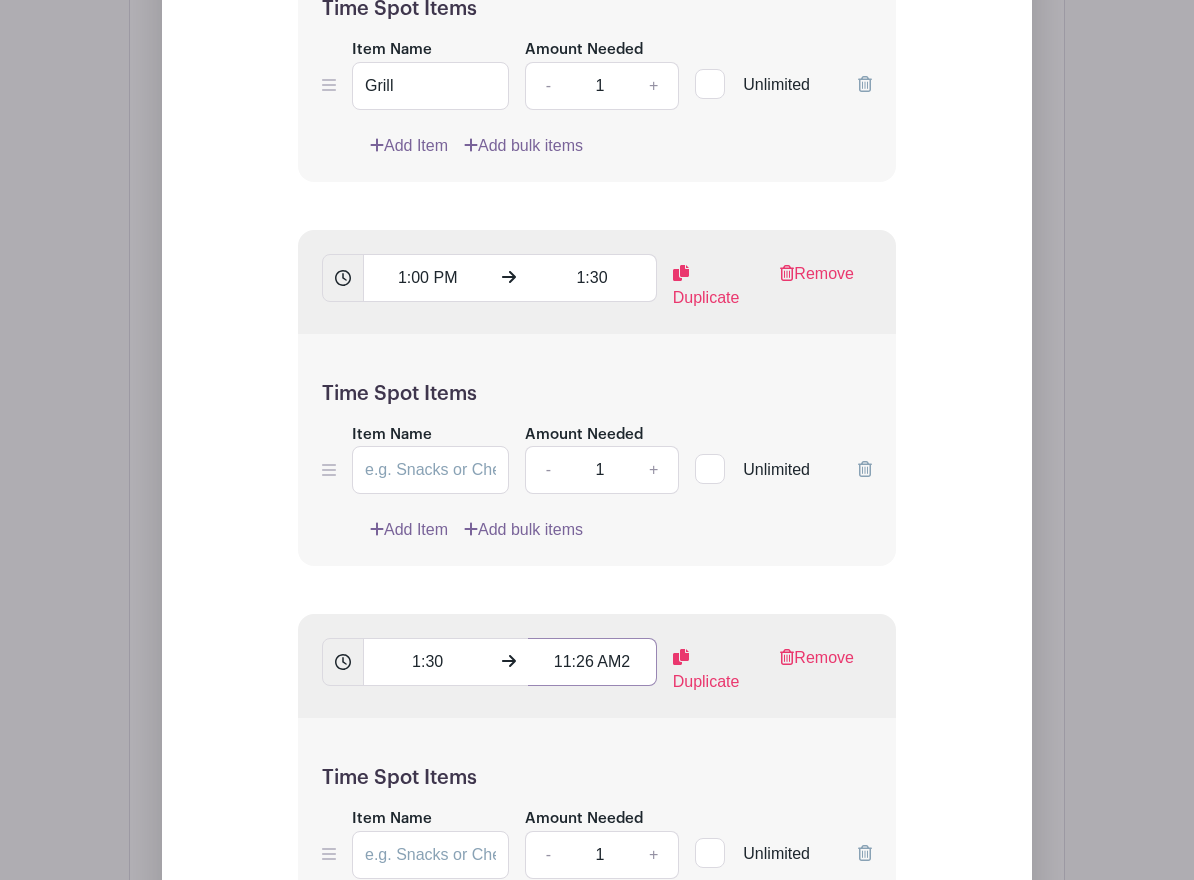 drag, startPoint x: 554, startPoint y: 624, endPoint x: 618, endPoint y: 623, distance: 64.00781 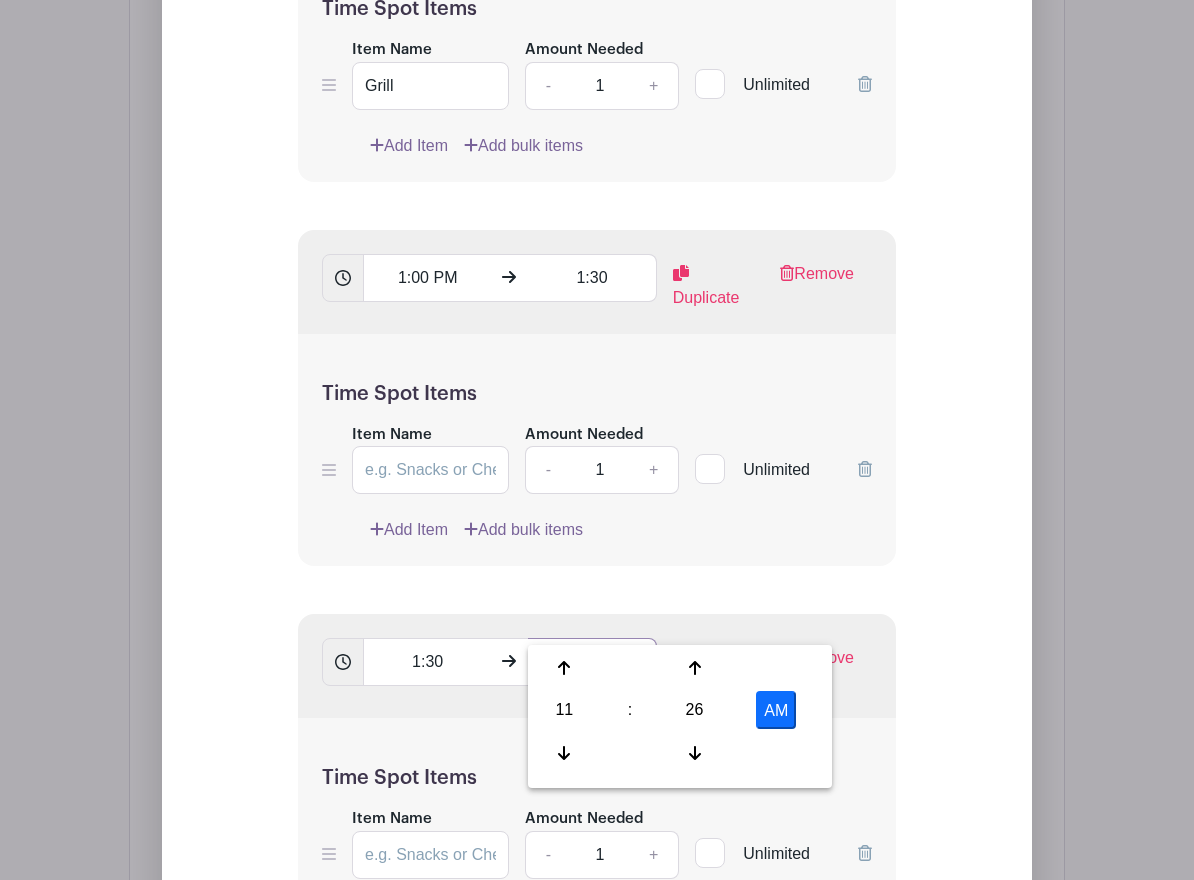 click on "2" at bounding box center (592, 662) 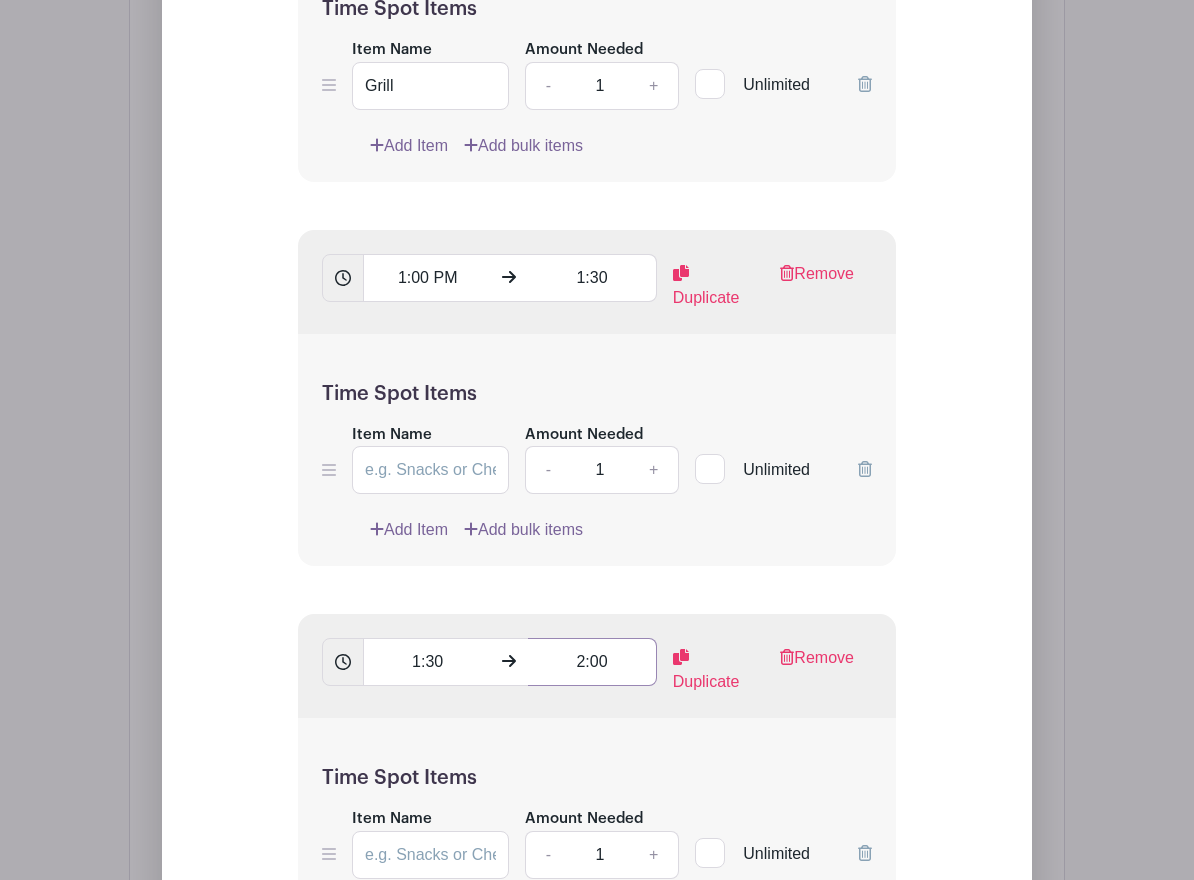 type on "2:00" 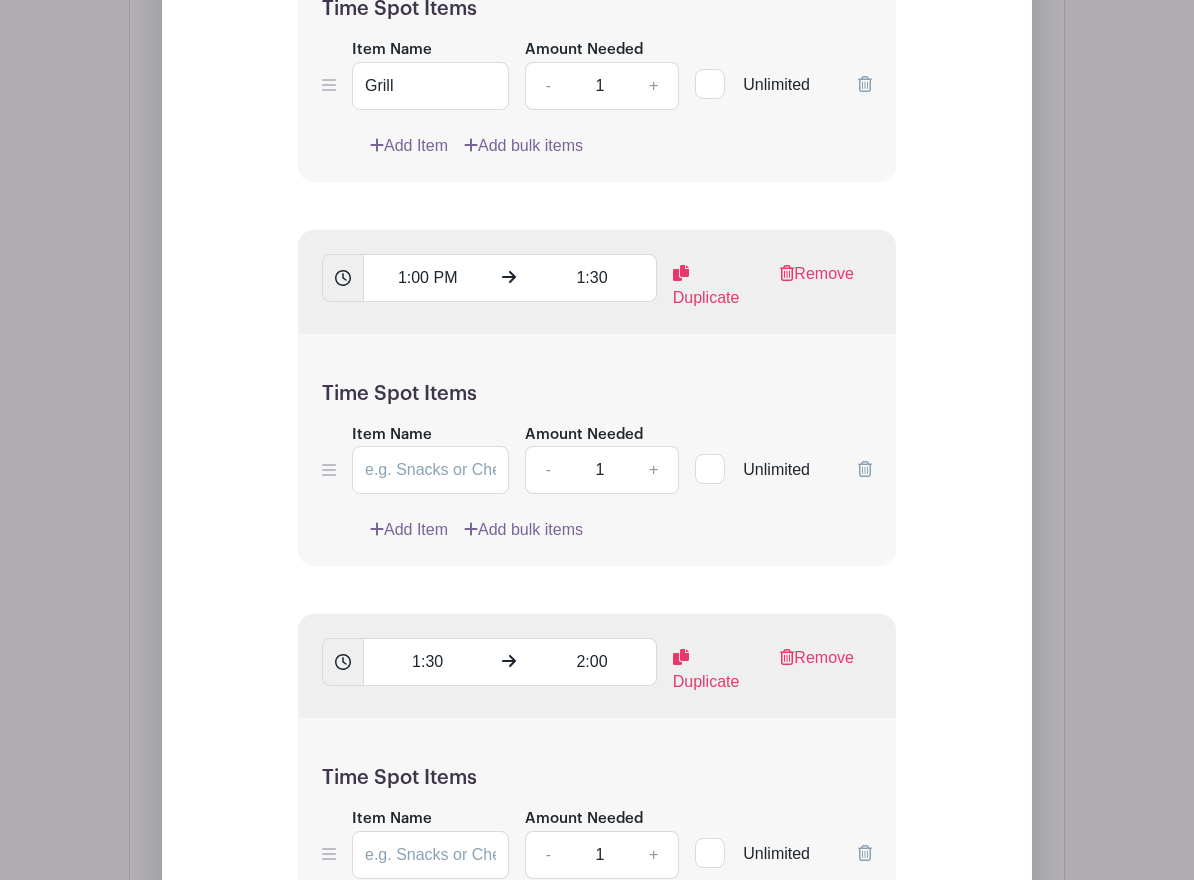 click on "Time Spot Items
Item Name
Amount Needed
-
1
+
Unlimited
Add Item
Add bulk items" at bounding box center [597, 834] 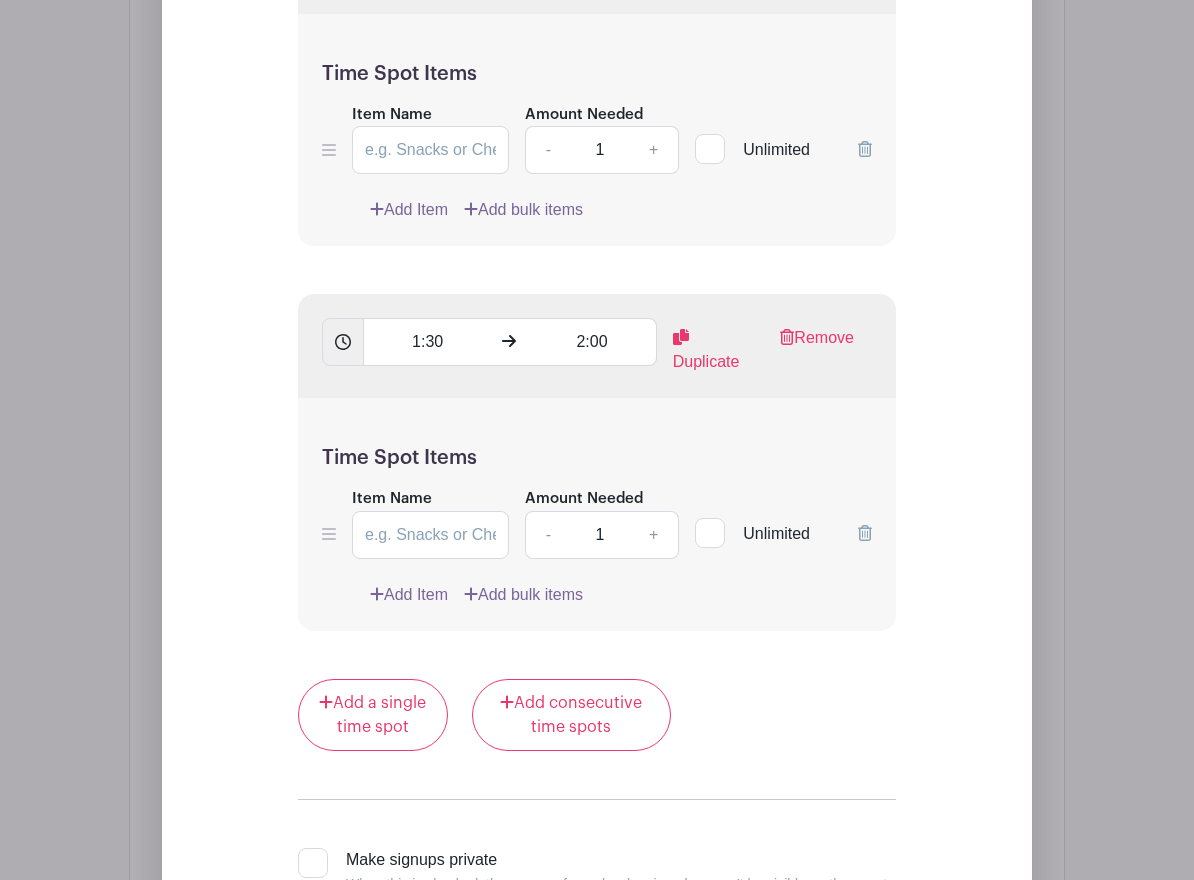 scroll, scrollTop: 4125, scrollLeft: 0, axis: vertical 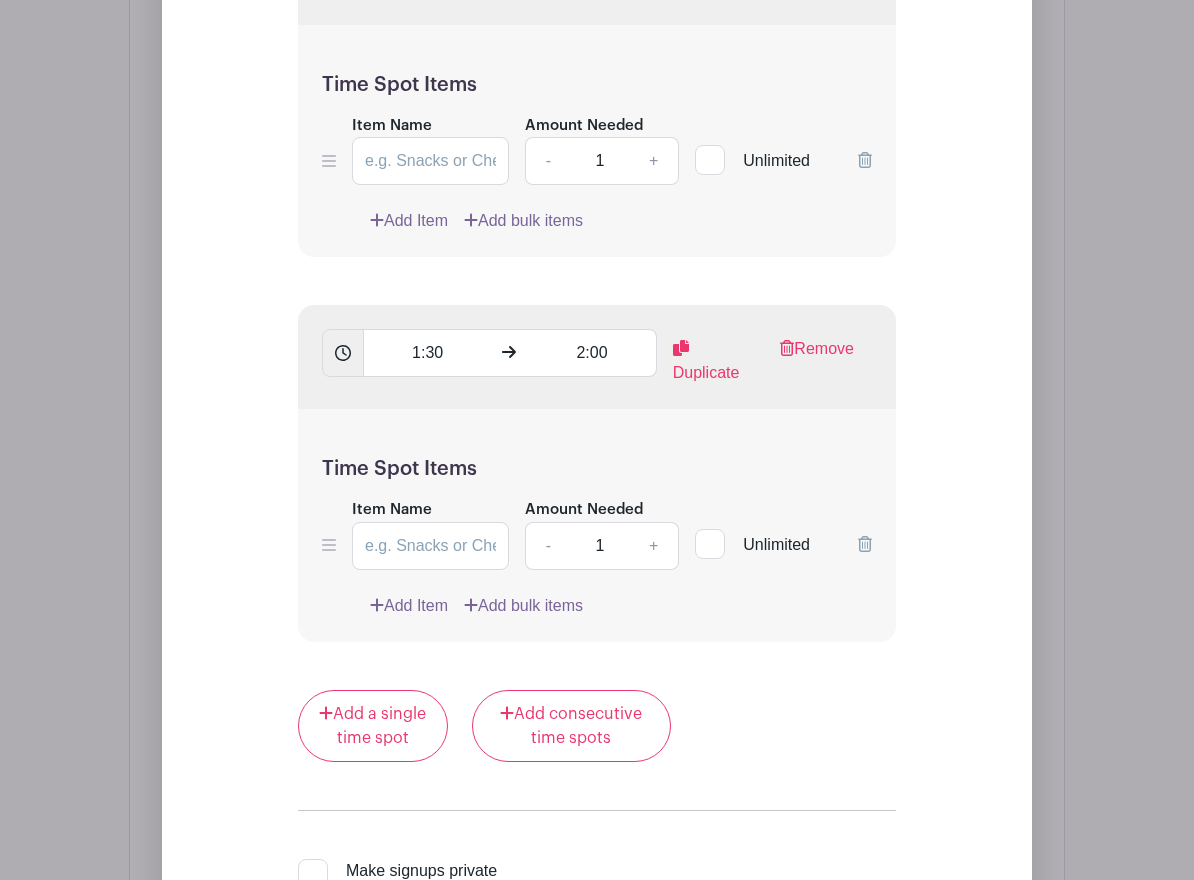 click 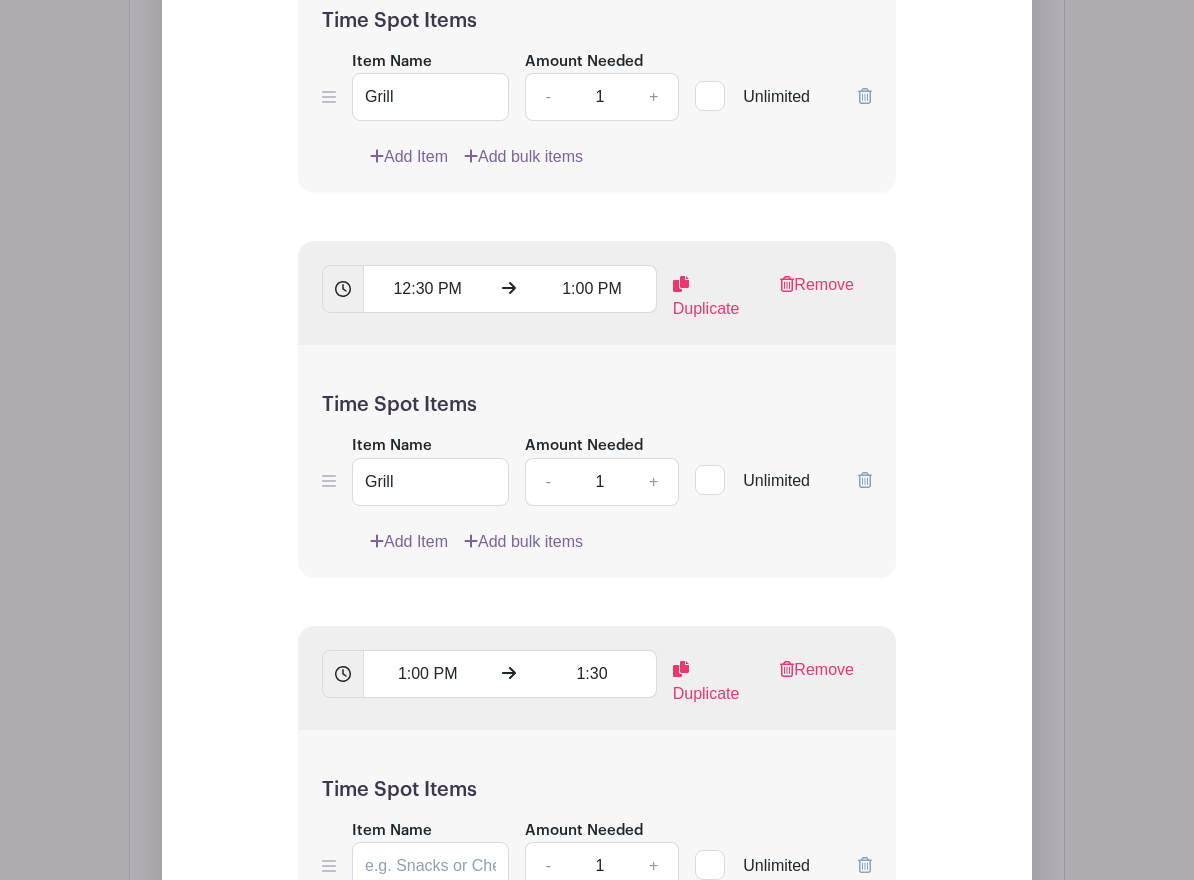 scroll, scrollTop: 3422, scrollLeft: 0, axis: vertical 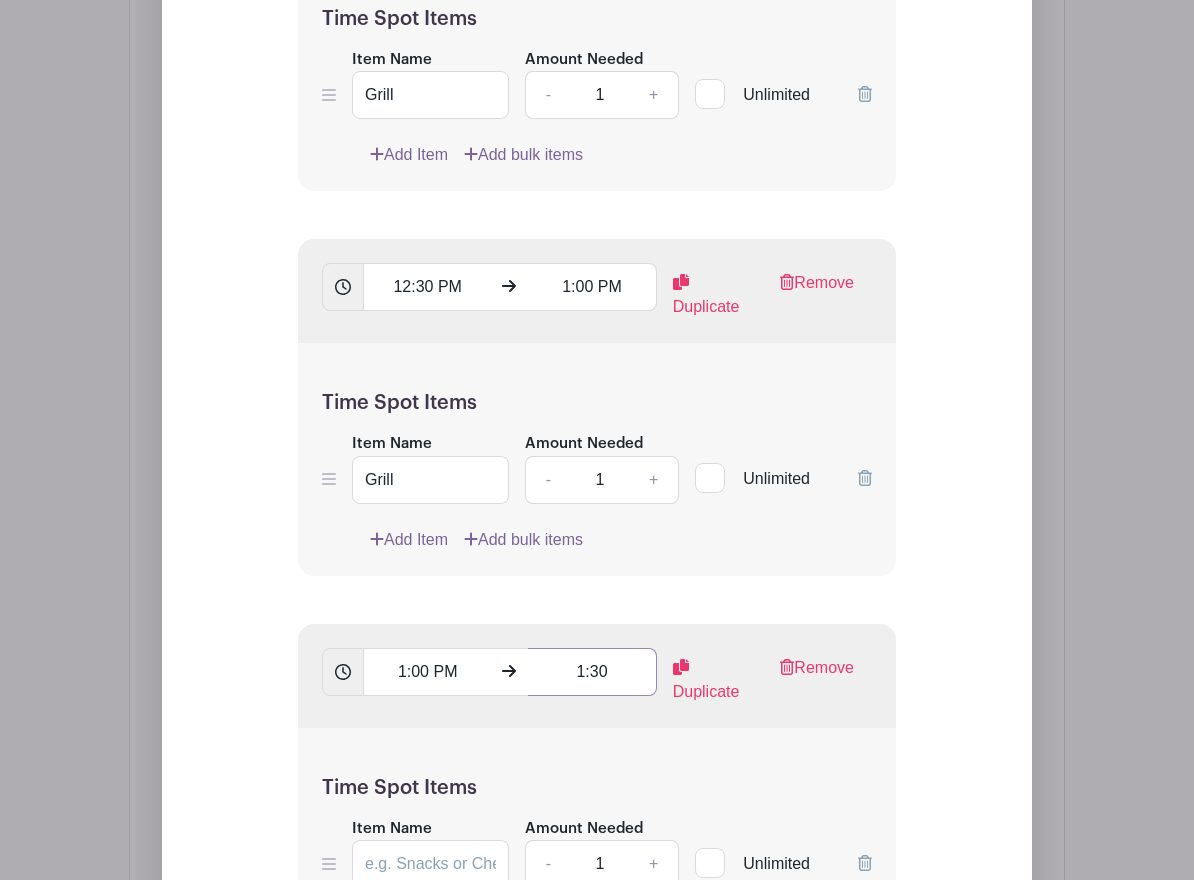 click on "1:30" at bounding box center [592, 672] 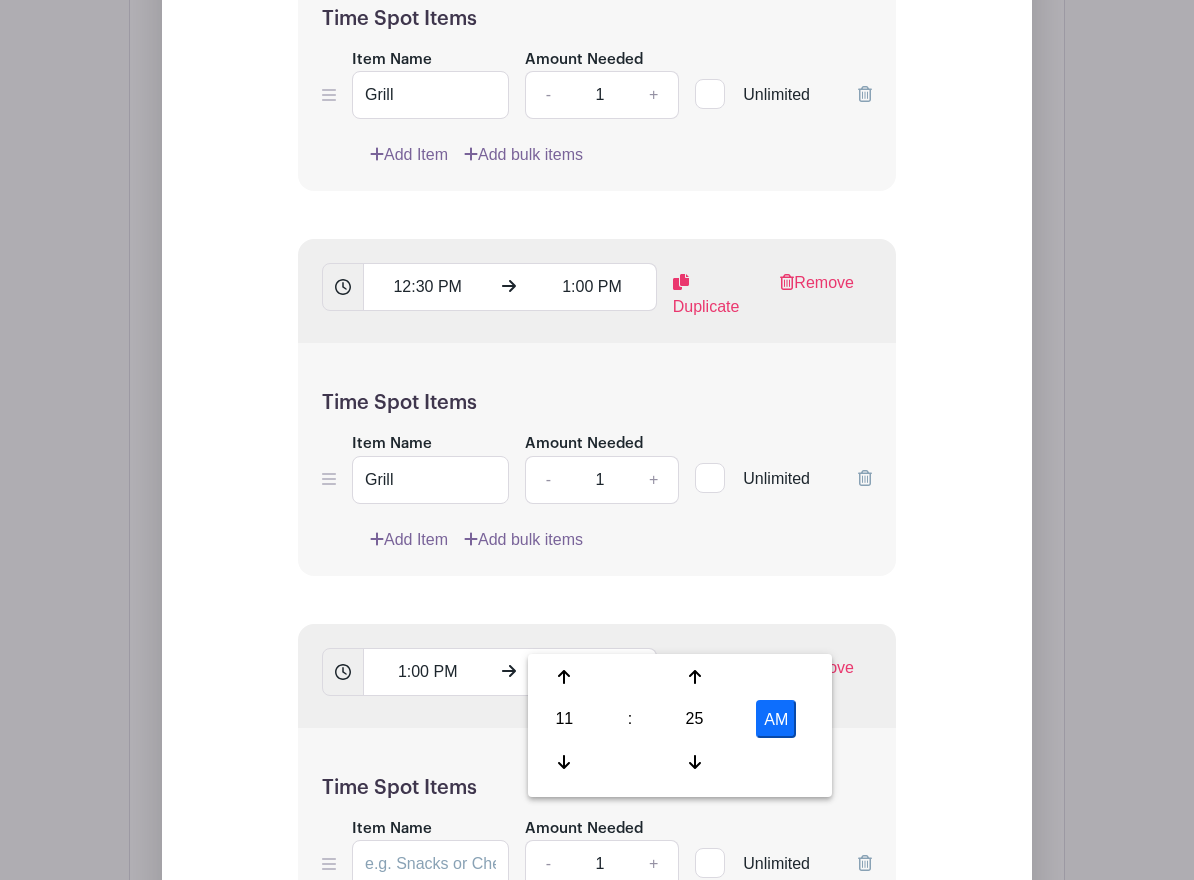 click on "AM" at bounding box center [776, 719] 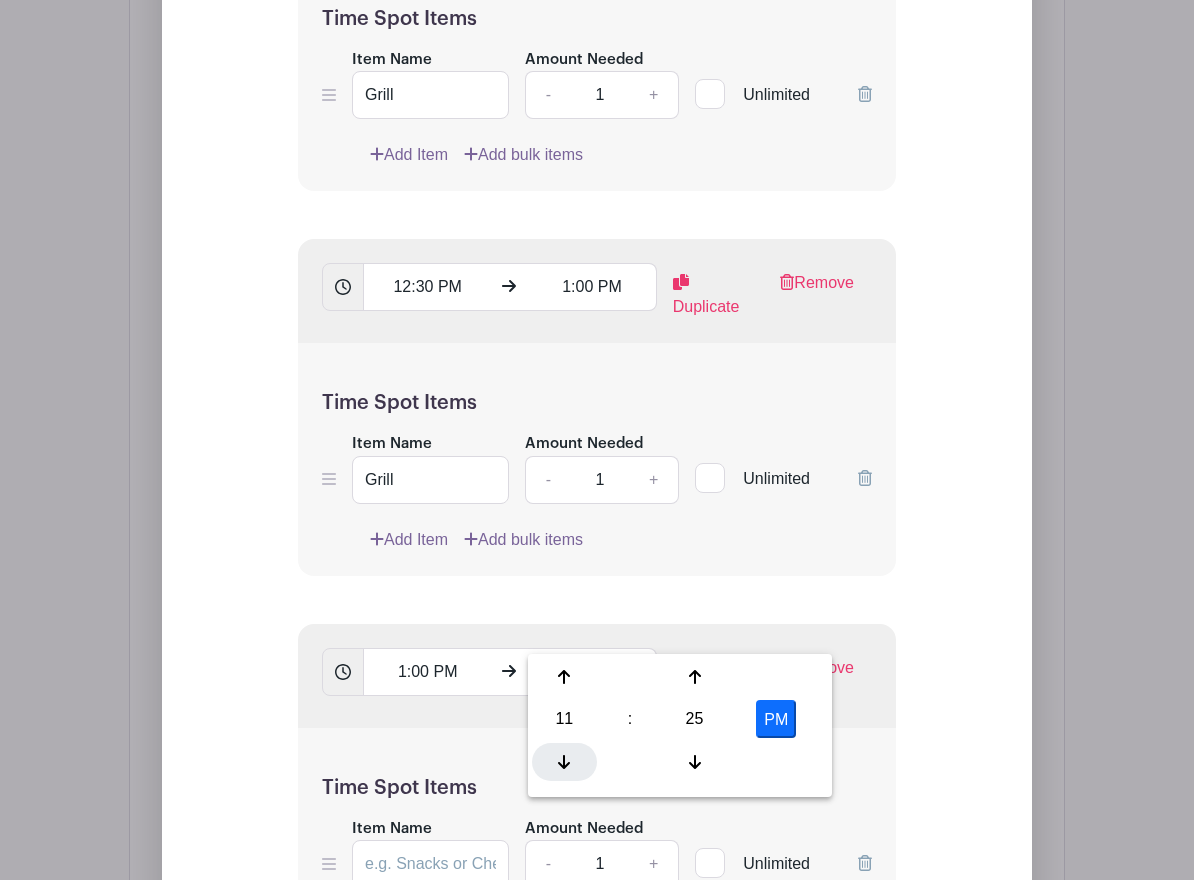 click 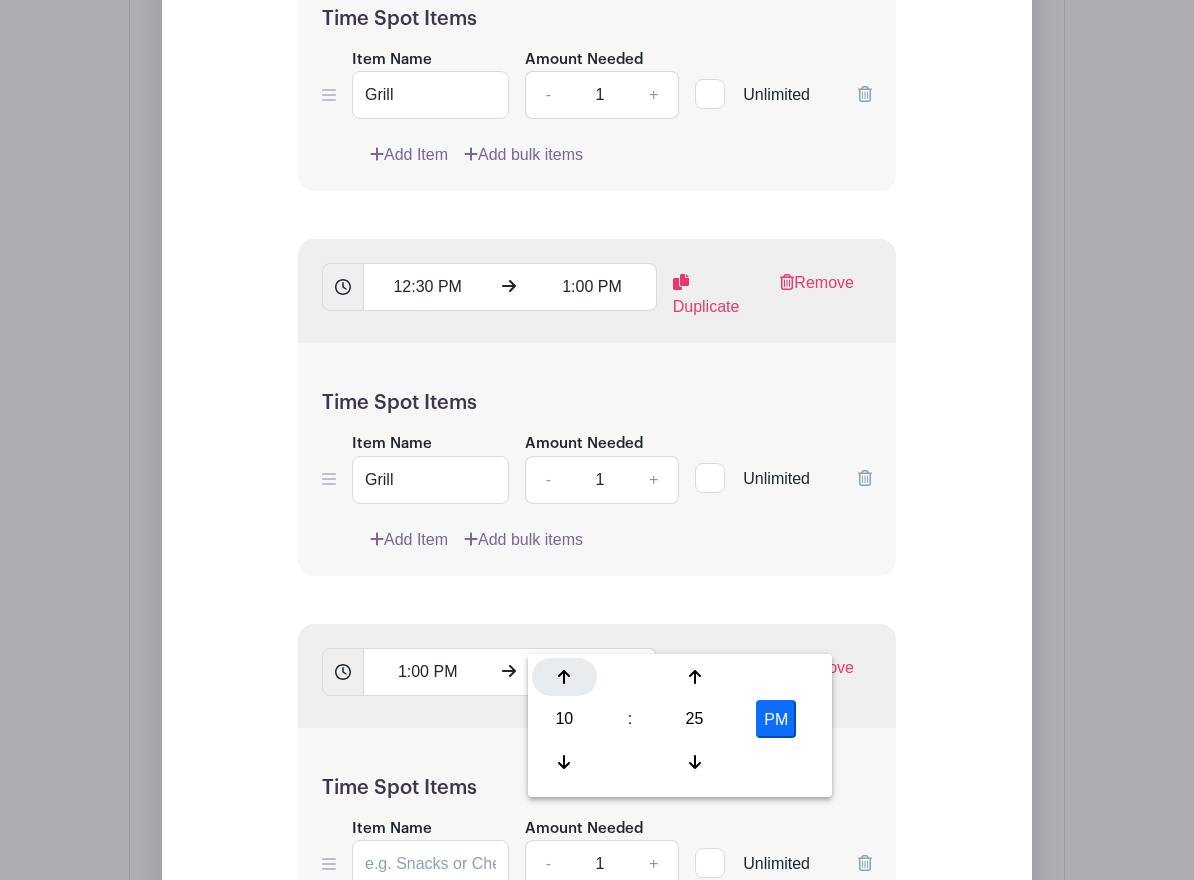 click 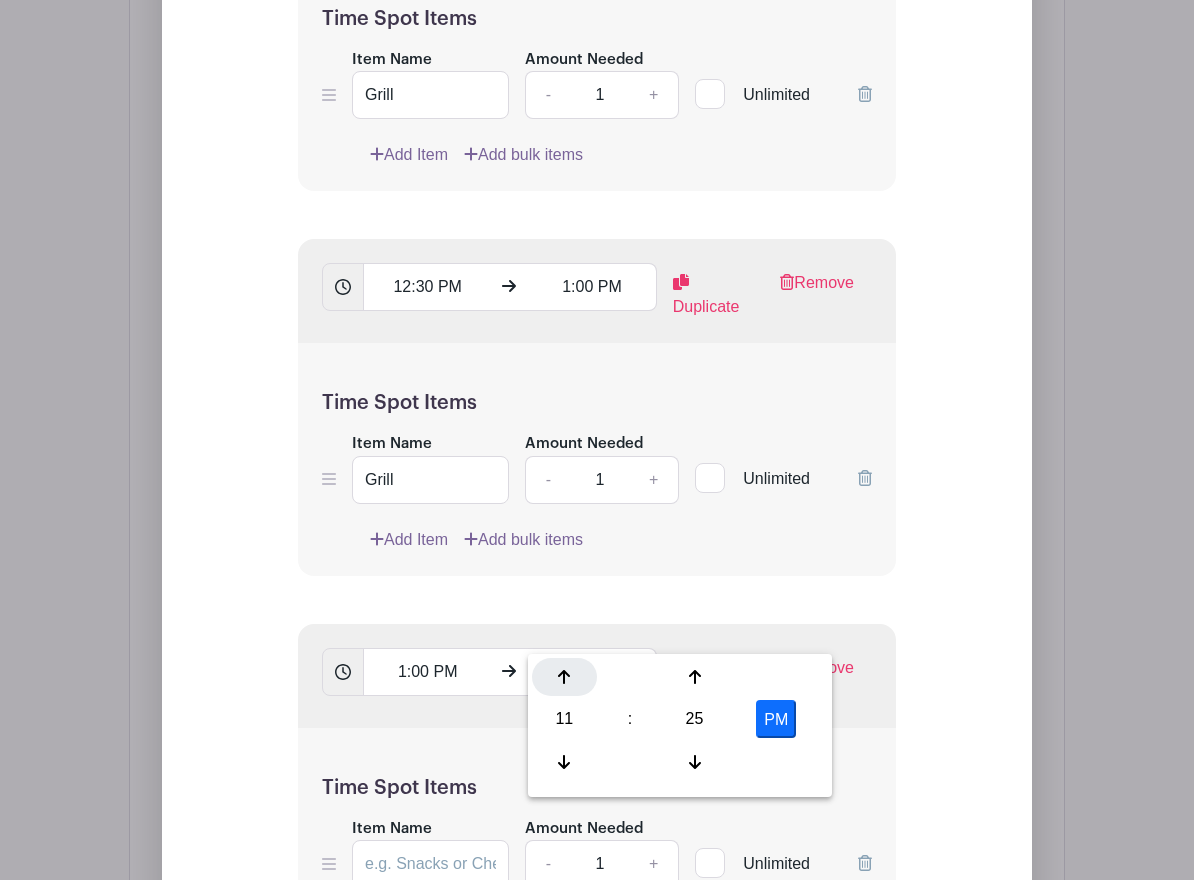 click 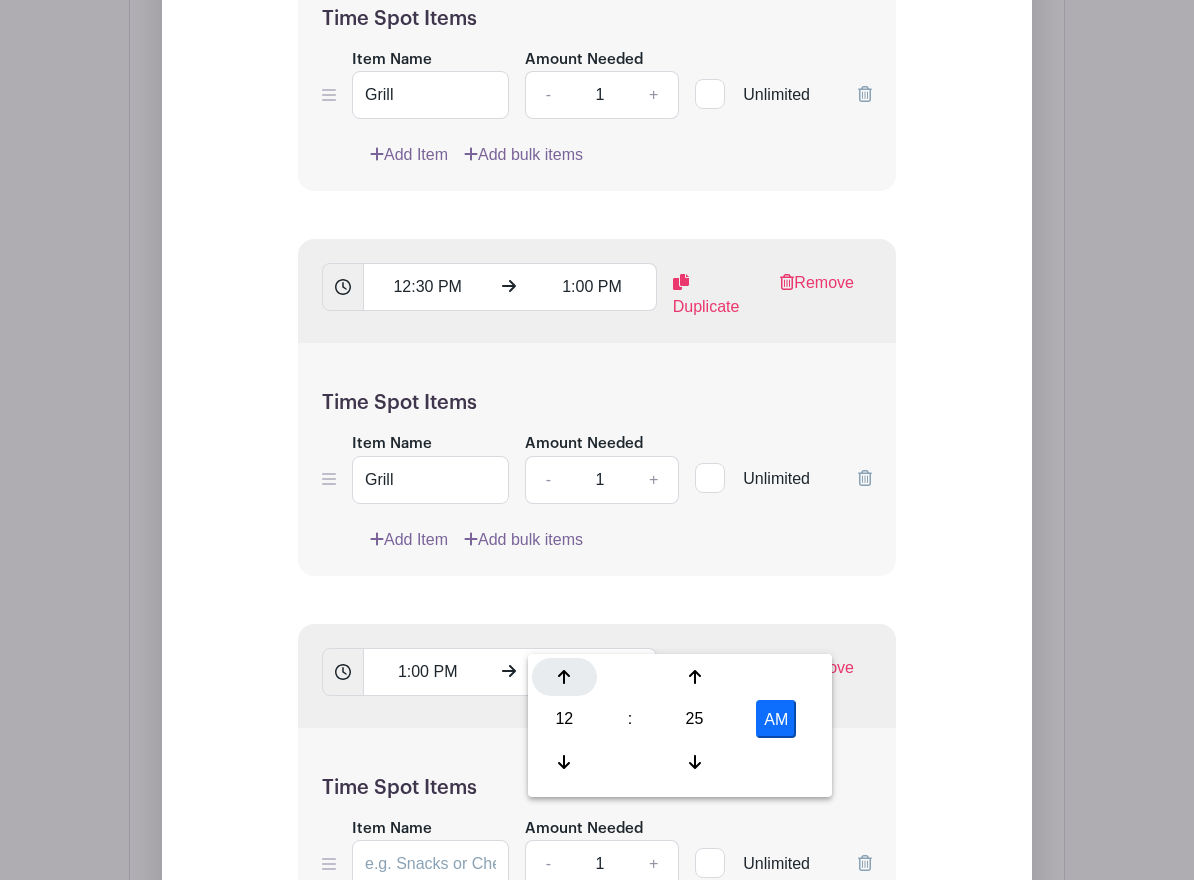 click 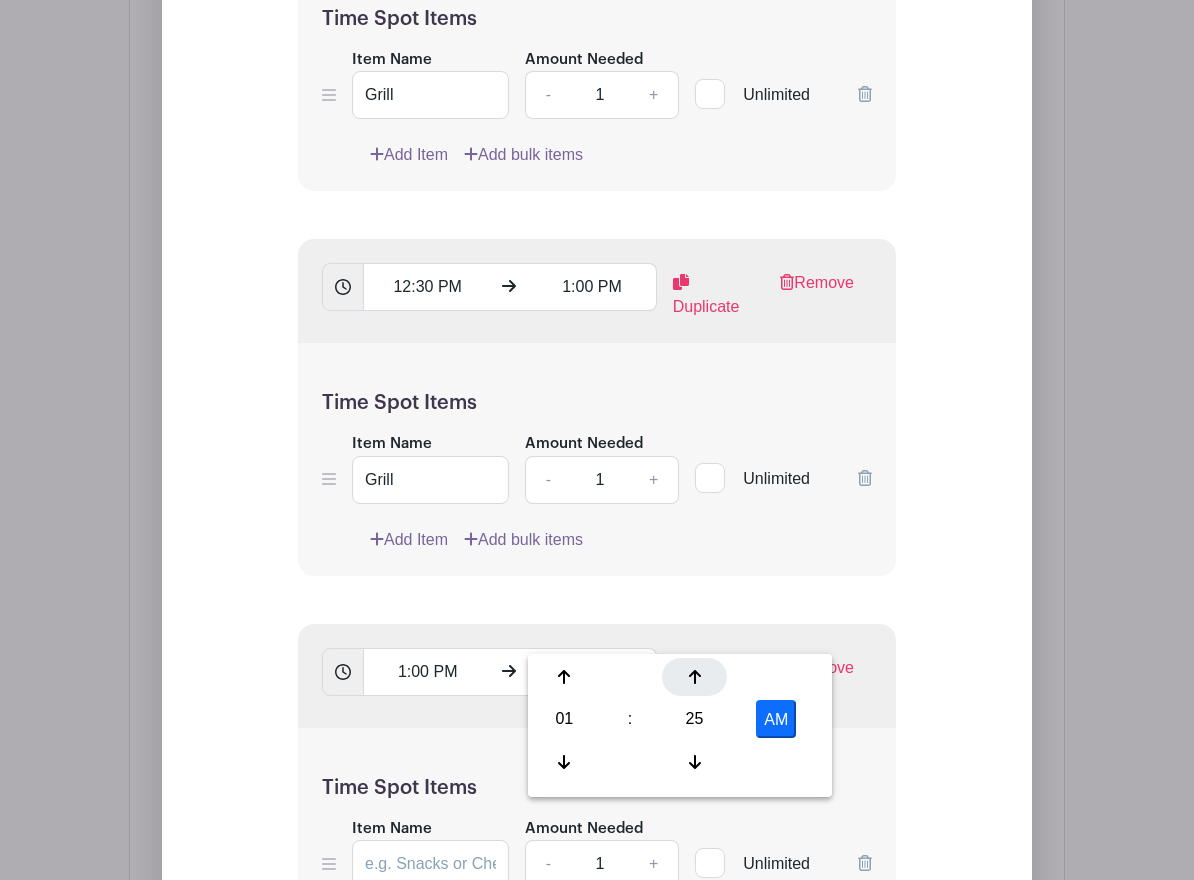click 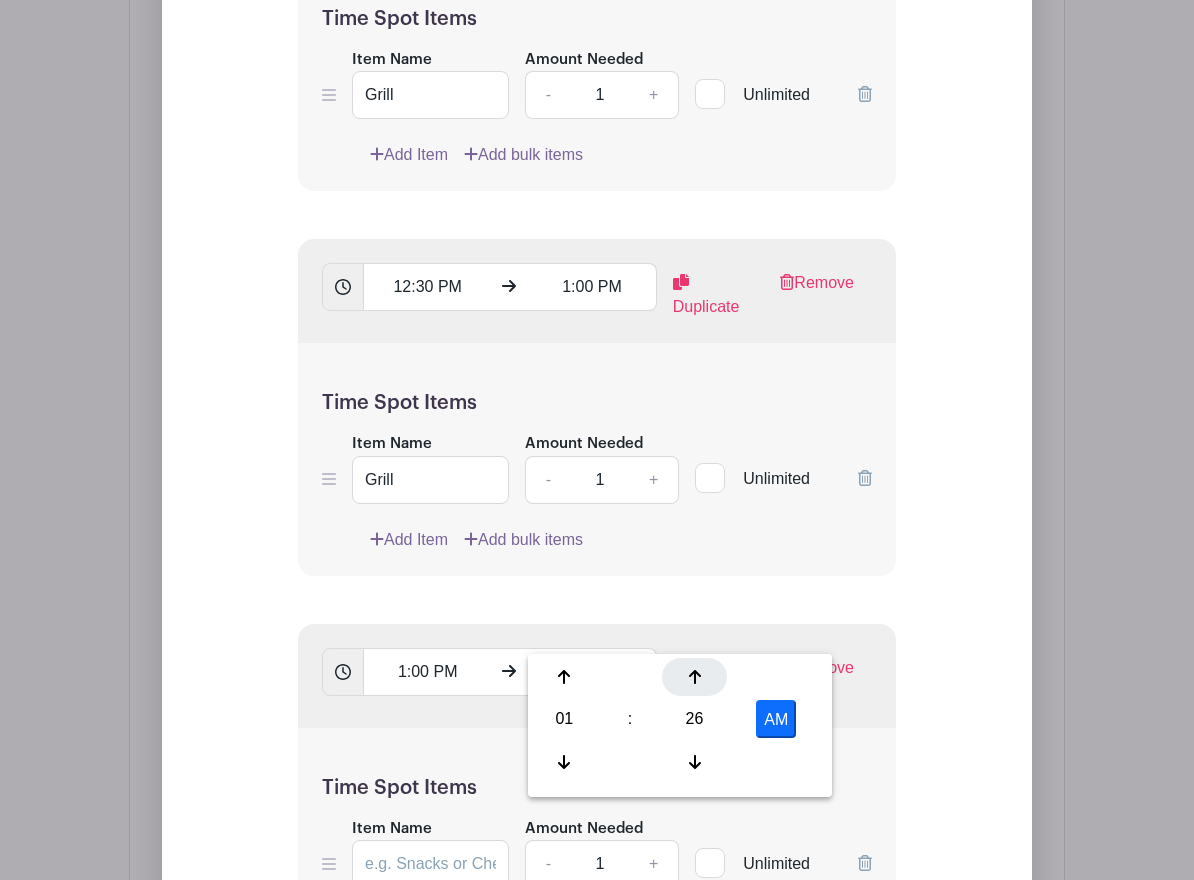 click 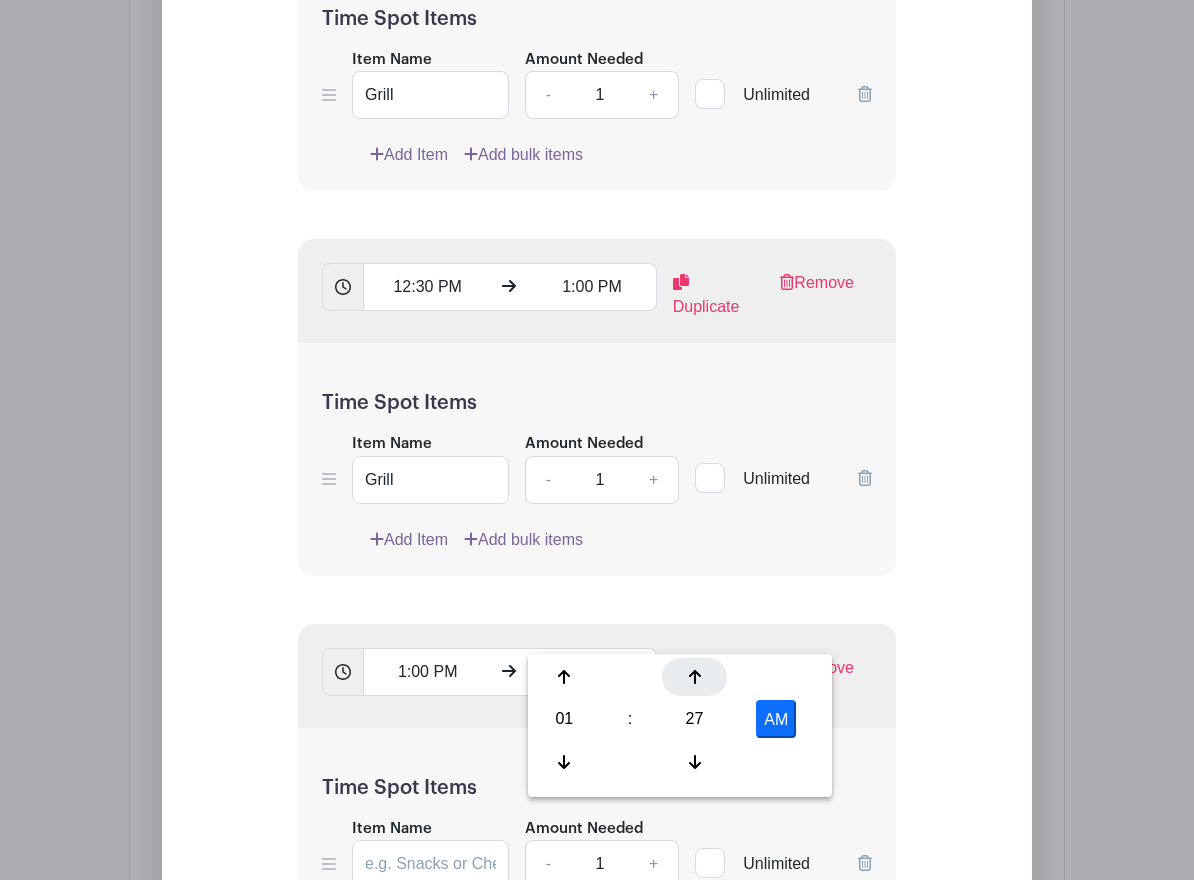 click 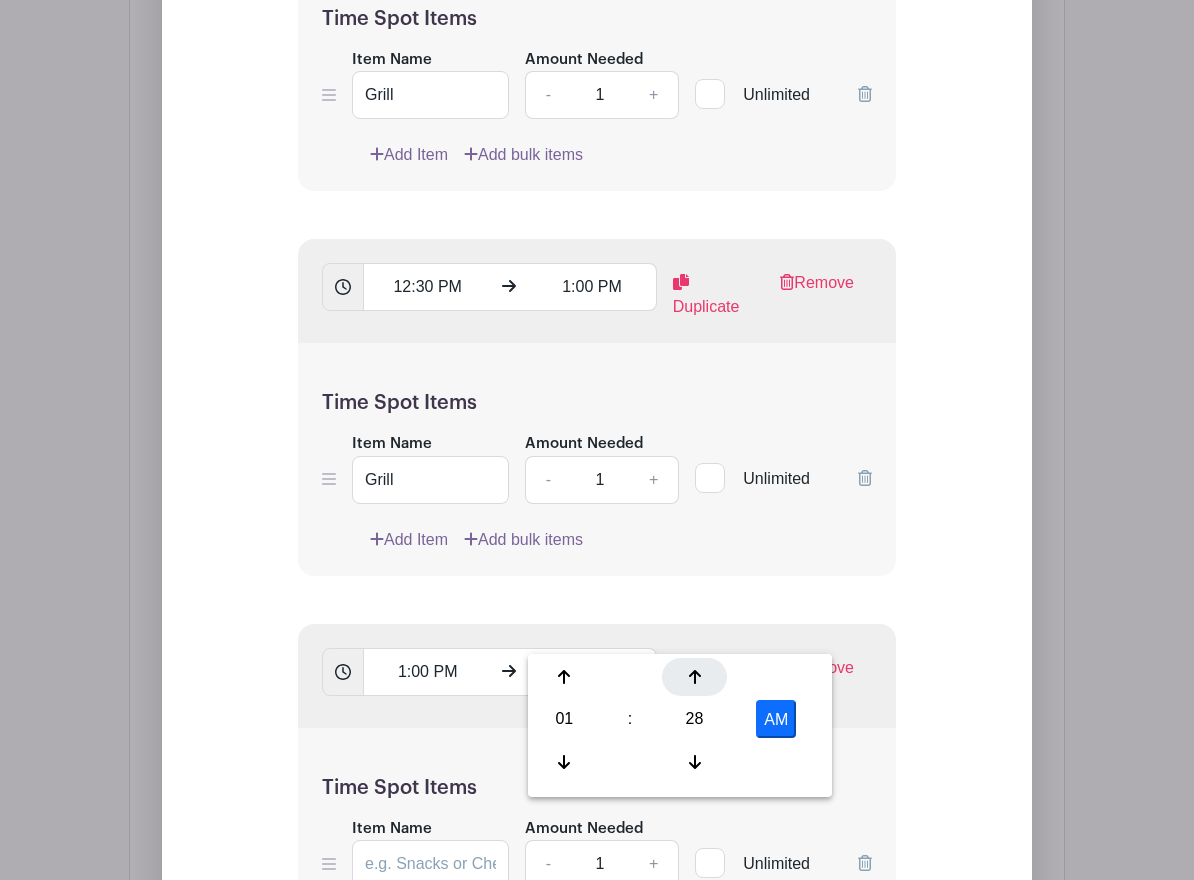 click 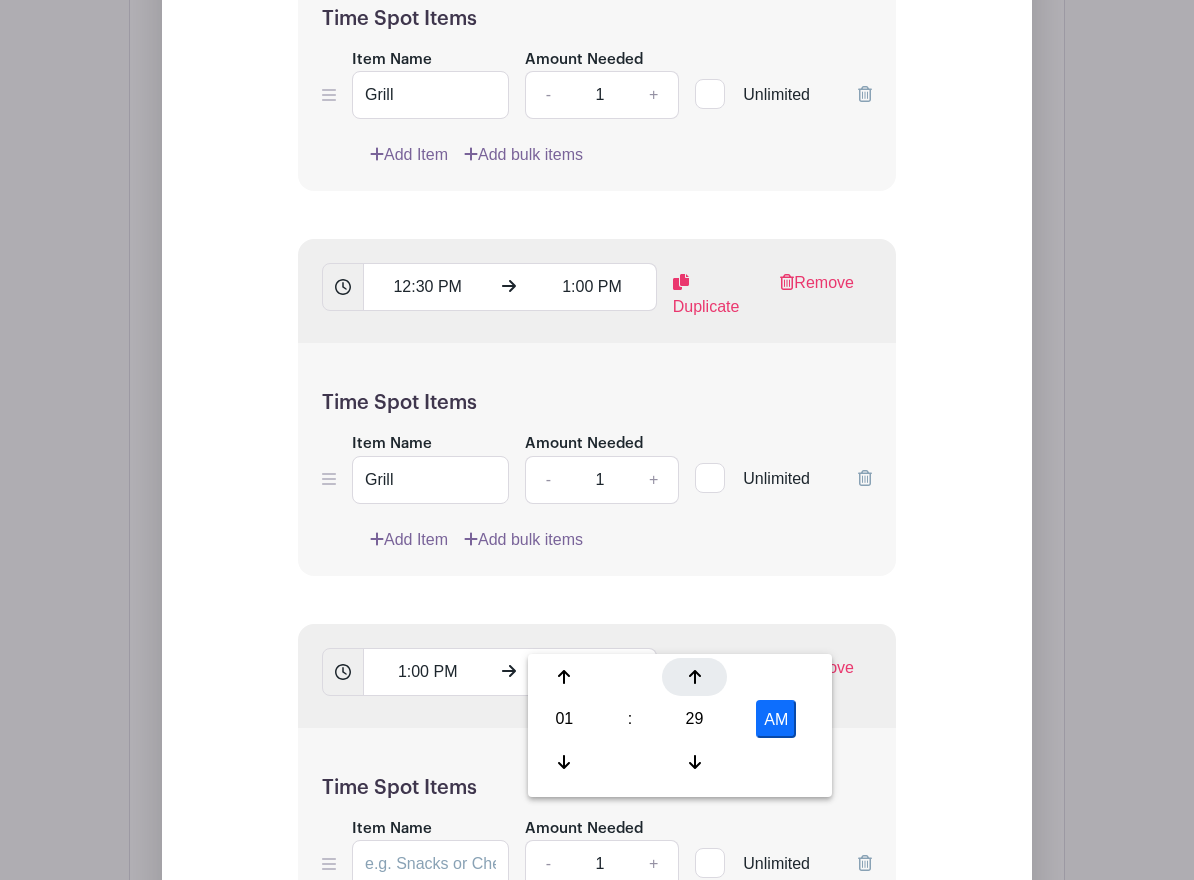 click 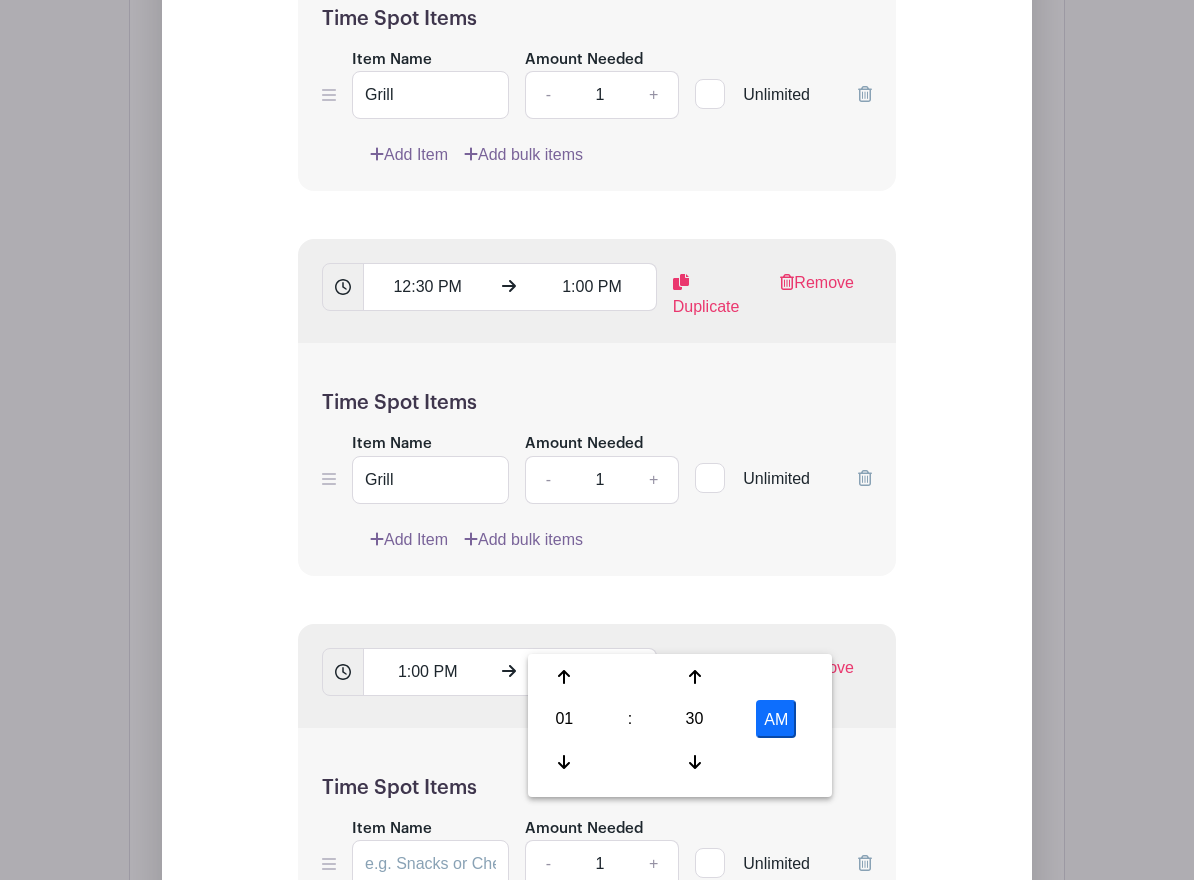 click on "AM" at bounding box center [776, 719] 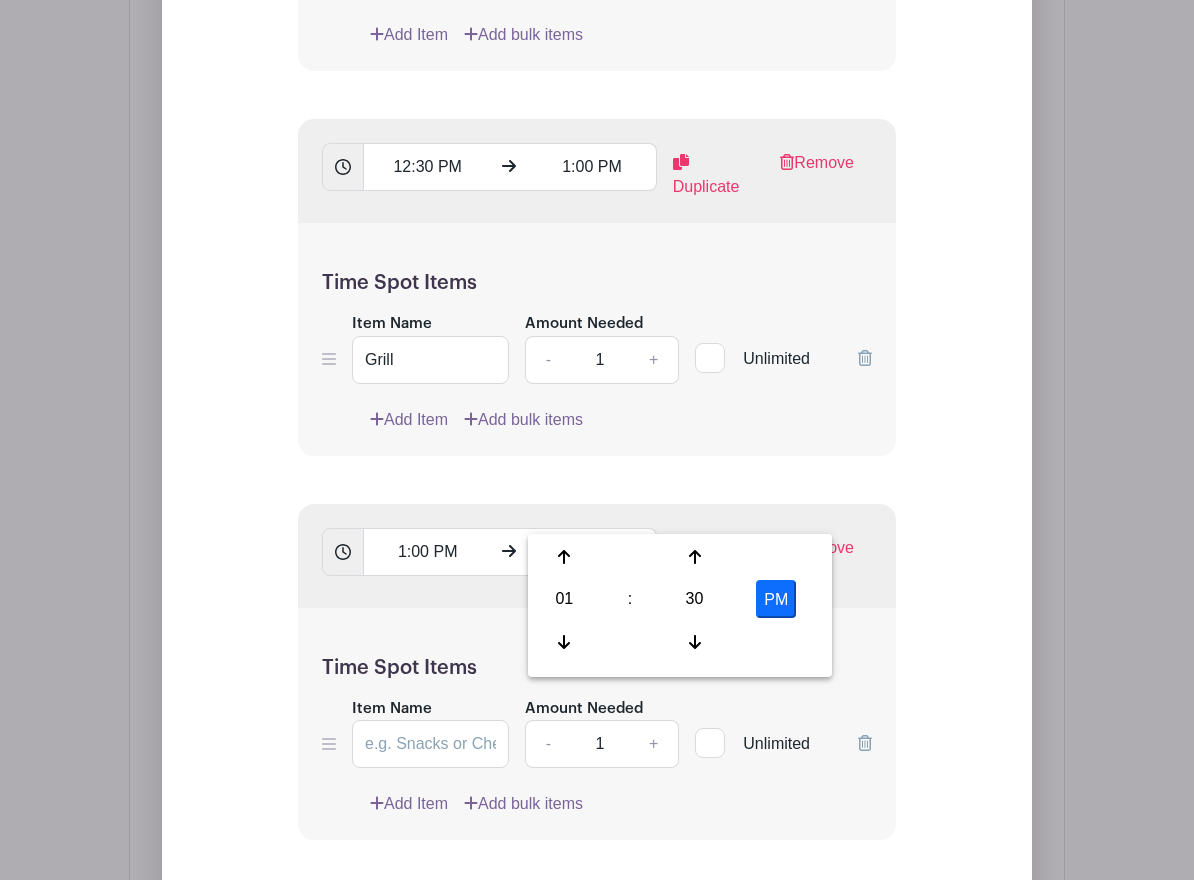 scroll, scrollTop: 3545, scrollLeft: 0, axis: vertical 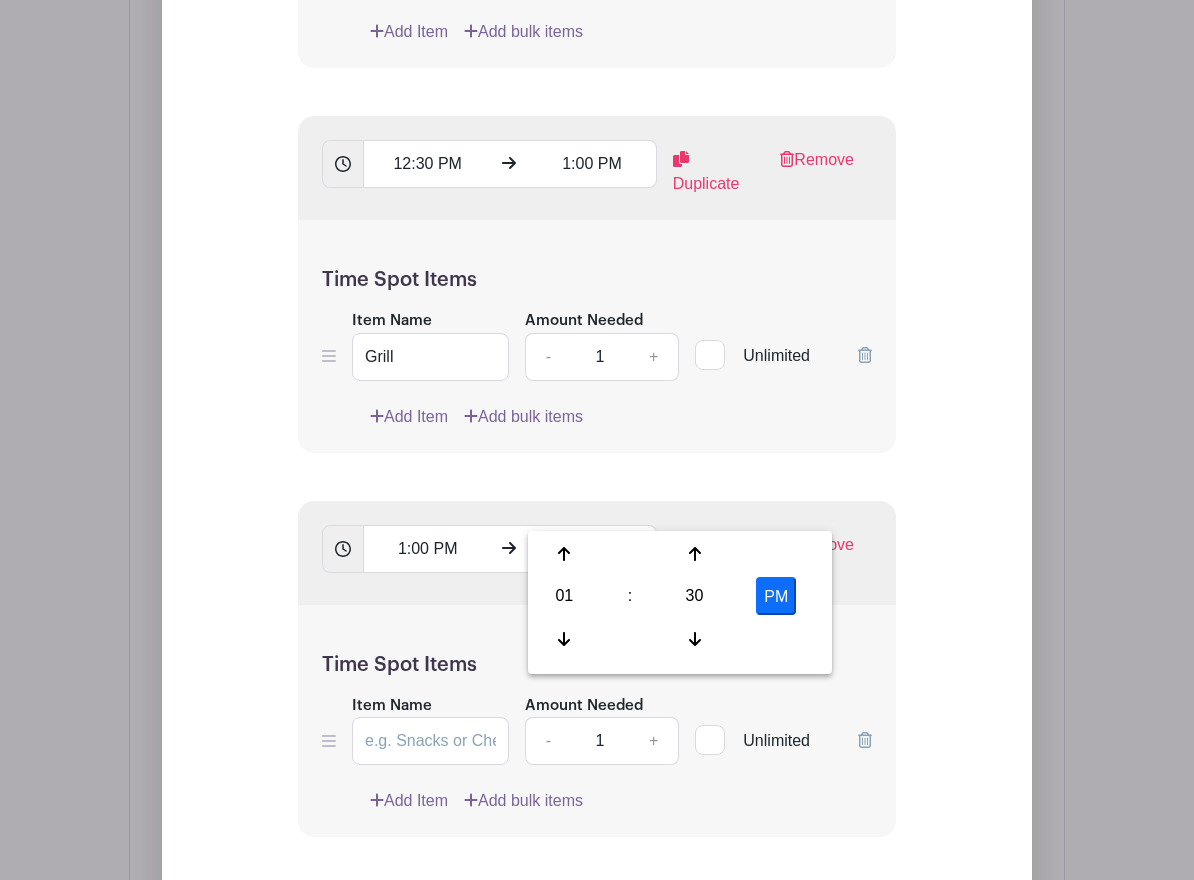 click on "Add Item
Add bulk items" at bounding box center (621, 801) 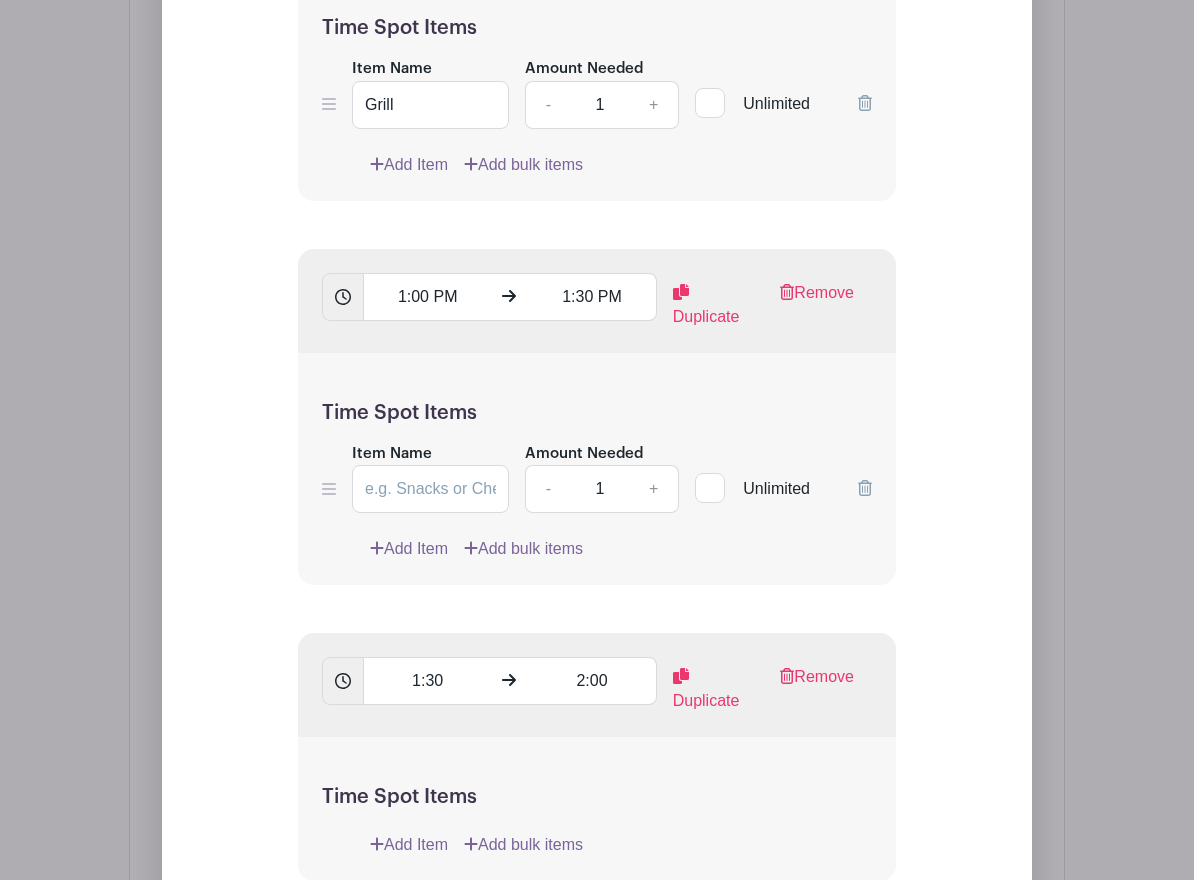 scroll, scrollTop: 3800, scrollLeft: 0, axis: vertical 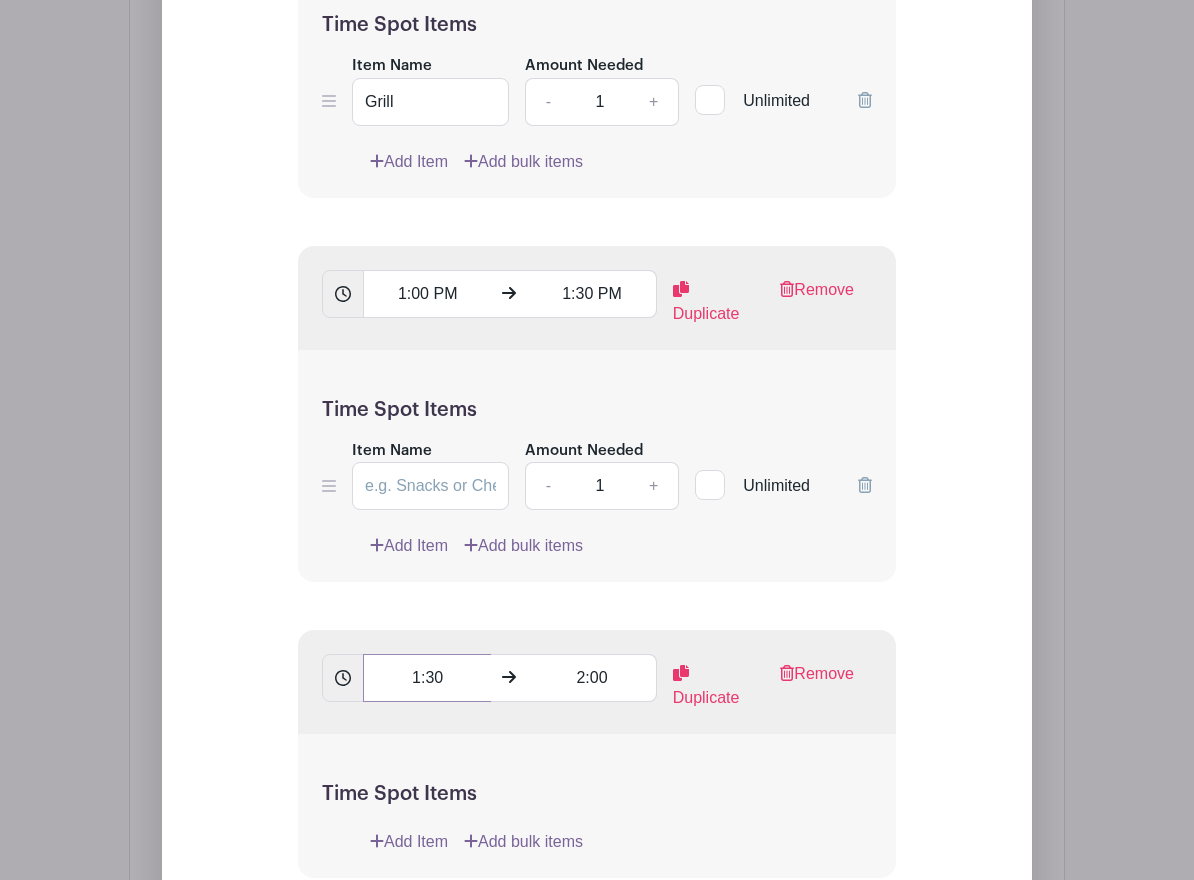 click on "1:30" at bounding box center [427, 678] 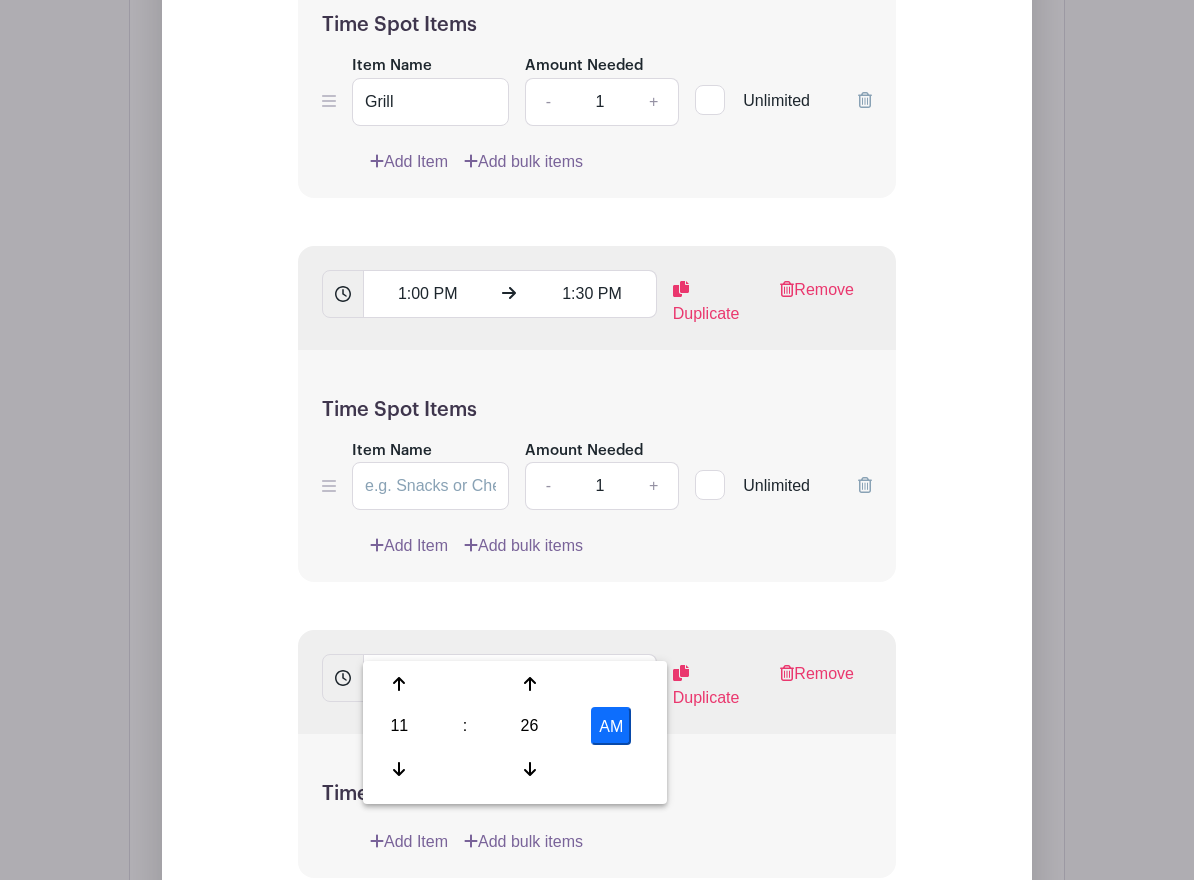 click on "AM" at bounding box center [611, 726] 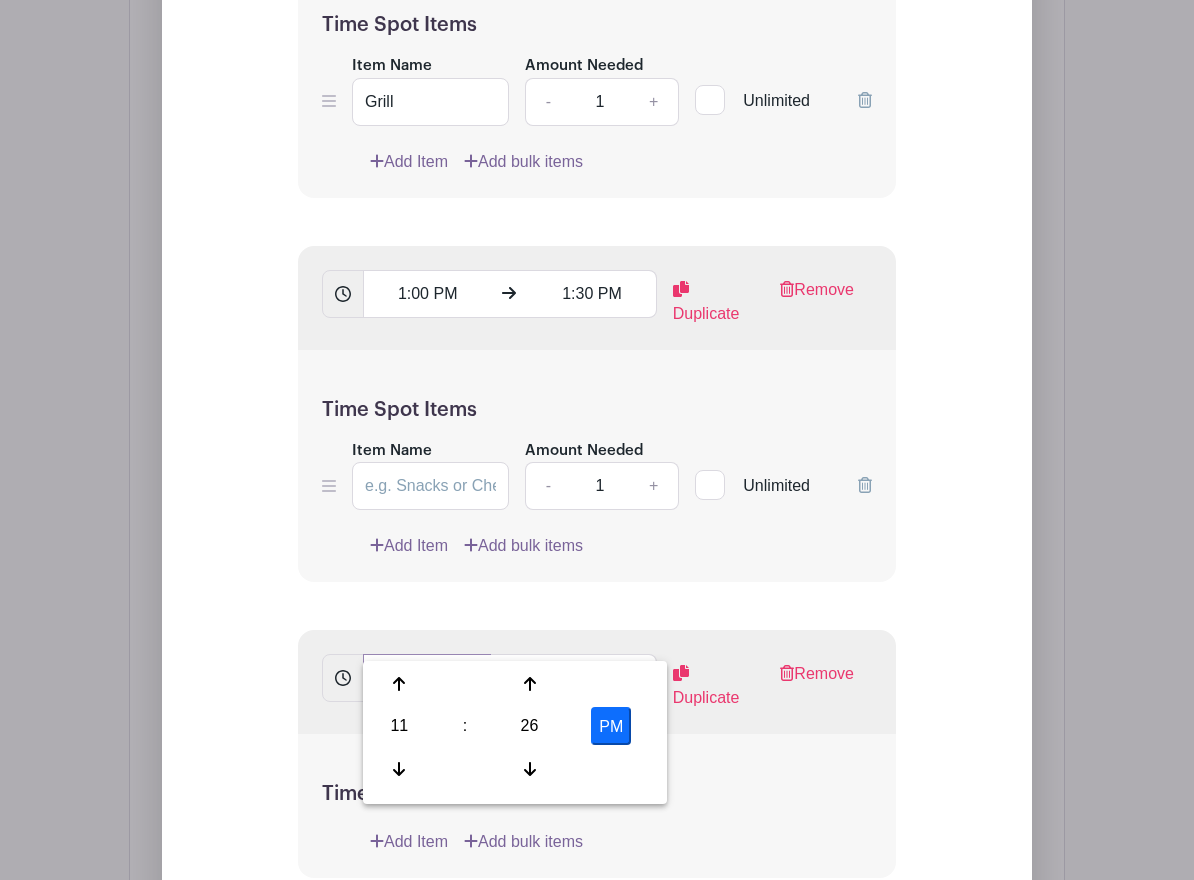 drag, startPoint x: 392, startPoint y: 640, endPoint x: 433, endPoint y: 638, distance: 41.04875 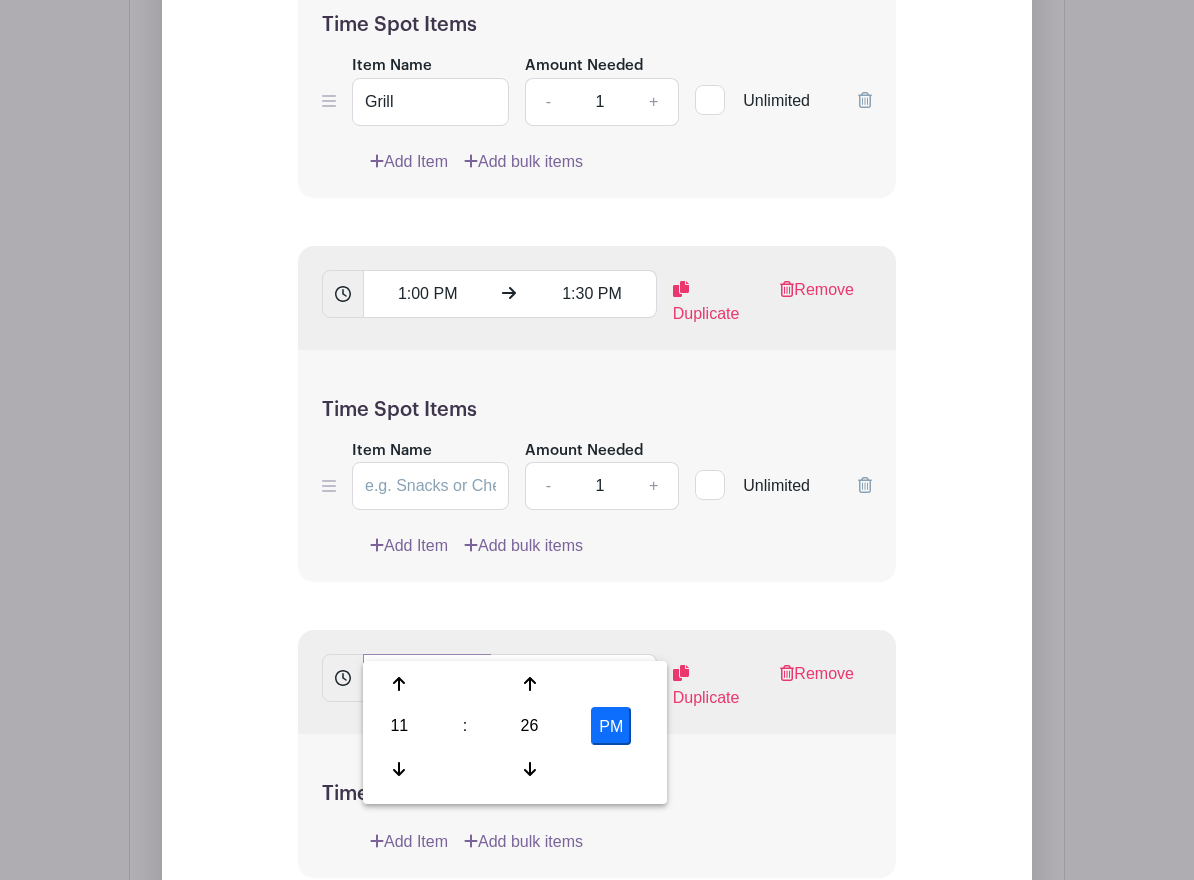 click on "11:26 PM" at bounding box center (427, 678) 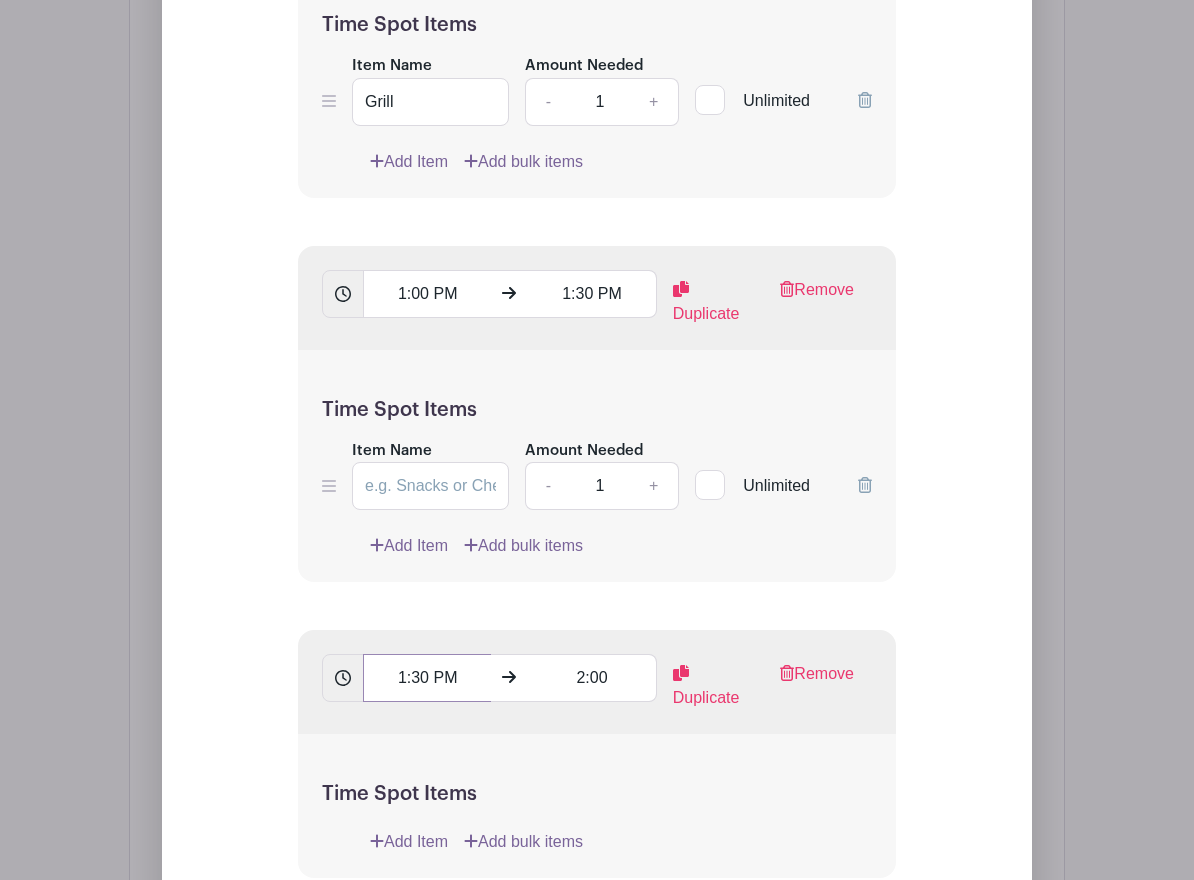 type on "1:30 PM" 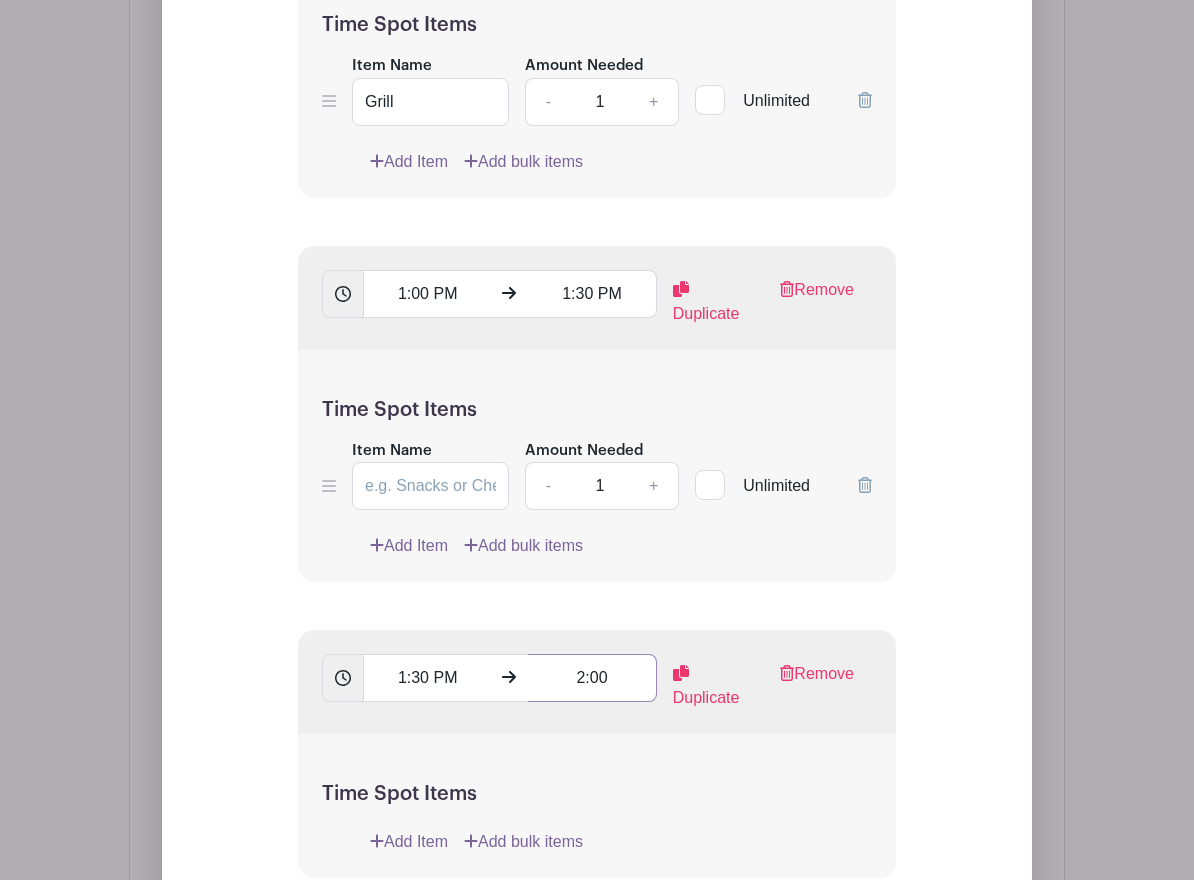 drag, startPoint x: 619, startPoint y: 630, endPoint x: 635, endPoint y: 643, distance: 20.615528 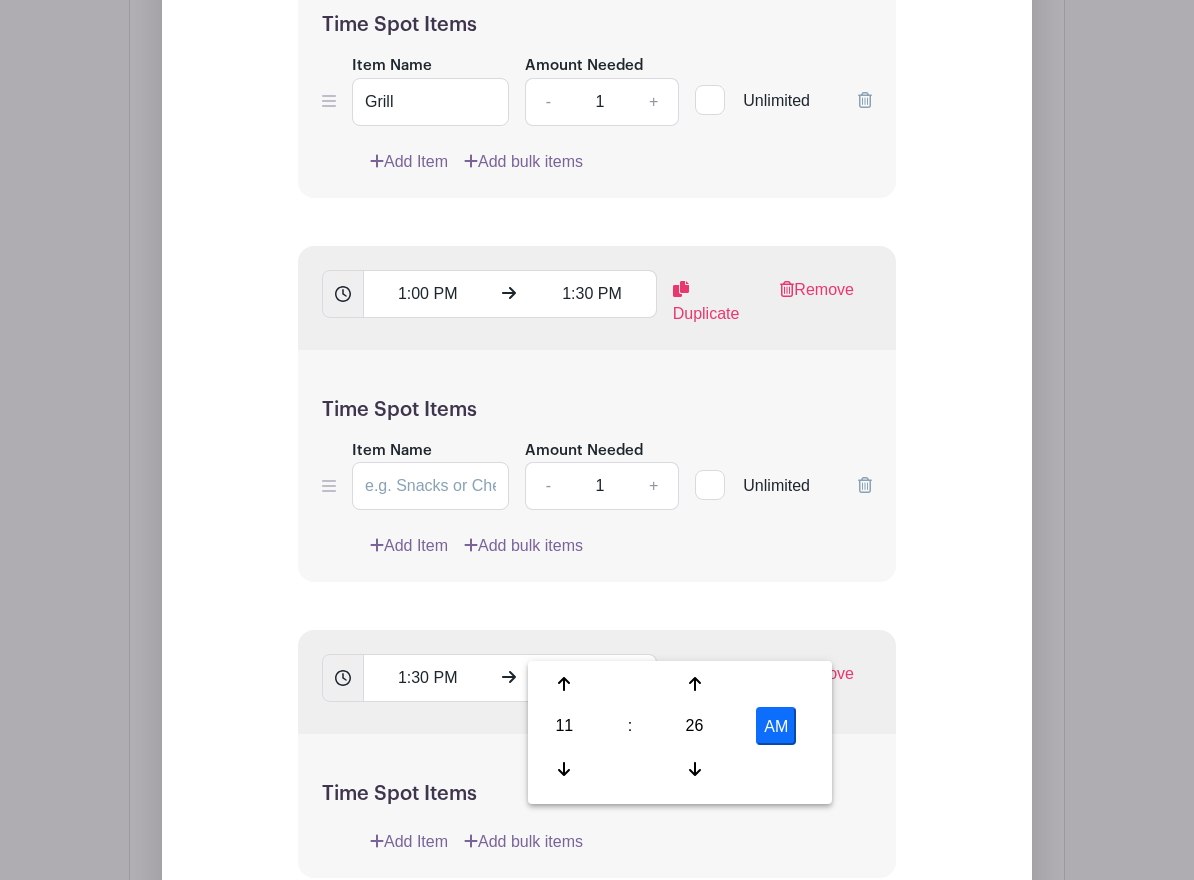 click on "AM" at bounding box center (776, 726) 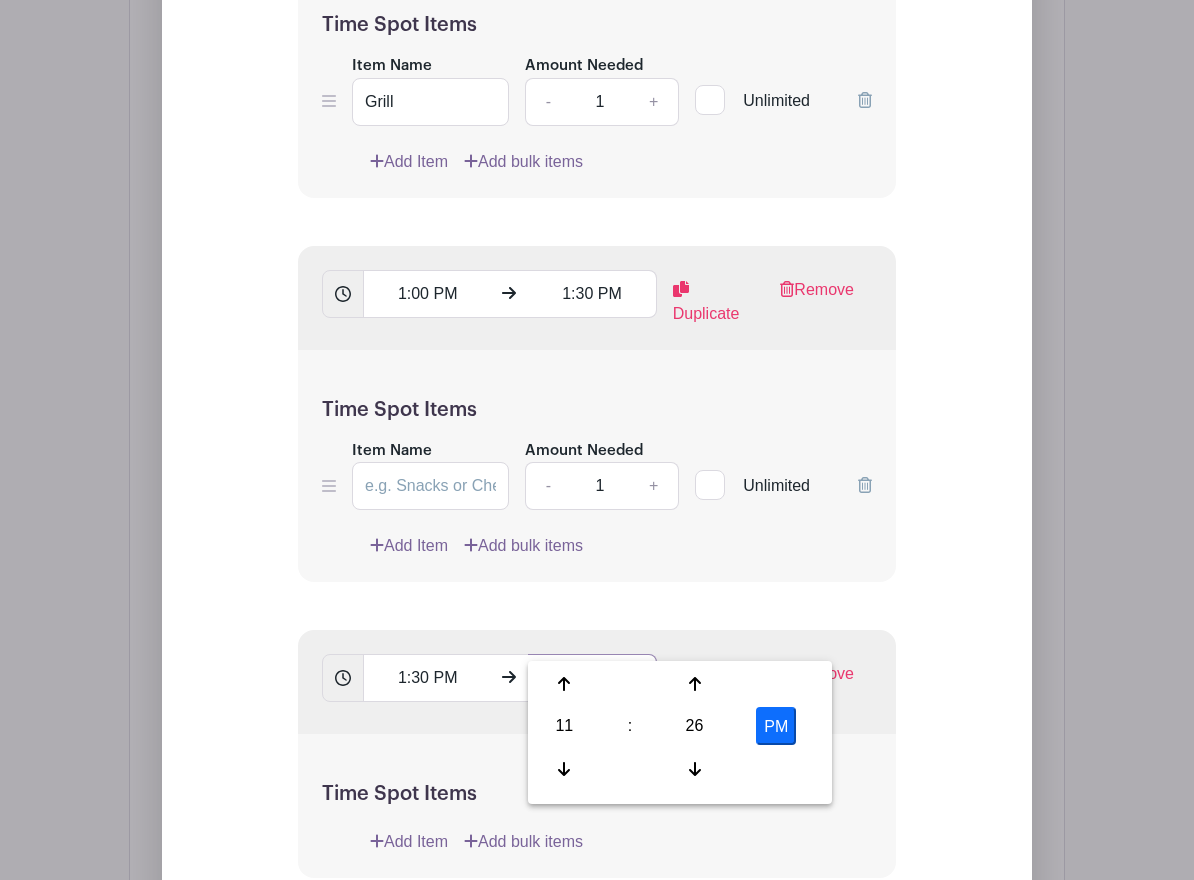 drag, startPoint x: 556, startPoint y: 640, endPoint x: 574, endPoint y: 639, distance: 18.027756 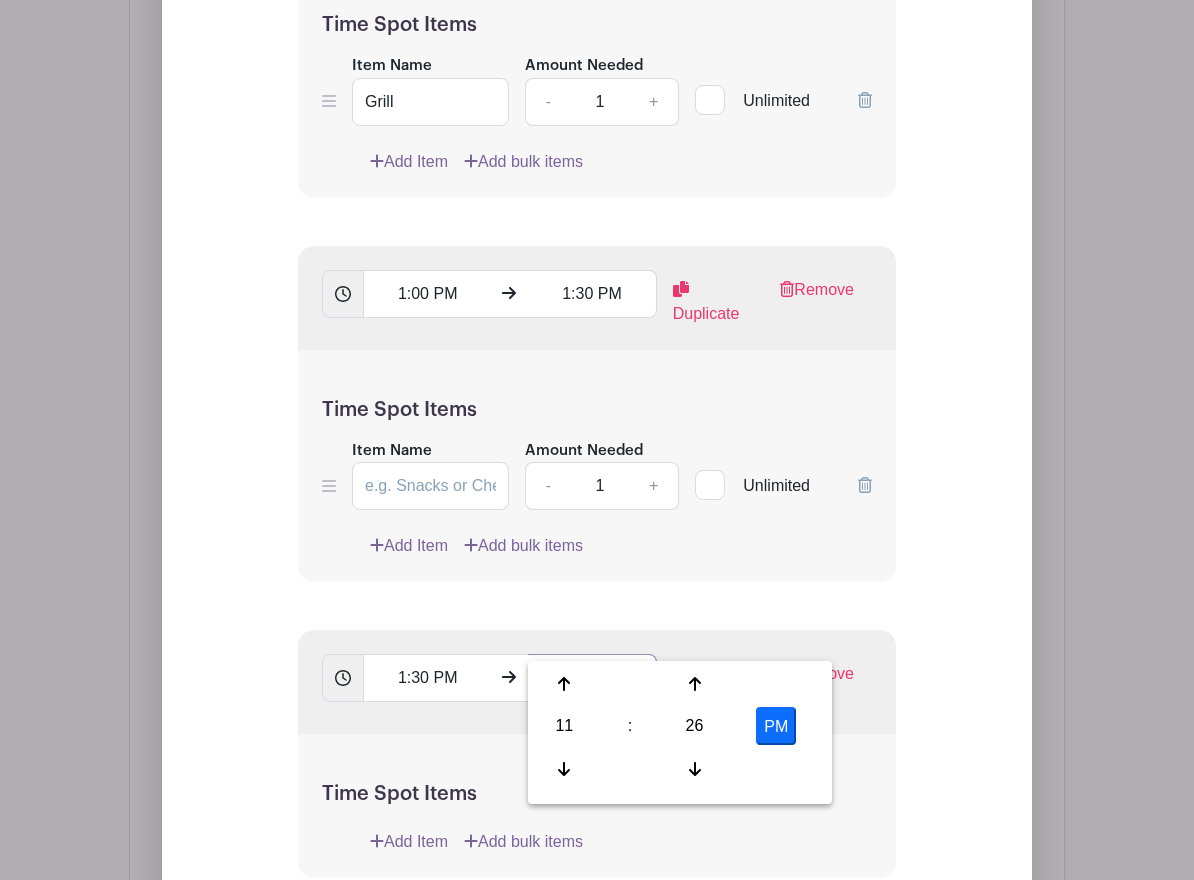 click on "11:26 PM" at bounding box center (592, 678) 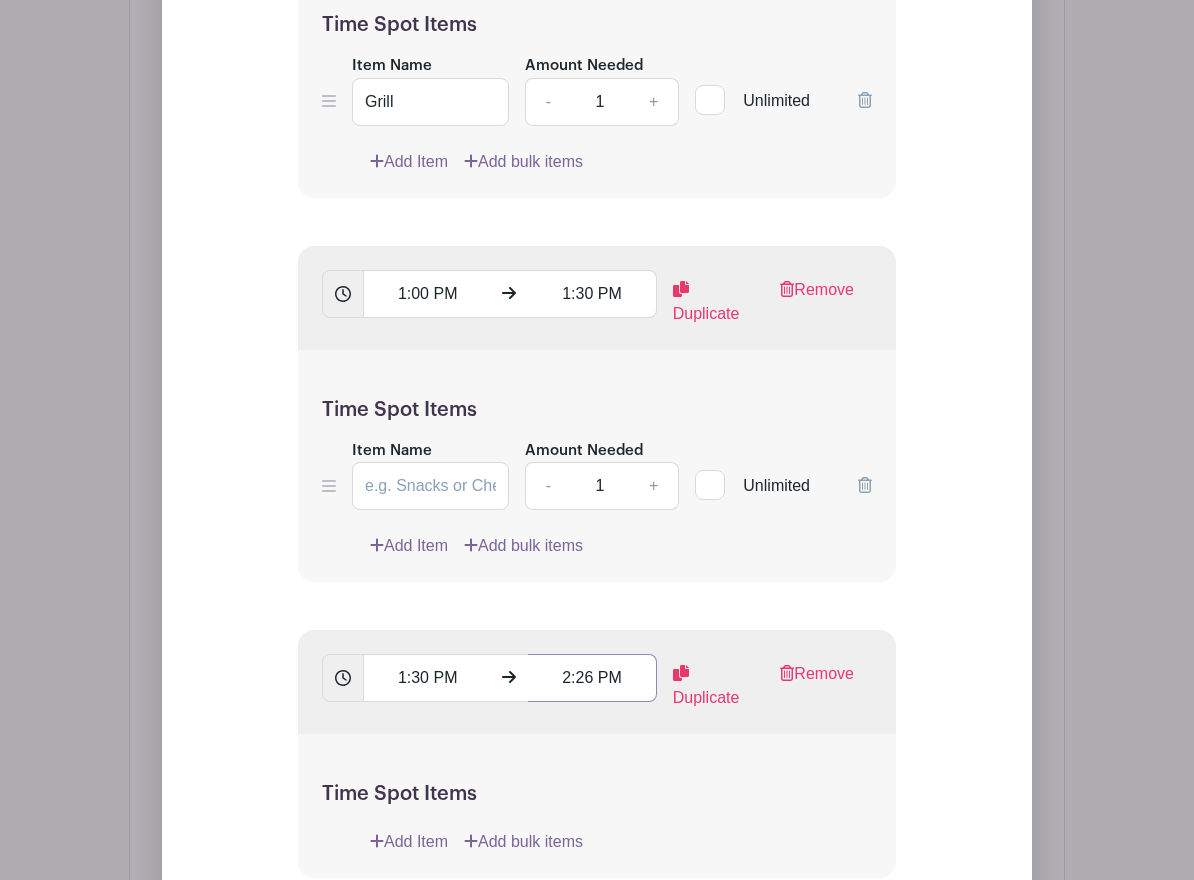 drag, startPoint x: 577, startPoint y: 640, endPoint x: 593, endPoint y: 640, distance: 16 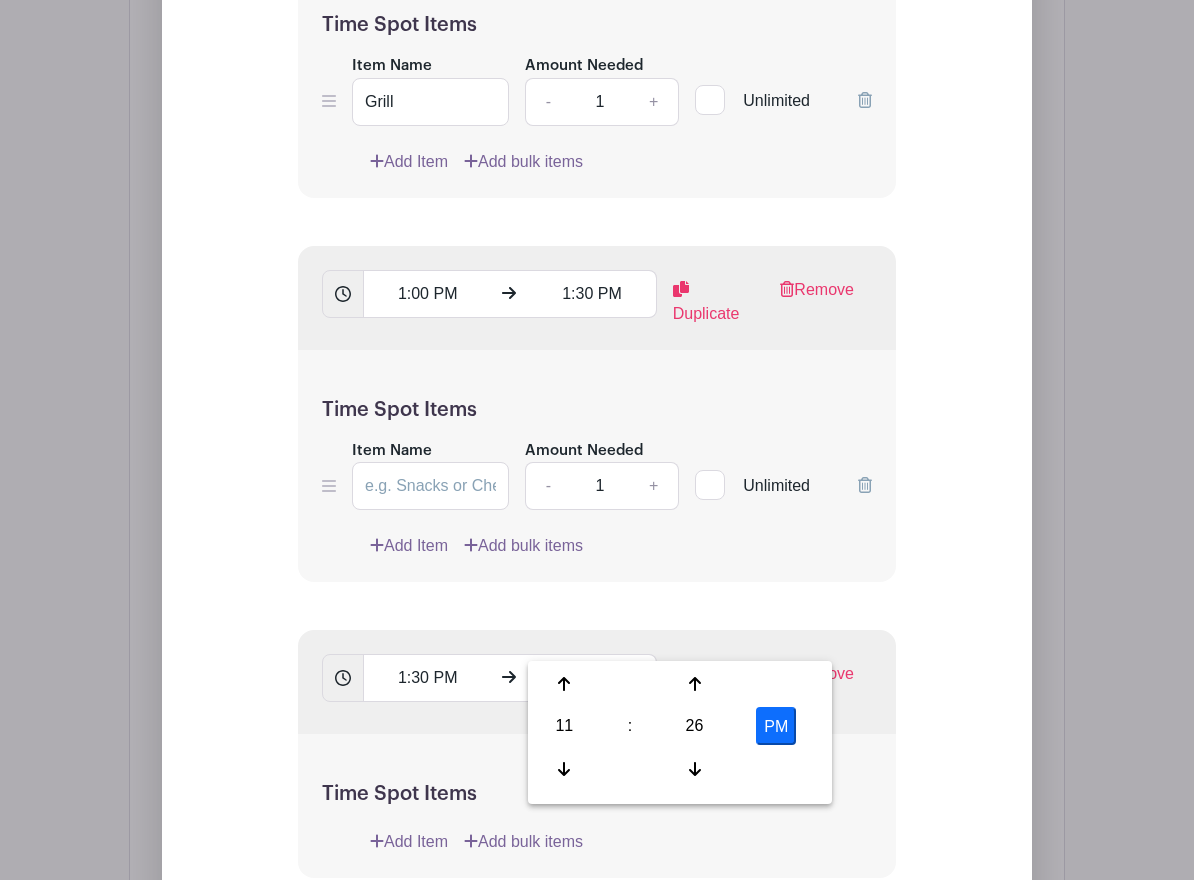 click on "PM" at bounding box center (776, 726) 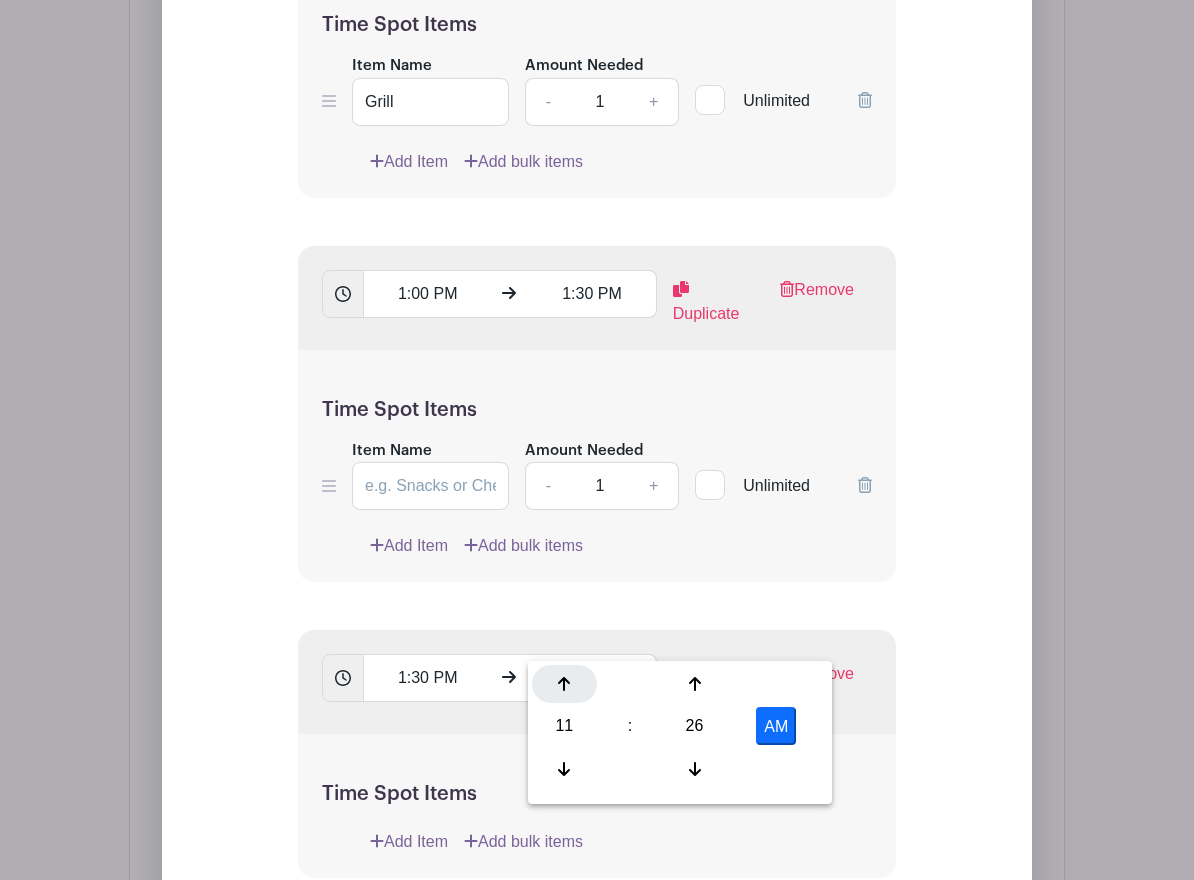 click 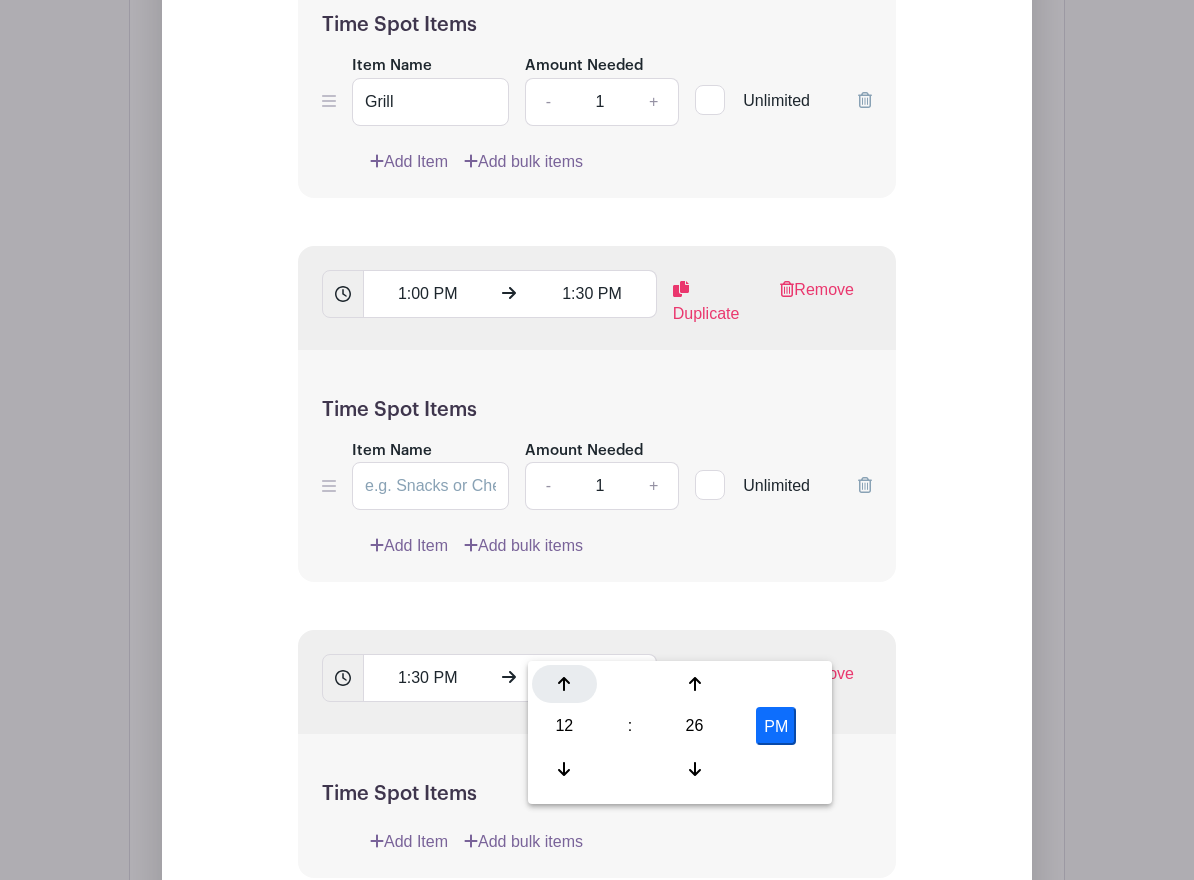 click 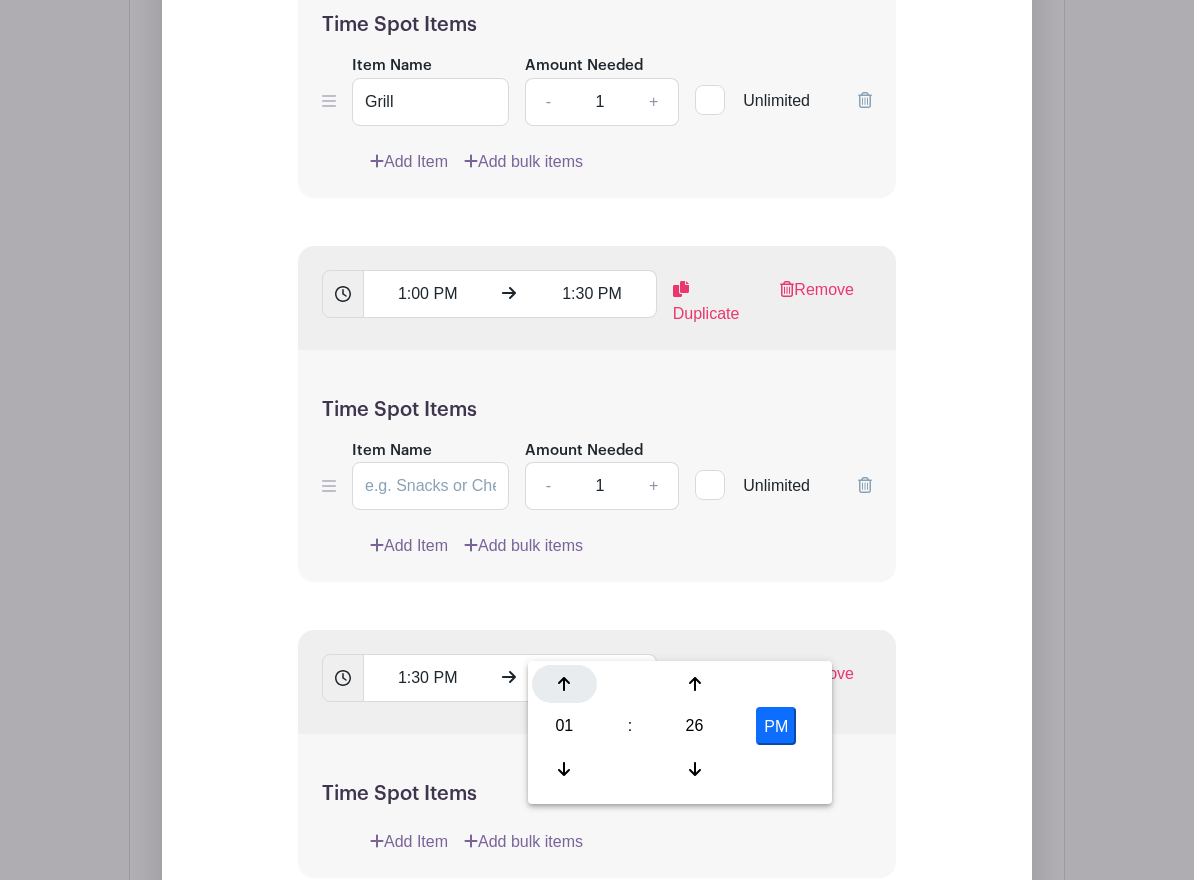 click 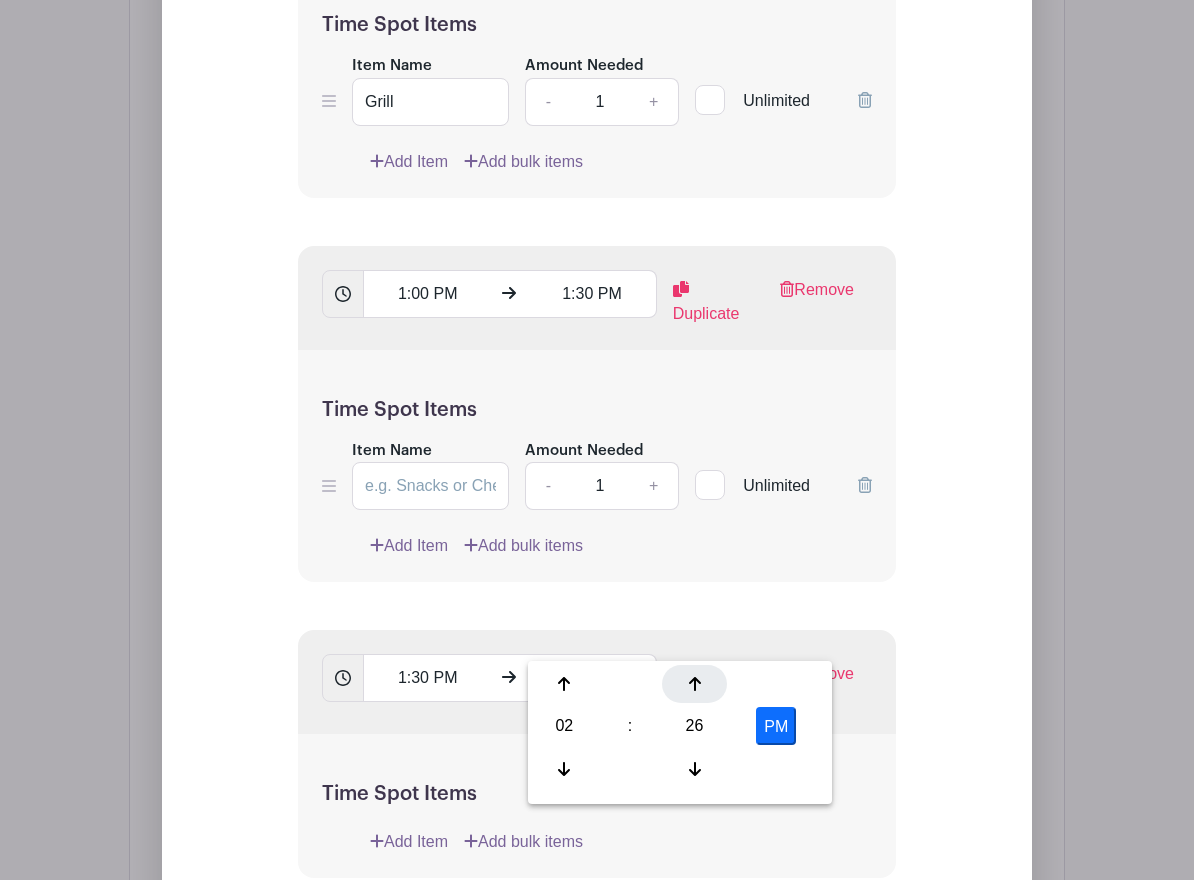 click 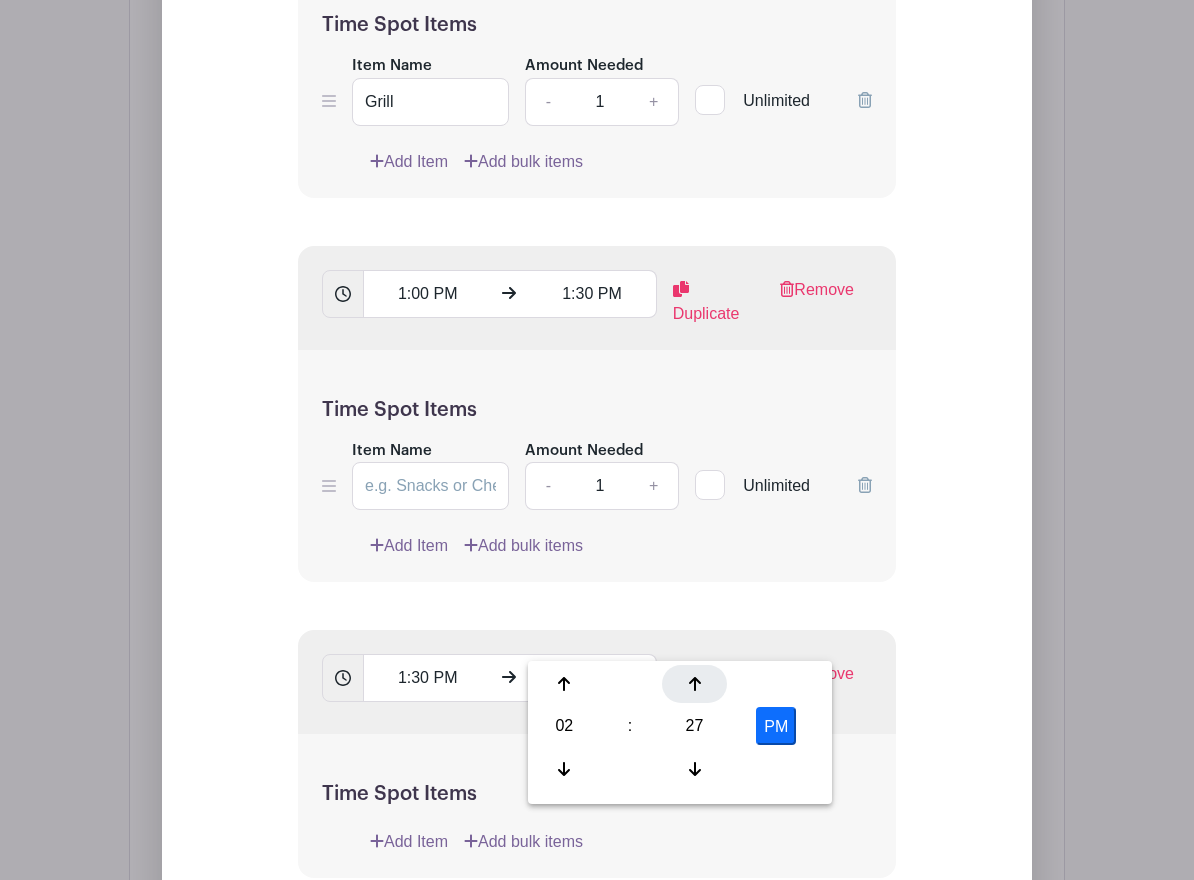 click 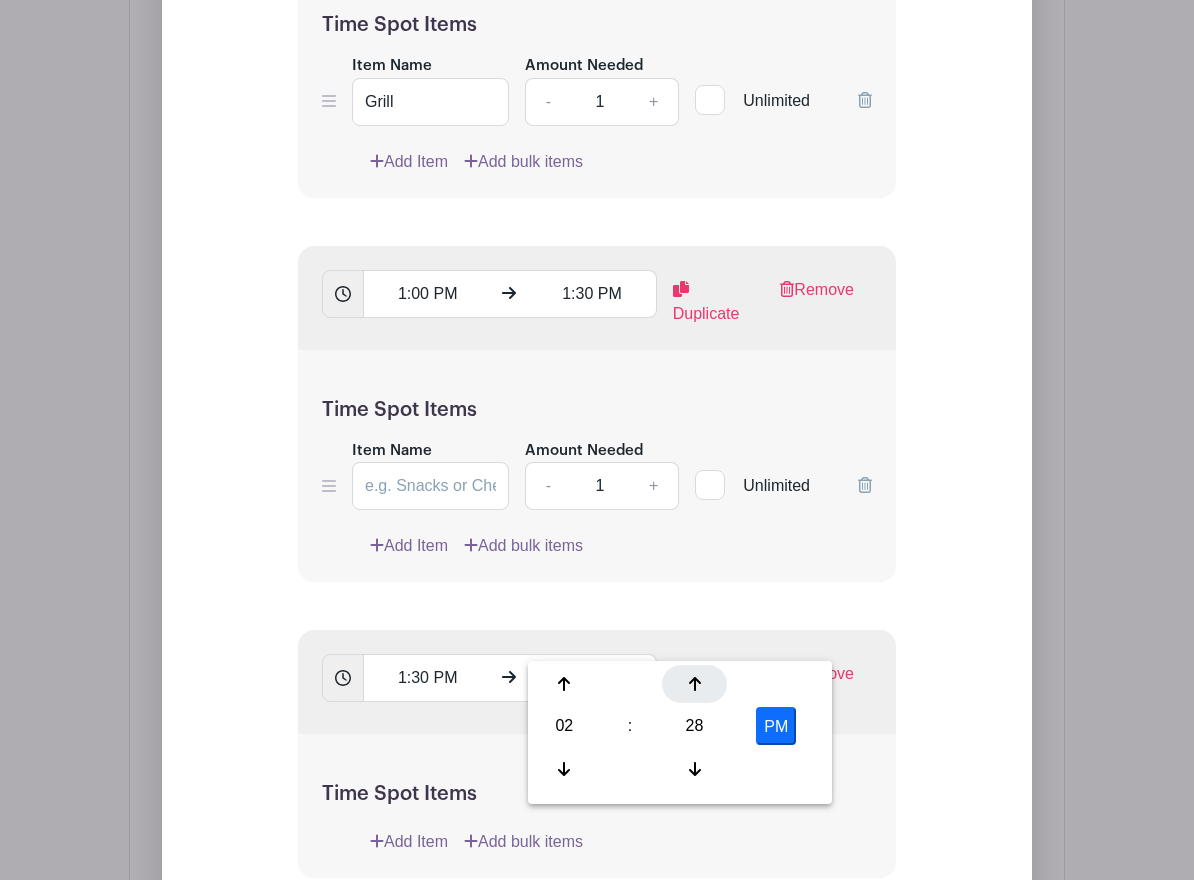 click 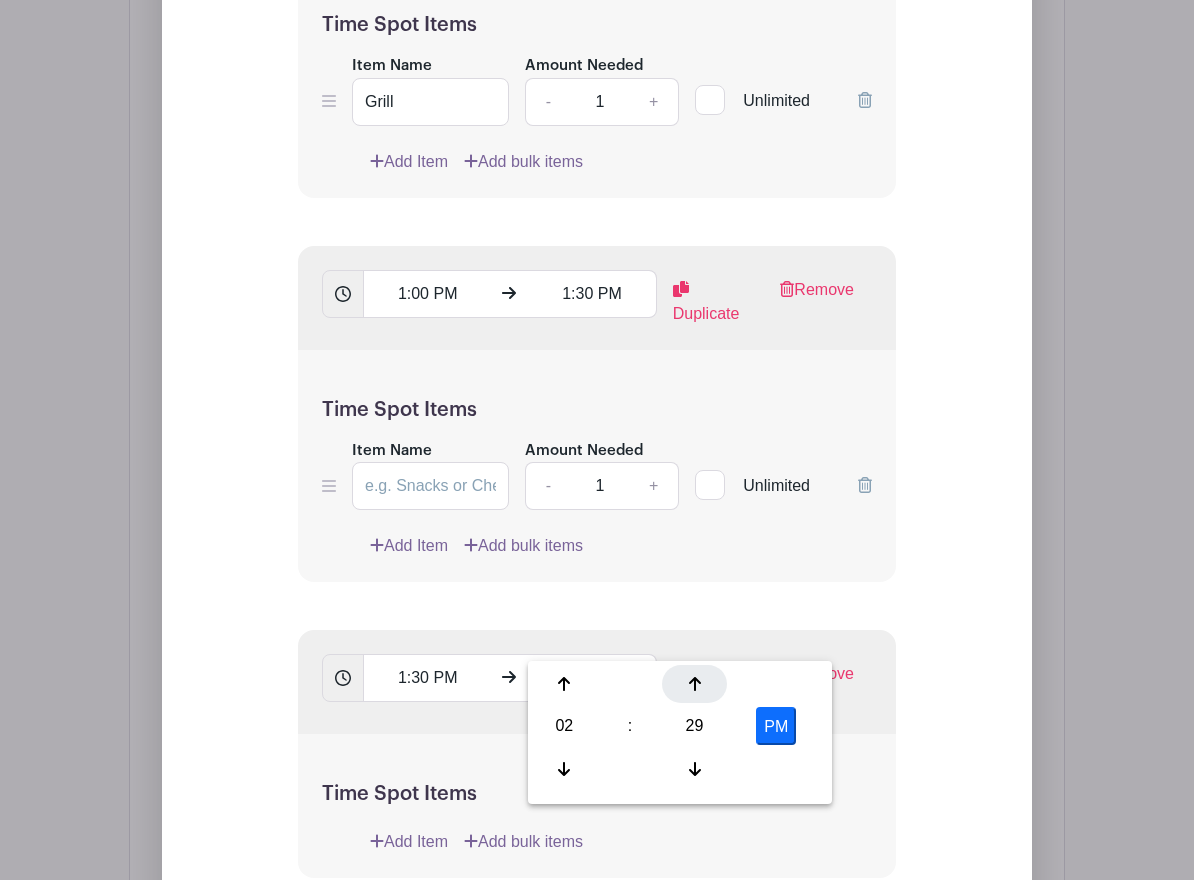click 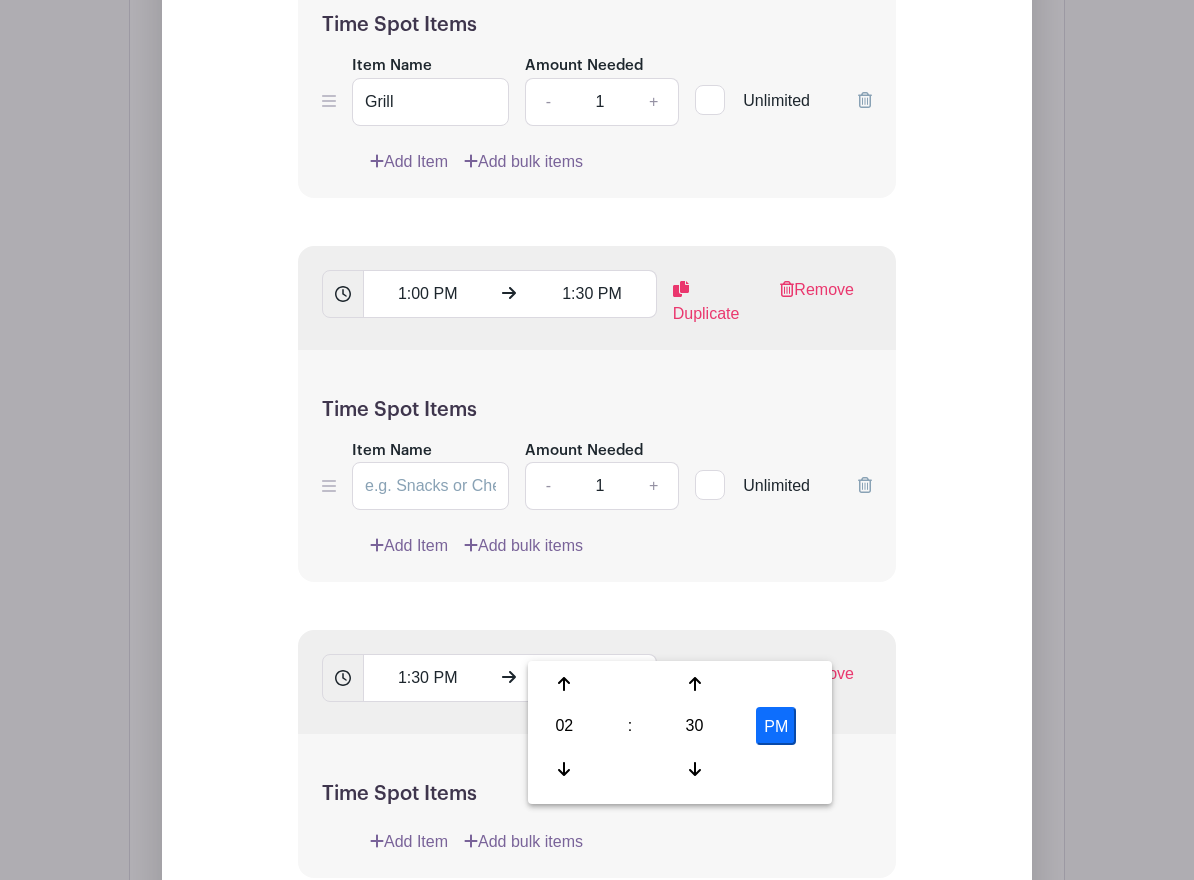 click on "PM" at bounding box center [776, 726] 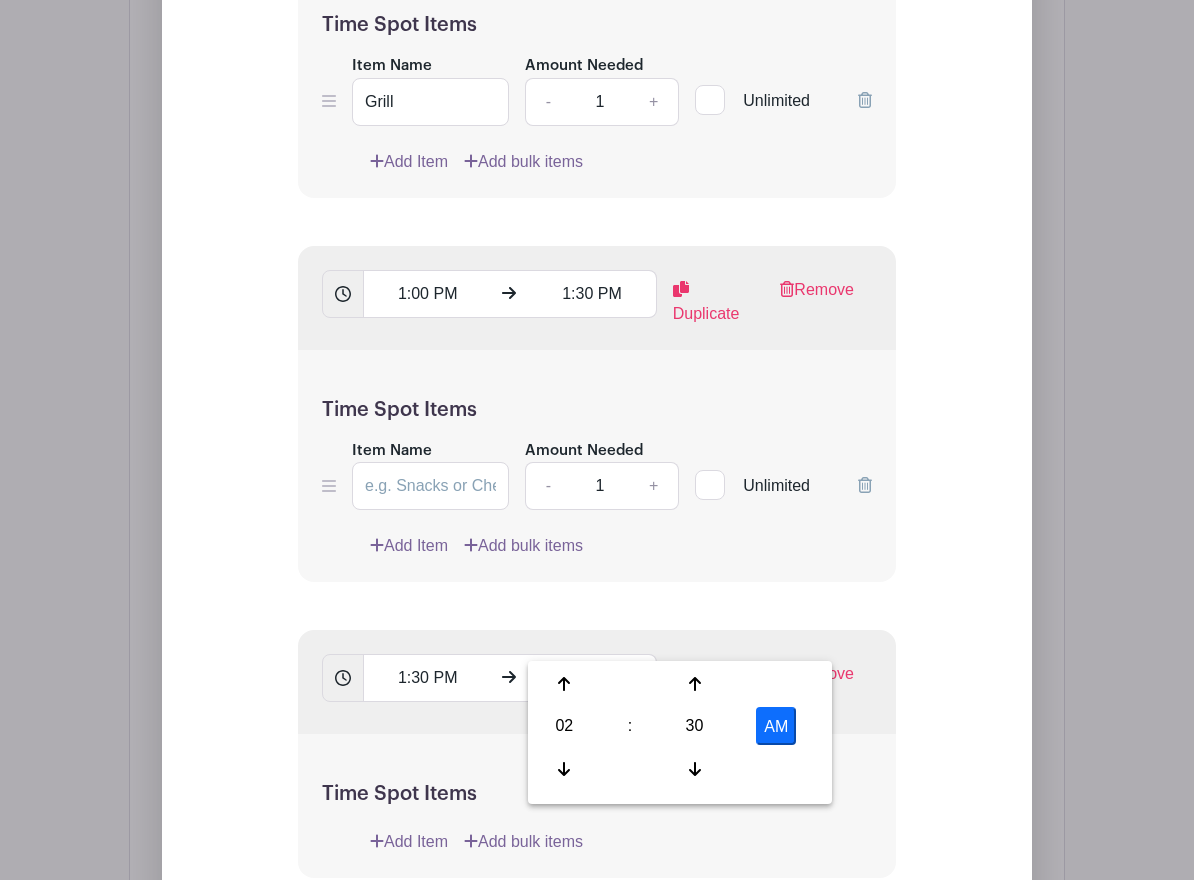 drag, startPoint x: 767, startPoint y: 718, endPoint x: 810, endPoint y: 722, distance: 43.185646 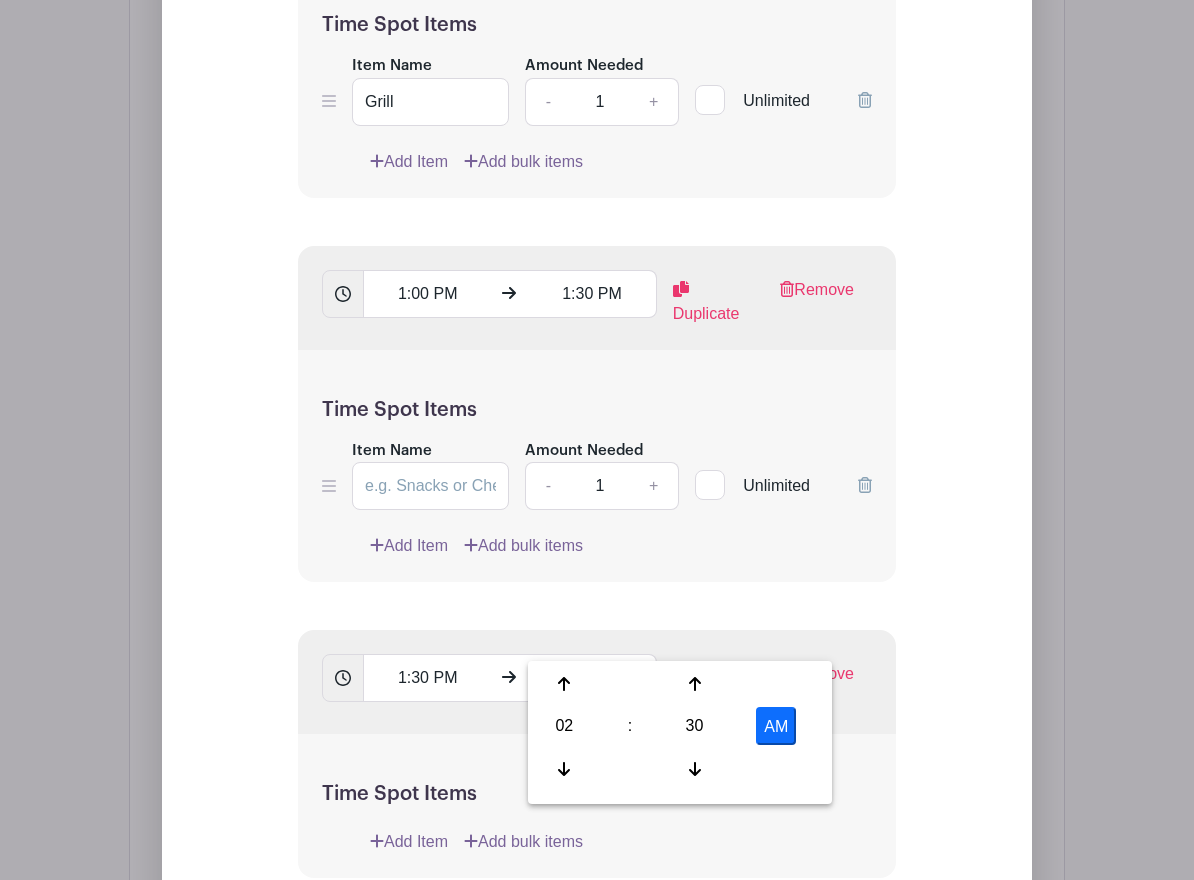 click on "AM" at bounding box center (776, 726) 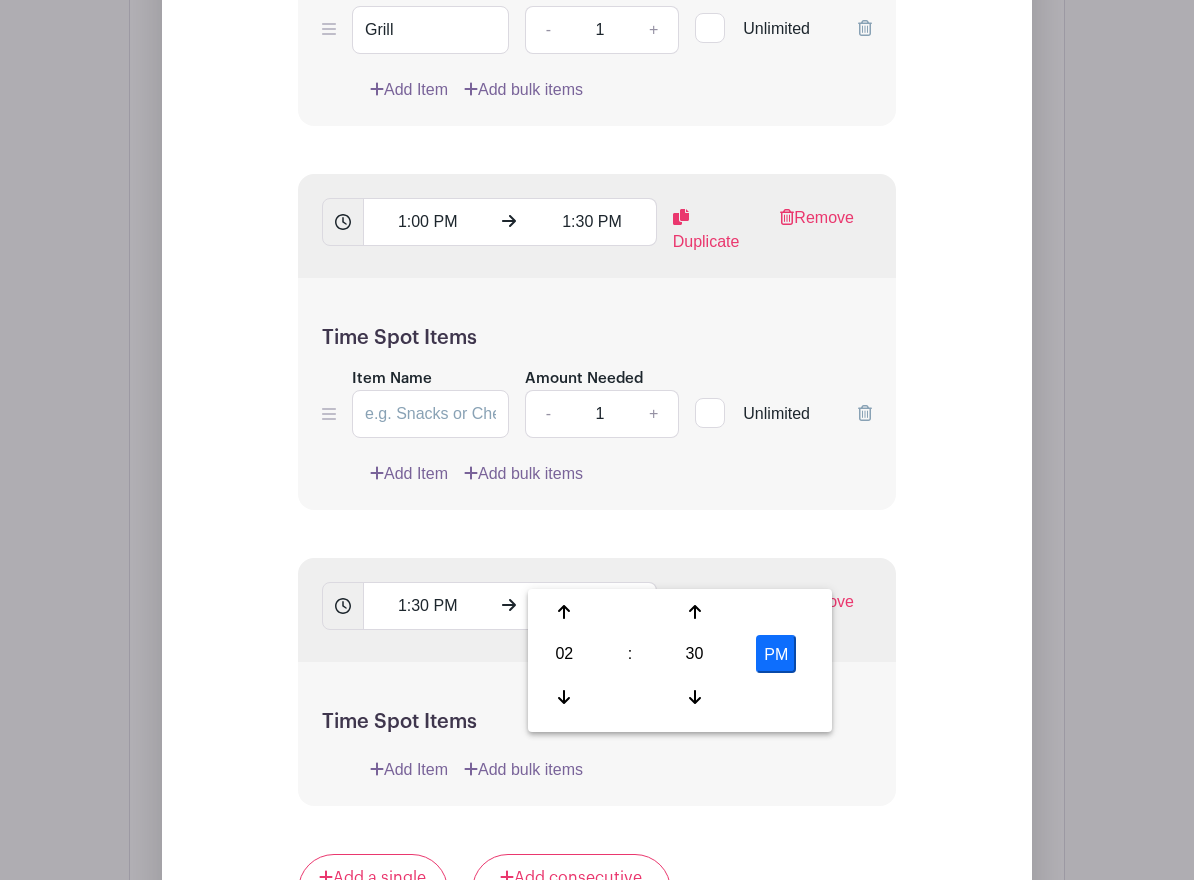 scroll, scrollTop: 3905, scrollLeft: 0, axis: vertical 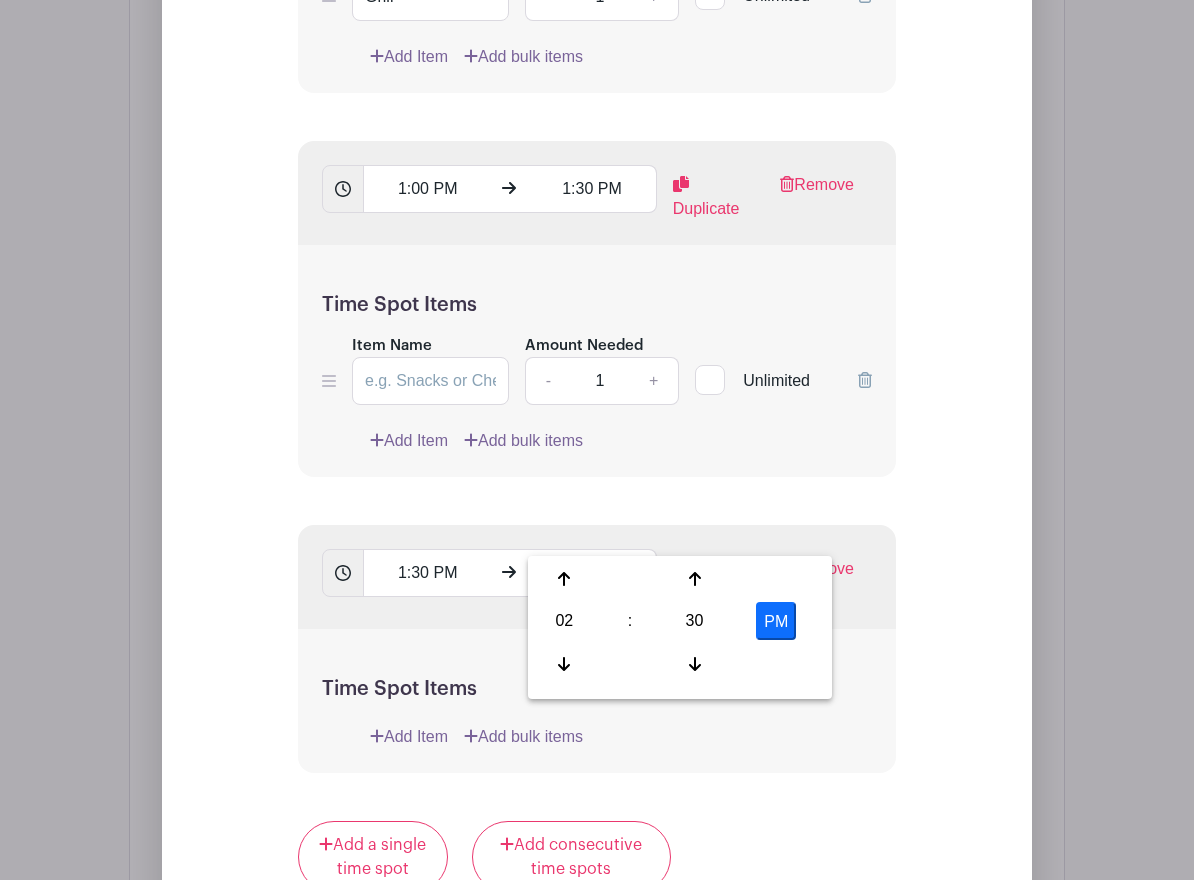 click on "Time Spot Items
Add Item
Add bulk items" at bounding box center (597, 701) 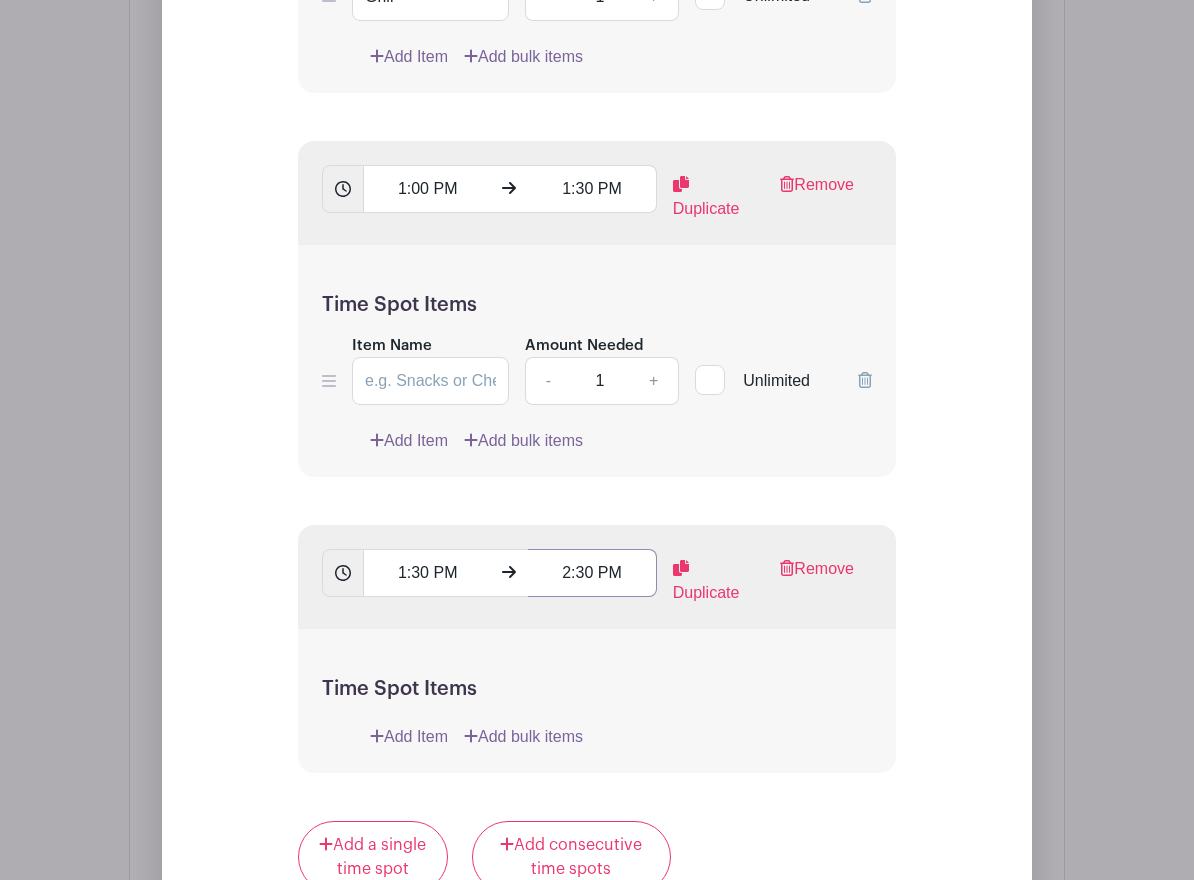 click on "2:30 PM" at bounding box center [592, 573] 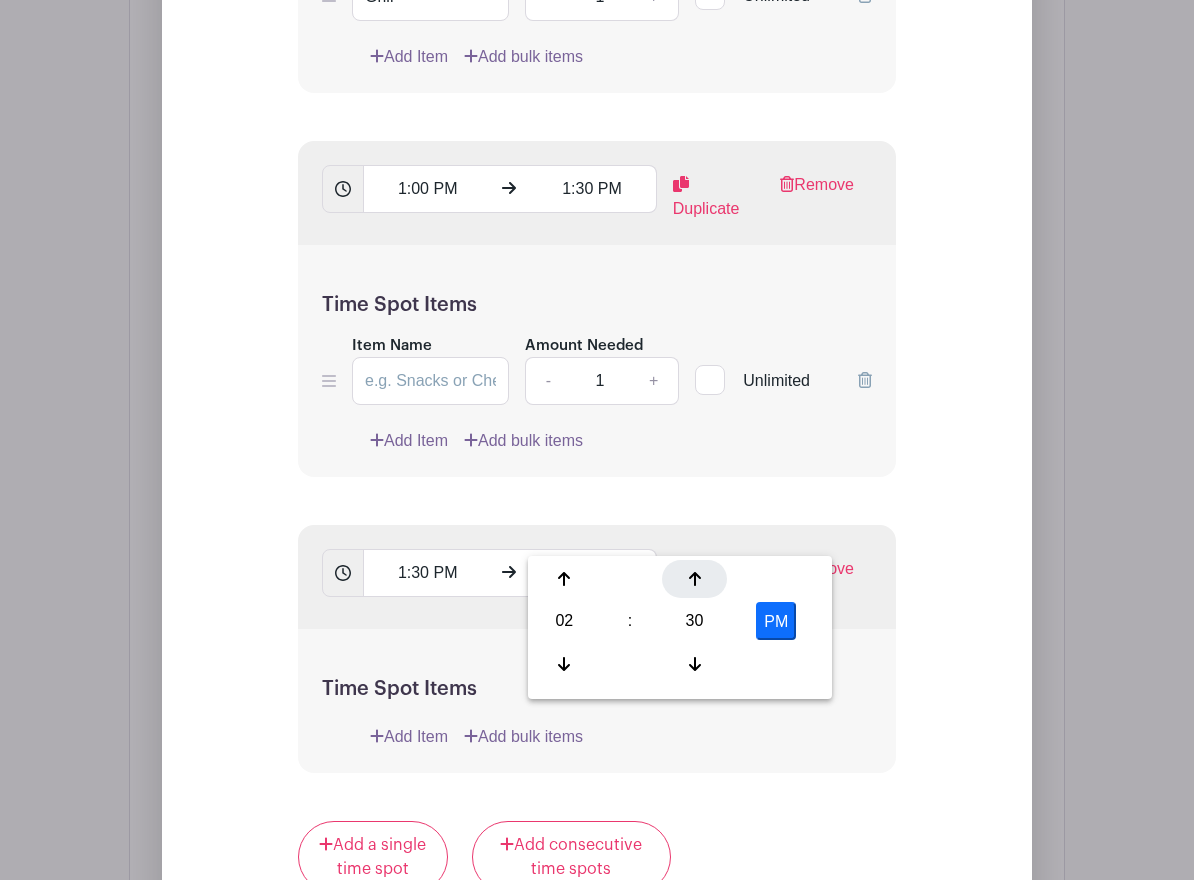 click 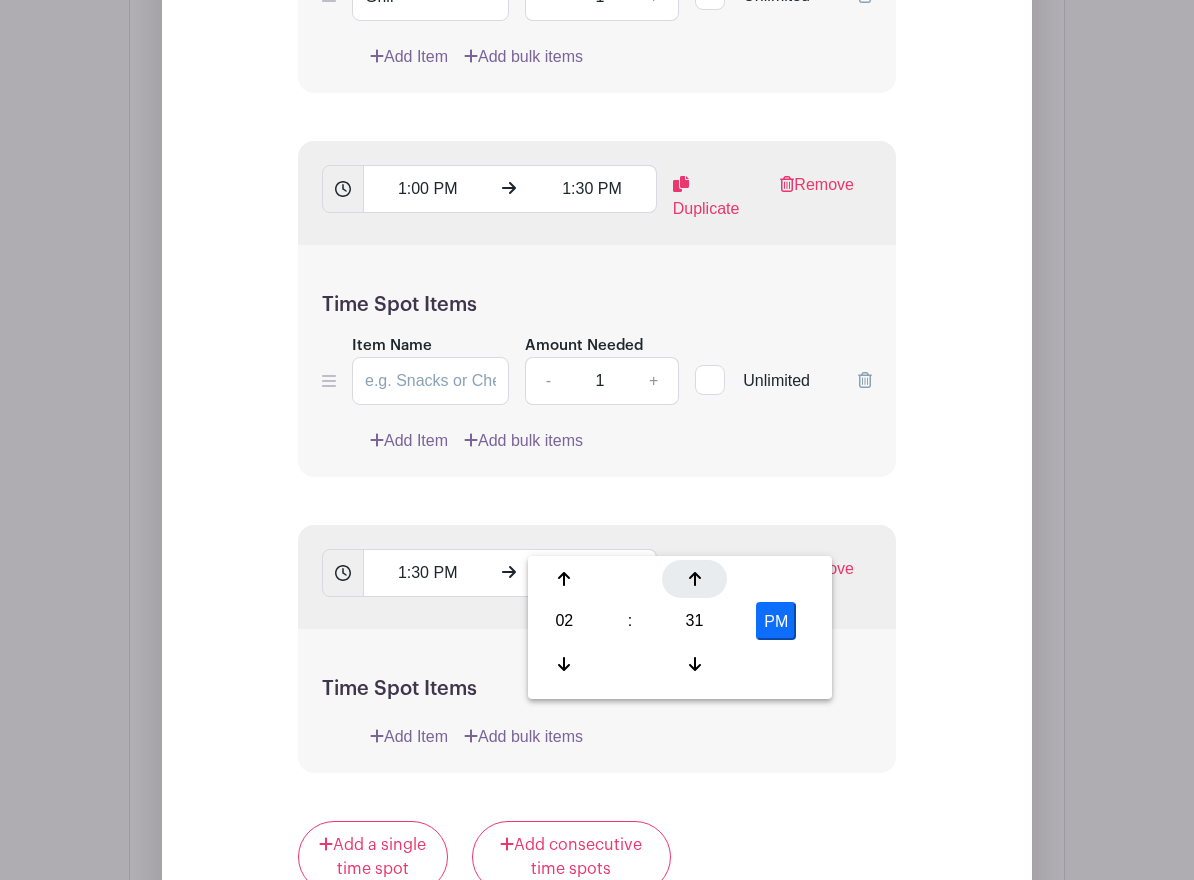 click 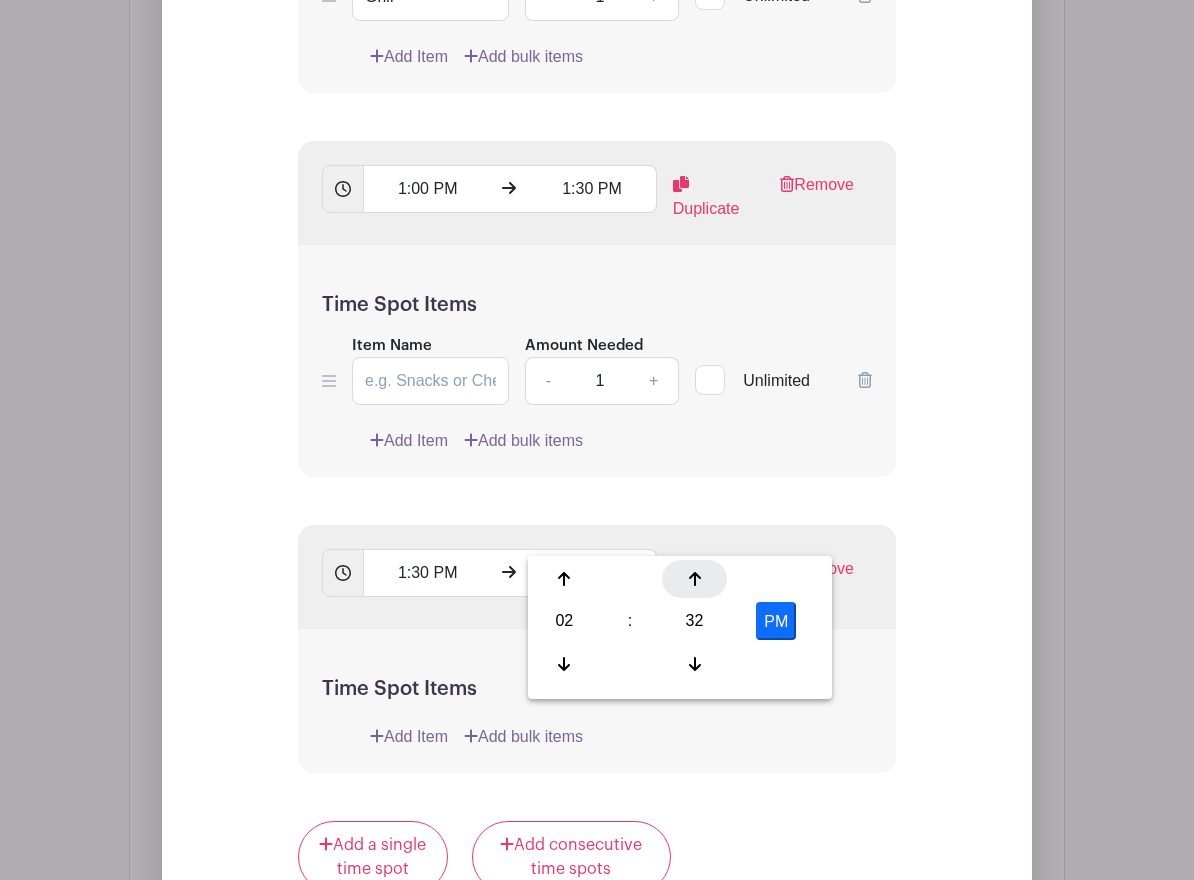 click 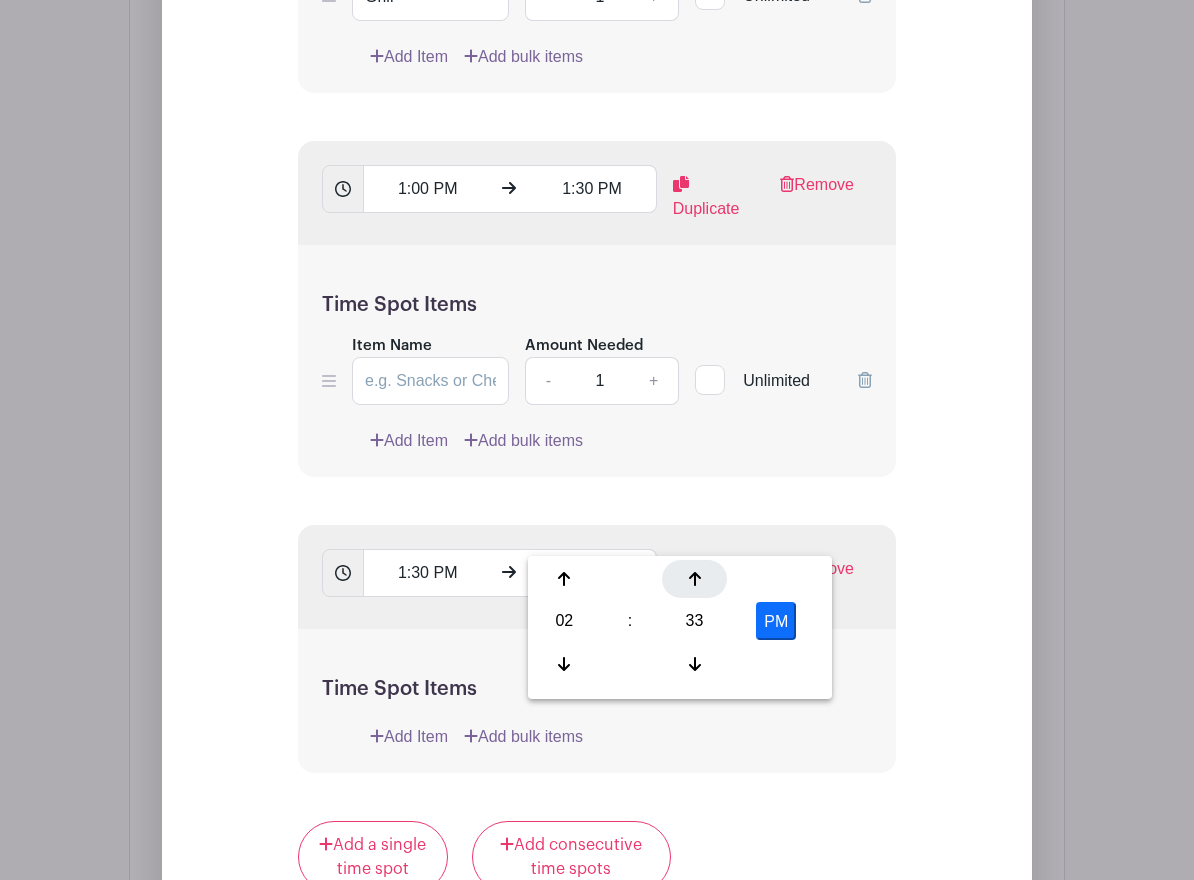click 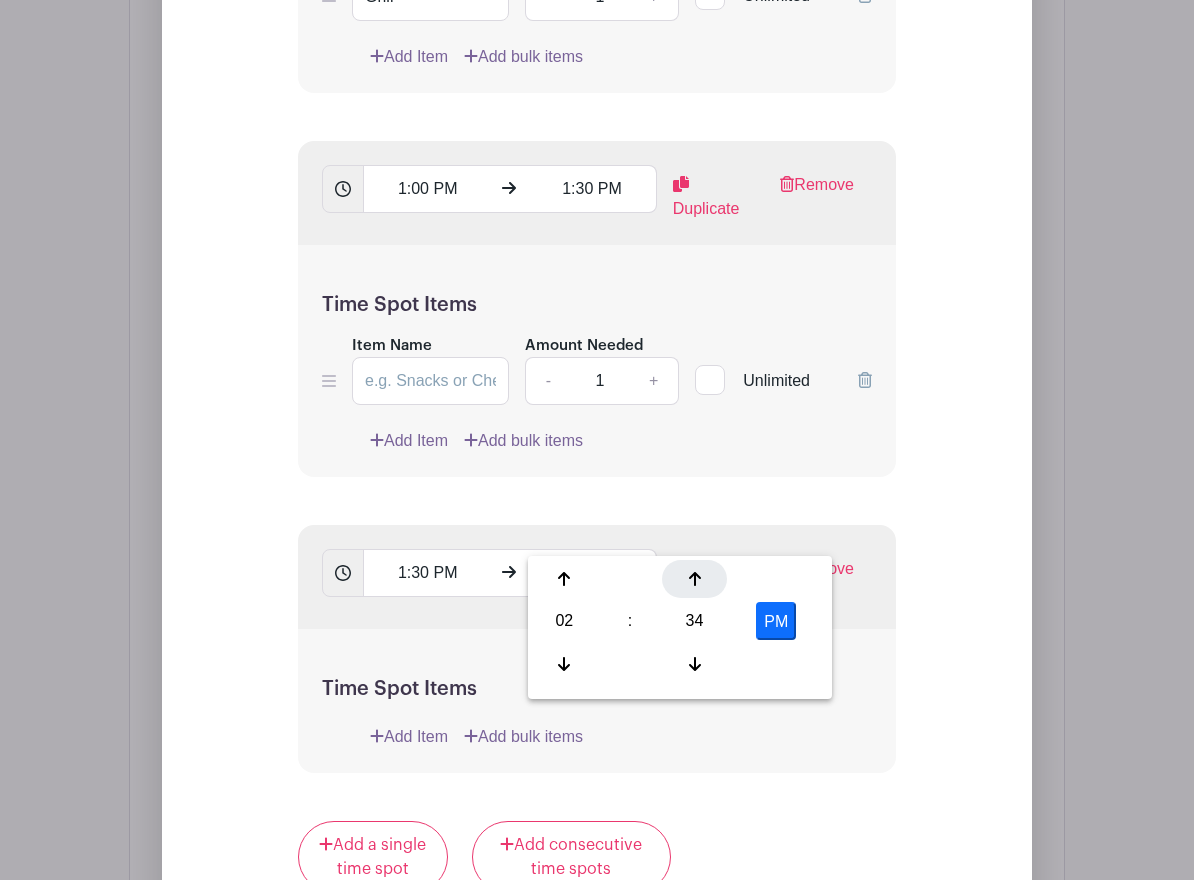 click 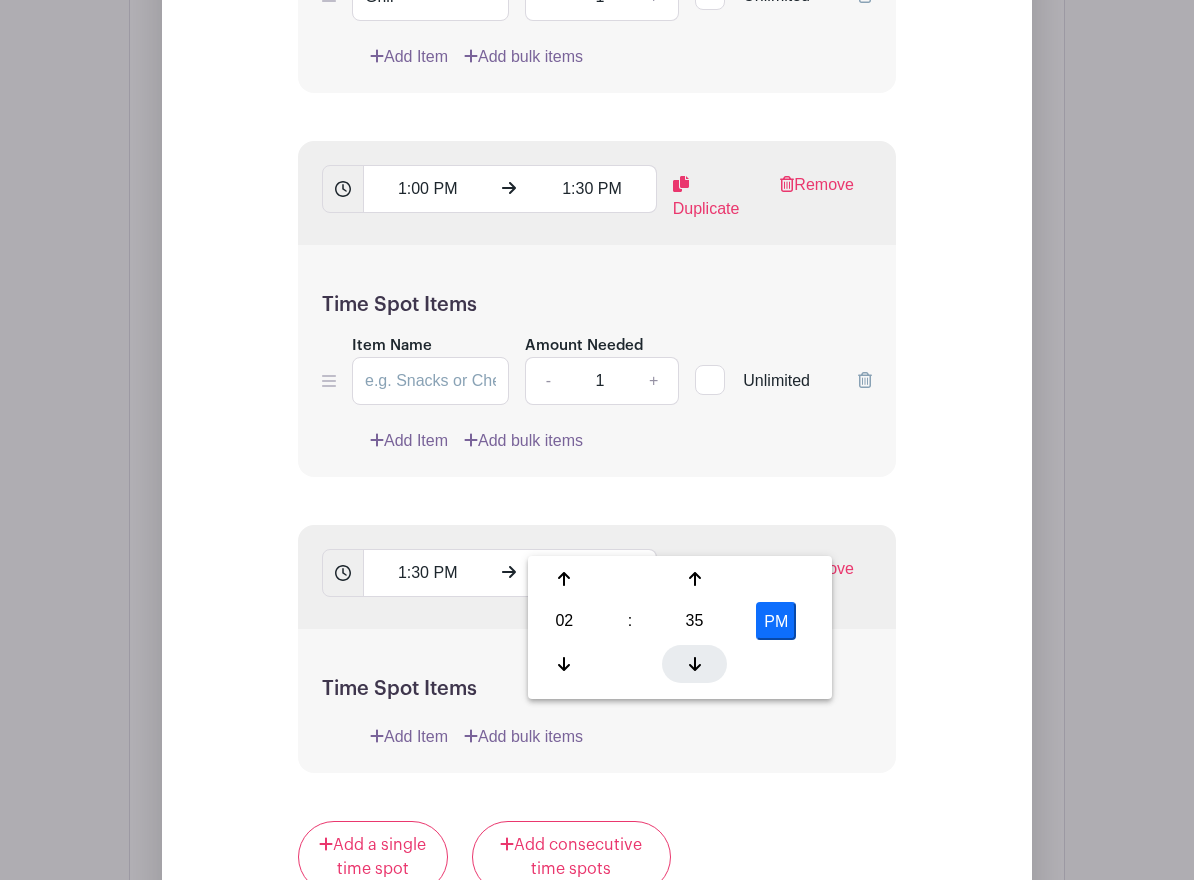 click at bounding box center (694, 664) 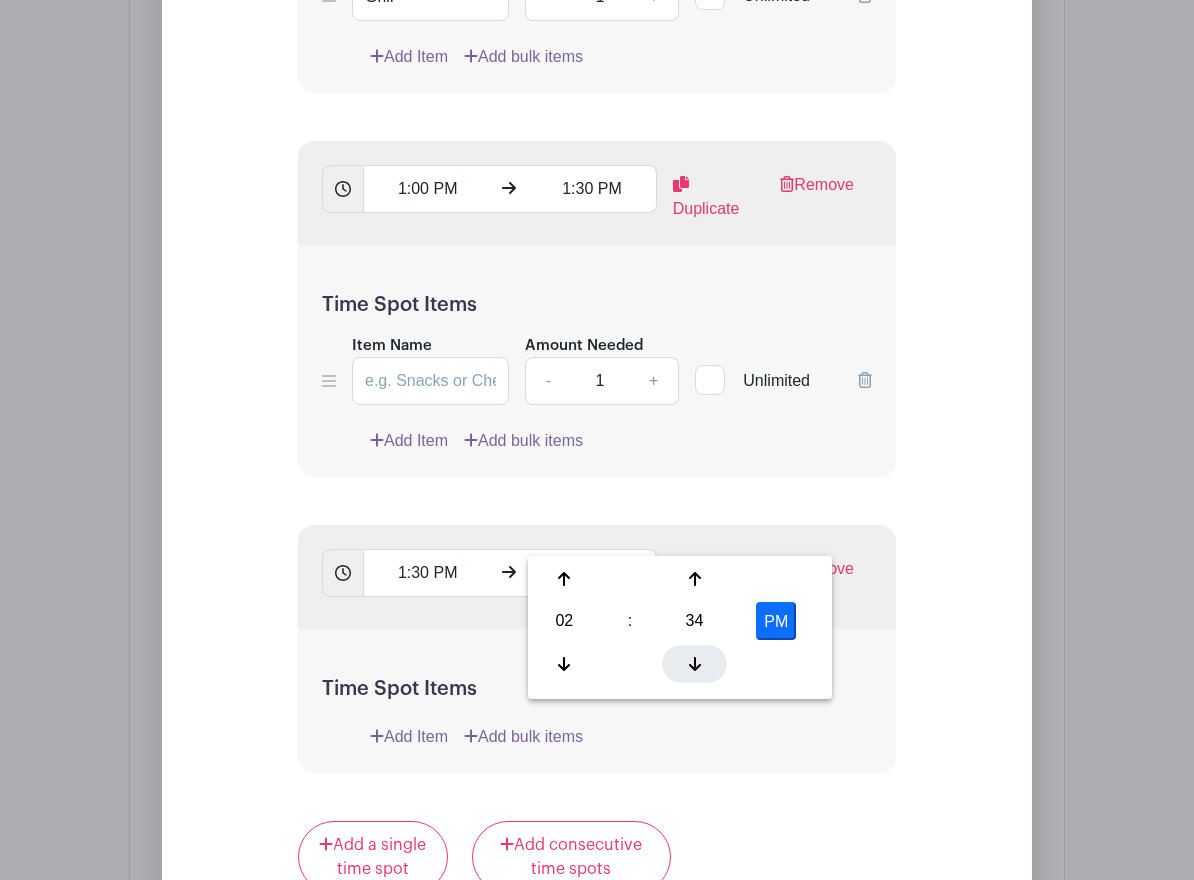click at bounding box center (694, 664) 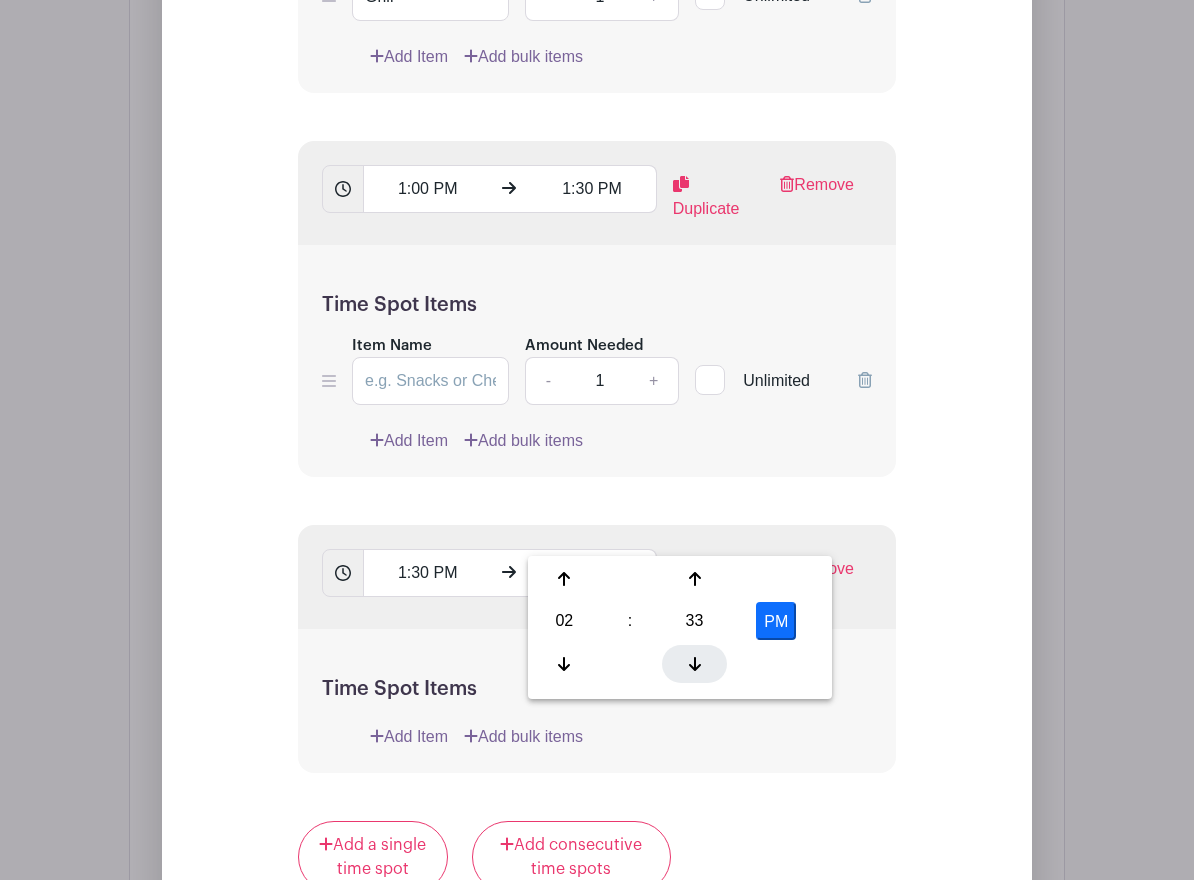 click at bounding box center (694, 664) 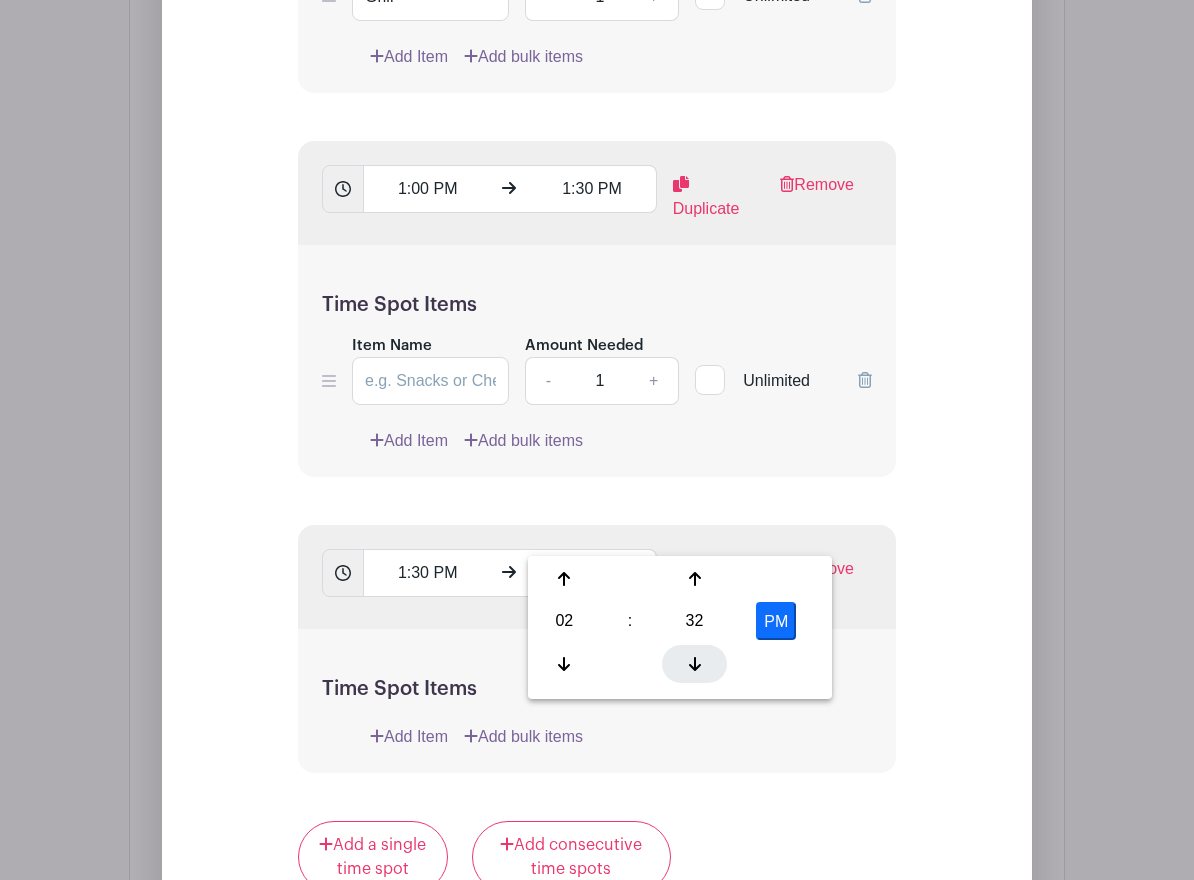 click at bounding box center [694, 664] 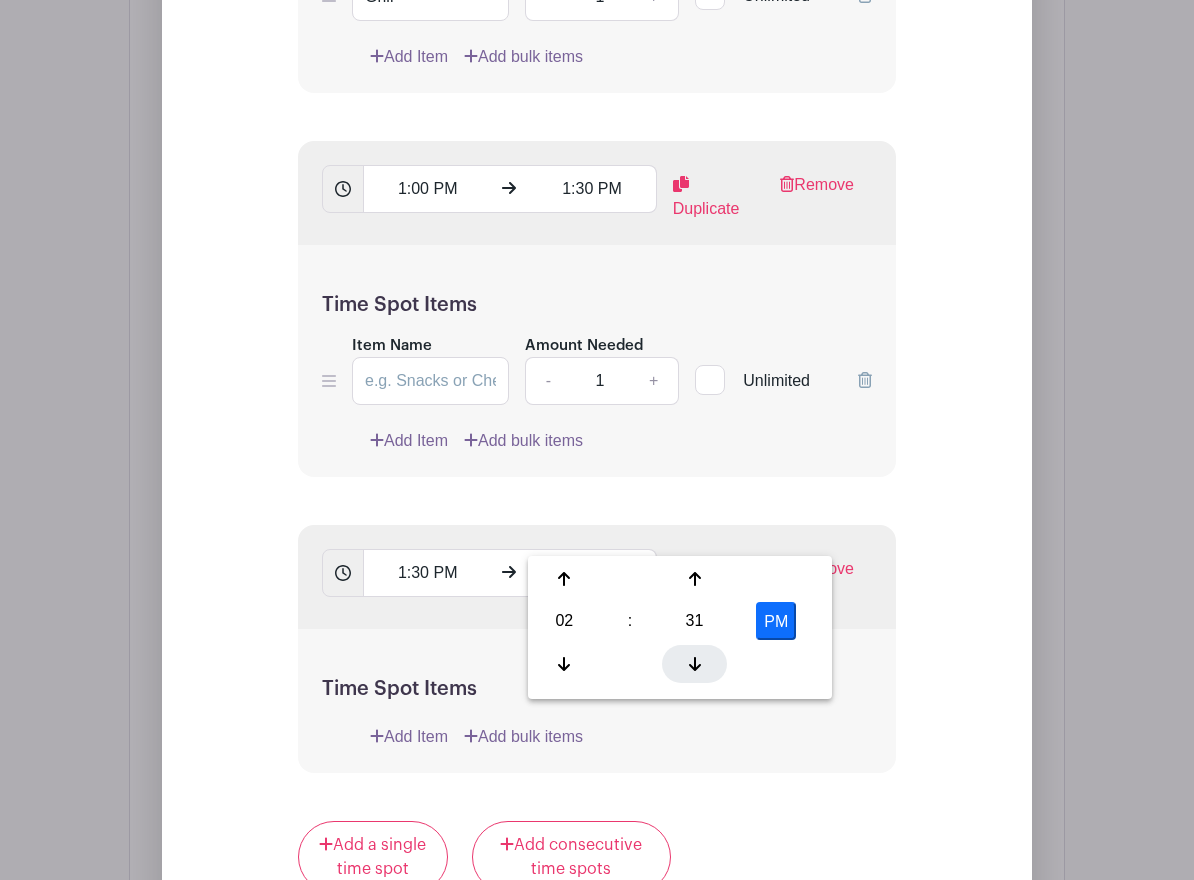 click at bounding box center [694, 664] 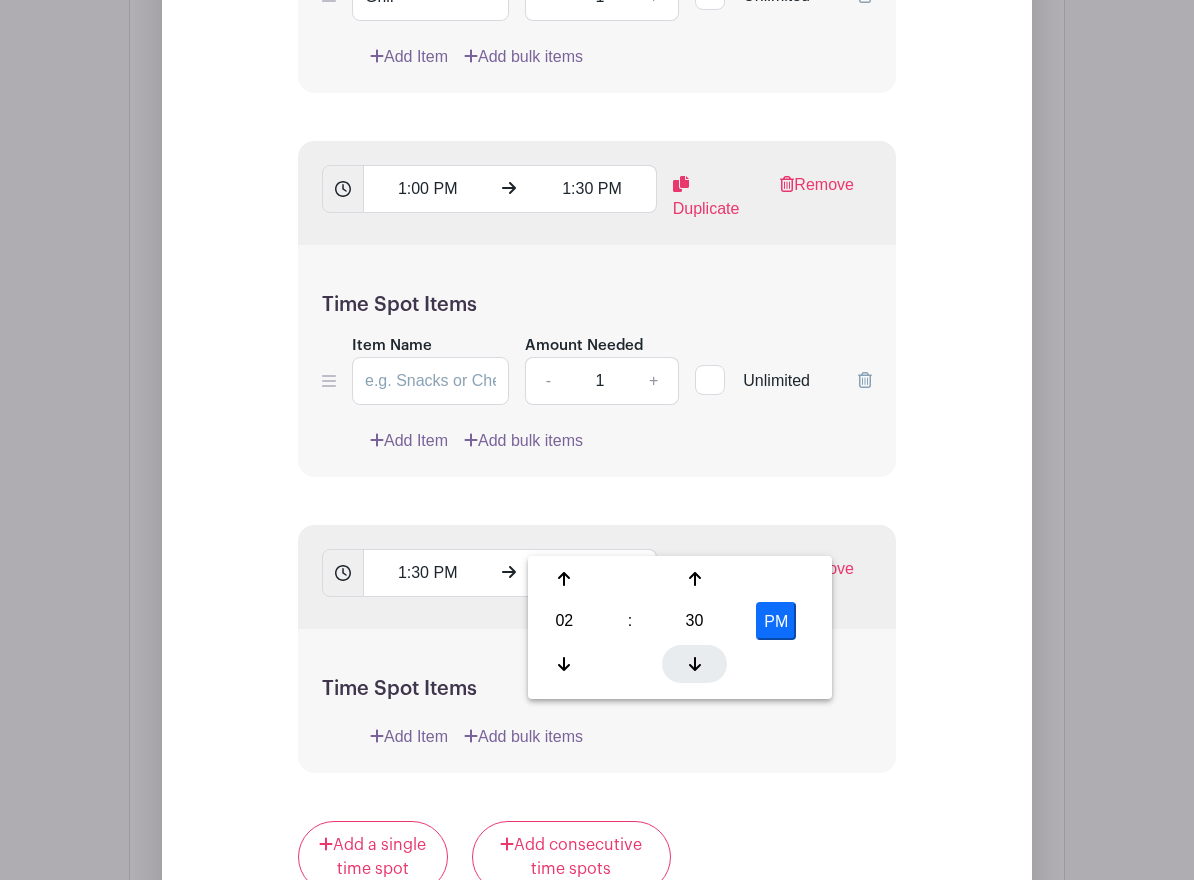 click at bounding box center [694, 664] 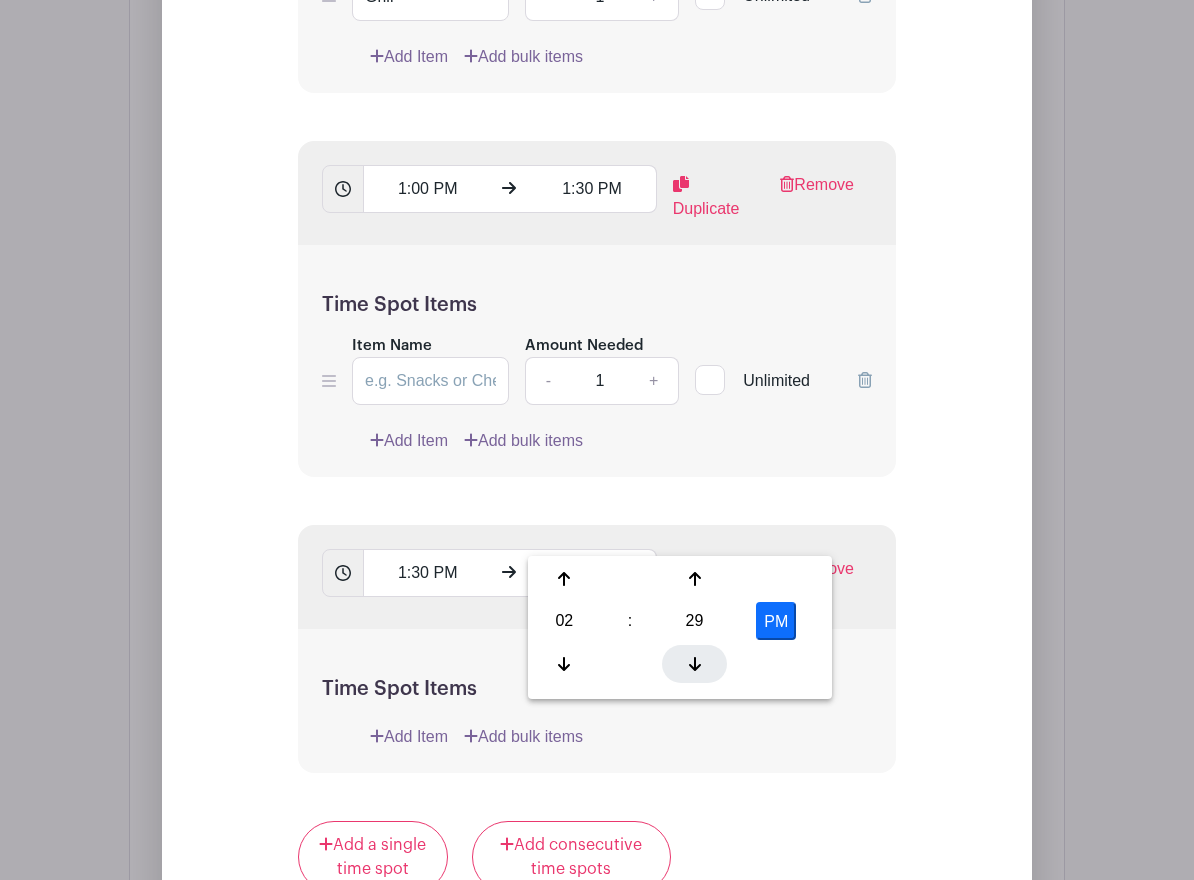 click at bounding box center (694, 664) 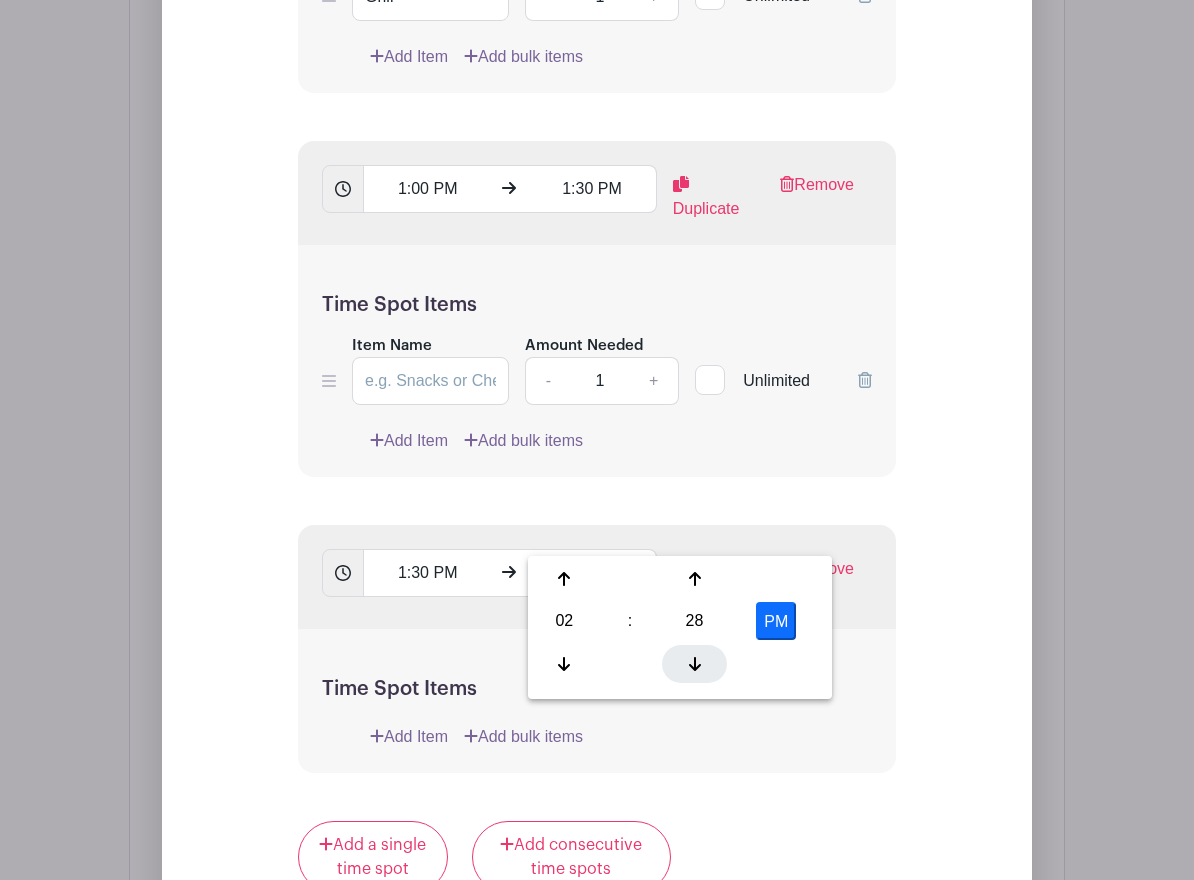 click at bounding box center [694, 664] 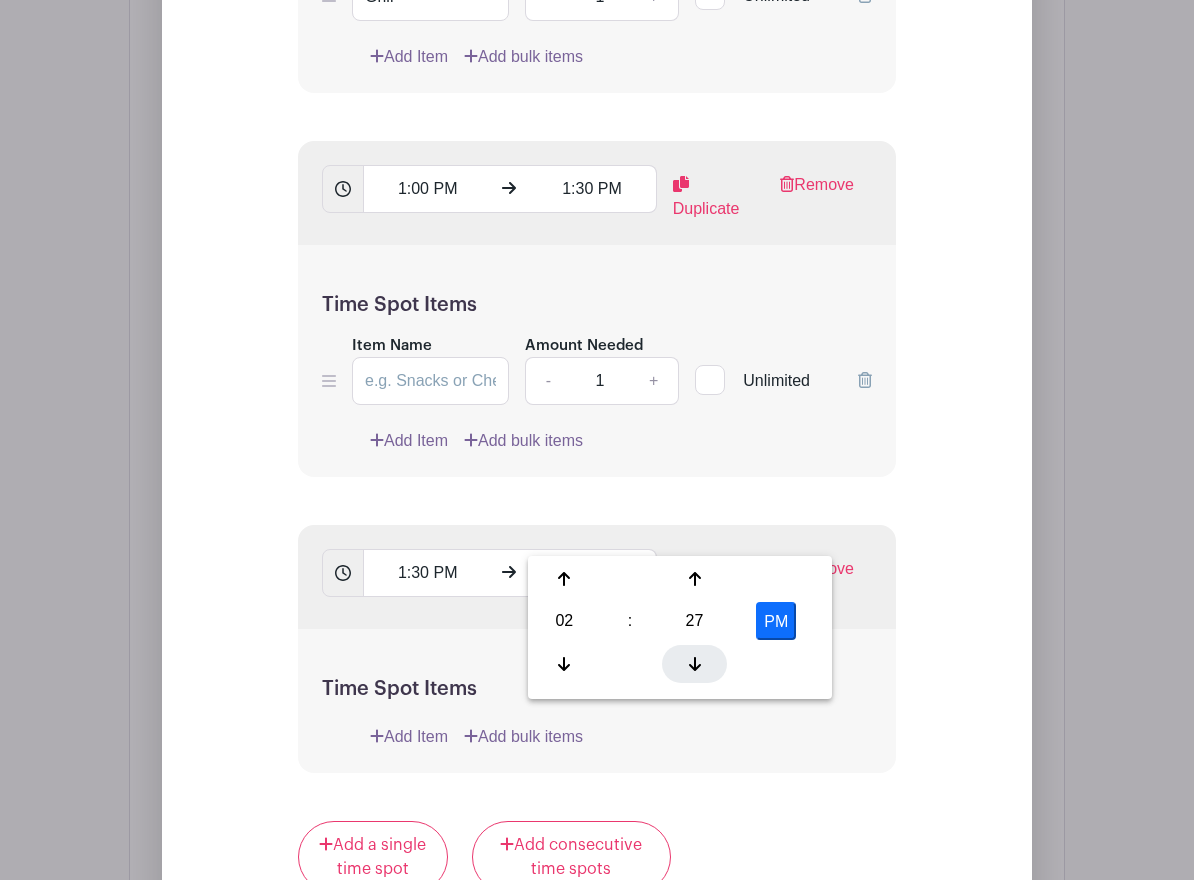 click at bounding box center (694, 664) 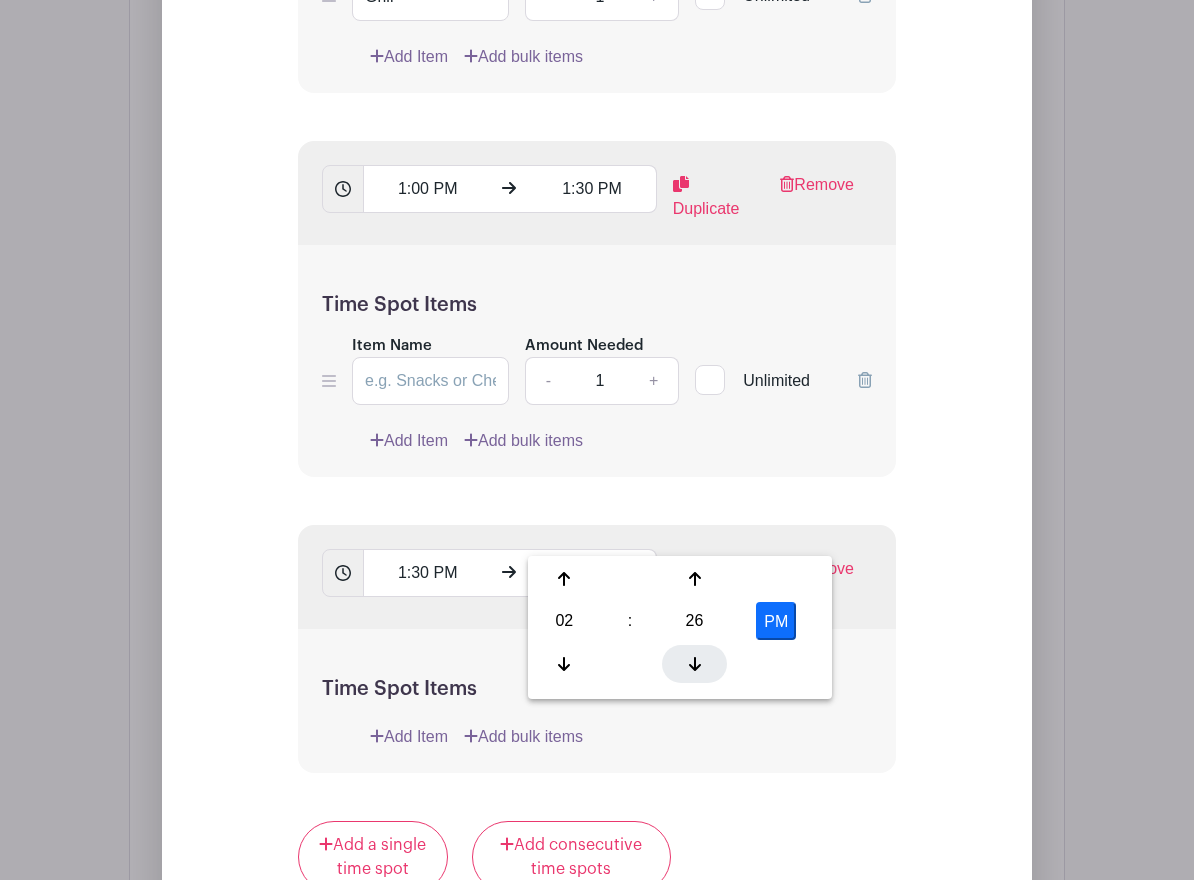 click at bounding box center [694, 664] 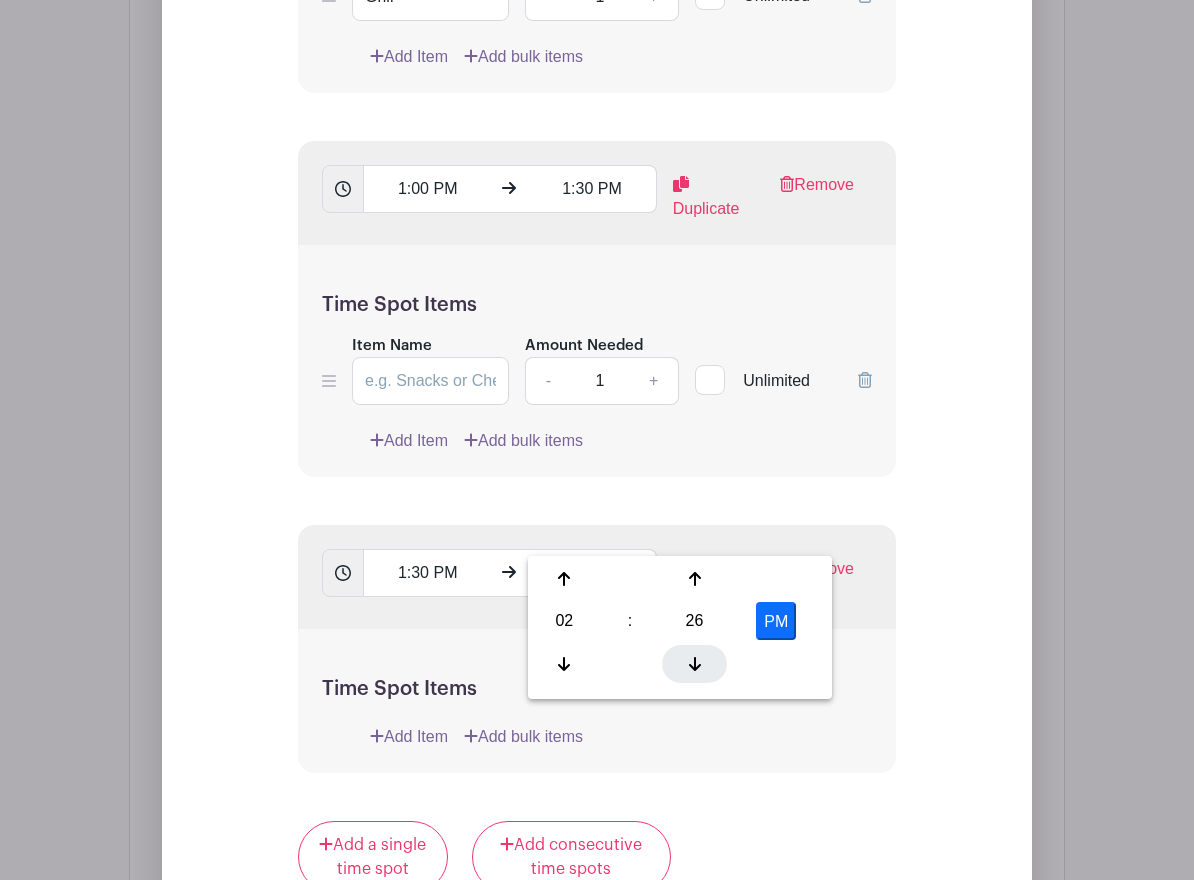 click at bounding box center [694, 664] 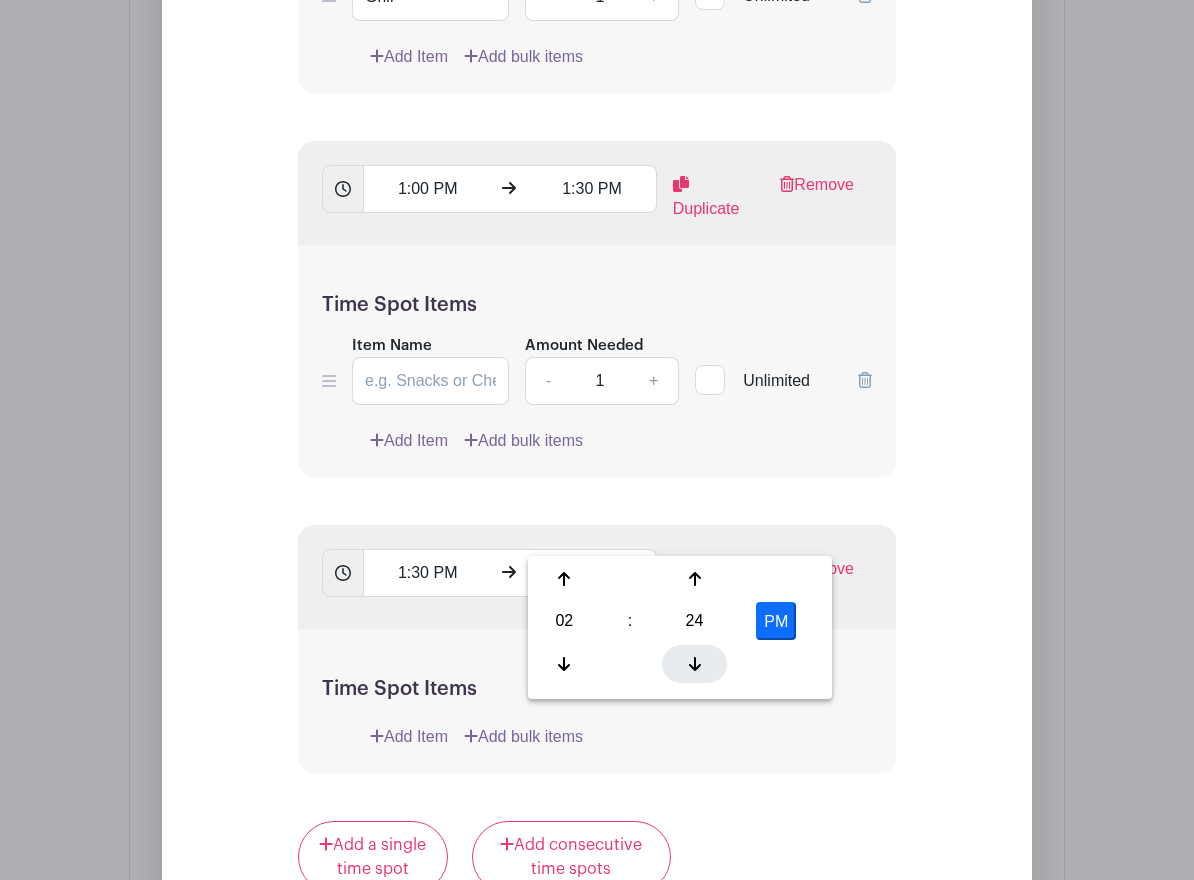 click at bounding box center [694, 664] 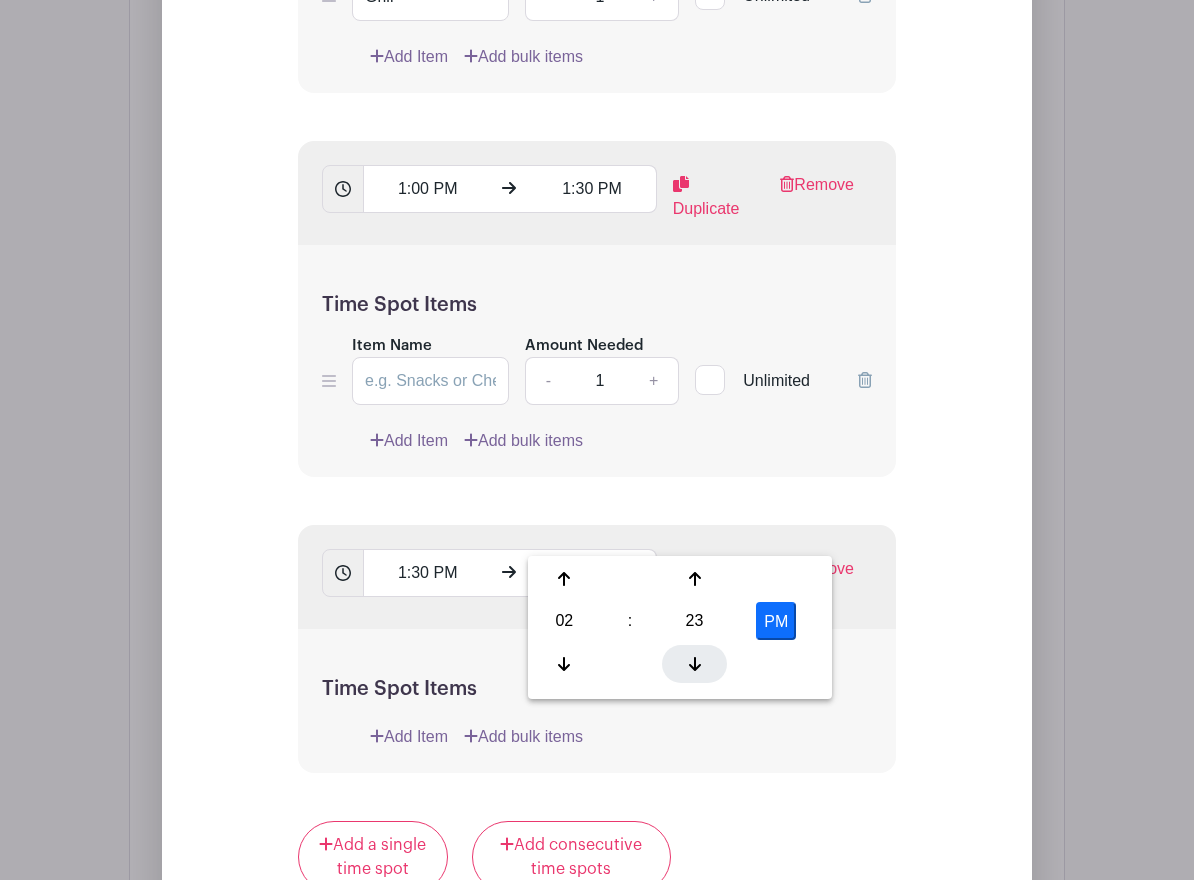 click at bounding box center (694, 664) 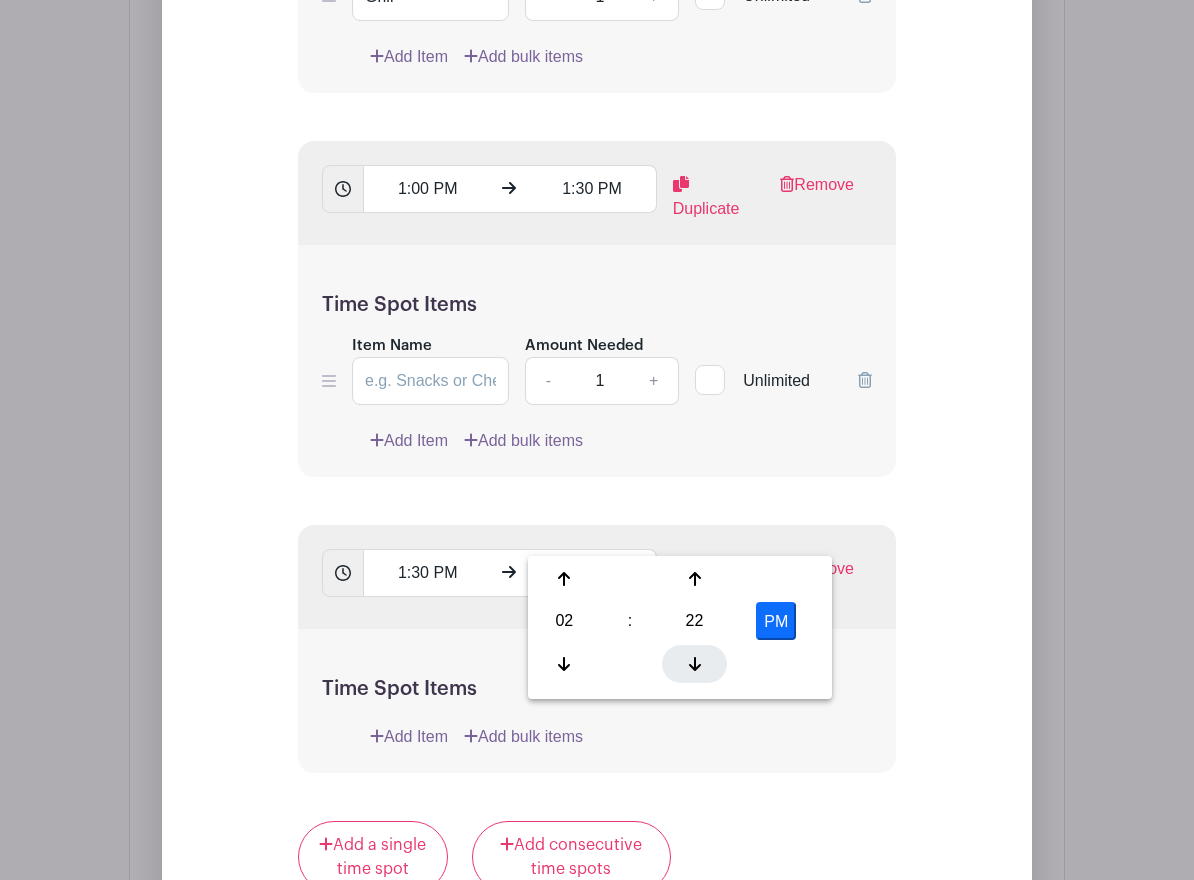 click at bounding box center [694, 664] 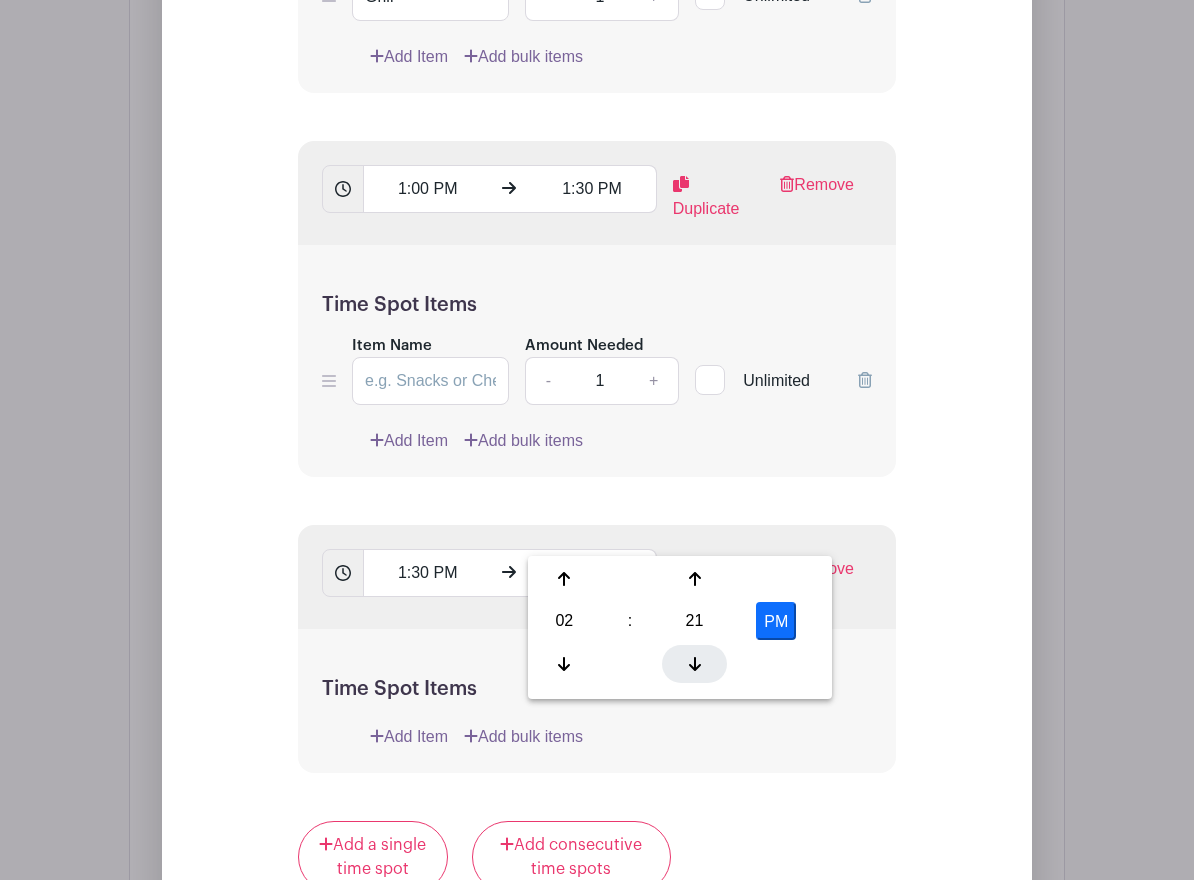 click at bounding box center [694, 664] 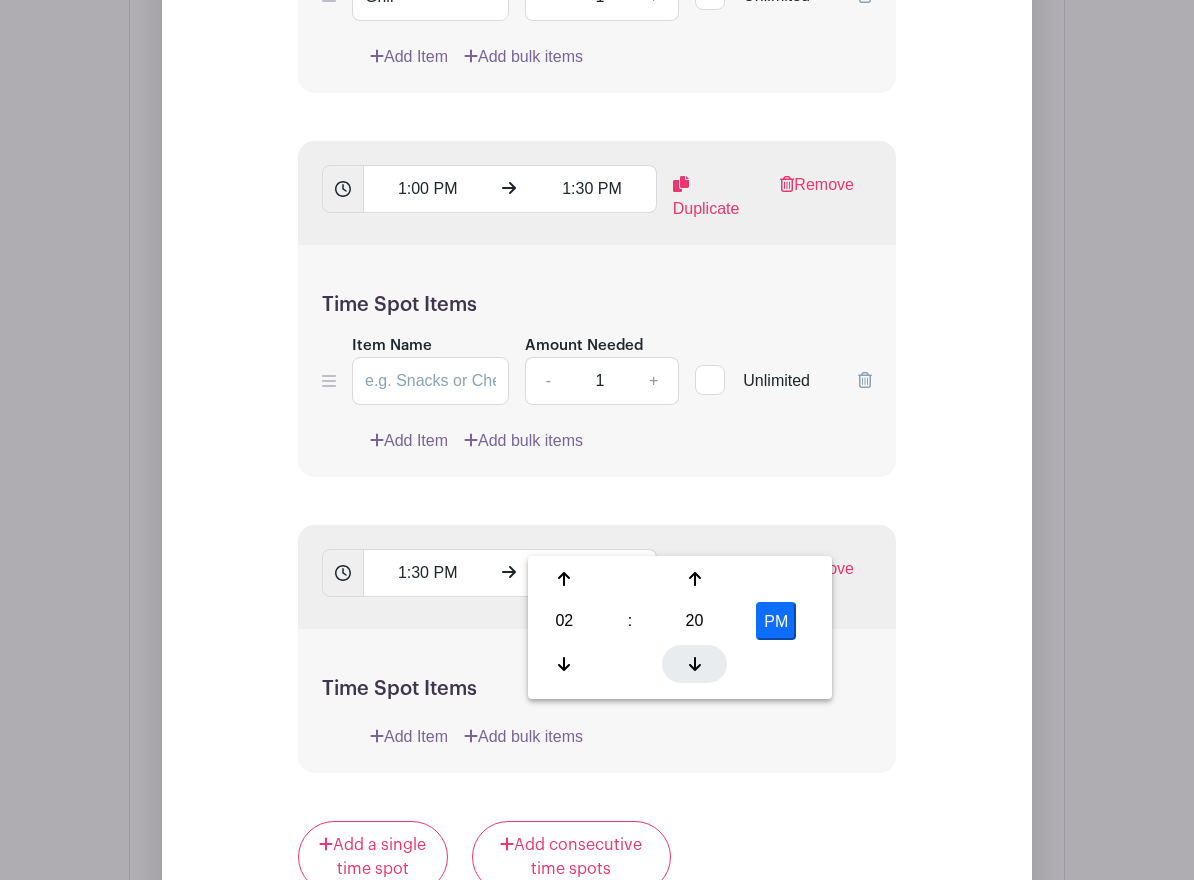 click at bounding box center [694, 664] 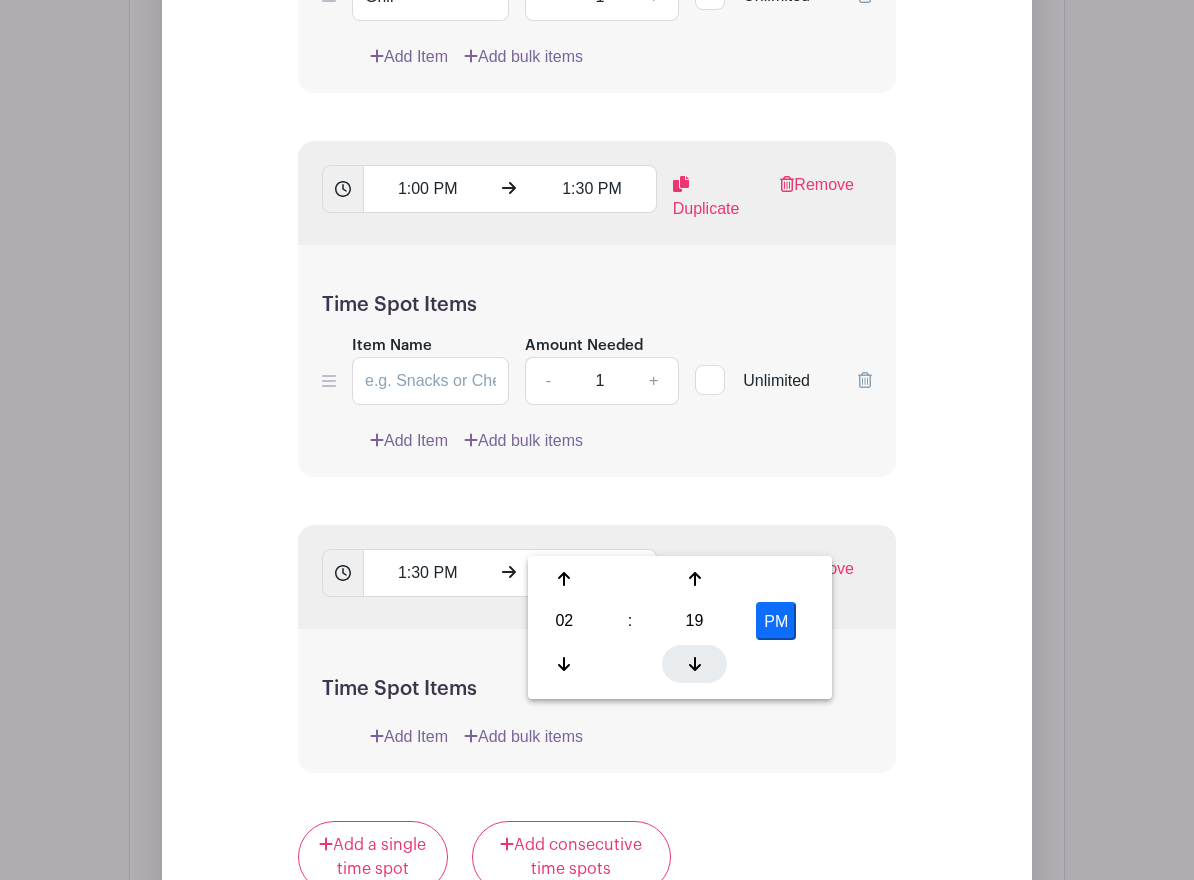 click at bounding box center (694, 664) 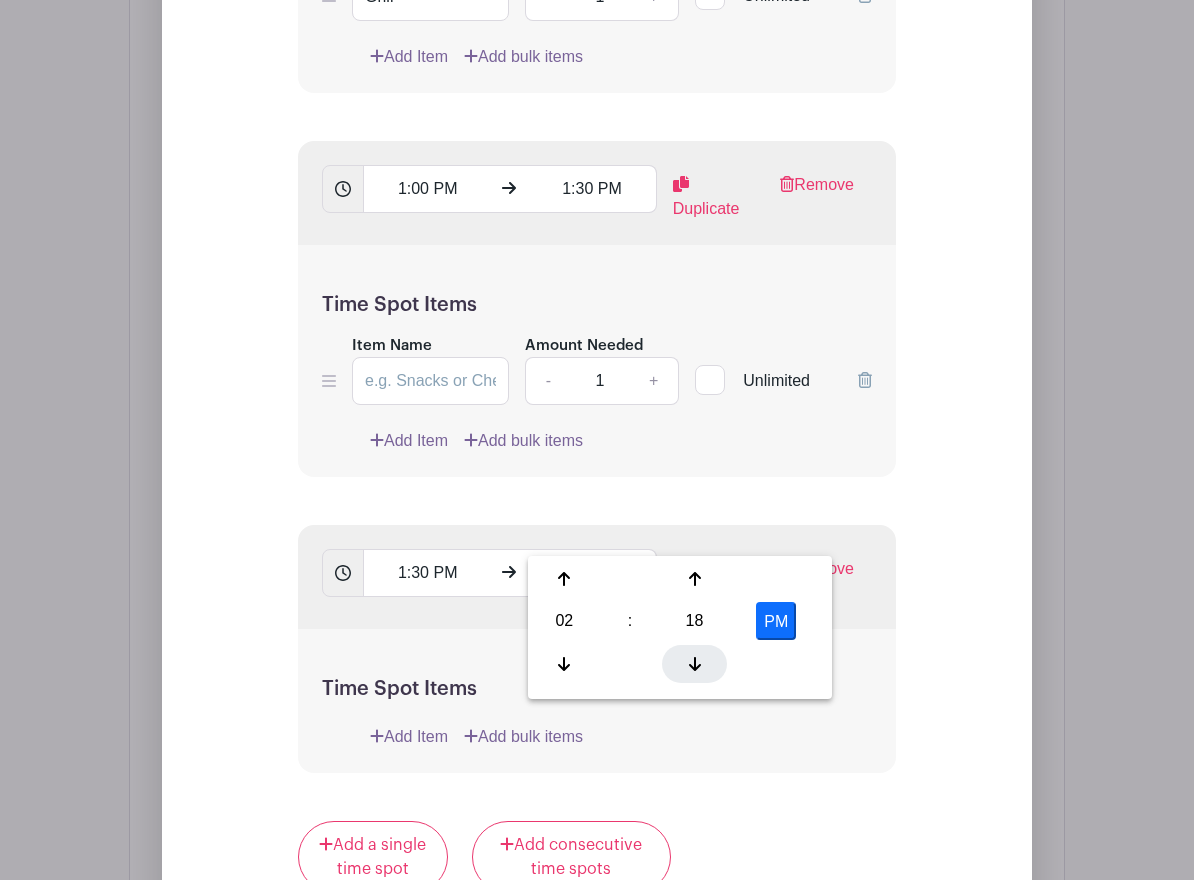 click at bounding box center (694, 664) 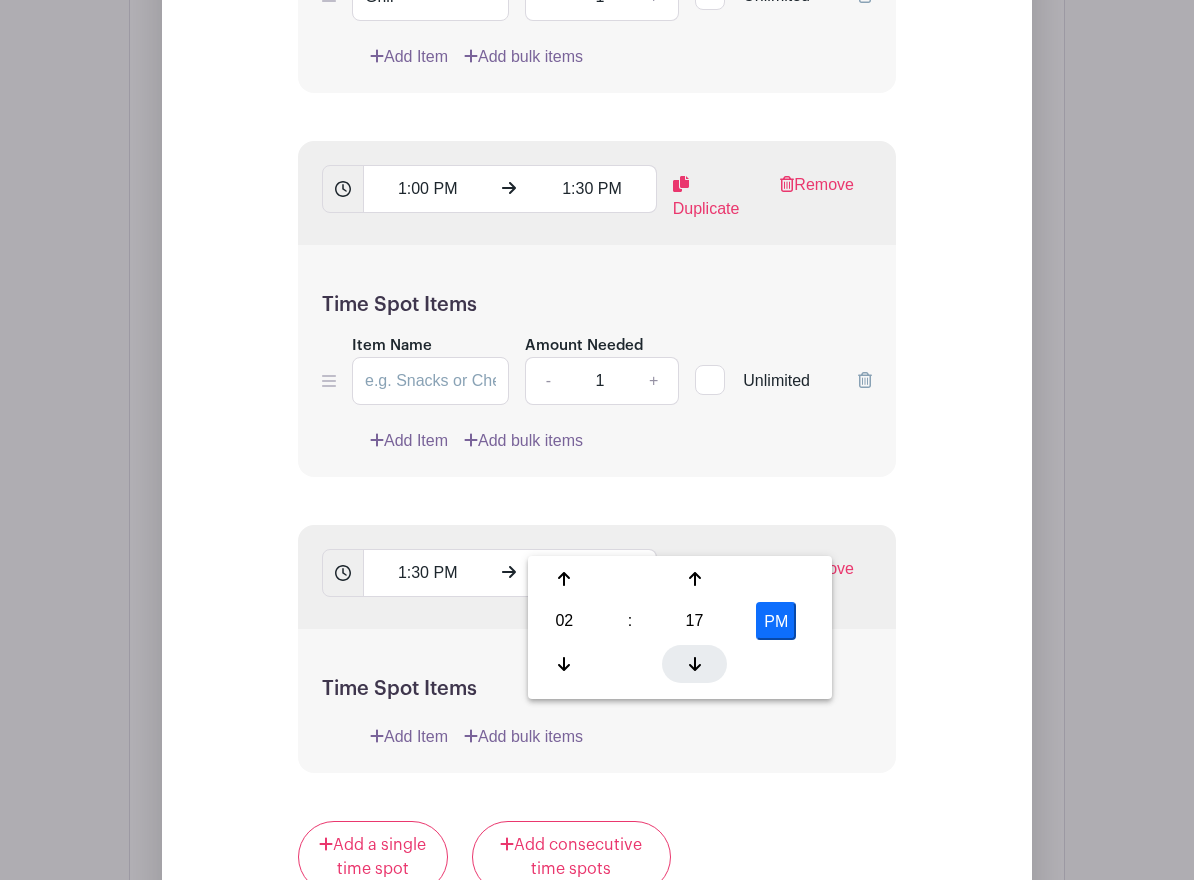 click at bounding box center [694, 664] 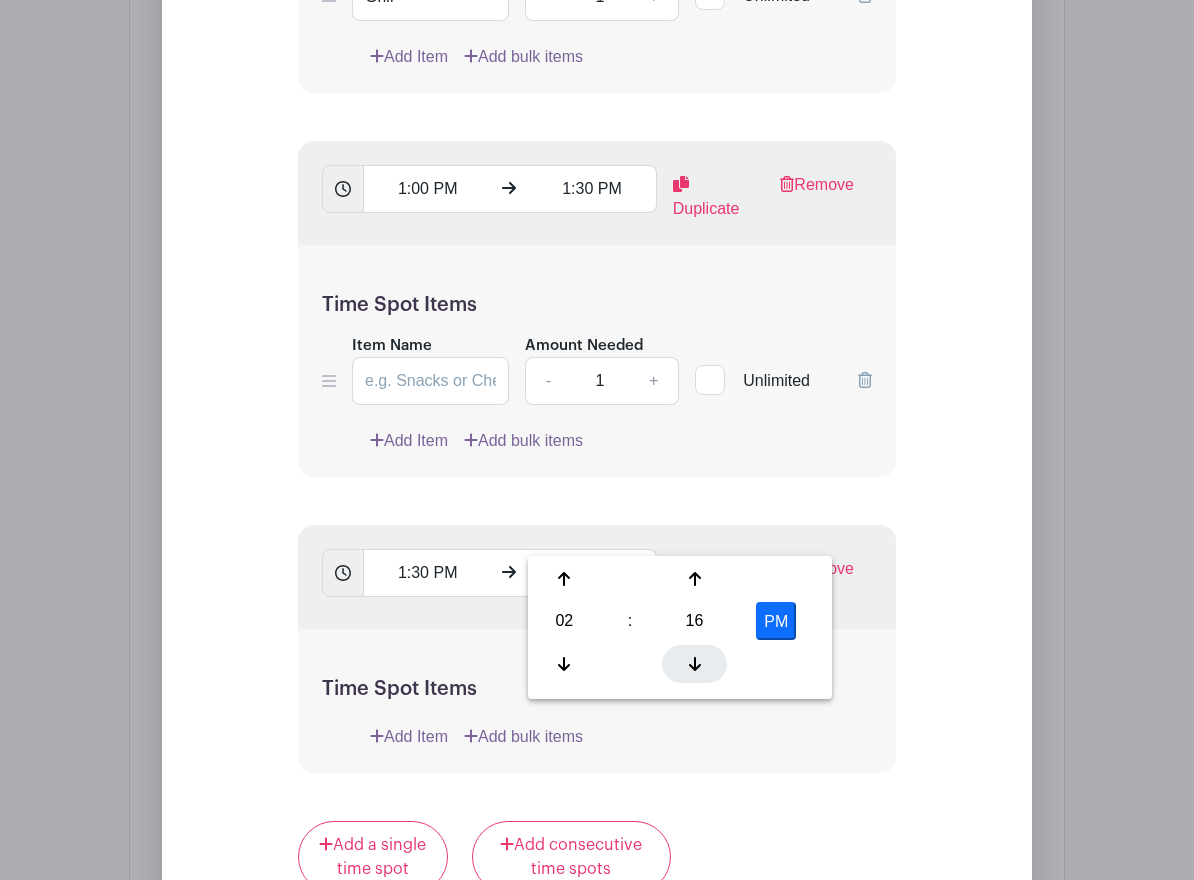 click at bounding box center [694, 664] 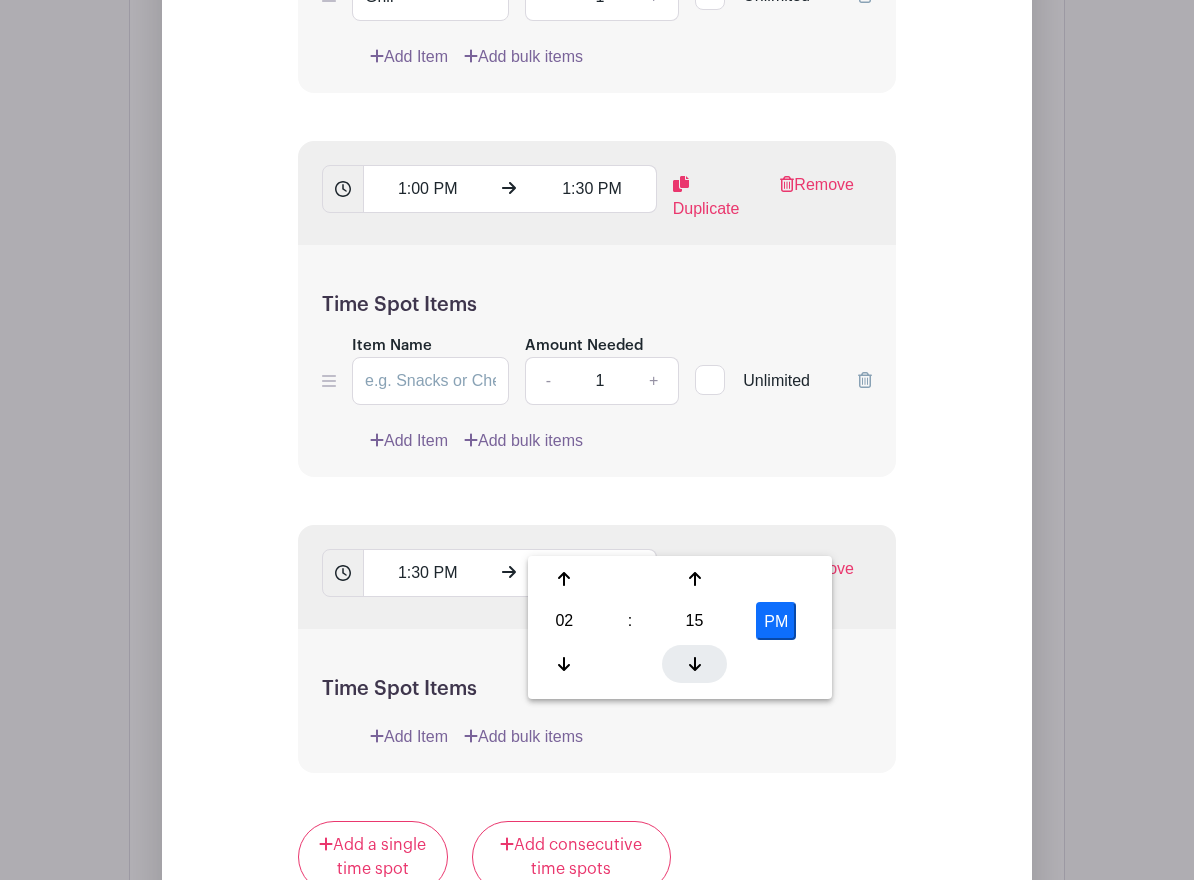 click at bounding box center (694, 664) 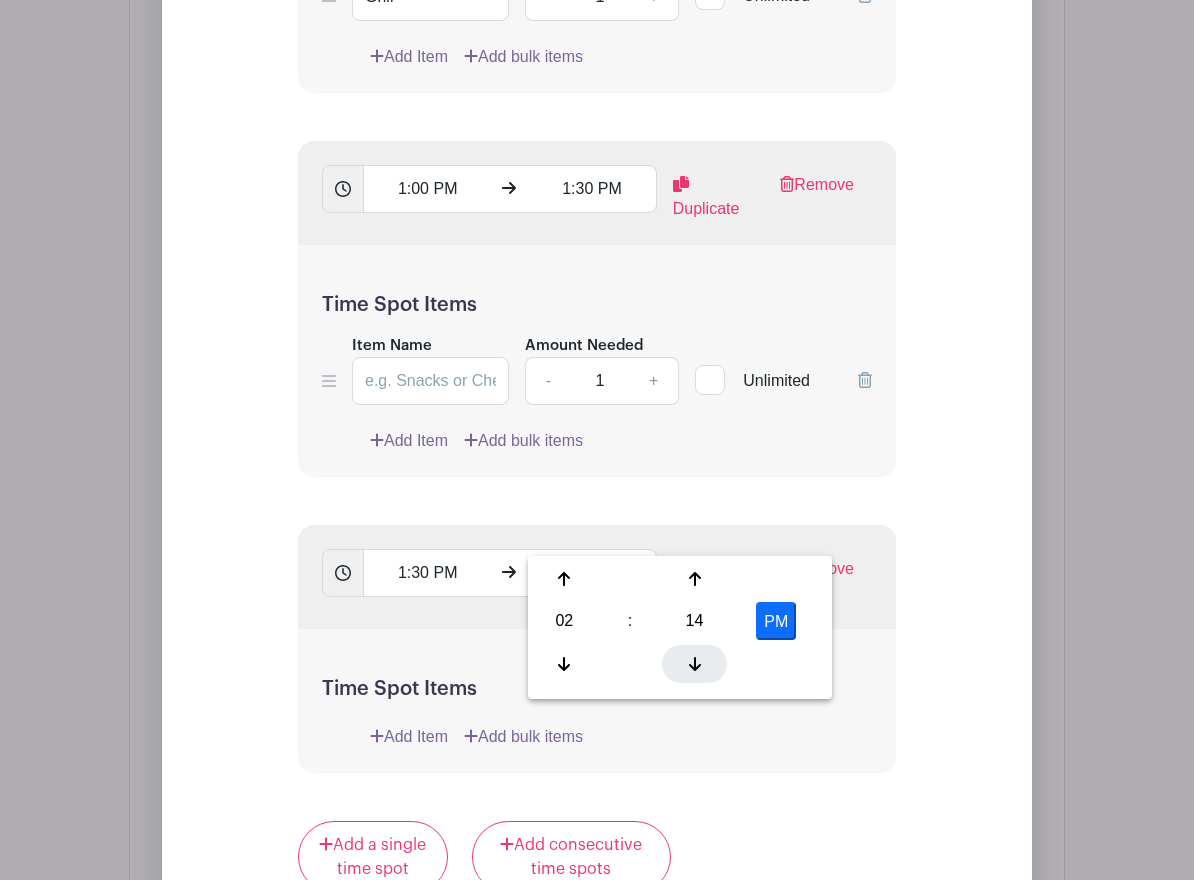 click at bounding box center (694, 664) 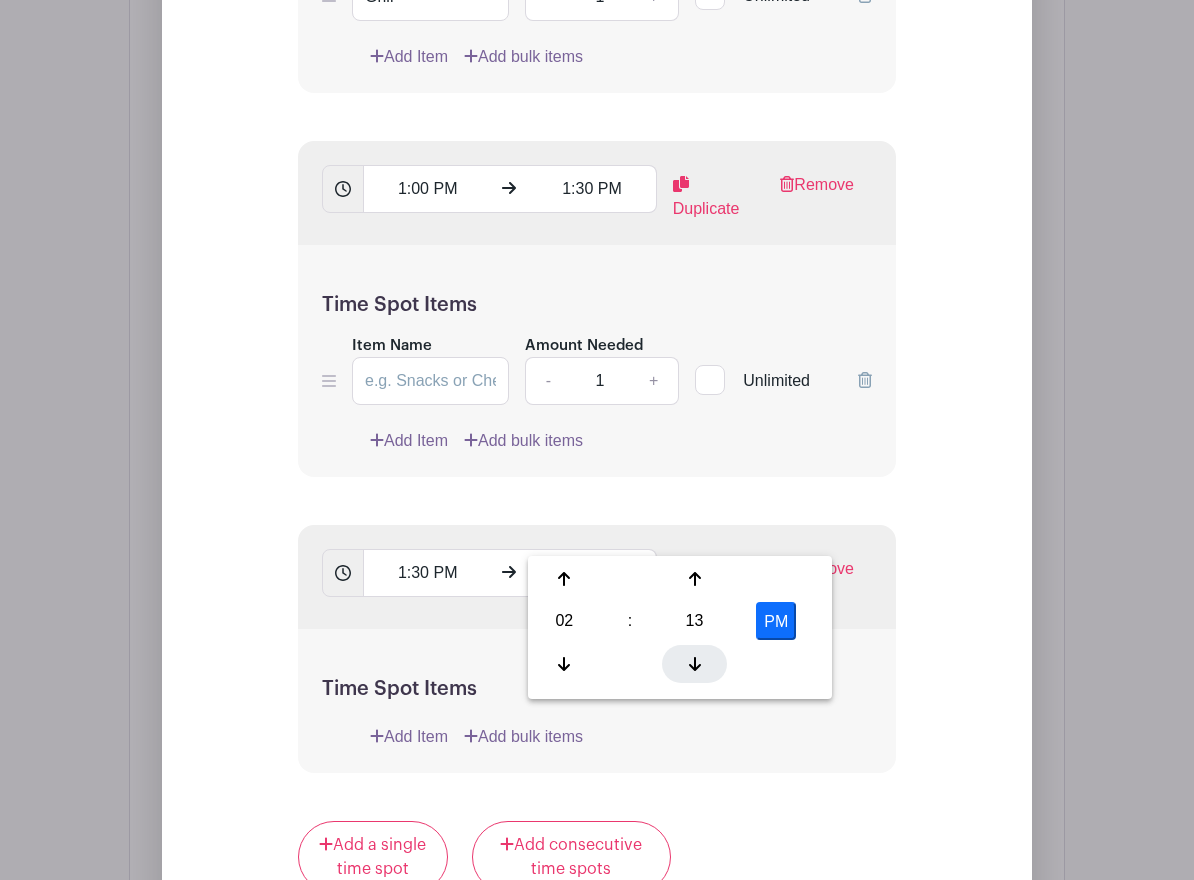 click at bounding box center (694, 664) 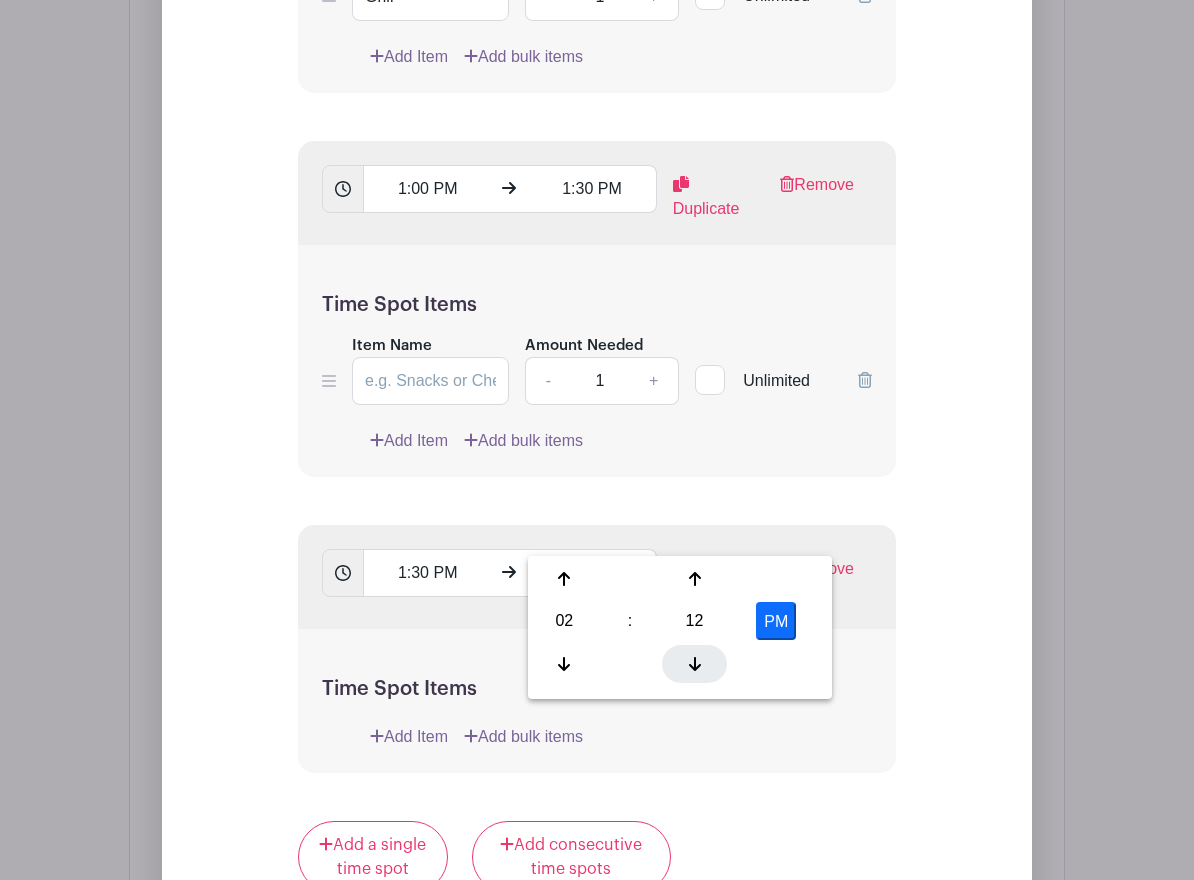 click at bounding box center (694, 664) 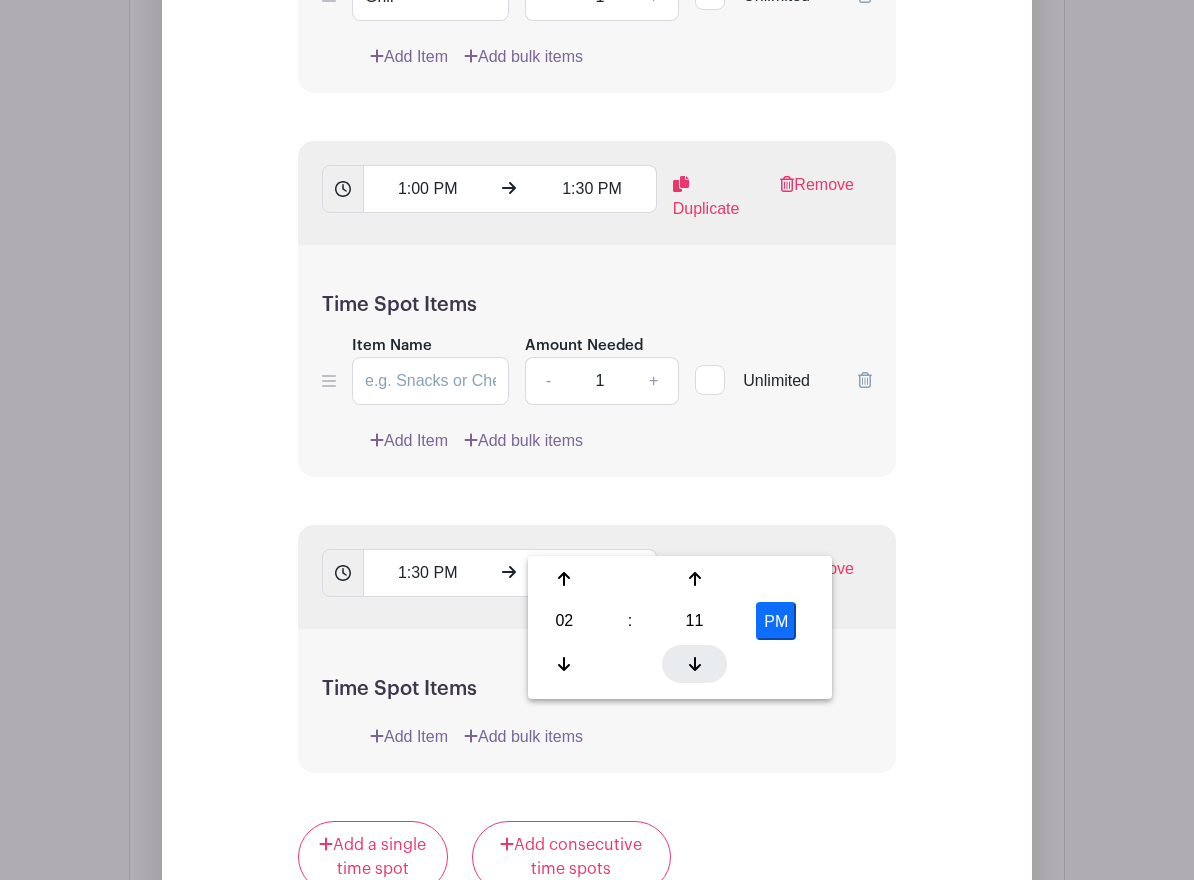 click at bounding box center [694, 664] 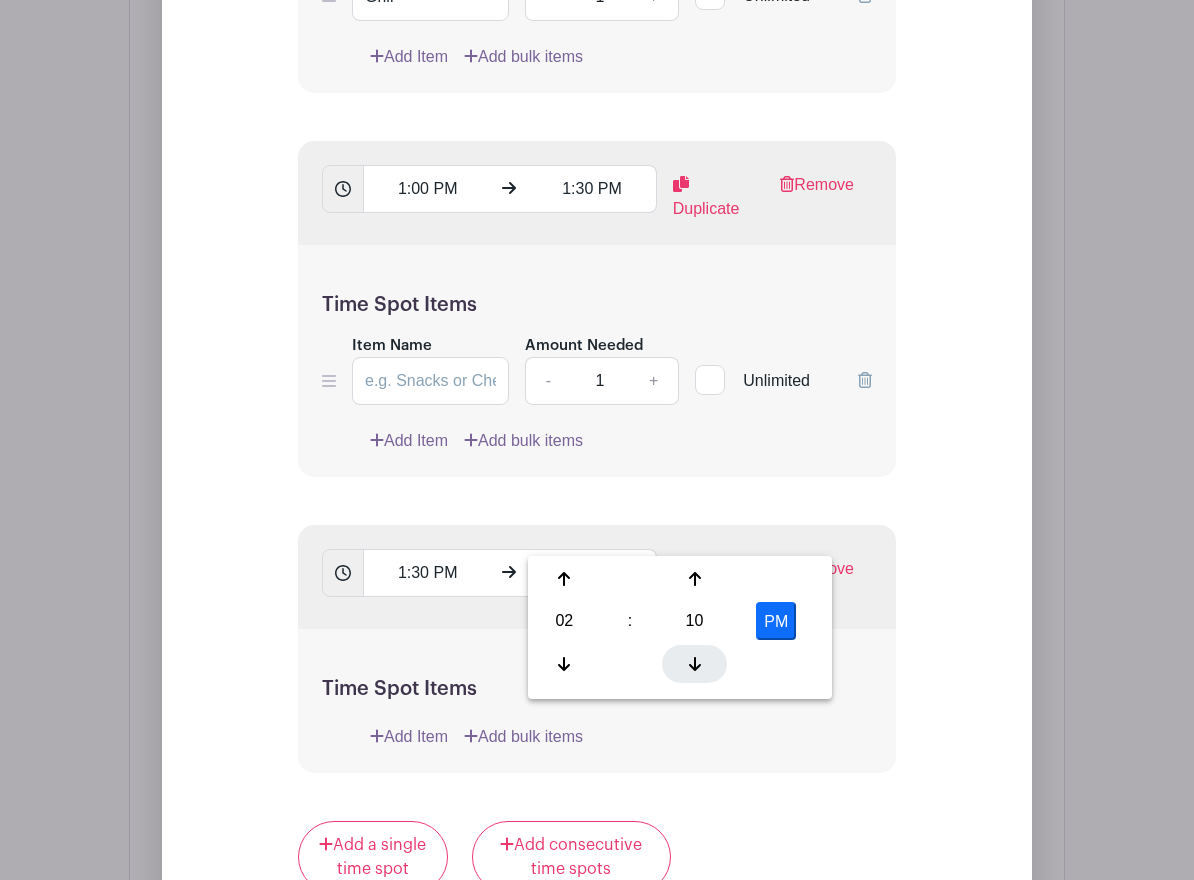 click at bounding box center (694, 664) 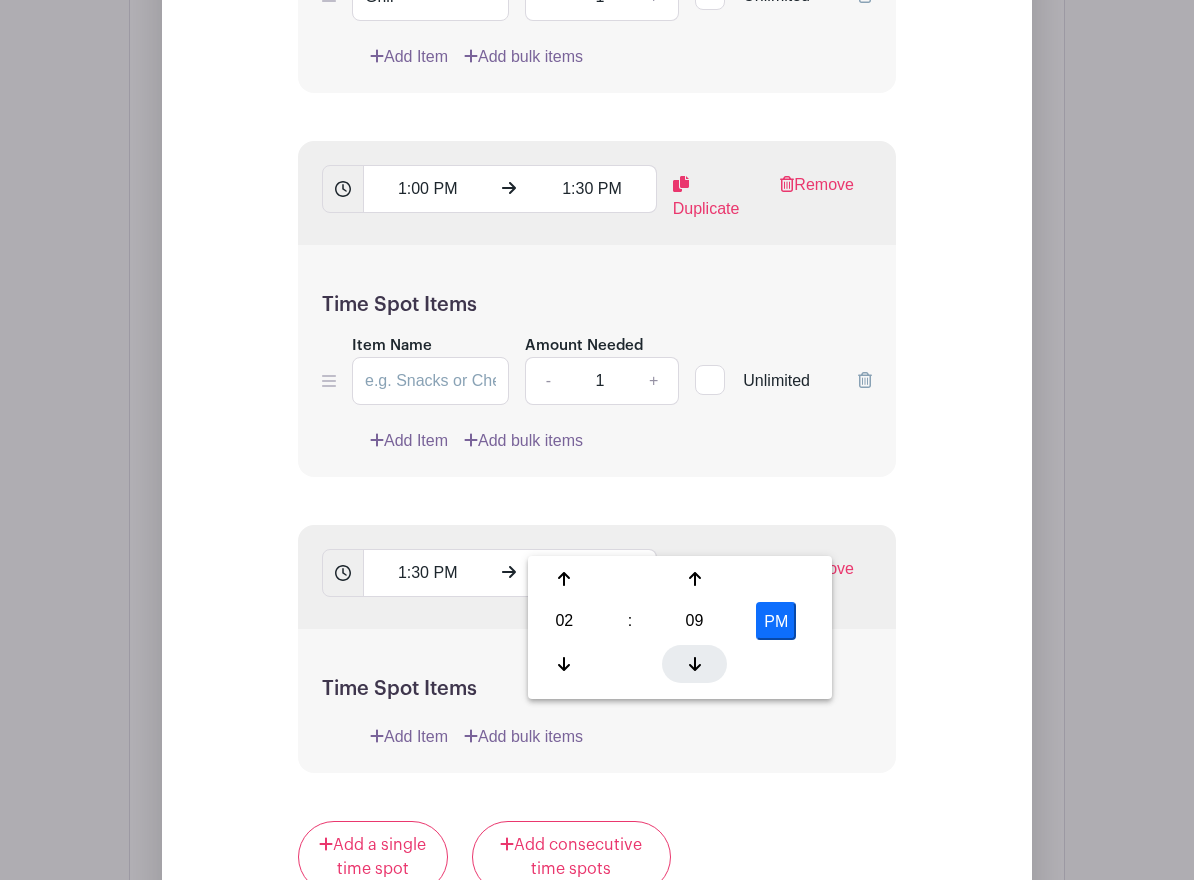 click at bounding box center (694, 664) 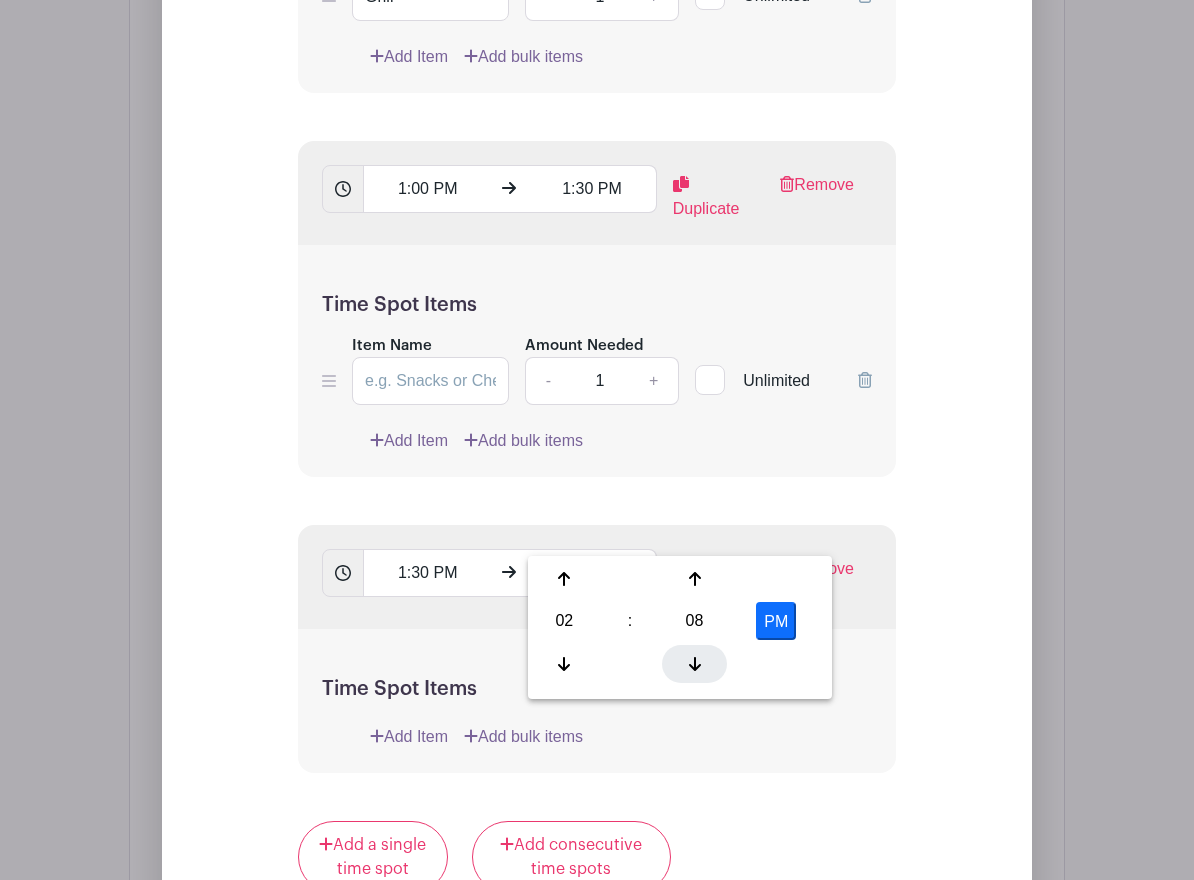 click at bounding box center [694, 664] 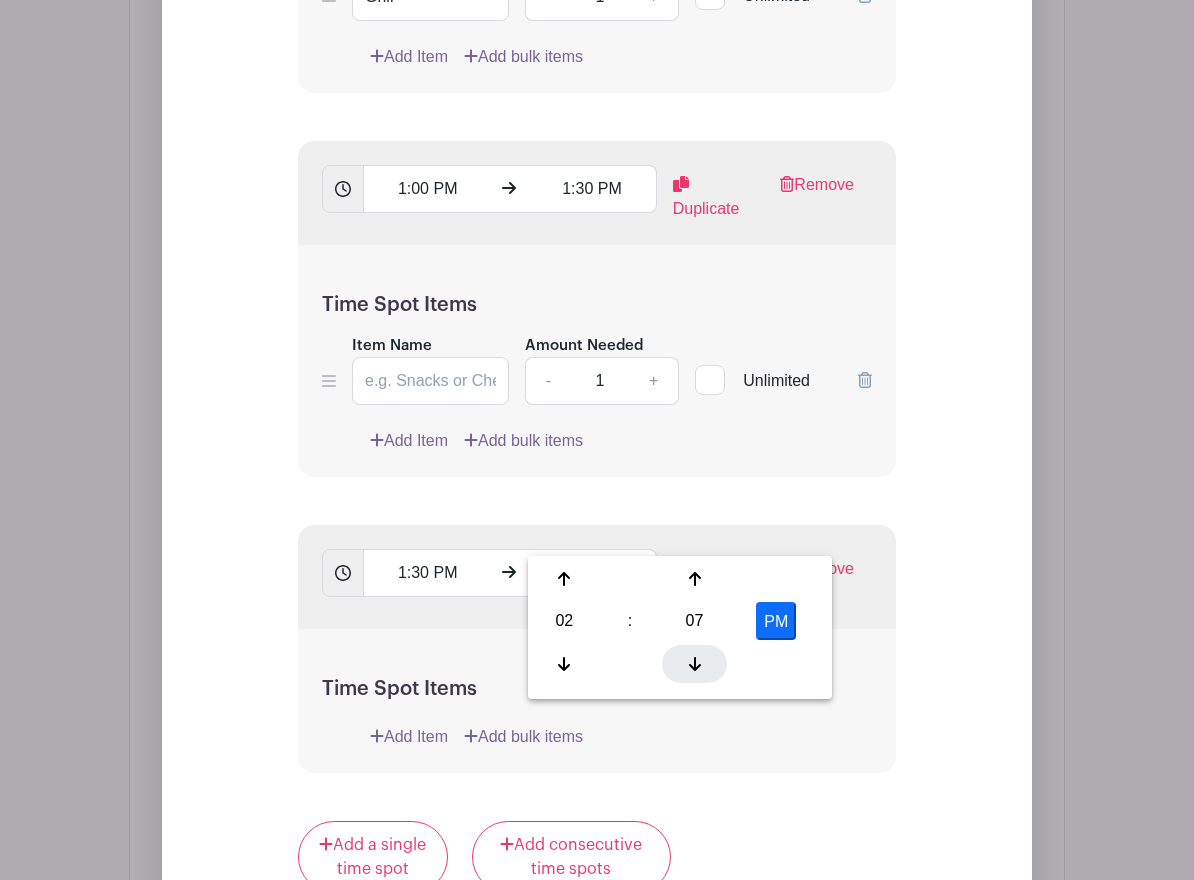 click at bounding box center [694, 664] 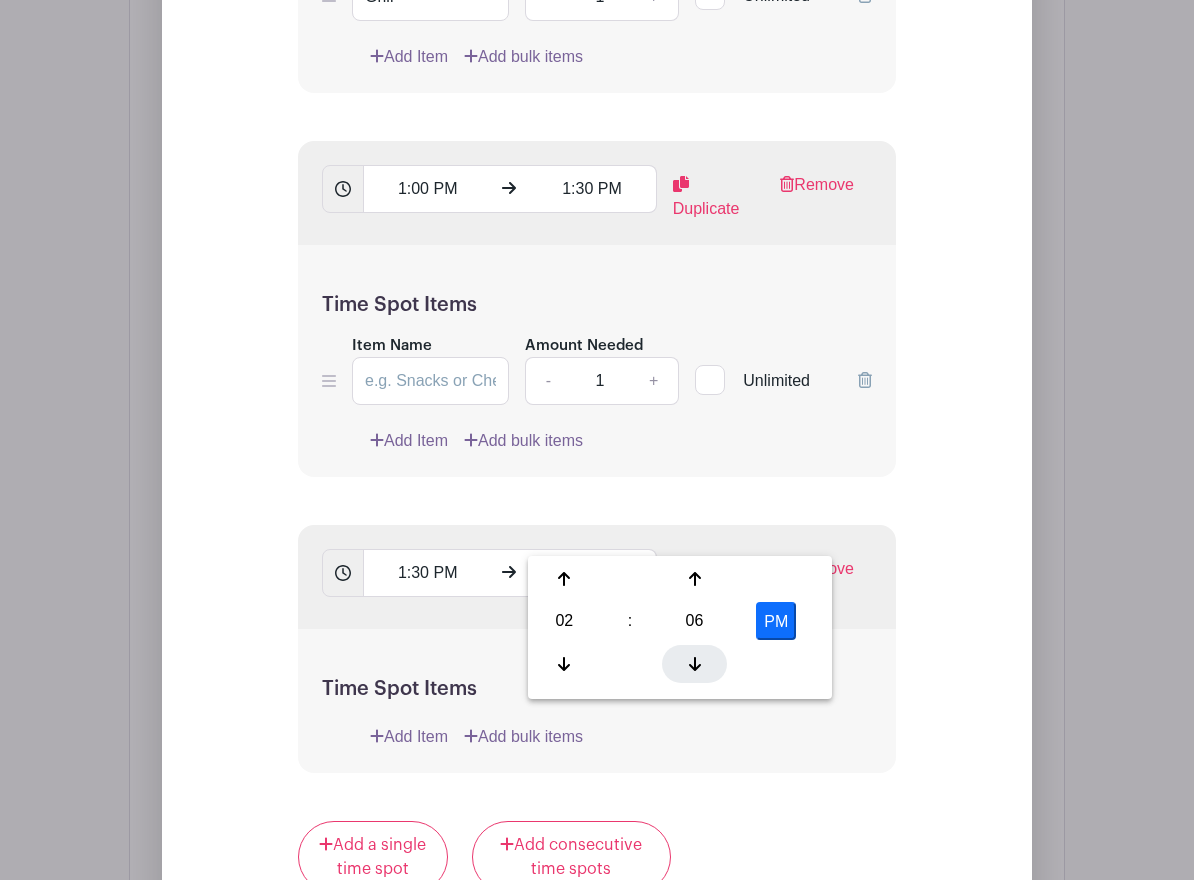 click at bounding box center (694, 664) 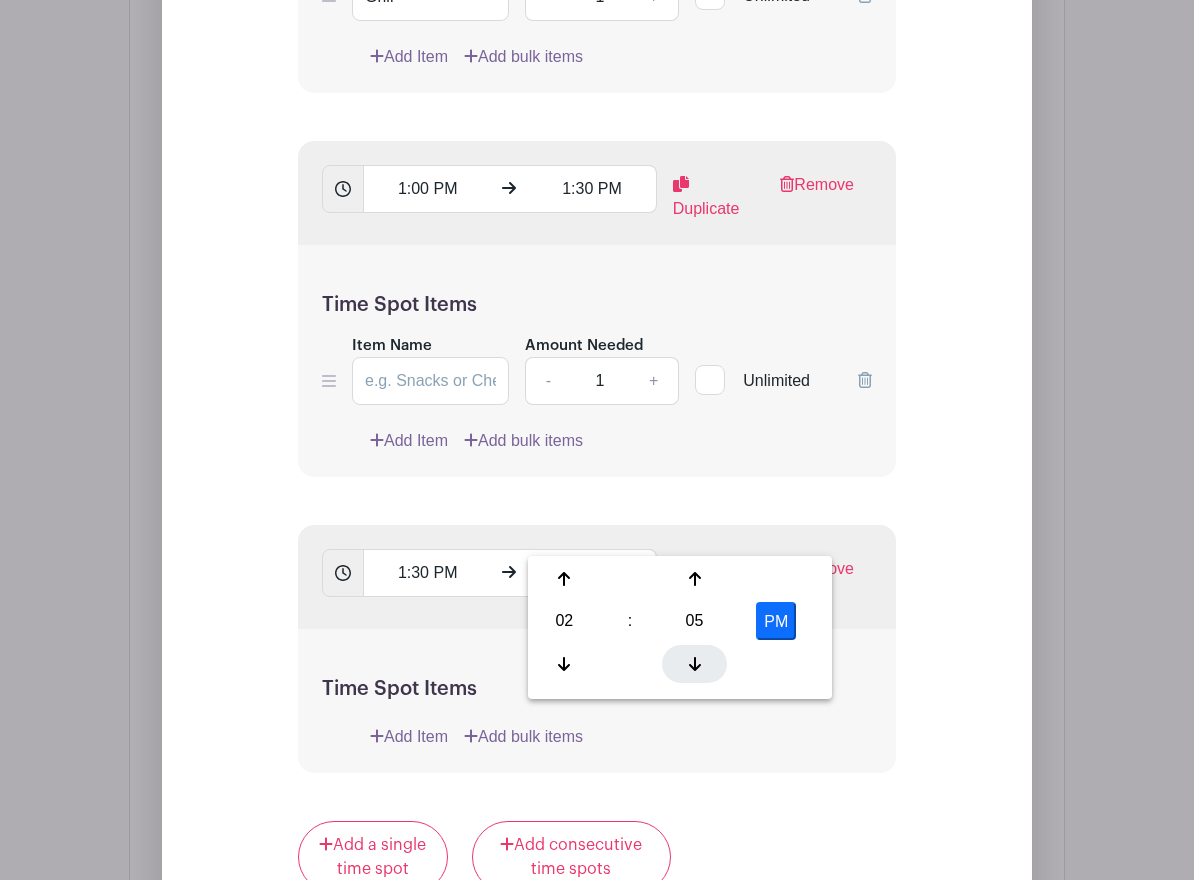 click at bounding box center (694, 664) 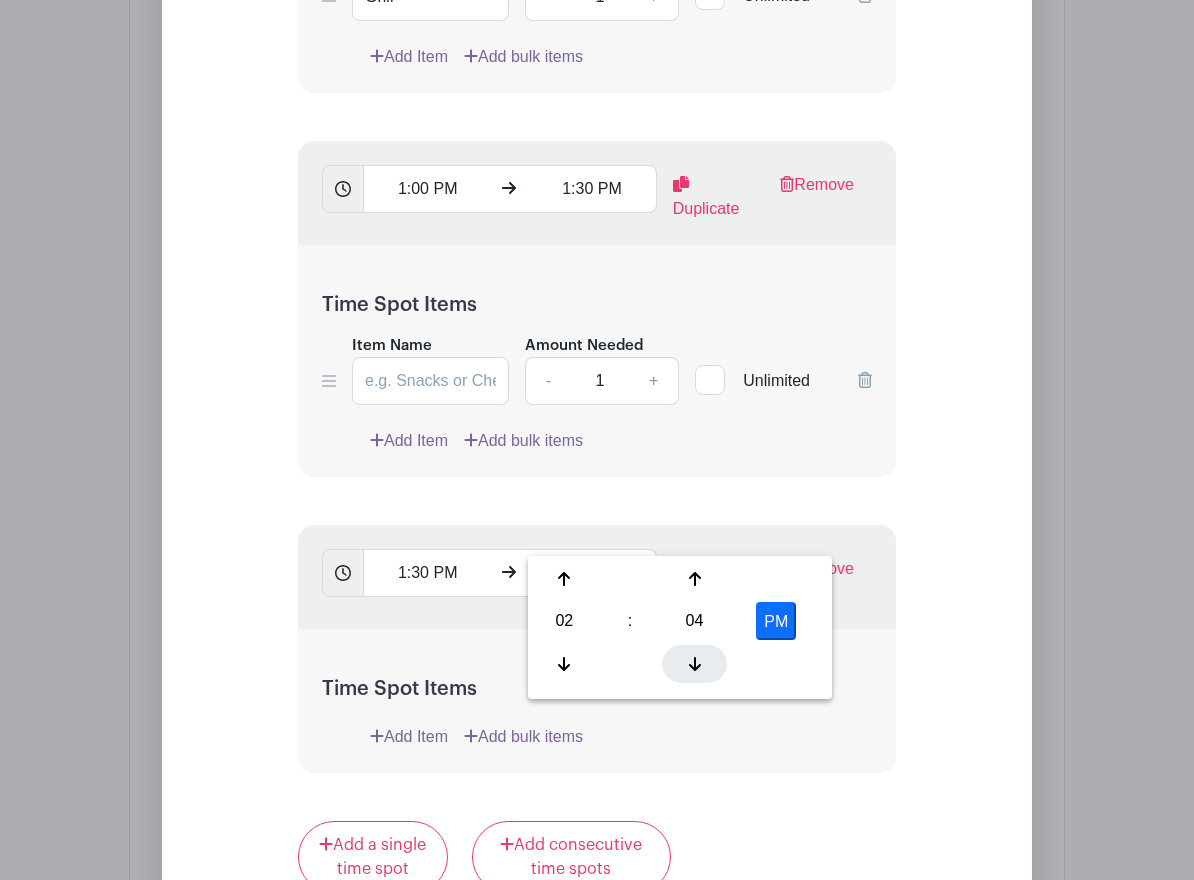click at bounding box center (694, 664) 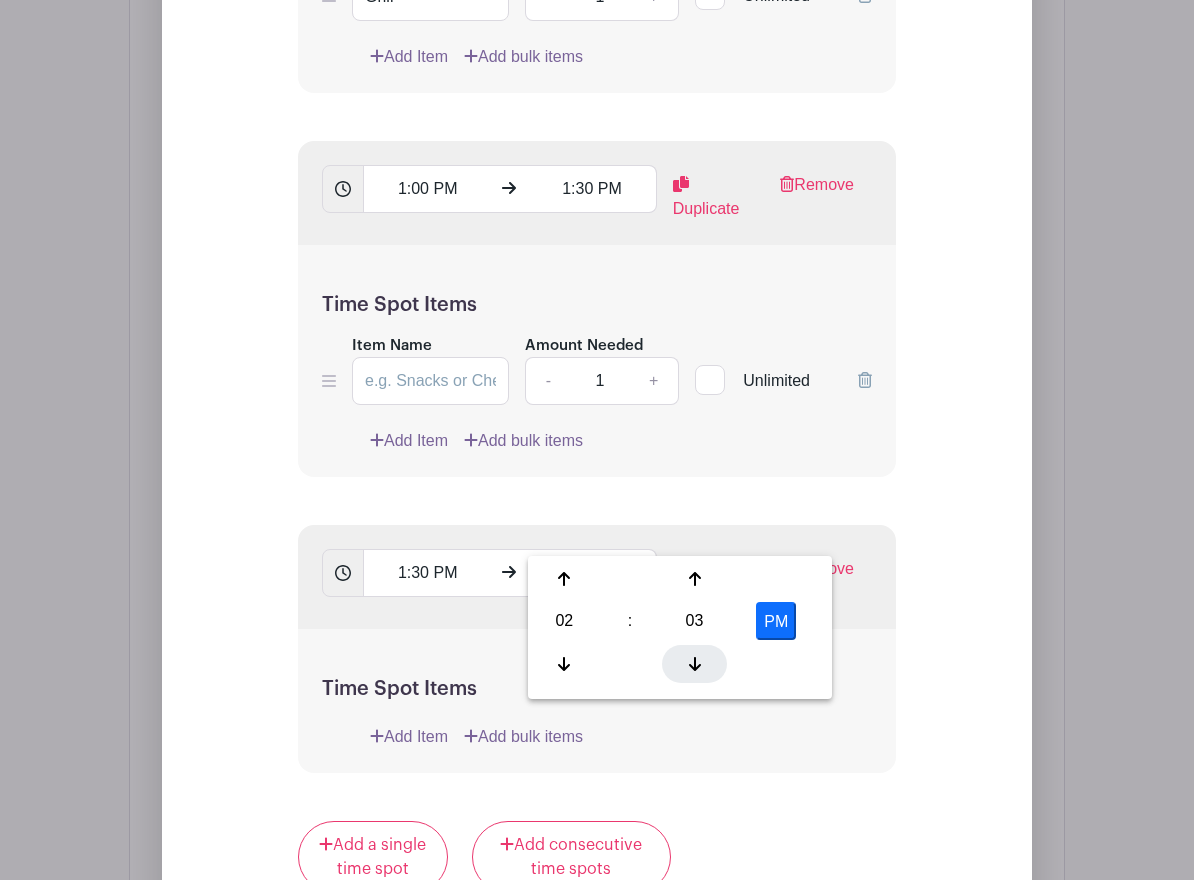 click at bounding box center (694, 664) 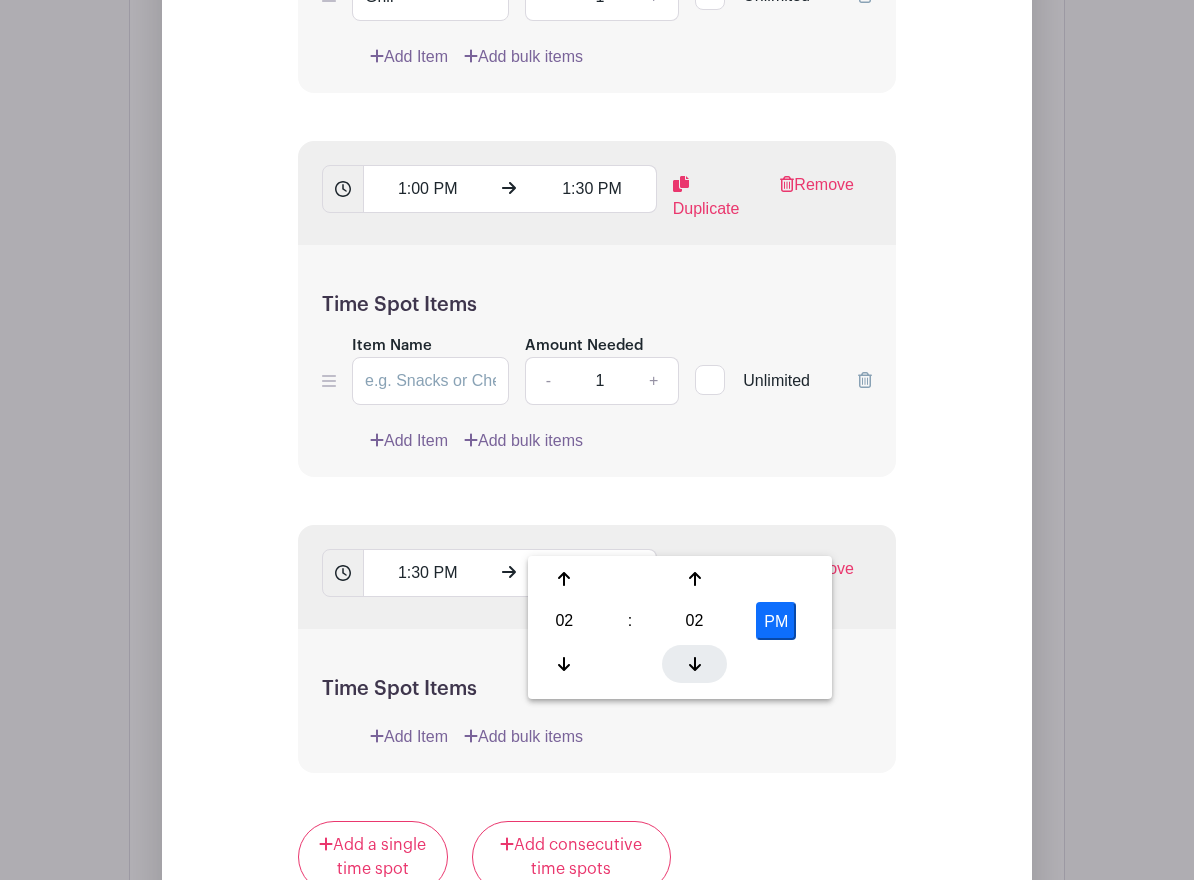 click at bounding box center [694, 664] 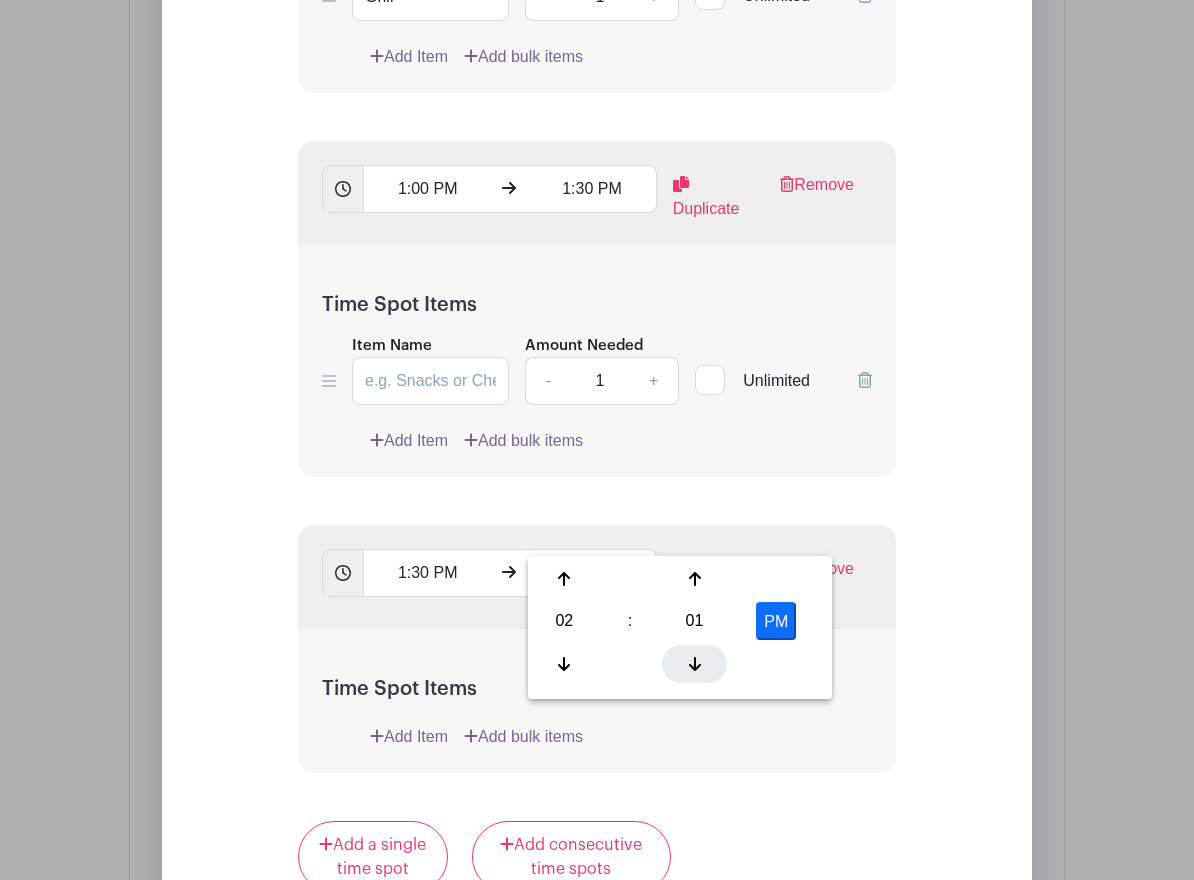 click at bounding box center [694, 664] 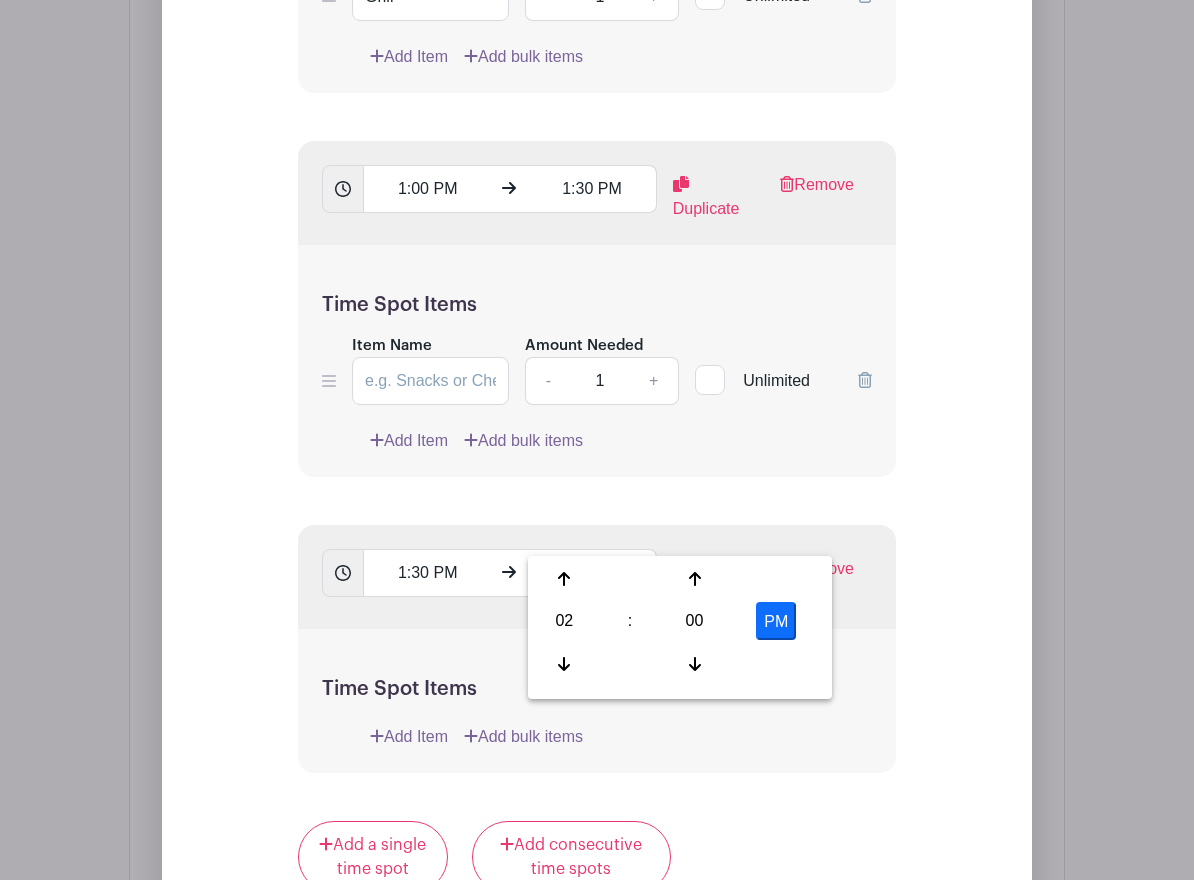 click on "PM" at bounding box center [776, 621] 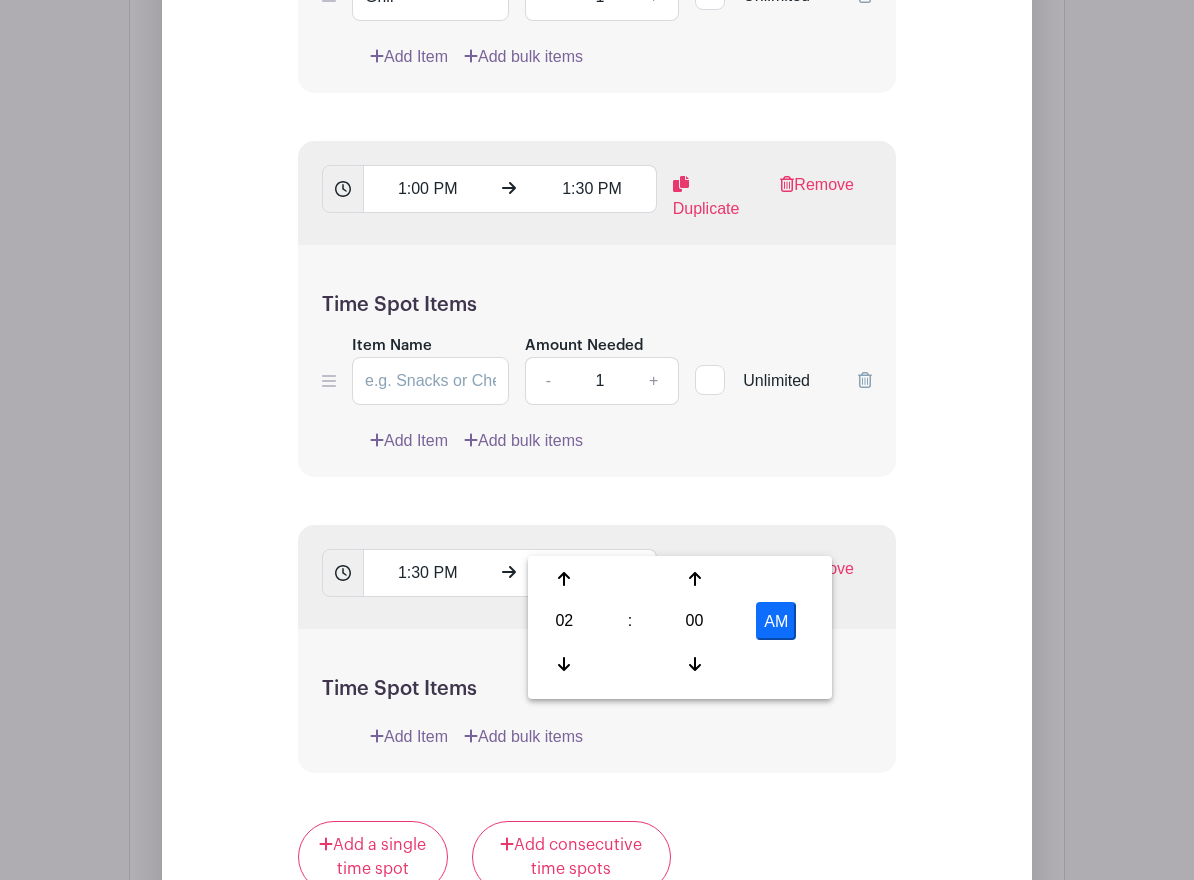 click on "AM" at bounding box center (776, 621) 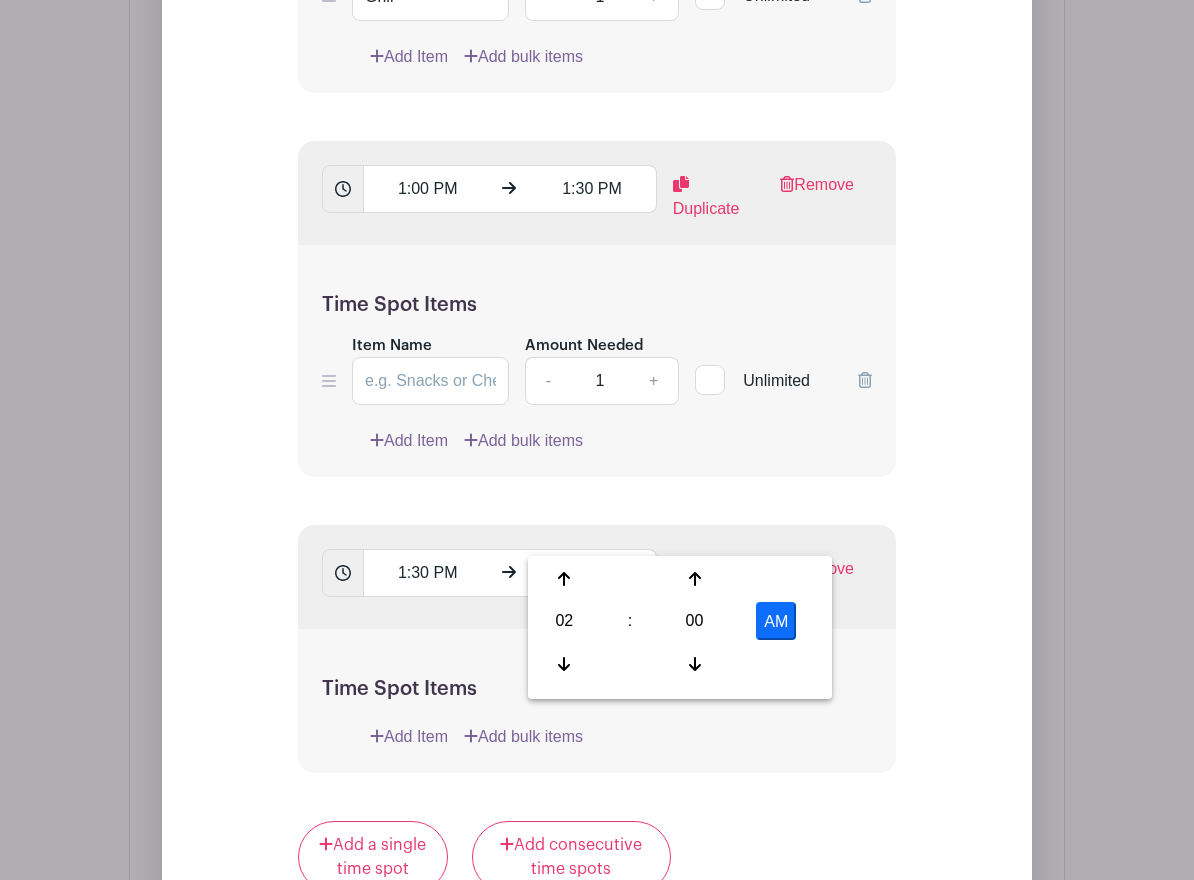 type on "2:00 PM" 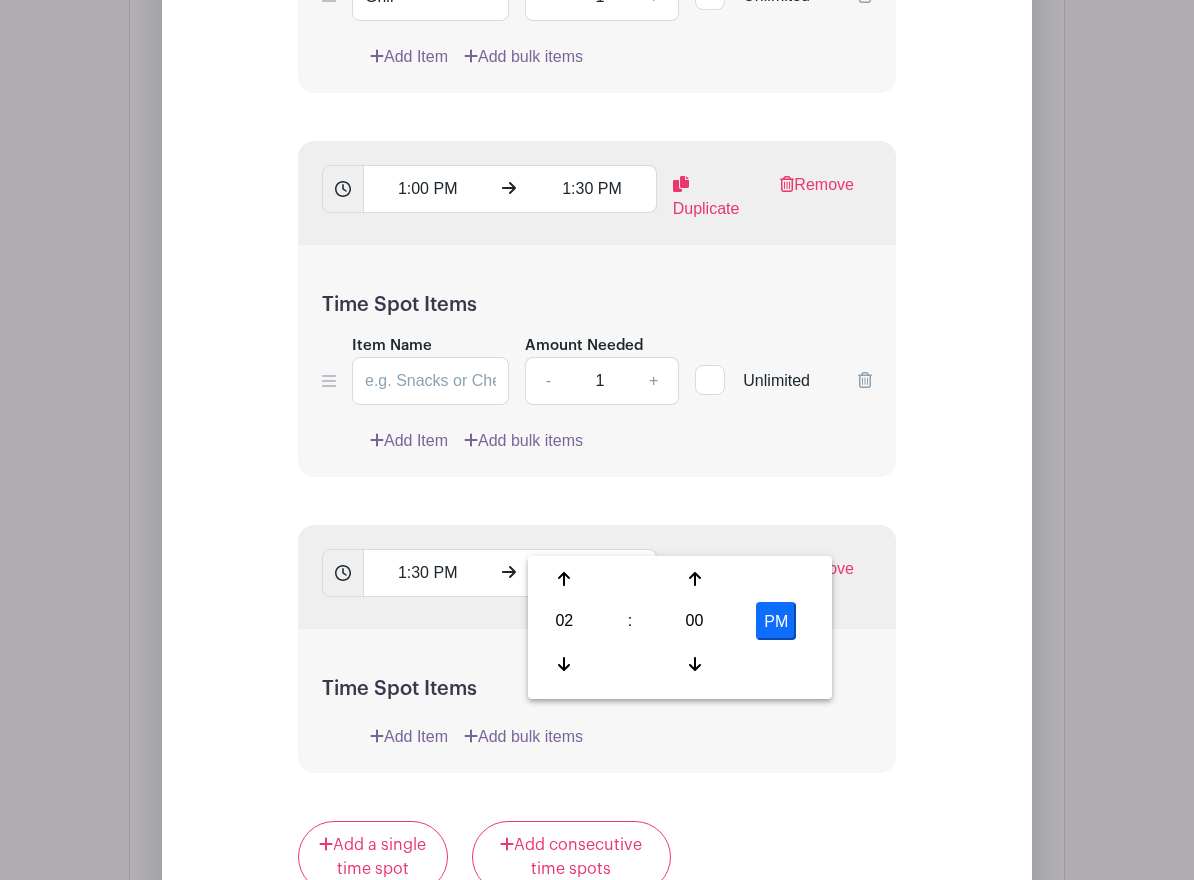 click on "List Name
Man/woman/person the grill
Time Spots
11:00 AM
11:30 AM
Duplicate
Remove
Time Spot Items
Item Name
Grill
Amount Needed
-
1
+
Unlimited
Add Item
Add bulk items" at bounding box center [597, -171] 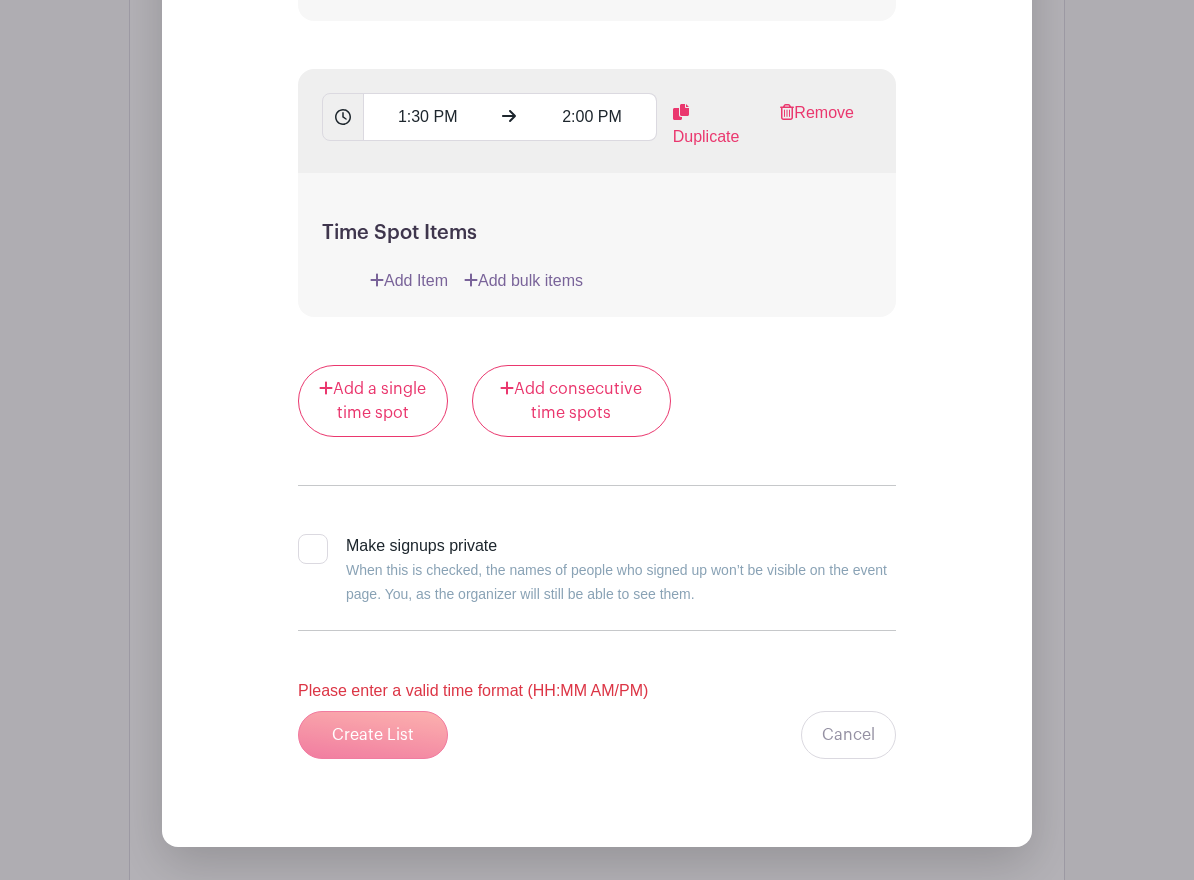 scroll, scrollTop: 4362, scrollLeft: 0, axis: vertical 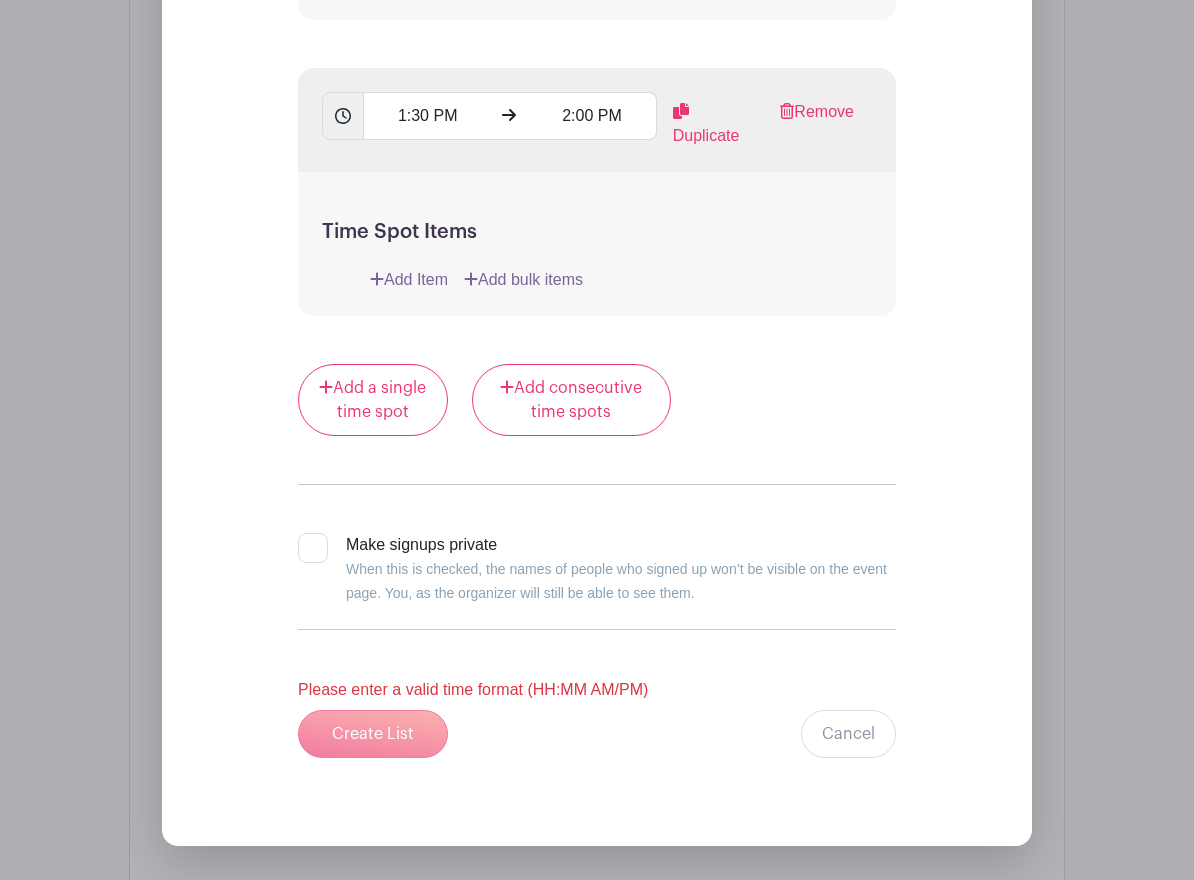 click on "Create List
Cancel" at bounding box center [597, 734] 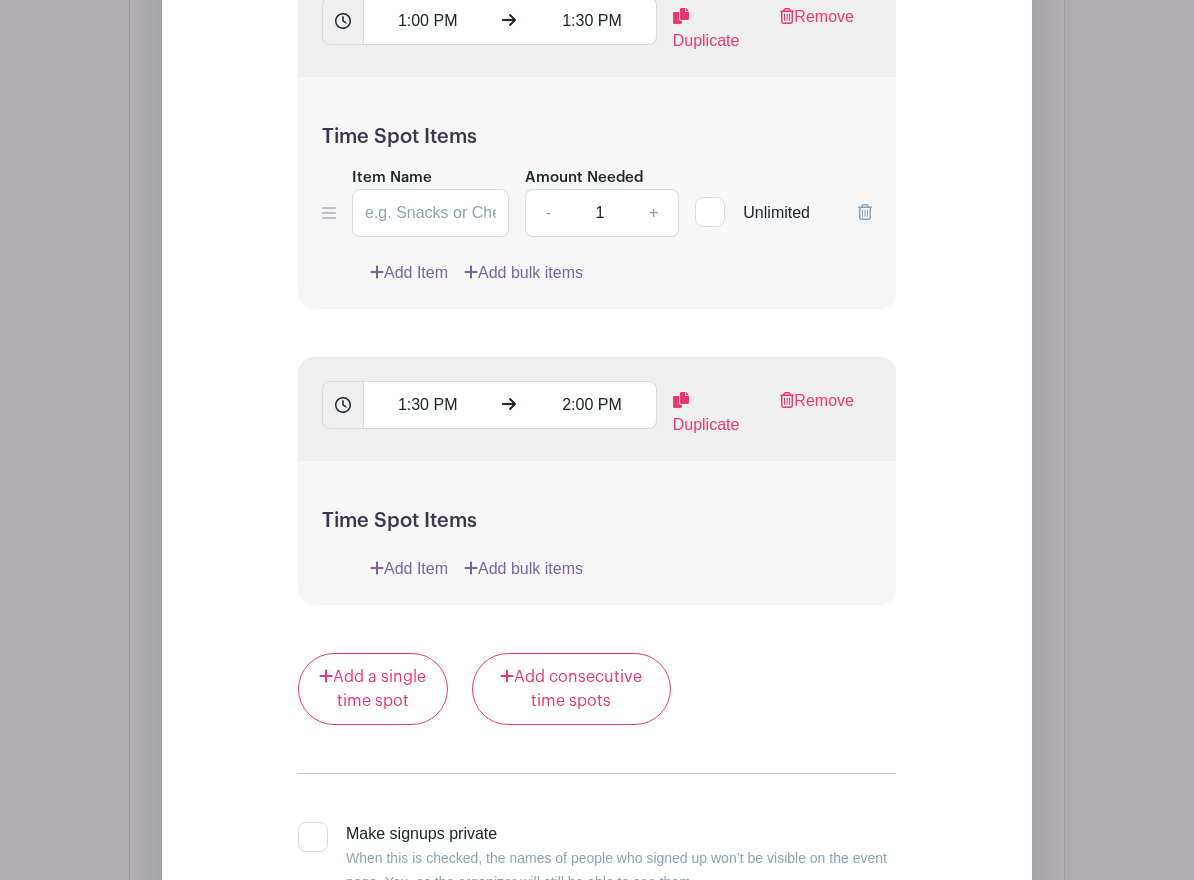 scroll, scrollTop: 4047, scrollLeft: 0, axis: vertical 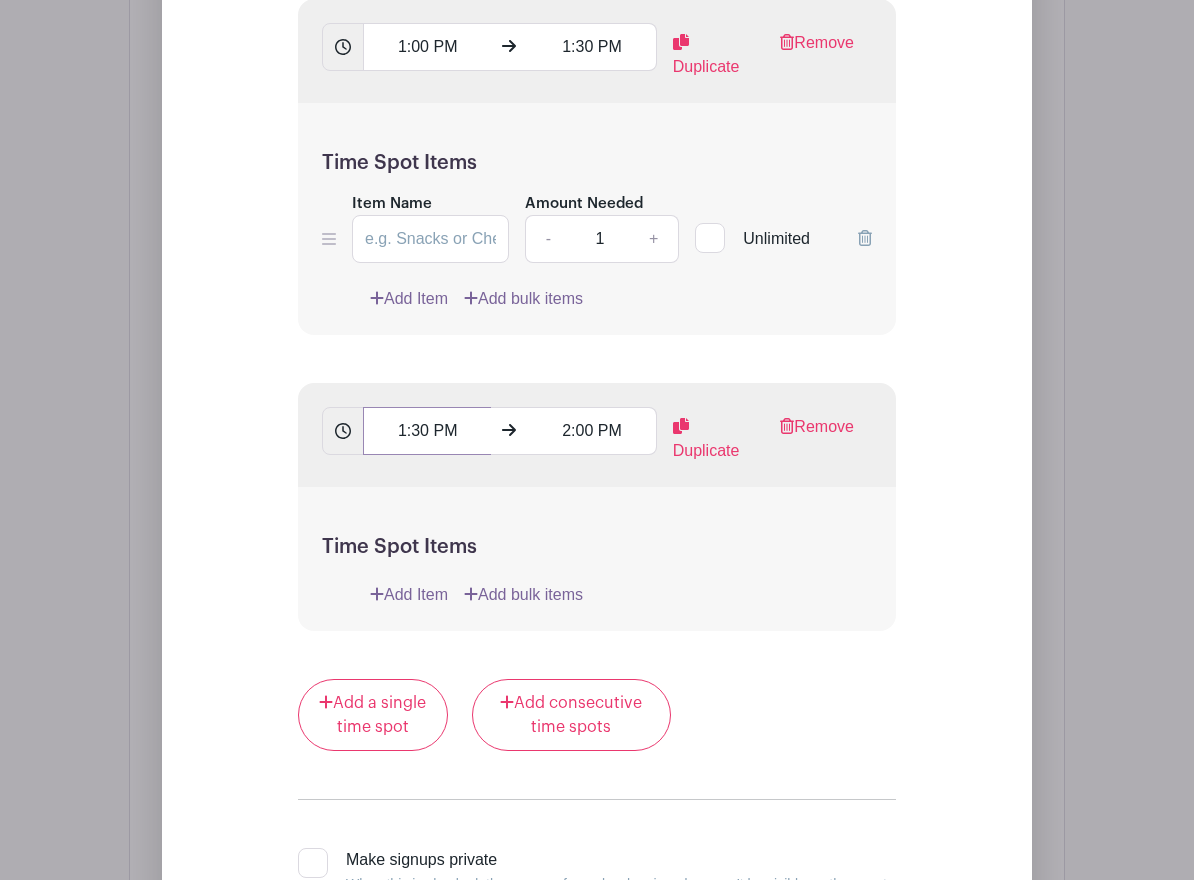 drag, startPoint x: 394, startPoint y: 390, endPoint x: 476, endPoint y: 460, distance: 107.81466 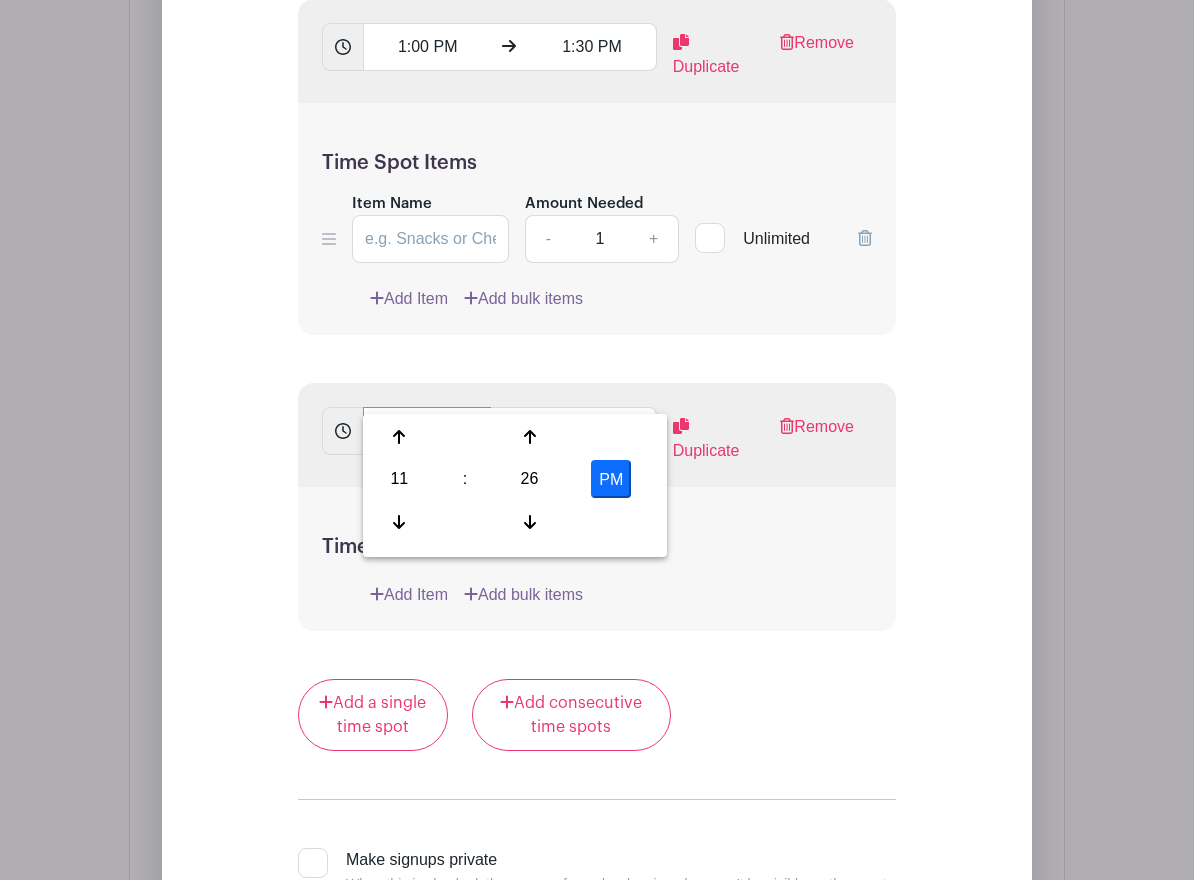 type on "01:30 PM" 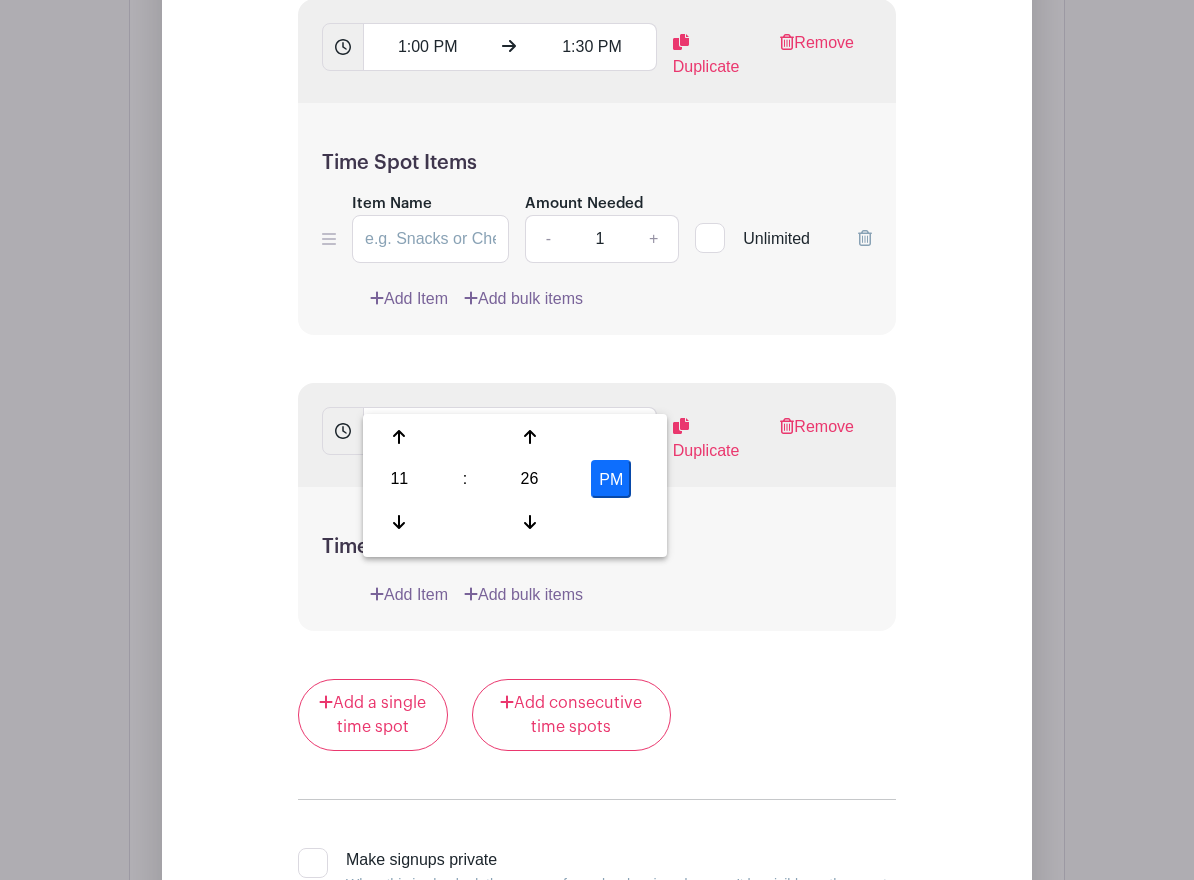 click on "11 : 26 PM 12 01 02 03 04 05 06 07 08 09 10 11 00 05 10 15 20 25 30 35 40 45 50 55 00 05 10 15 20 25 30 35 40 45 50 55" at bounding box center (515, 485) 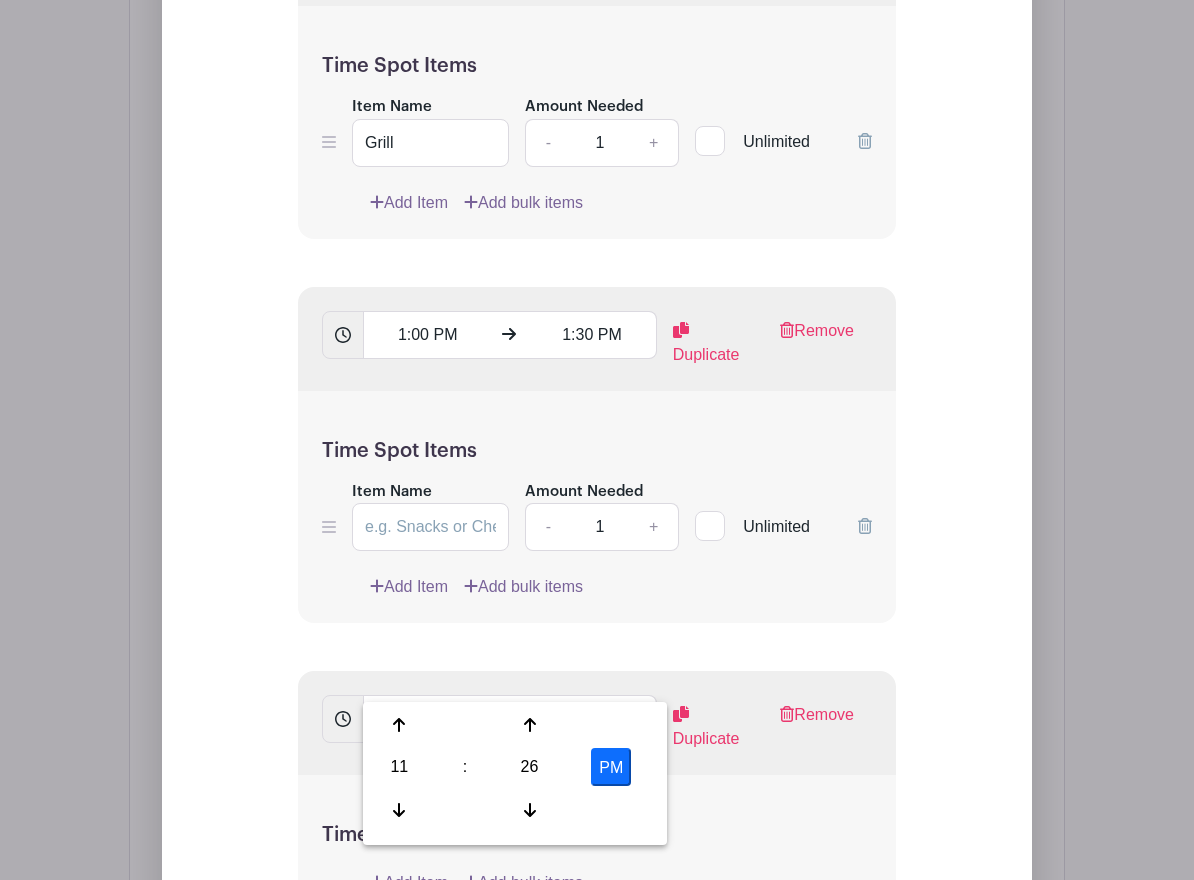 scroll, scrollTop: 3696, scrollLeft: 0, axis: vertical 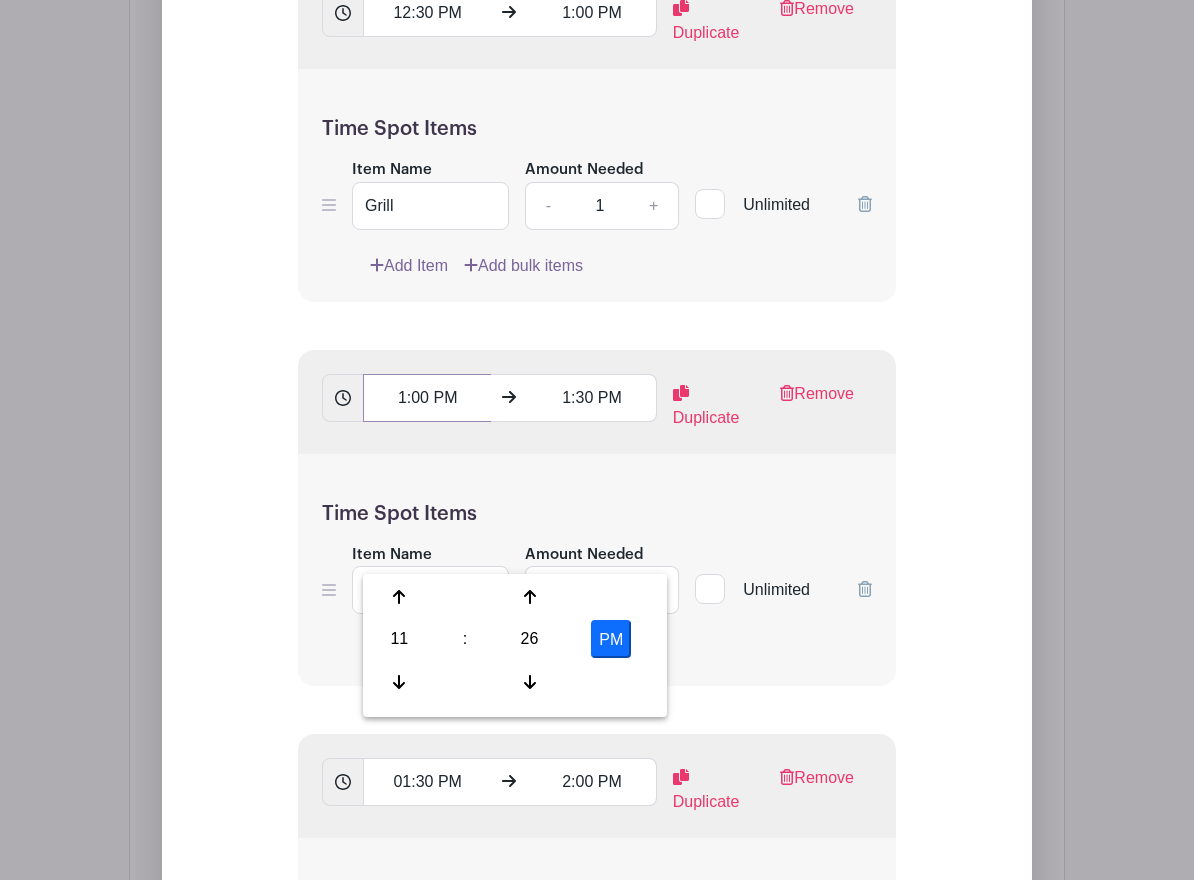click on "1:00 PM" at bounding box center [427, 398] 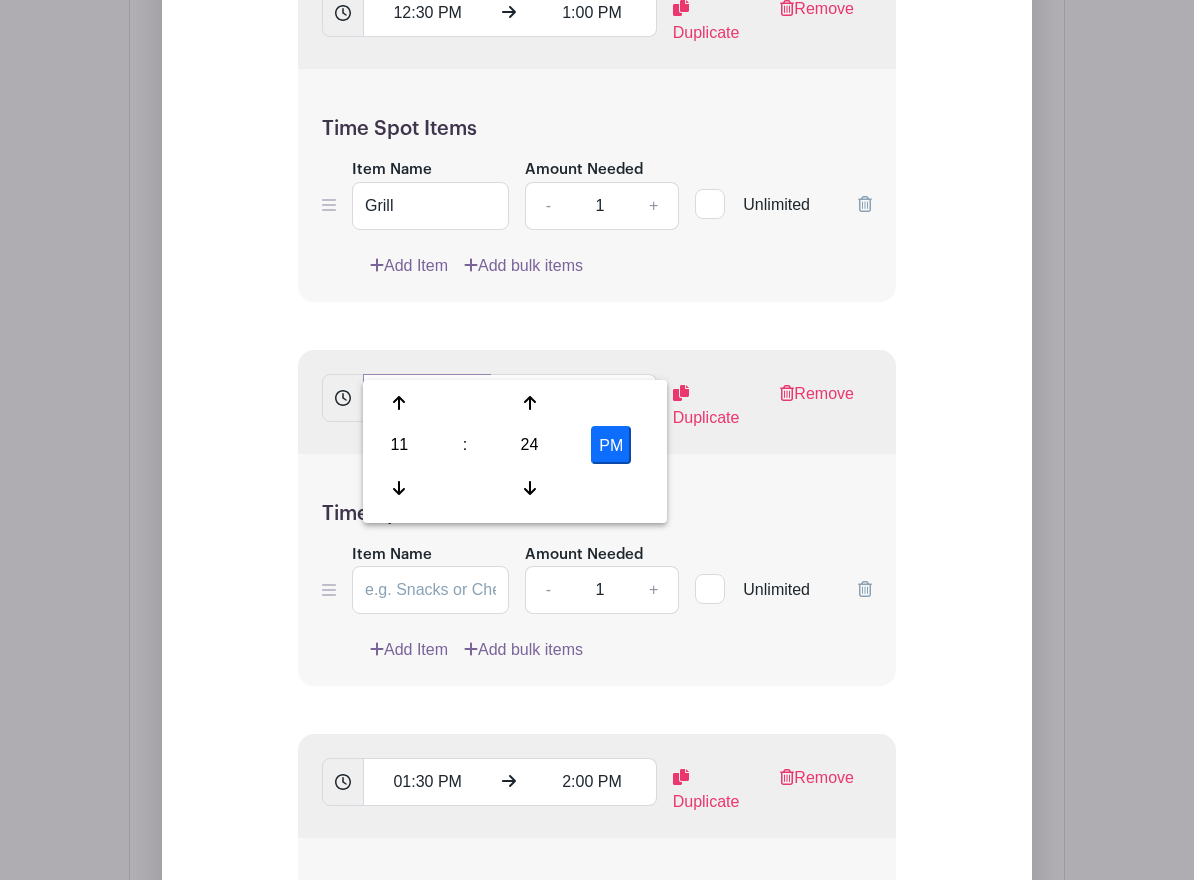 type on "01:00 PM" 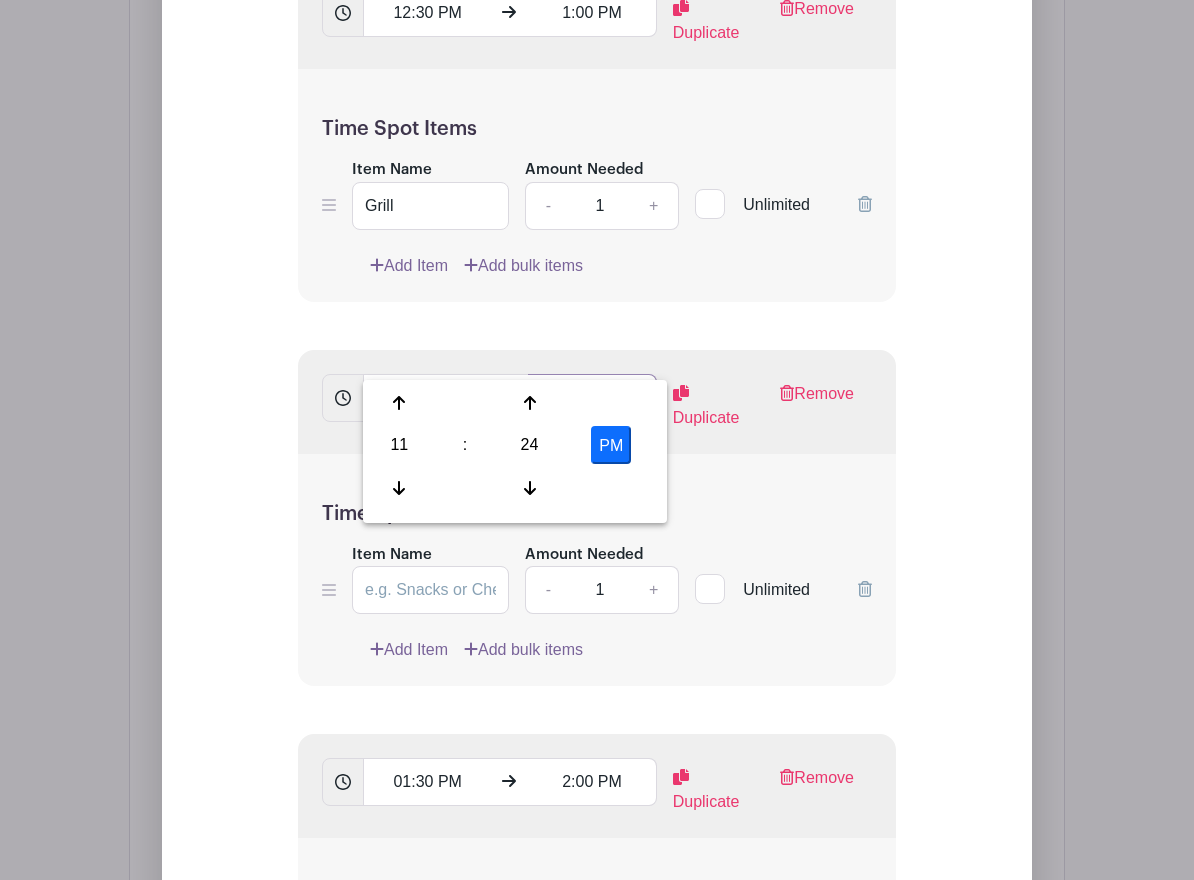 click on "1:30 PM" at bounding box center [592, 398] 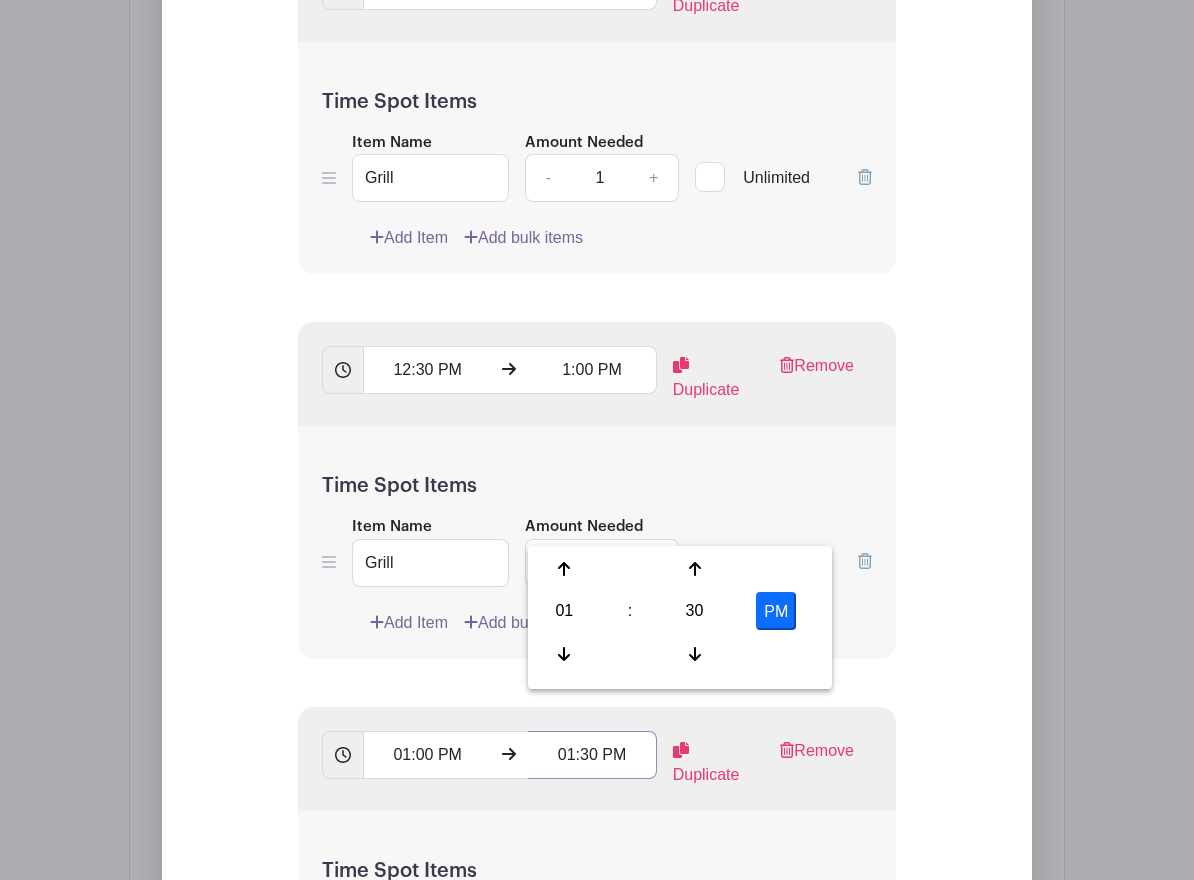scroll, scrollTop: 3338, scrollLeft: 0, axis: vertical 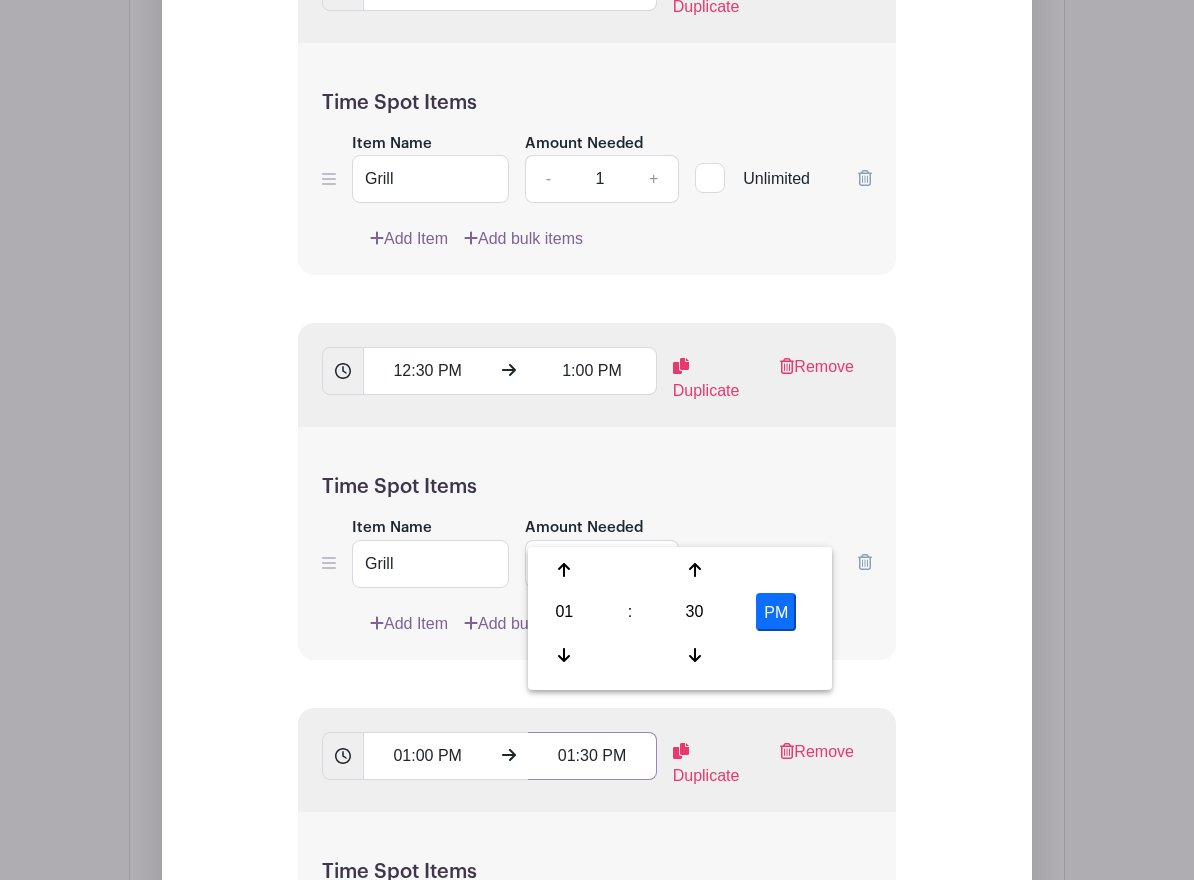 type on "01:30 PM" 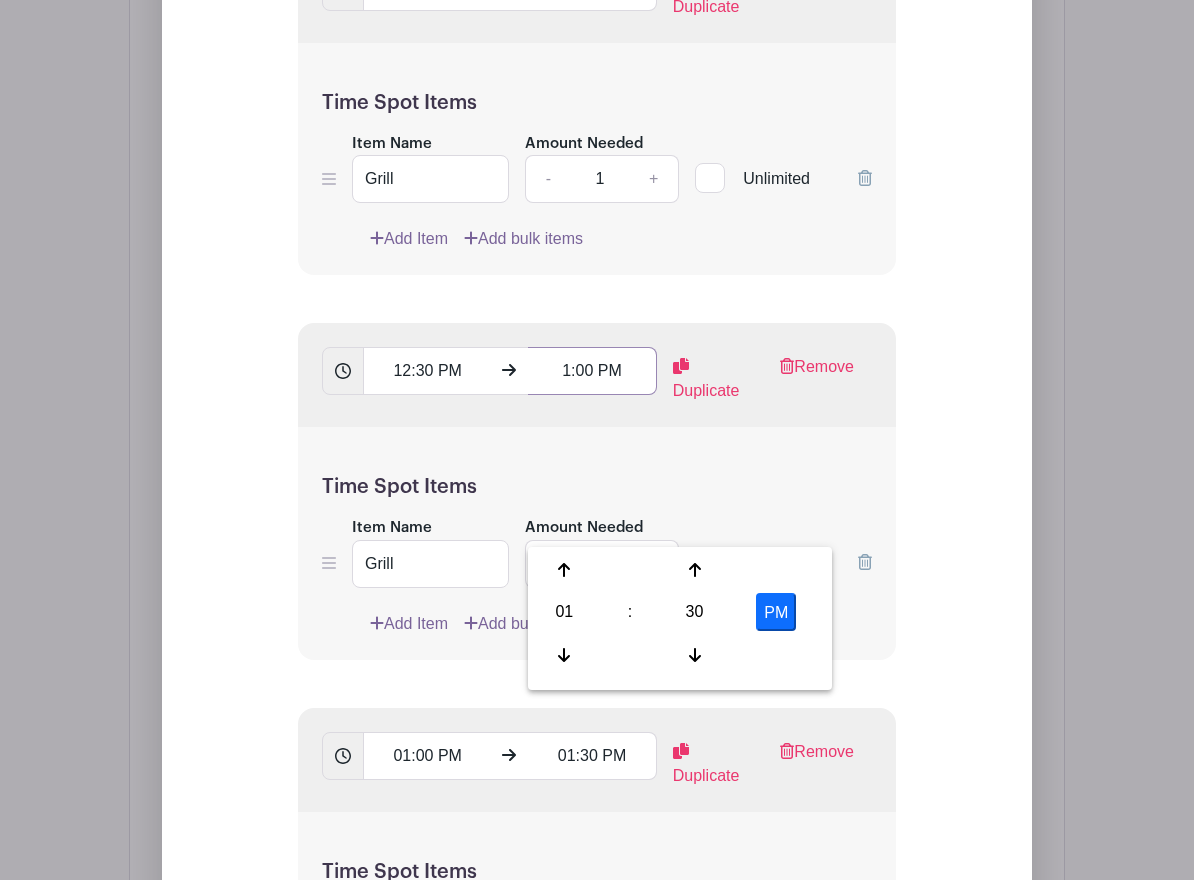 click on "1:00 PM" at bounding box center (592, 371) 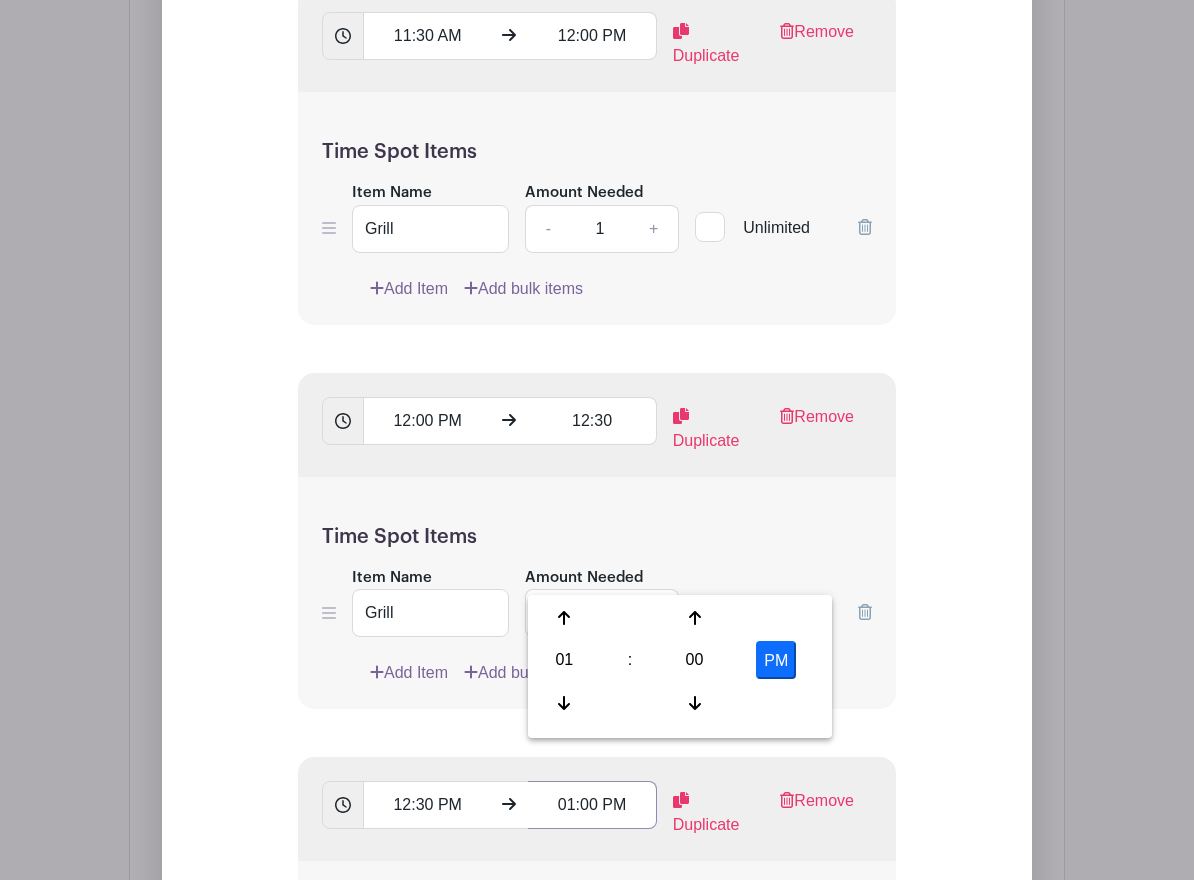 scroll, scrollTop: 2902, scrollLeft: 0, axis: vertical 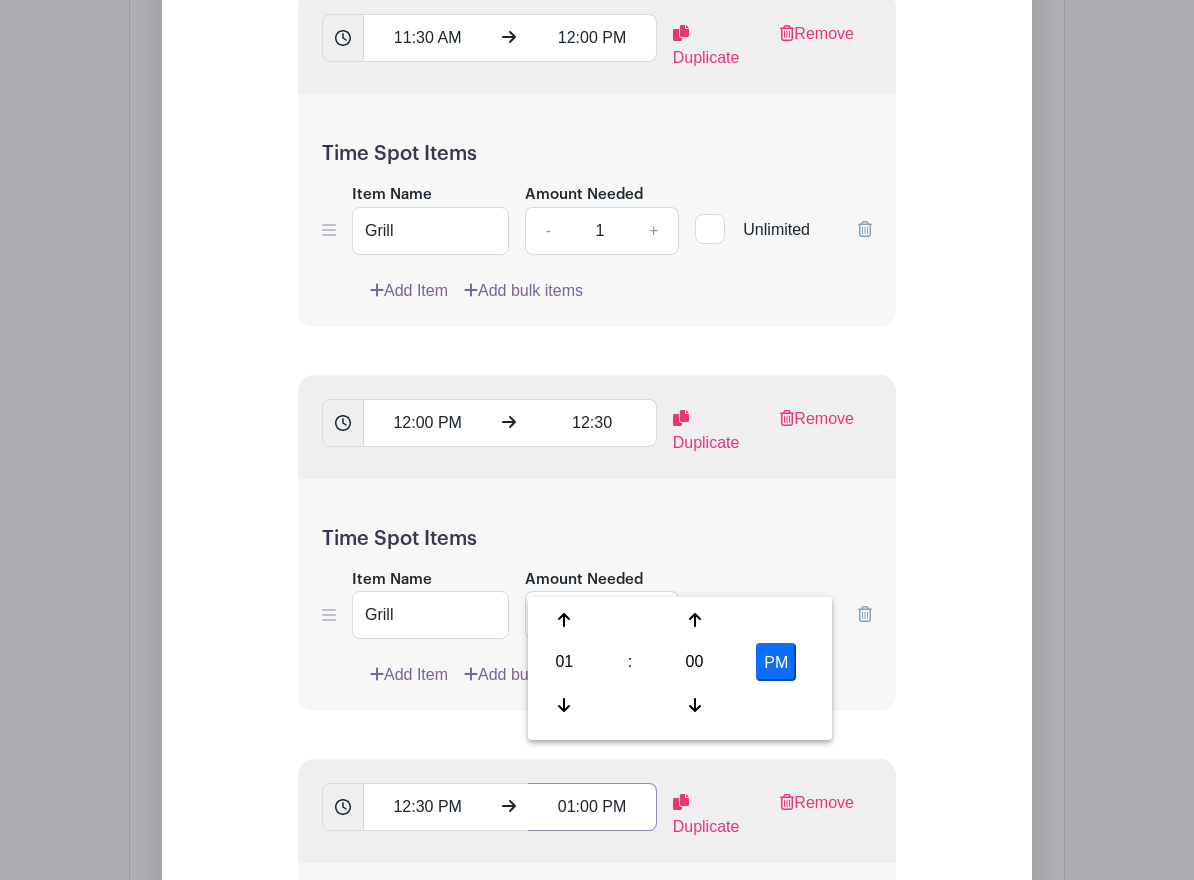 type on "01:00 PM" 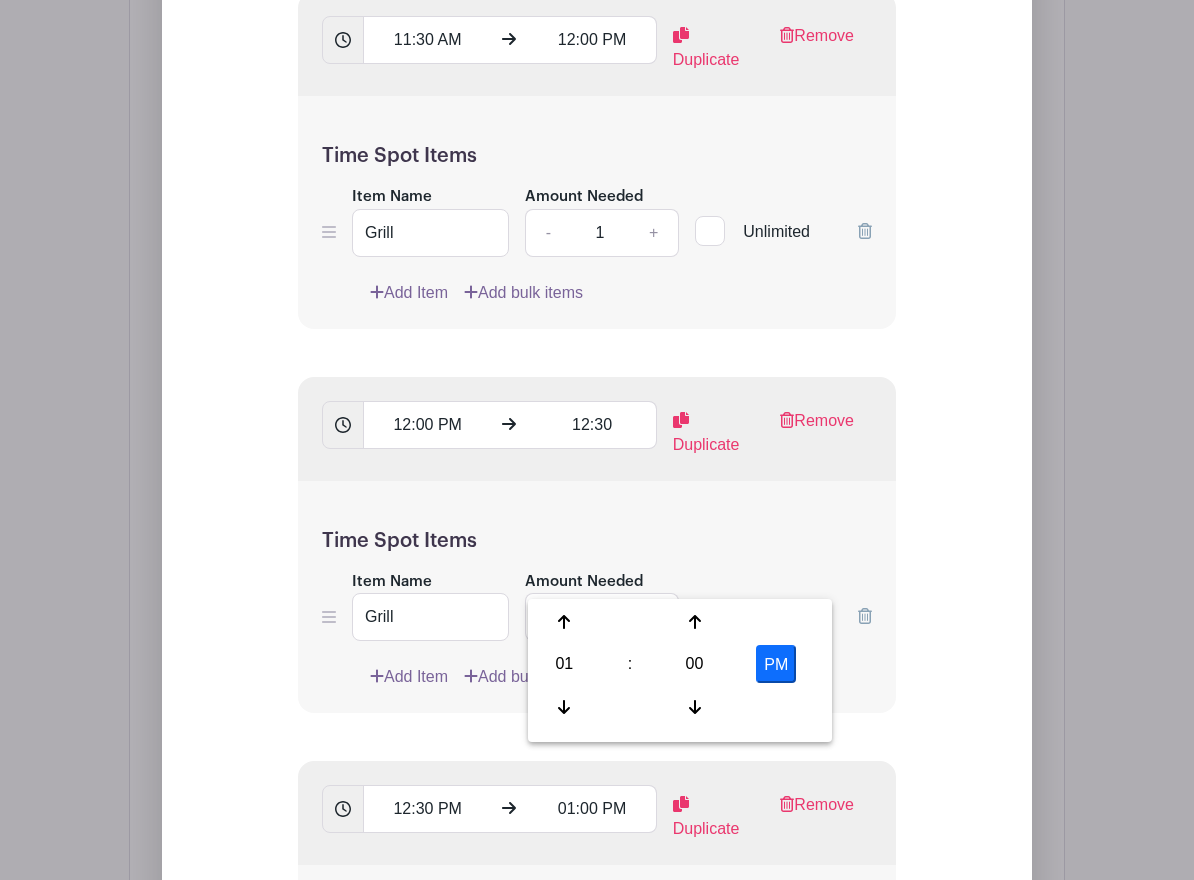 click on "Add List with Time Spots
List Name
Man/woman/person the grill
Time Spots
11:00 AM
11:30 AM
Duplicate
Remove
Time Spot Items
Item Name
Grill
Amount Needed
-
1
+
Unlimited" at bounding box center [597, 791] 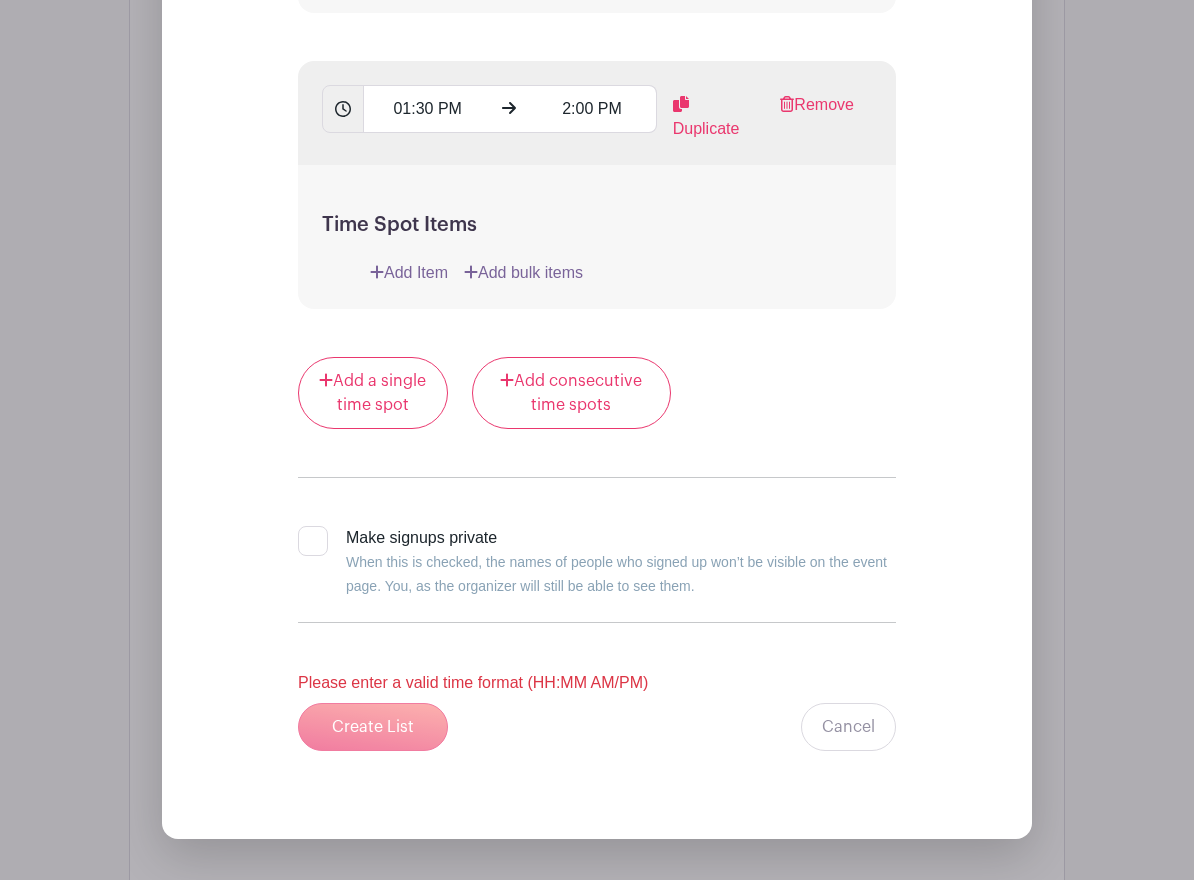 scroll, scrollTop: 4376, scrollLeft: 0, axis: vertical 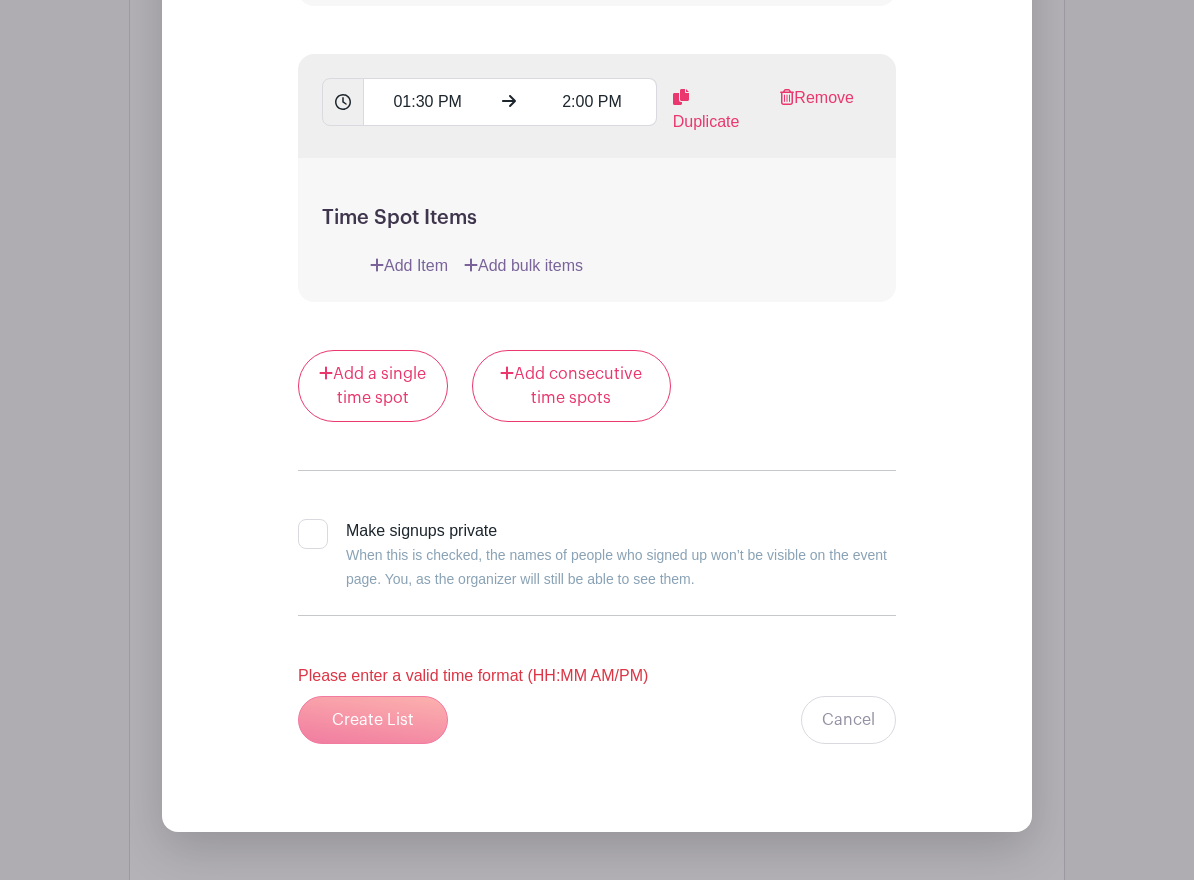 click on "Create List
Cancel" at bounding box center [597, 720] 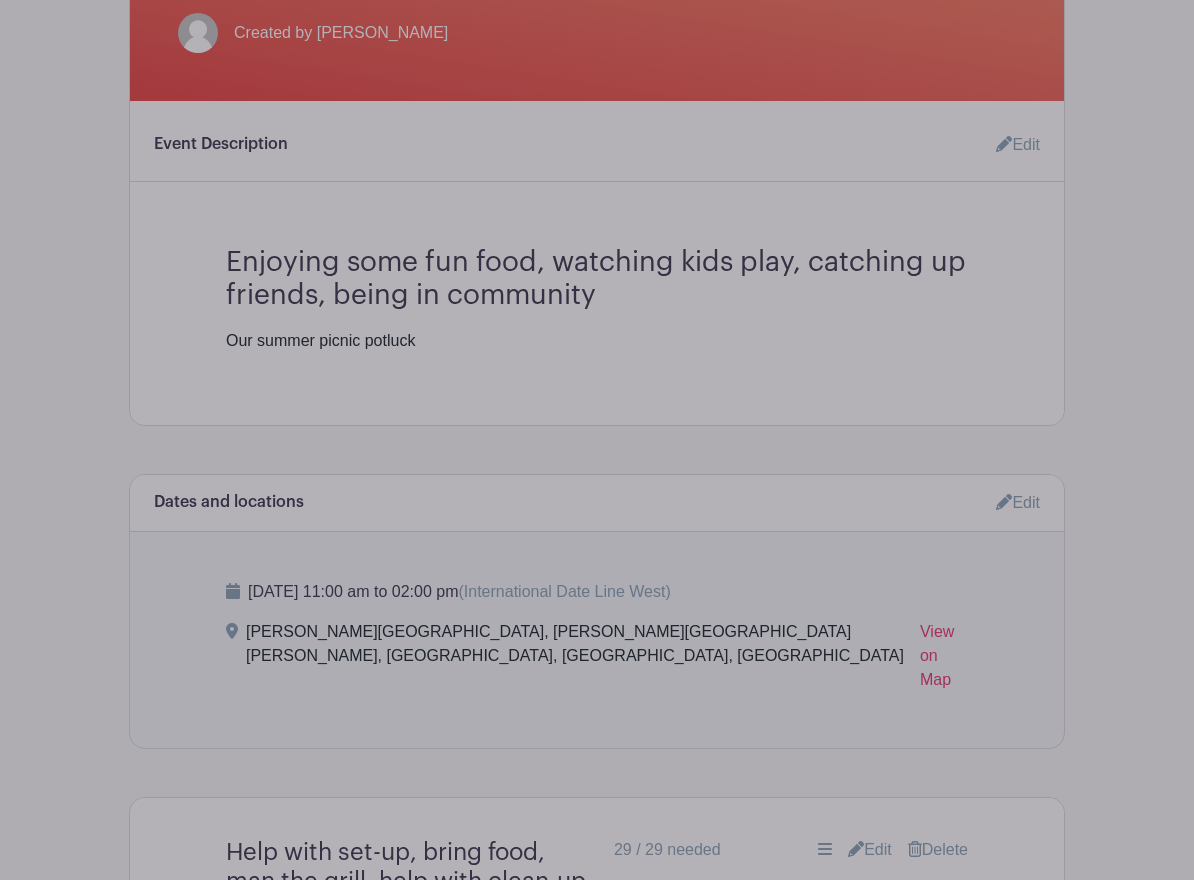 scroll, scrollTop: 491, scrollLeft: 0, axis: vertical 